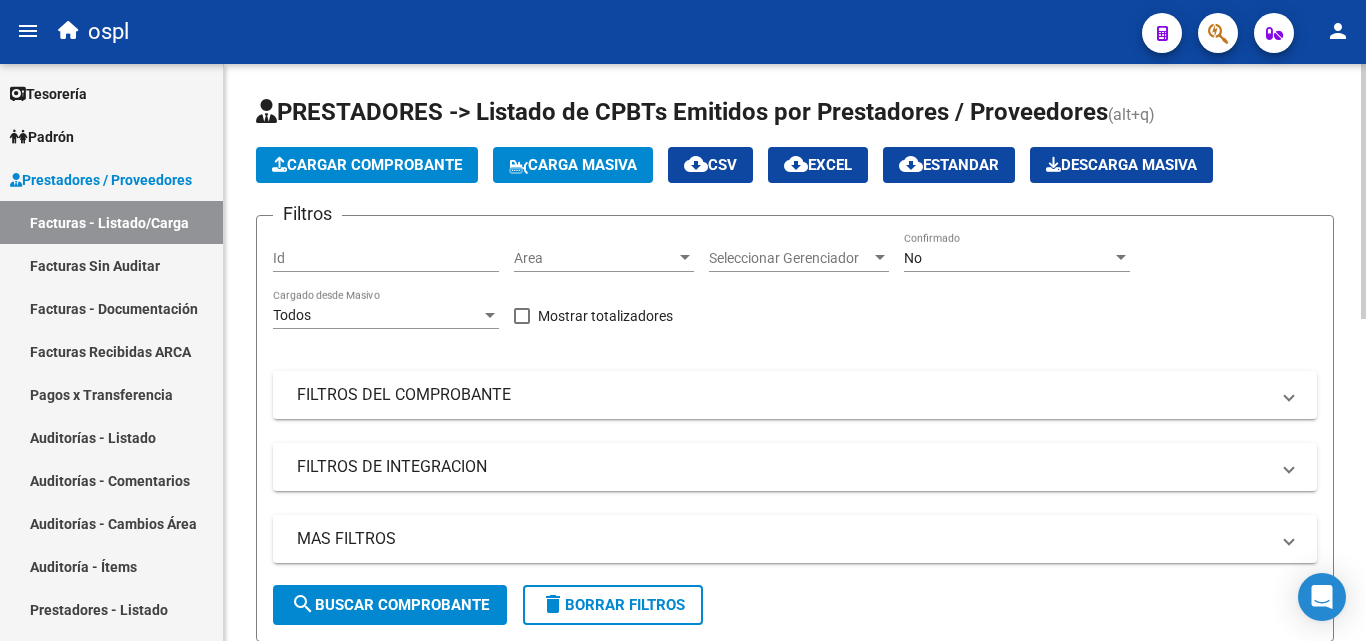 scroll, scrollTop: 0, scrollLeft: 0, axis: both 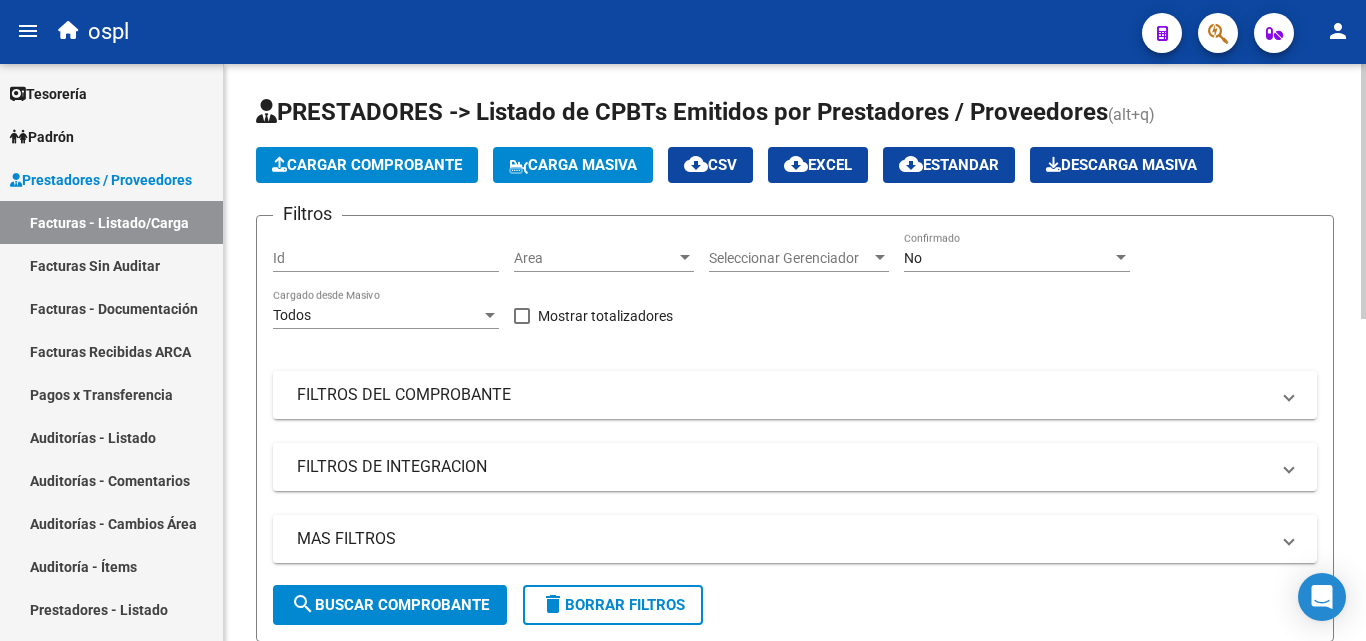 click on "Area" at bounding box center (595, 258) 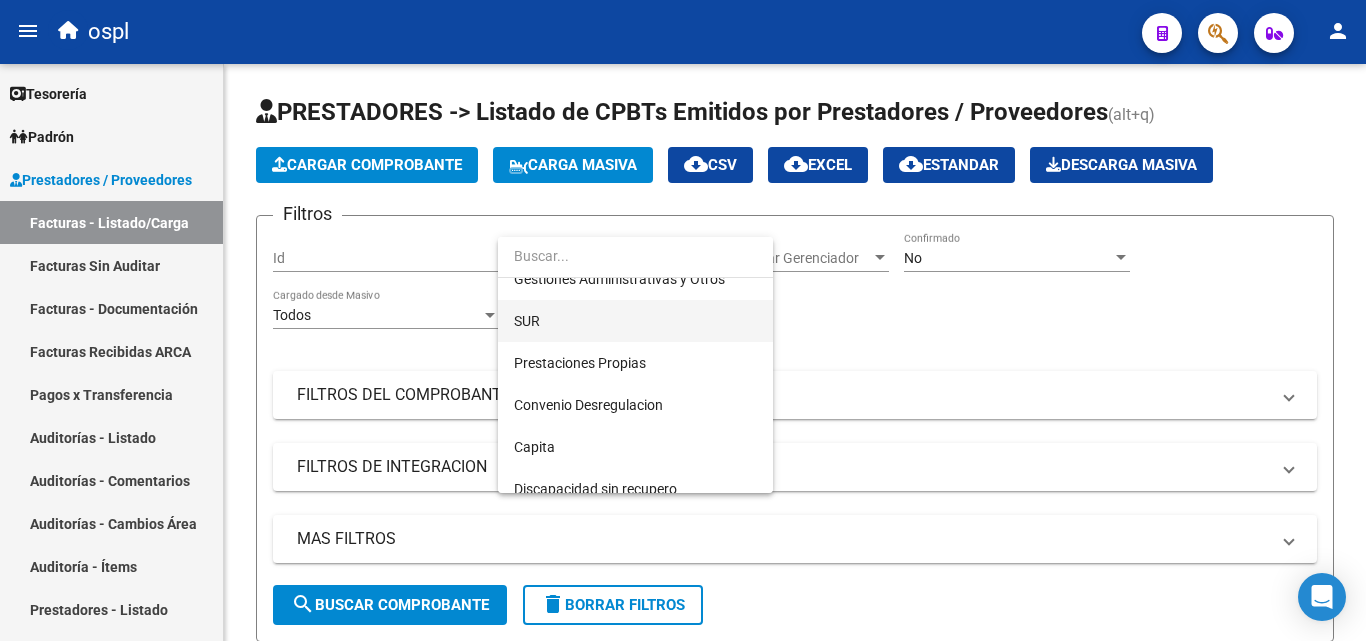 scroll, scrollTop: 290, scrollLeft: 0, axis: vertical 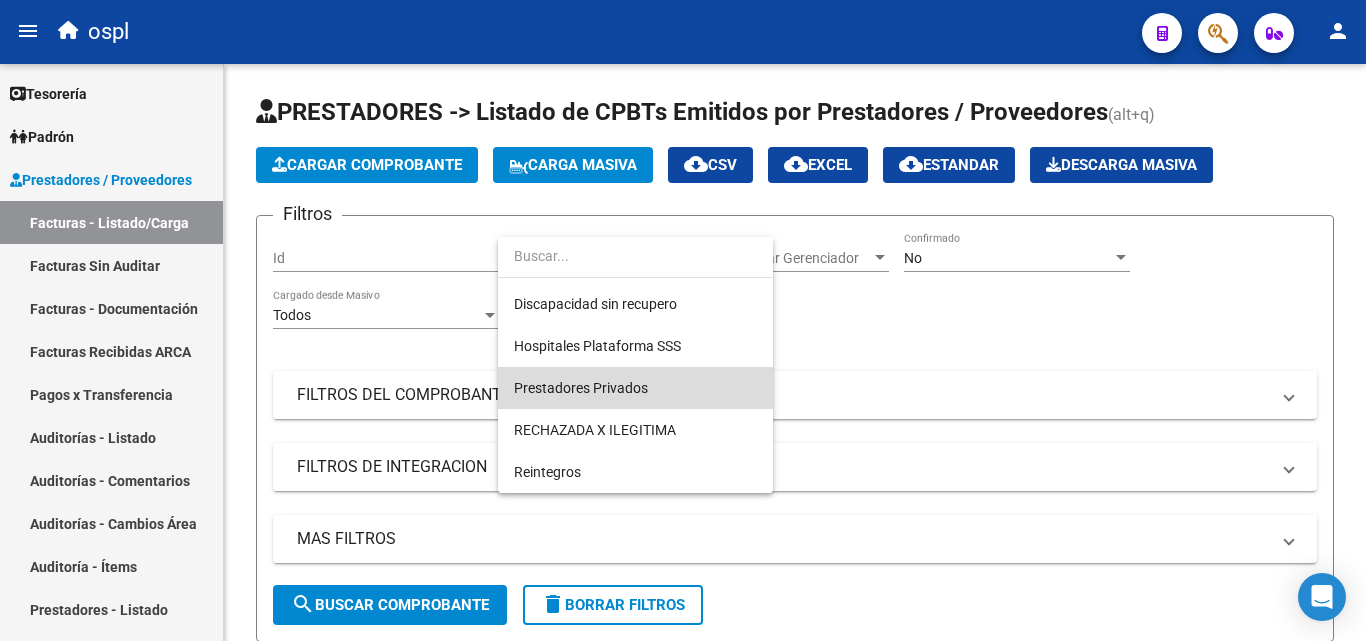 click on "Prestadores Privados" at bounding box center (635, 388) 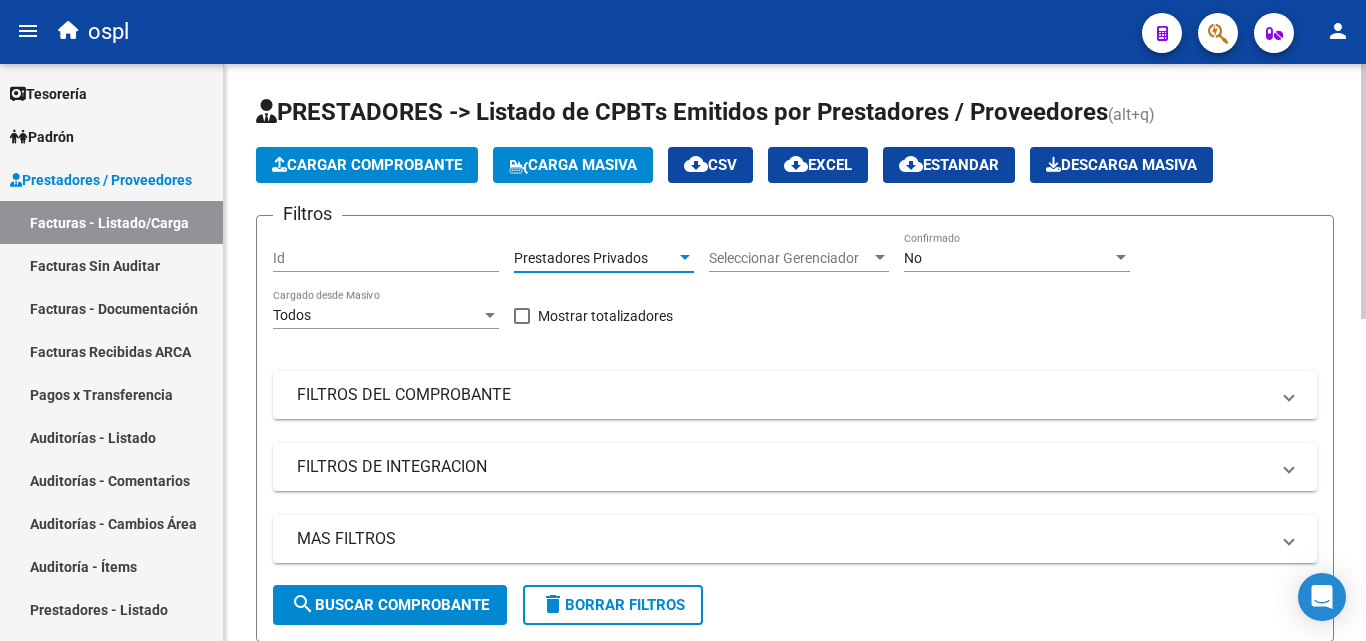 click on "search  Buscar Comprobante" 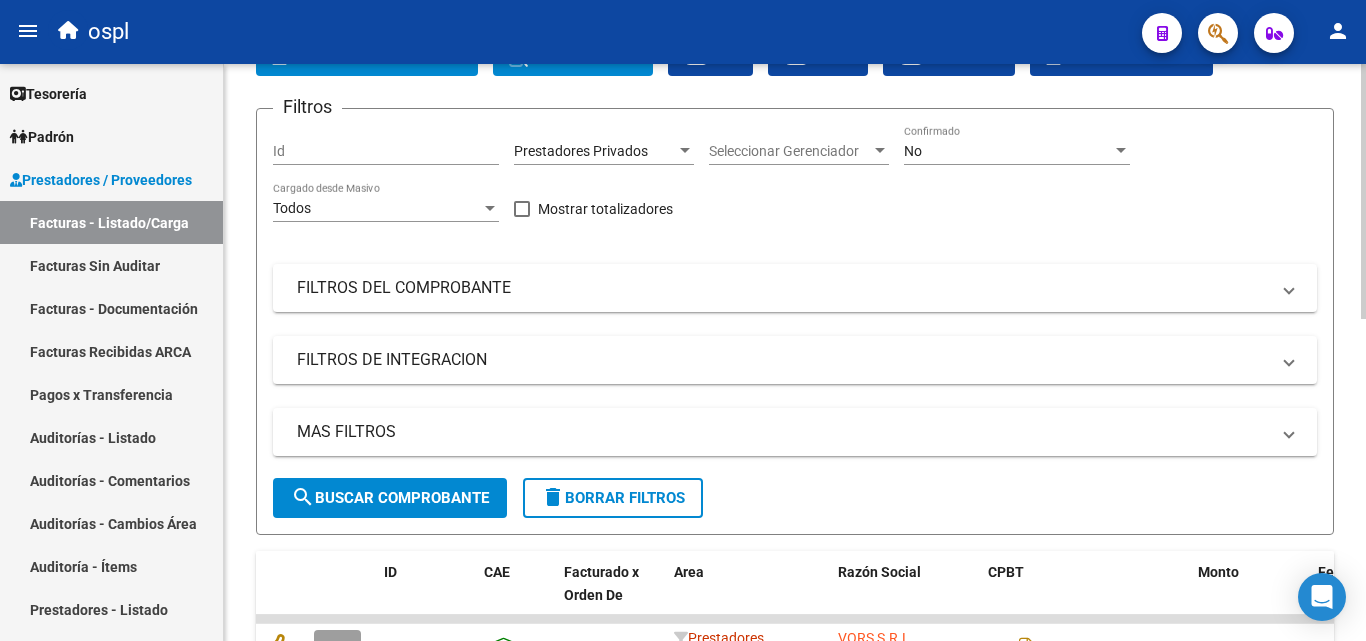 scroll, scrollTop: 0, scrollLeft: 0, axis: both 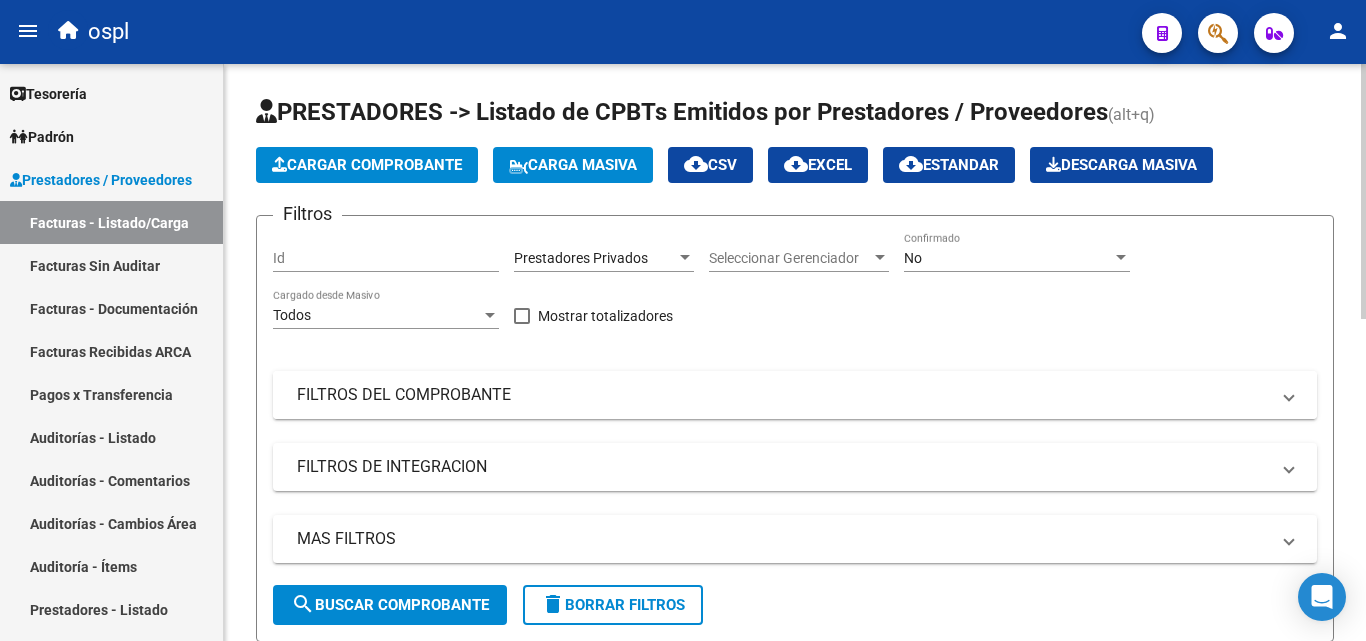 click on "FILTROS DEL COMPROBANTE" at bounding box center (783, 395) 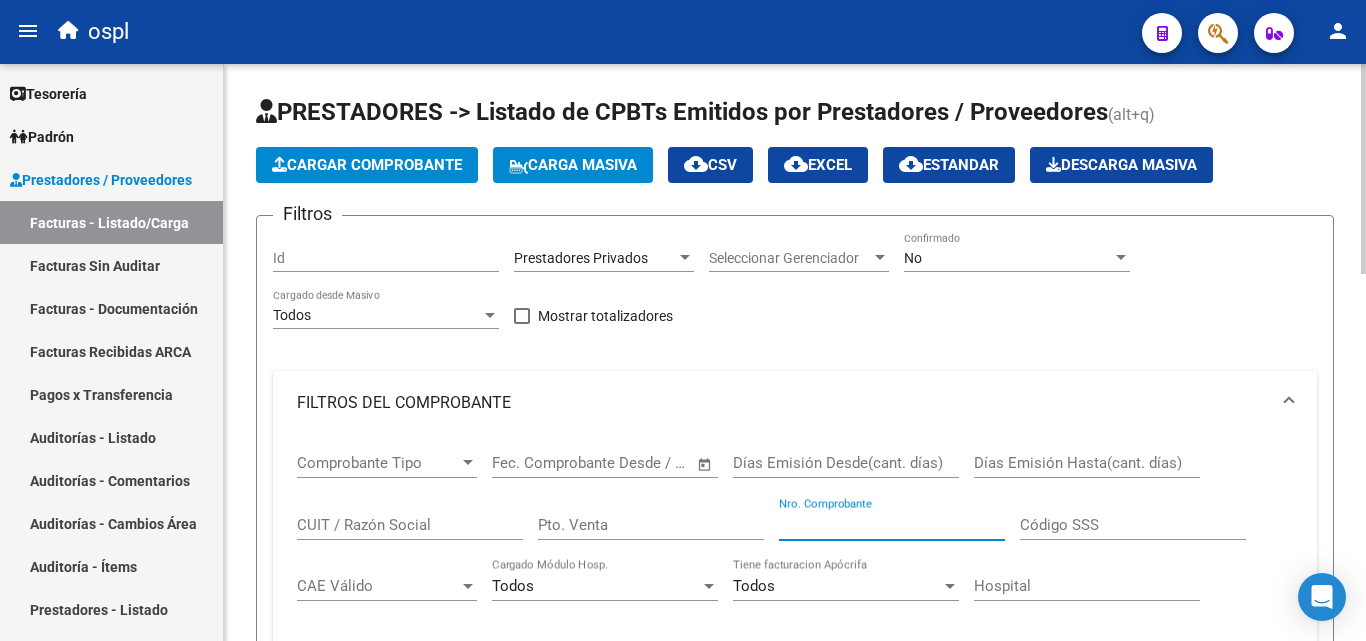 click on "Nro. Comprobante" at bounding box center [892, 525] 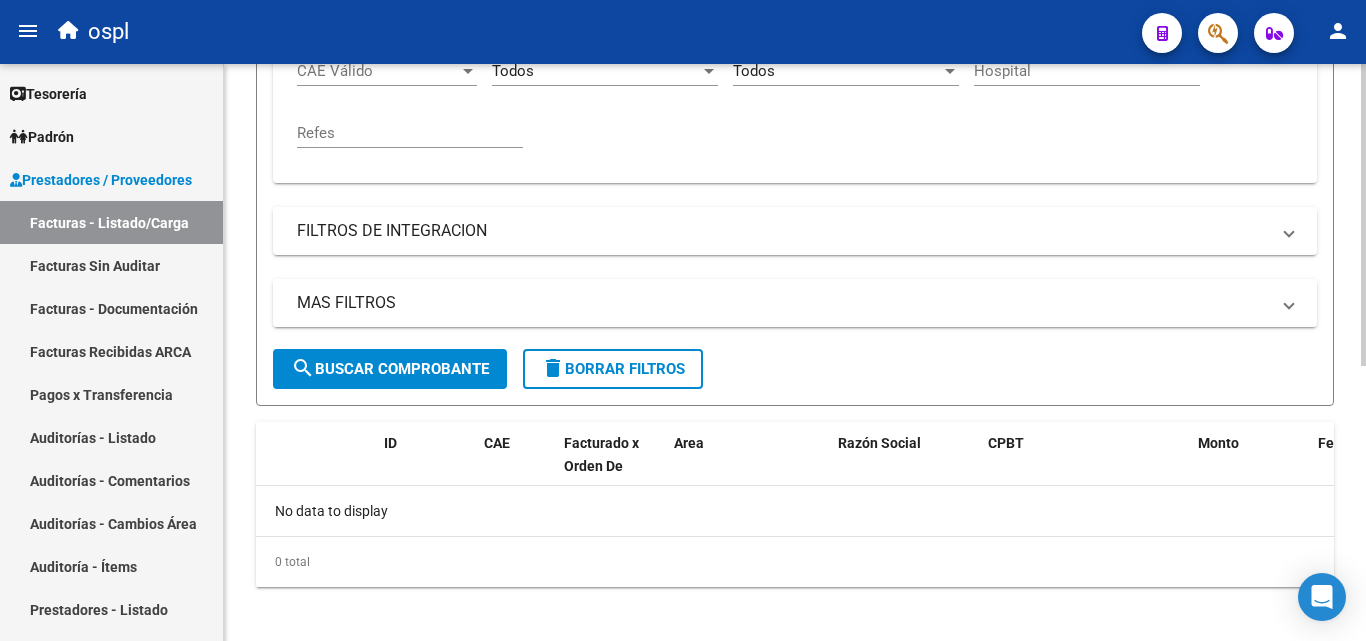 scroll, scrollTop: 525, scrollLeft: 0, axis: vertical 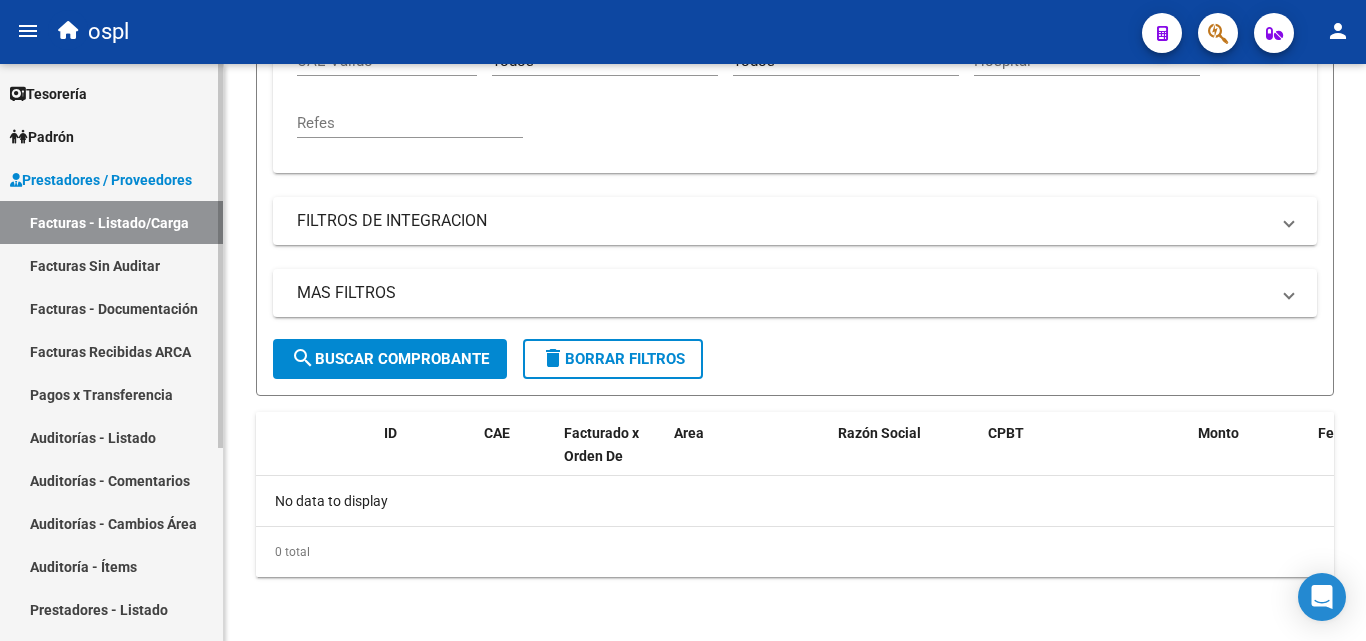 type on "11145" 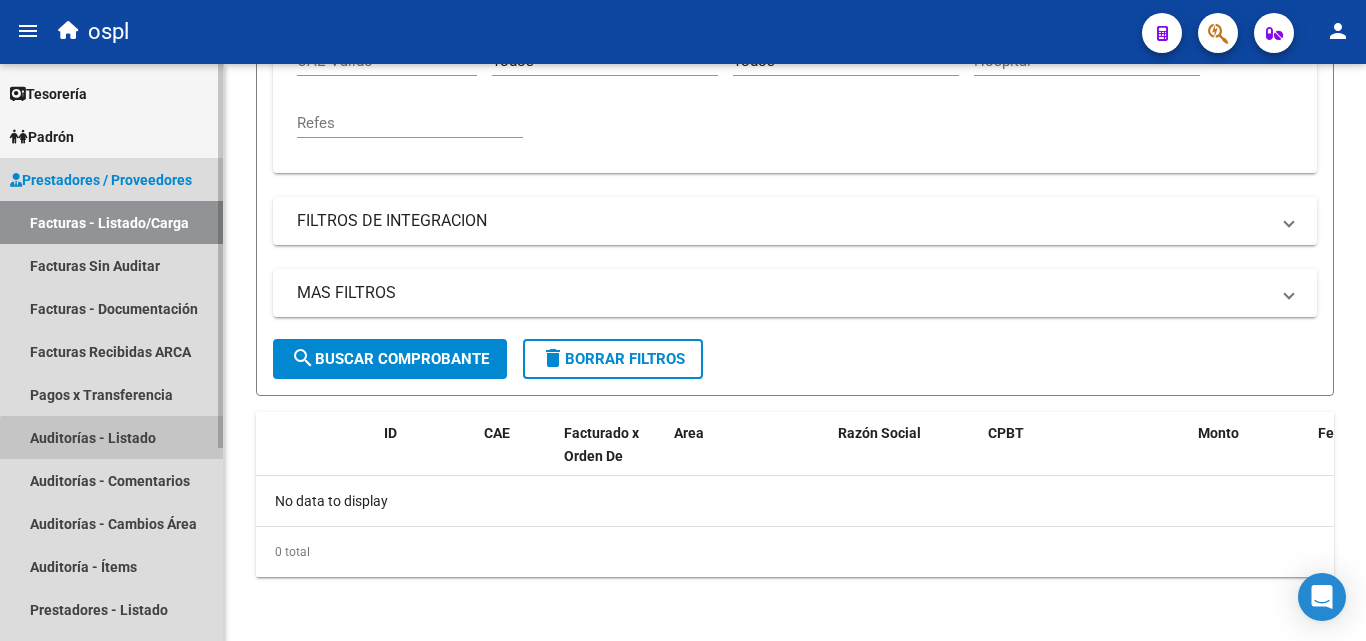 click on "Auditorías - Listado" at bounding box center [111, 437] 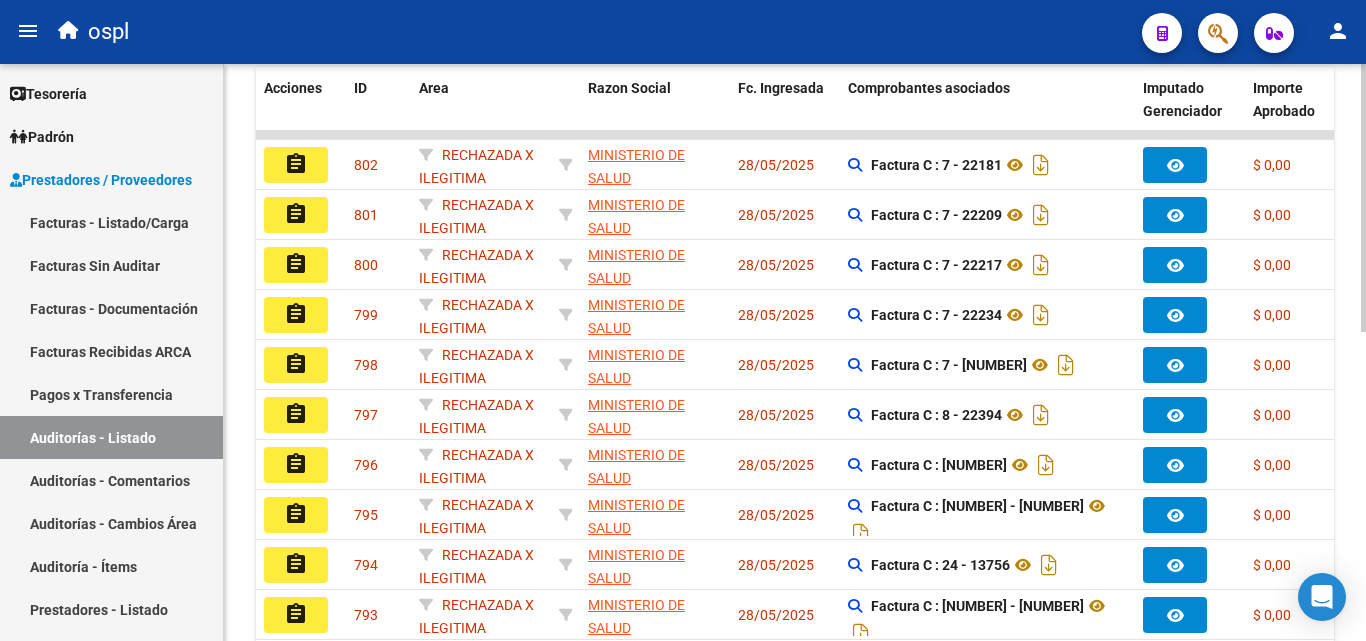 click on "Nro. Comprobante" at bounding box center [868, -152] 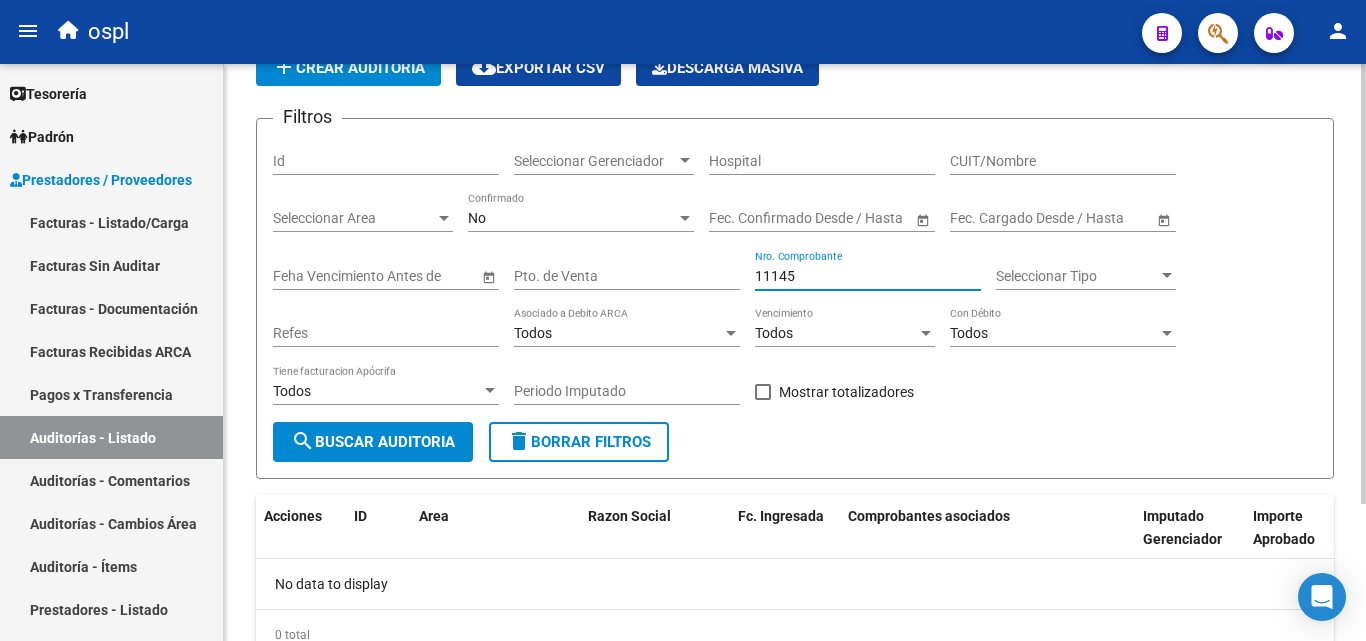 scroll, scrollTop: 180, scrollLeft: 0, axis: vertical 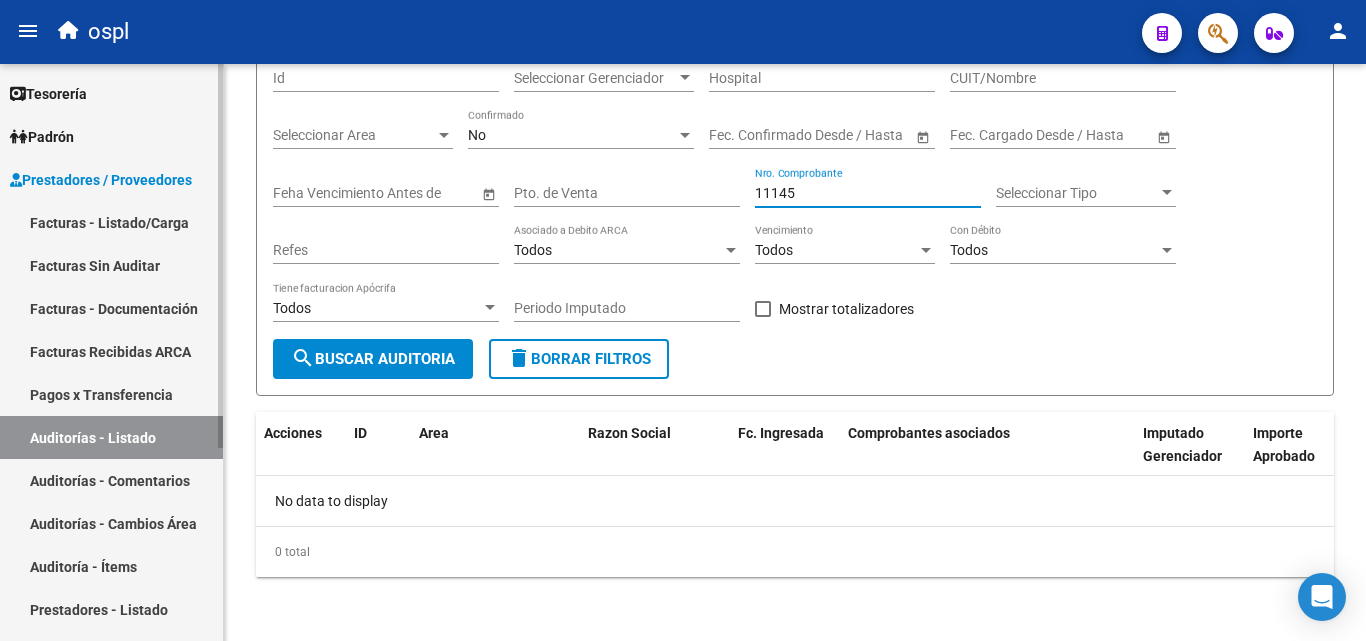 type on "11145" 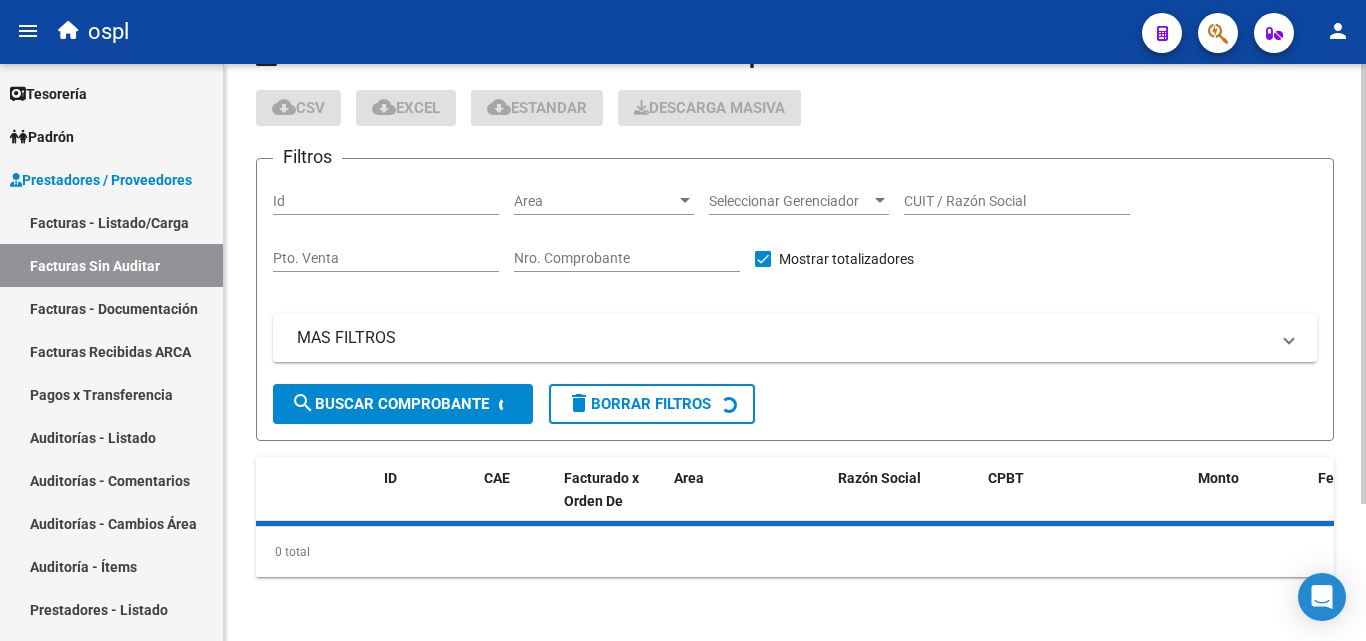 scroll, scrollTop: 0, scrollLeft: 0, axis: both 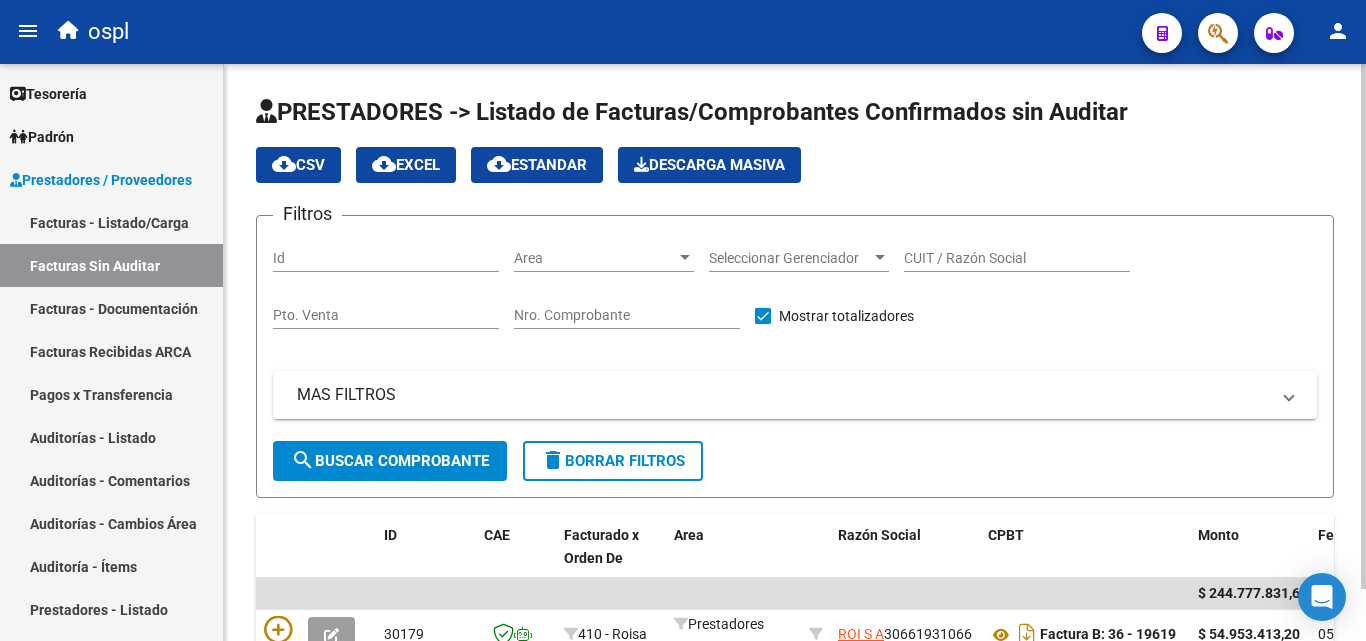 click on "Nro. Comprobante" at bounding box center [627, 315] 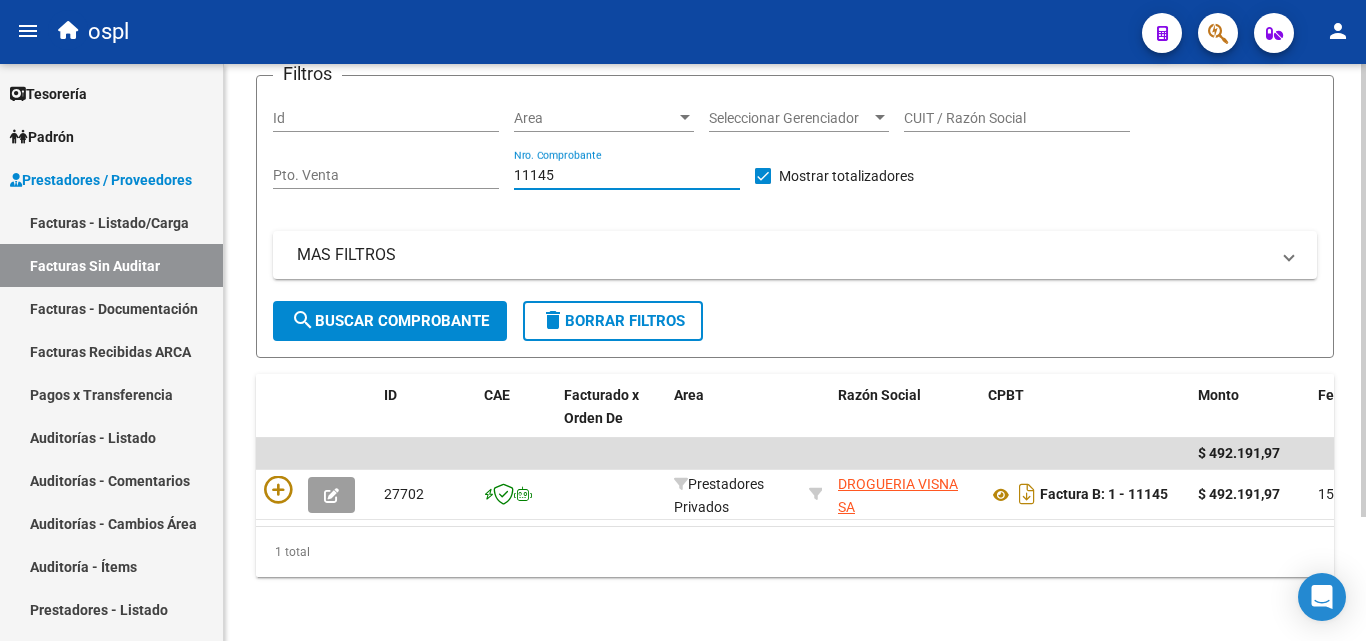 scroll, scrollTop: 158, scrollLeft: 0, axis: vertical 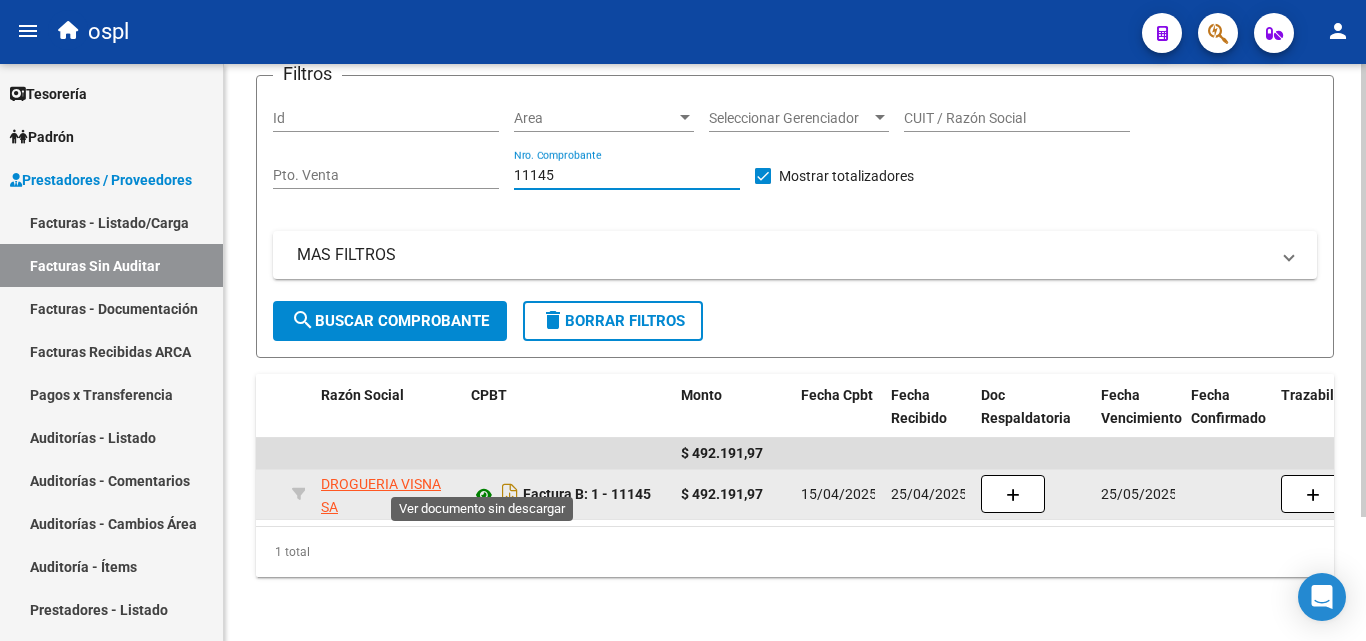 type on "11145" 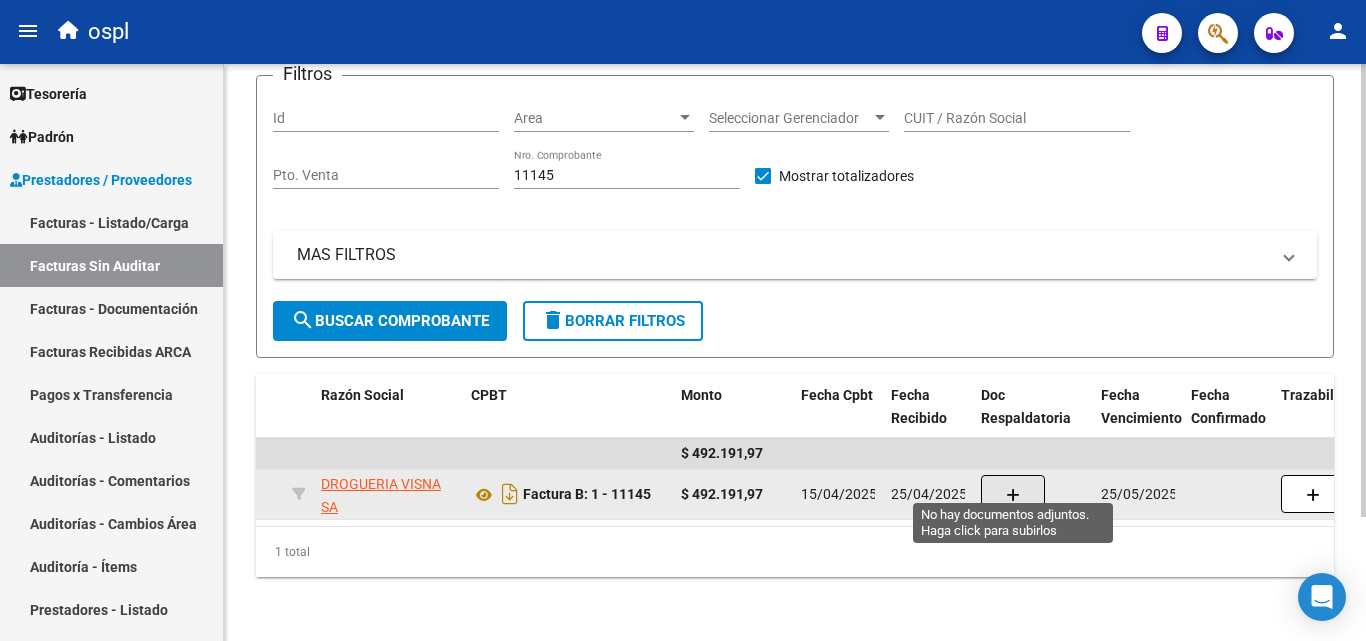 click 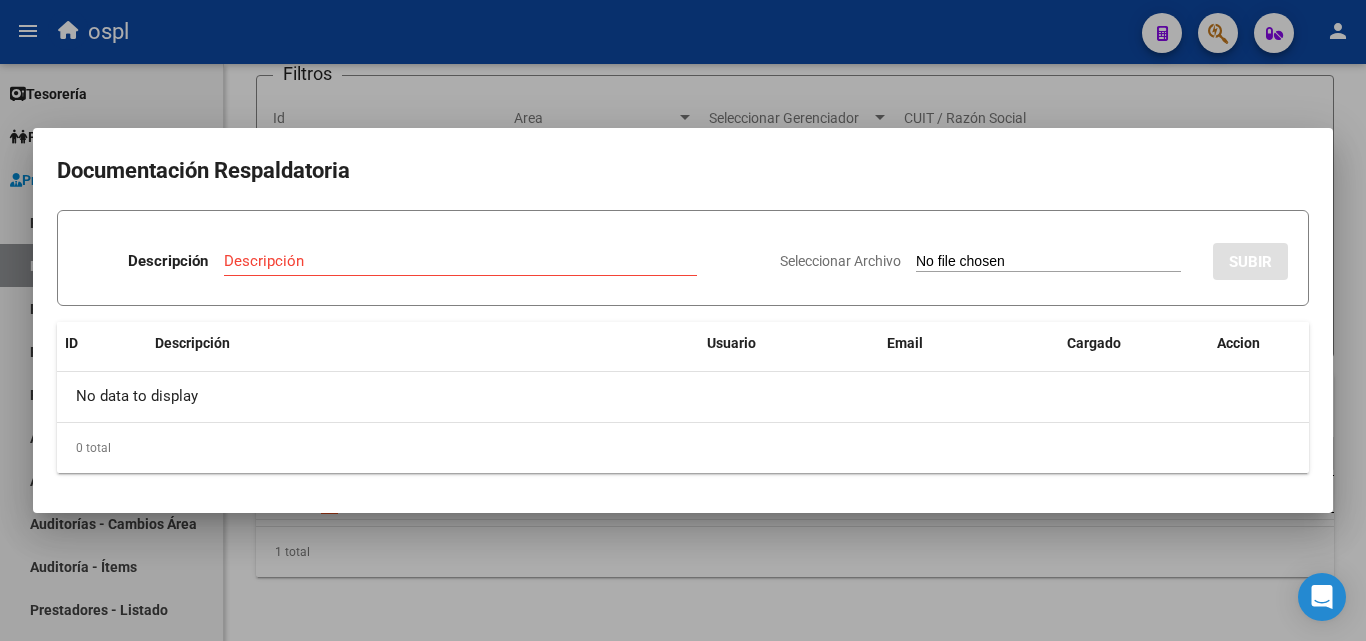 click on "Seleccionar Archivo" at bounding box center (1048, 262) 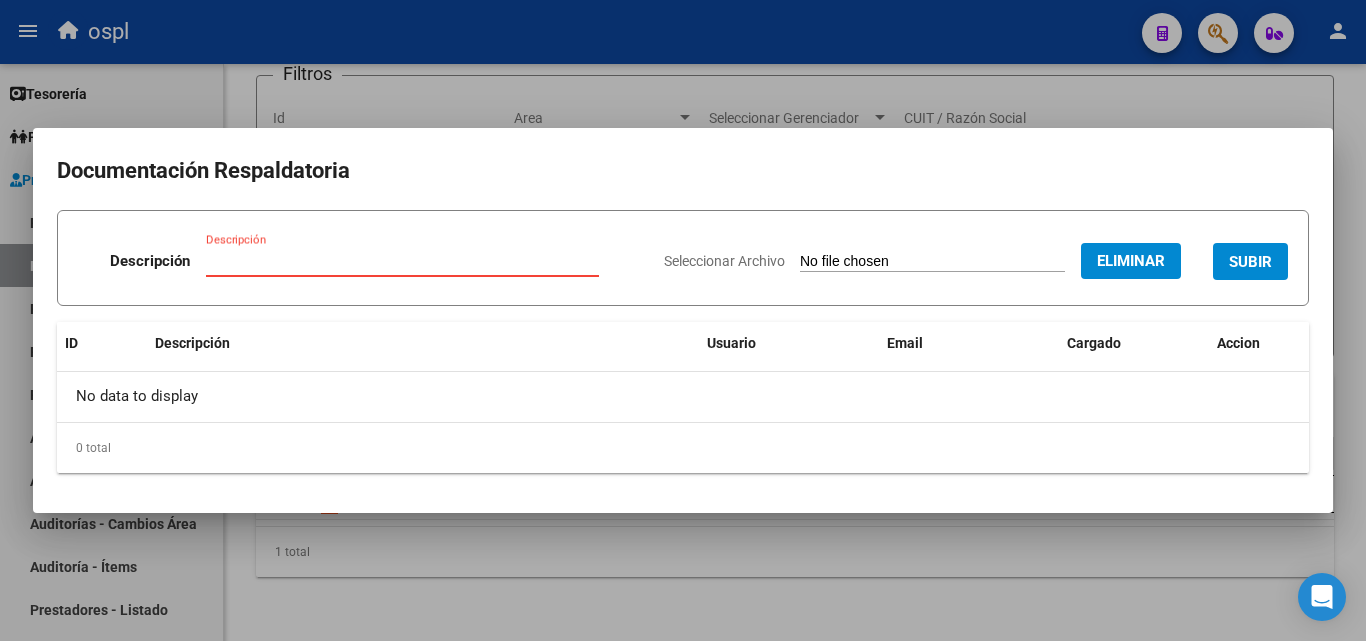 click on "Descripción" at bounding box center (402, 261) 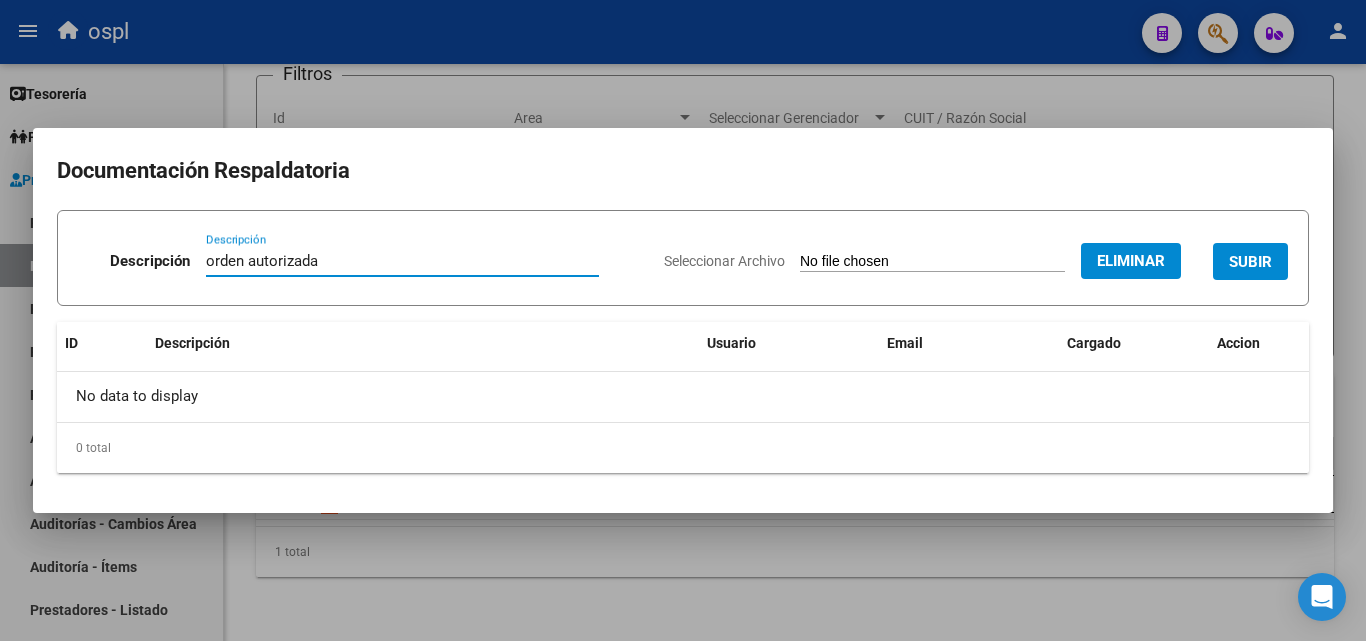 click on "orden autorizada" at bounding box center (402, 261) 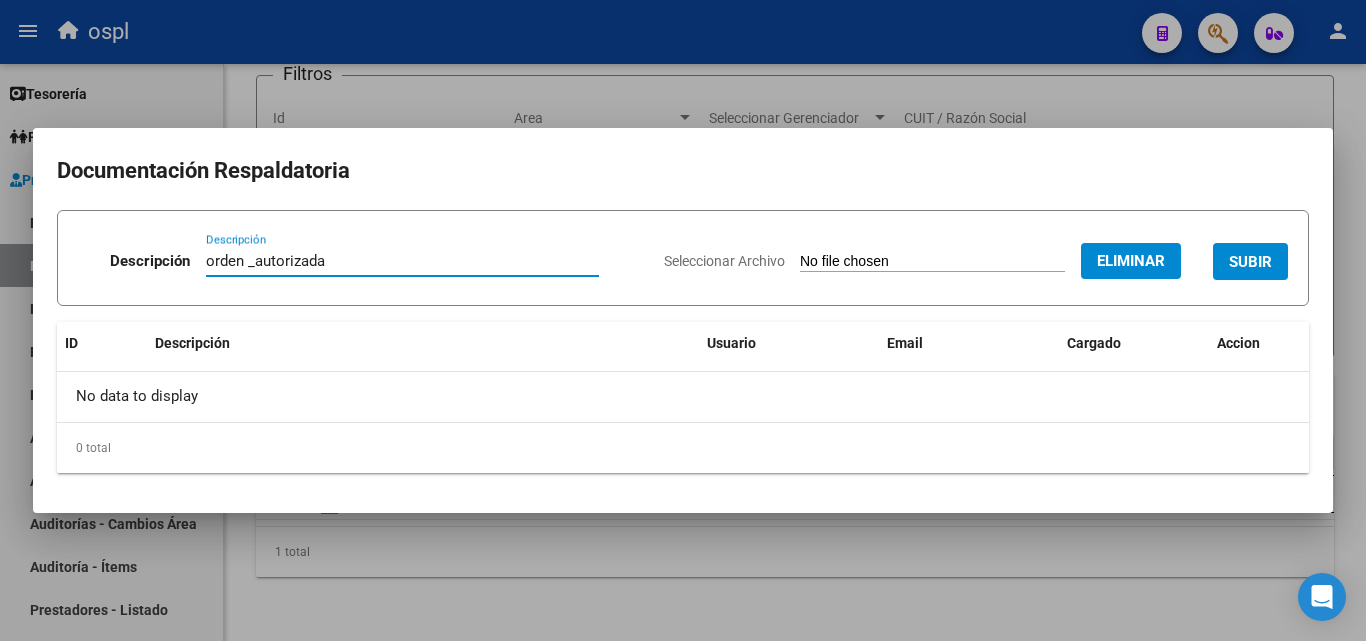 type on "orden _autorizada" 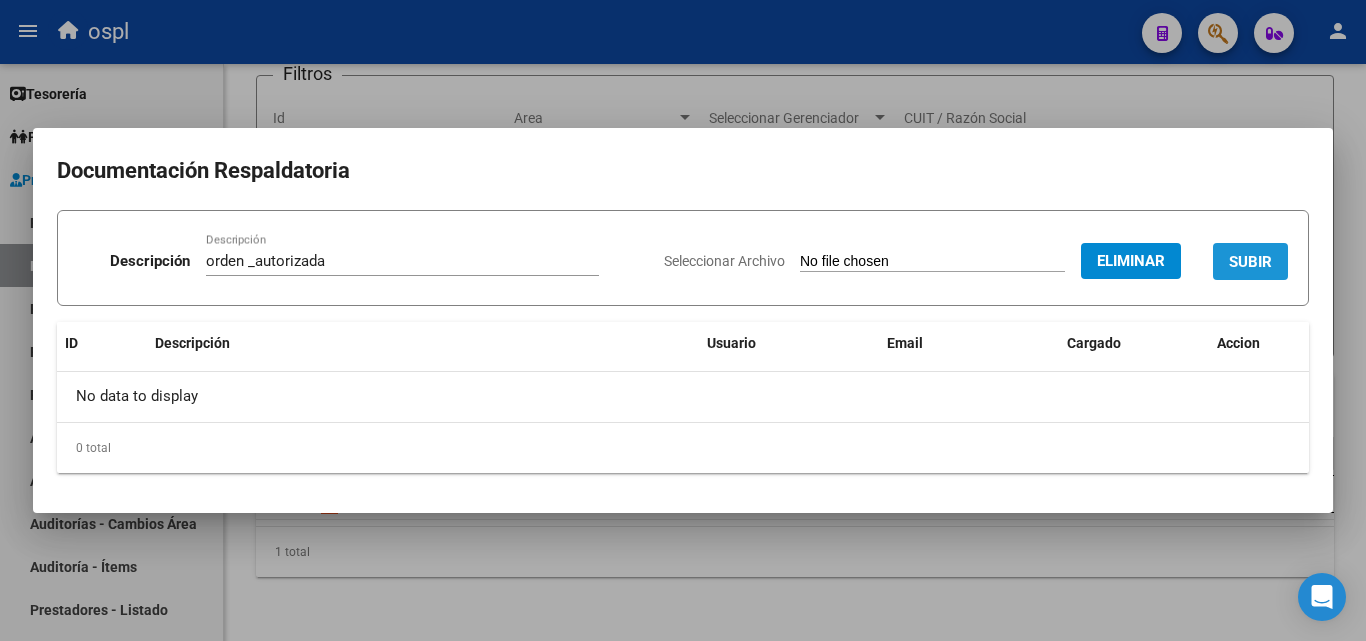 click on "SUBIR" at bounding box center (1250, 261) 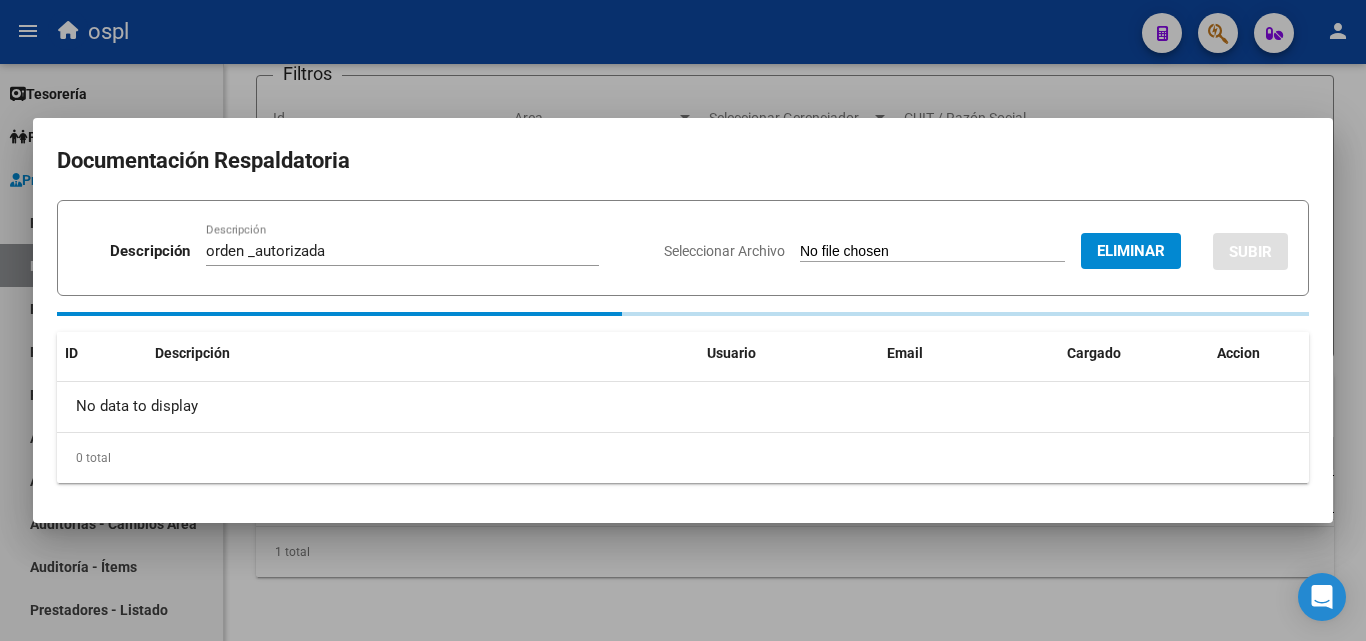 type 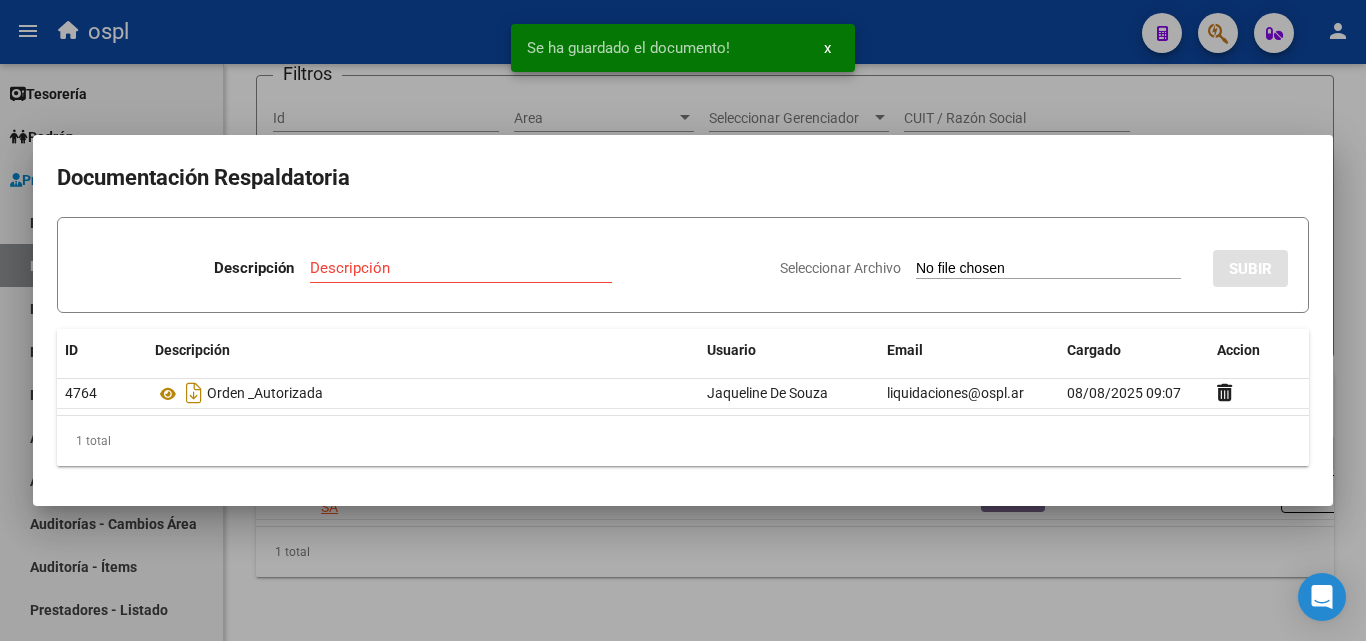 click on "Seleccionar Archivo" at bounding box center [1048, 269] 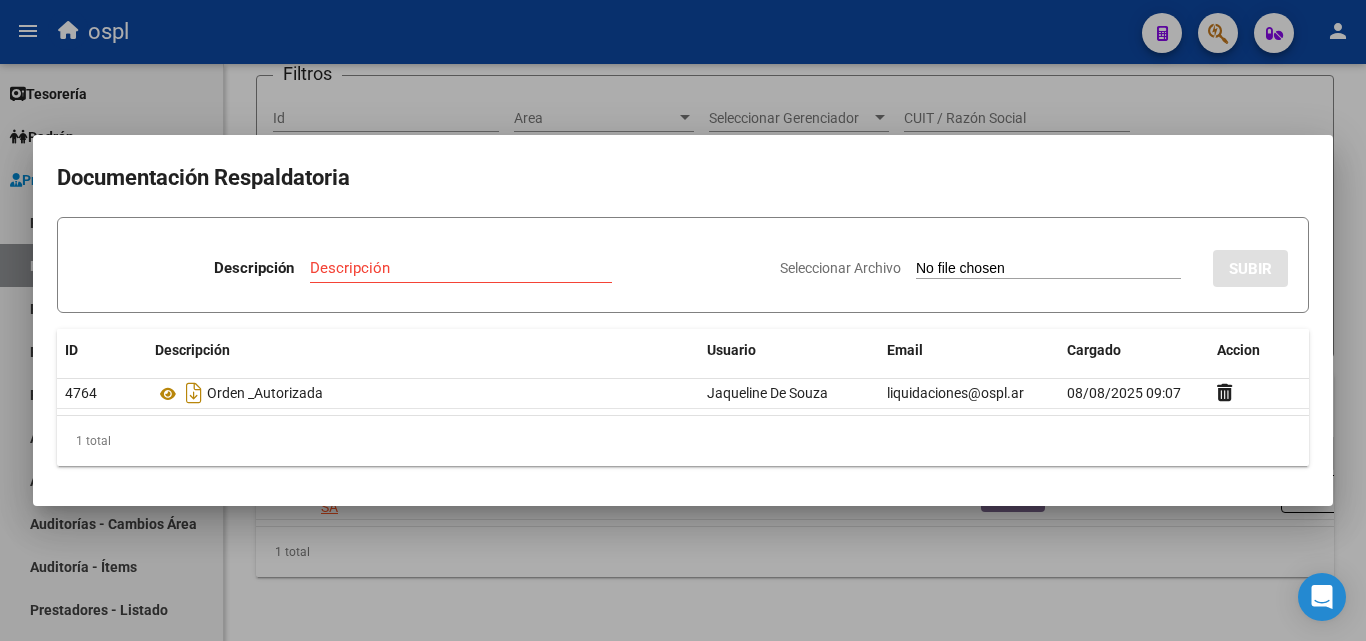 type on "C:\fakepath\48658 - MJUSU1.jpg" 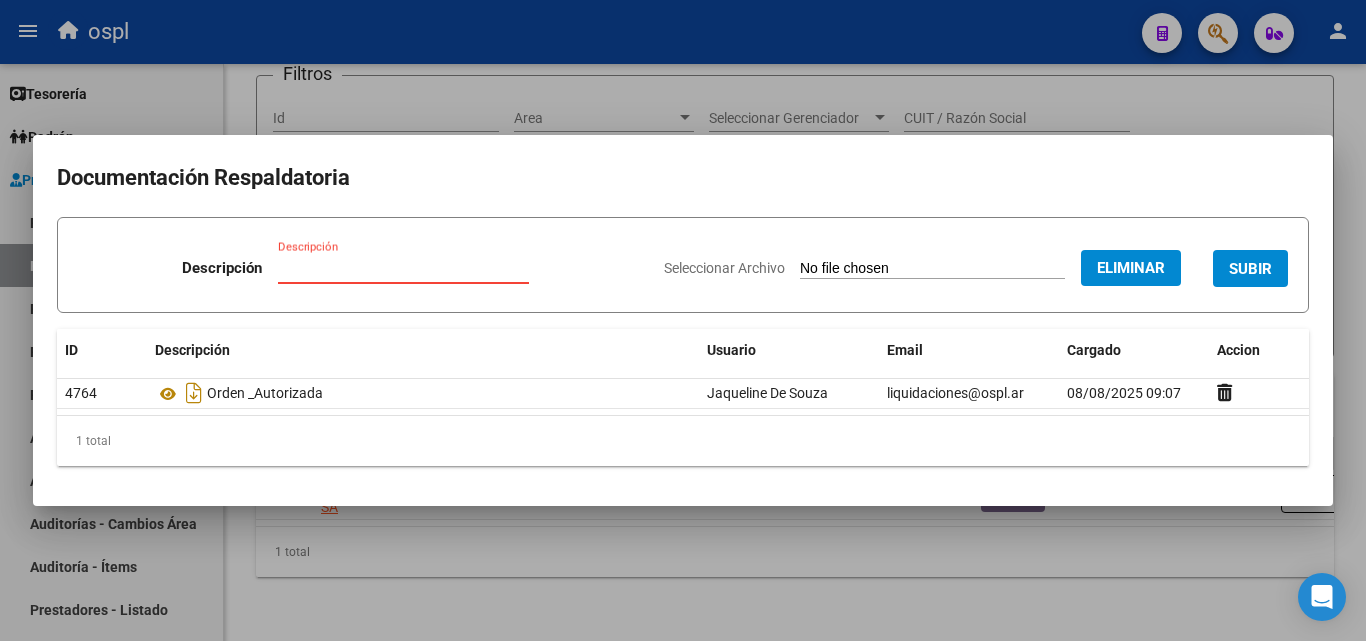click on "Descripción" at bounding box center [403, 268] 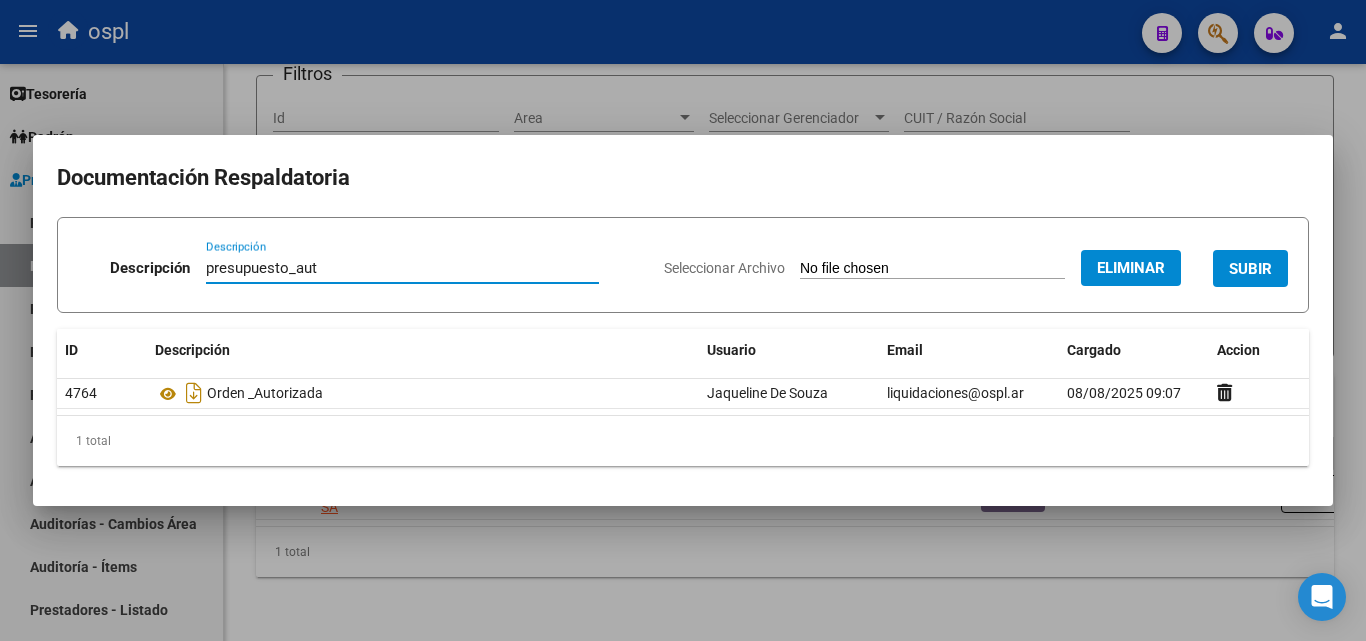 type on "presupuesto_aut" 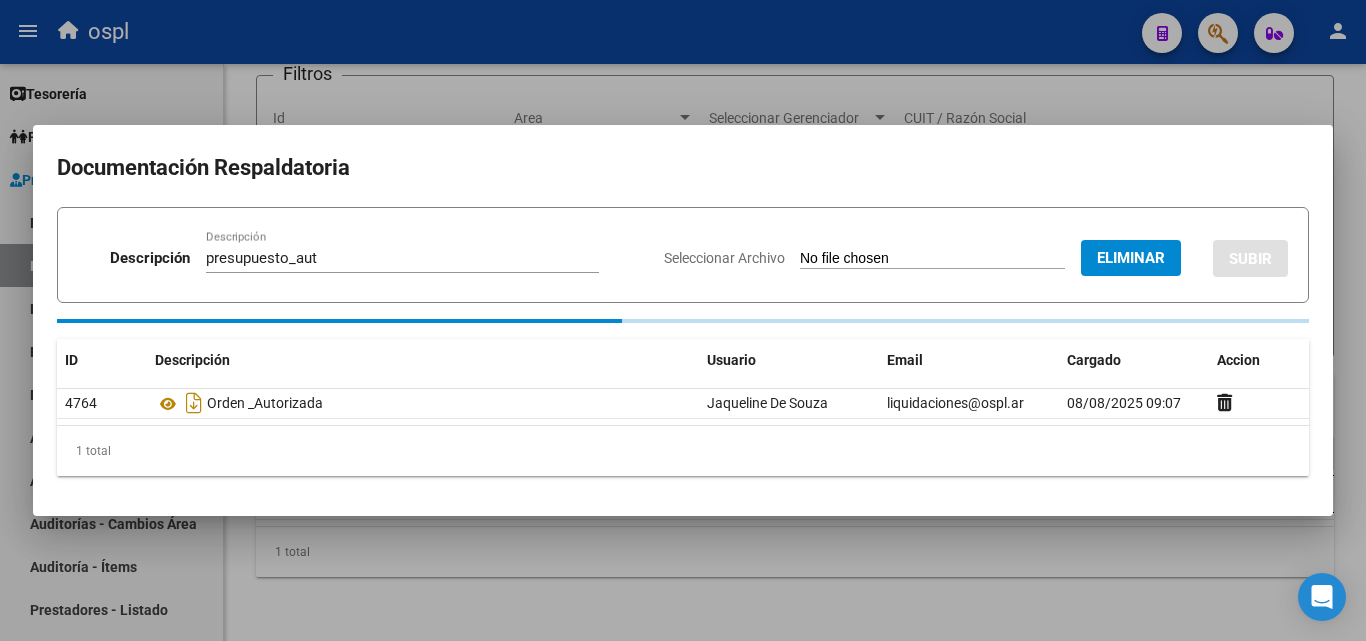 type 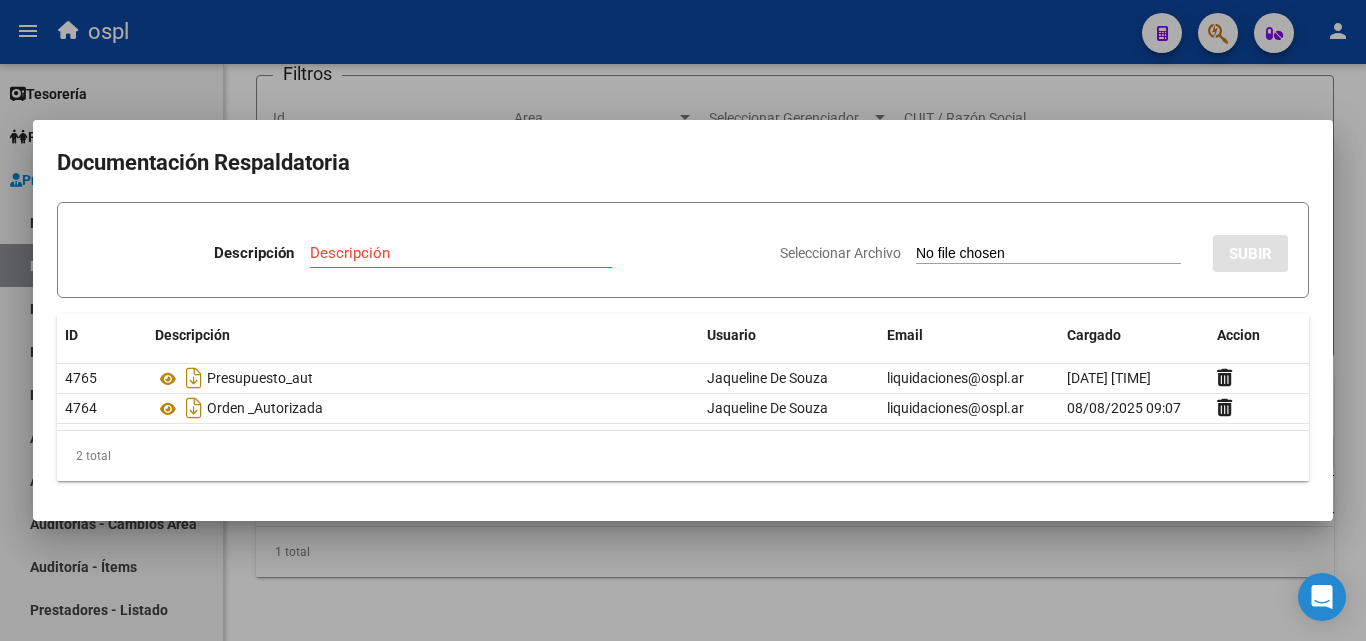 click on "Seleccionar Archivo" at bounding box center (1048, 254) 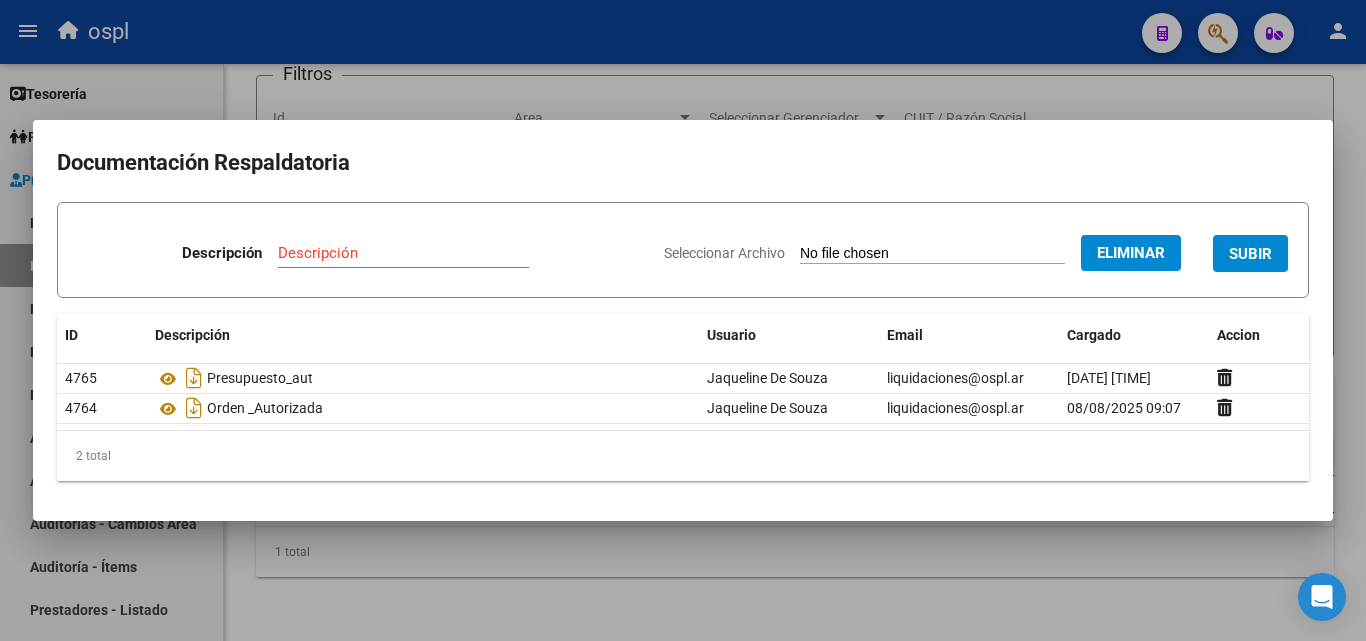 click on "Descripción" at bounding box center (403, 253) 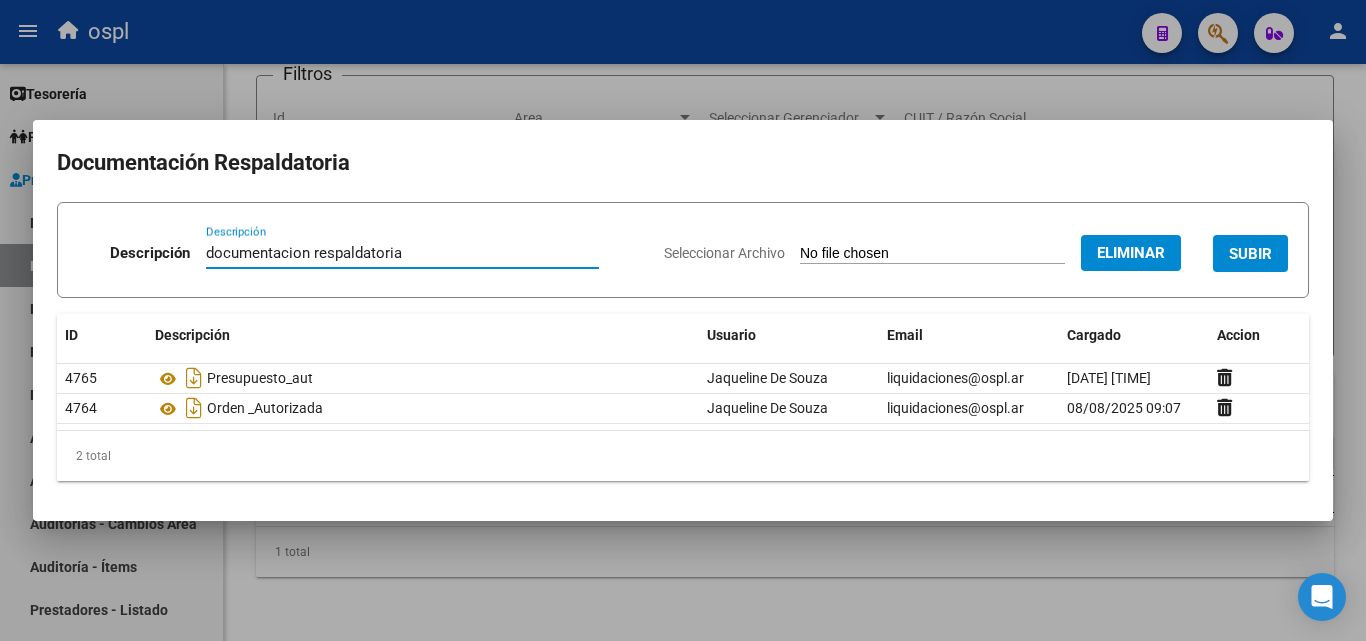 type on "documentacion respaldatoria" 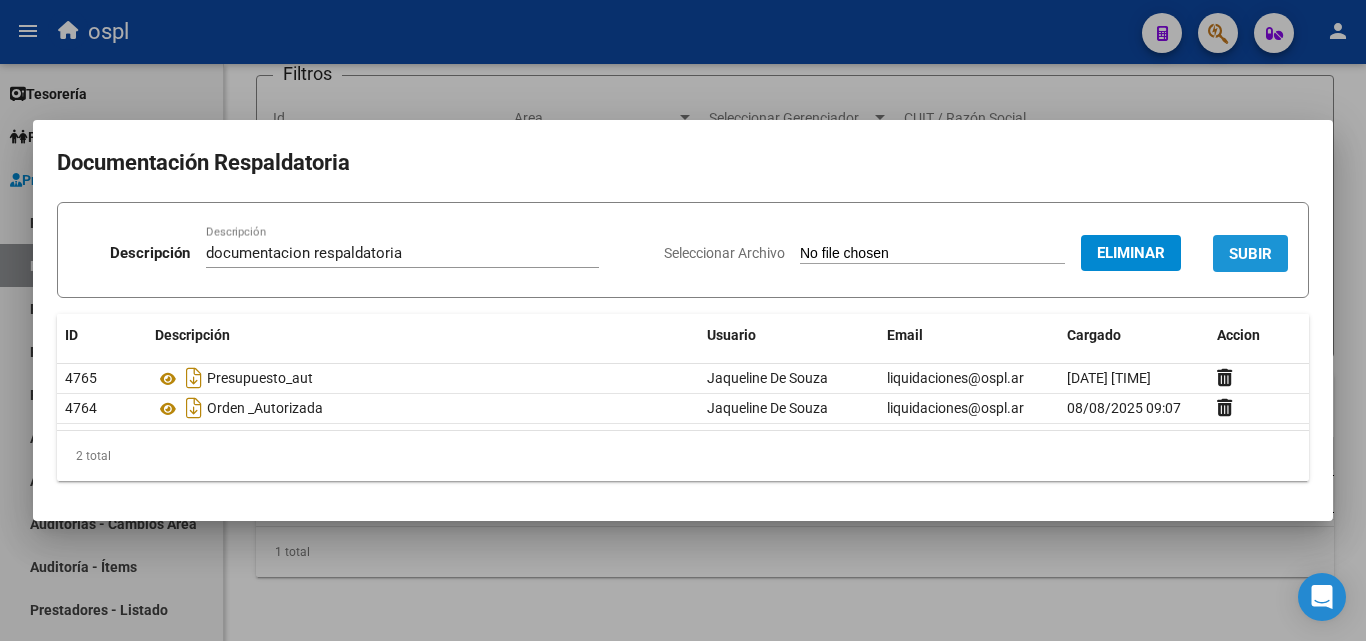 click on "SUBIR" at bounding box center (1250, 254) 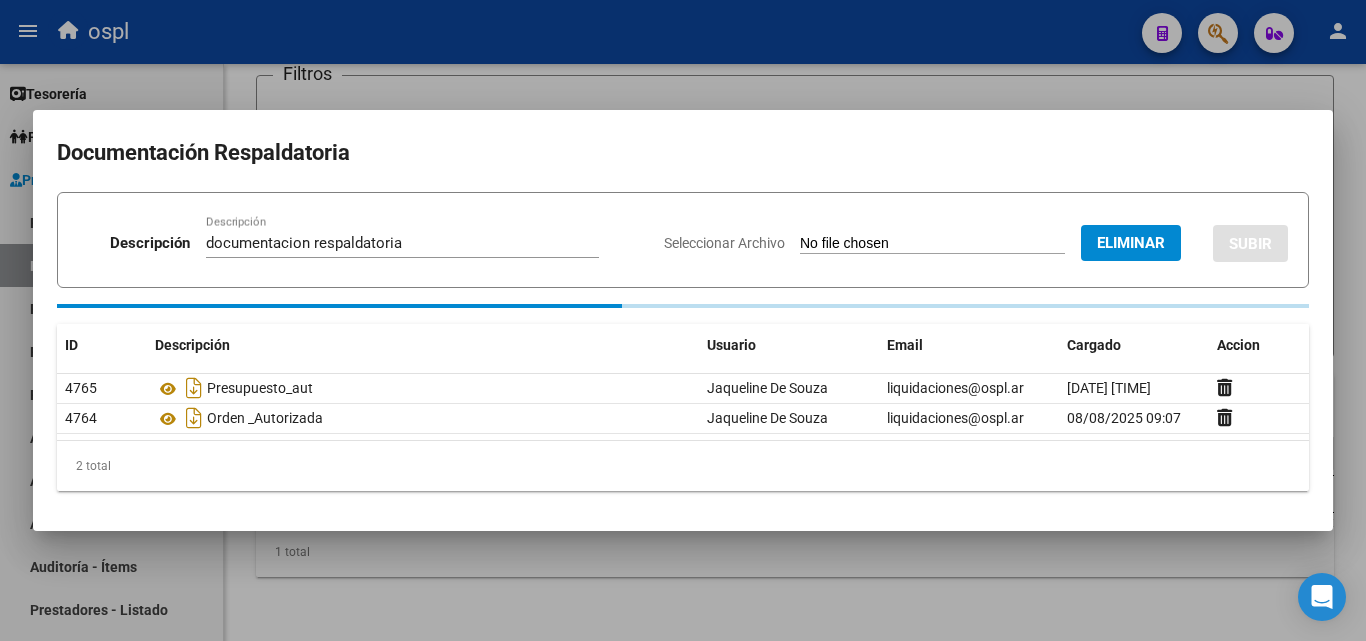 type 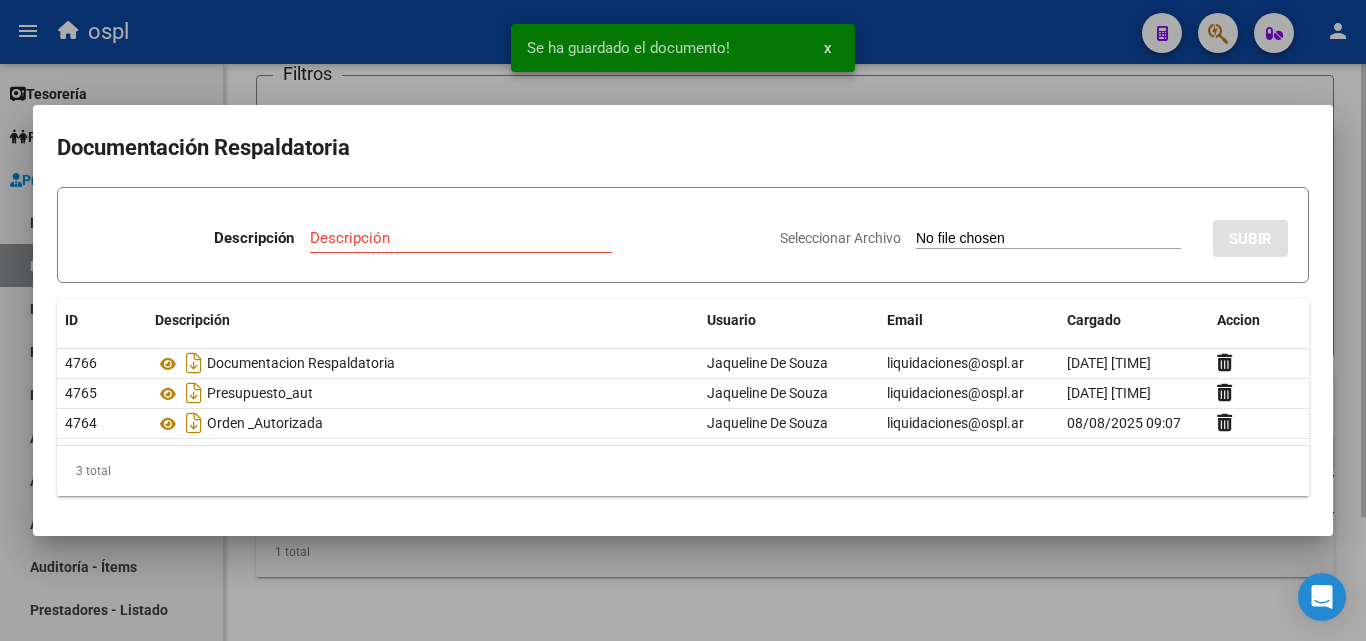 click at bounding box center [683, 320] 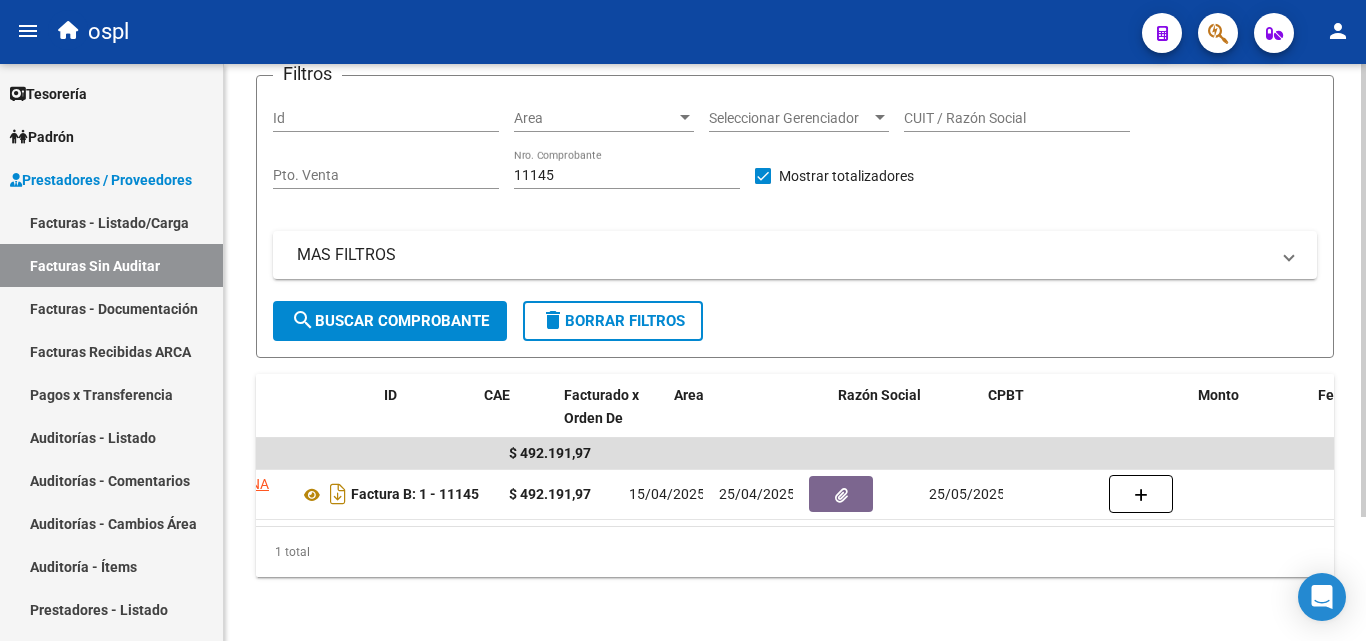 scroll, scrollTop: 0, scrollLeft: 0, axis: both 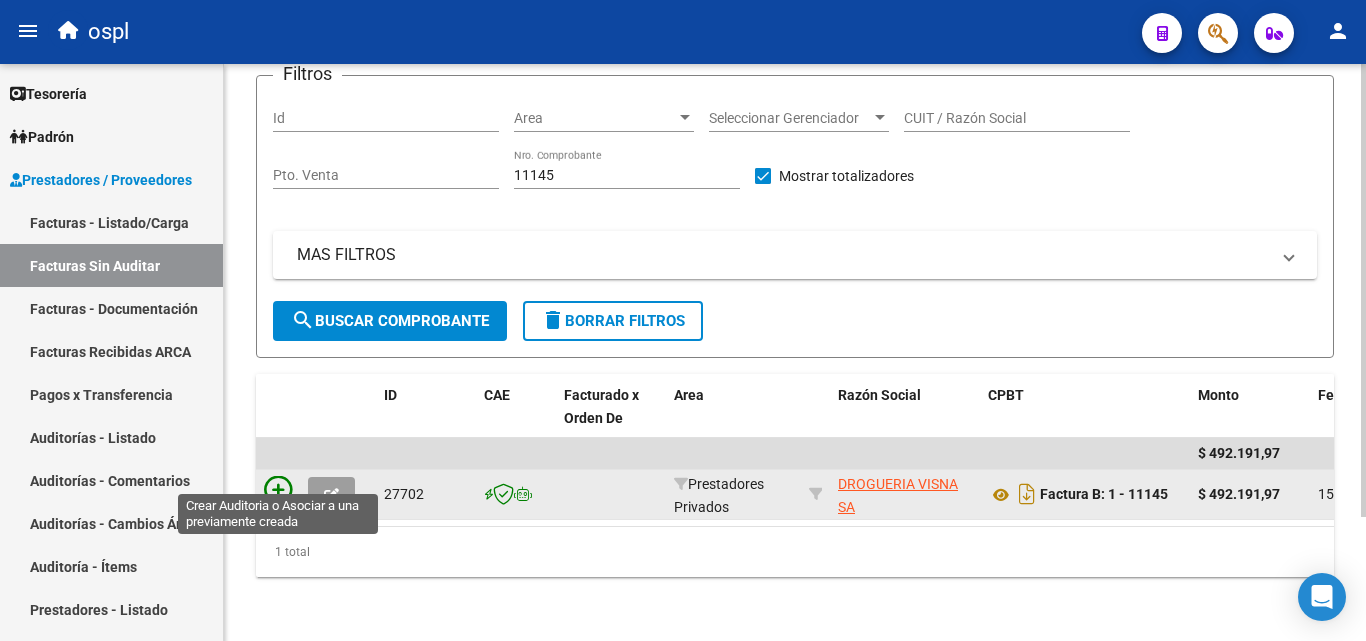 click 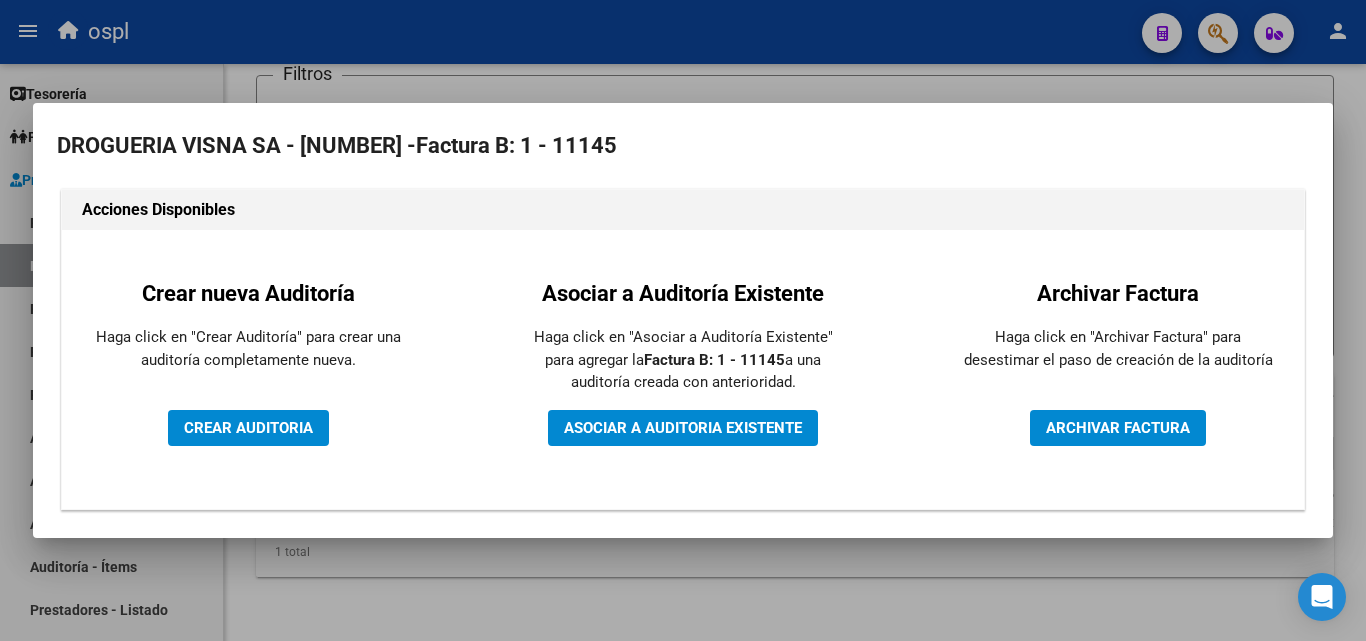 click at bounding box center [683, 320] 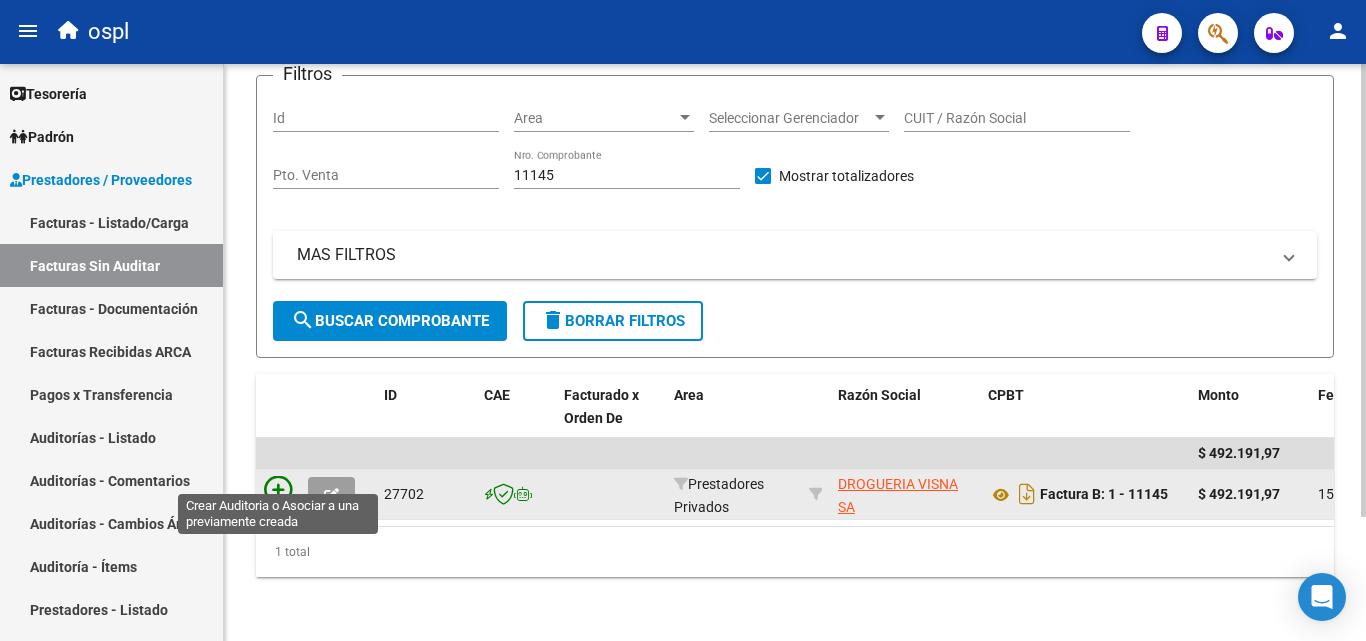 click 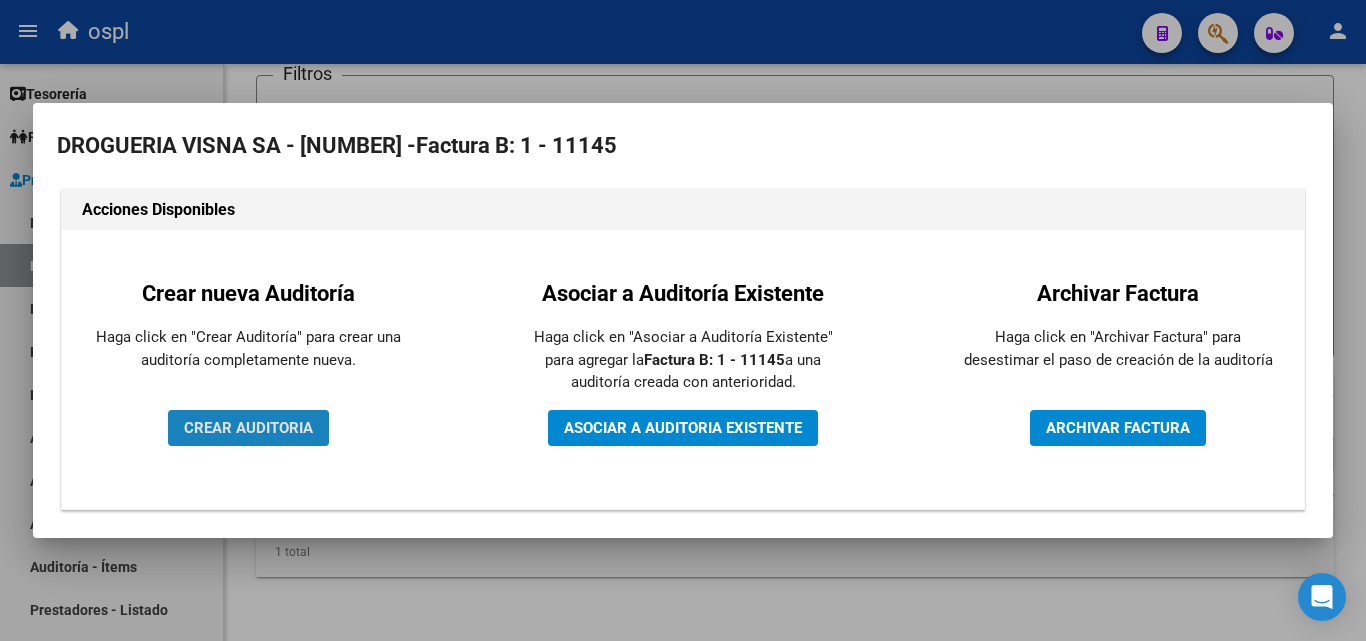 click on "CREAR AUDITORIA" at bounding box center (248, 428) 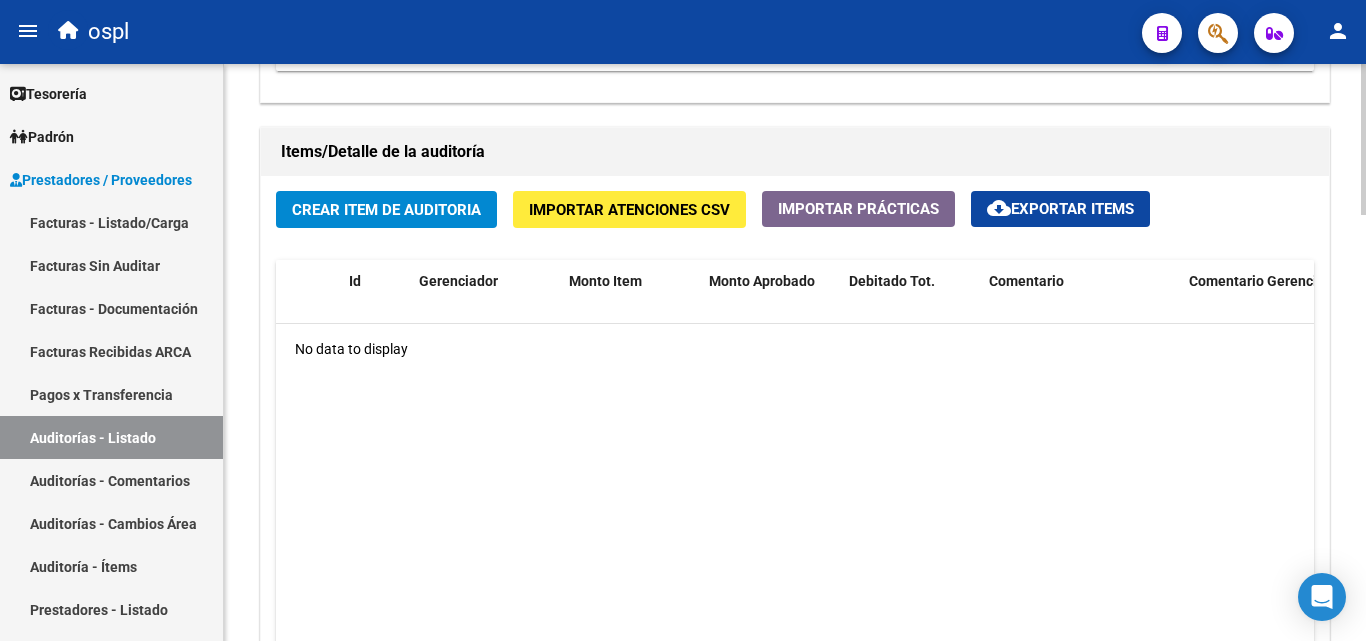 scroll, scrollTop: 1400, scrollLeft: 0, axis: vertical 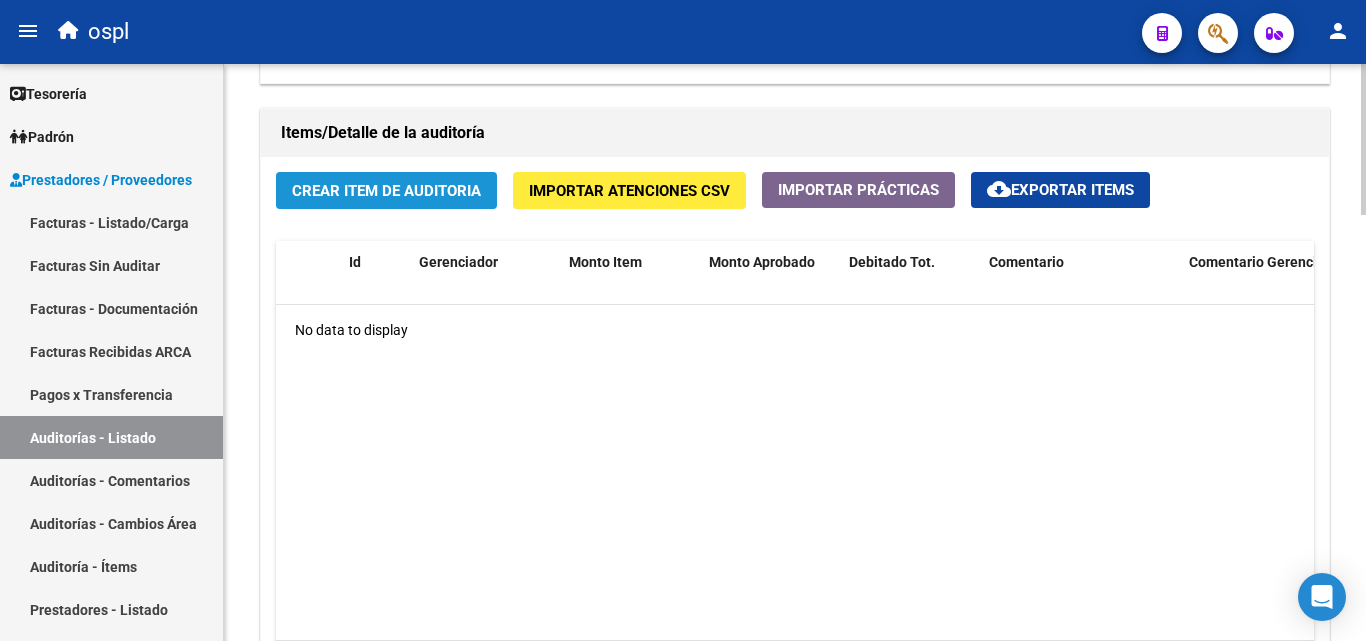 click on "Crear Item de Auditoria" 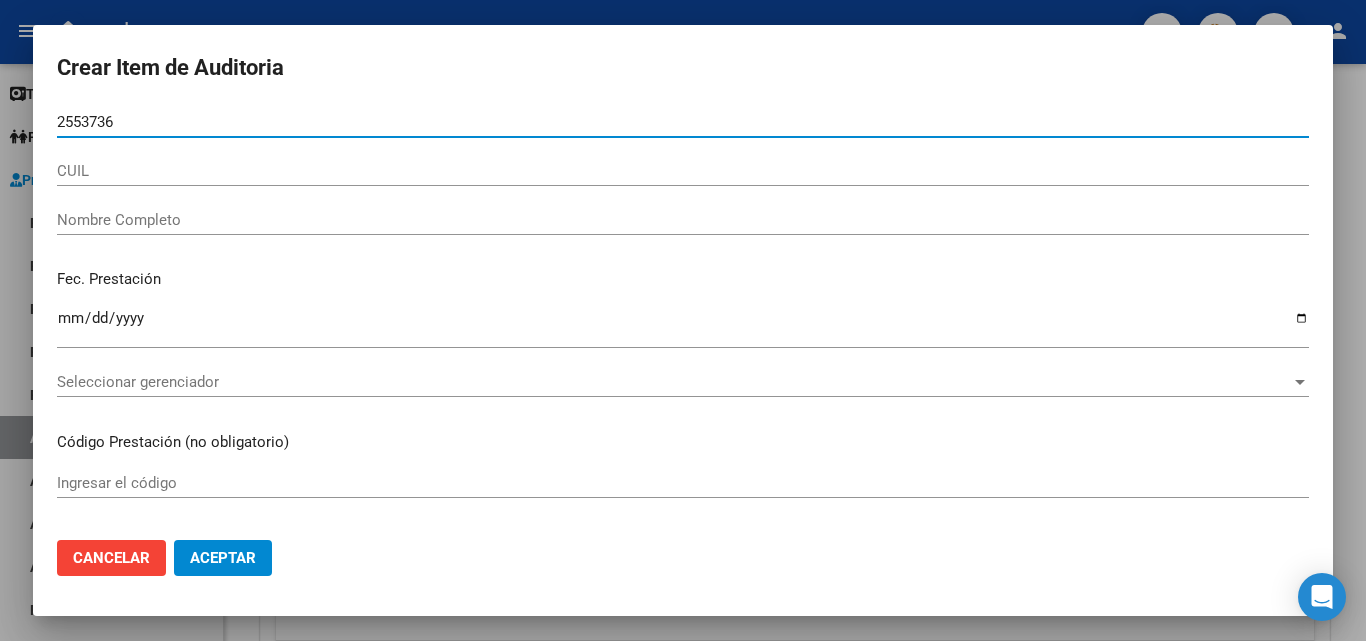 type on "25537365" 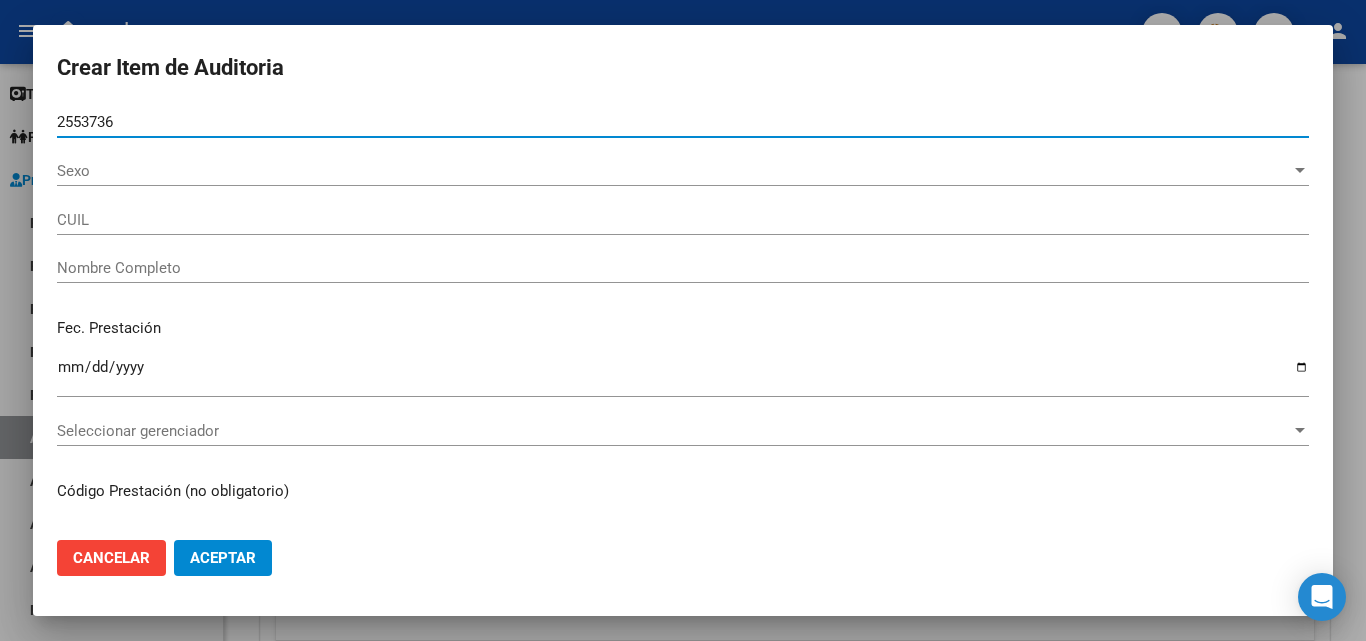 type on "20255373650" 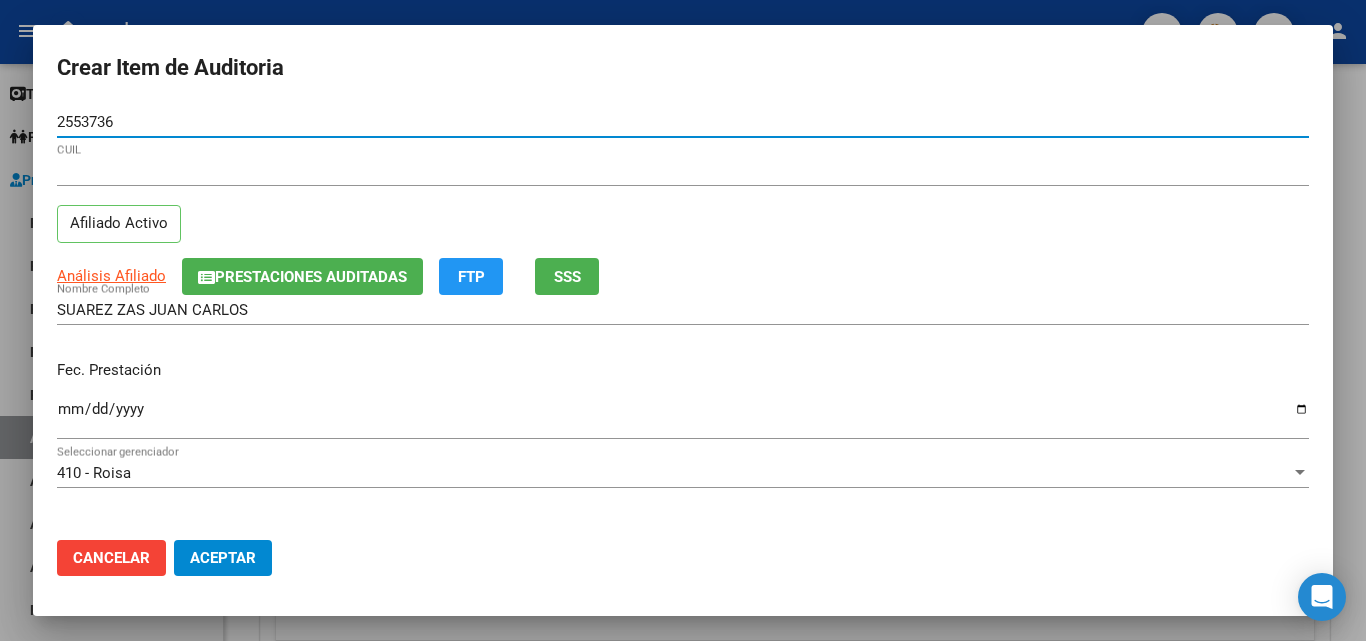 type on "25537365" 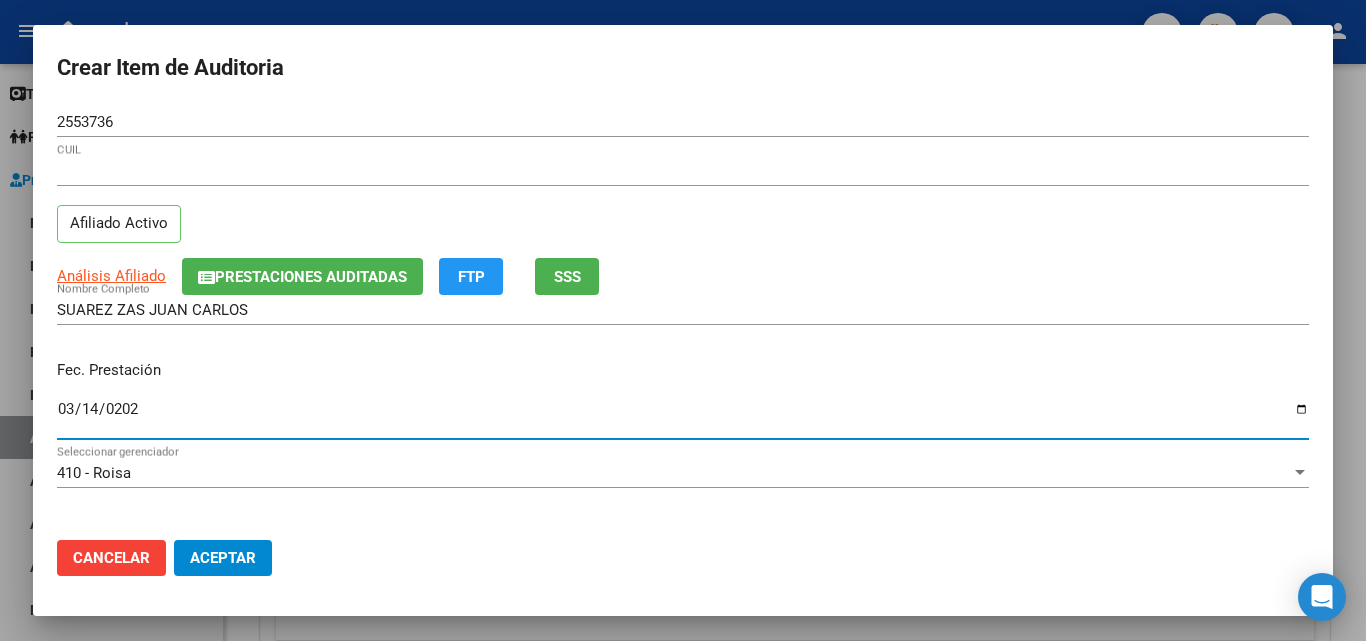 type on "2025-03-14" 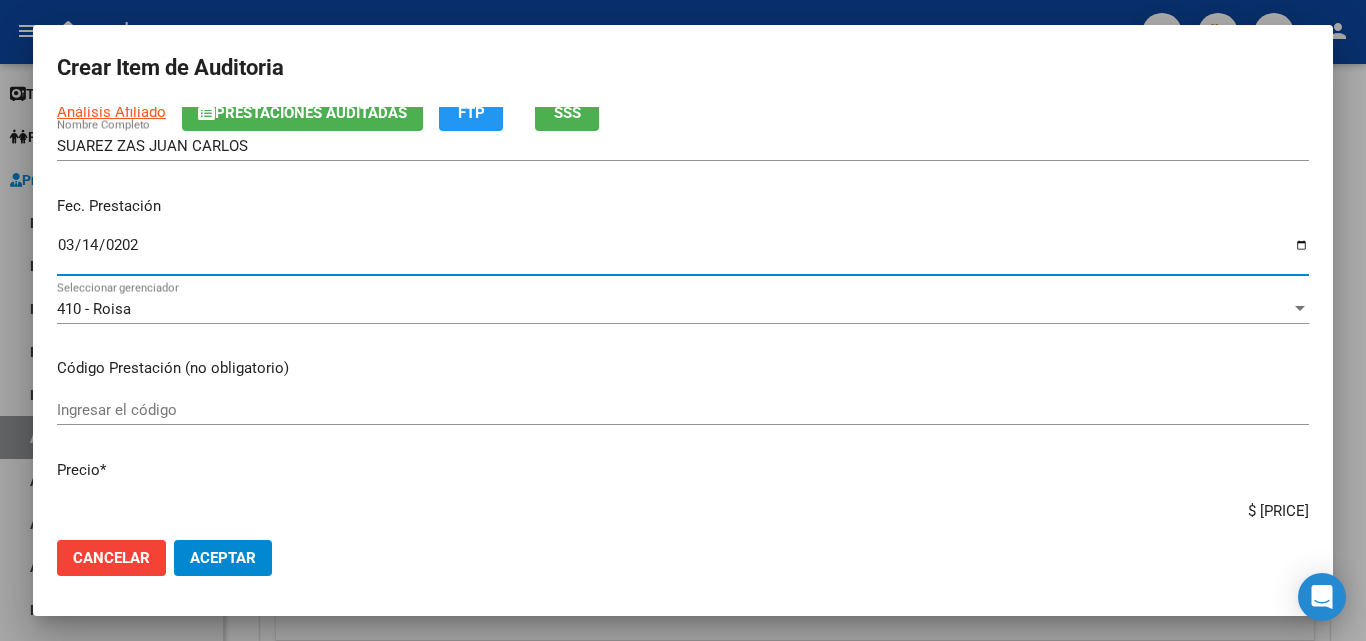 scroll, scrollTop: 200, scrollLeft: 0, axis: vertical 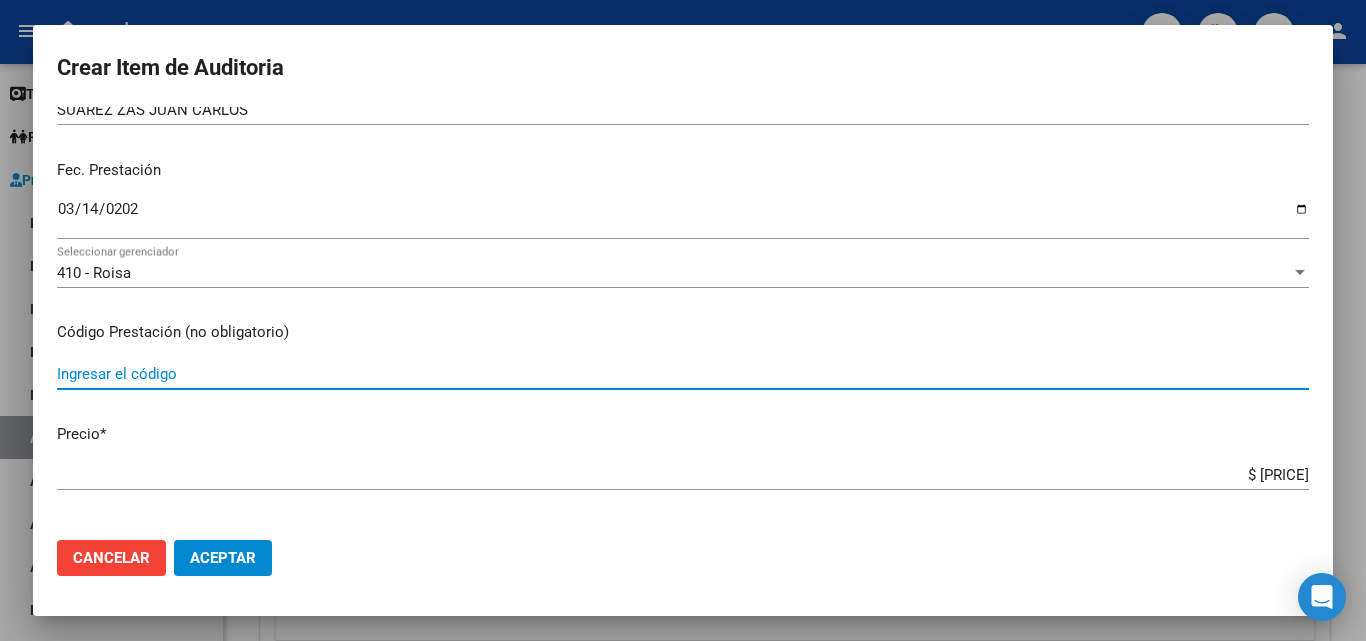 click on "Ingresar el código" at bounding box center [683, 374] 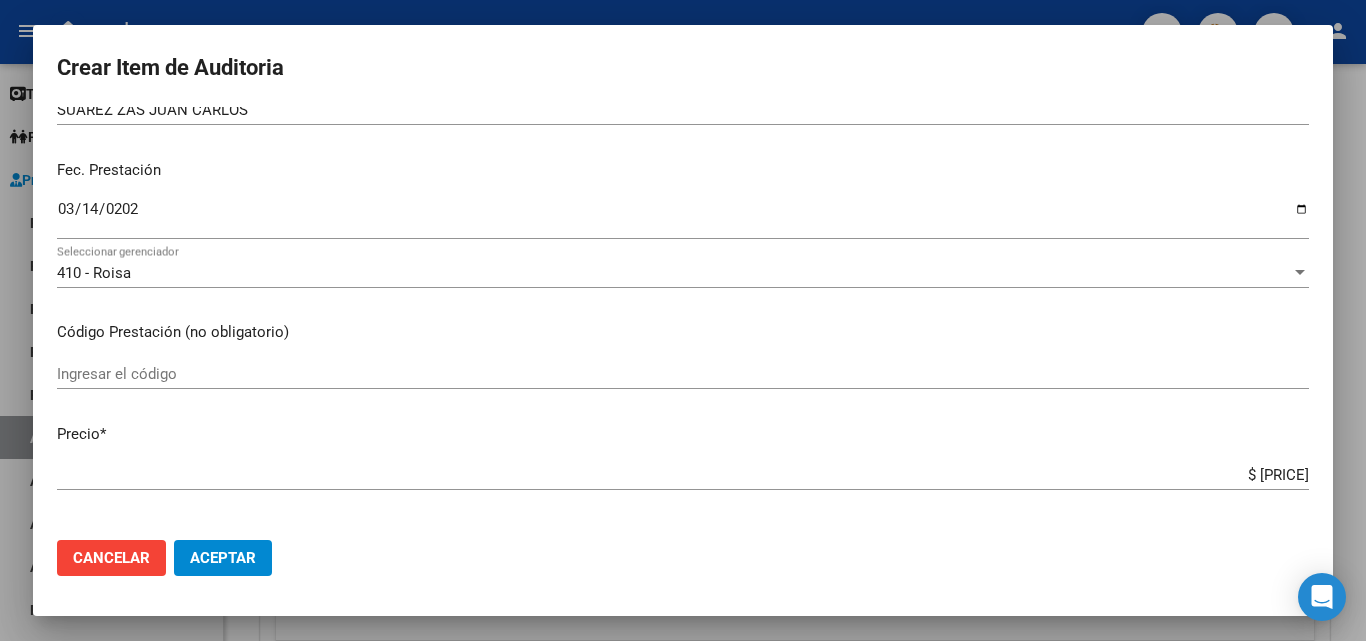 scroll, scrollTop: 300, scrollLeft: 0, axis: vertical 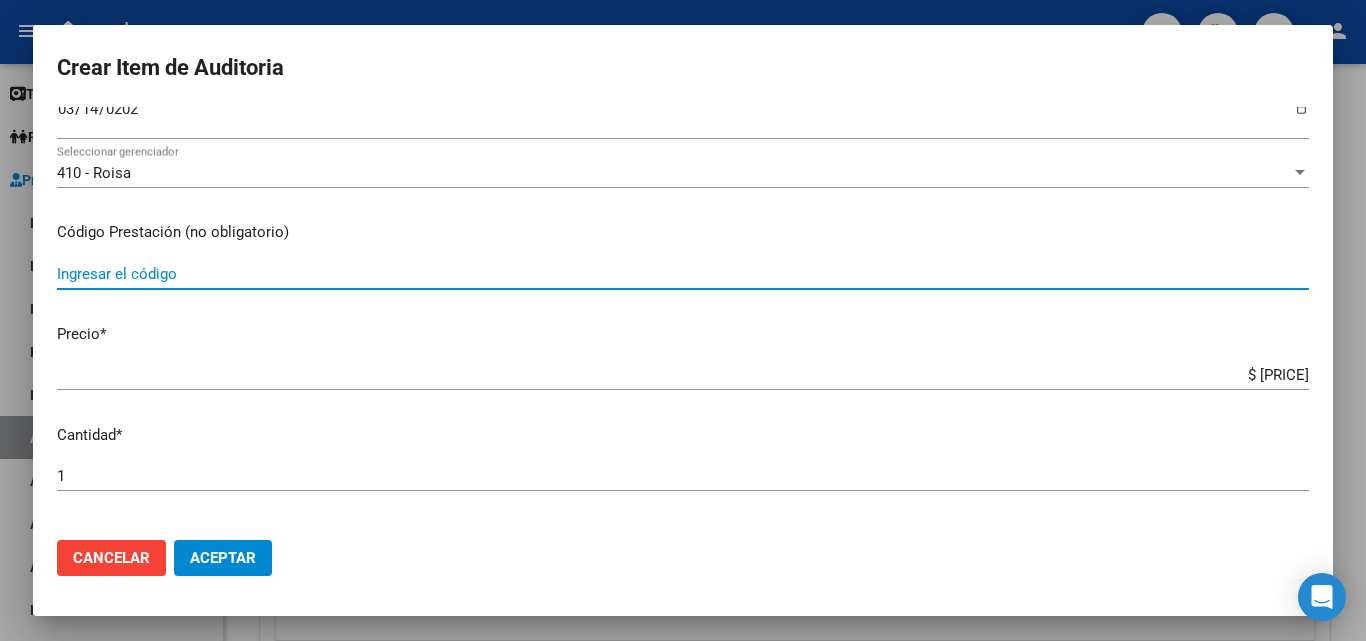 click on "Ingresar el código" at bounding box center [683, 274] 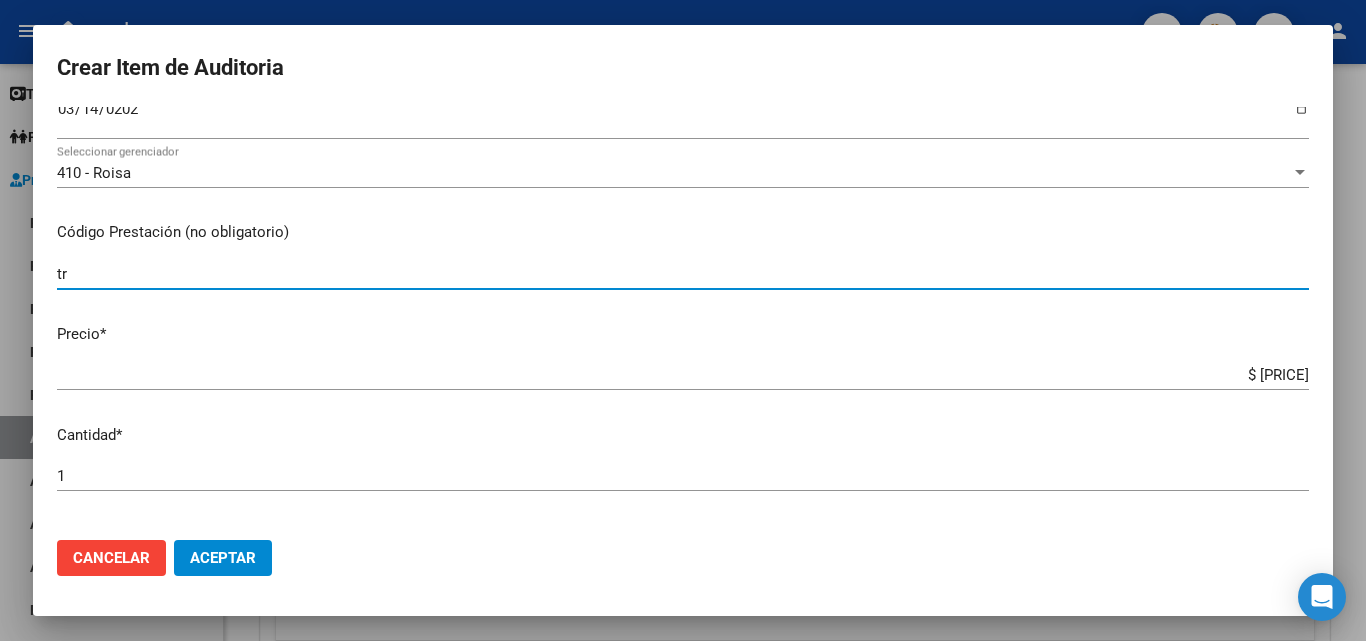 type on "t" 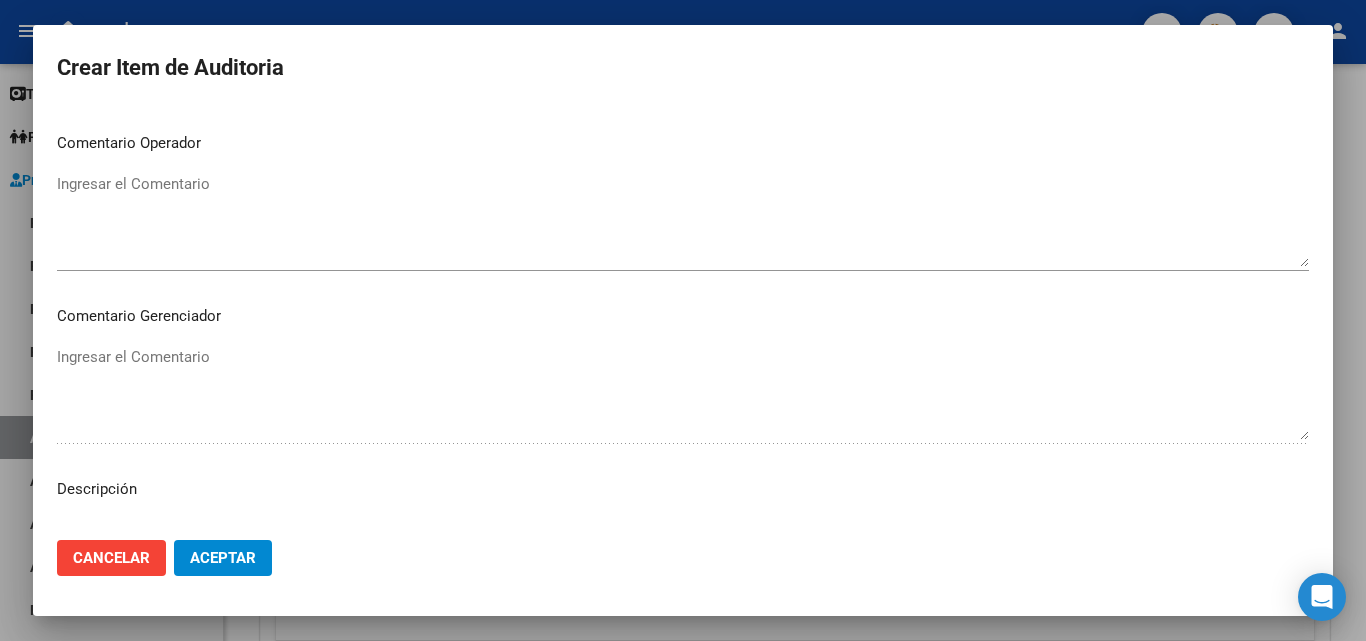 scroll, scrollTop: 900, scrollLeft: 0, axis: vertical 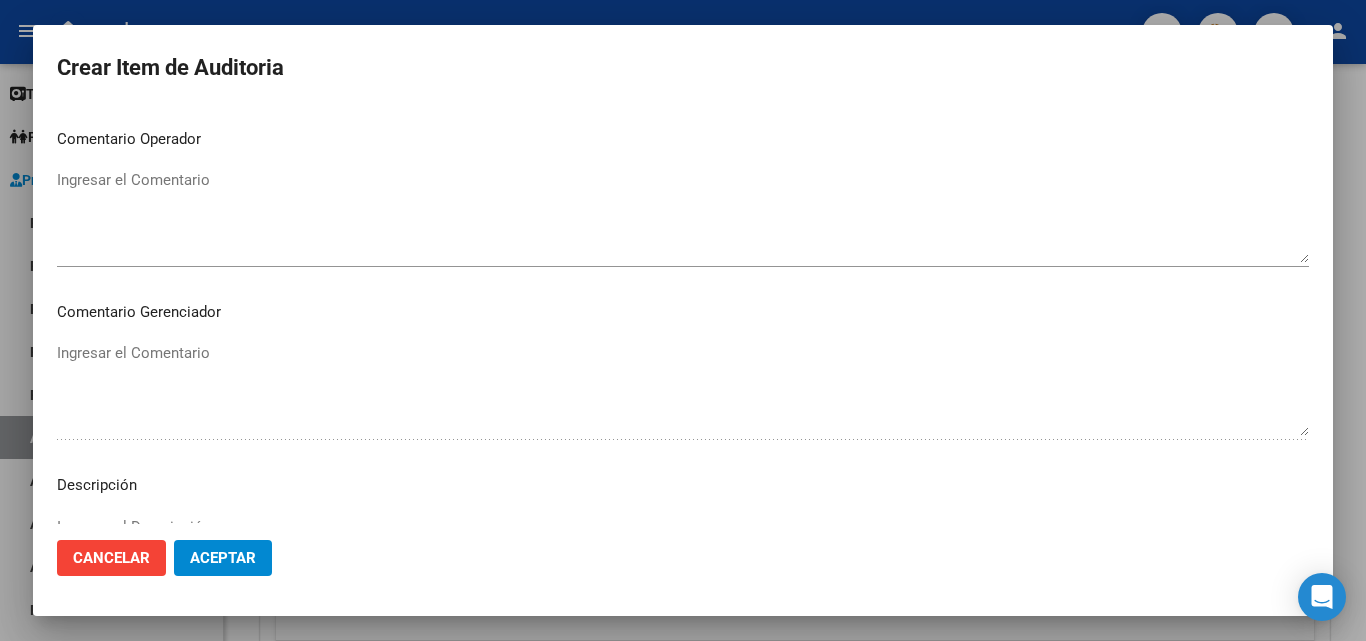 type on "TRI-ZEVUVIR COMP X30" 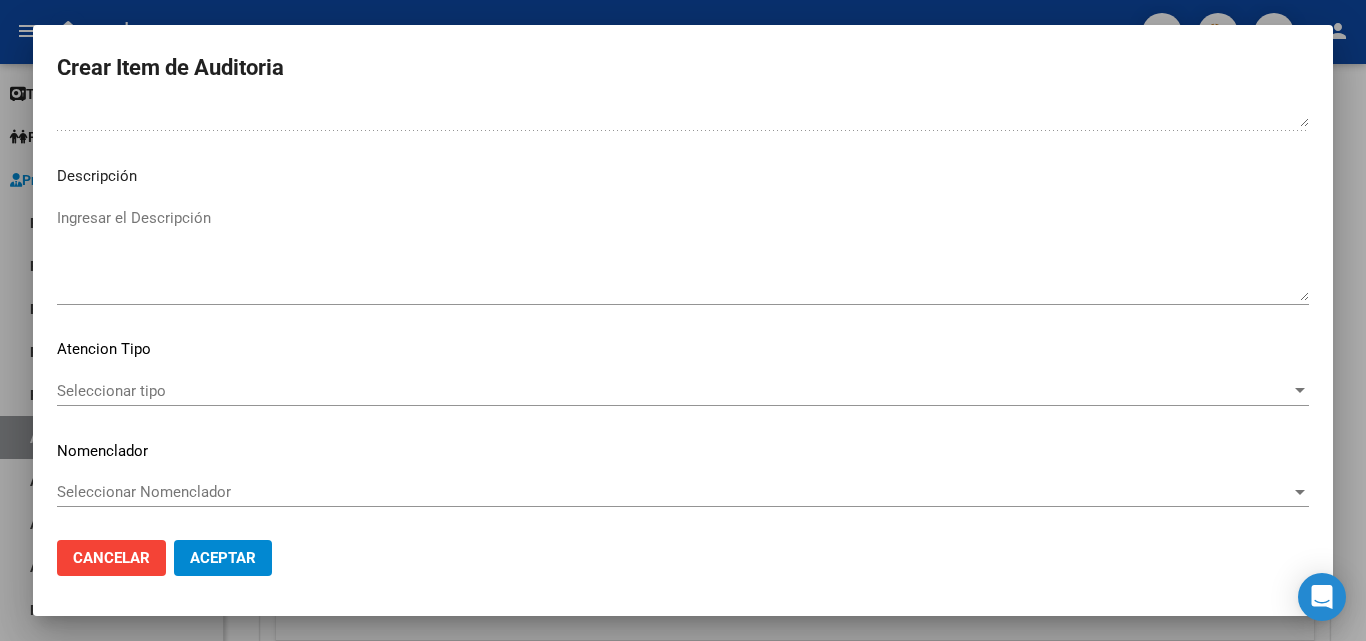 scroll, scrollTop: 1211, scrollLeft: 0, axis: vertical 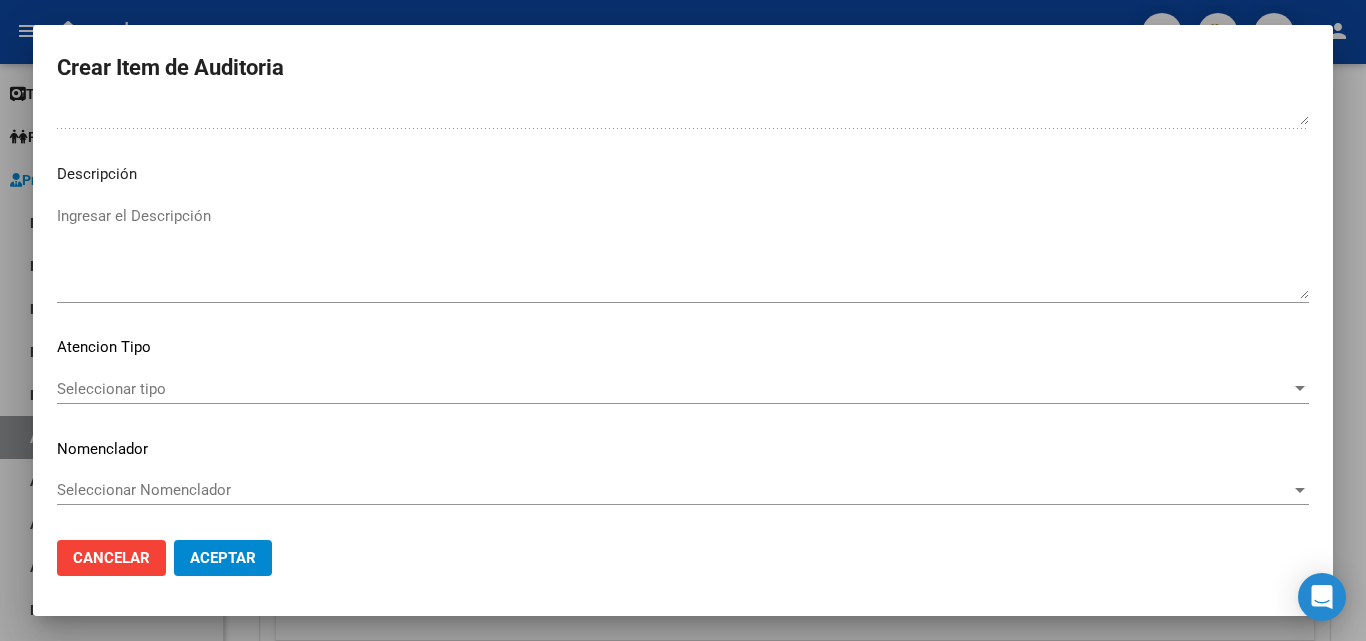 type on "FALTA TRAZA
OK VALOR KAIROS" 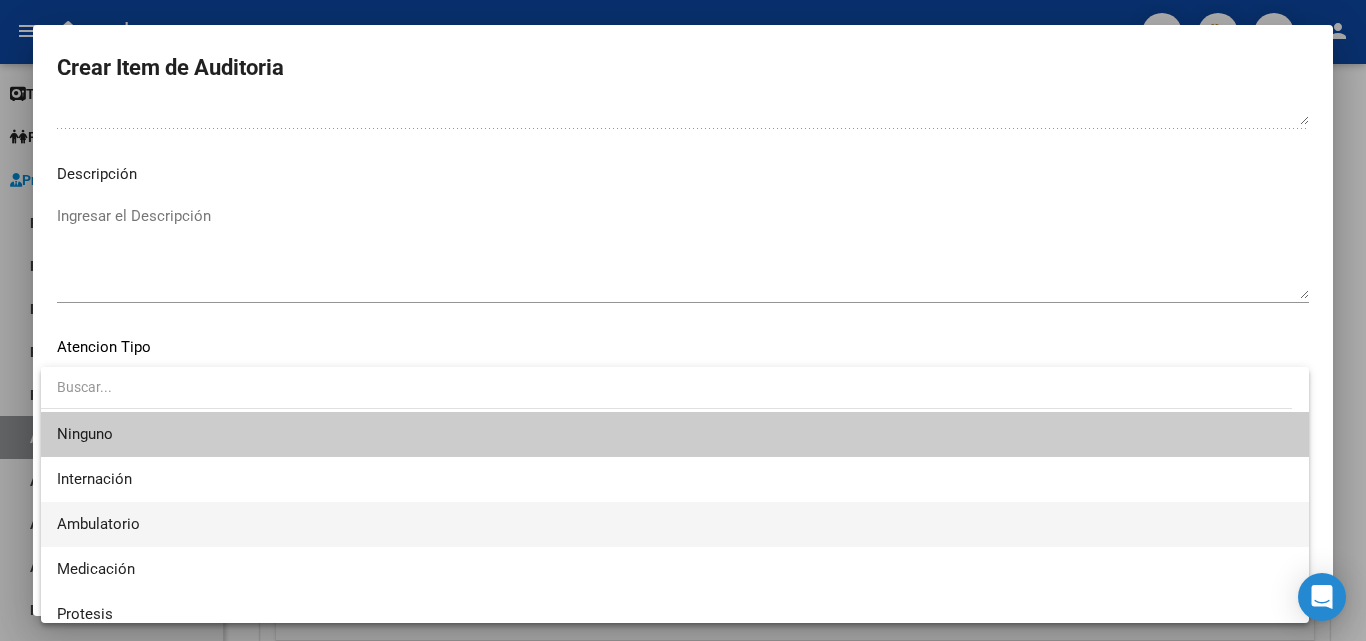 scroll, scrollTop: 59, scrollLeft: 0, axis: vertical 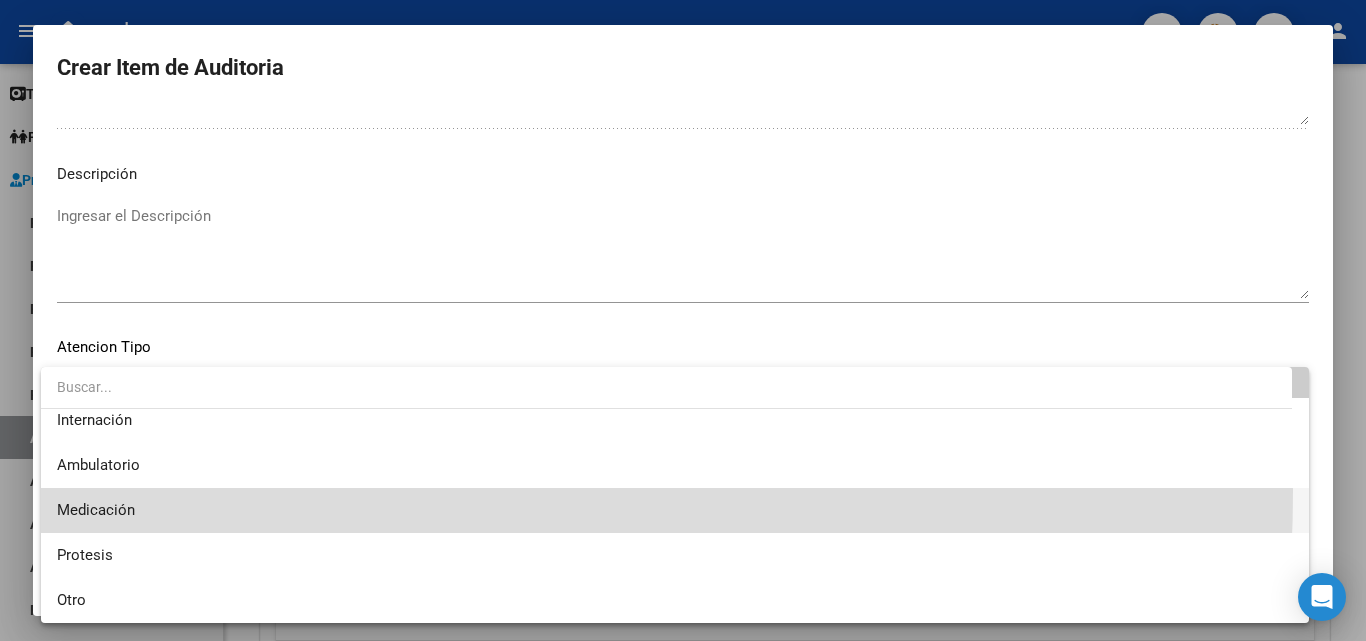 click on "Medicación" at bounding box center (675, 510) 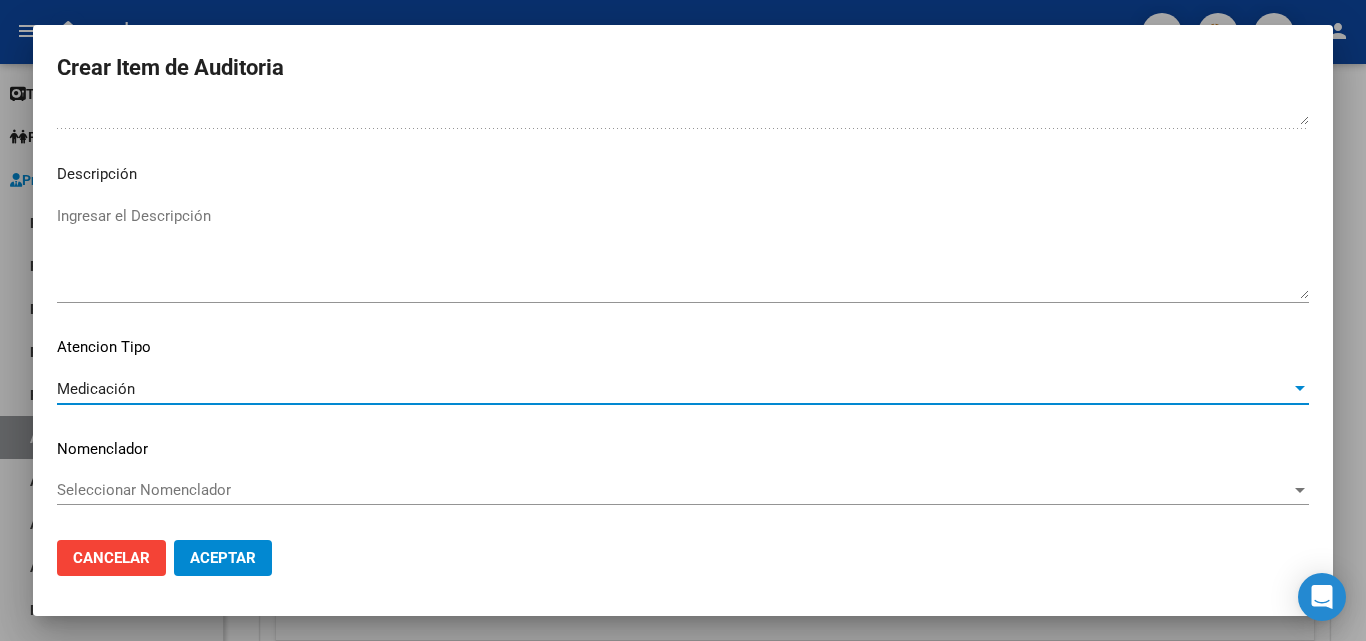 click on "Aceptar" 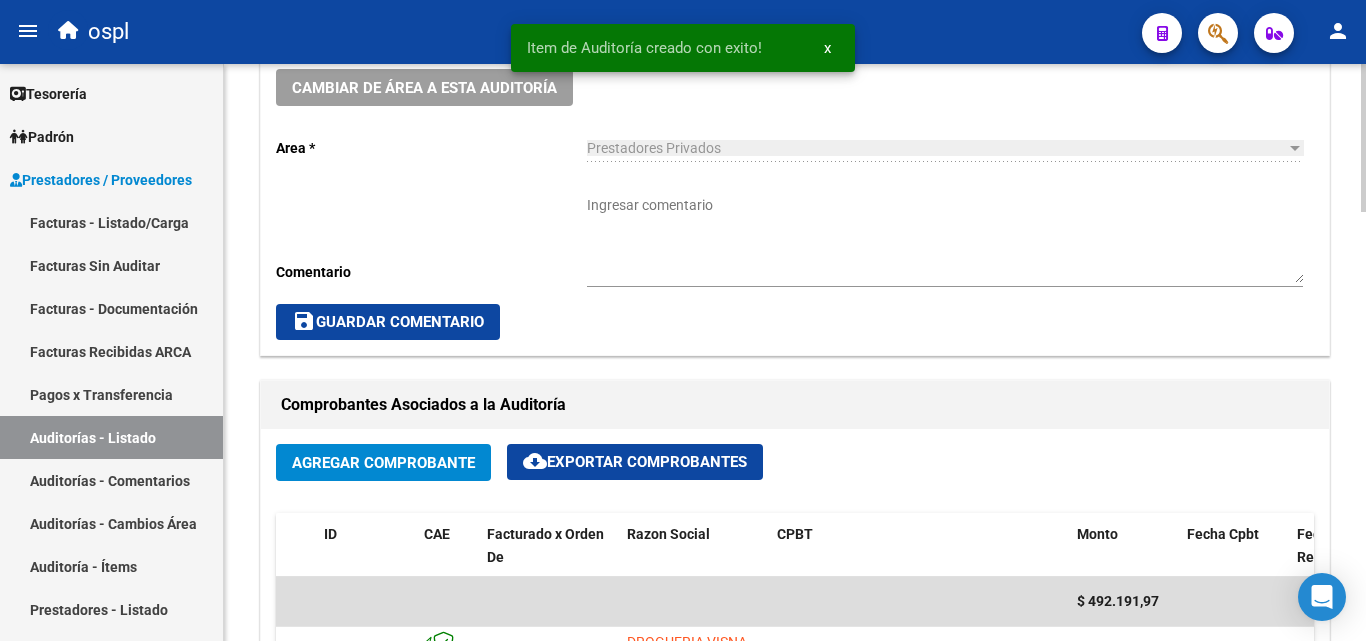 scroll, scrollTop: 601, scrollLeft: 0, axis: vertical 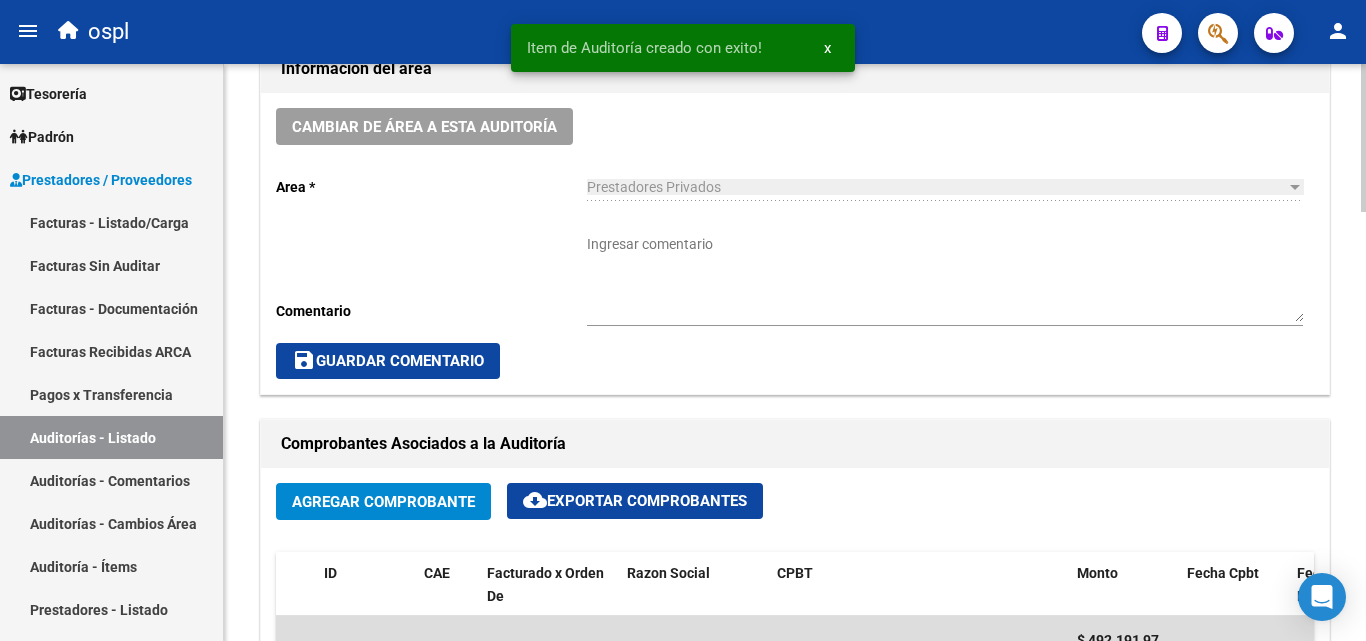 click on "Ingresar comentario" at bounding box center [945, 278] 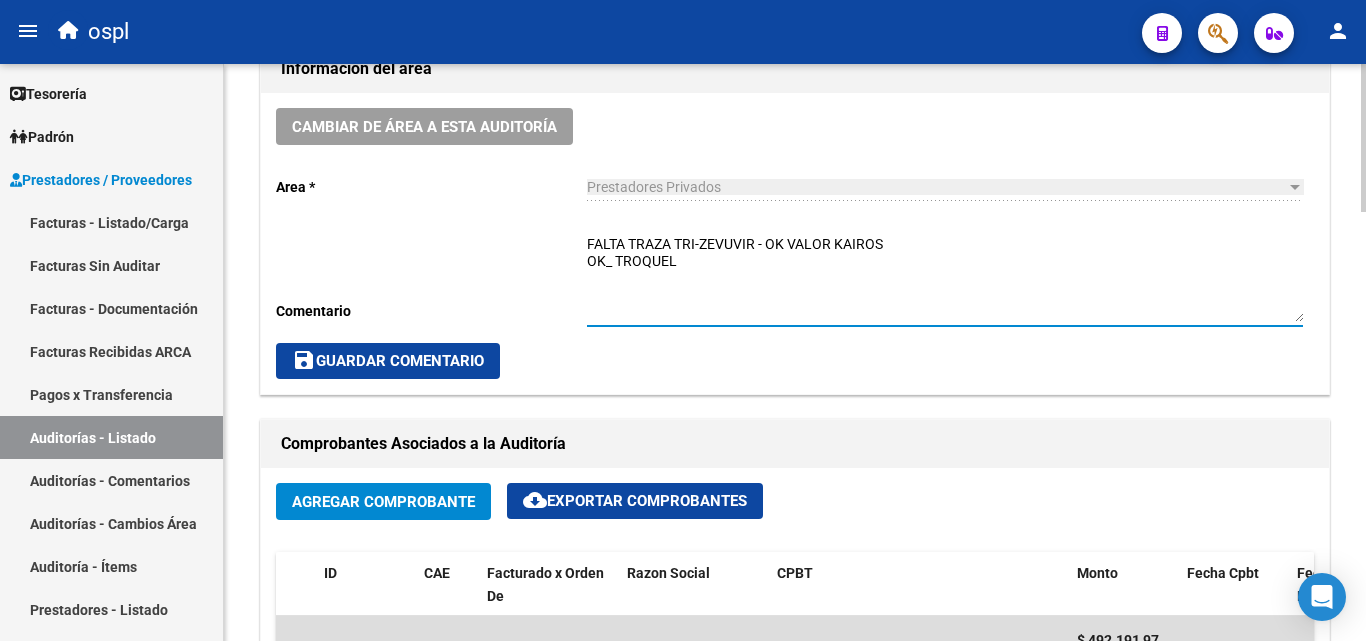 click on "FALTA TRAZA TRI-ZEVUVIR - OK VALOR KAIROS
OK_ TROQUEL" at bounding box center (945, 278) 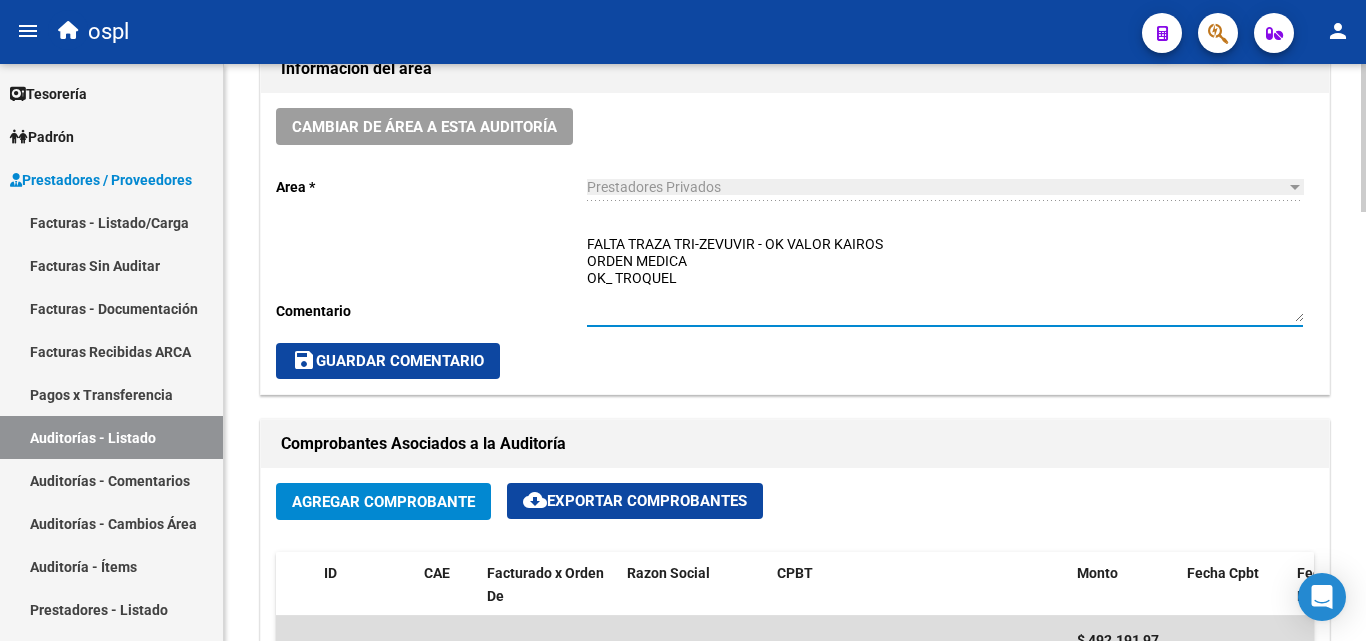 click on "FALTA TRAZA TRI-ZEVUVIR - OK VALOR KAIROS
ORDEN MEDICA
OK_ TROQUEL" at bounding box center [945, 278] 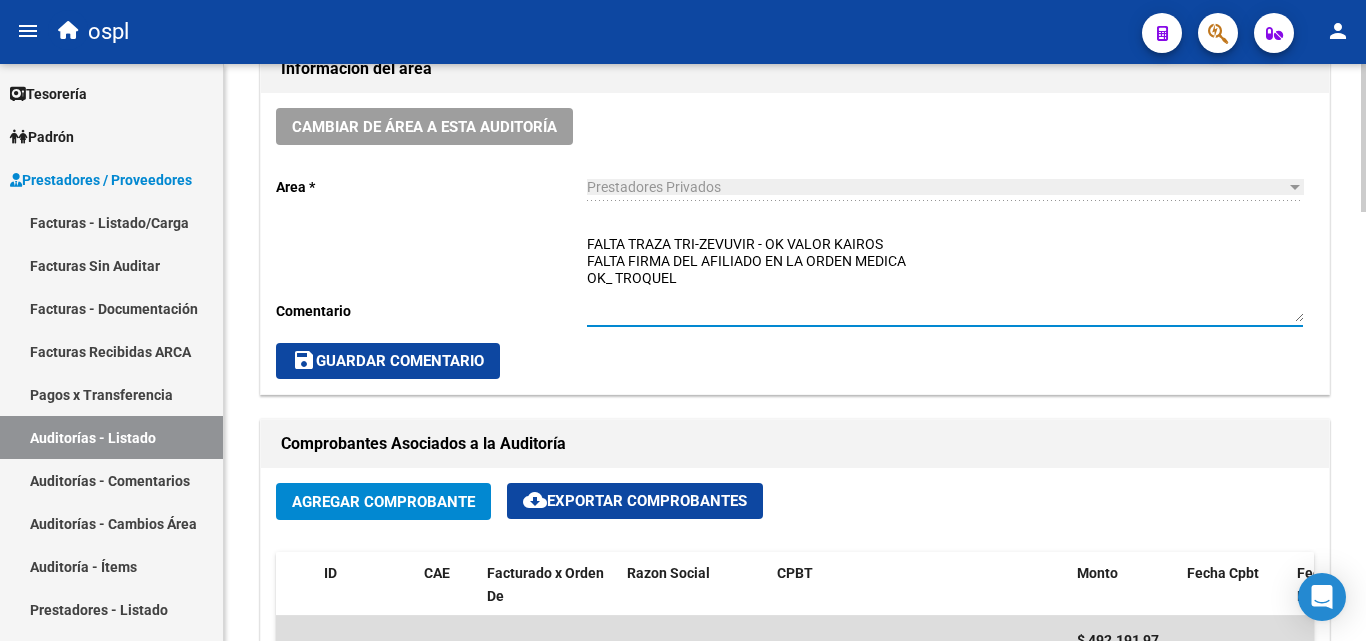 click on "FALTA TRAZA TRI-ZEVUVIR - OK VALOR KAIROS
FALTA FIRMA DEL AFILIADO EN LA ORDEN MEDICA
OK_ TROQUEL" at bounding box center [945, 278] 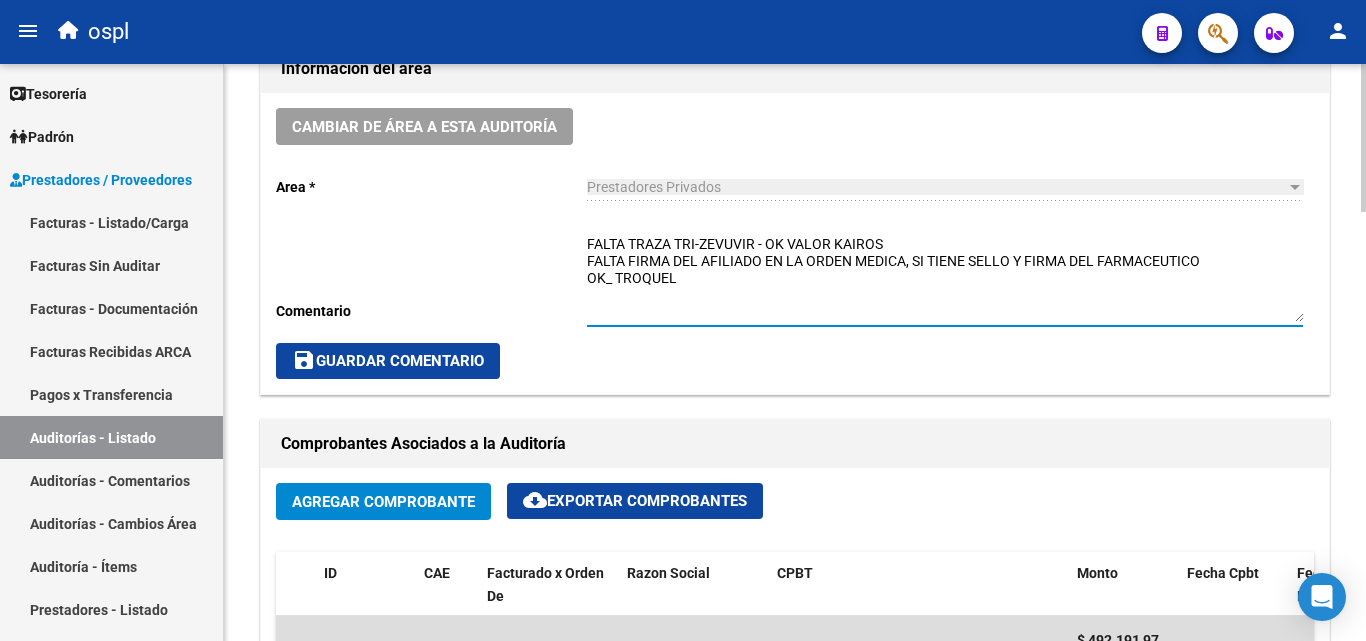 click on "FALTA TRAZA TRI-ZEVUVIR - OK VALOR KAIROS
FALTA FIRMA DEL AFILIADO EN LA ORDEN MEDICA, SI TIENE SELLO Y FIRMA DEL FARMACEUTICO
OK_ TROQUEL" at bounding box center (945, 278) 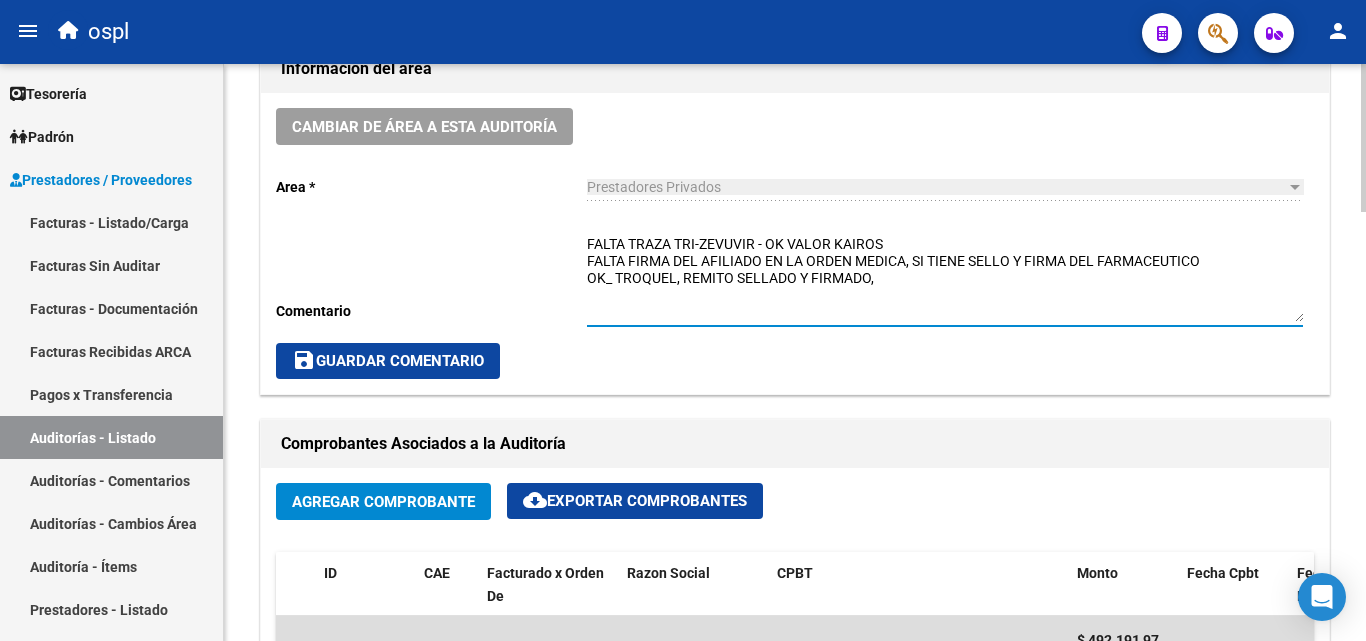 click on "FALTA TRAZA TRI-ZEVUVIR - OK VALOR KAIROS
FALTA FIRMA DEL AFILIADO EN LA ORDEN MEDICA, SI TIENE SELLO Y FIRMA DEL FARMACEUTICO
OK_ TROQUEL, REMITO SELLADO Y FIRMADO," at bounding box center [945, 278] 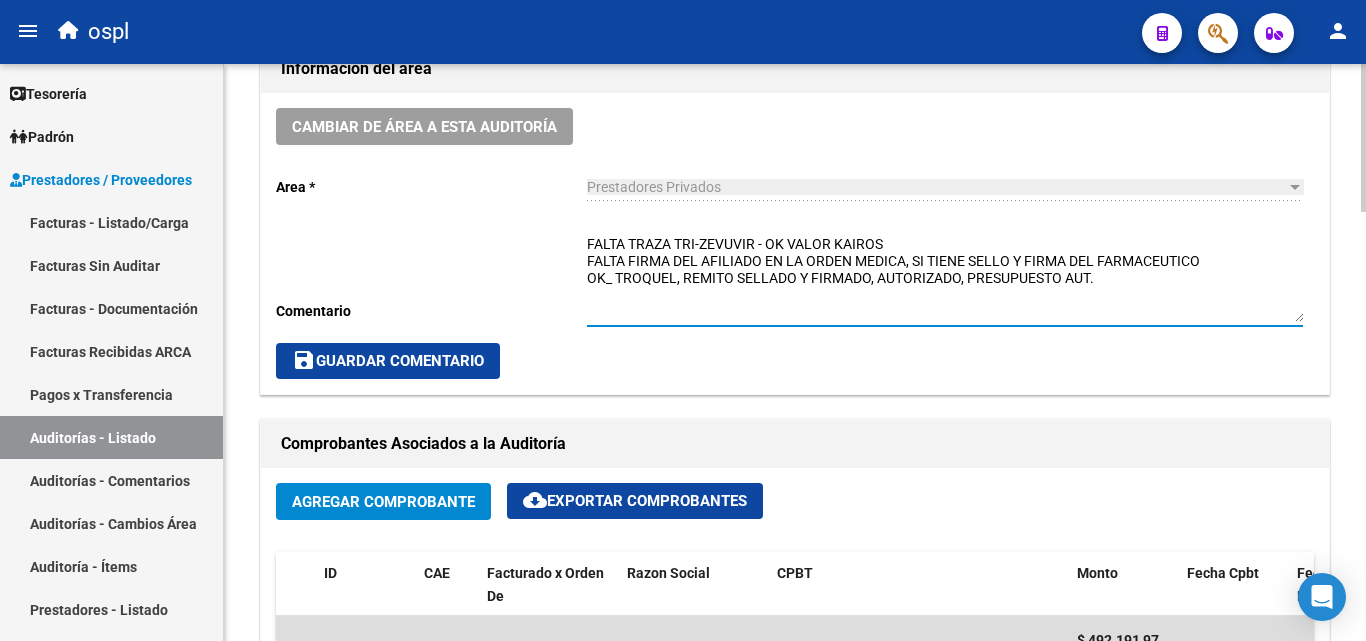 click on "FALTA TRAZA TRI-ZEVUVIR - OK VALOR KAIROS
FALTA FIRMA DEL AFILIADO EN LA ORDEN MEDICA, SI TIENE SELLO Y FIRMA DEL FARMACEUTICO
OK_ TROQUEL, REMITO SELLADO Y FIRMADO, AUTORIZADO, PRESUPUESTO AUT." at bounding box center [945, 278] 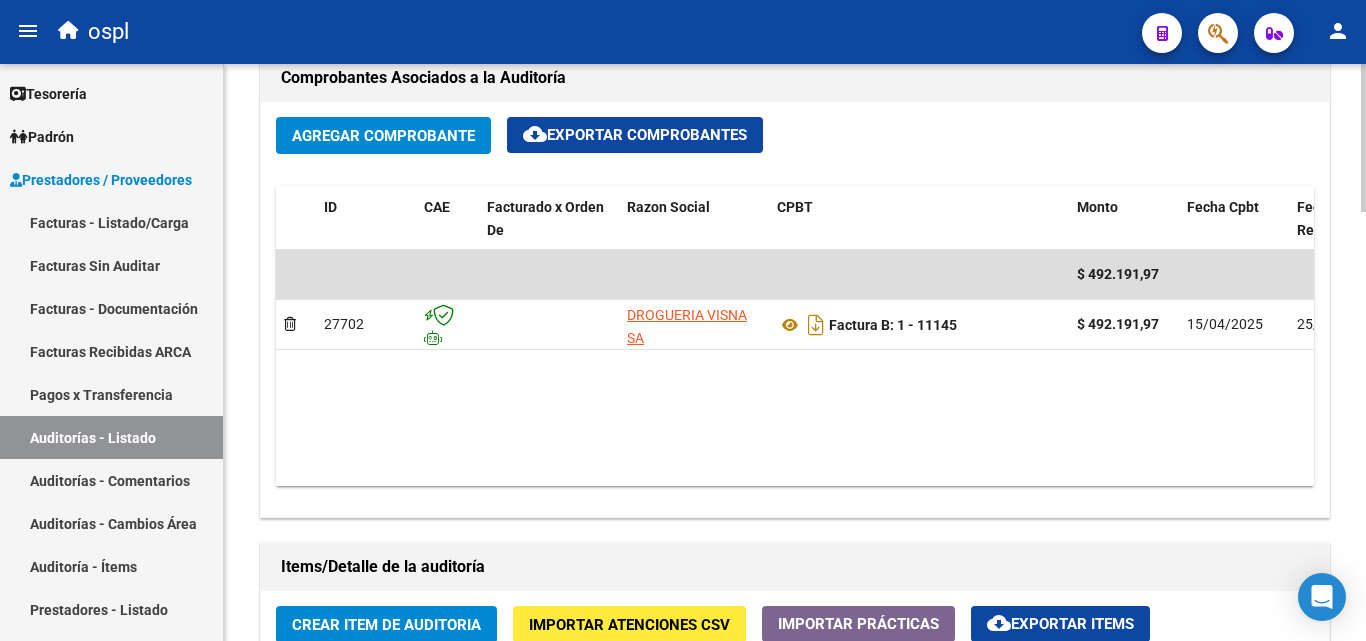 scroll, scrollTop: 701, scrollLeft: 0, axis: vertical 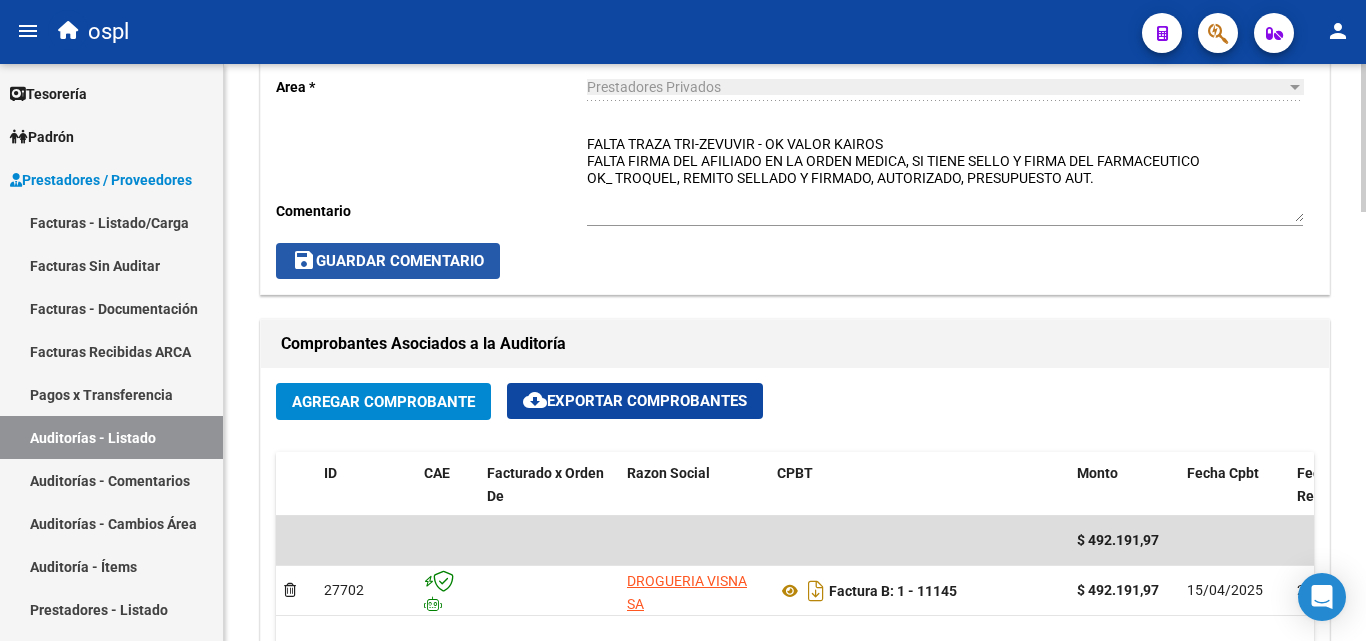 click on "save  Guardar Comentario" 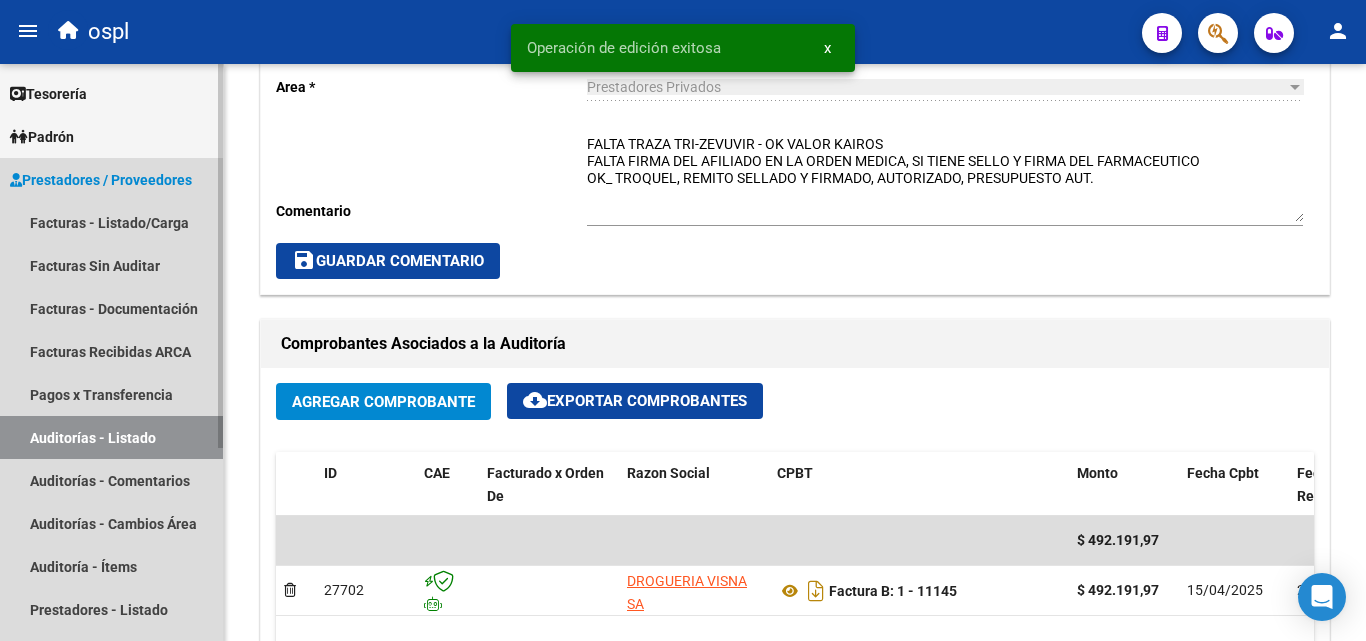 click on "Auditorías - Listado" at bounding box center [111, 437] 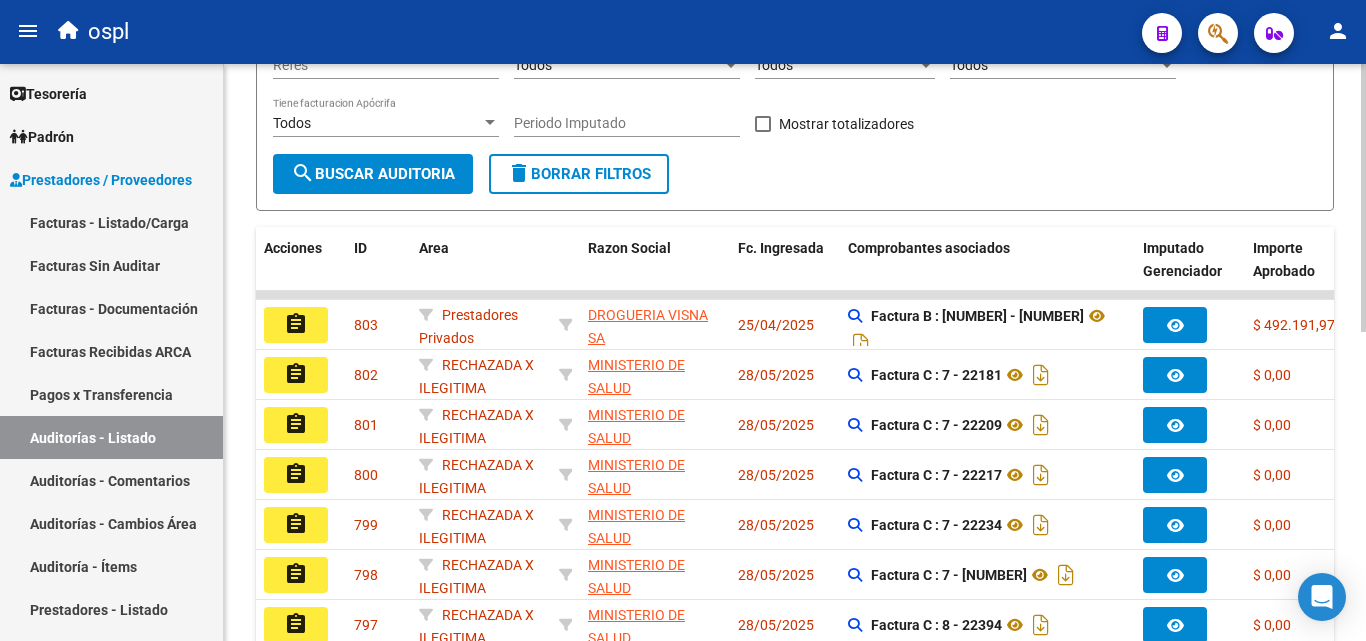 scroll, scrollTop: 63, scrollLeft: 0, axis: vertical 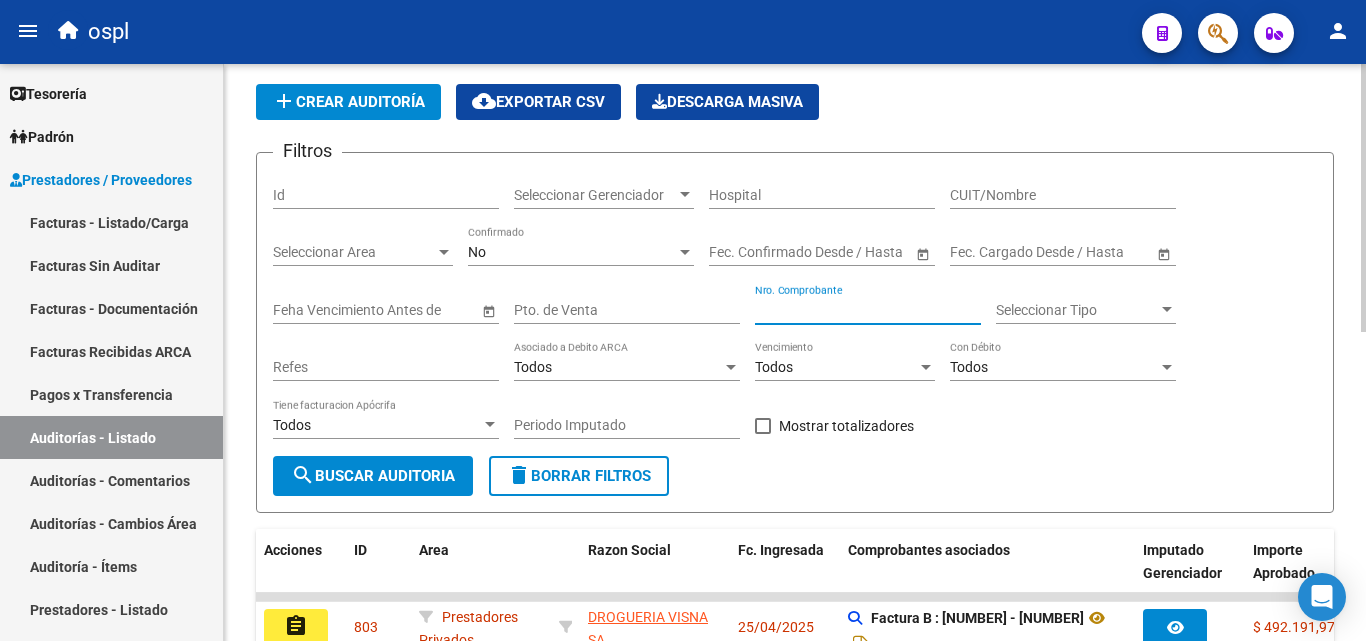 click on "Nro. Comprobante" at bounding box center (868, 310) 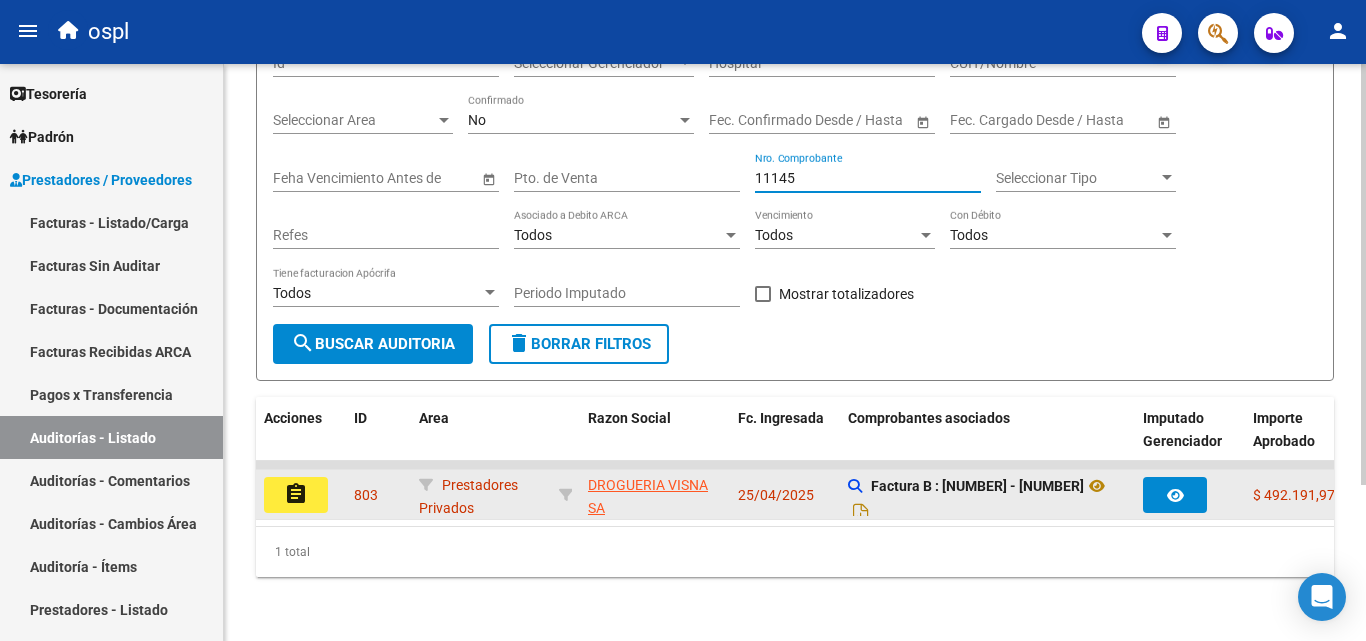 scroll, scrollTop: 213, scrollLeft: 0, axis: vertical 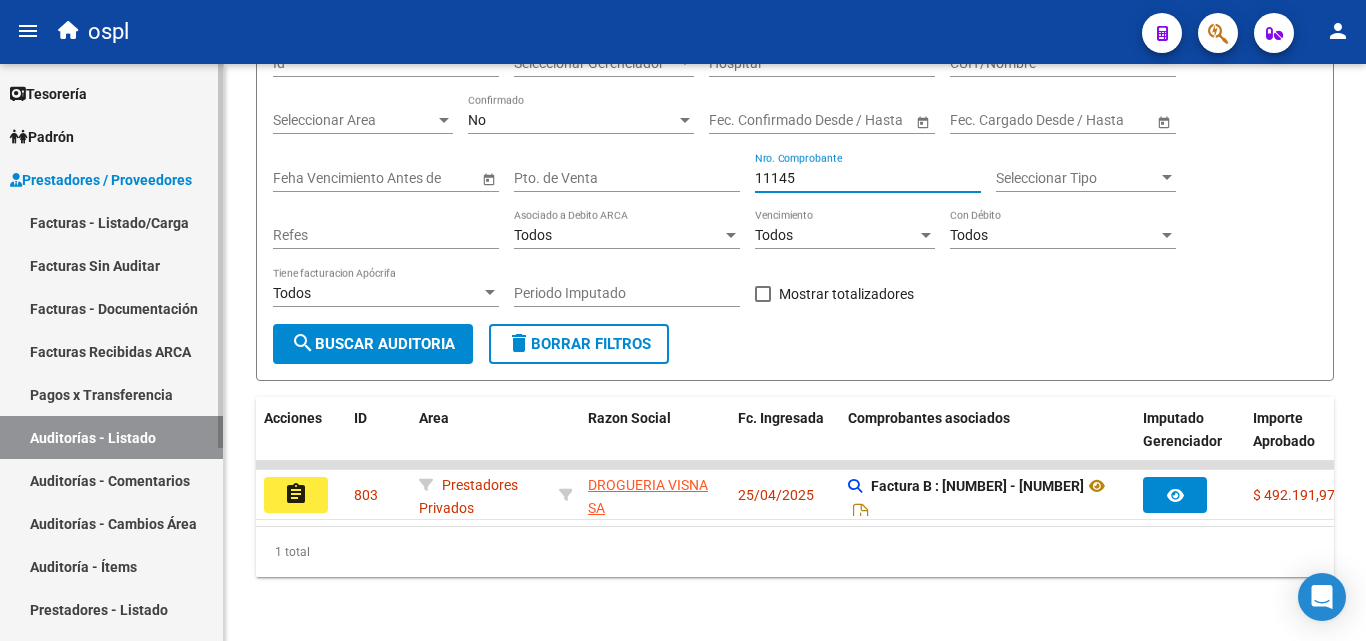 type on "11145" 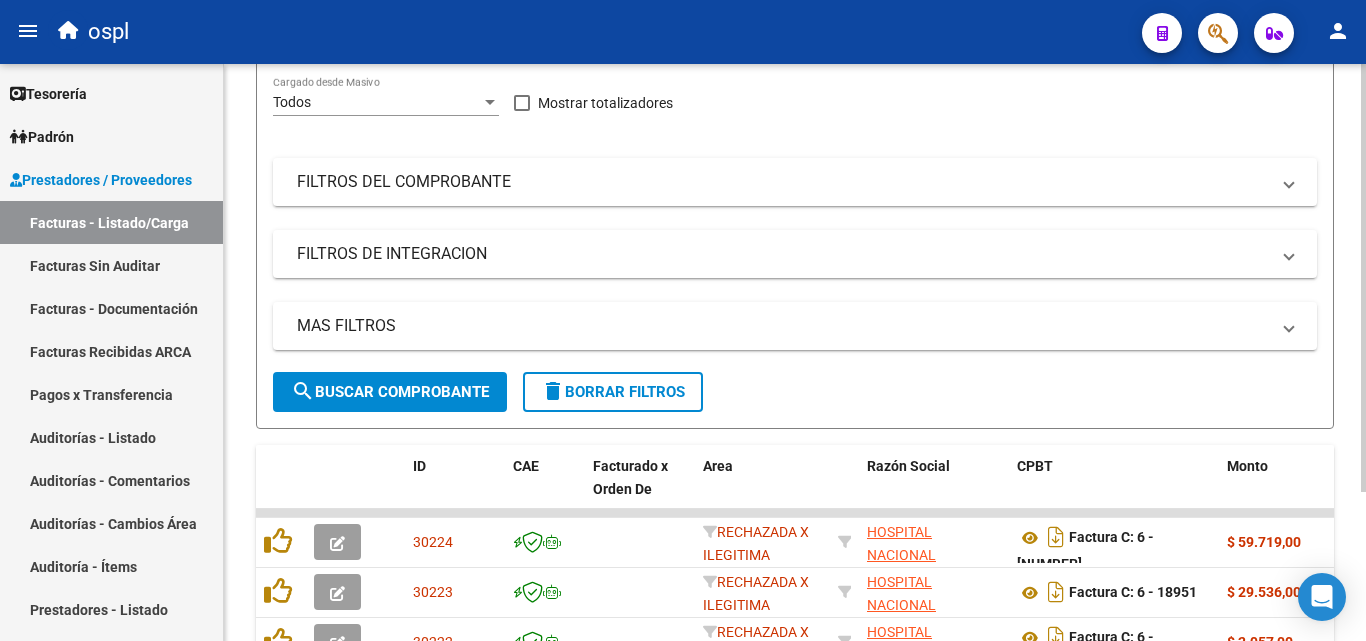 scroll, scrollTop: 0, scrollLeft: 0, axis: both 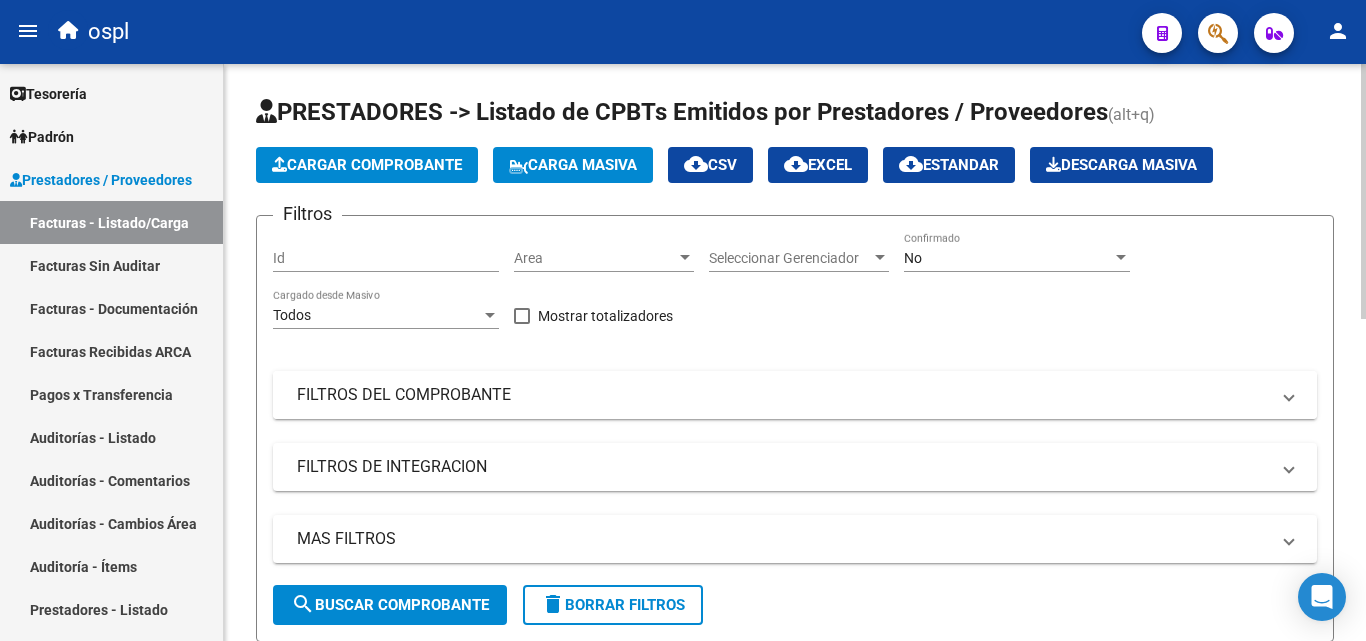 click on "FILTROS DEL COMPROBANTE" at bounding box center (795, 395) 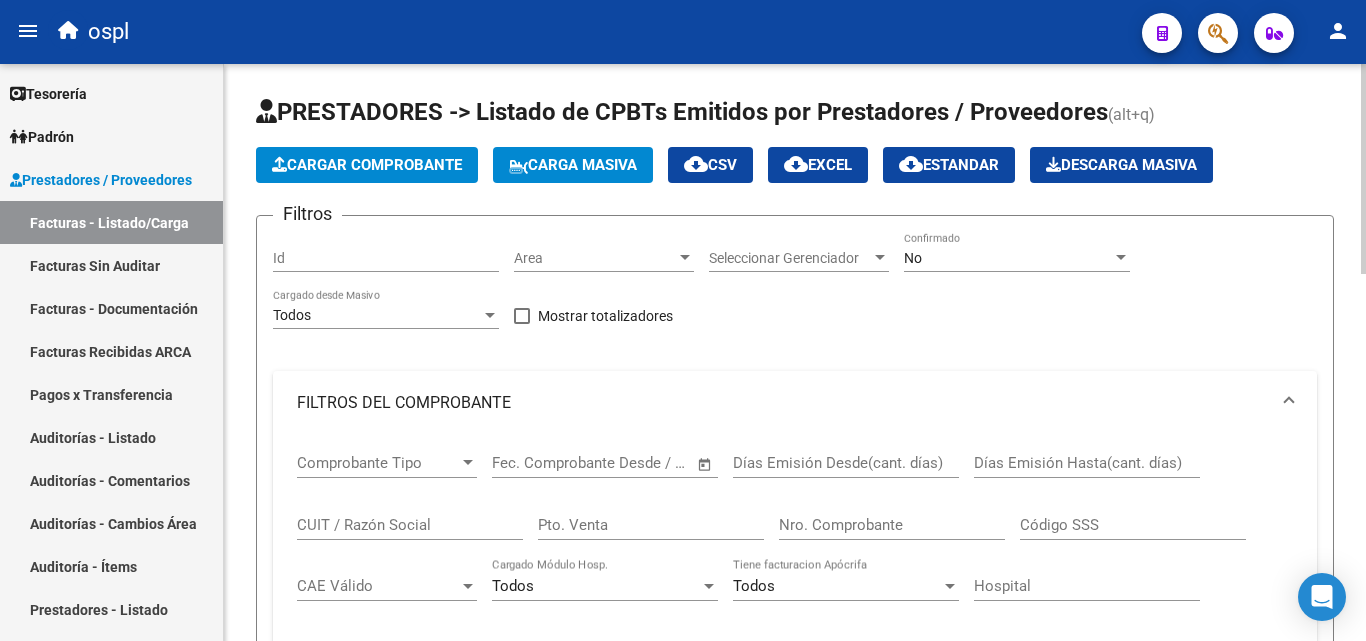 click on "Nro. Comprobante" 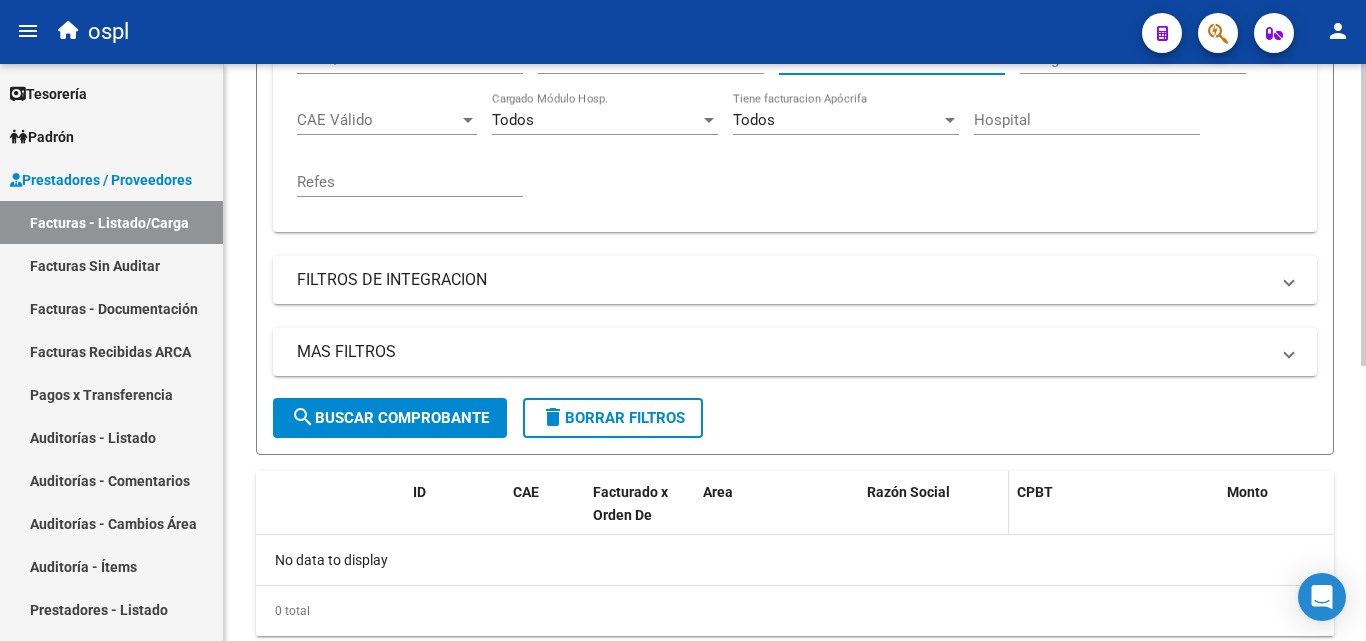 scroll, scrollTop: 500, scrollLeft: 0, axis: vertical 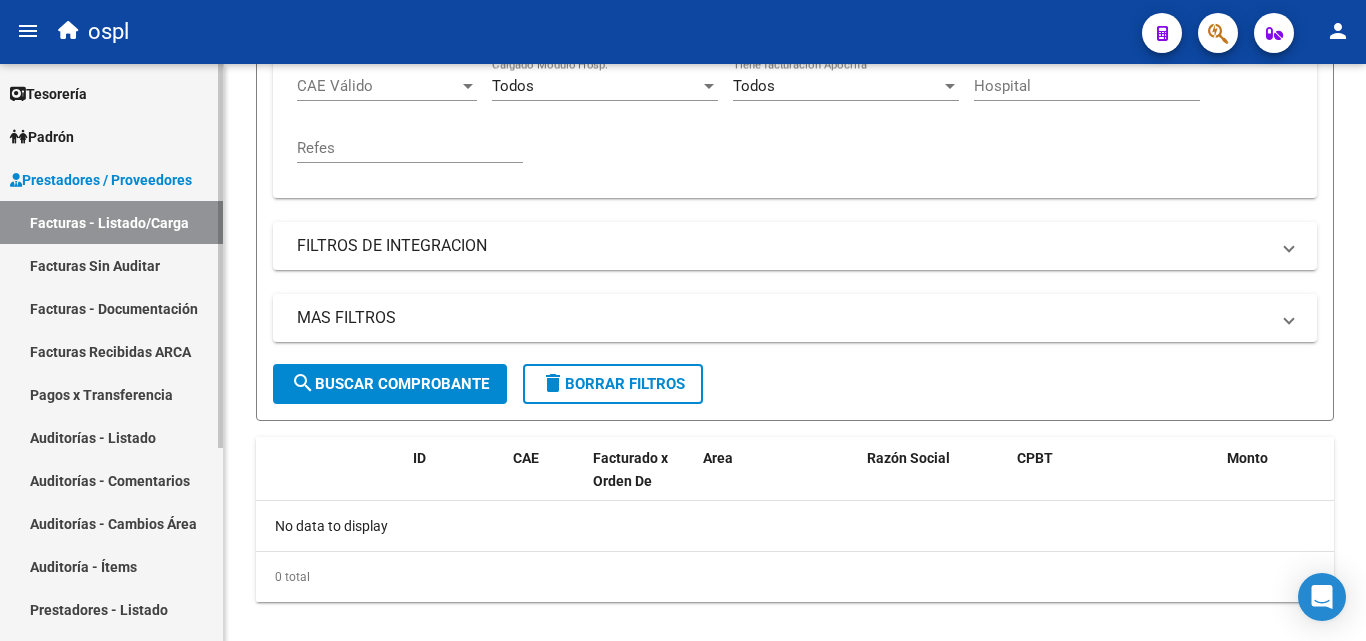 type on "11141" 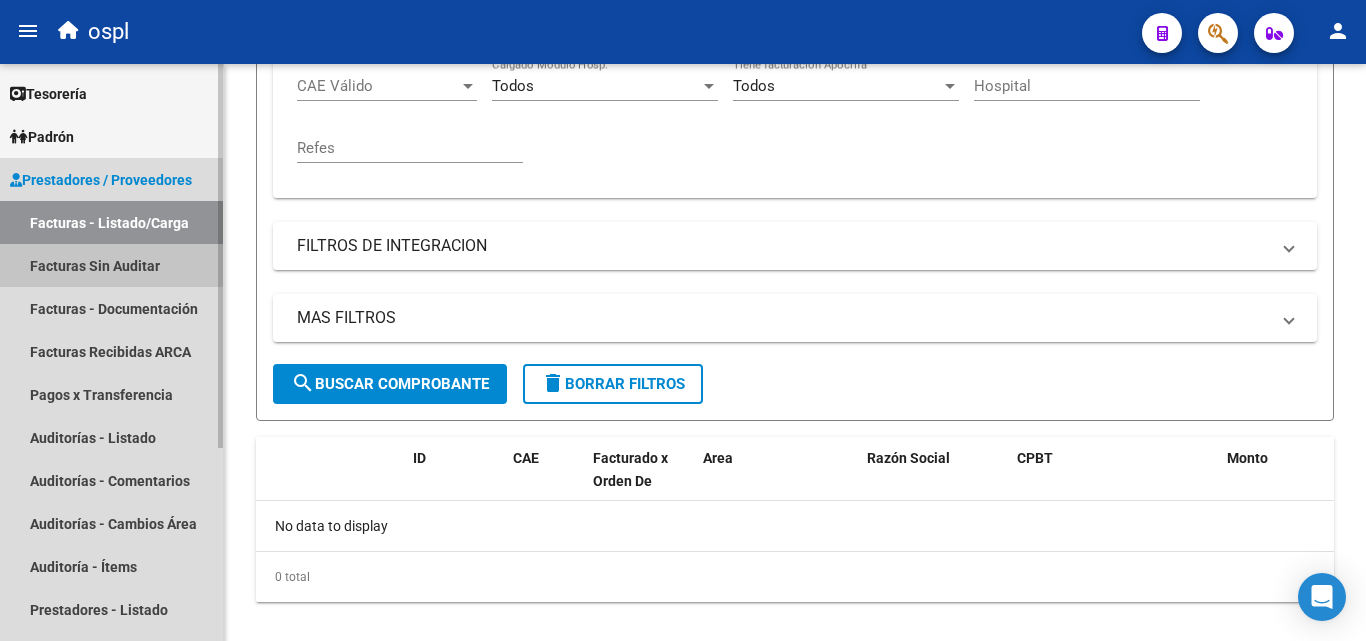 click on "Facturas Sin Auditar" at bounding box center [111, 265] 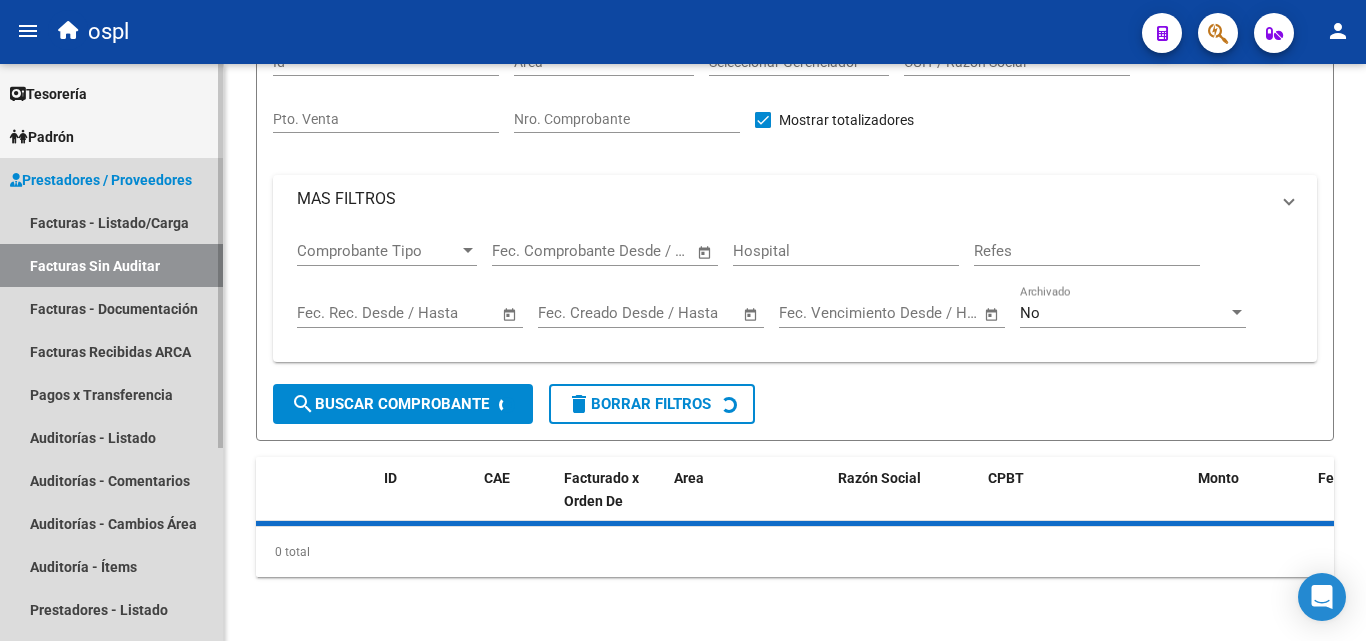 scroll, scrollTop: 0, scrollLeft: 0, axis: both 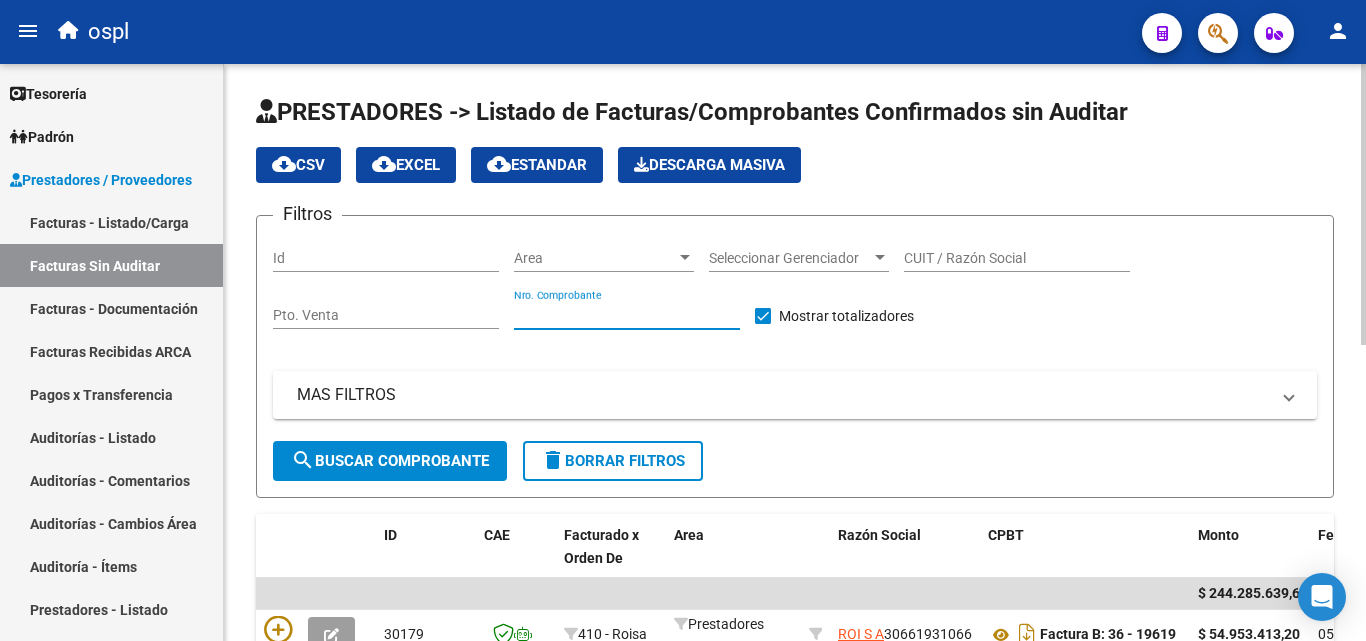 click on "Nro. Comprobante" at bounding box center (627, 315) 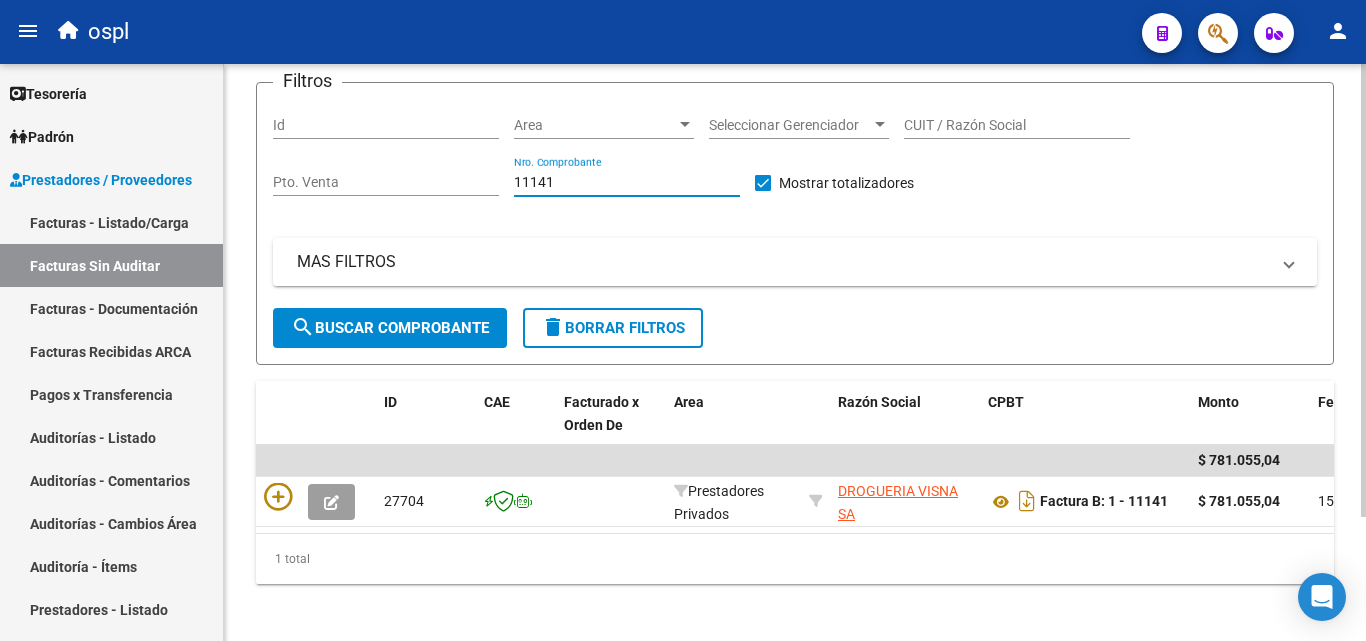 scroll, scrollTop: 158, scrollLeft: 0, axis: vertical 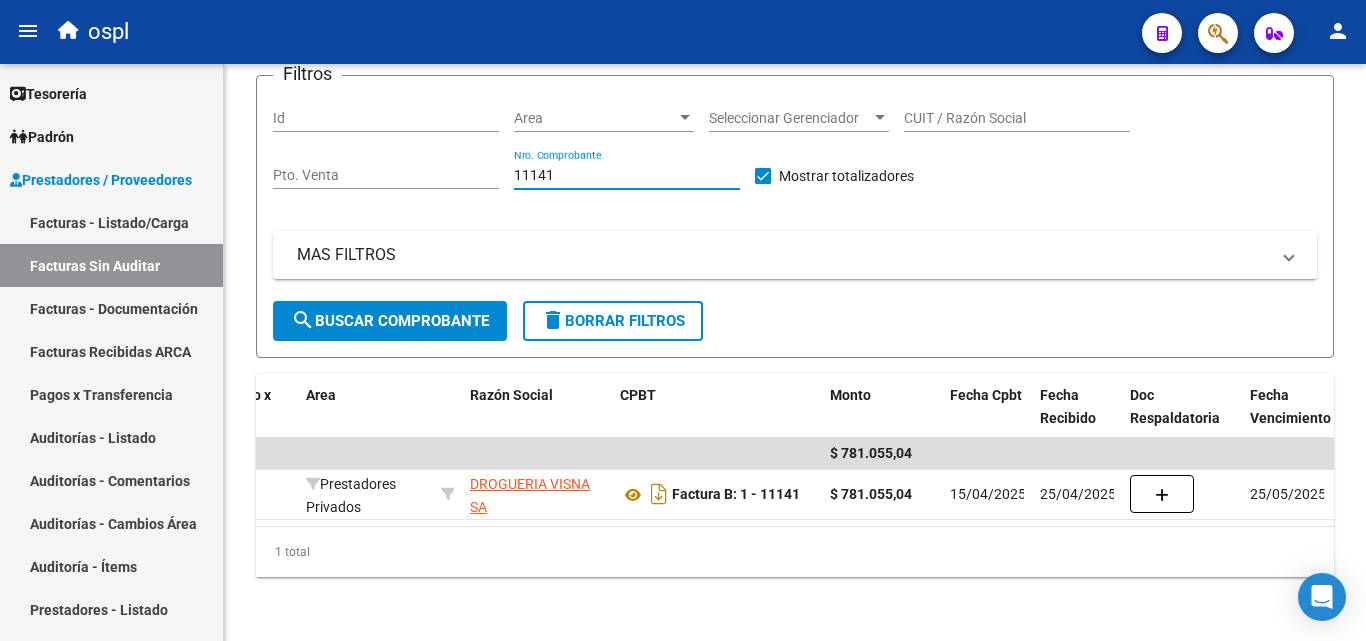 type on "11141" 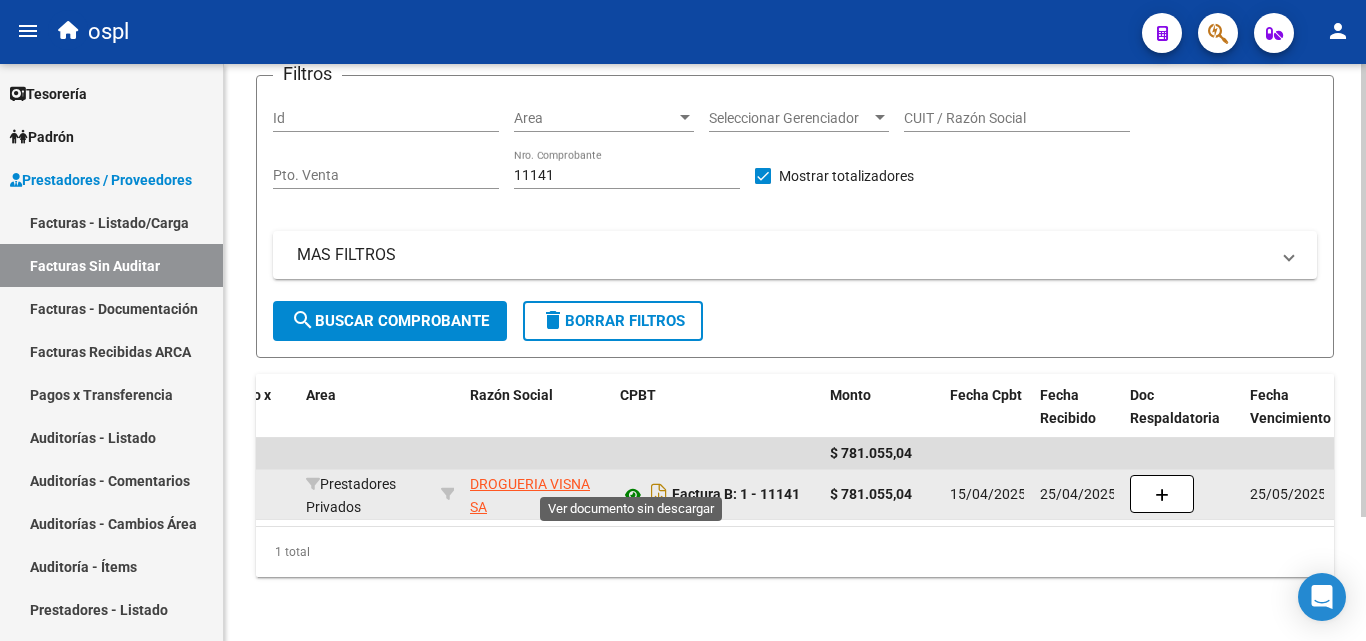 click 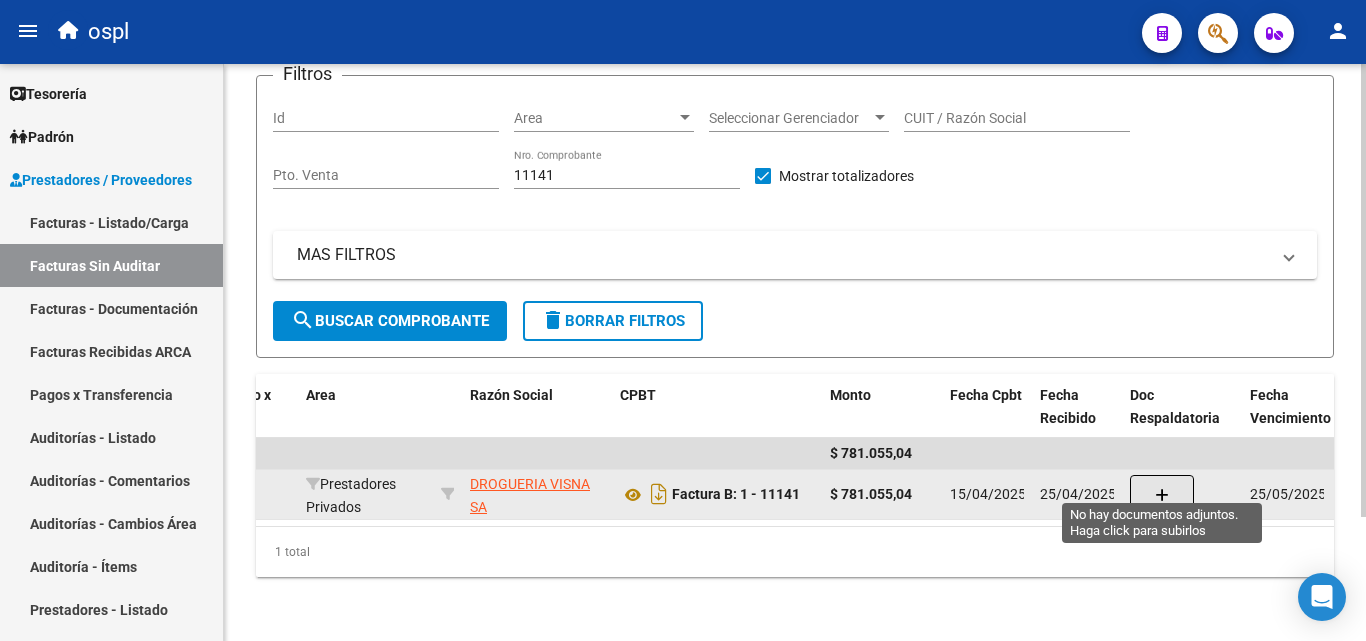 click 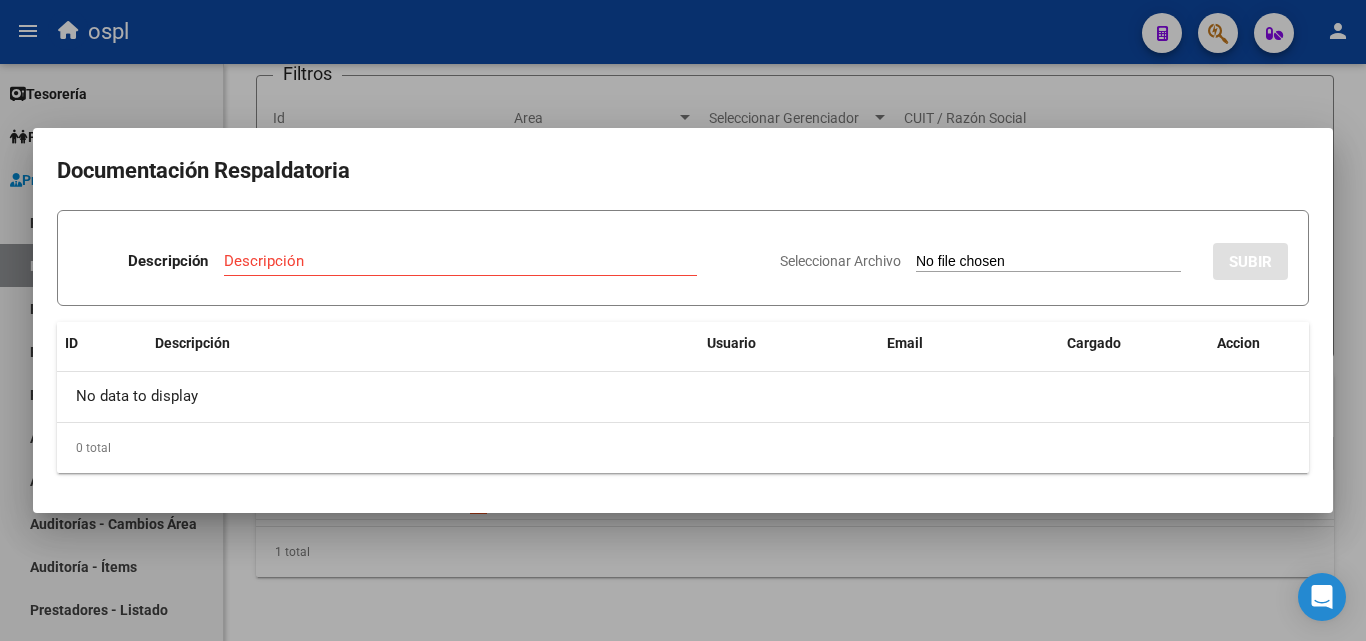 click on "Seleccionar Archivo" at bounding box center [1048, 262] 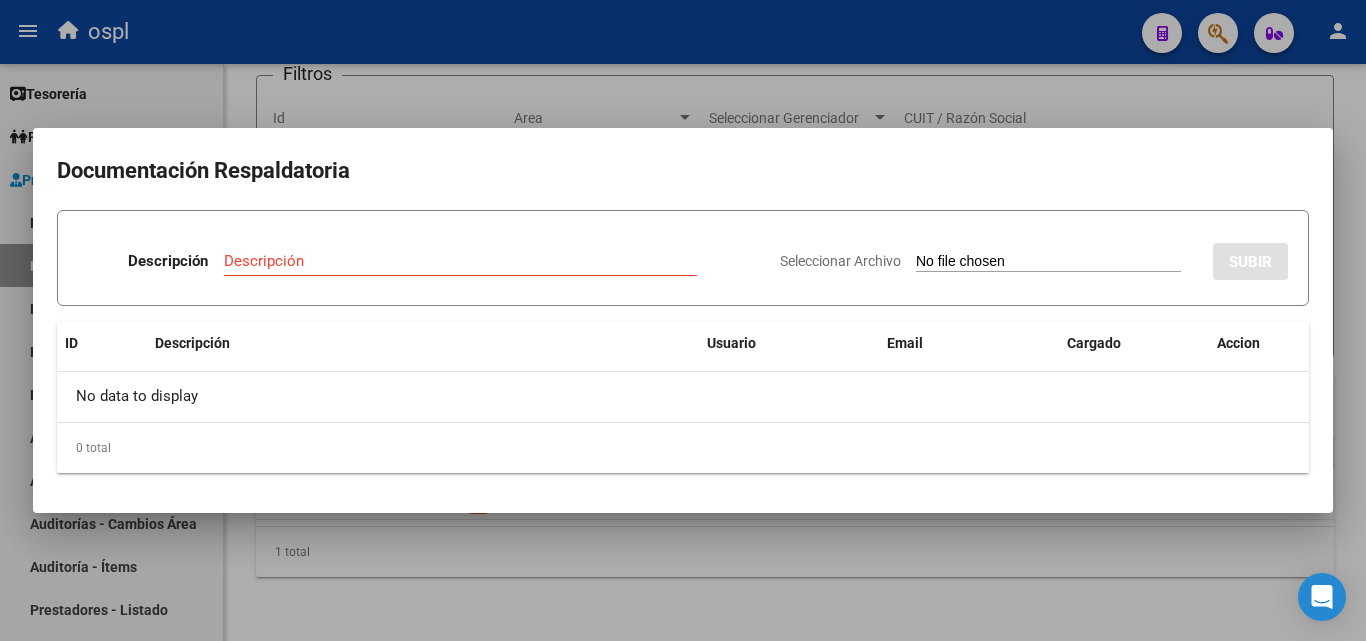 type on "C:\fakepath\doc n° 11141.pdf" 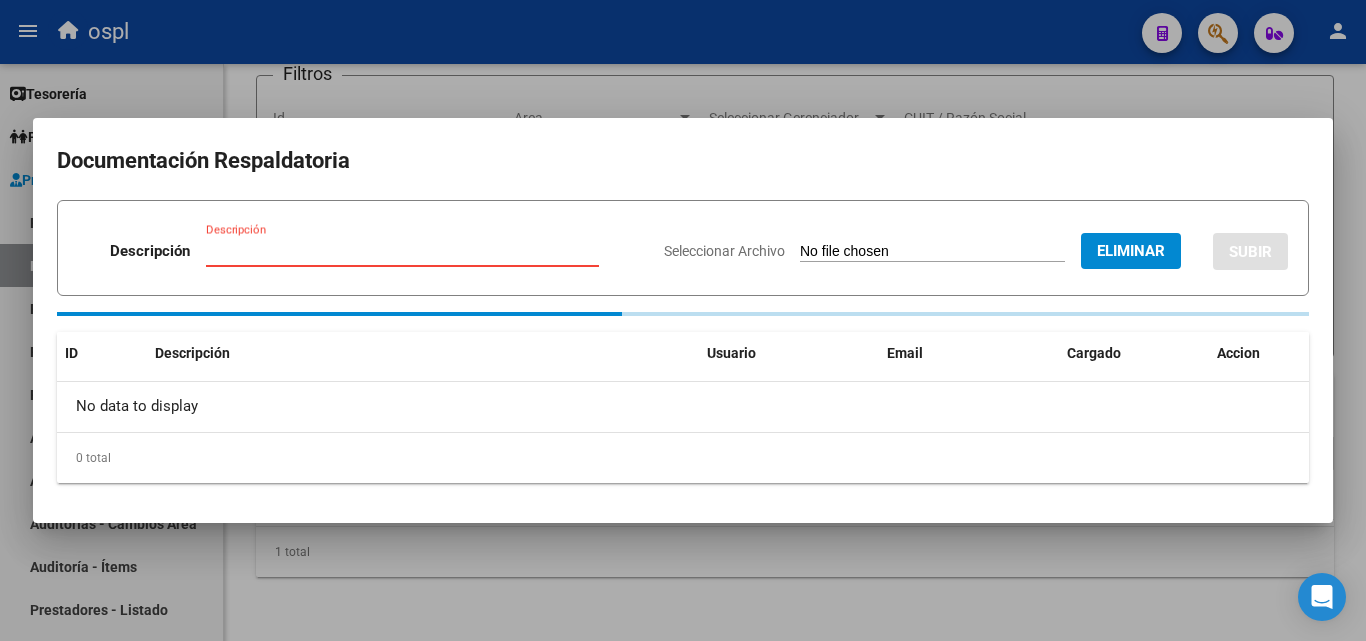 click on "Descripción" at bounding box center (402, 251) 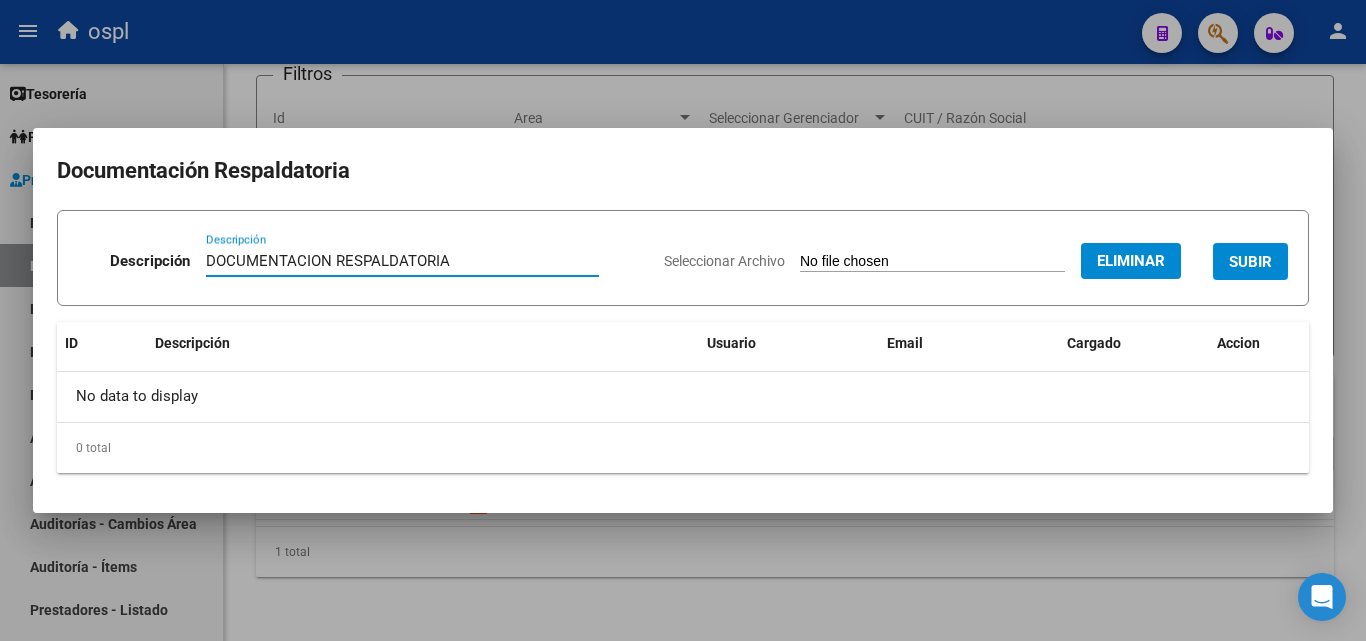 type on "DOCUMENTACION RESPALDATORIA" 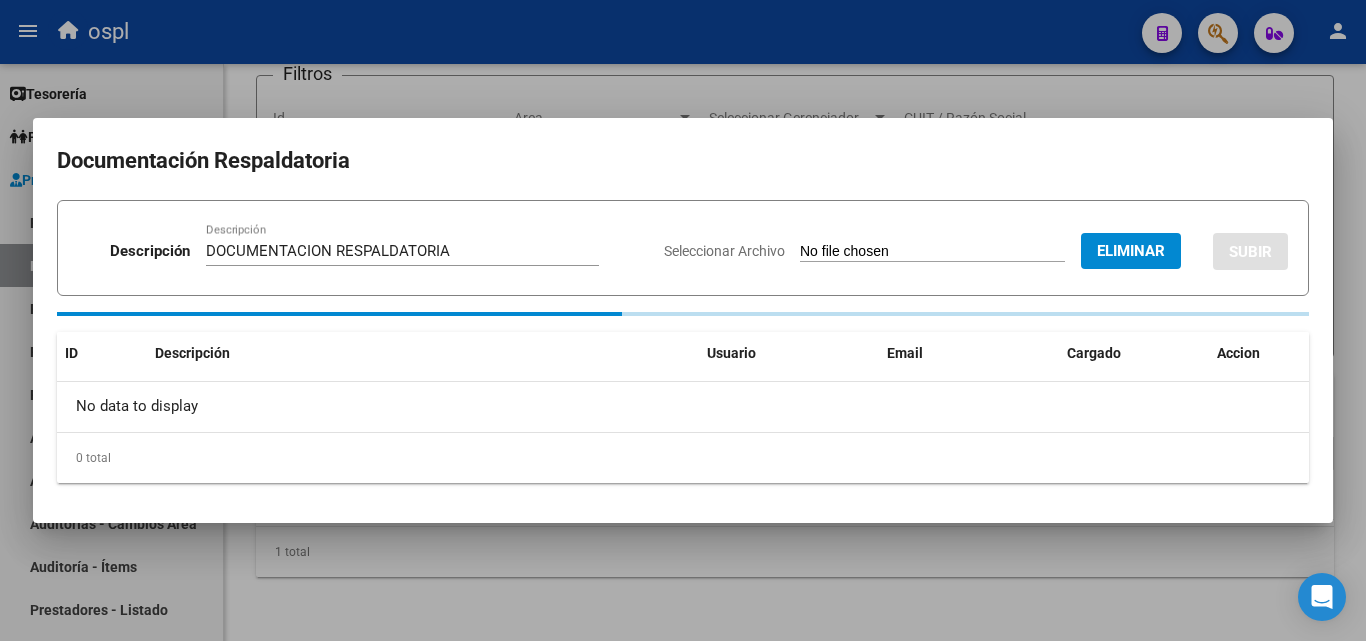 type 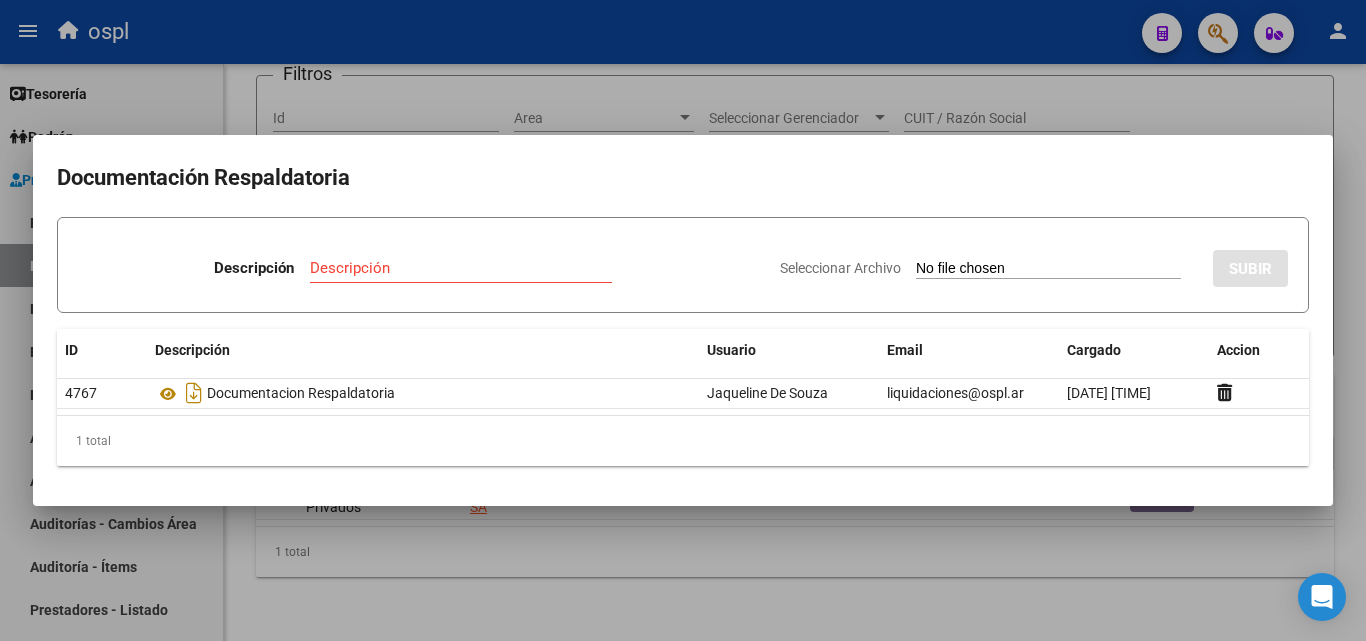 click at bounding box center (683, 320) 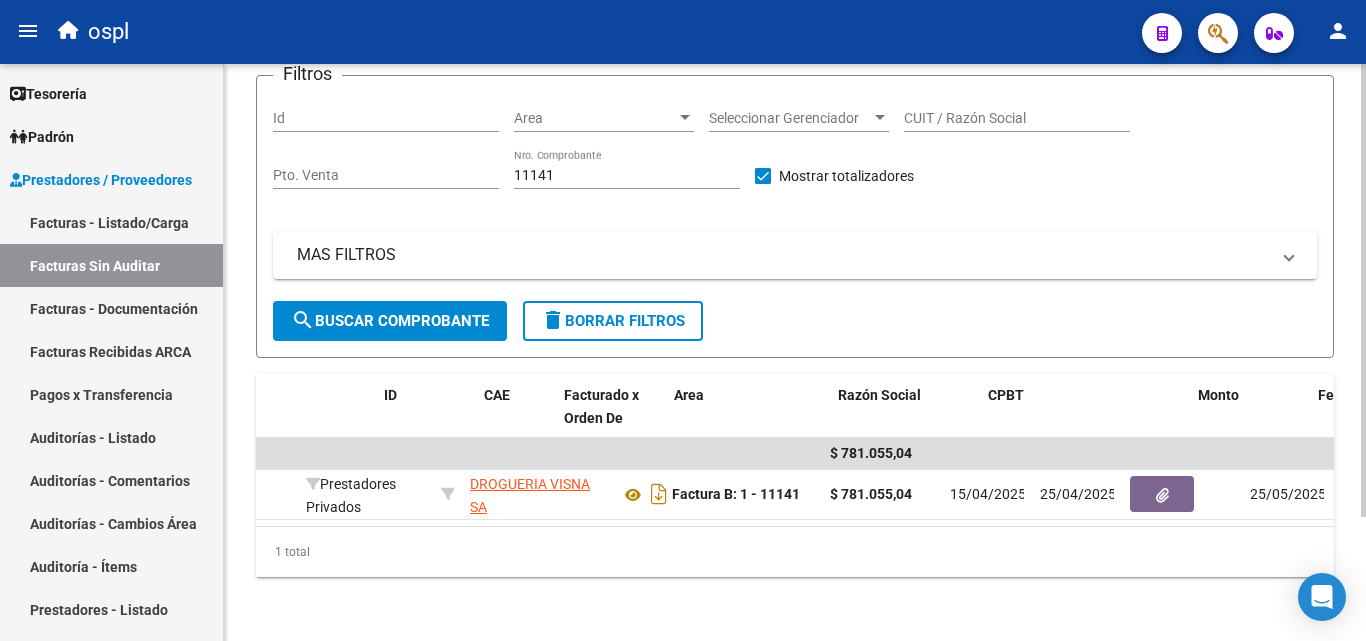 scroll, scrollTop: 0, scrollLeft: 0, axis: both 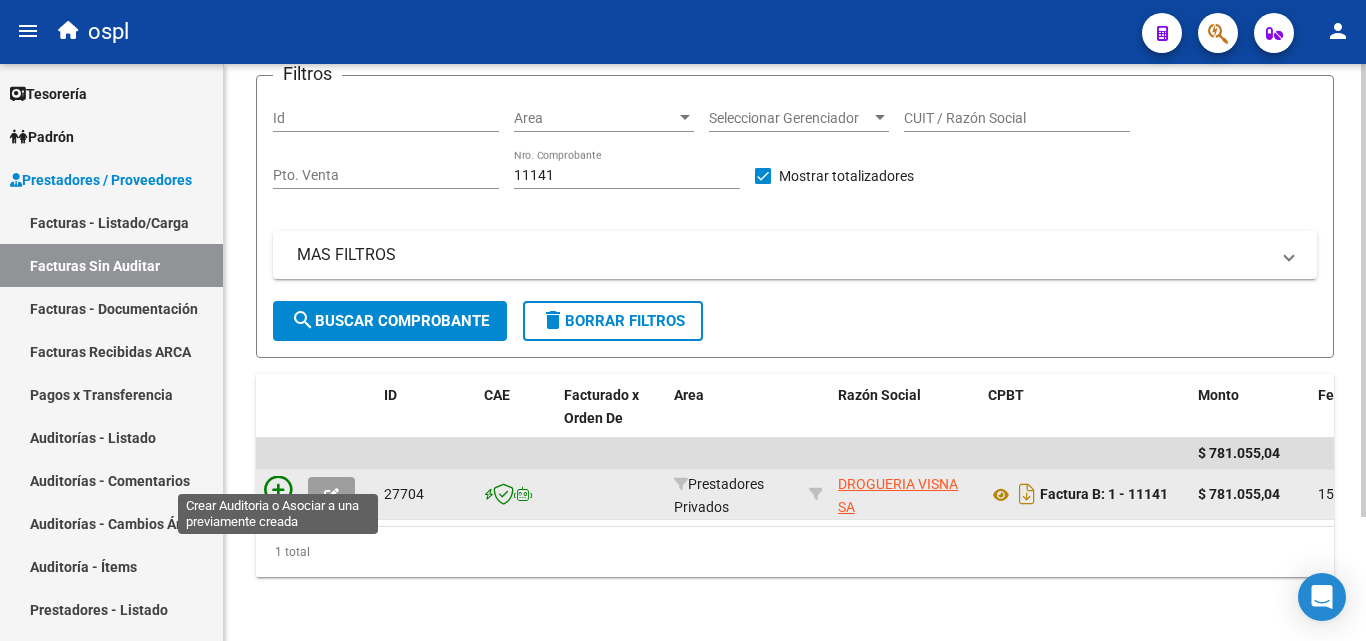 click 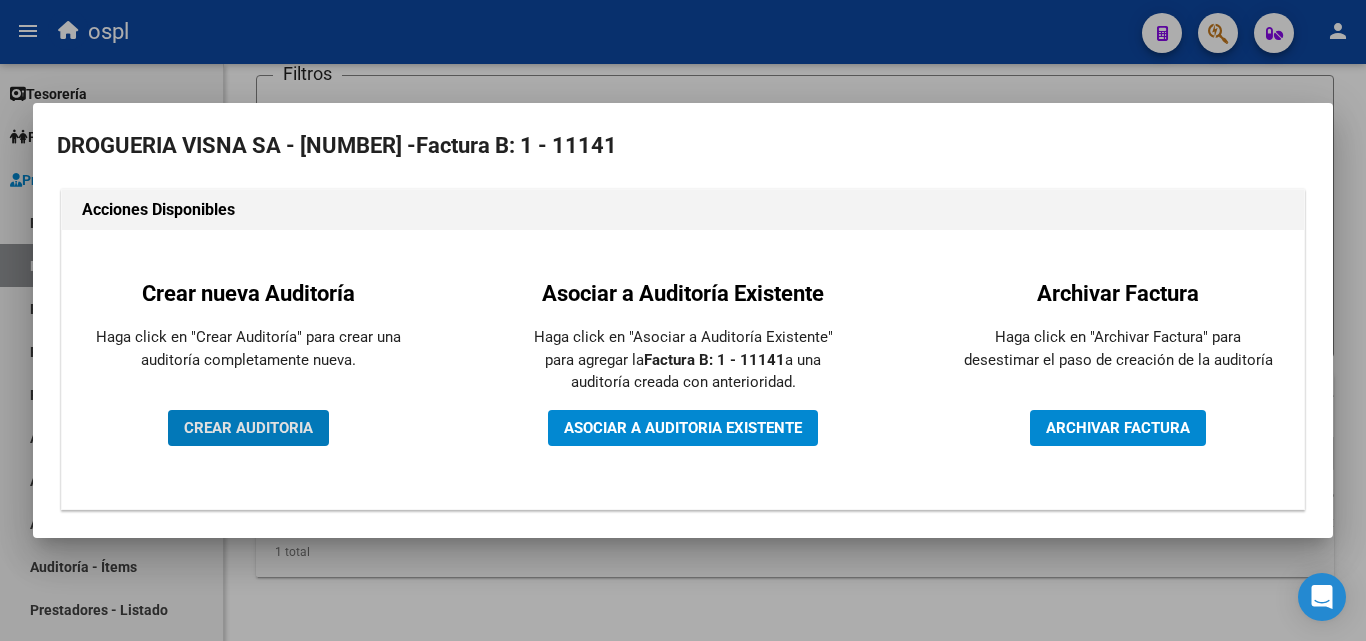 click on "CREAR AUDITORIA" at bounding box center (248, 428) 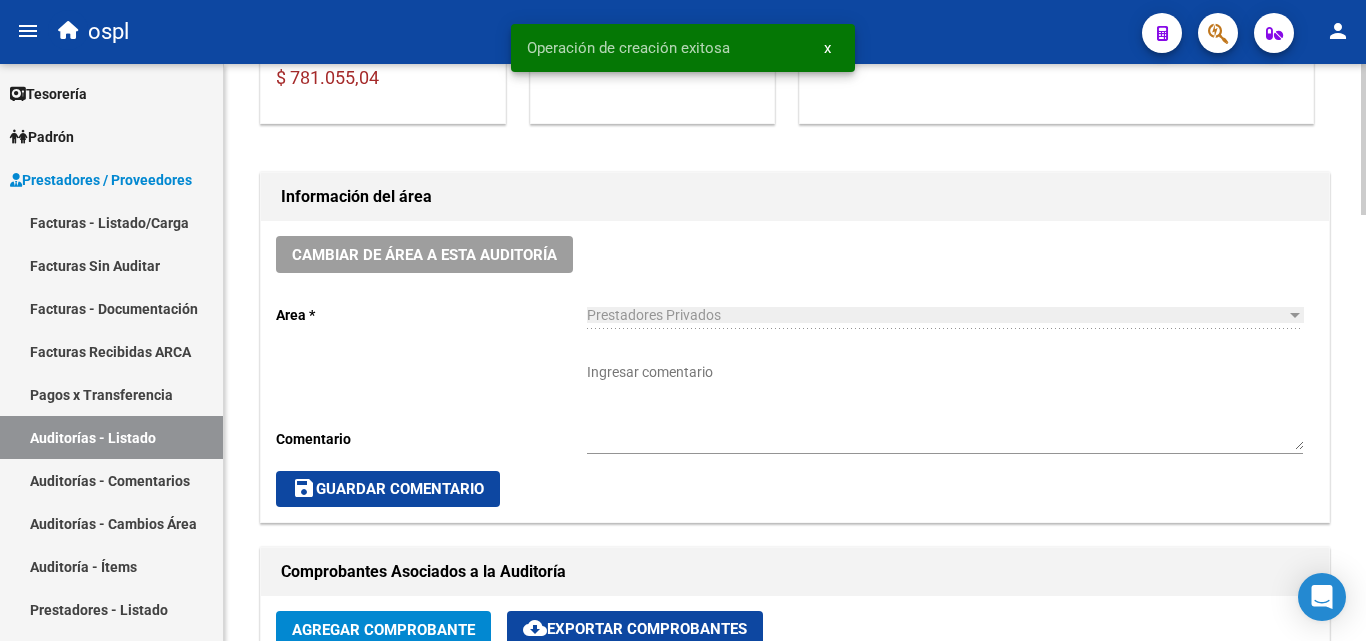 scroll, scrollTop: 500, scrollLeft: 0, axis: vertical 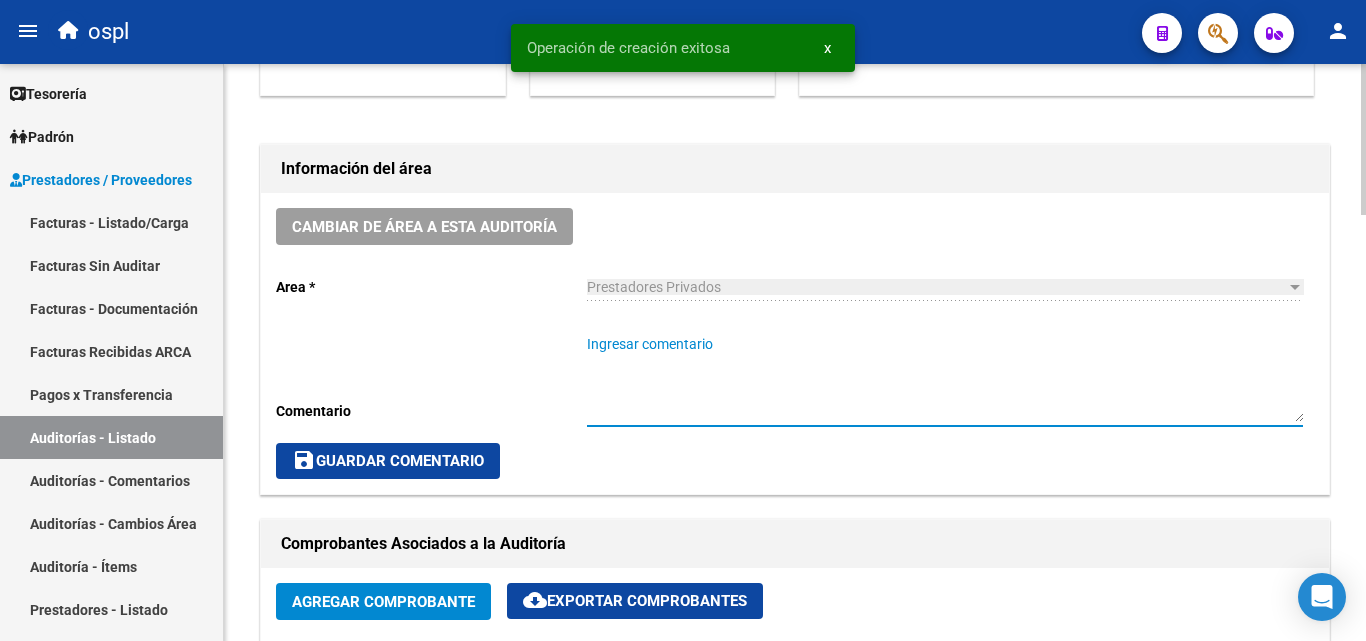 click on "Ingresar comentario" at bounding box center [945, 378] 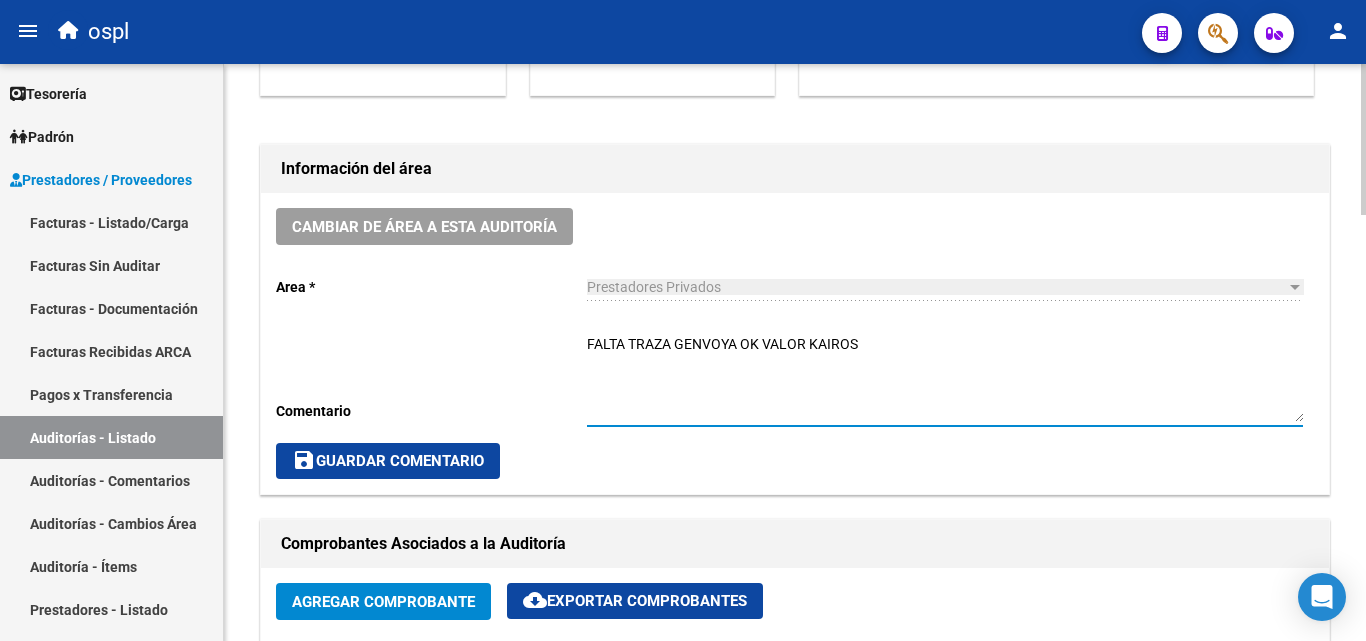 type on "FALTA TRAZA GENVOYA OK VALOR KAIROS" 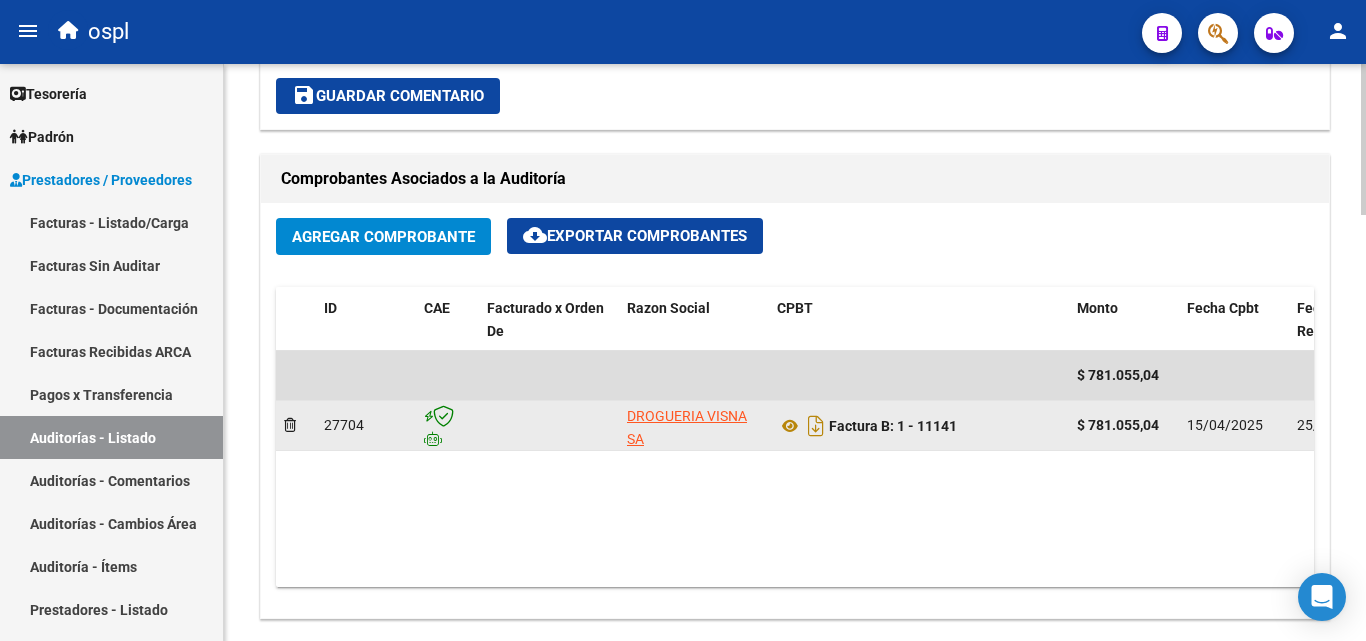 scroll, scrollTop: 900, scrollLeft: 0, axis: vertical 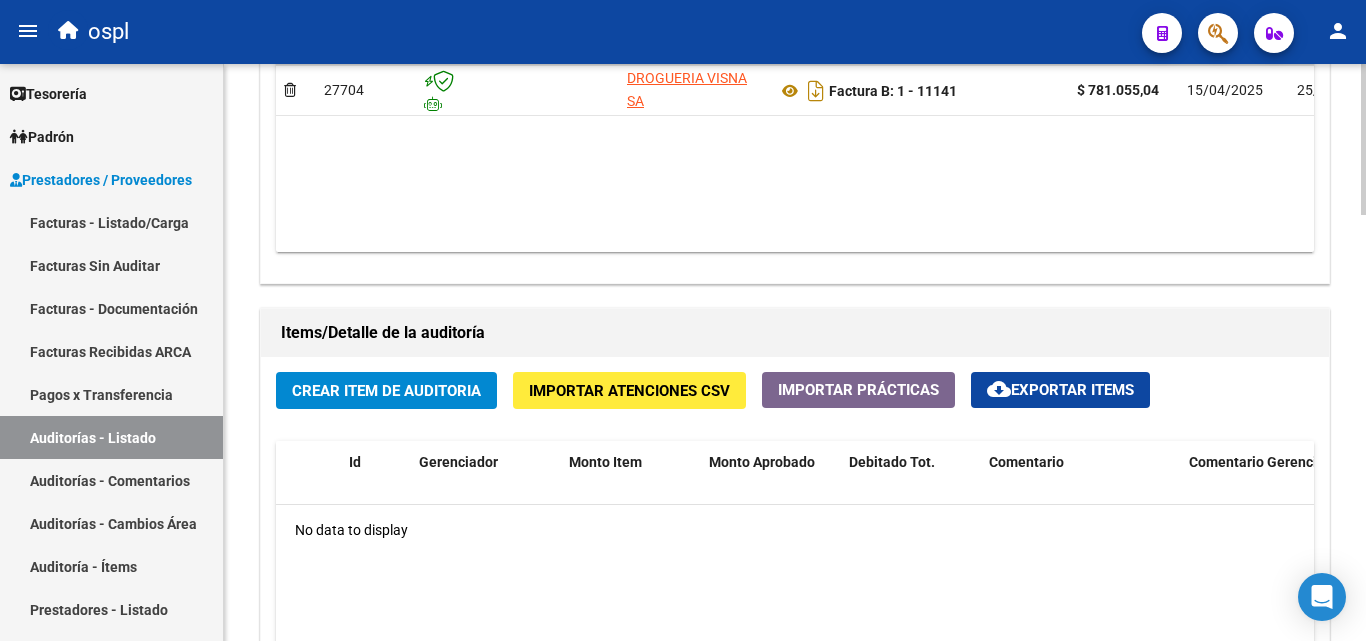 click on "Crear Item de Auditoria Importar Atenciones CSV  Importar Prácticas
cloud_download  Exportar Items  Id Gerenciador Monto Item Monto Aprobado Debitado Tot. Comentario Comentario Gerenciador Descripción Afiliado Estado CUIL Documento Nombre Completo Fec. Prestación Atencion Tipo Nomenclador Código Nomenclador Nombre Usuario Creado Area Creado Area Modificado No data to display  0 total   1" 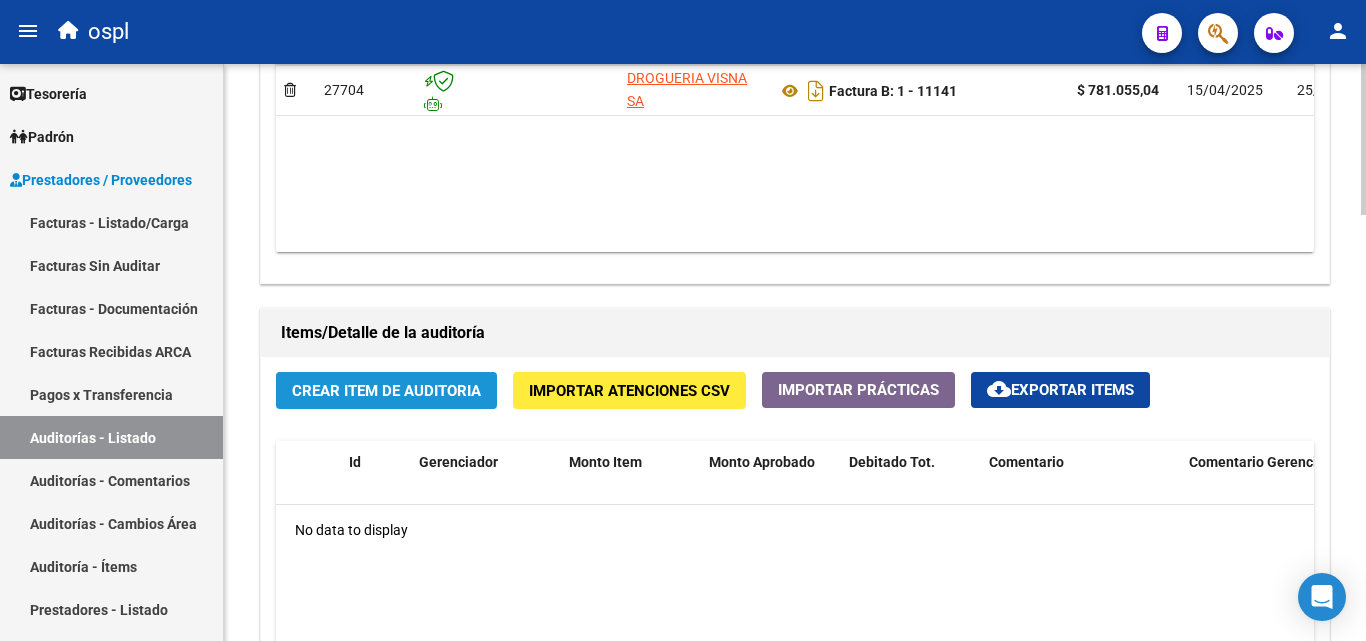 click on "Crear Item de Auditoria" 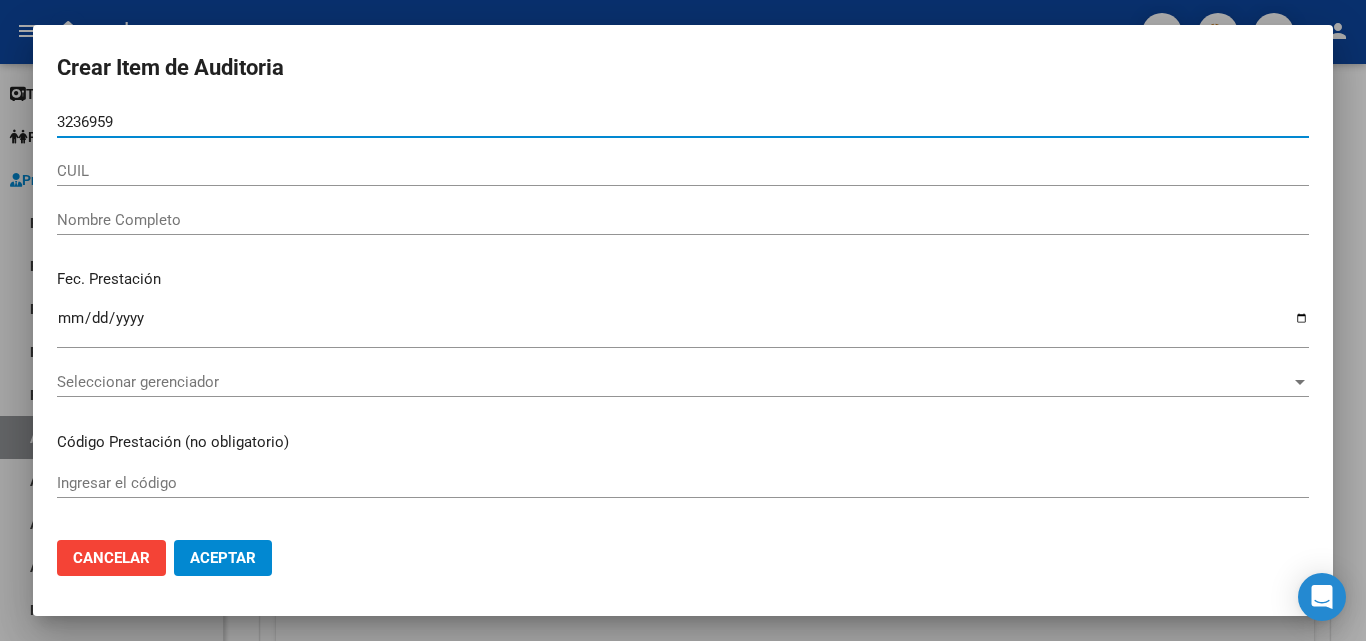 type on "32369598" 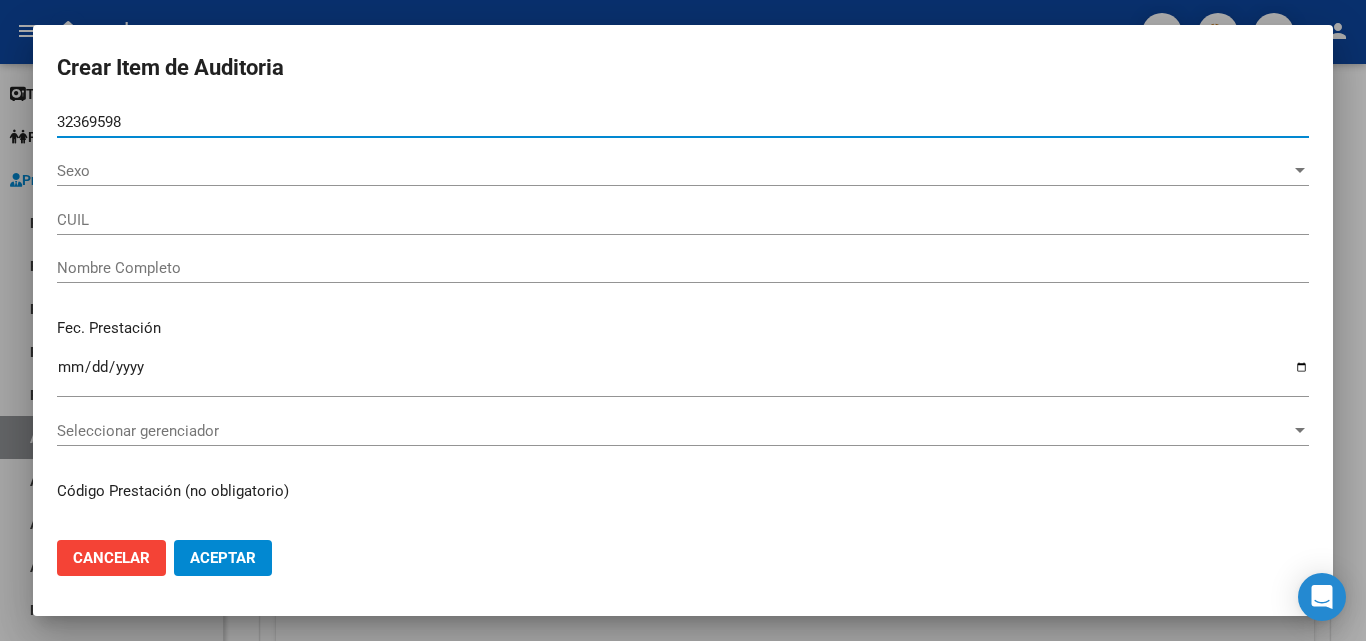 type on "23323695989" 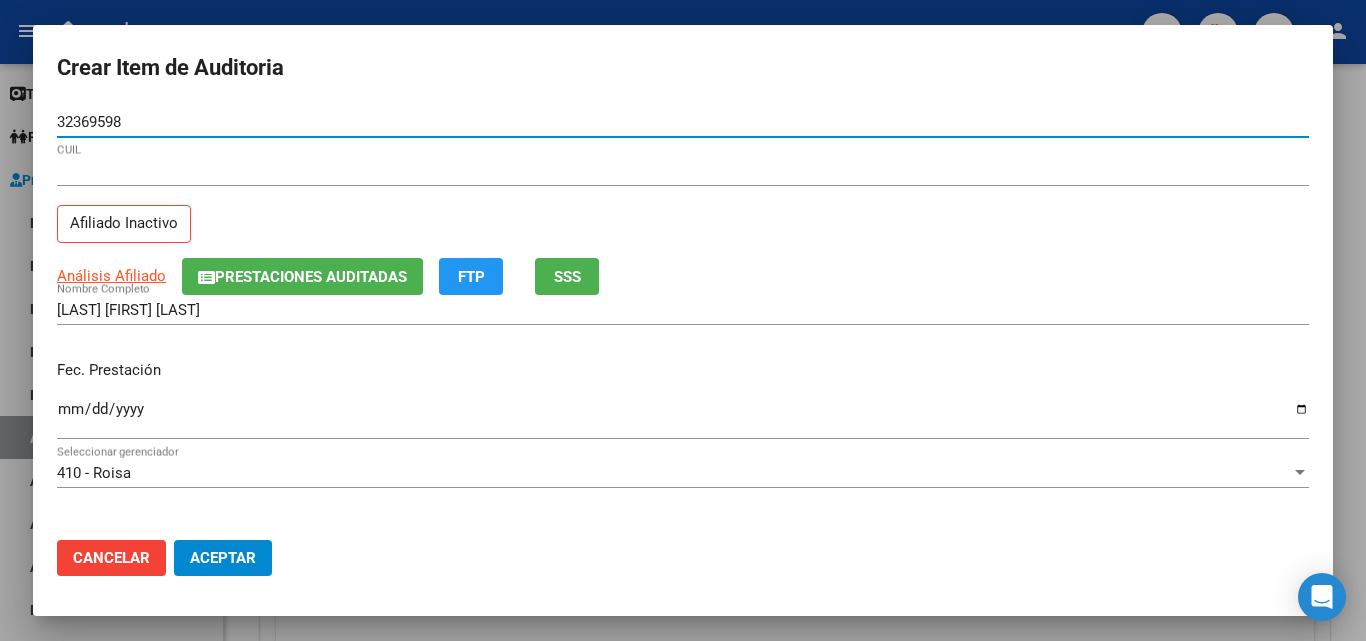 type on "32369598" 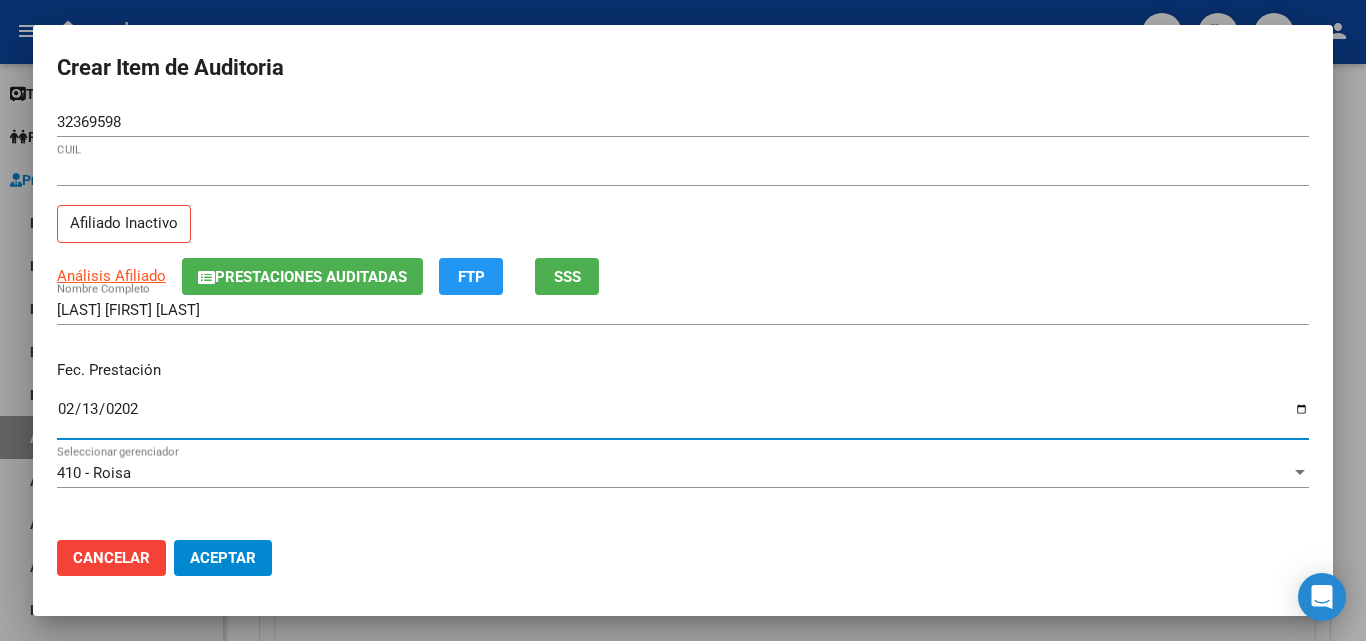 type on "2025-02-13" 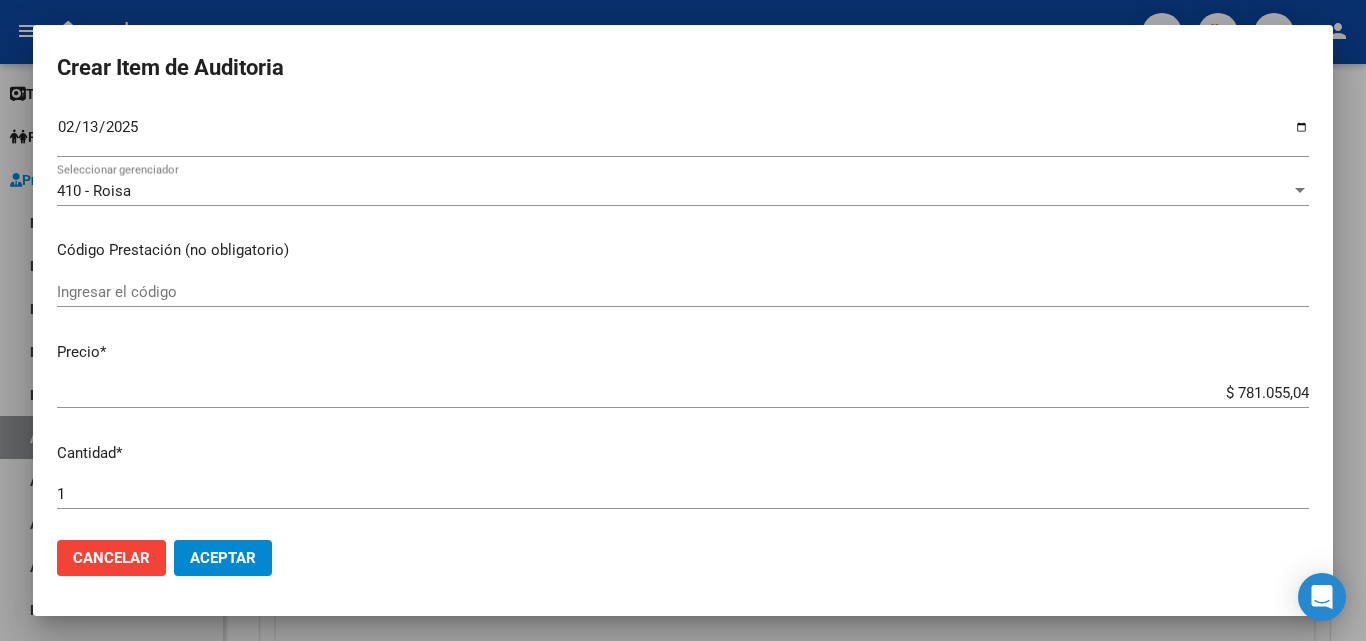 scroll, scrollTop: 300, scrollLeft: 0, axis: vertical 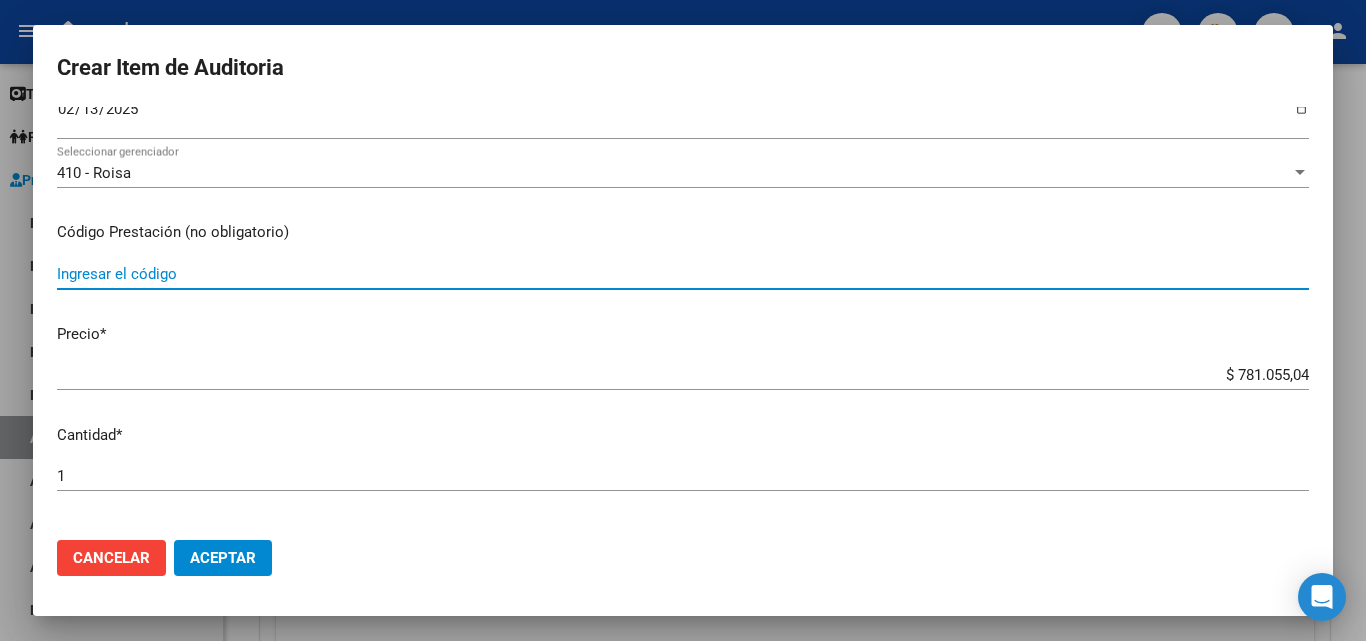 click on "Ingresar el código" at bounding box center [683, 274] 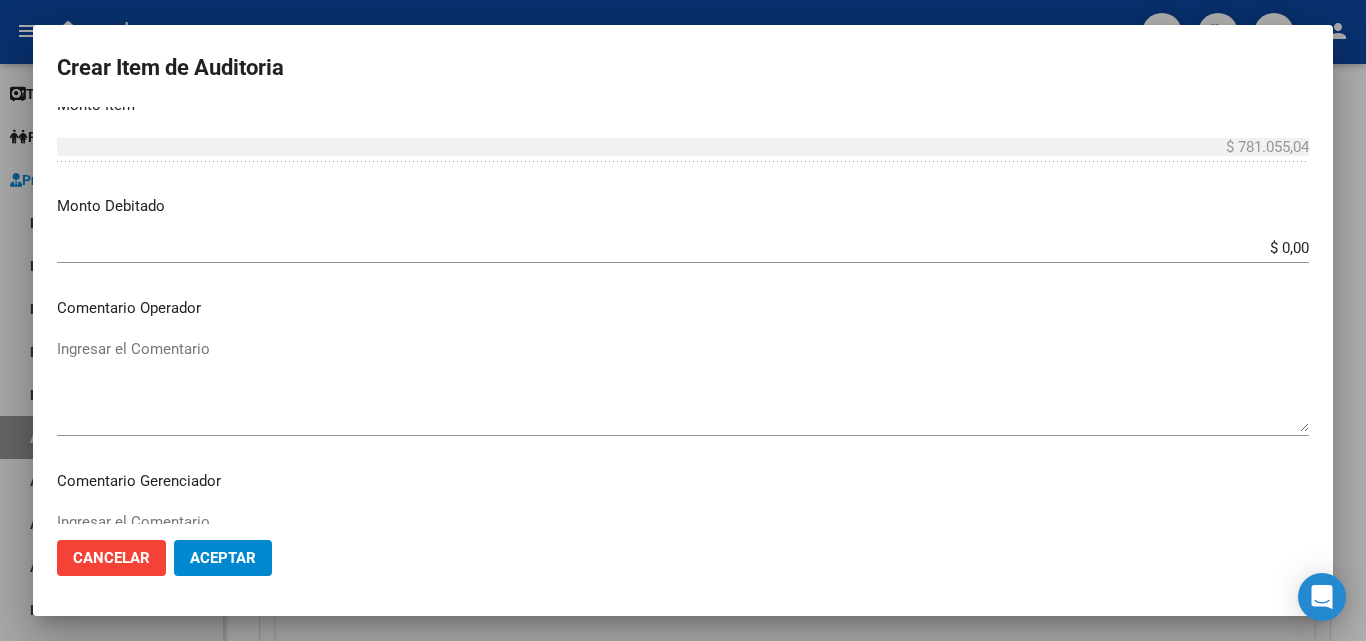 scroll, scrollTop: 800, scrollLeft: 0, axis: vertical 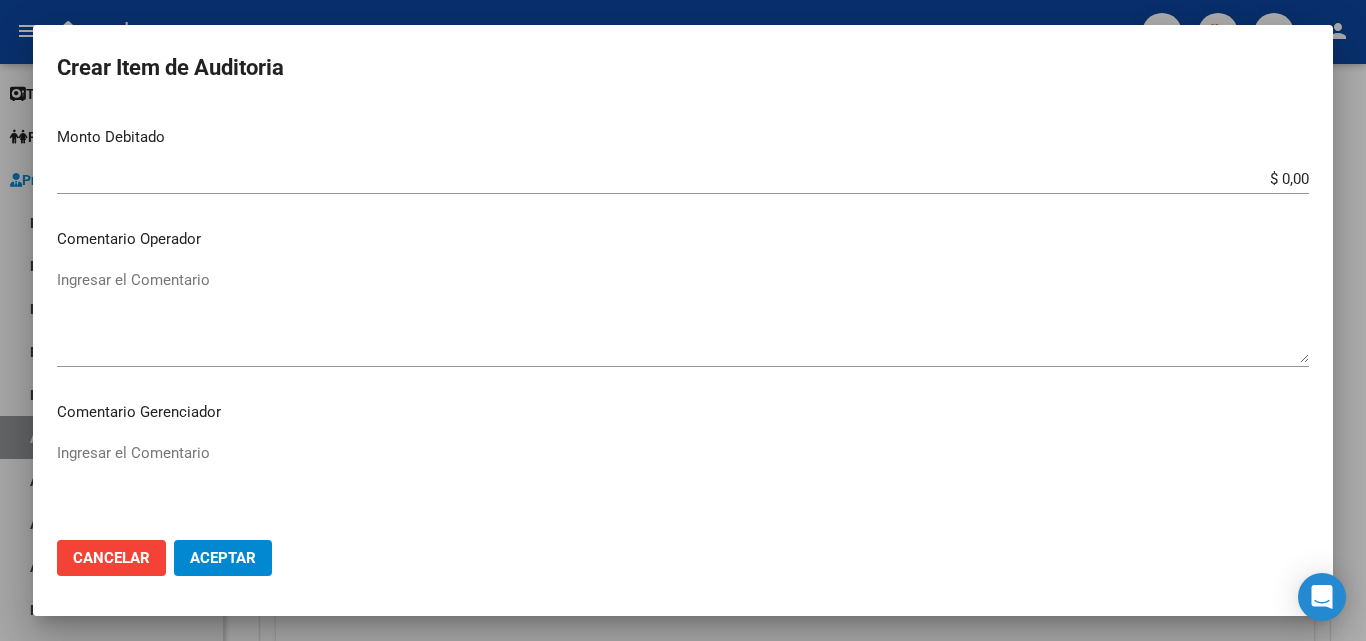 type on "GENVOYA X30 COMP" 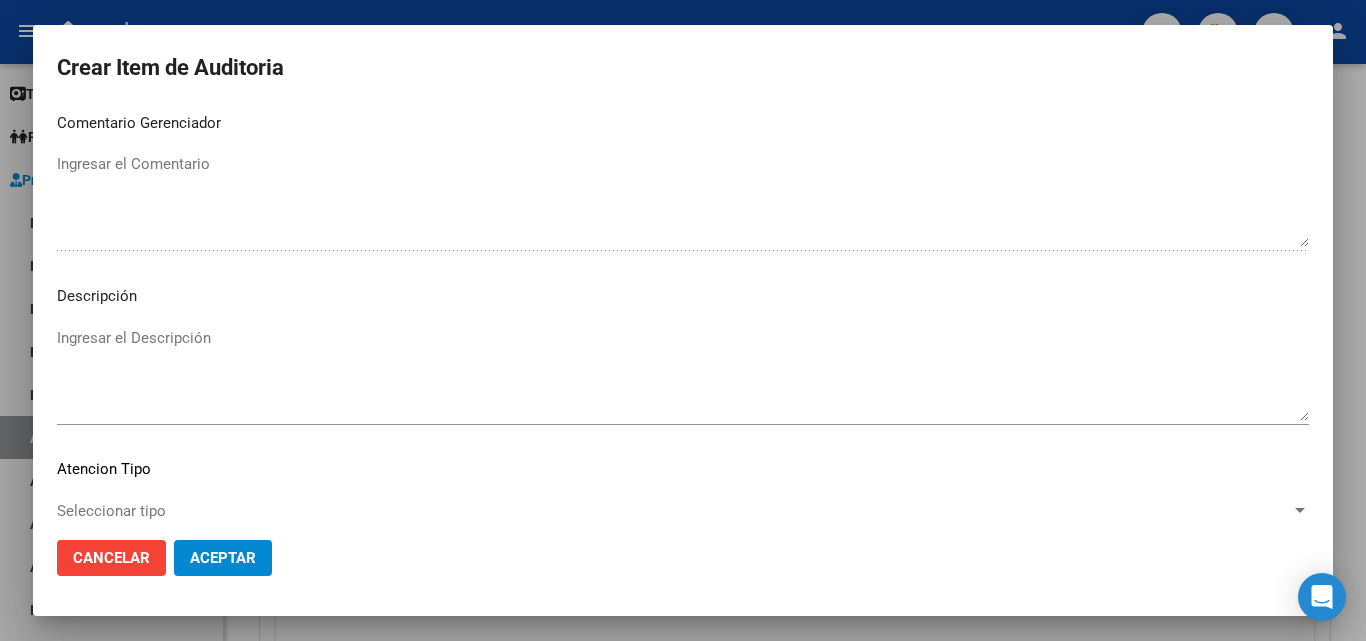 scroll, scrollTop: 1200, scrollLeft: 0, axis: vertical 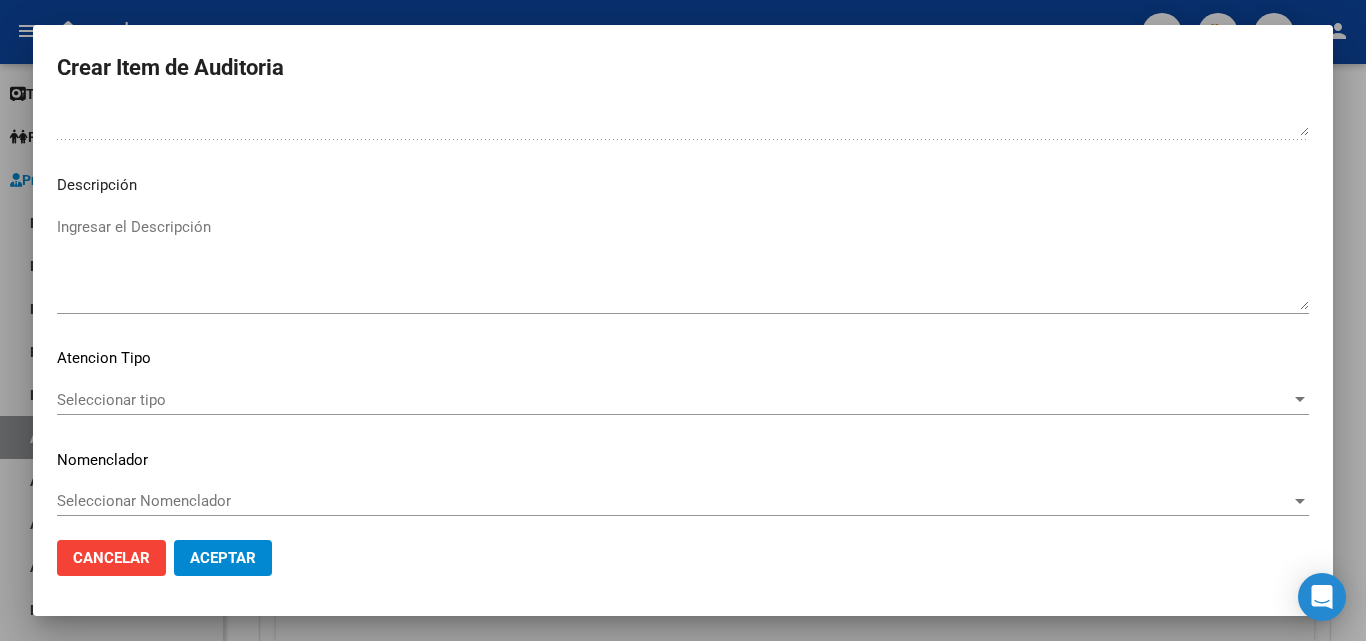 type on "FALTA TRAZA
OK VALOR KAIROS" 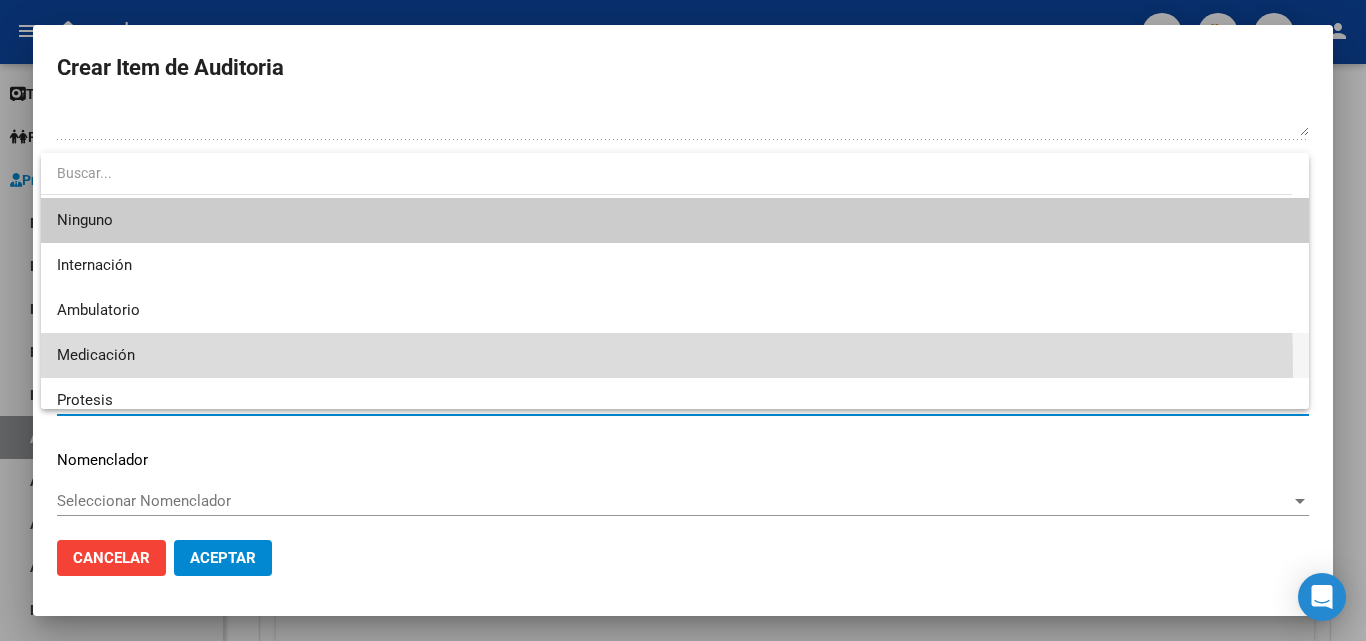 click on "Medicación" at bounding box center [675, 355] 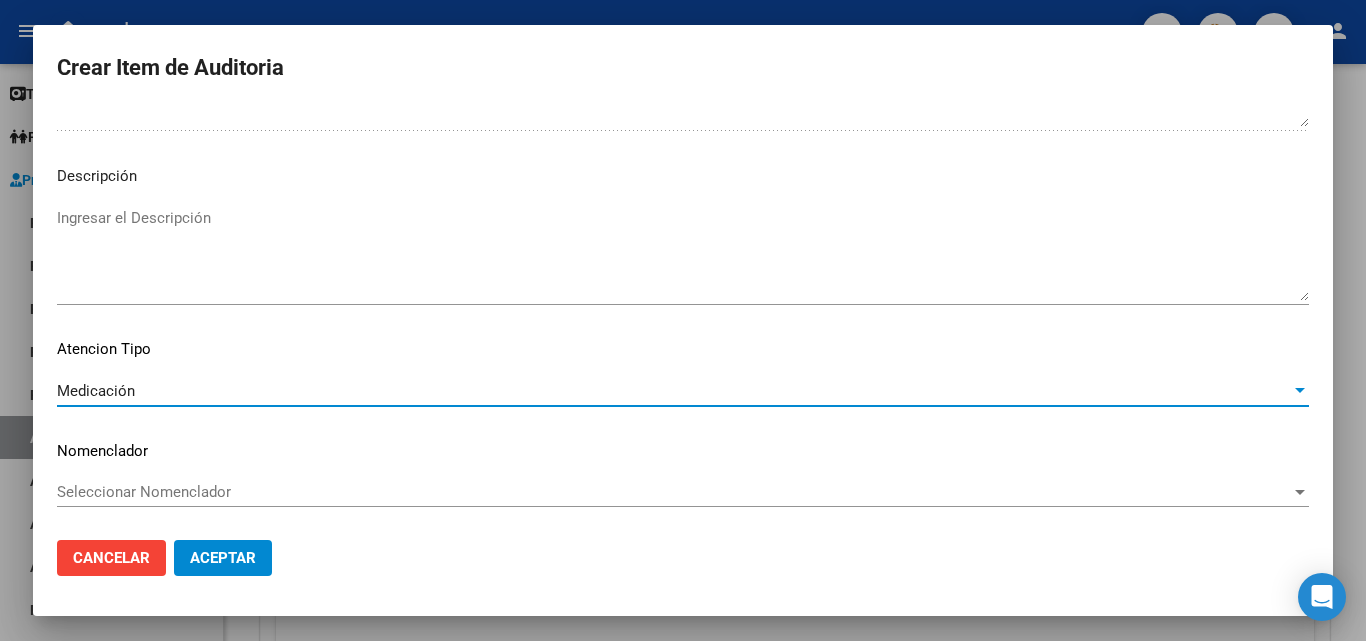 scroll, scrollTop: 1211, scrollLeft: 0, axis: vertical 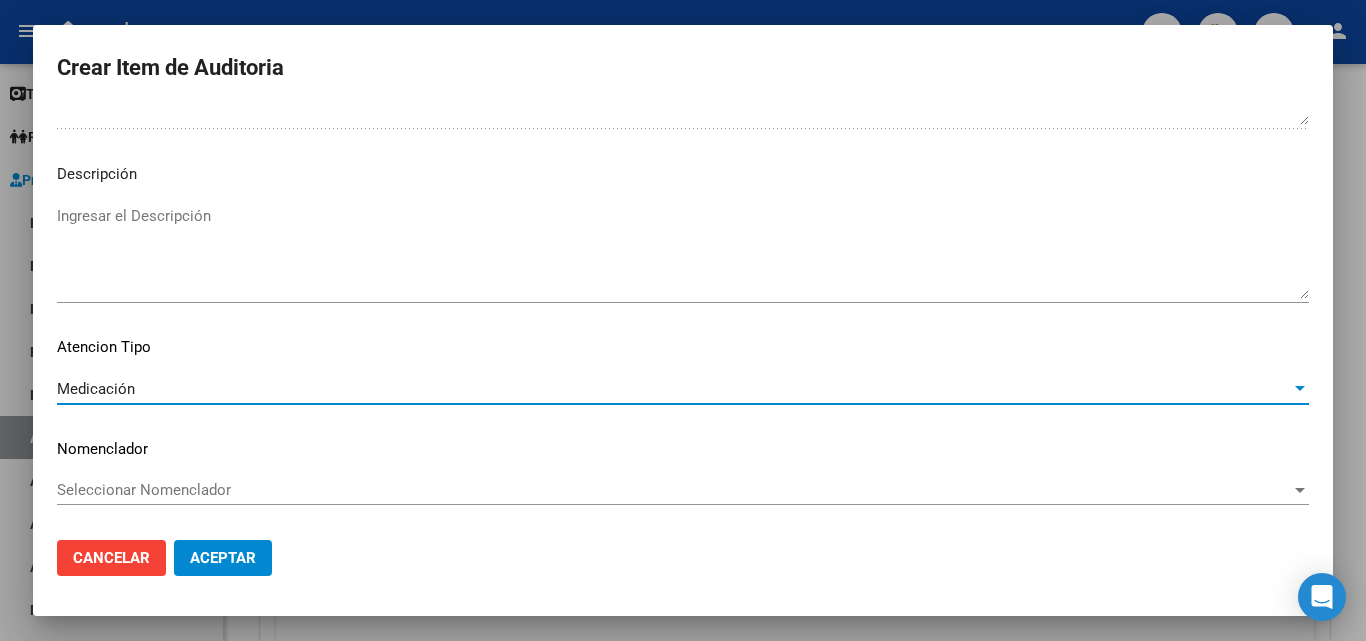 click on "Cancelar Aceptar" 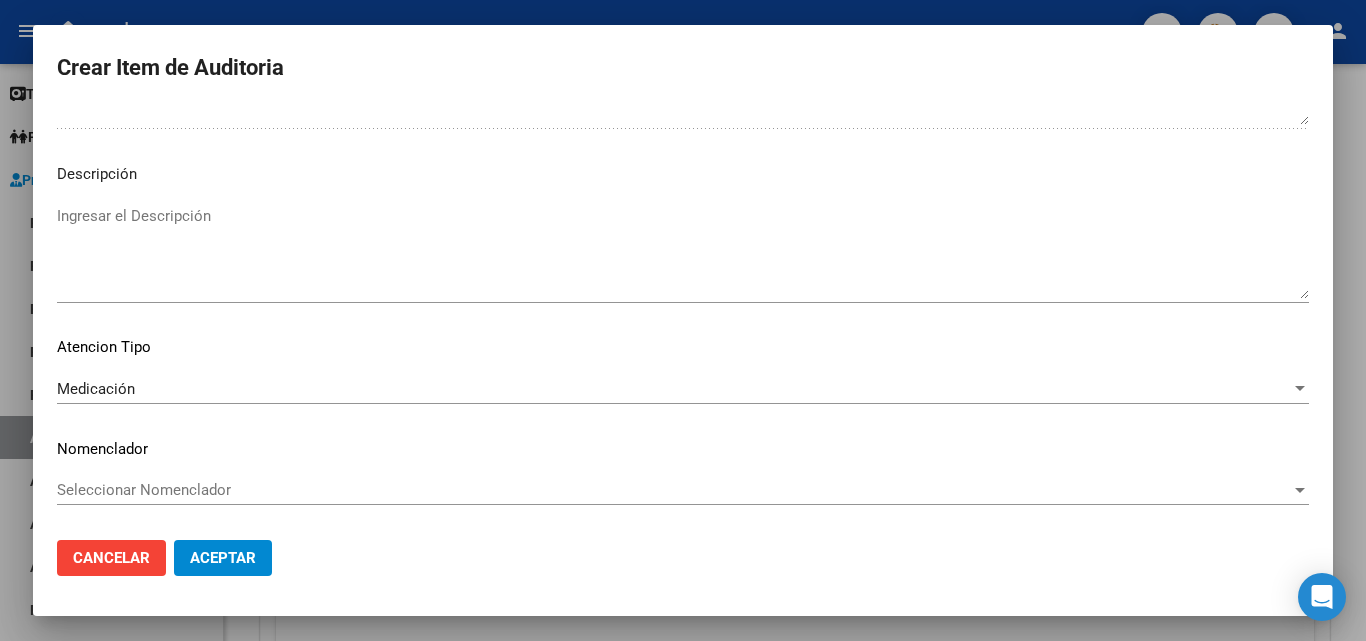 click on "Aceptar" 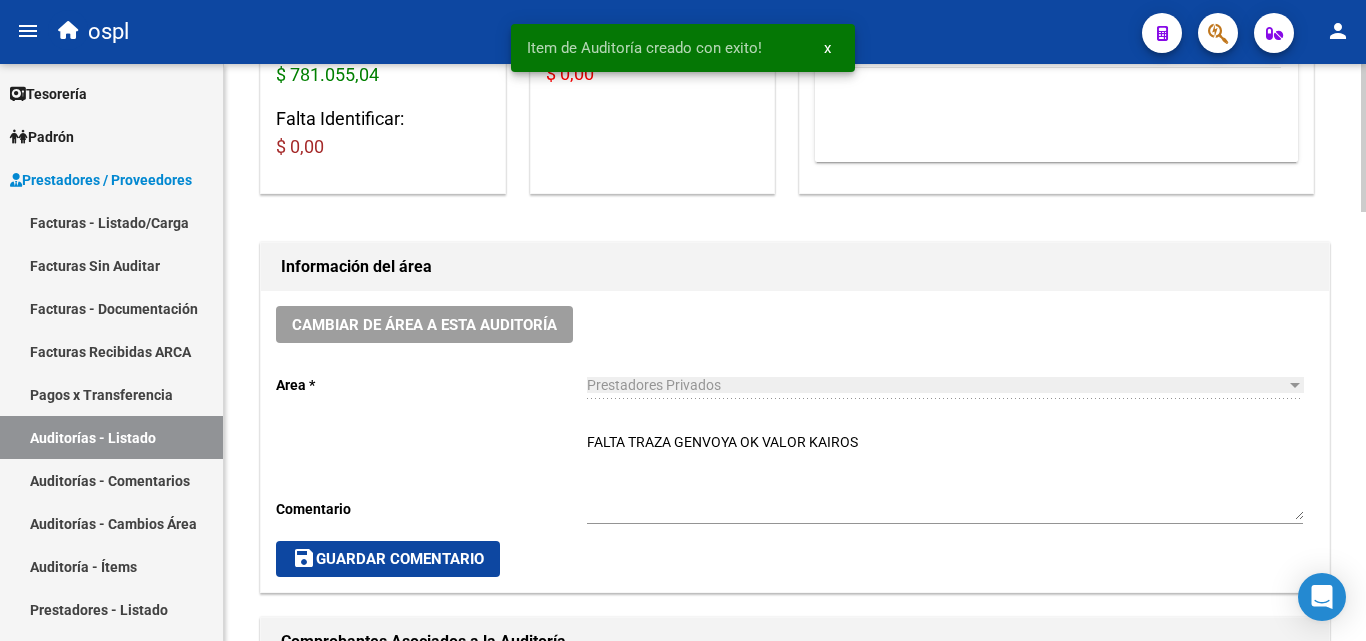 scroll, scrollTop: 401, scrollLeft: 0, axis: vertical 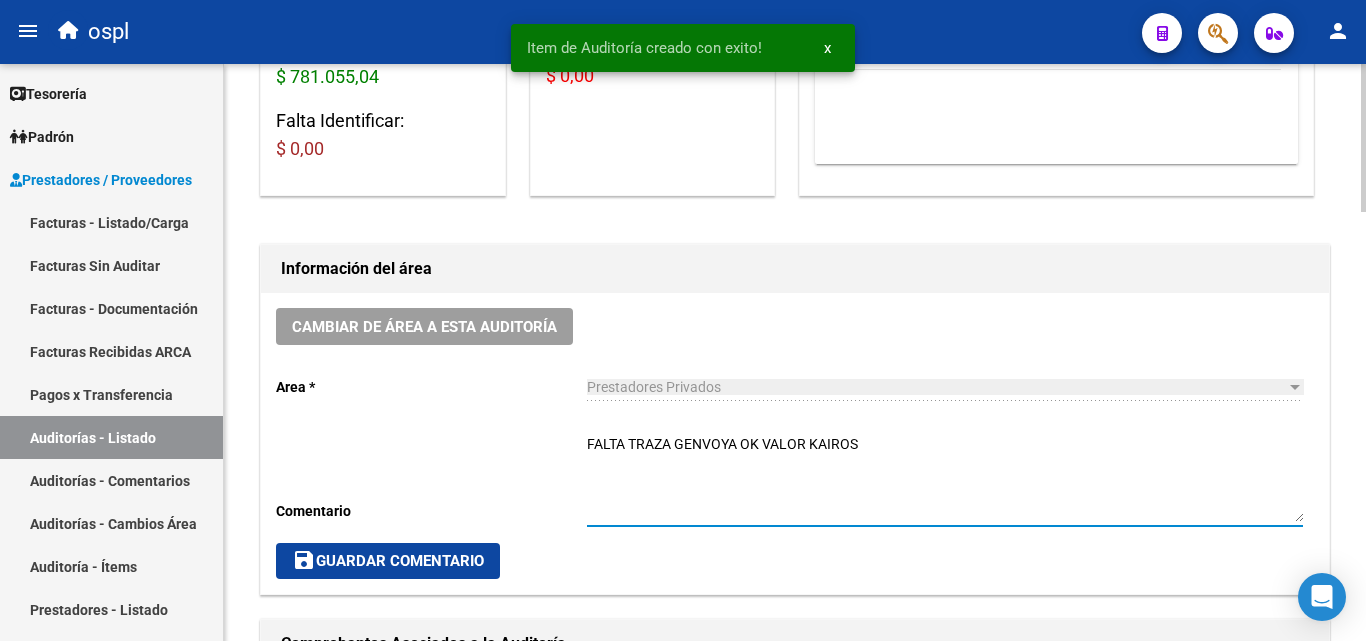 click on "FALTA TRAZA GENVOYA OK VALOR KAIROS" at bounding box center (945, 478) 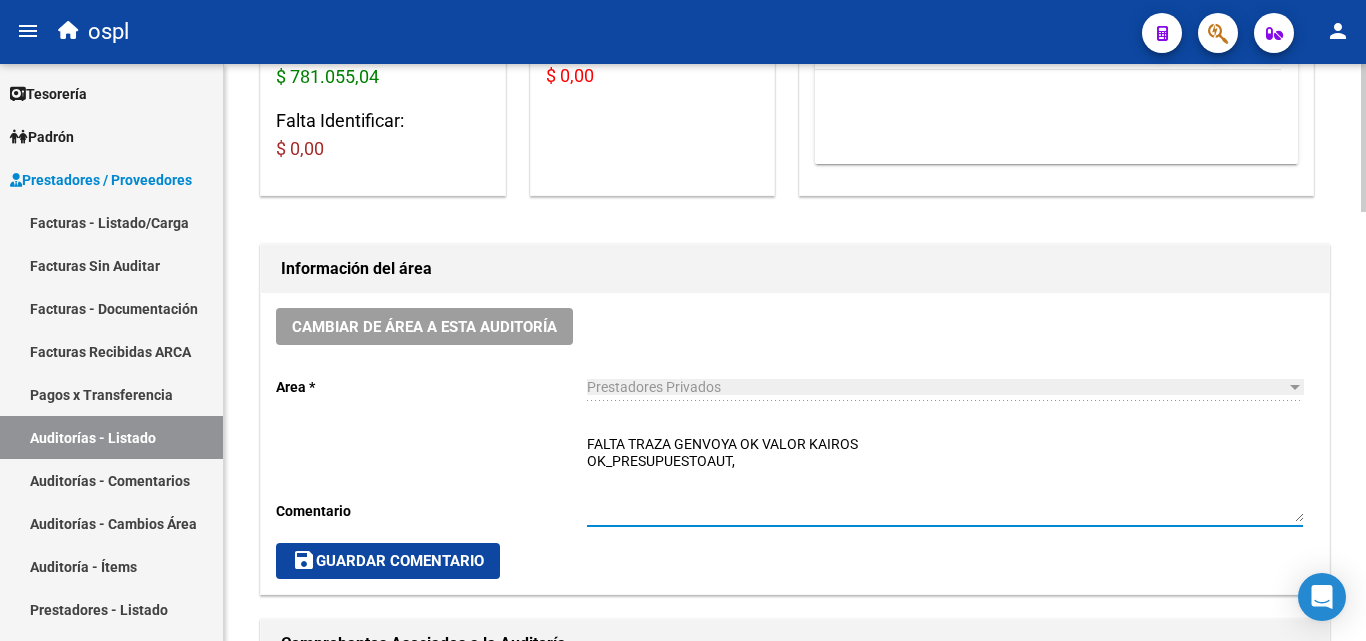 click on "FALTA TRAZA GENVOYA OK VALOR KAIROS
OK_PRESUPUESTOAUT," at bounding box center [945, 478] 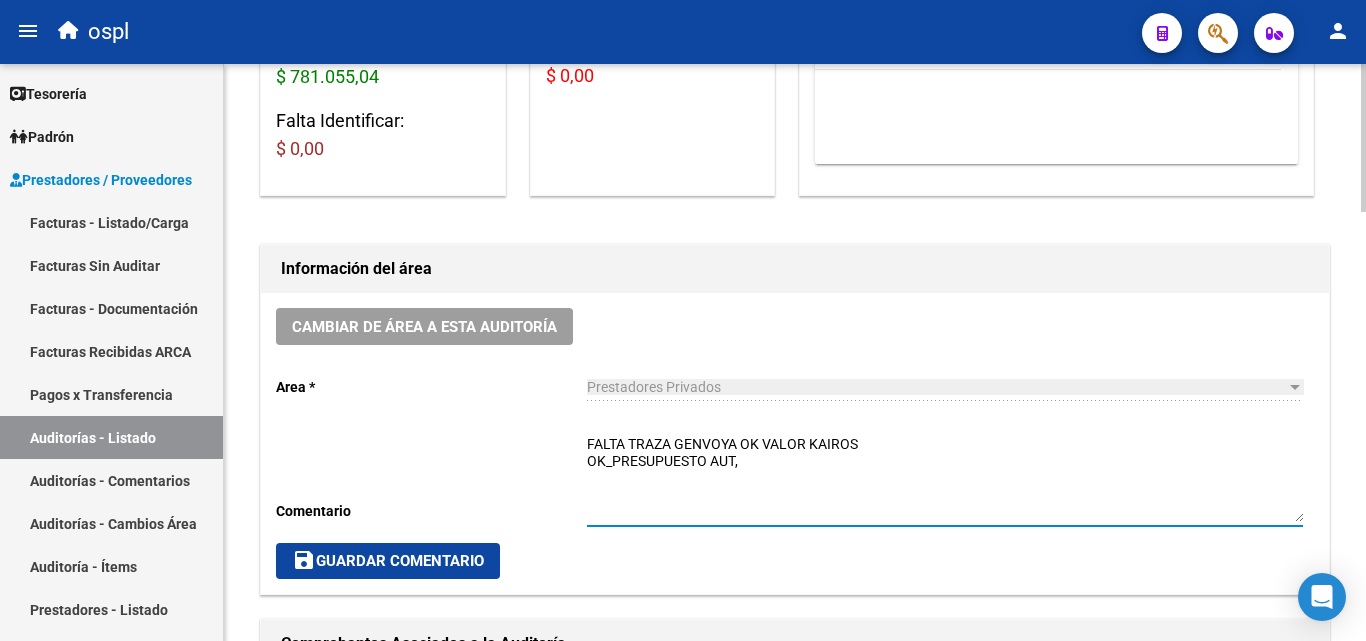 click on "FALTA TRAZA GENVOYA OK VALOR KAIROS
OK_PRESUPUESTO AUT," at bounding box center [945, 478] 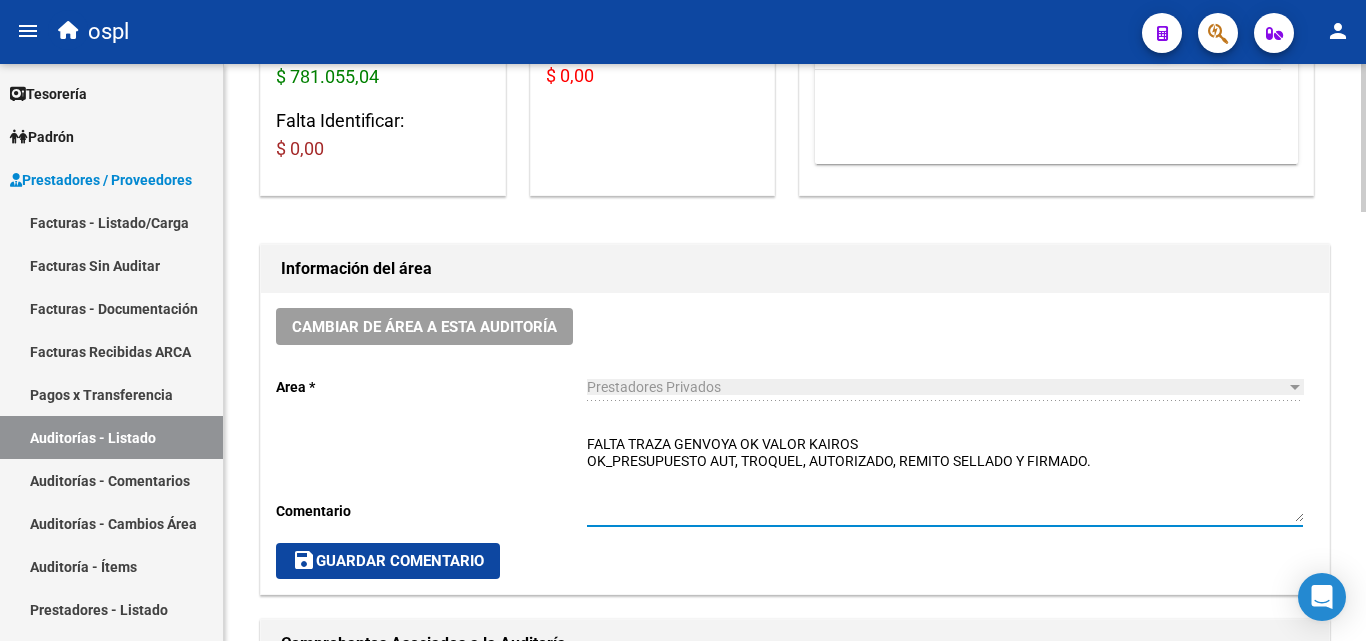 click on "FALTA TRAZA GENVOYA OK VALOR KAIROS
OK_PRESUPUESTO AUT, TROQUEL, AUTORIZADO, REMITO SELLADO Y FIRMADO." at bounding box center [945, 478] 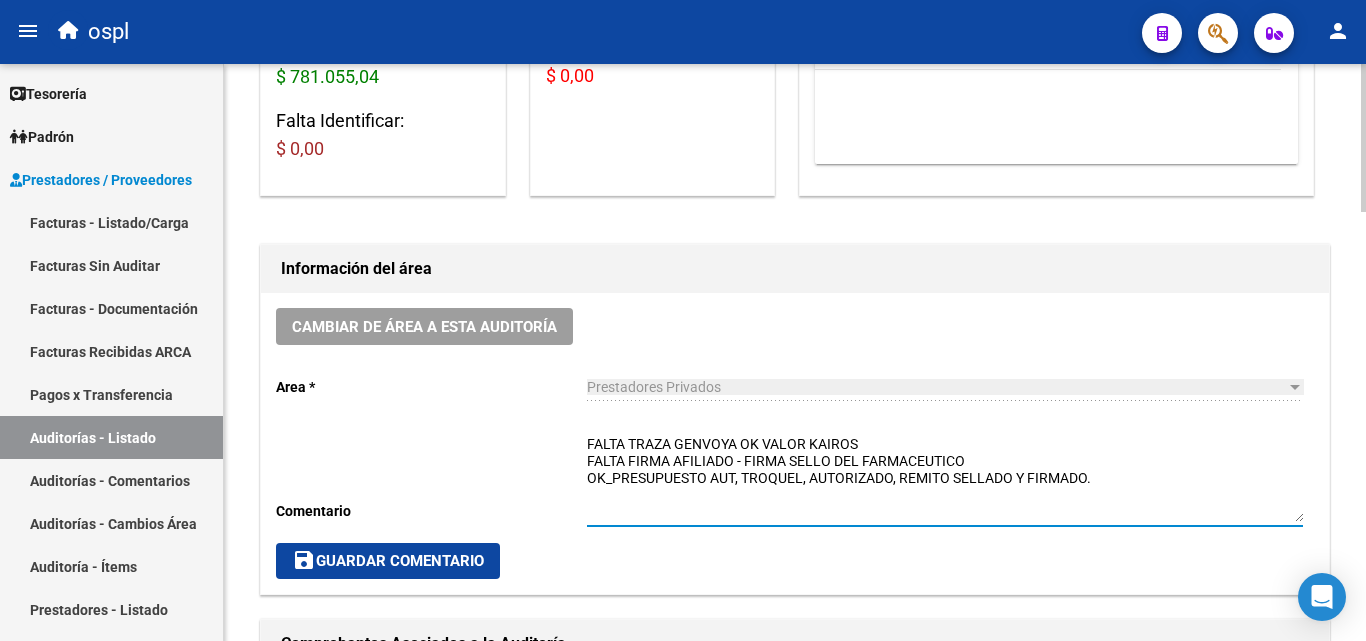 click on "FALTA TRAZA GENVOYA OK VALOR KAIROS
FALTA FIRMA AFILIADO - FIRMA SELLO DEL FARMACEUTICO
OK_PRESUPUESTO AUT, TROQUEL, AUTORIZADO, REMITO SELLADO Y FIRMADO." at bounding box center (945, 478) 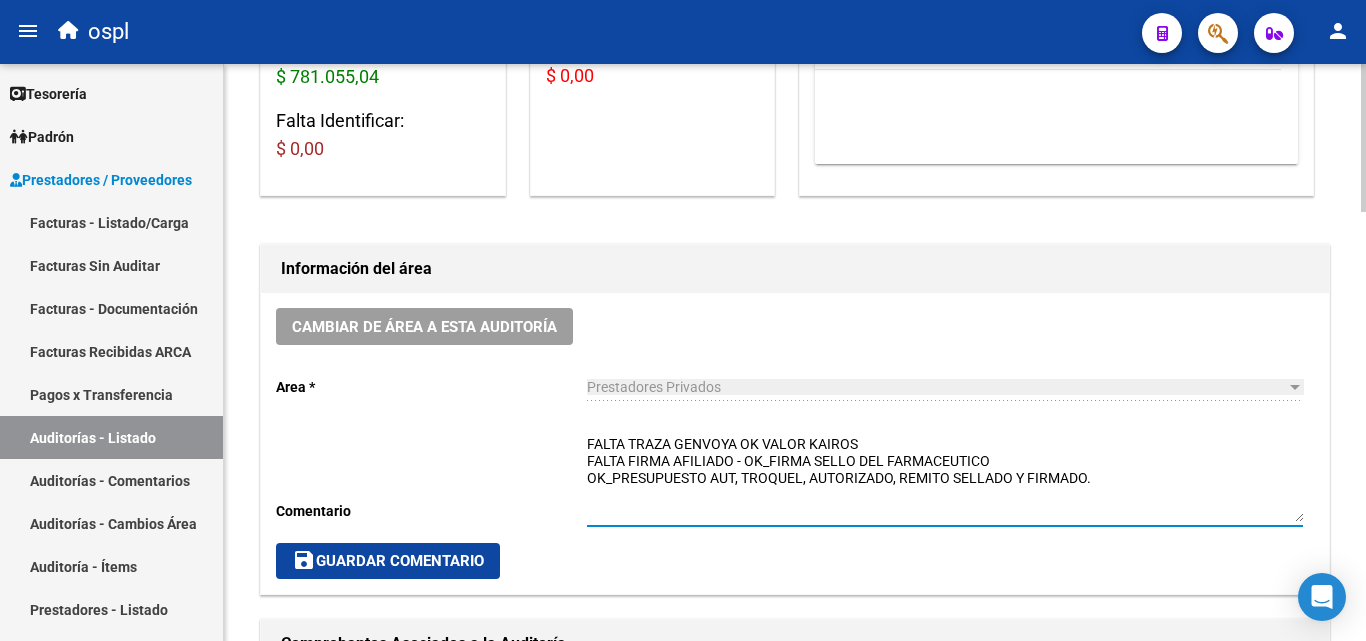 click on "FALTA TRAZA GENVOYA OK VALOR KAIROS
FALTA FIRMA AFILIADO - OK_FIRMA SELLO DEL FARMACEUTICO
OK_PRESUPUESTO AUT, TROQUEL, AUTORIZADO, REMITO SELLADO Y FIRMADO." at bounding box center [945, 478] 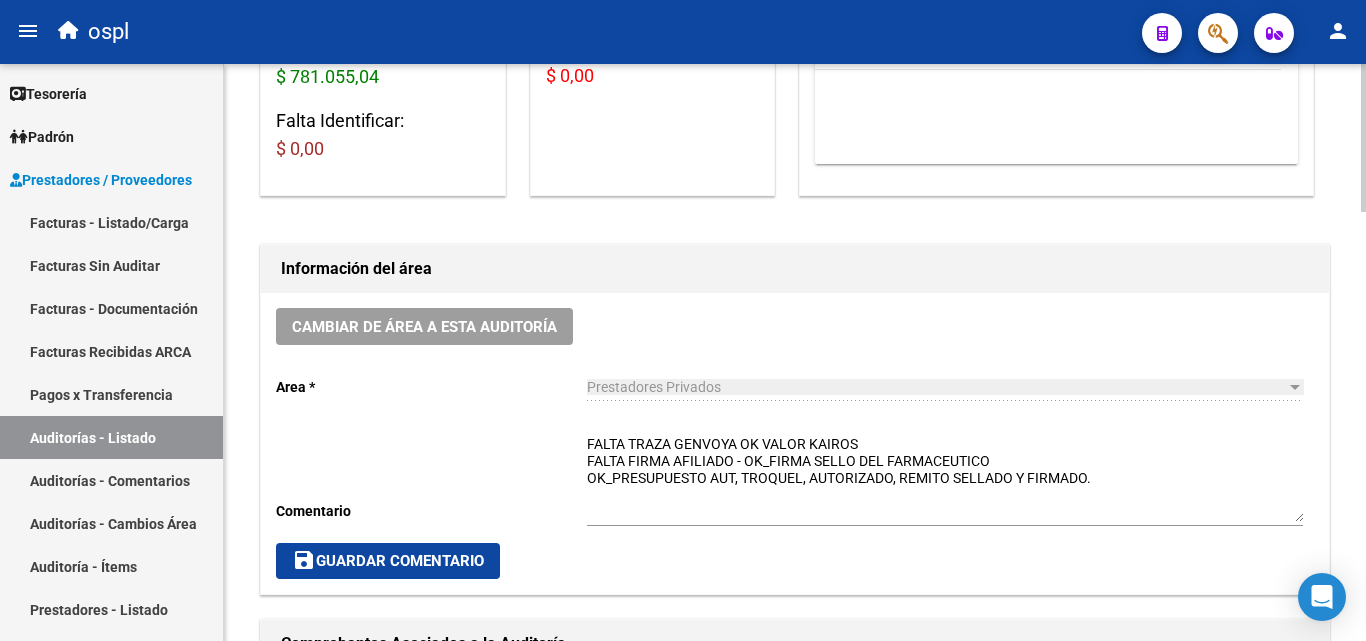 click on "FALTA TRAZA GENVOYA OK VALOR KAIROS
FALTA FIRMA AFILIADO - OK_FIRMA SELLO DEL FARMACEUTICO
OK_PRESUPUESTO AUT, TROQUEL, AUTORIZADO, REMITO SELLADO Y FIRMADO." at bounding box center [945, 478] 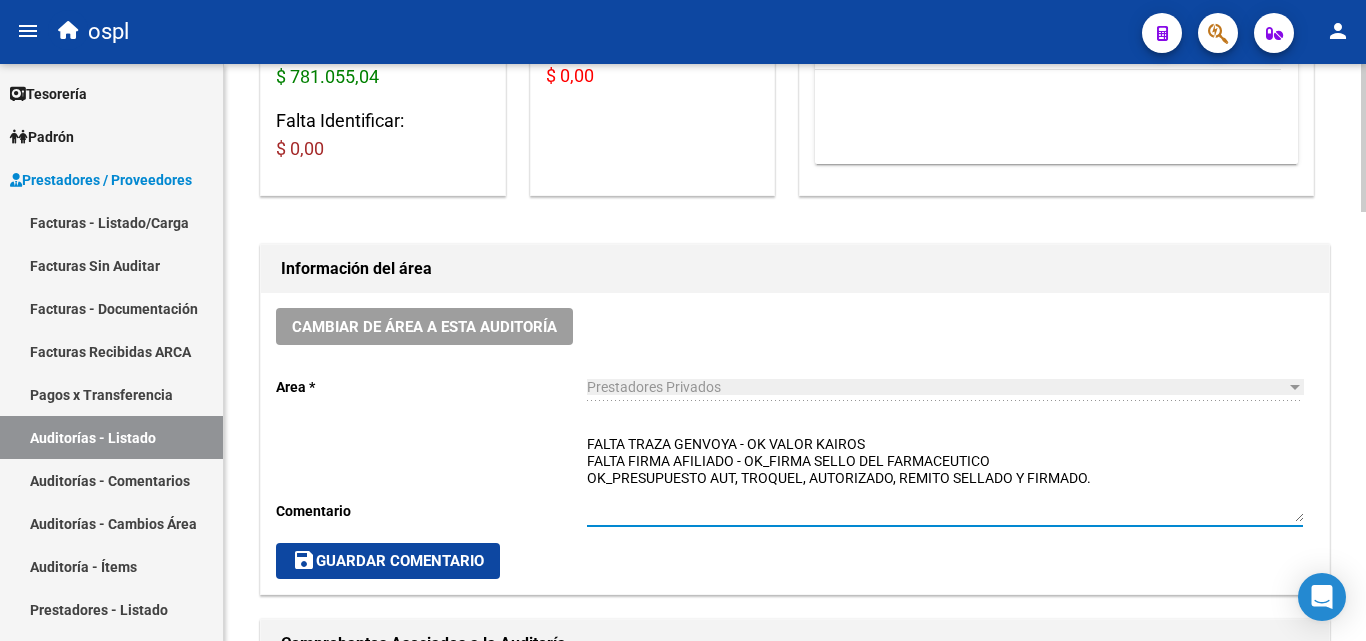 click on "FALTA TRAZA GENVOYA - OK VALOR KAIROS
FALTA FIRMA AFILIADO - OK_FIRMA SELLO DEL FARMACEUTICO
OK_PRESUPUESTO AUT, TROQUEL, AUTORIZADO, REMITO SELLADO Y FIRMADO." at bounding box center (945, 478) 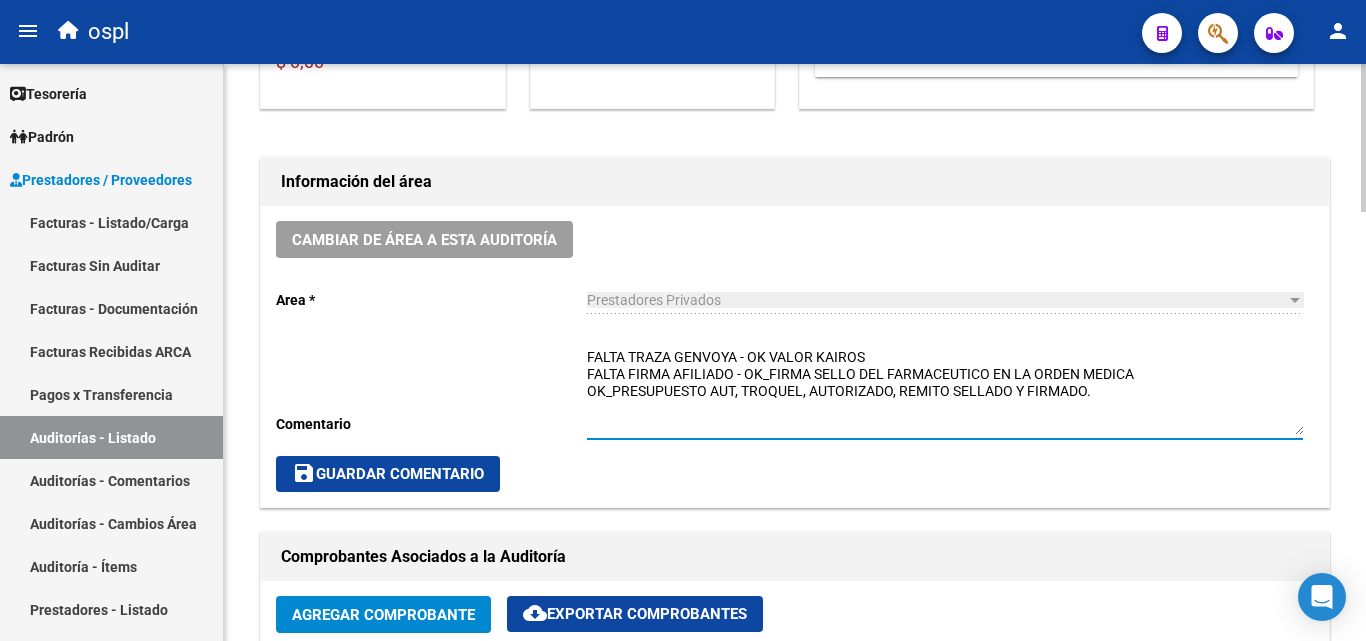 scroll, scrollTop: 701, scrollLeft: 0, axis: vertical 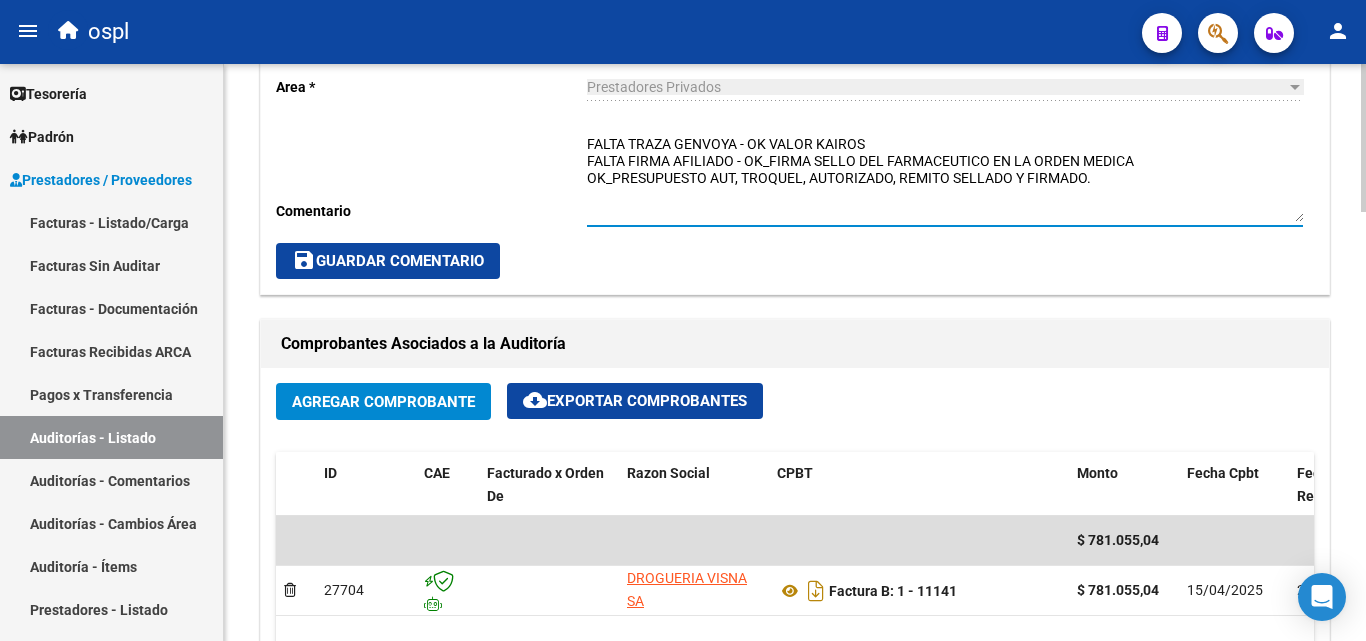 type on "FALTA TRAZA GENVOYA - OK VALOR KAIROS
FALTA FIRMA AFILIADO - OK_FIRMA SELLO DEL FARMACEUTICO EN LA ORDEN MEDICA
OK_PRESUPUESTO AUT, TROQUEL, AUTORIZADO, REMITO SELLADO Y FIRMADO." 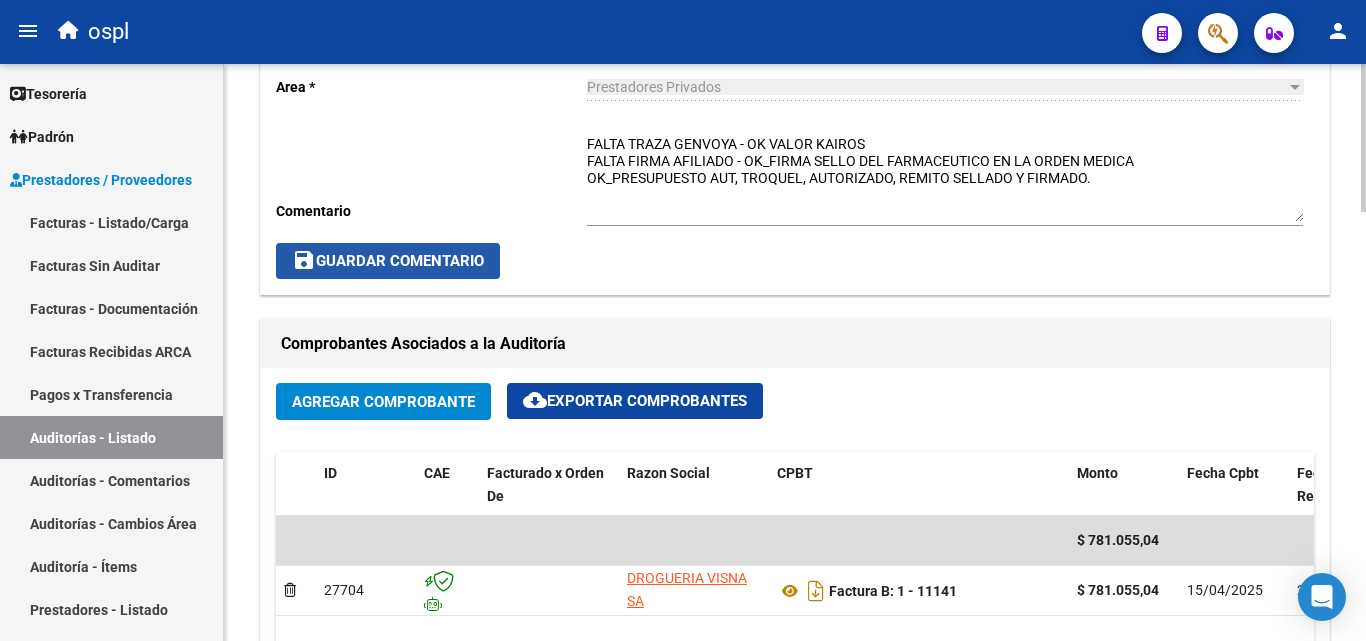 click on "save  Guardar Comentario" 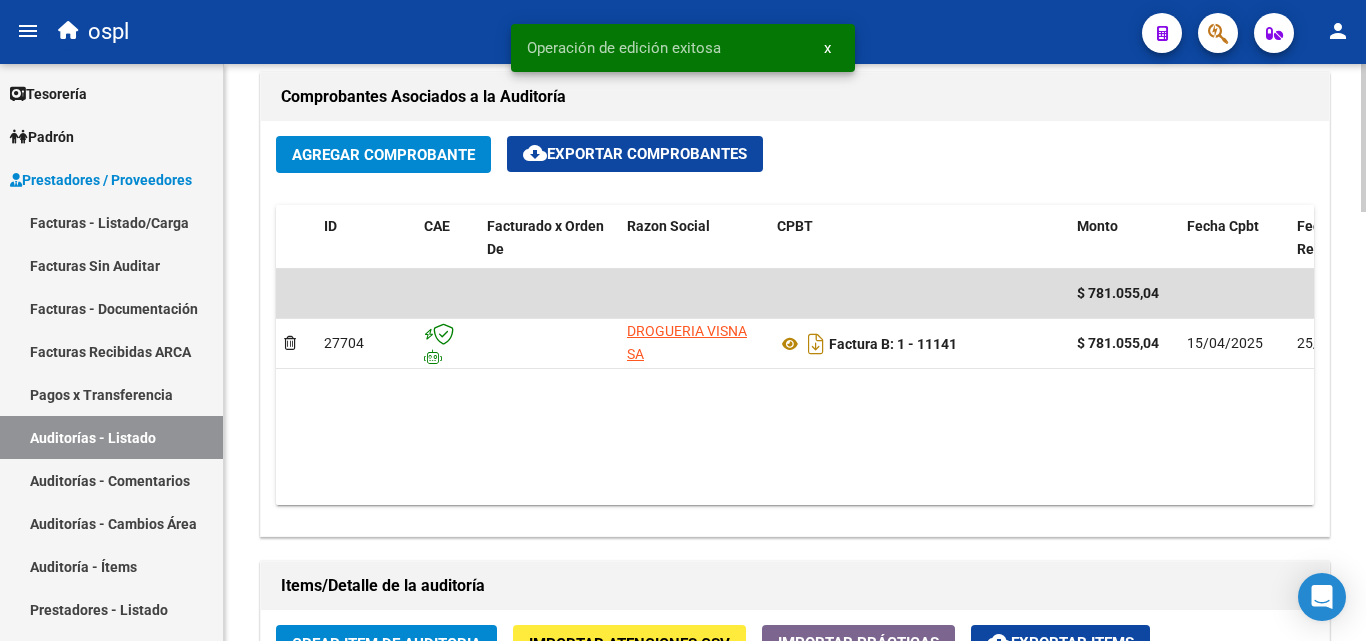scroll, scrollTop: 501, scrollLeft: 0, axis: vertical 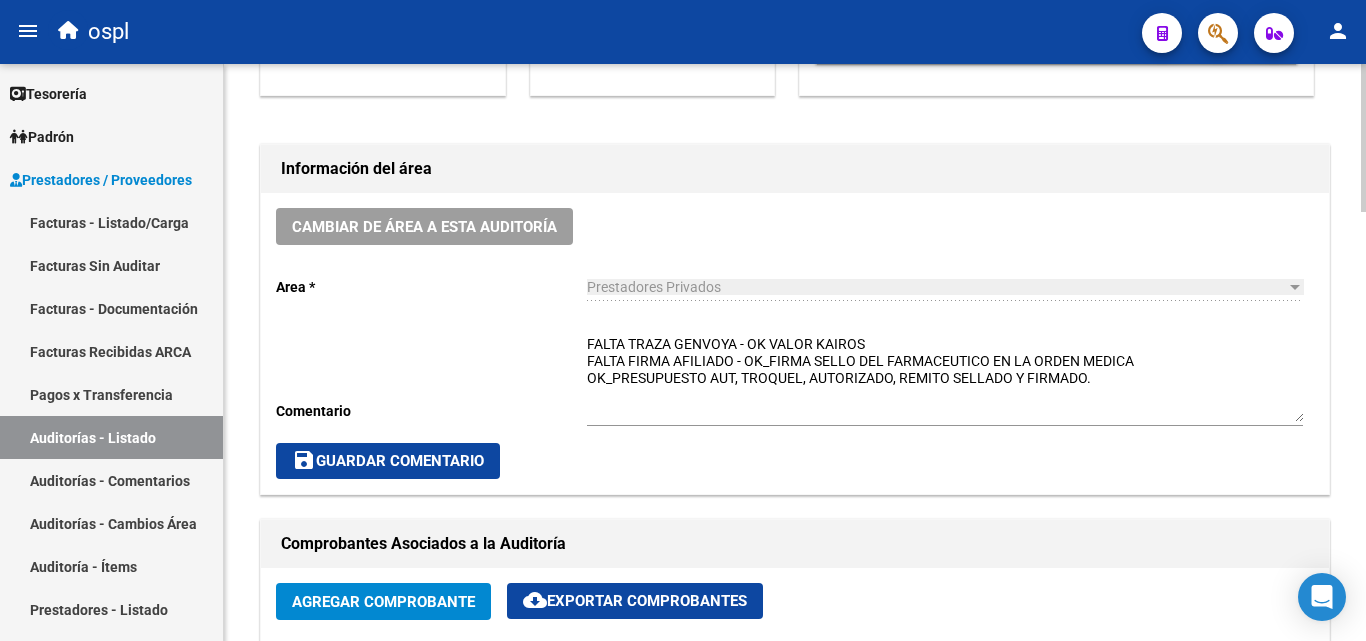 click on "save  Guardar Comentario" 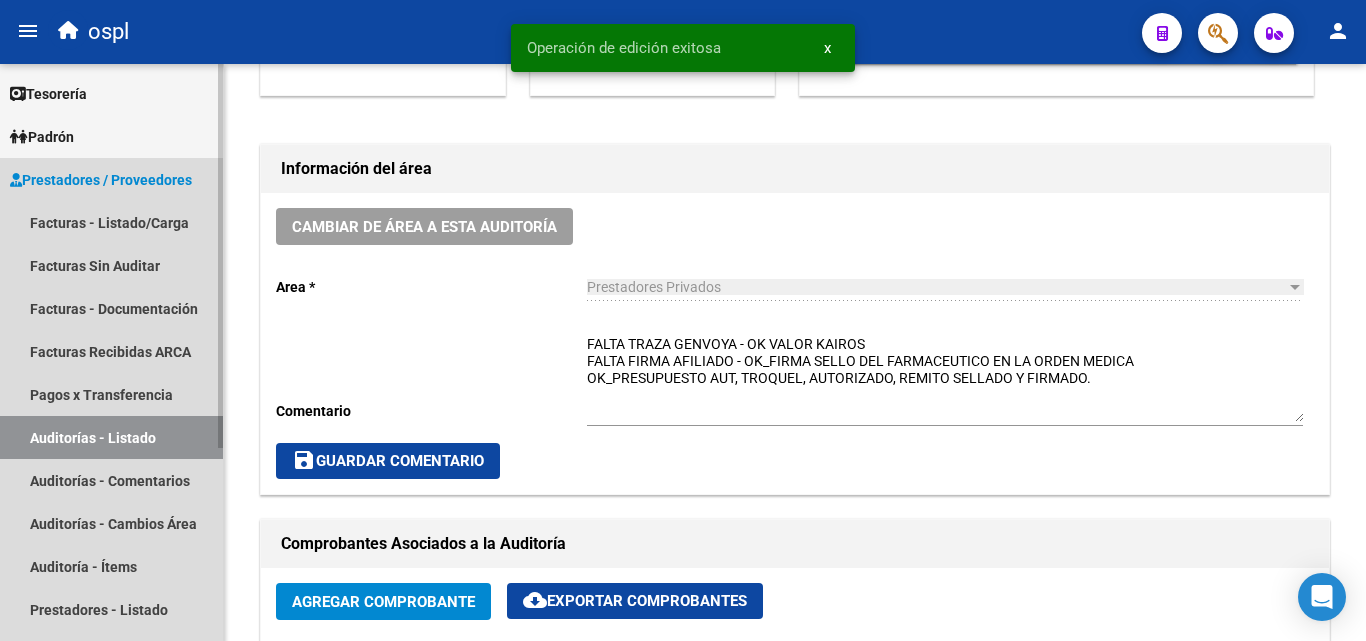 click on "Auditorías - Listado" at bounding box center (111, 437) 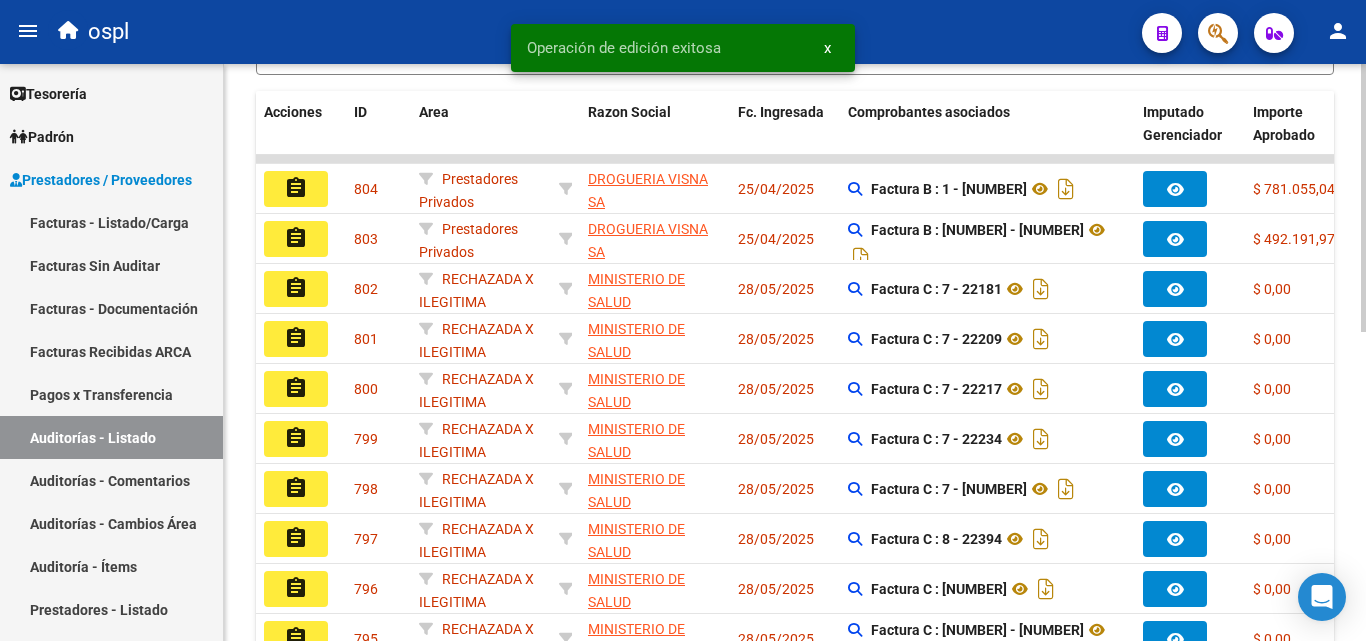 scroll, scrollTop: 0, scrollLeft: 0, axis: both 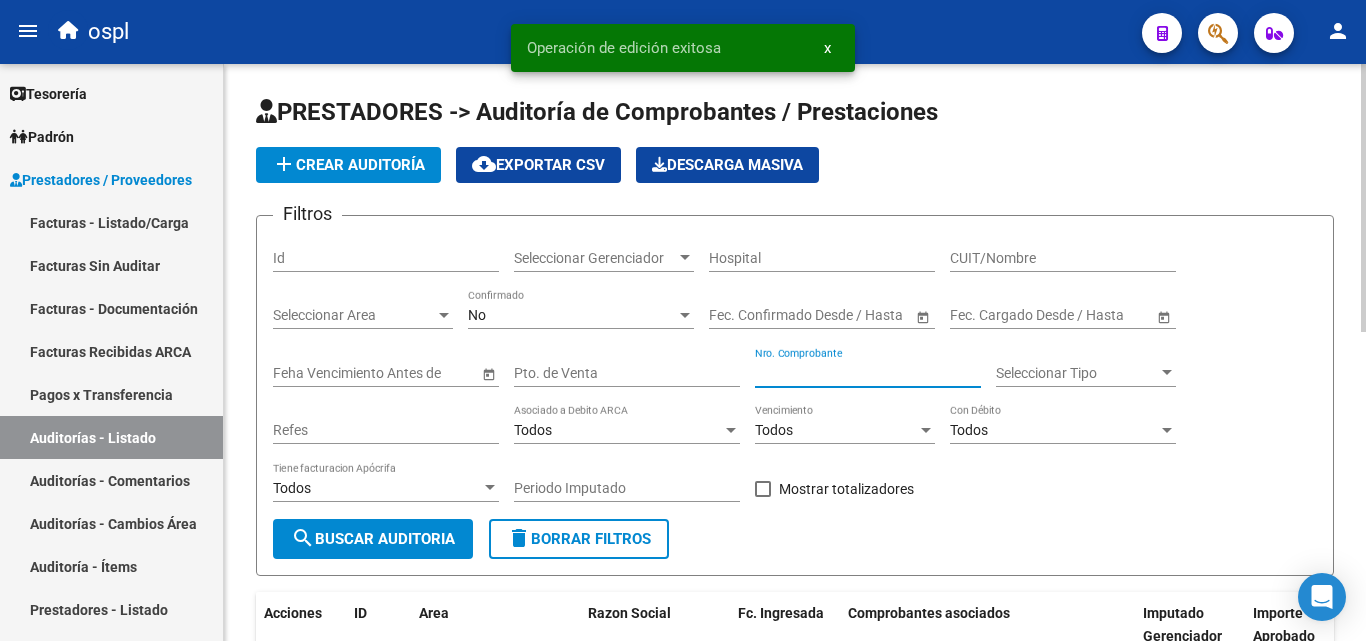 click on "Nro. Comprobante" at bounding box center (868, 373) 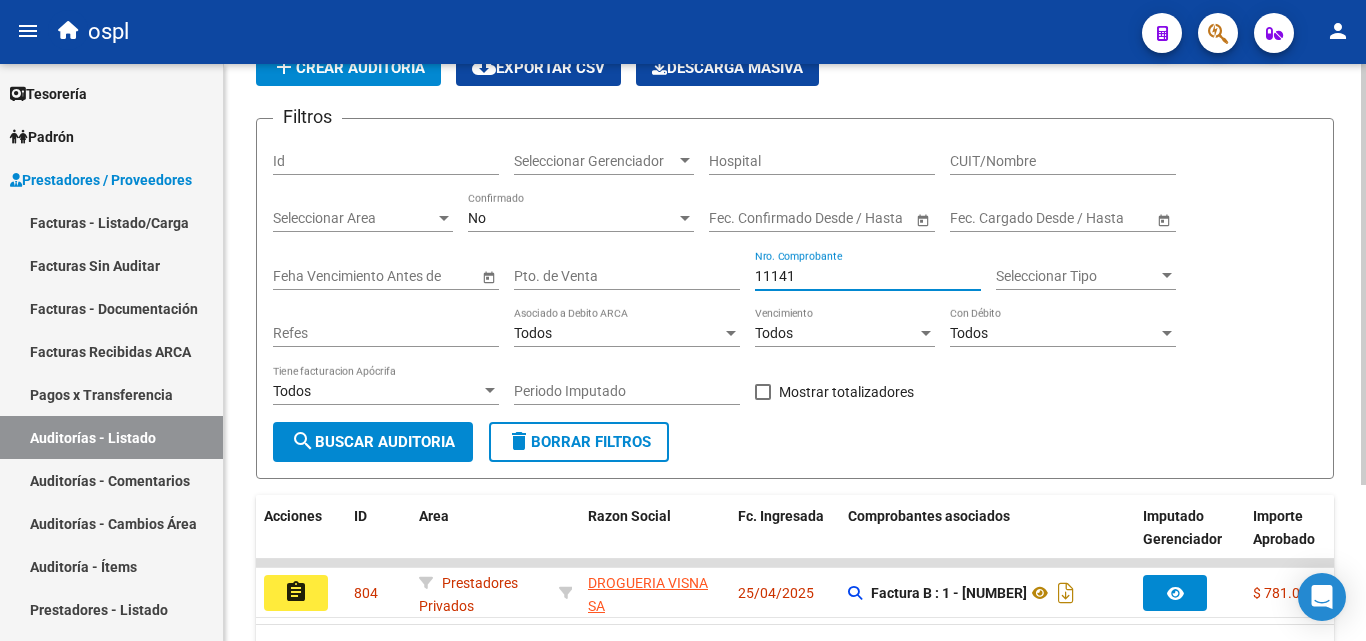 scroll, scrollTop: 213, scrollLeft: 0, axis: vertical 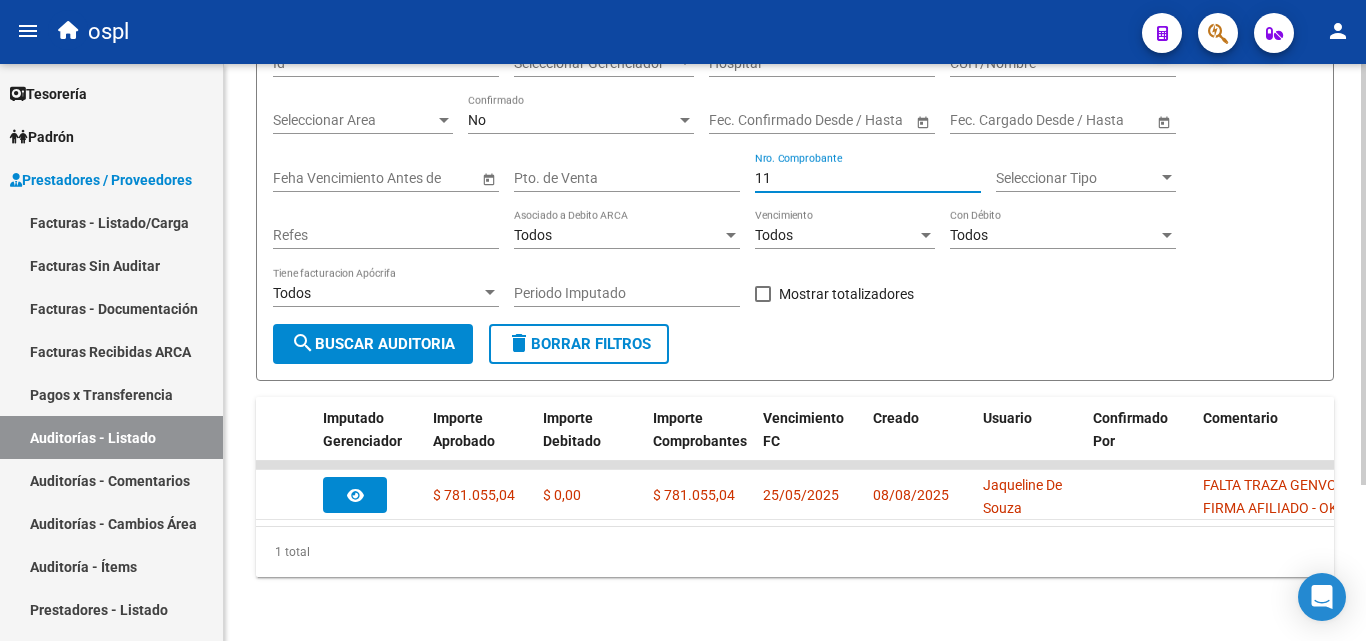 type on "1" 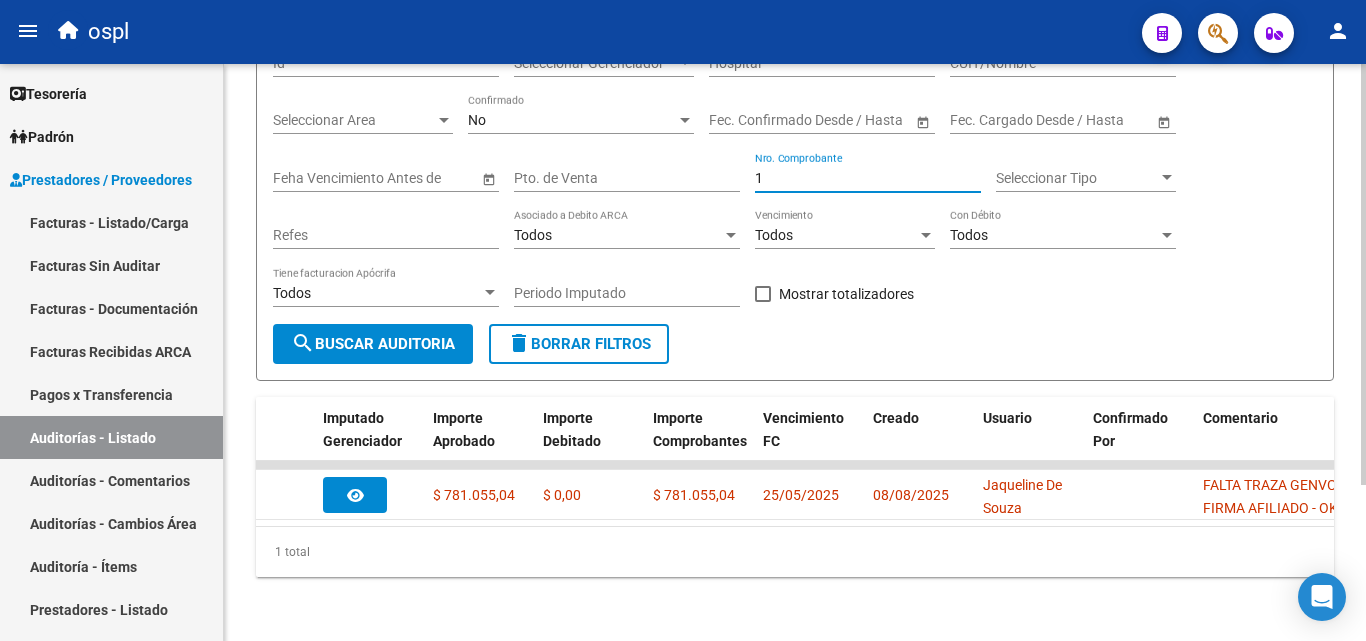 type 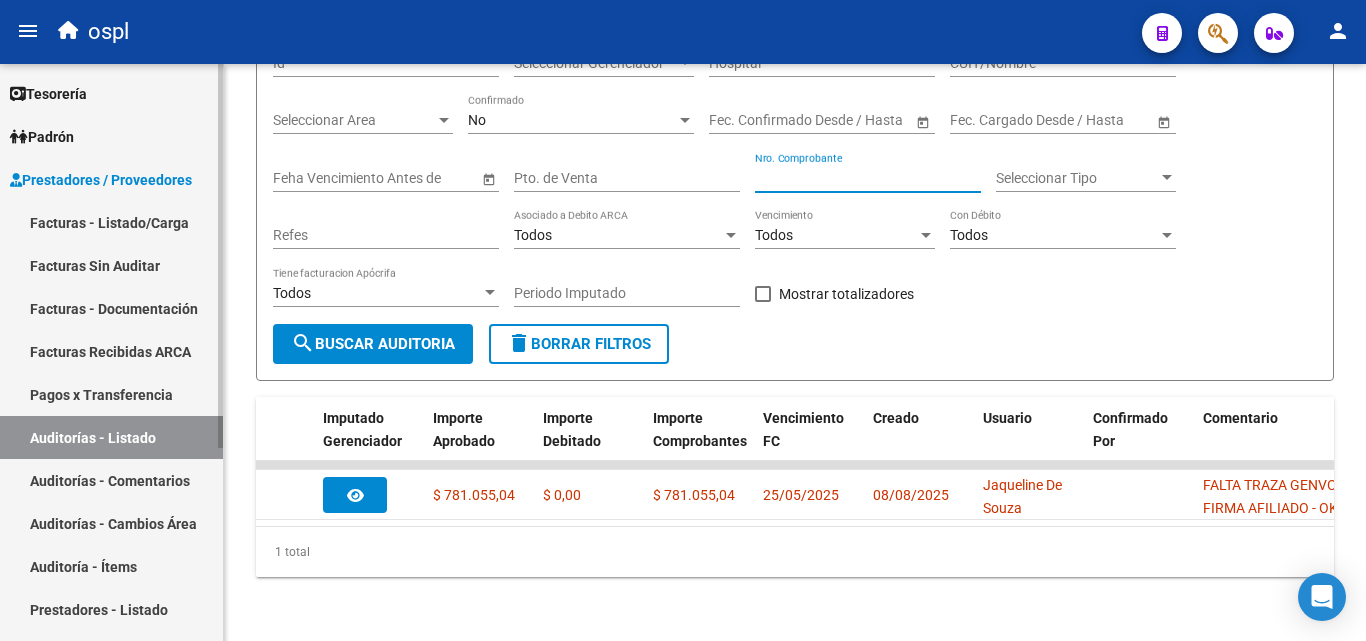 drag, startPoint x: 169, startPoint y: 272, endPoint x: 160, endPoint y: 248, distance: 25.632011 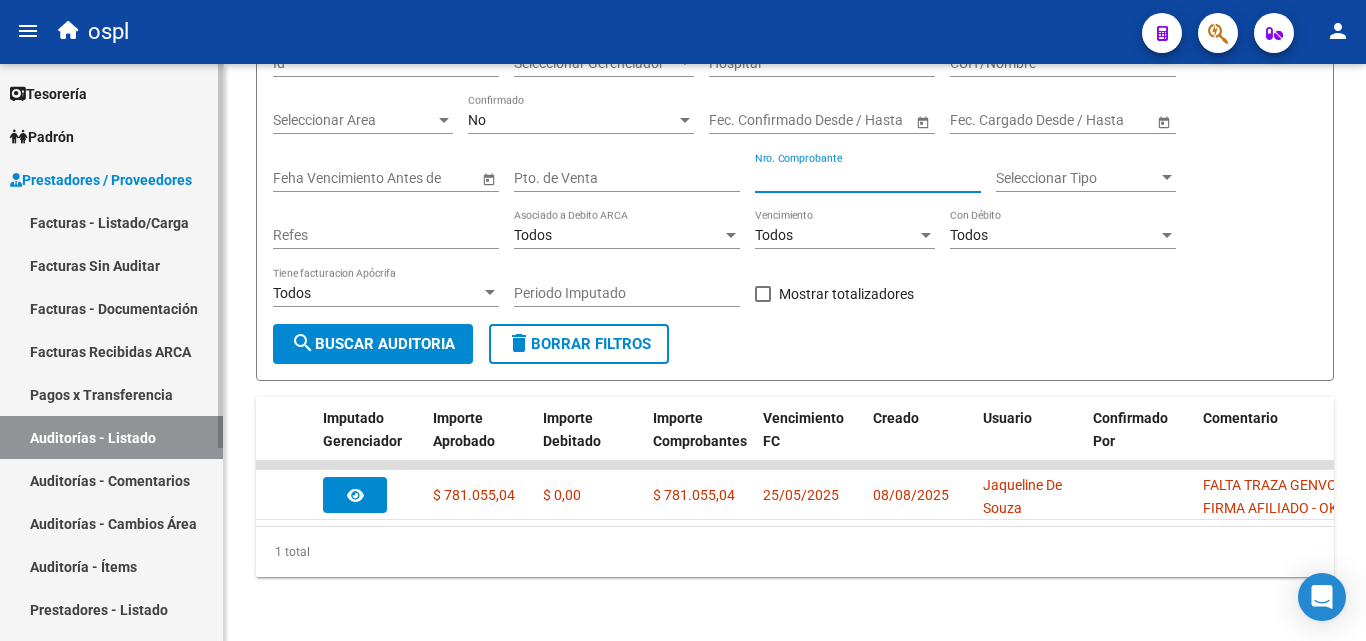 click on "Facturas Sin Auditar" at bounding box center (111, 265) 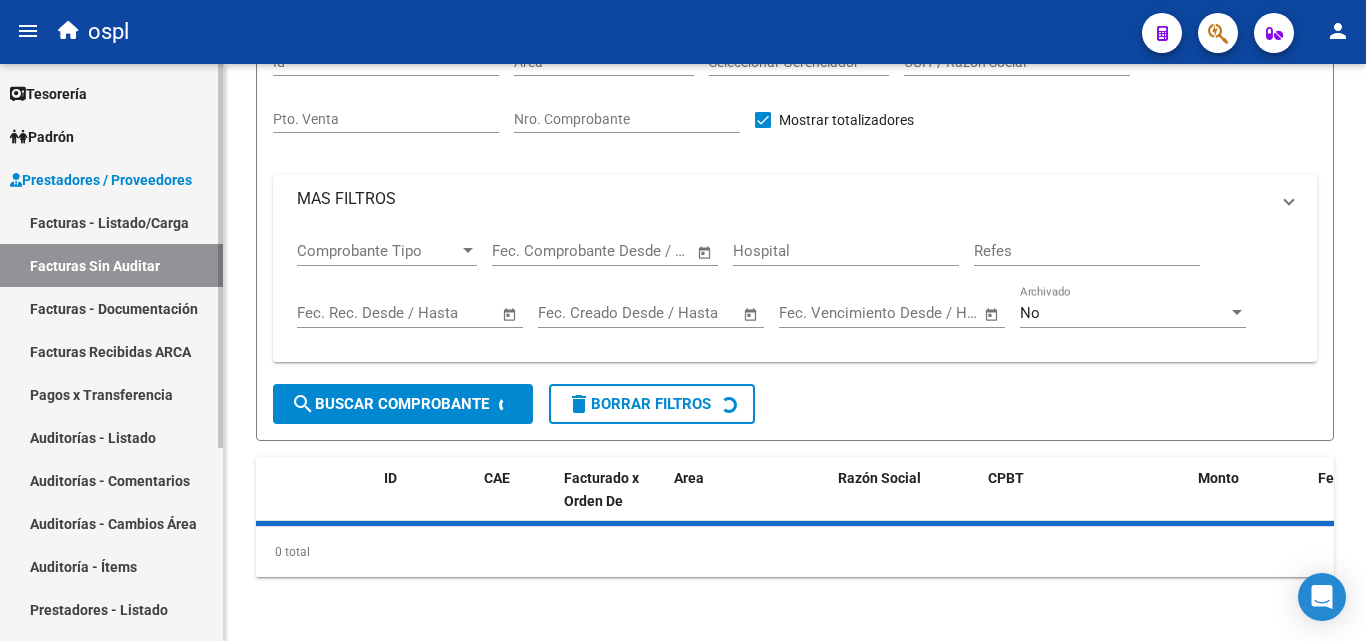 scroll, scrollTop: 0, scrollLeft: 0, axis: both 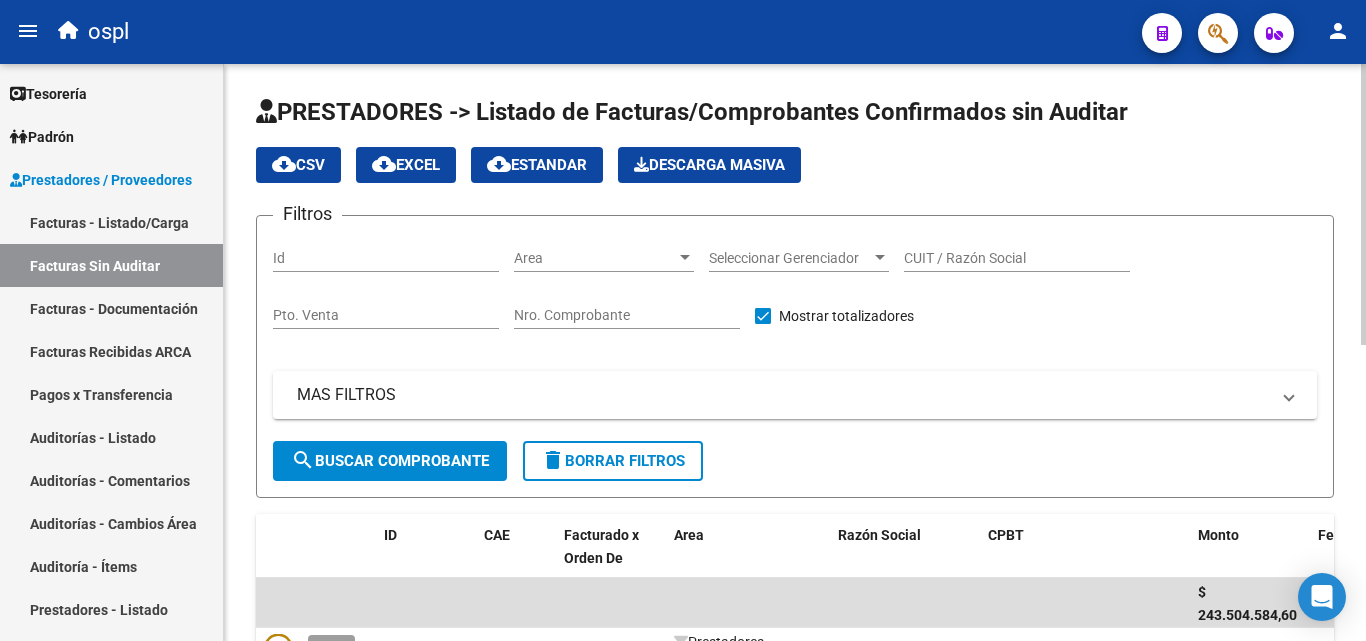 click on "Nro. Comprobante" 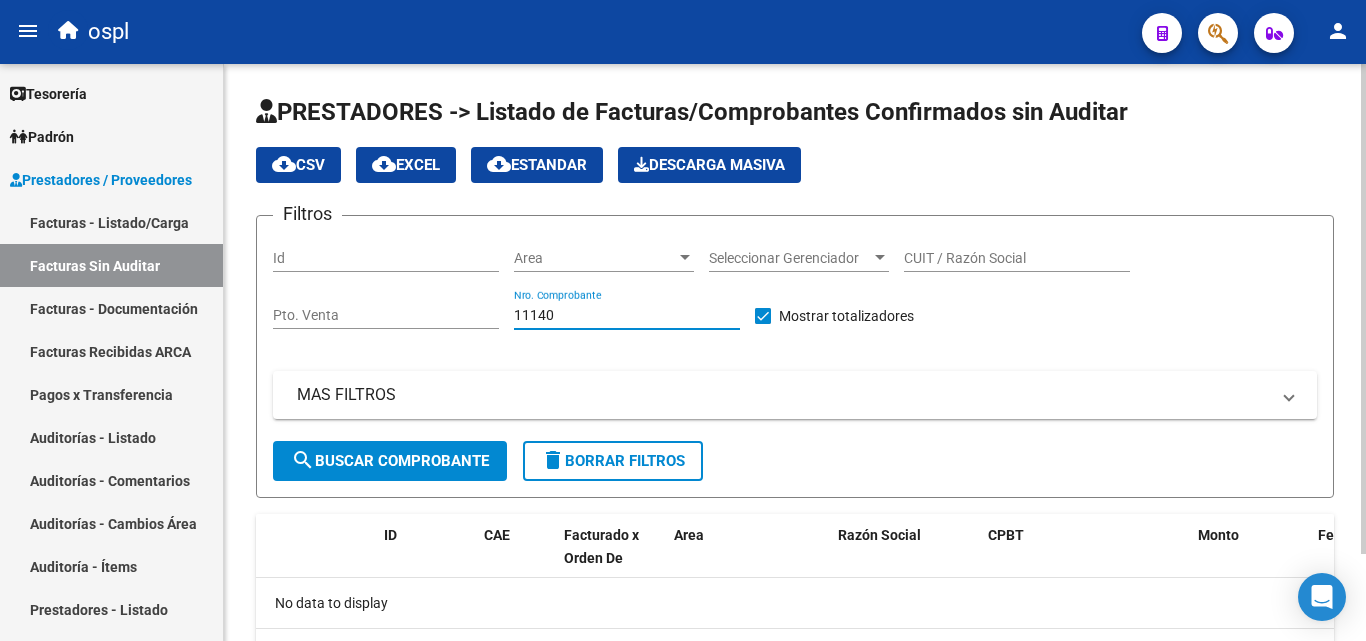 scroll, scrollTop: 100, scrollLeft: 0, axis: vertical 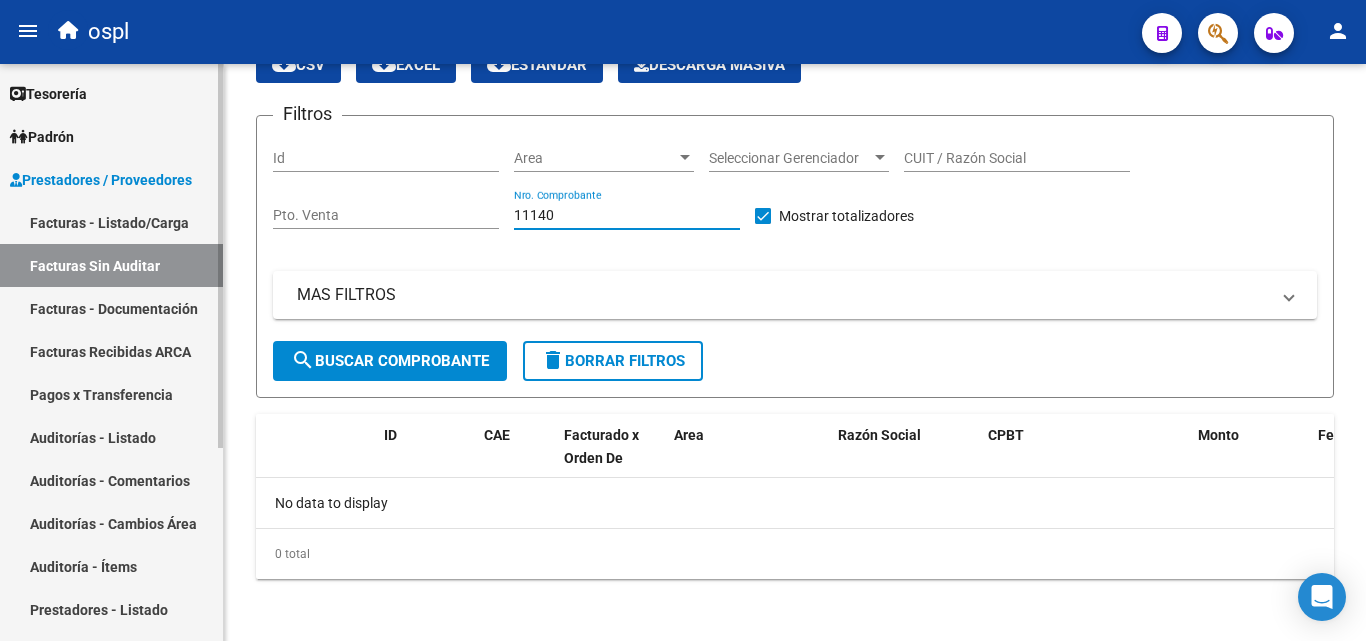 type on "11140" 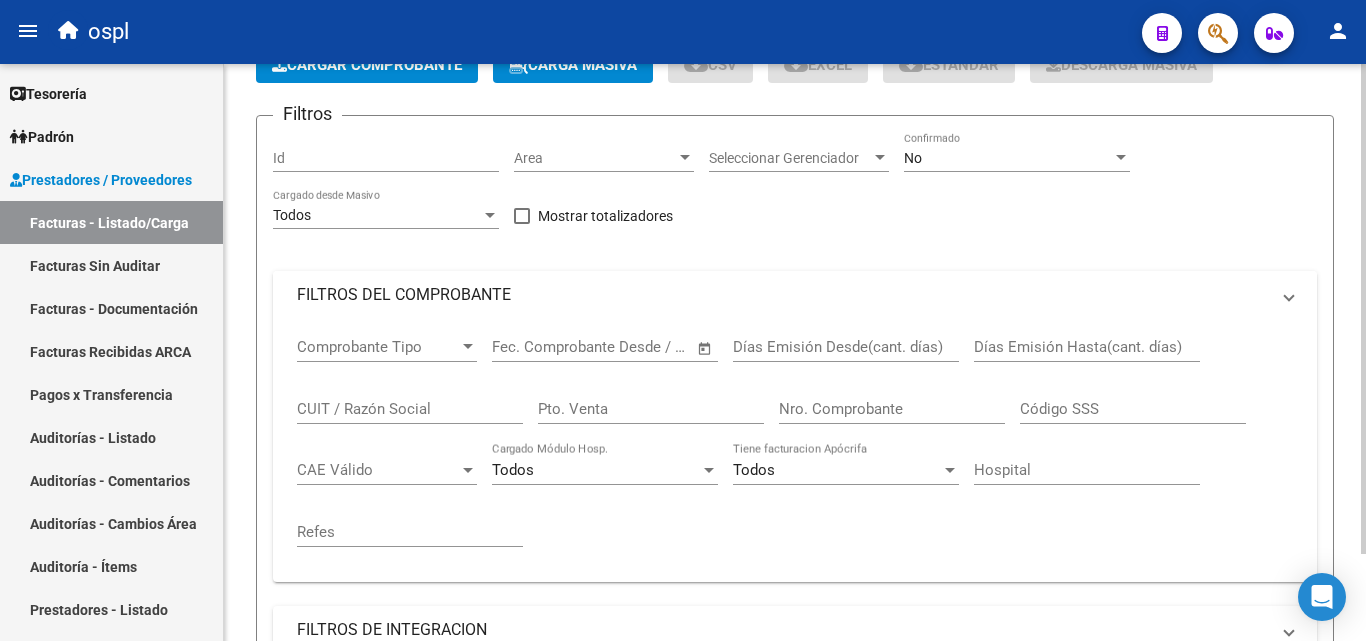 click on "FILTROS DEL COMPROBANTE" at bounding box center (783, 295) 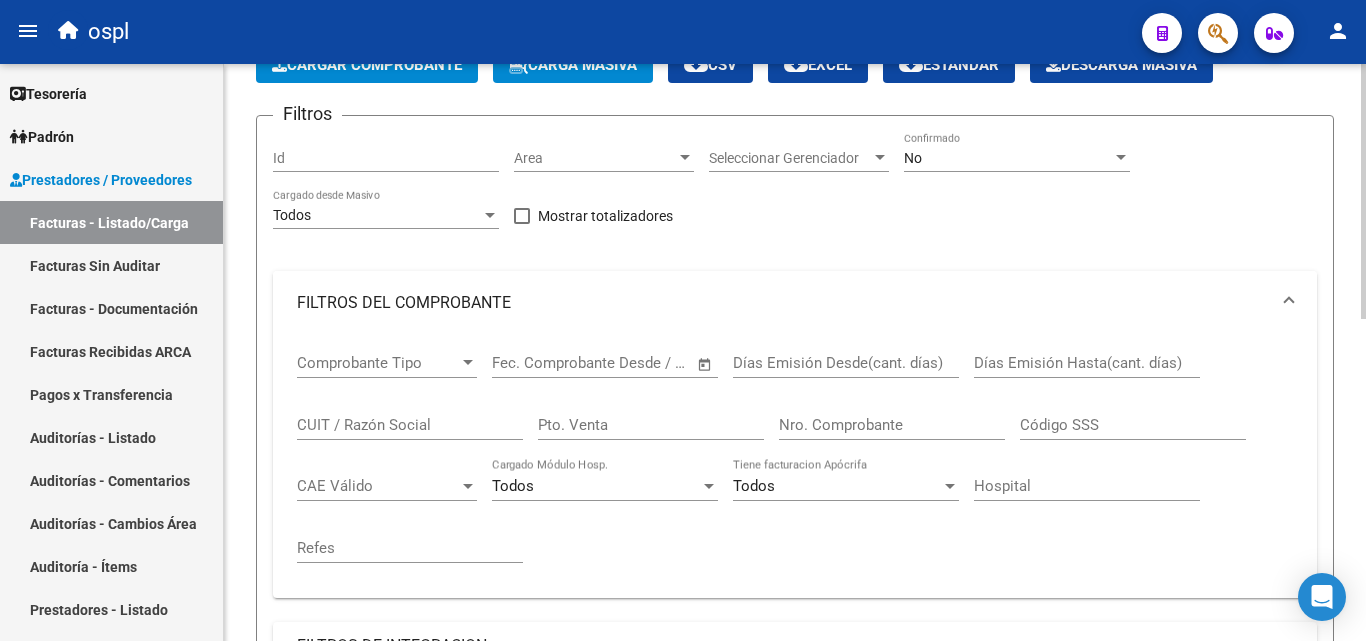 scroll, scrollTop: 0, scrollLeft: 0, axis: both 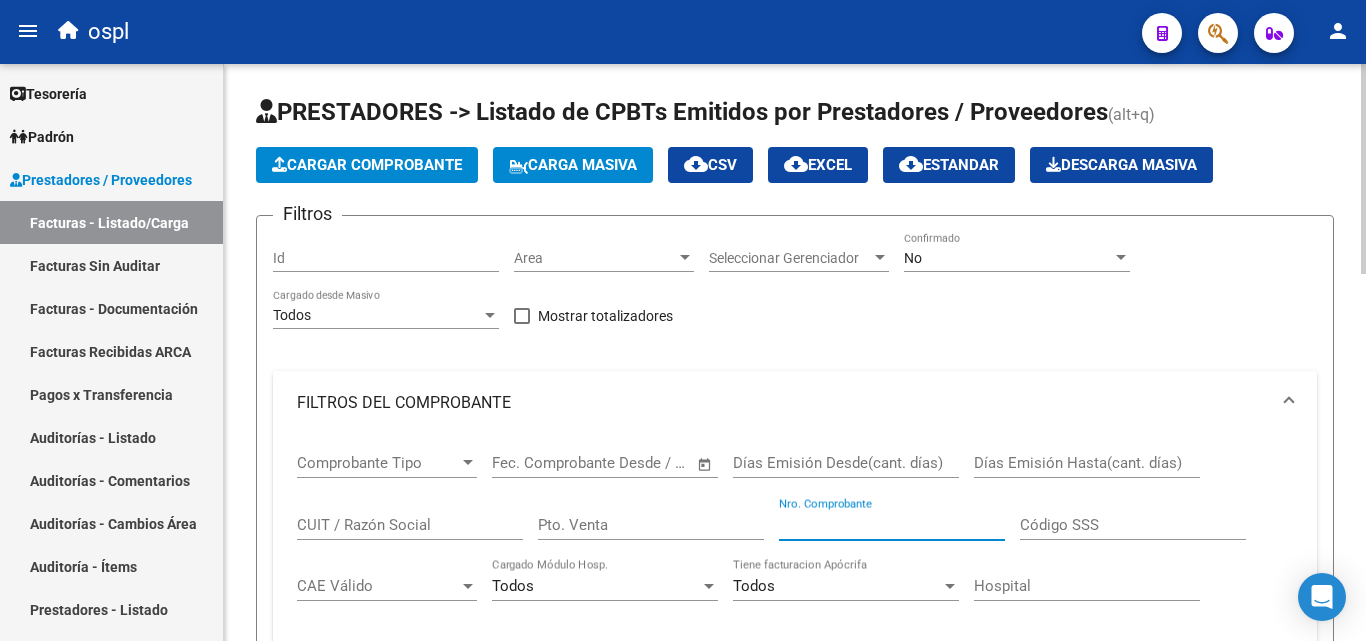 click on "Nro. Comprobante" at bounding box center (892, 525) 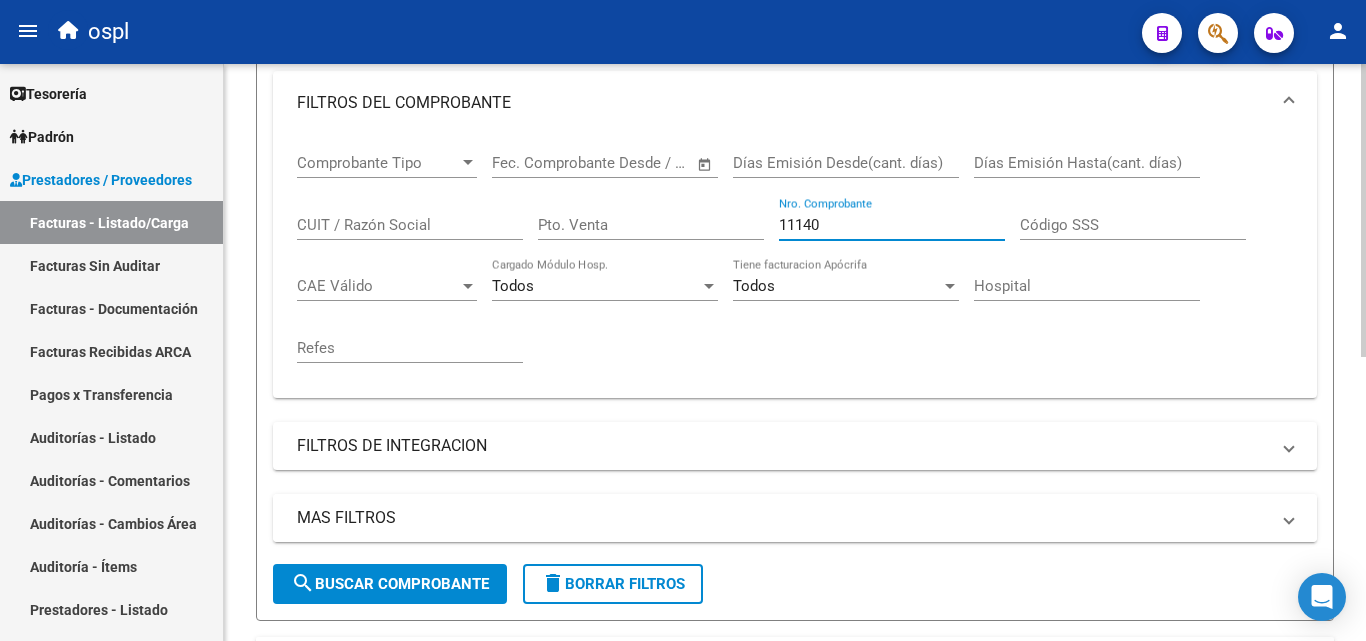 scroll, scrollTop: 558, scrollLeft: 0, axis: vertical 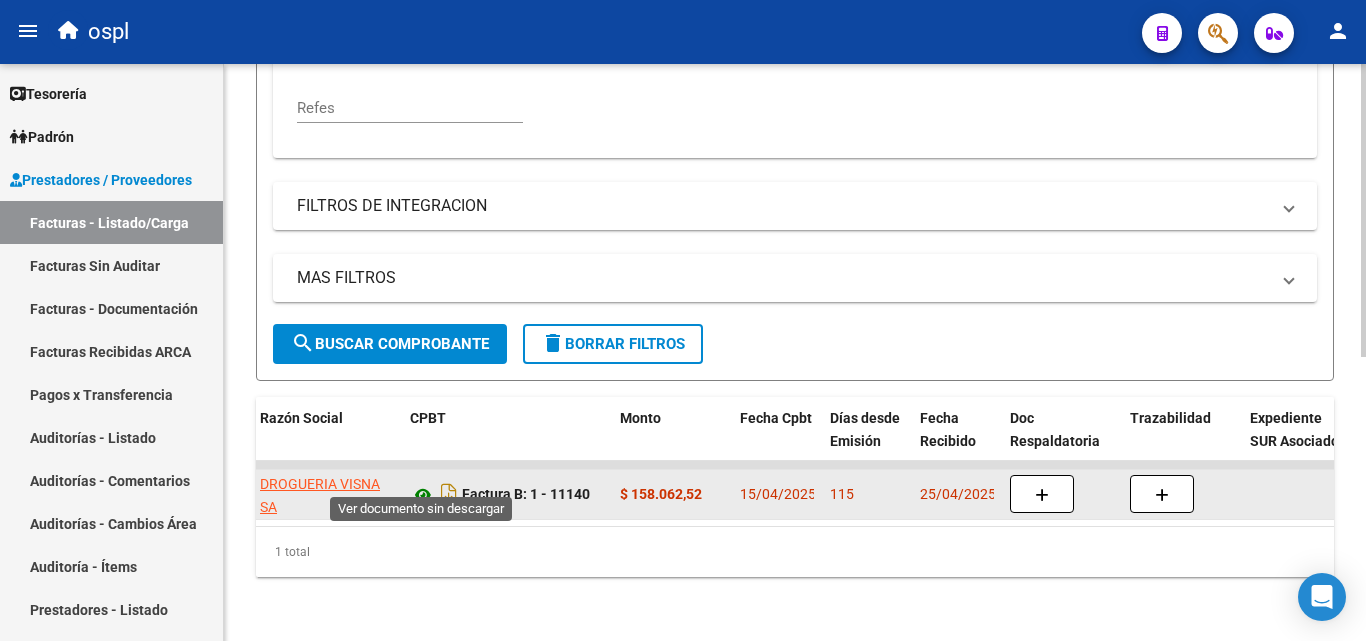 type on "11140" 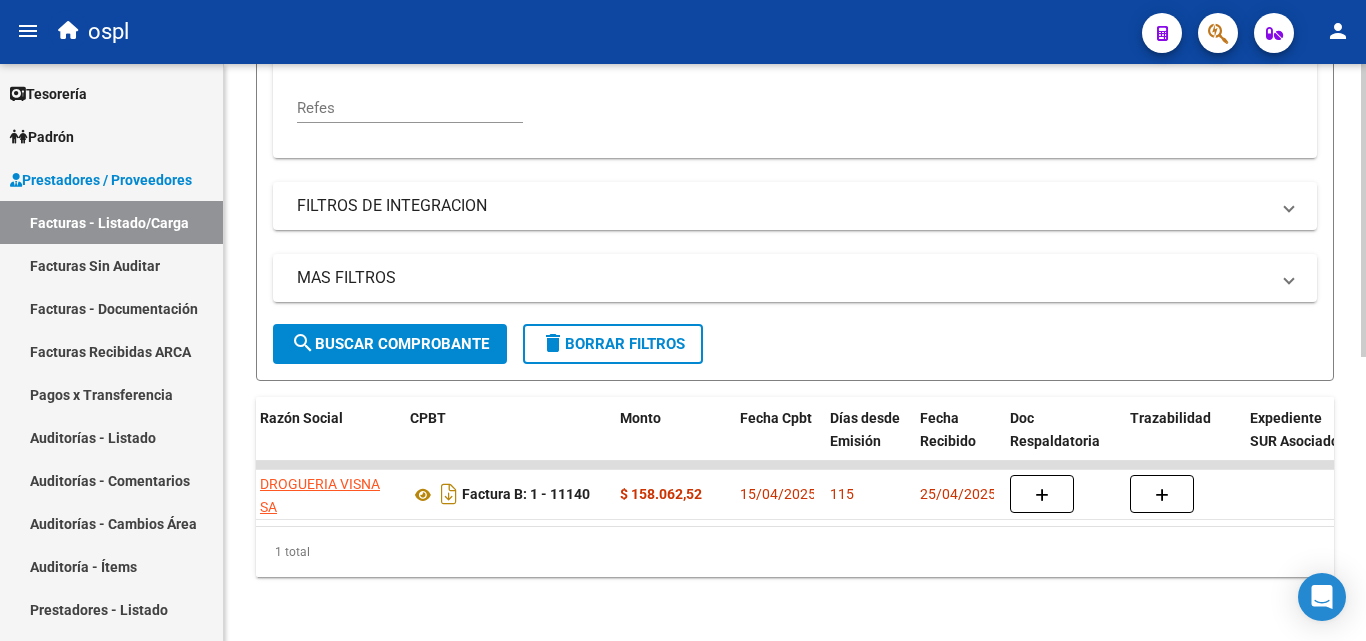 click on "Filtros Id Area Area Seleccionar Gerenciador Seleccionar Gerenciador No Confirmado Todos Cargado desde Masivo   Mostrar totalizadores   FILTROS DEL COMPROBANTE  Comprobante Tipo Comprobante Tipo Start date – End date Fec. Comprobante Desde / Hasta Días Emisión Desde(cant. días) Días Emisión Hasta(cant. días) CUIT / Razón Social Pto. Venta 11140 Nro. Comprobante Código SSS CAE Válido CAE Válido Todos Cargado Módulo Hosp. Todos Tiene facturacion Apócrifa Hospital Refes  FILTROS DE INTEGRACION  Período De Prestación Campos del Archivo de Rendición Devuelto x SSS (dr_envio) Todos Rendido x SSS (dr_envio) Tipo de Registro Tipo de Registro Período Presentación Período Presentación Campos del Legajo Asociado (preaprobación) Afiliado Legajo (cuil/nombre) Todos Solo facturas preaprobadas  MAS FILTROS  Todos Con Doc. Respaldatoria Todos Con Trazabilidad Todos Asociado a Expediente Sur Auditoría Auditoría Auditoría Id Start date – End date Auditoría Confirmada Desde / Hasta Start date – Op" 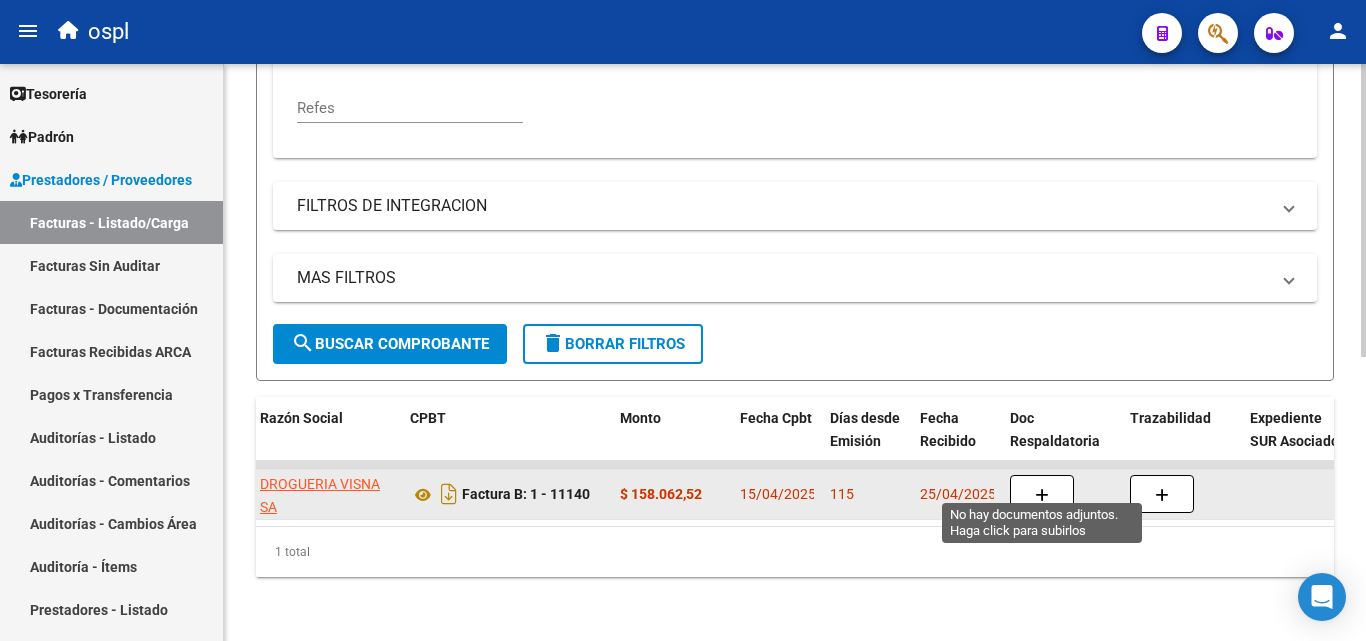 click 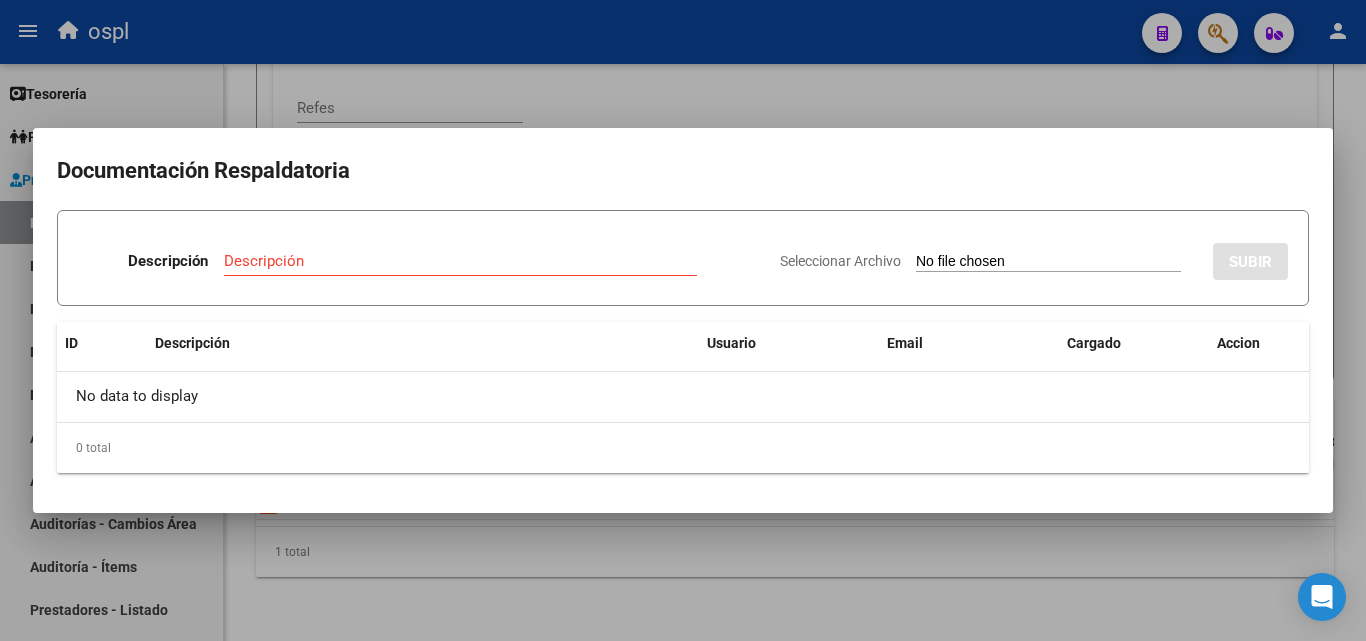 click on "Documentación Respaldatoria" at bounding box center [683, 171] 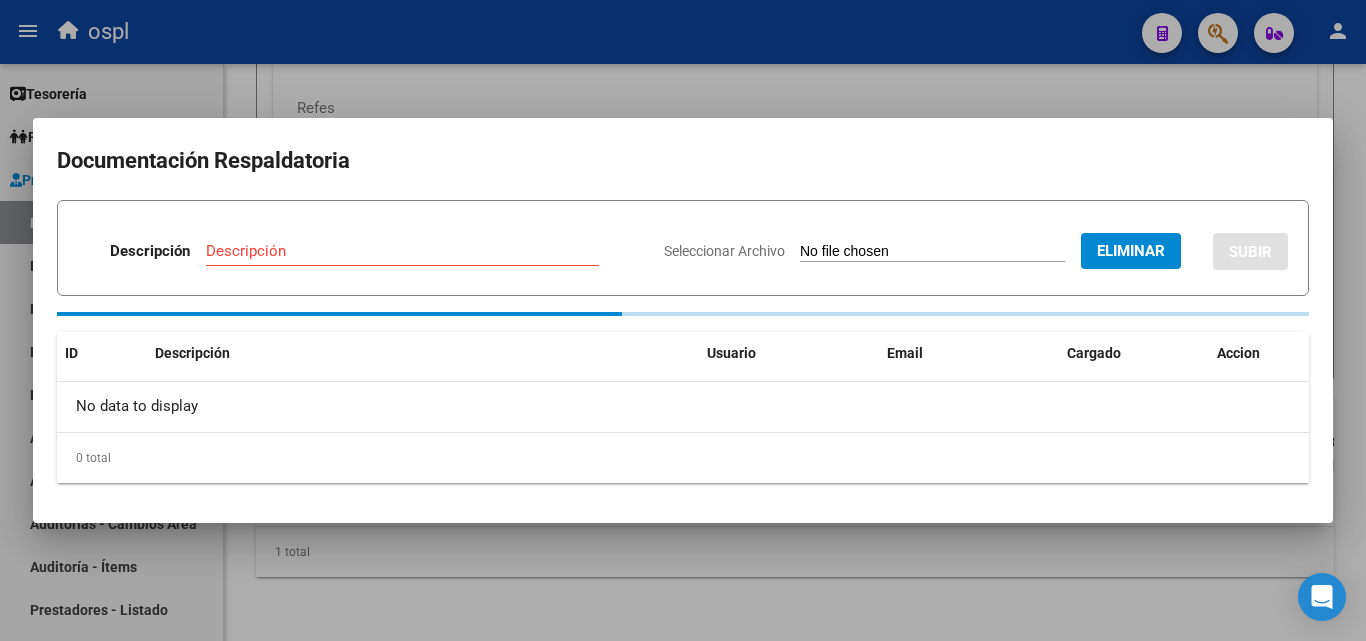 click on "Descripción" at bounding box center (402, 251) 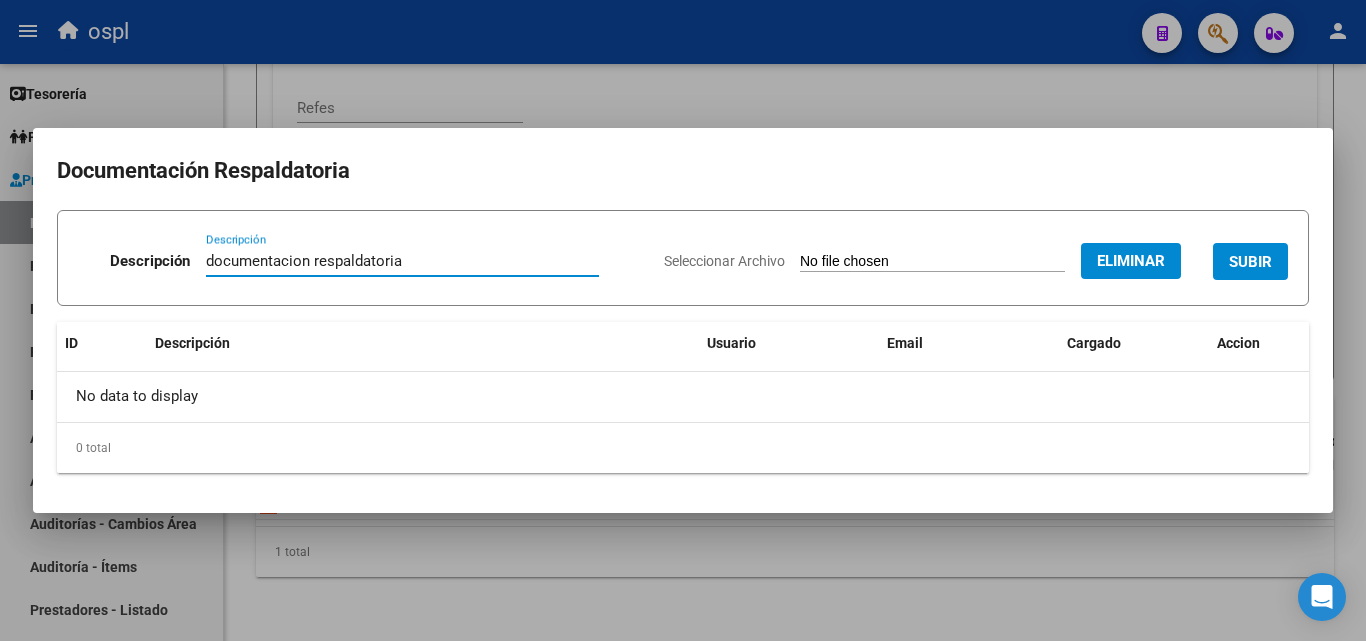 click on "documentacion respaldatoria" at bounding box center [402, 261] 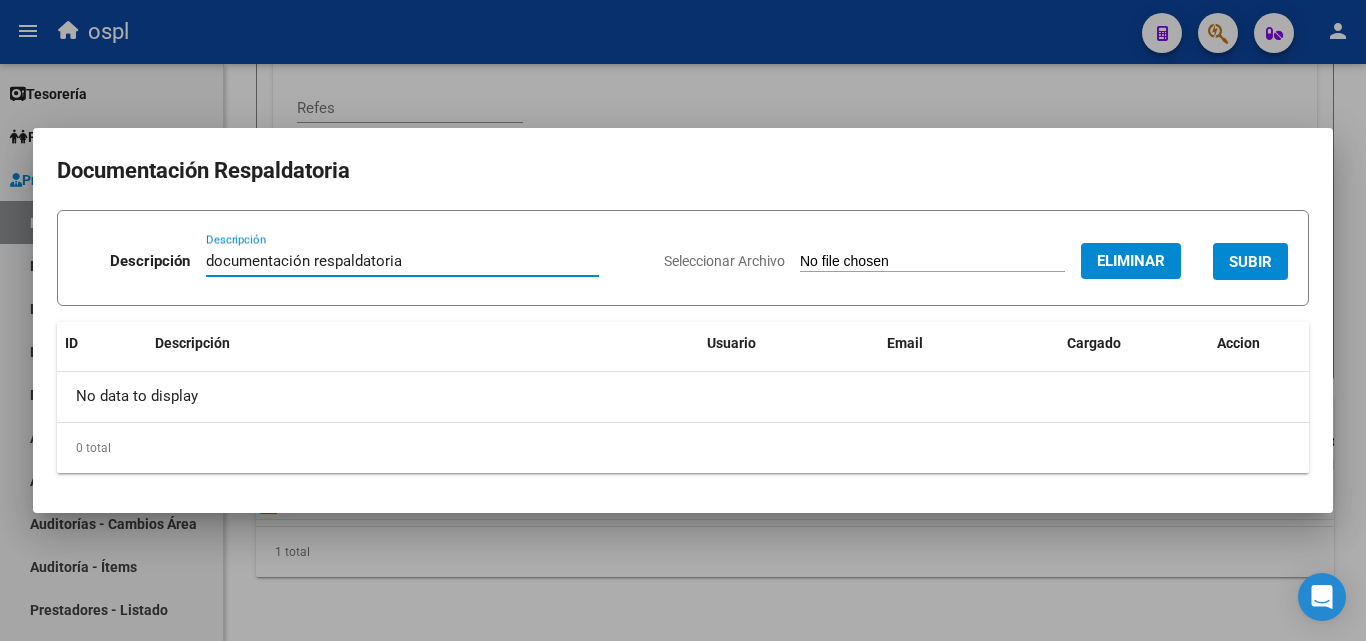 type on "documentación respaldatoria" 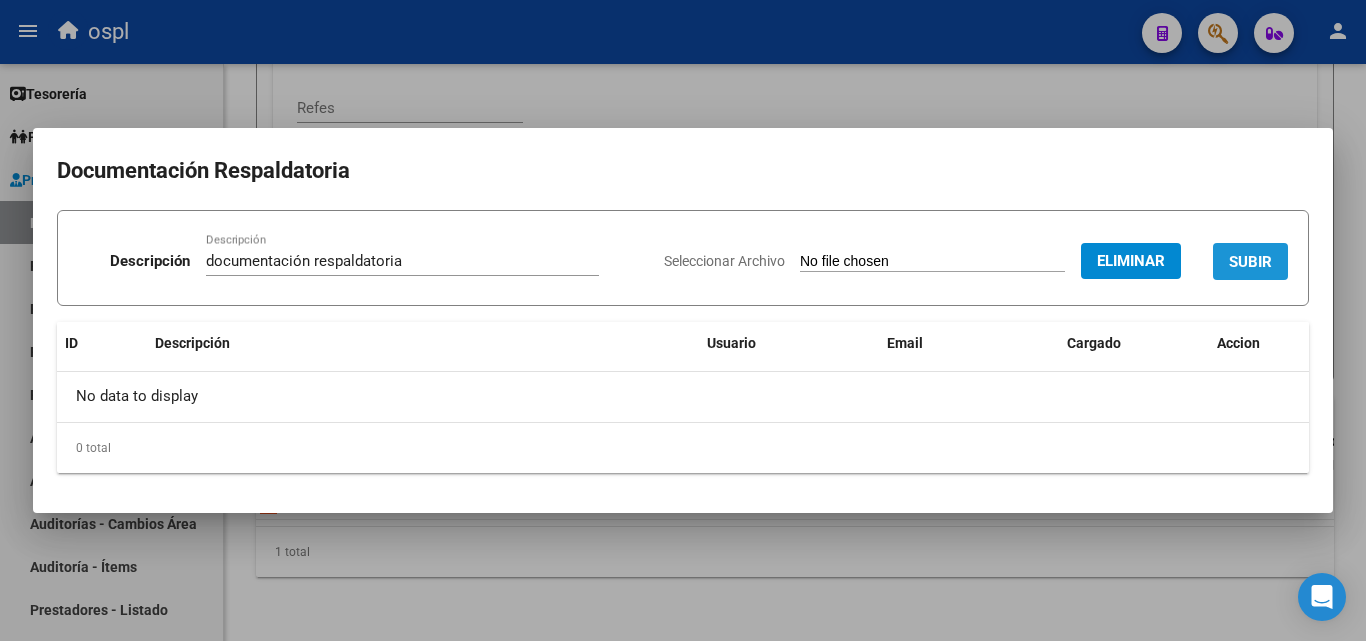 click on "SUBIR" at bounding box center (1250, 261) 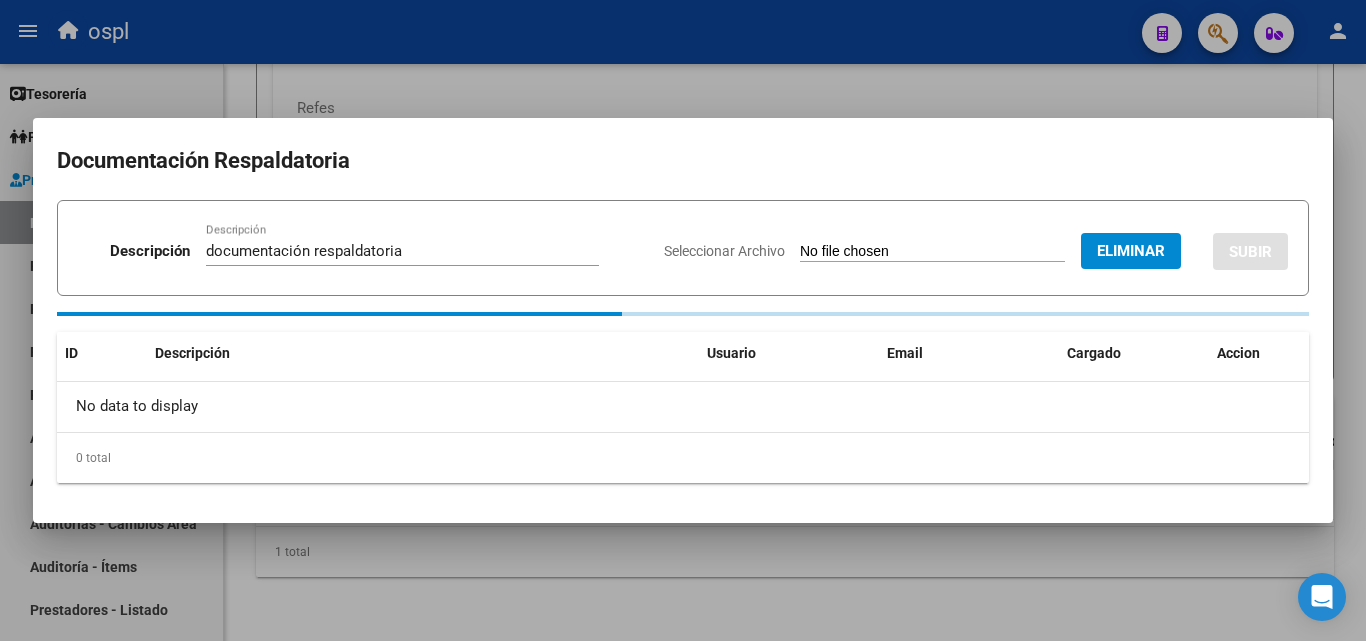 type 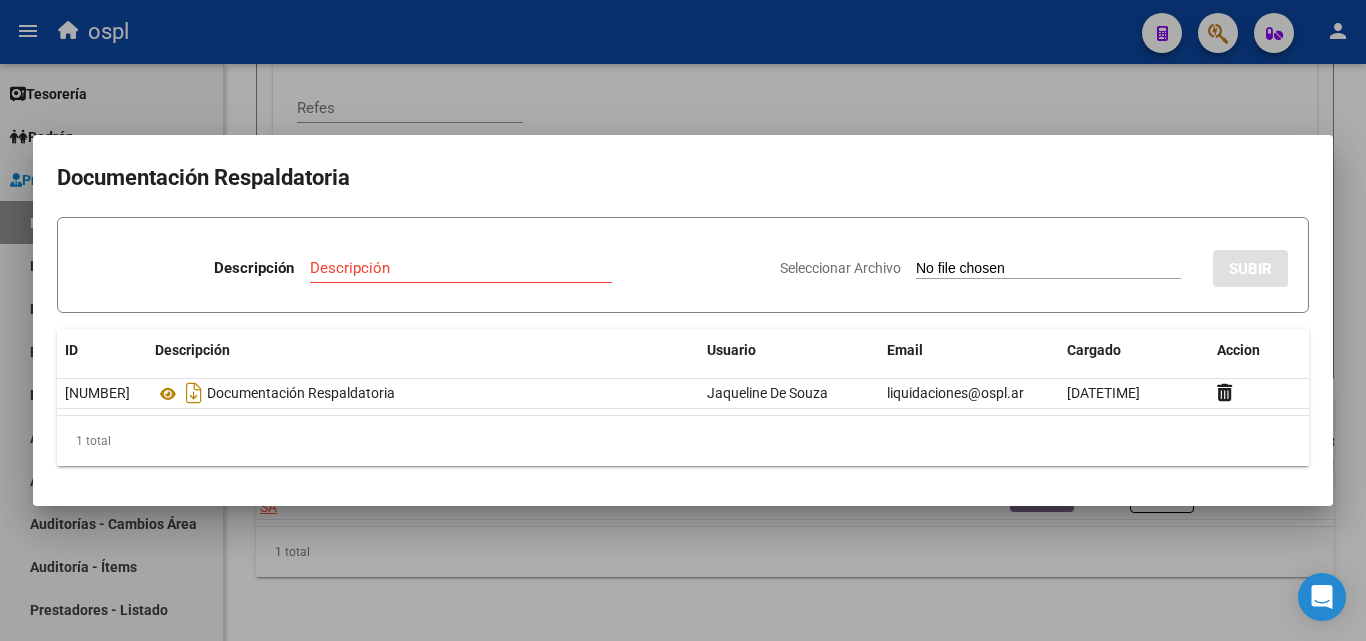 click at bounding box center [683, 320] 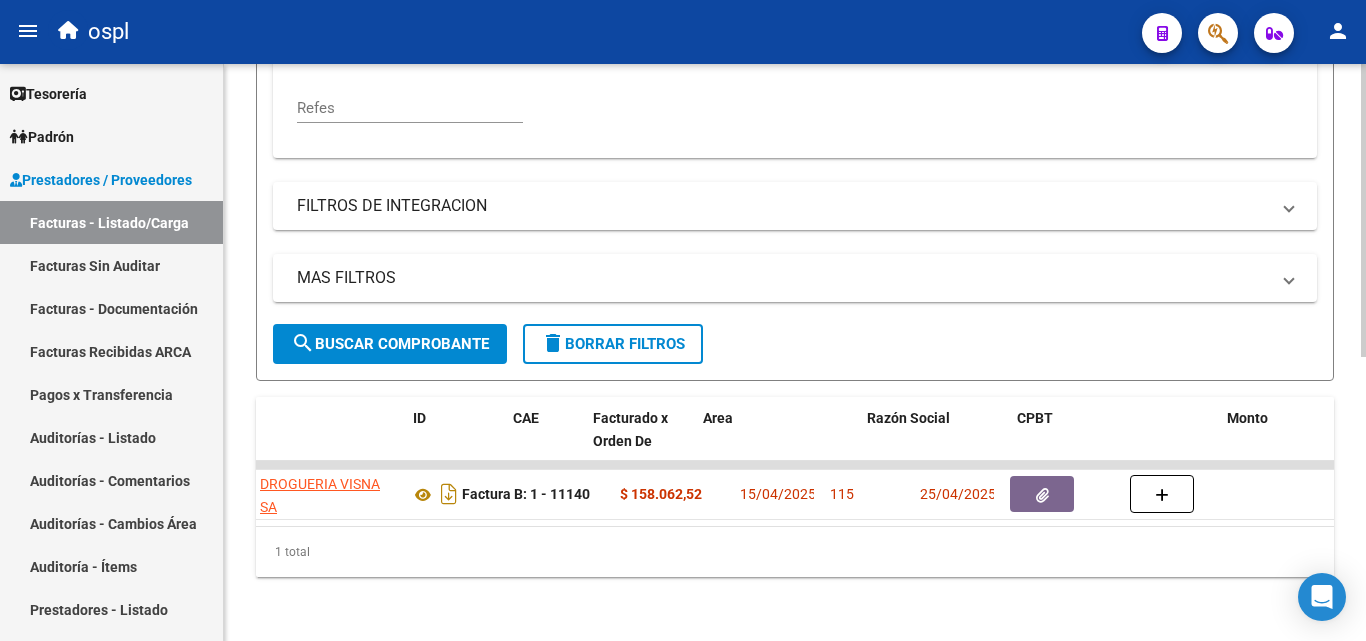 scroll, scrollTop: 0, scrollLeft: 0, axis: both 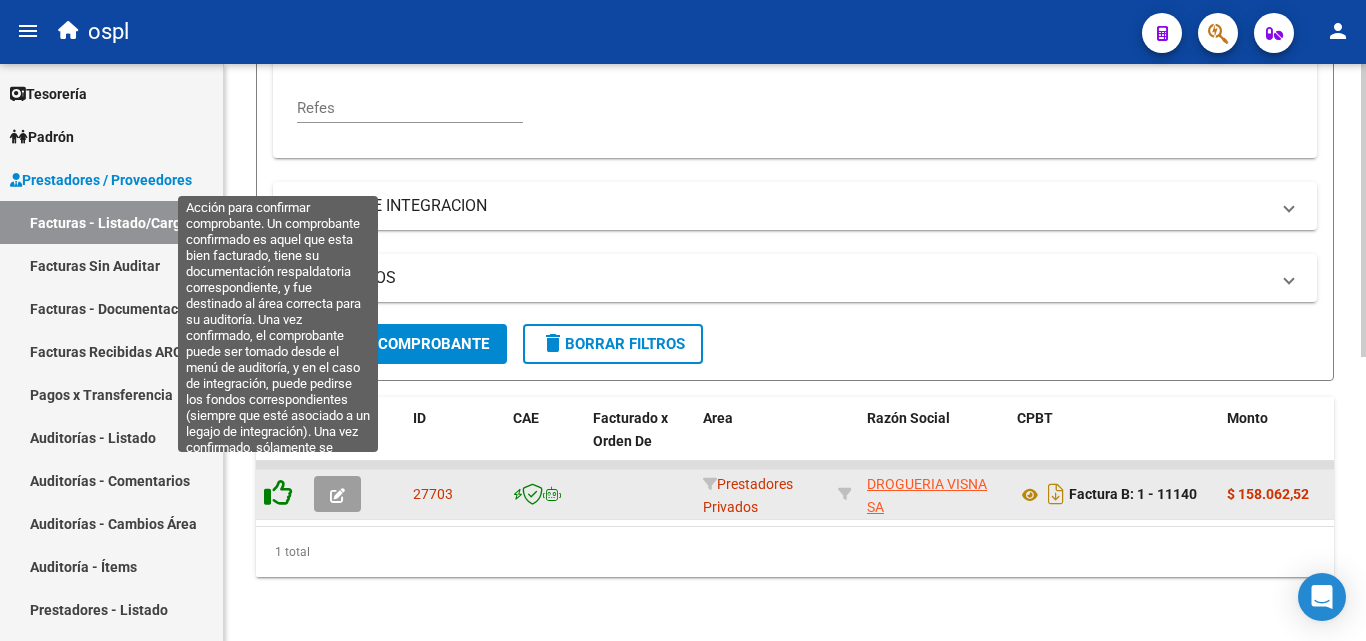 click 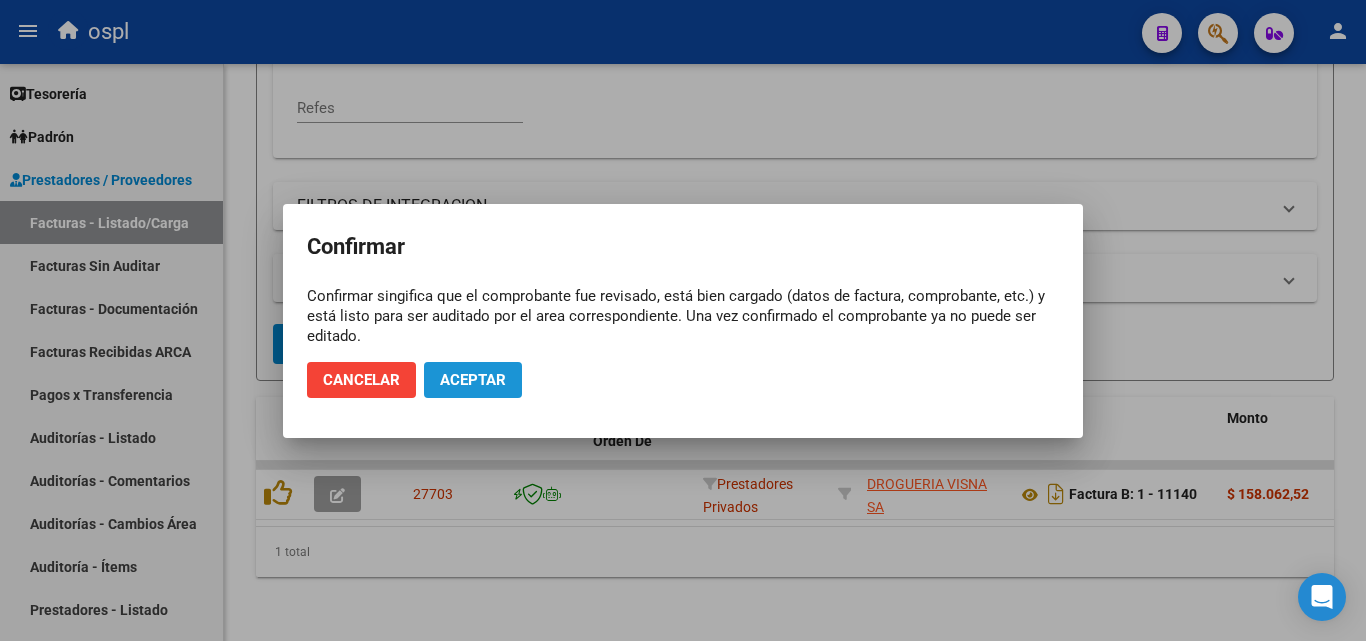 click on "Aceptar" 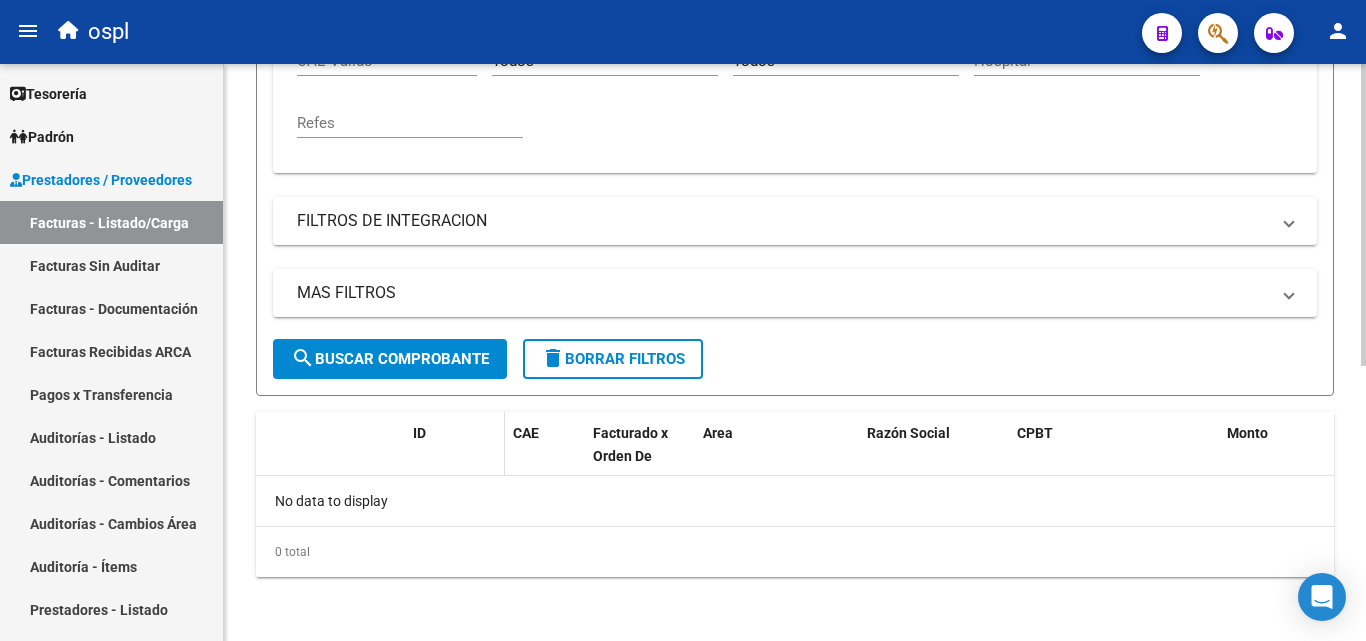 scroll, scrollTop: 525, scrollLeft: 0, axis: vertical 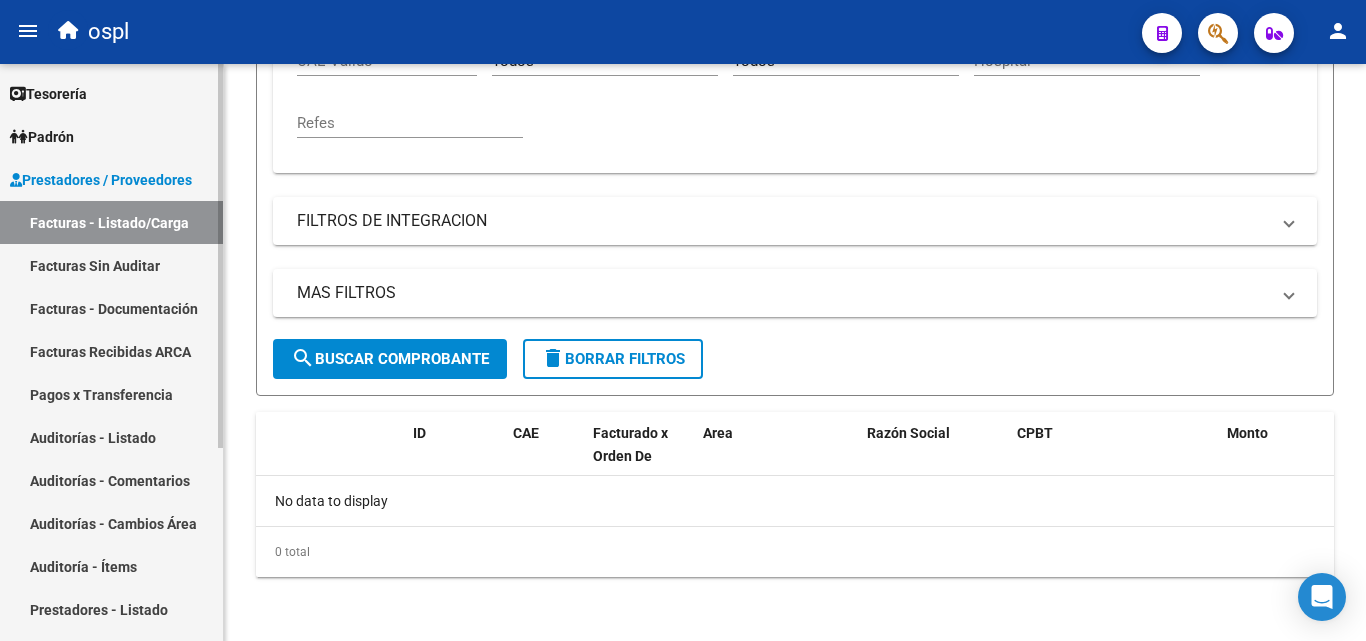 click on "Facturas Sin Auditar" at bounding box center [111, 265] 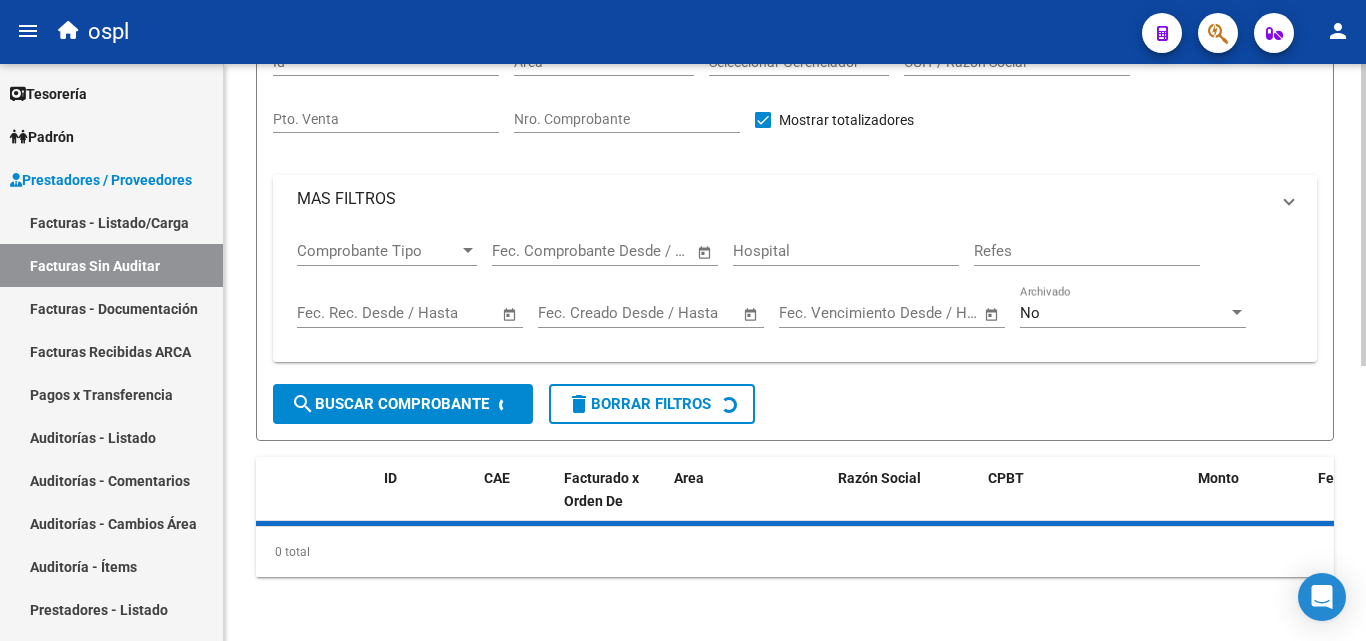 scroll, scrollTop: 0, scrollLeft: 0, axis: both 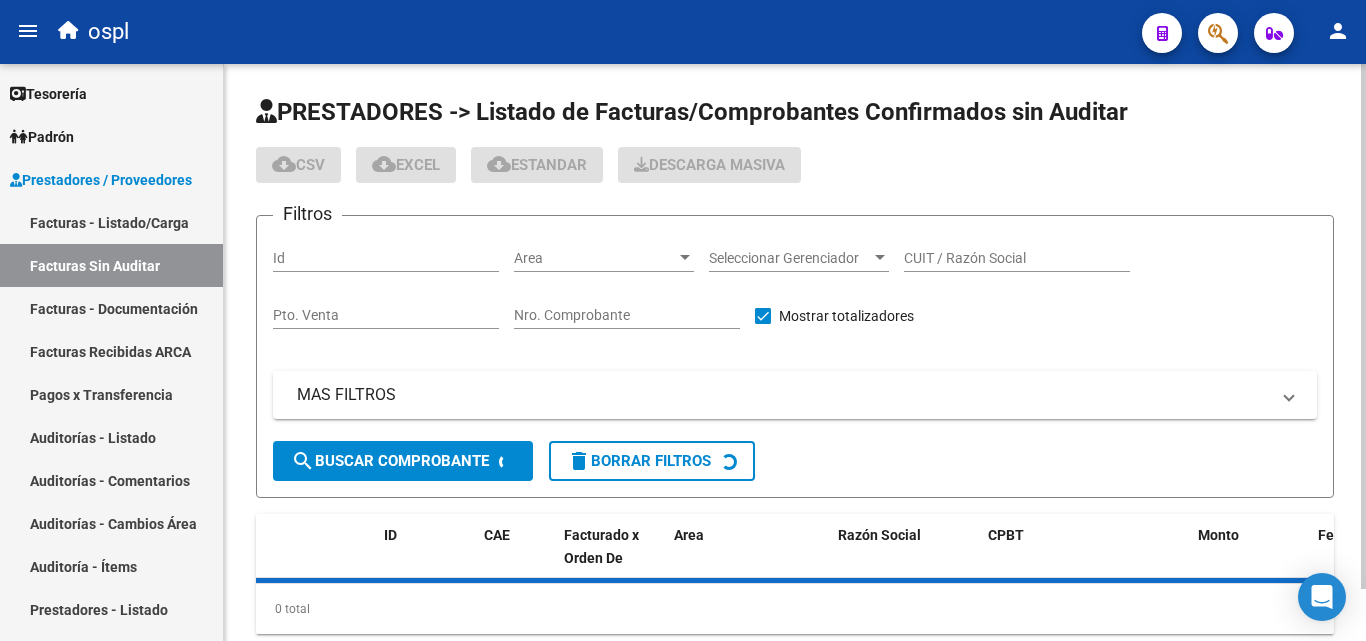 click on "Nro. Comprobante" at bounding box center [627, 315] 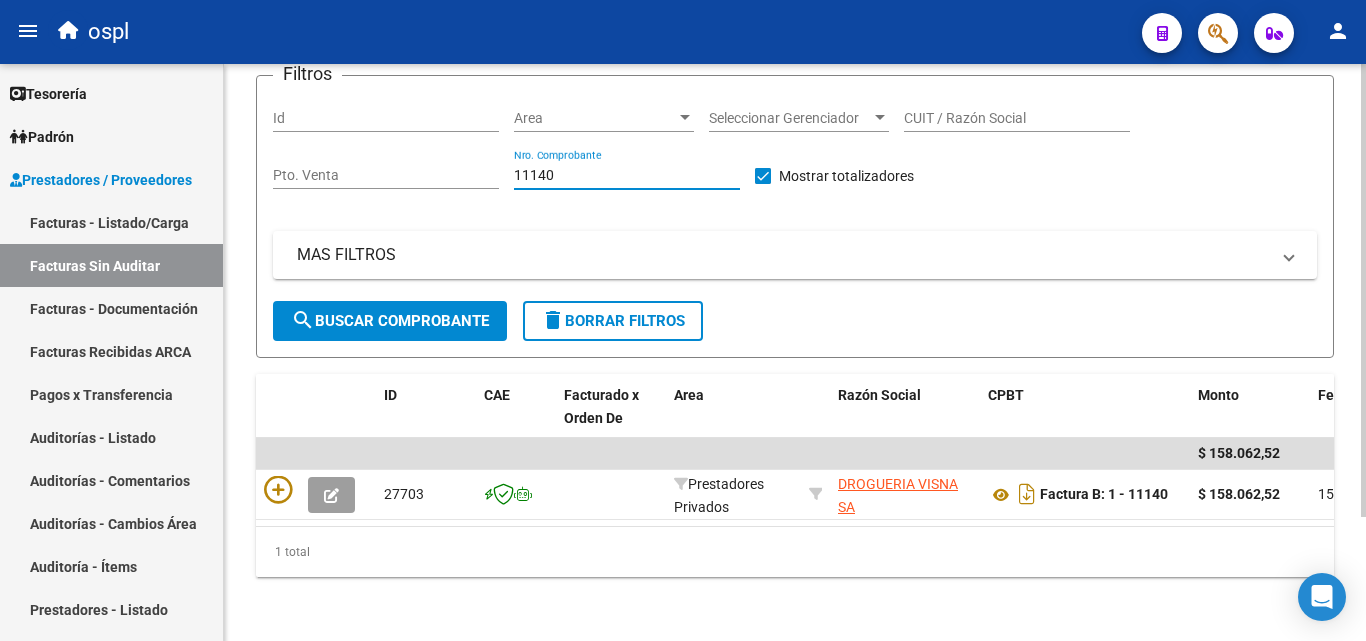 scroll, scrollTop: 158, scrollLeft: 0, axis: vertical 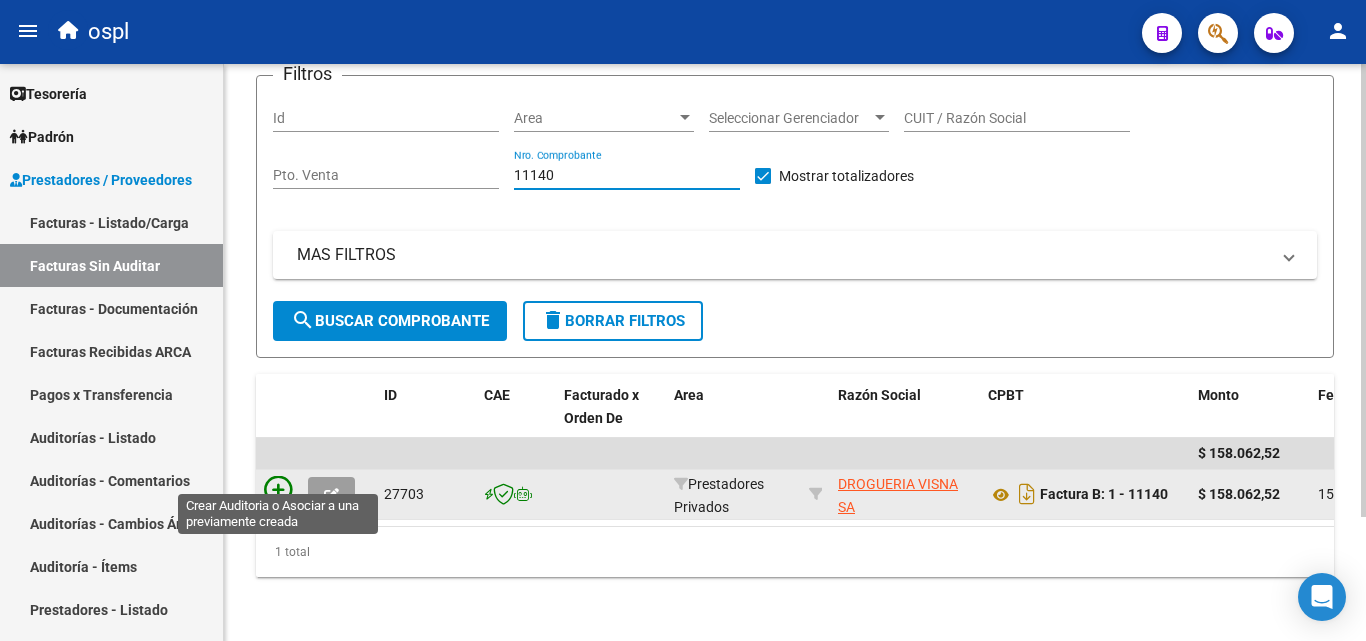 type on "11140" 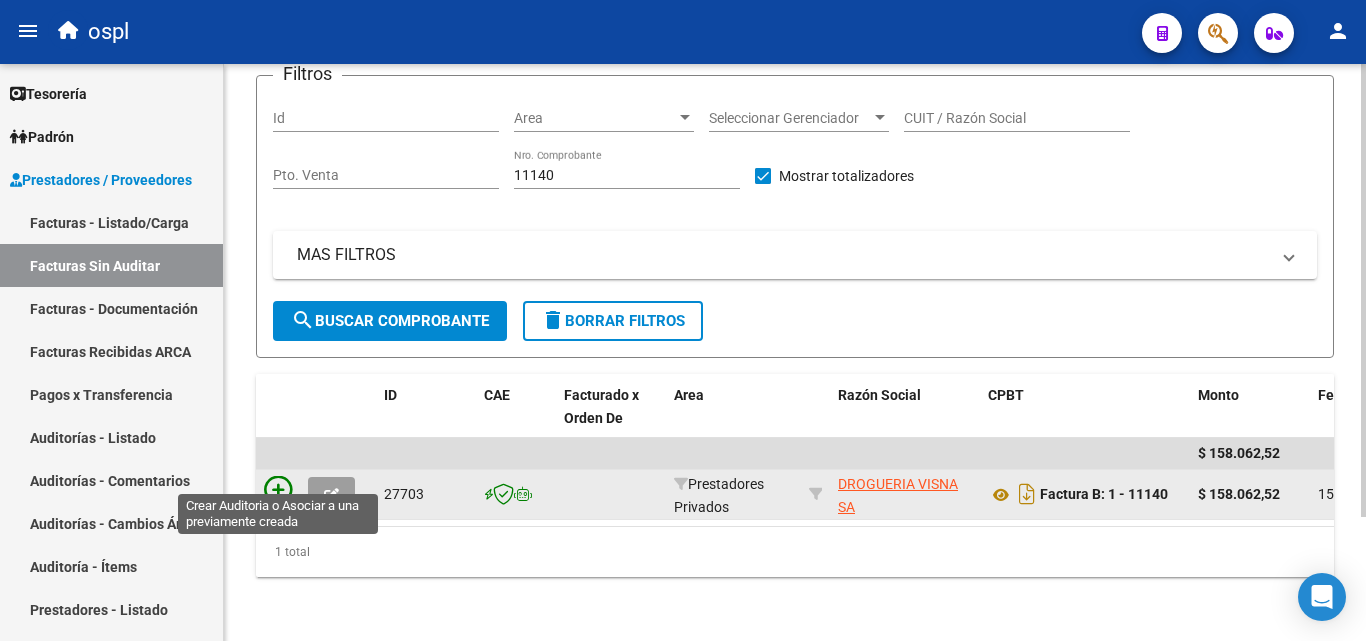click 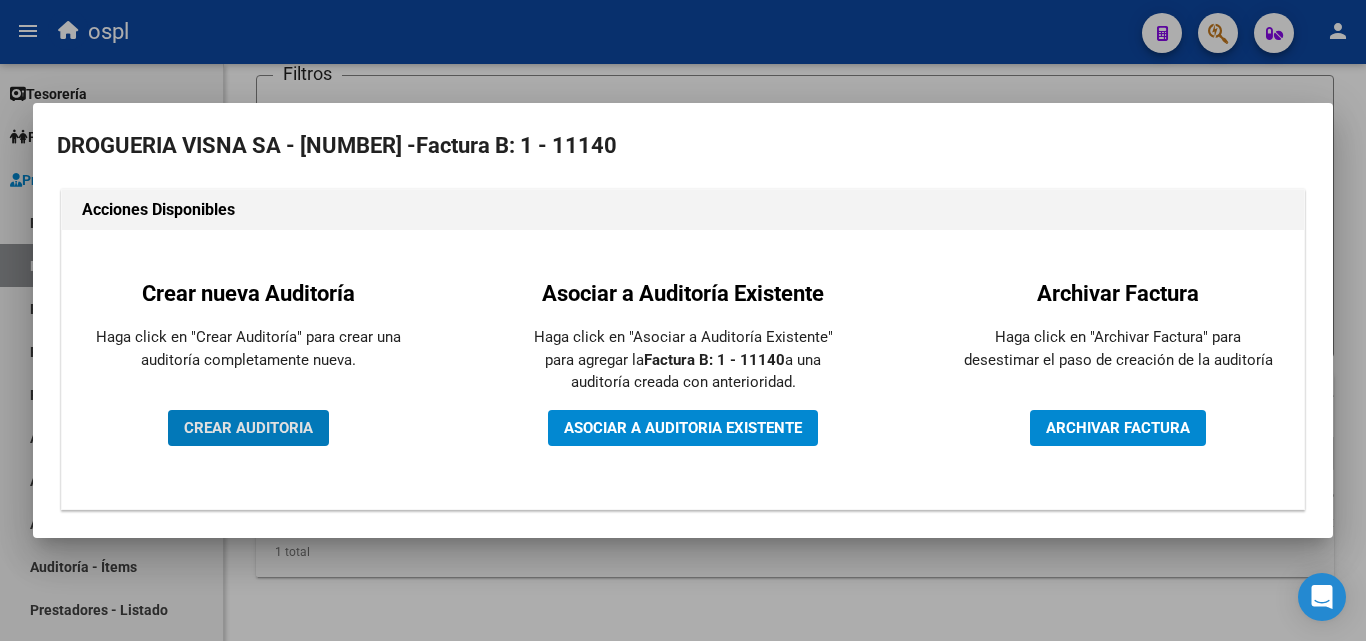 click on "CREAR AUDITORIA" at bounding box center (248, 428) 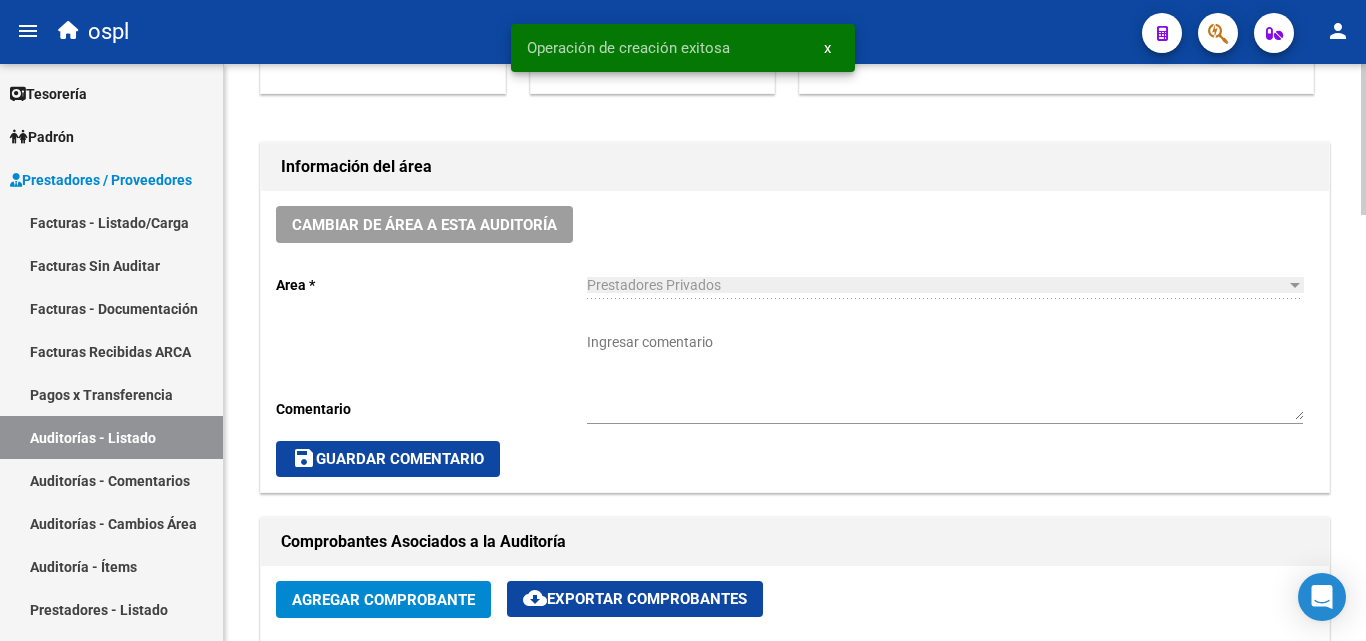 scroll, scrollTop: 500, scrollLeft: 0, axis: vertical 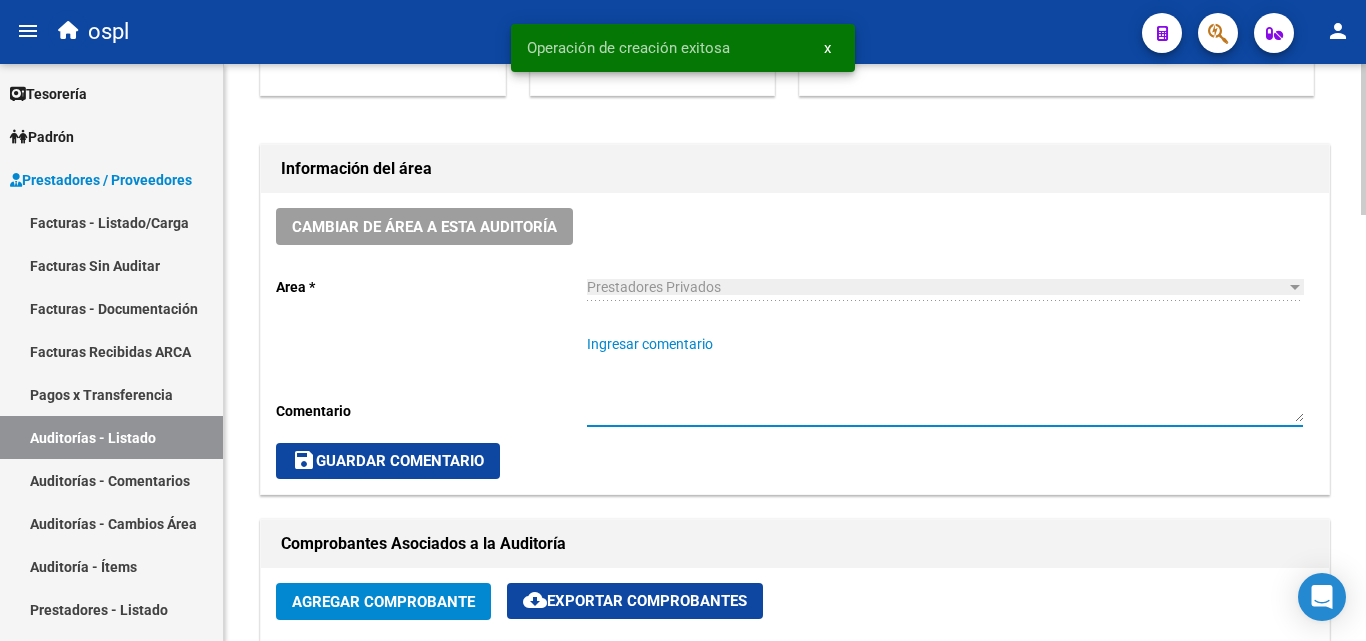 click on "Ingresar comentario" at bounding box center [945, 378] 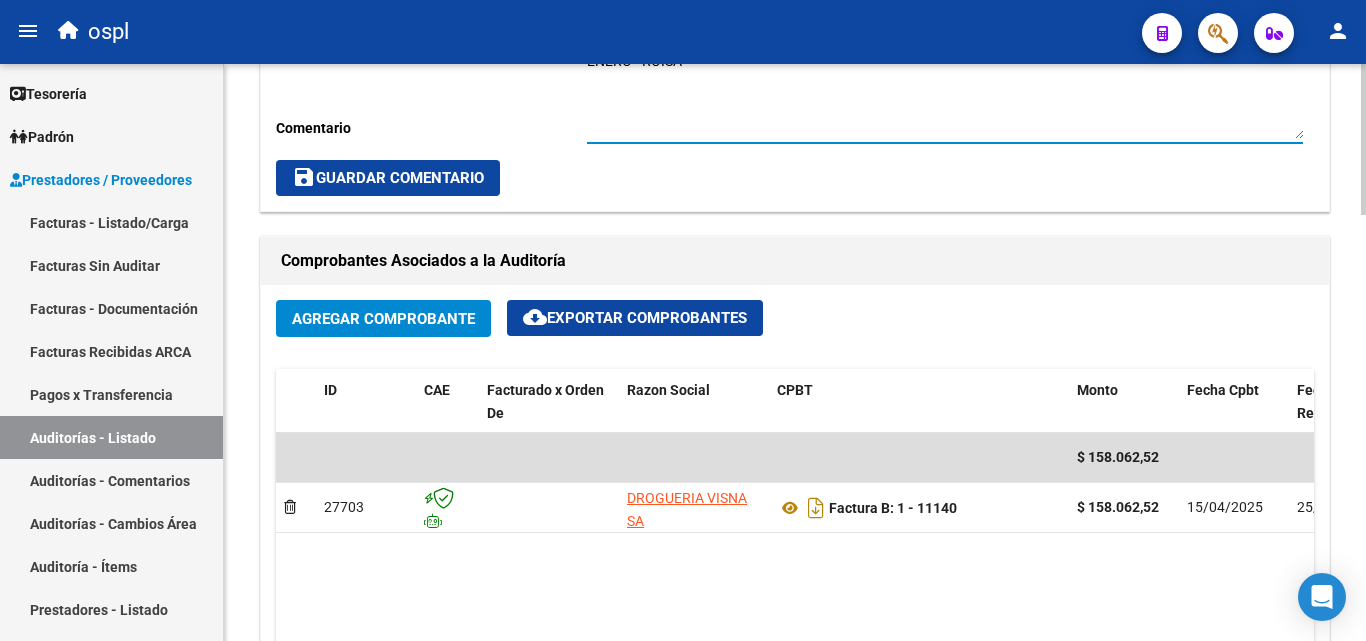 scroll, scrollTop: 800, scrollLeft: 0, axis: vertical 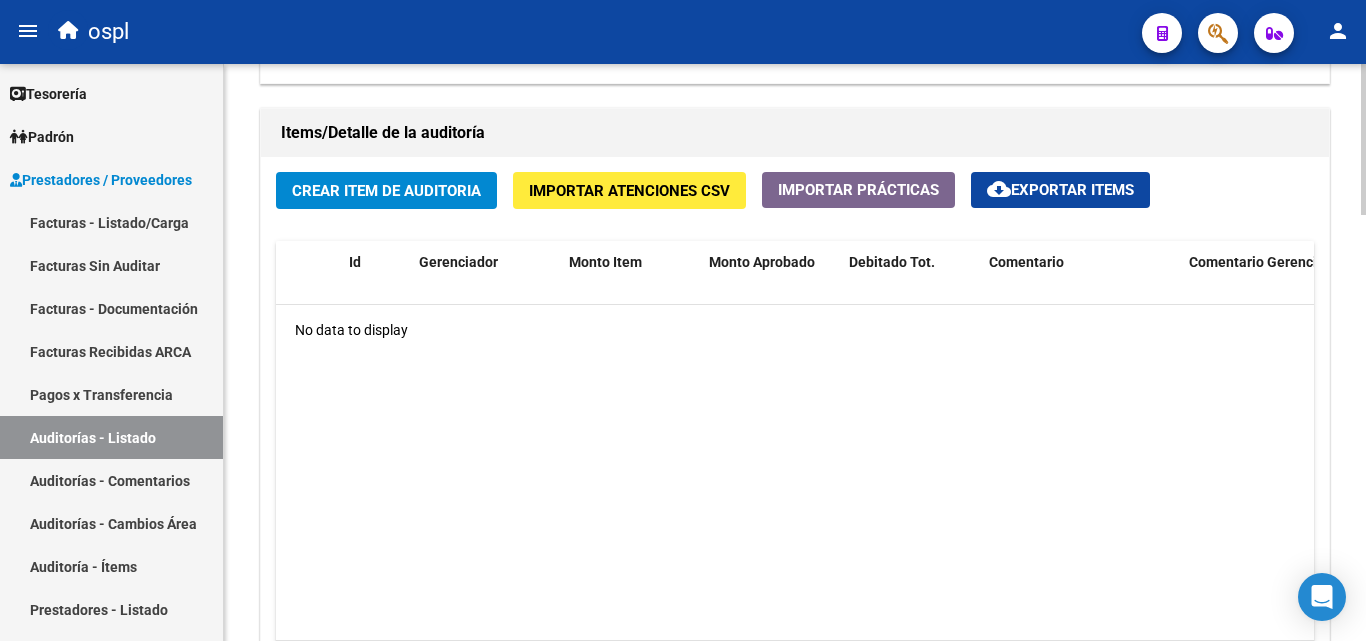 type on "ENERO - ROISA" 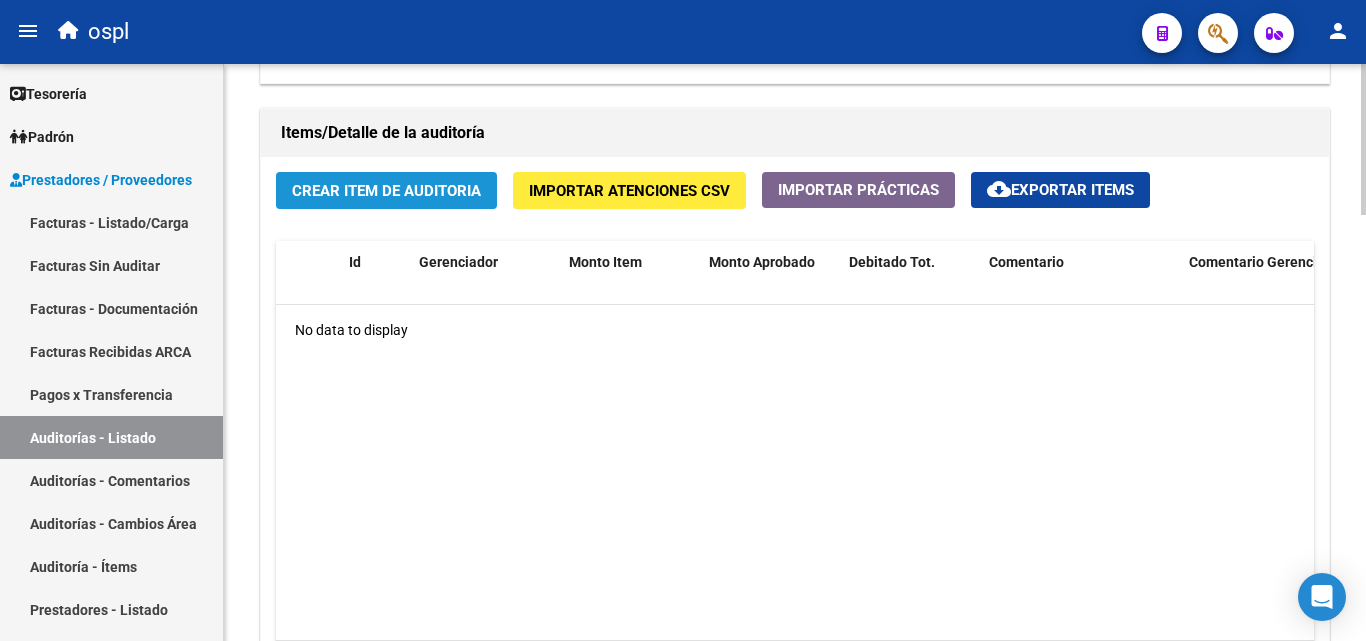 click on "Crear Item de Auditoria" 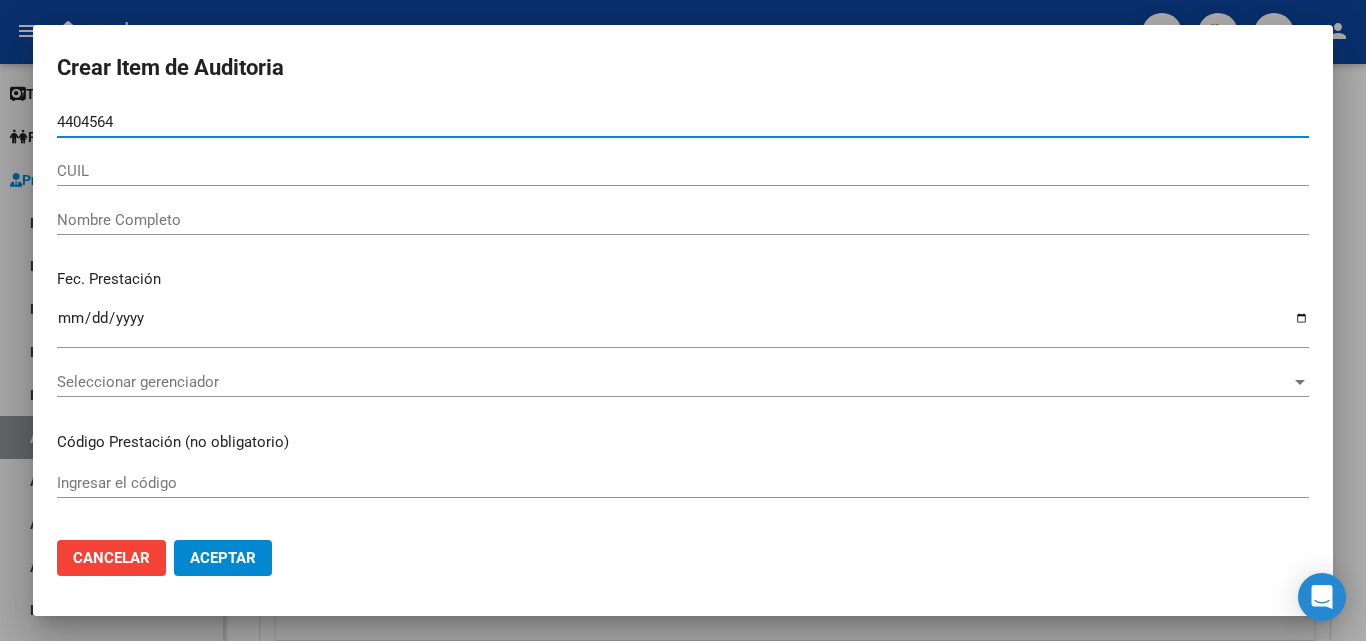 type on "44045645" 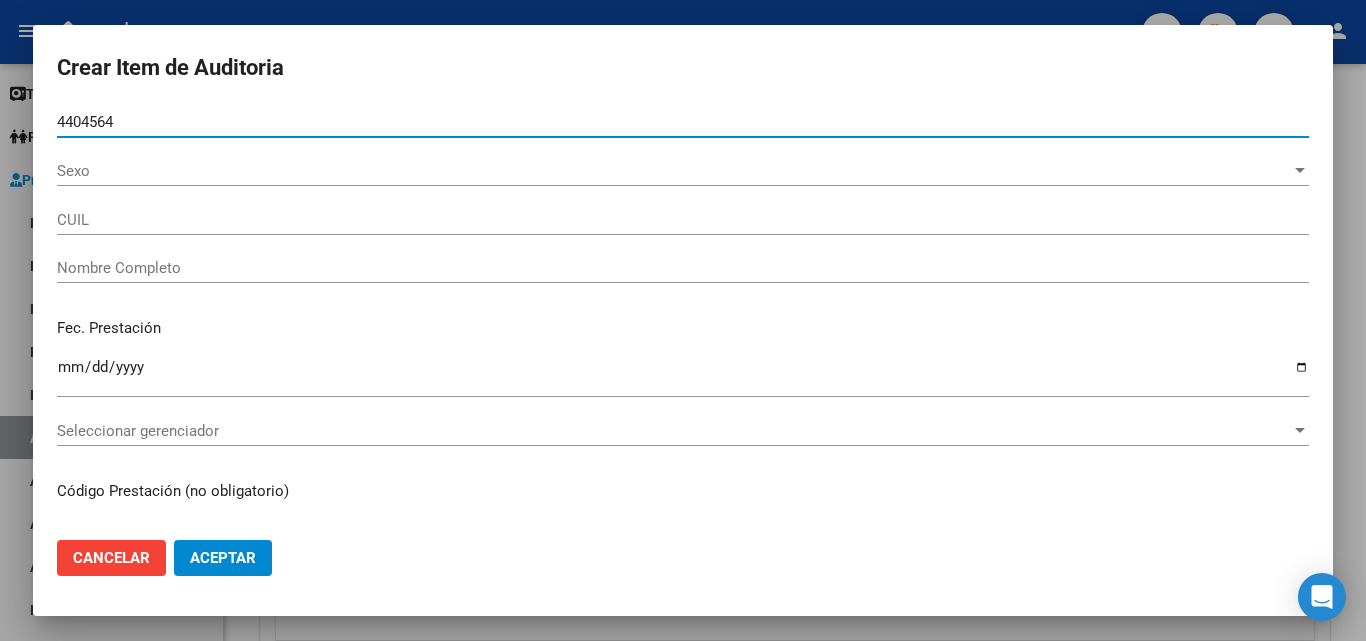 type on "27440456451" 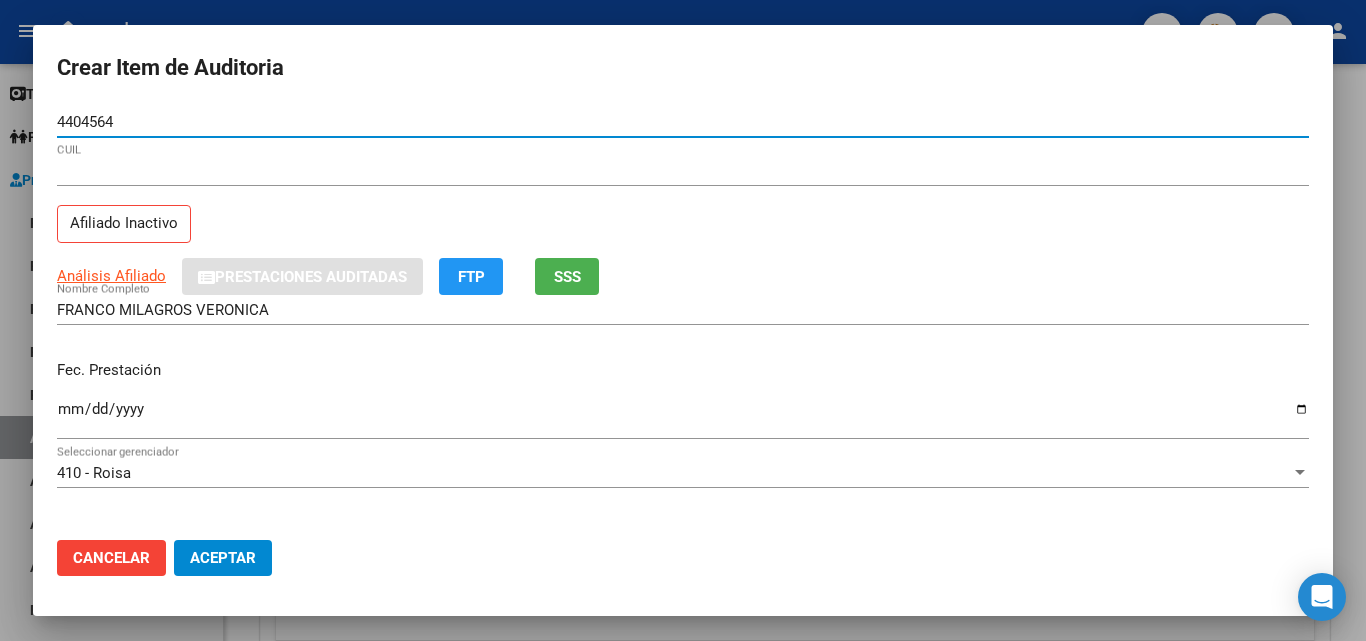type on "44045645" 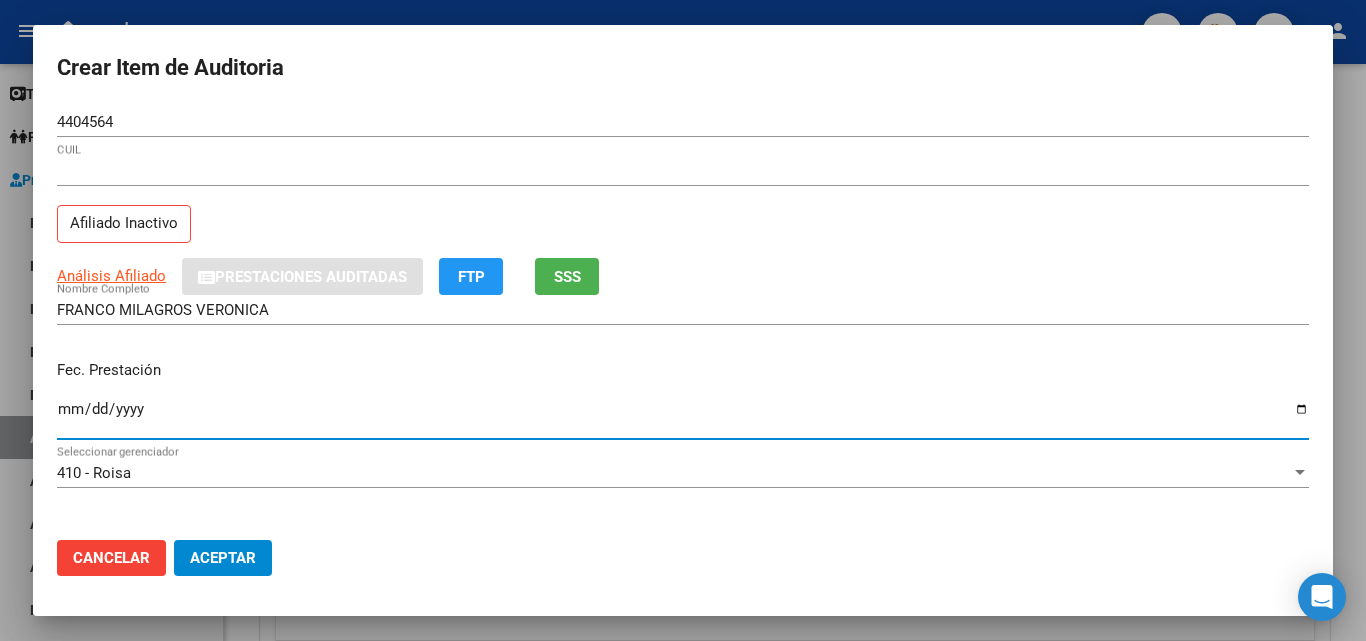 click on "Ingresar la fecha" at bounding box center [683, 417] 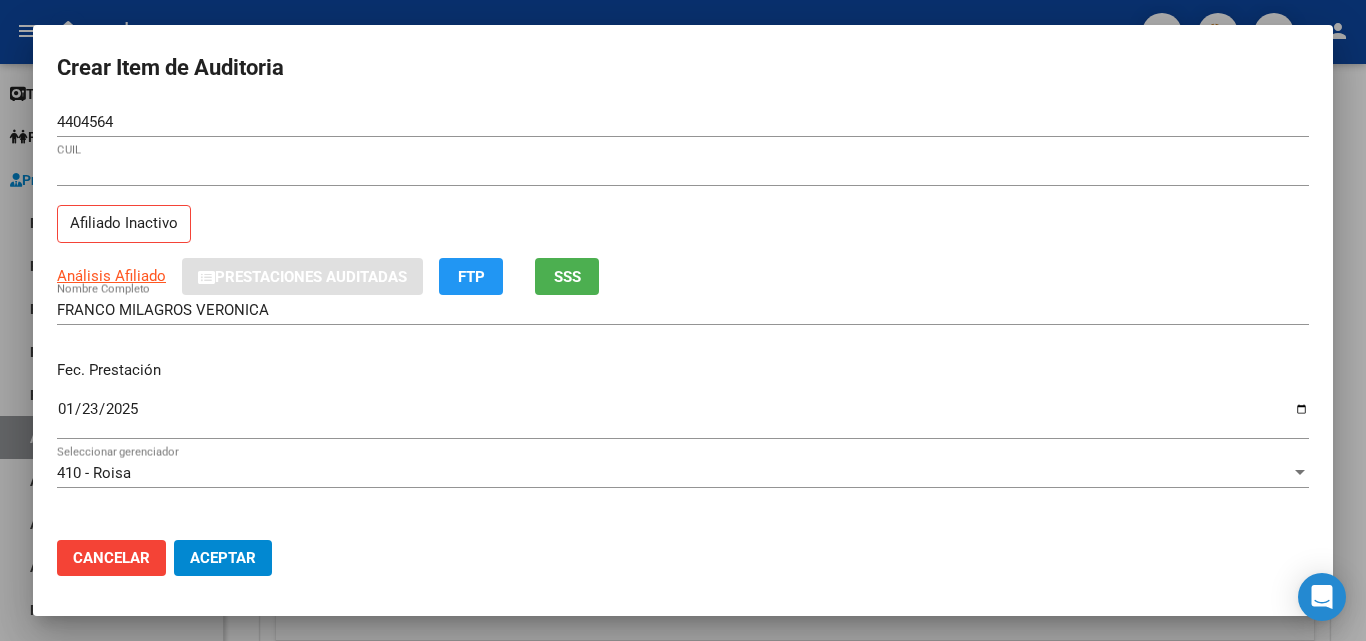 scroll, scrollTop: 200, scrollLeft: 0, axis: vertical 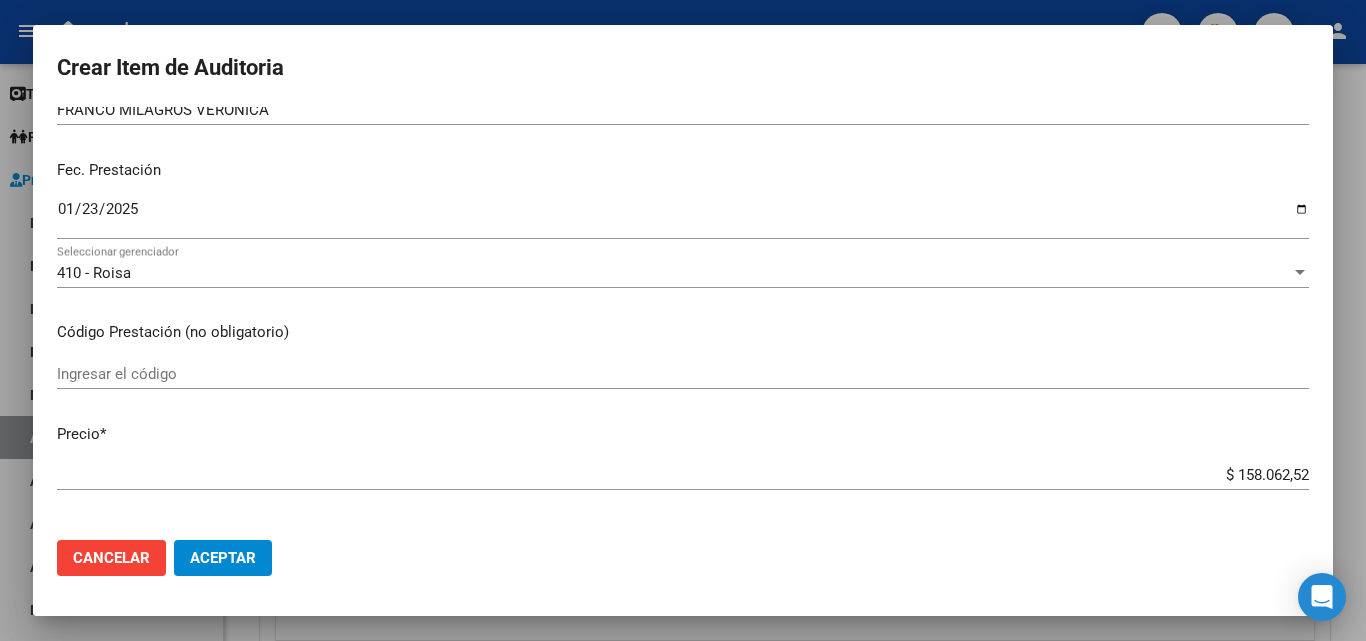 click on "Ingresar el código" at bounding box center (683, 374) 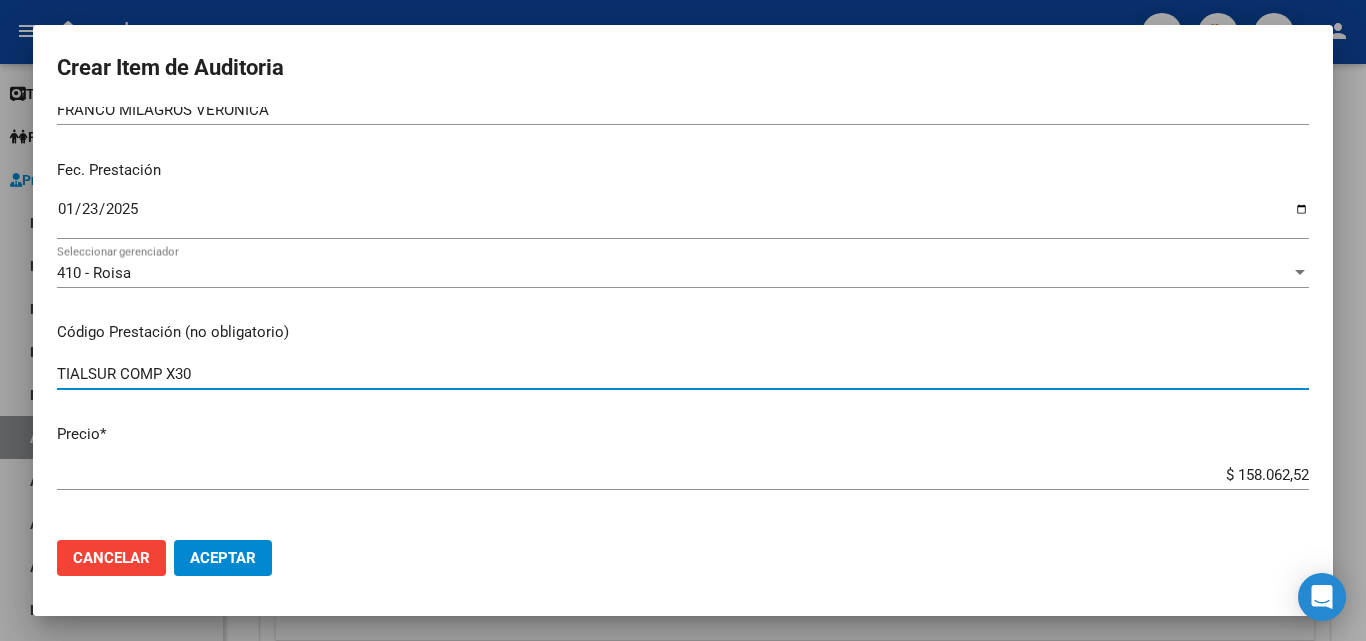 type on "TIALSUR COMP X30" 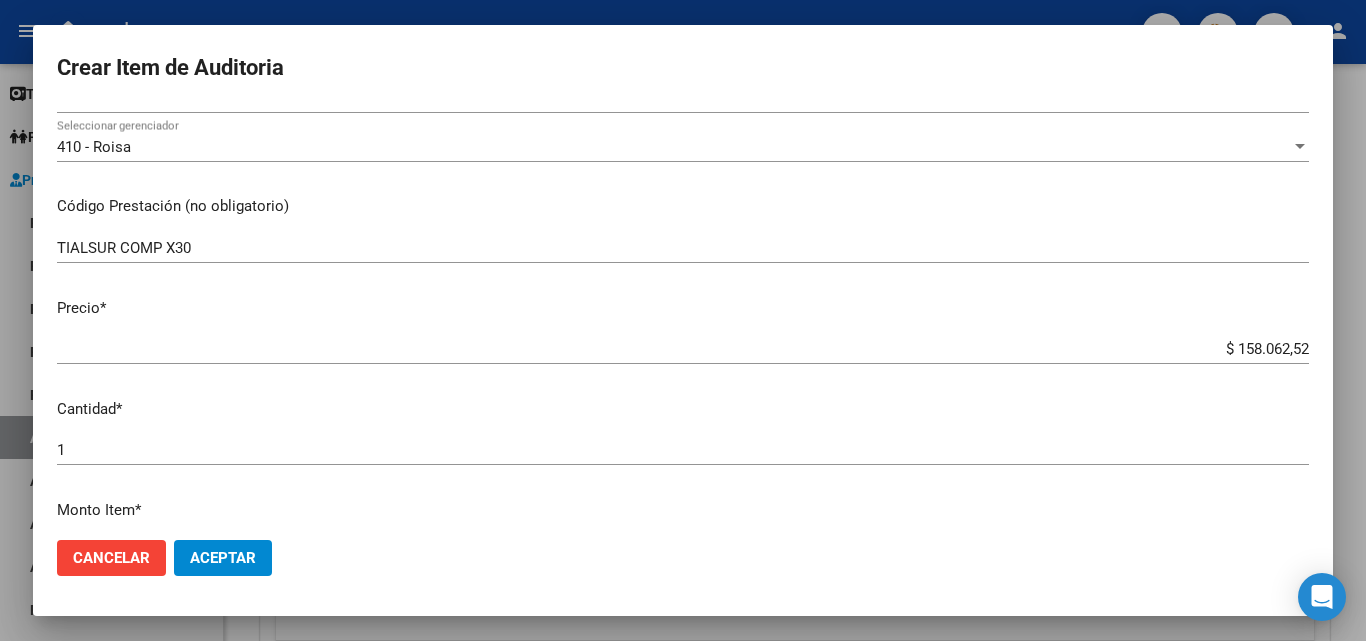scroll, scrollTop: 400, scrollLeft: 0, axis: vertical 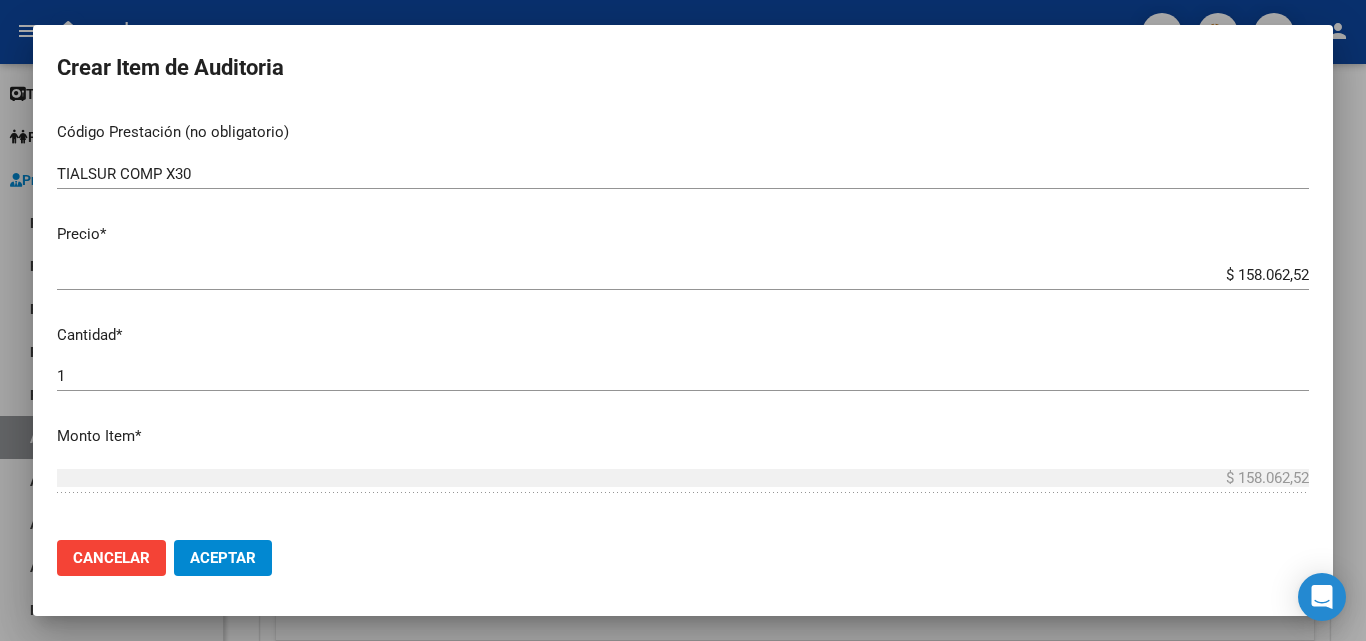 click on "44045645 Nro Documento    27440456451 CUIL   Afiliado Inactivo  Análisis Afiliado  Prestaciones Auditadas FTP SSS   FRANCO MILAGROS VERONICA Nombre Completo  Fec. Prestación    2025-01-23 Ingresar la fecha  410 - Roisa Seleccionar gerenciador Código Prestación (no obligatorio)    TIALSUR COMP X30 Ingresar el código  Precio  *   $ 158.062,52 Ingresar el precio  Cantidad  *   1 Ingresar la cantidad  Monto Item  *   $ 158.062,52 Ingresar el monto  Monto Debitado    $ 0,00 Ingresar el monto  Comentario Operador    Ingresar el Comentario  Comentario Gerenciador    Ingresar el Comentario  Descripción    Ingresar el Descripción   Atencion Tipo  Seleccionar tipo Seleccionar tipo  Nomenclador  Seleccionar Nomenclador Seleccionar Nomenclador" at bounding box center [683, 315] 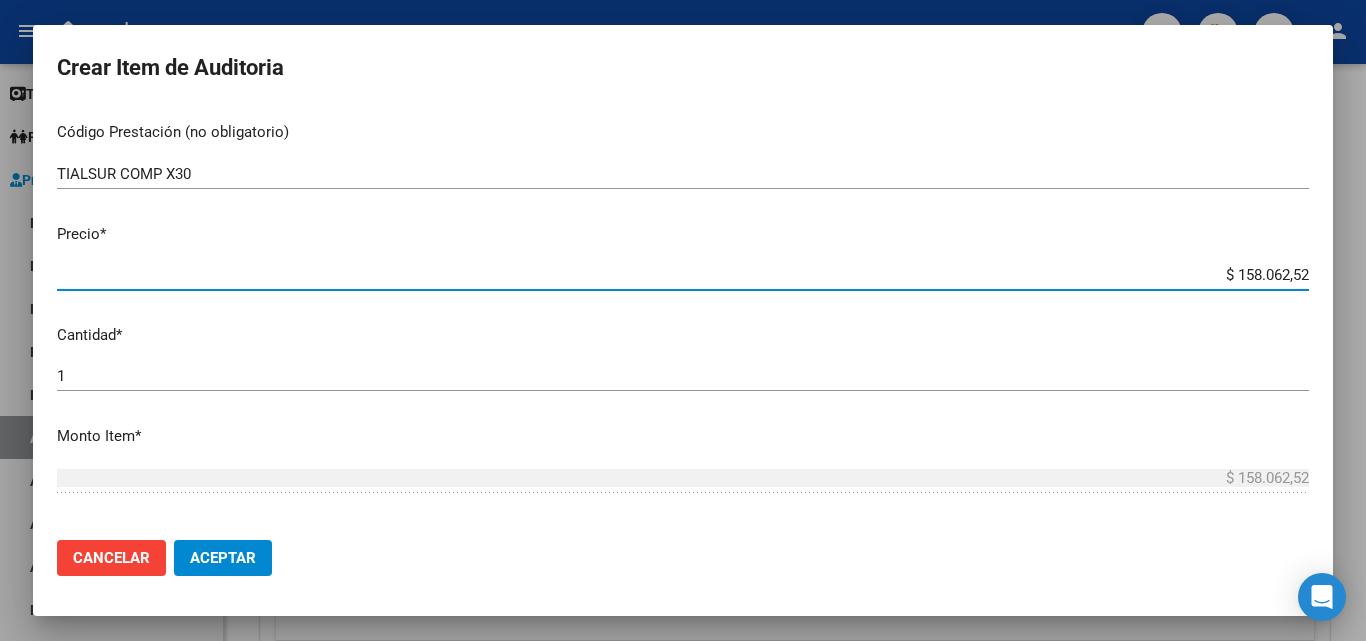 click on "$ 158.062,52" at bounding box center (683, 275) 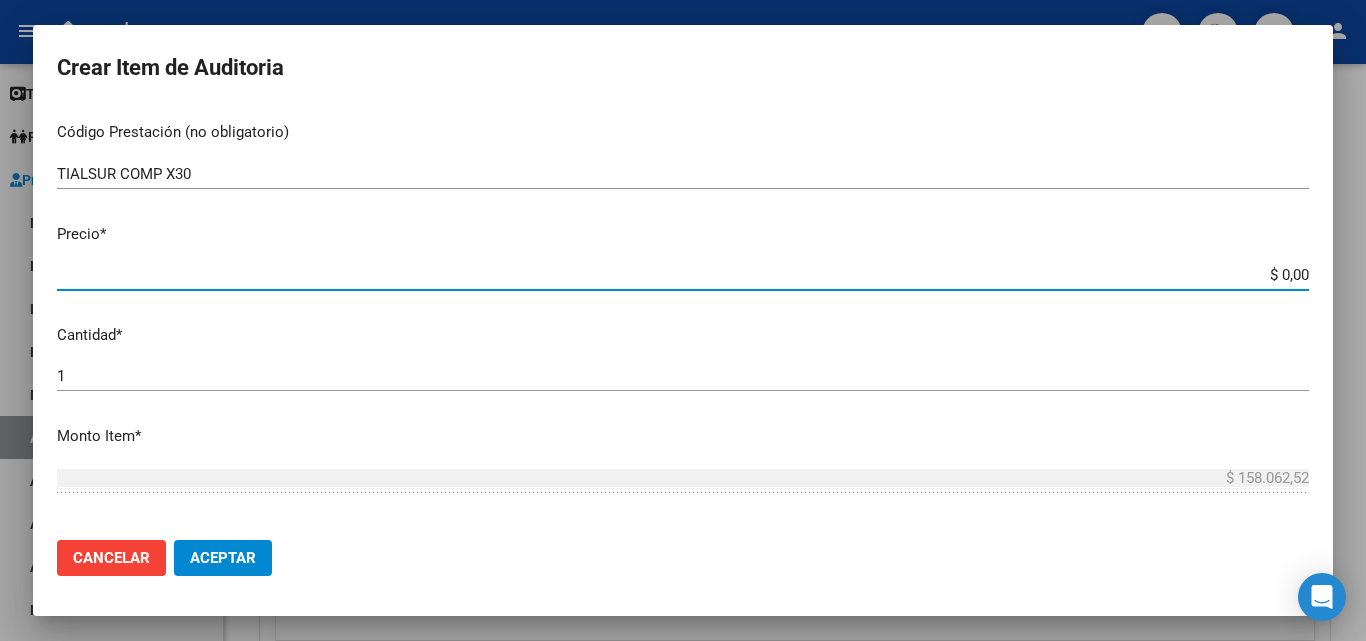 type on "$ 0,05" 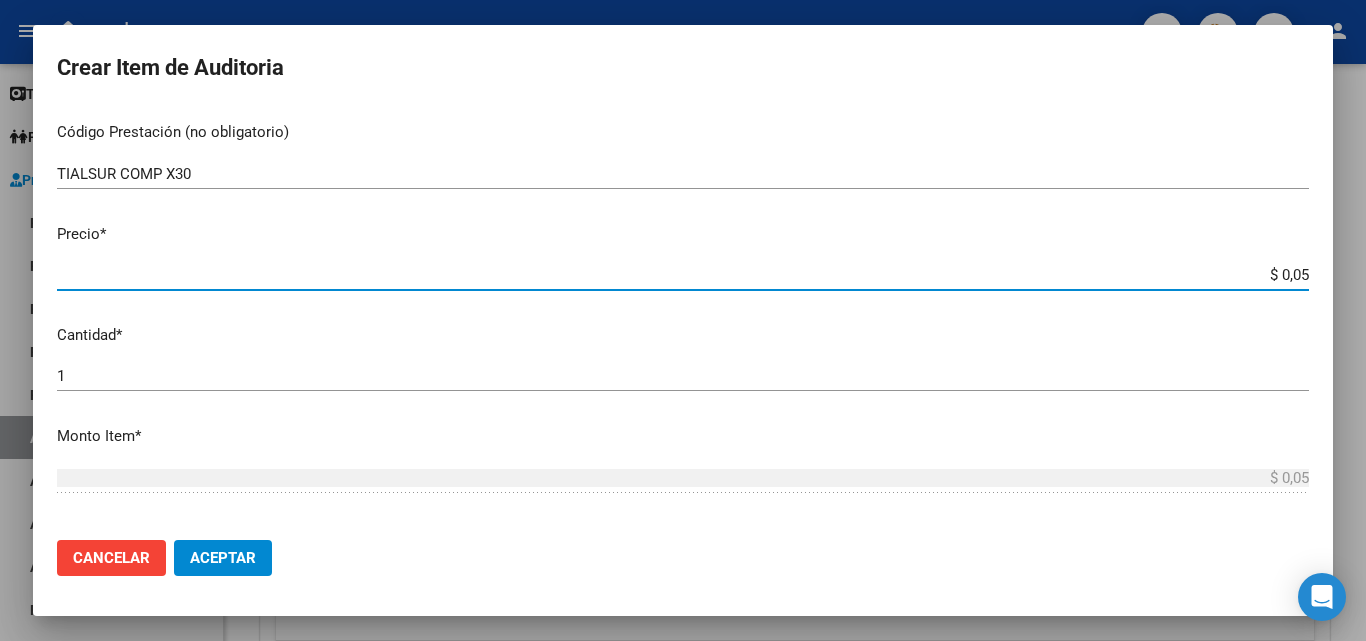 type on "$ 0,55" 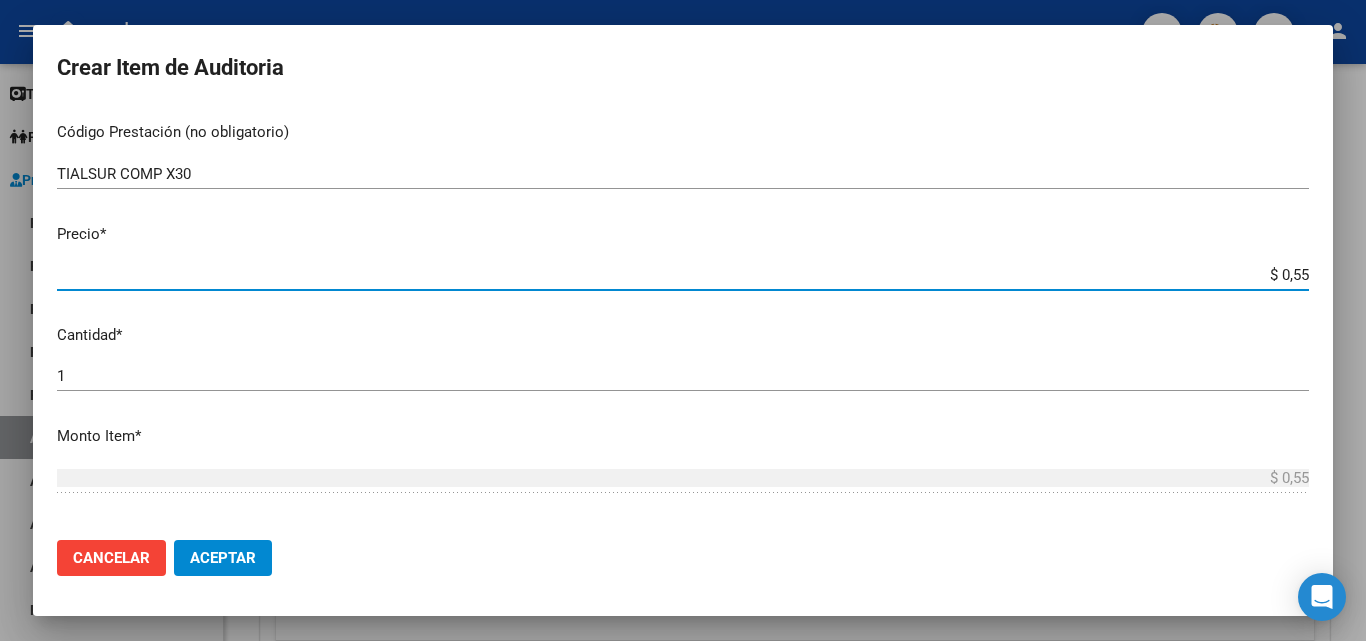 type on "$ 5,50" 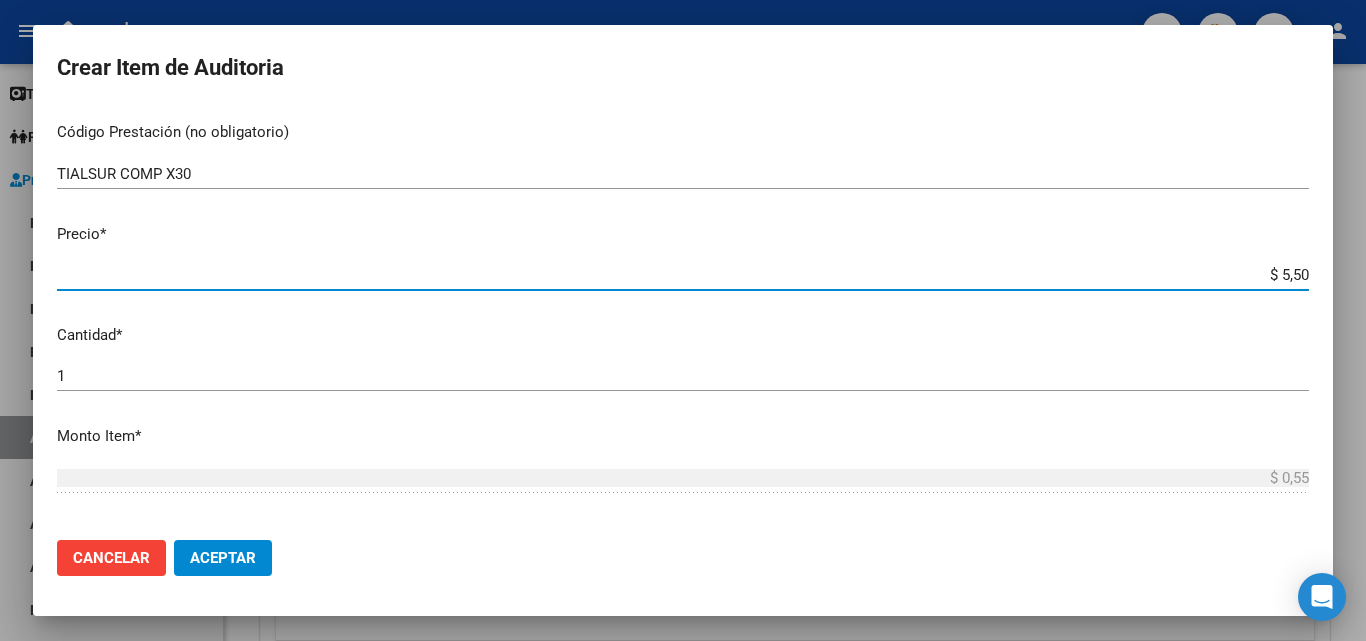 type on "$ 5,50" 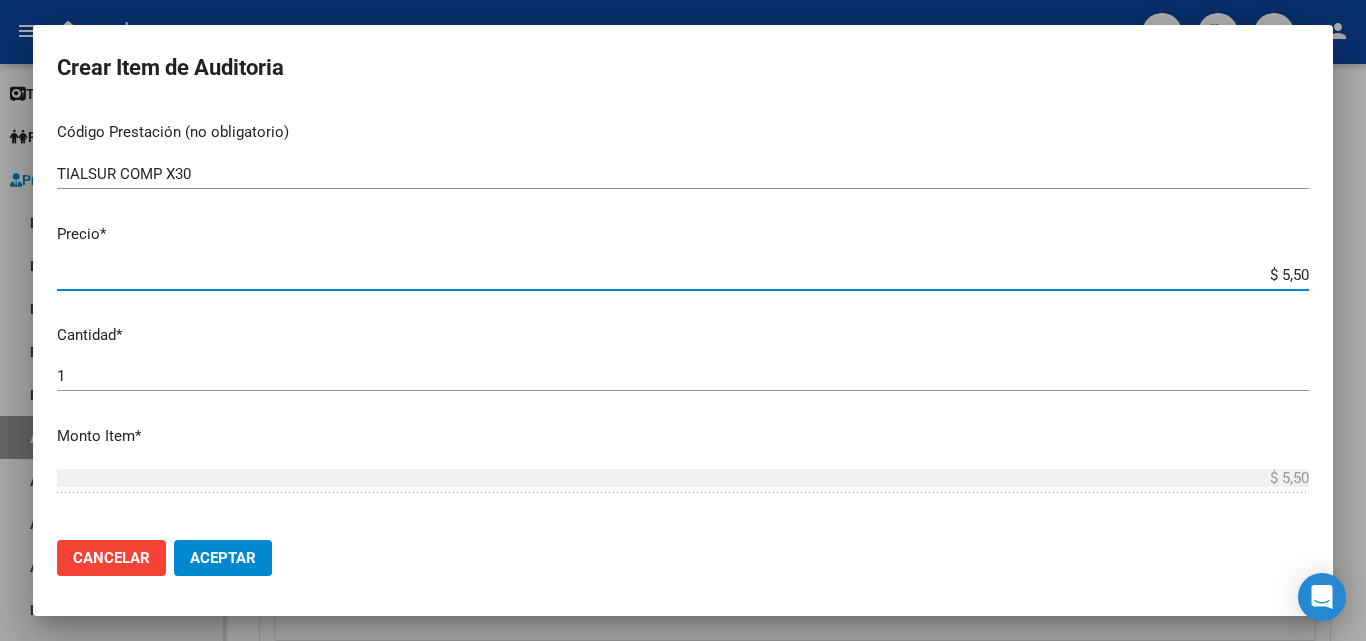 type on "$ 55,00" 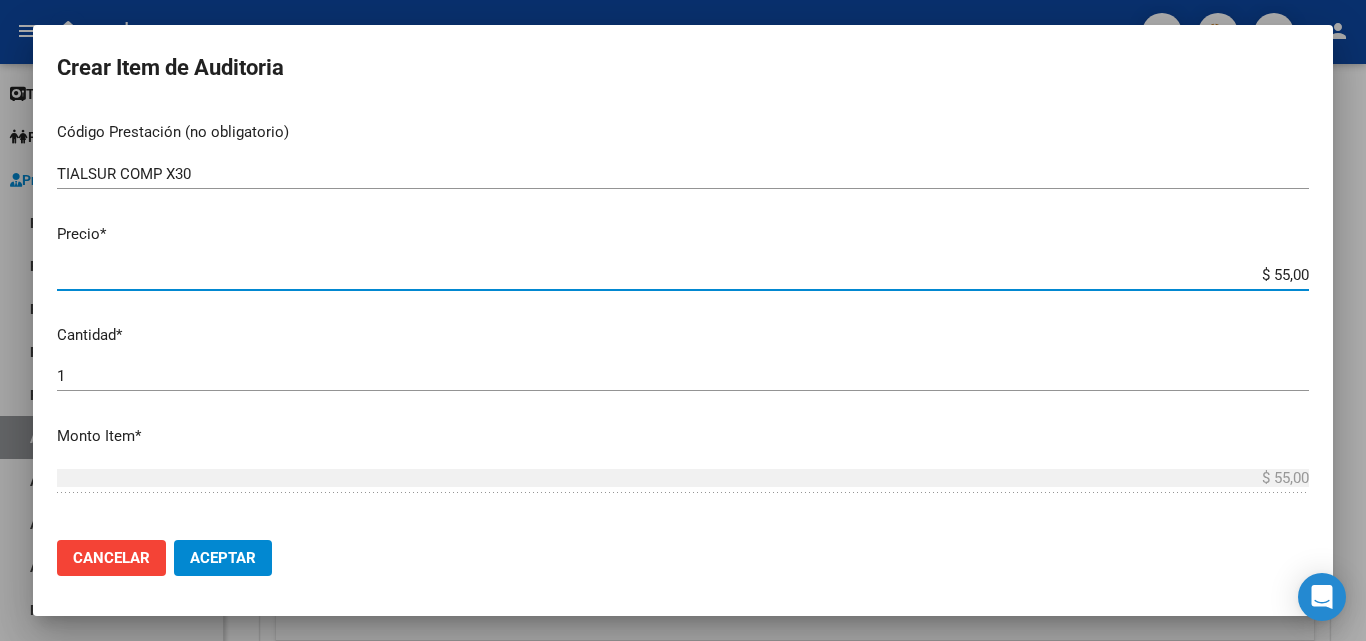 type on "$ 550,00" 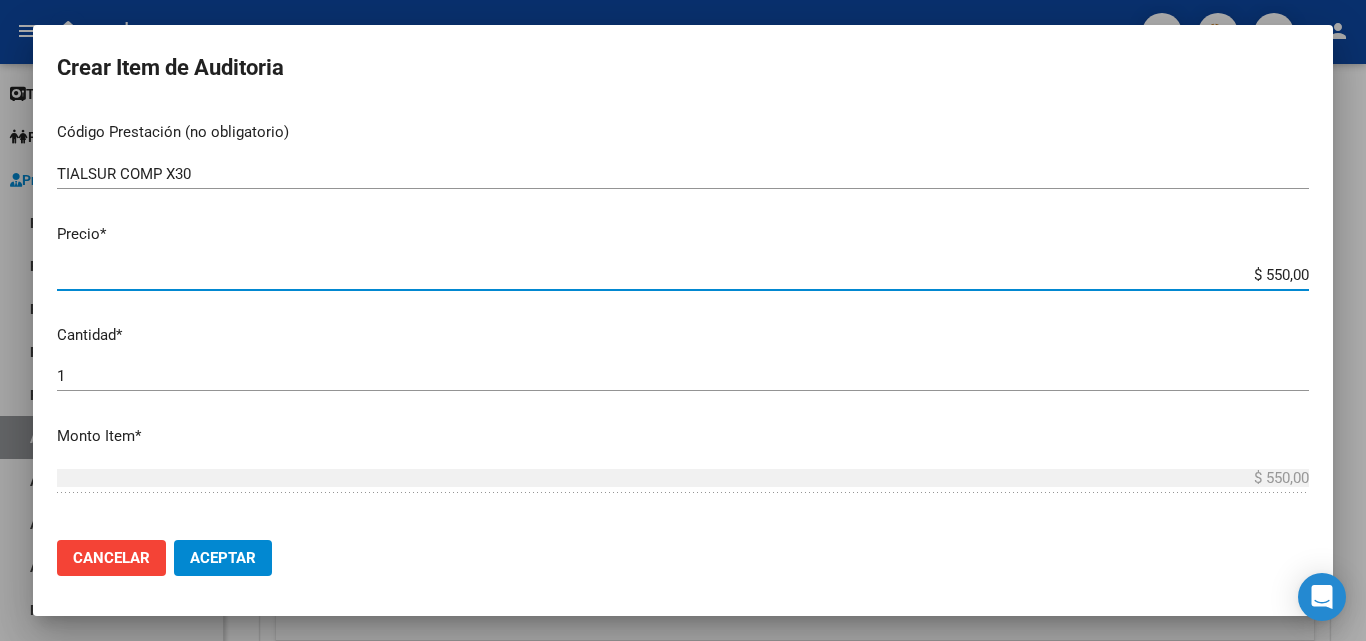 type on "$ 5.500,00" 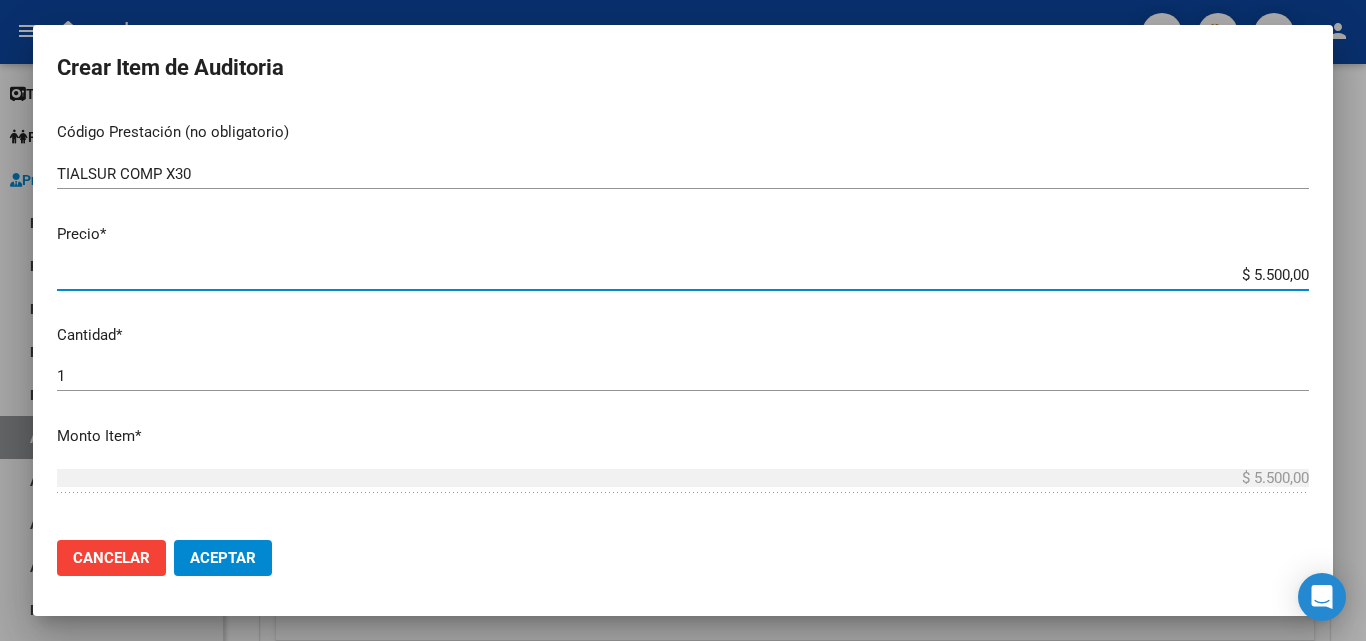 type on "$ 55.000,00" 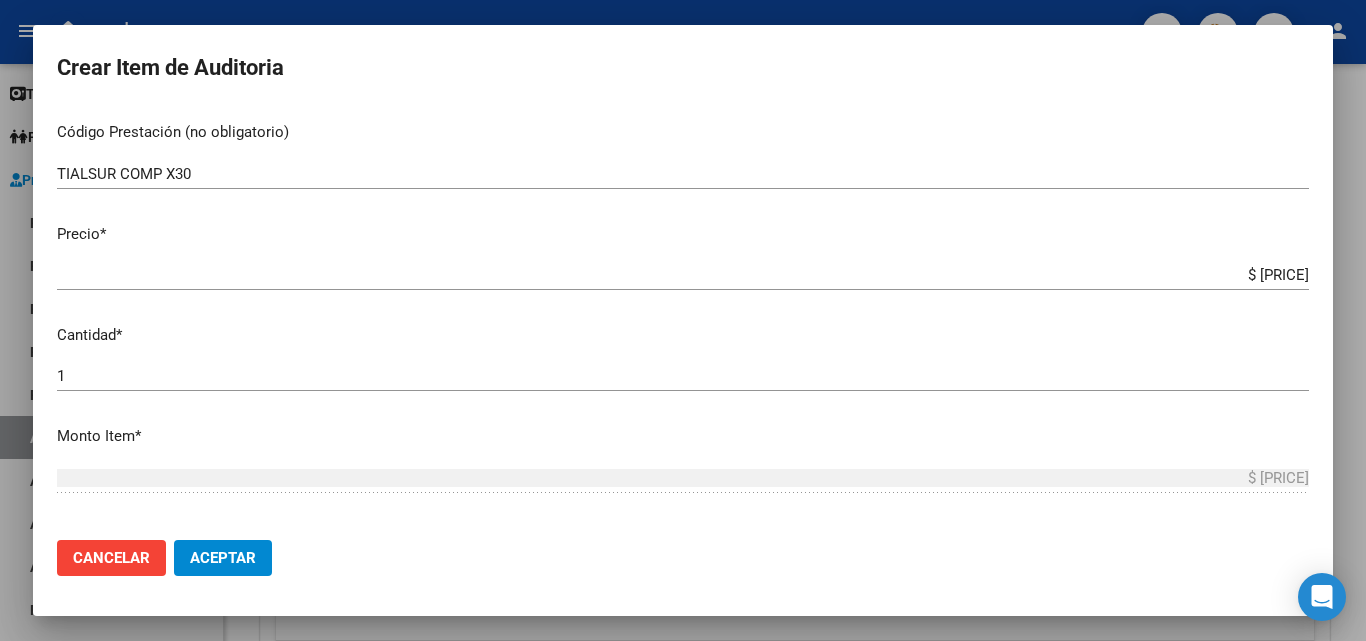 click on "TIALSUR COMP X30 Ingresar el código" at bounding box center [683, 183] 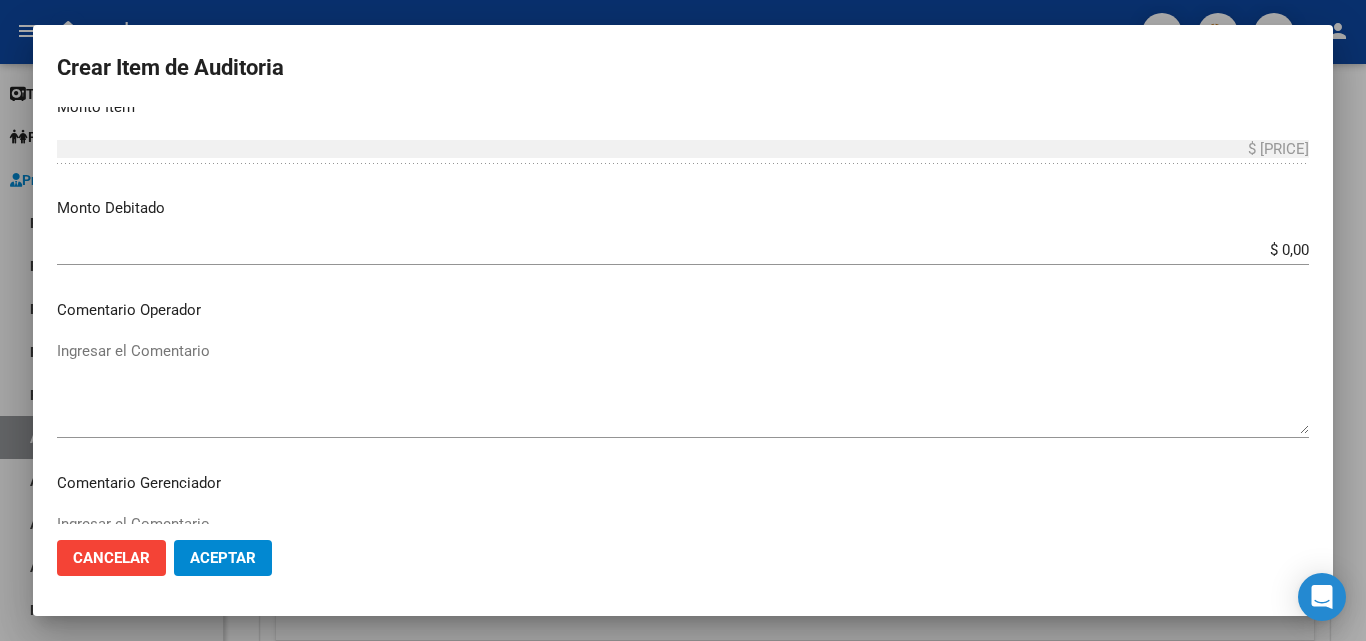 scroll, scrollTop: 800, scrollLeft: 0, axis: vertical 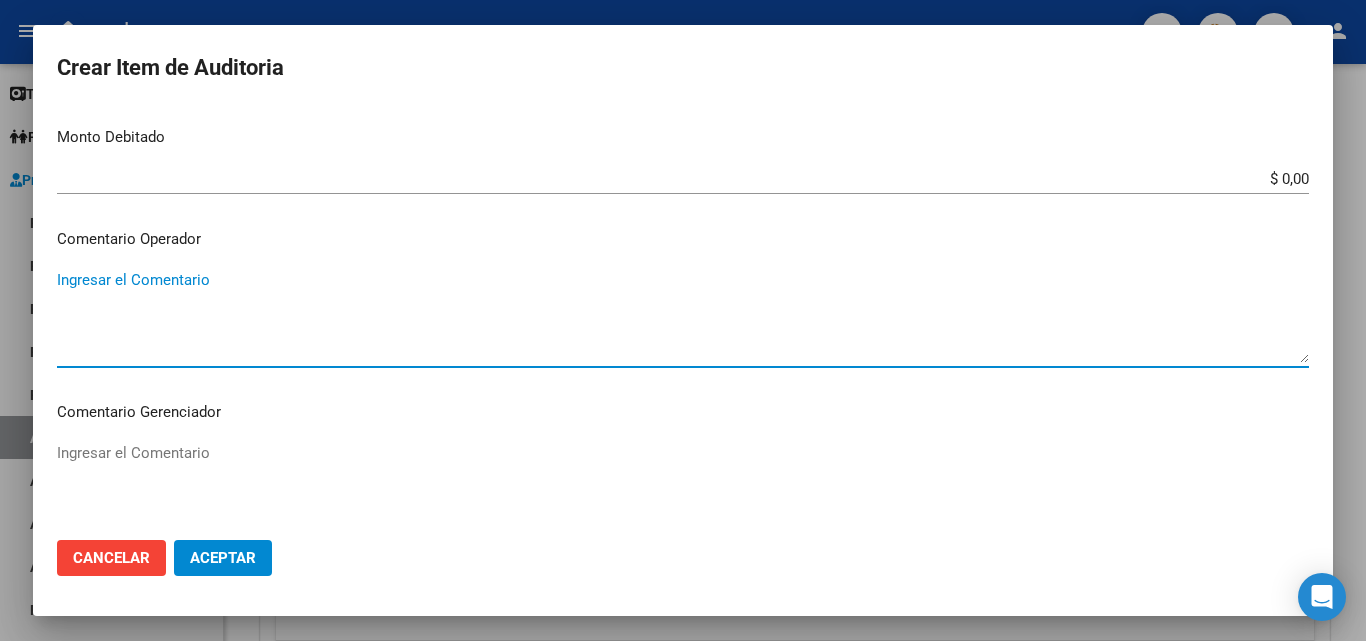 click on "Ingresar el Comentario" at bounding box center [683, 316] 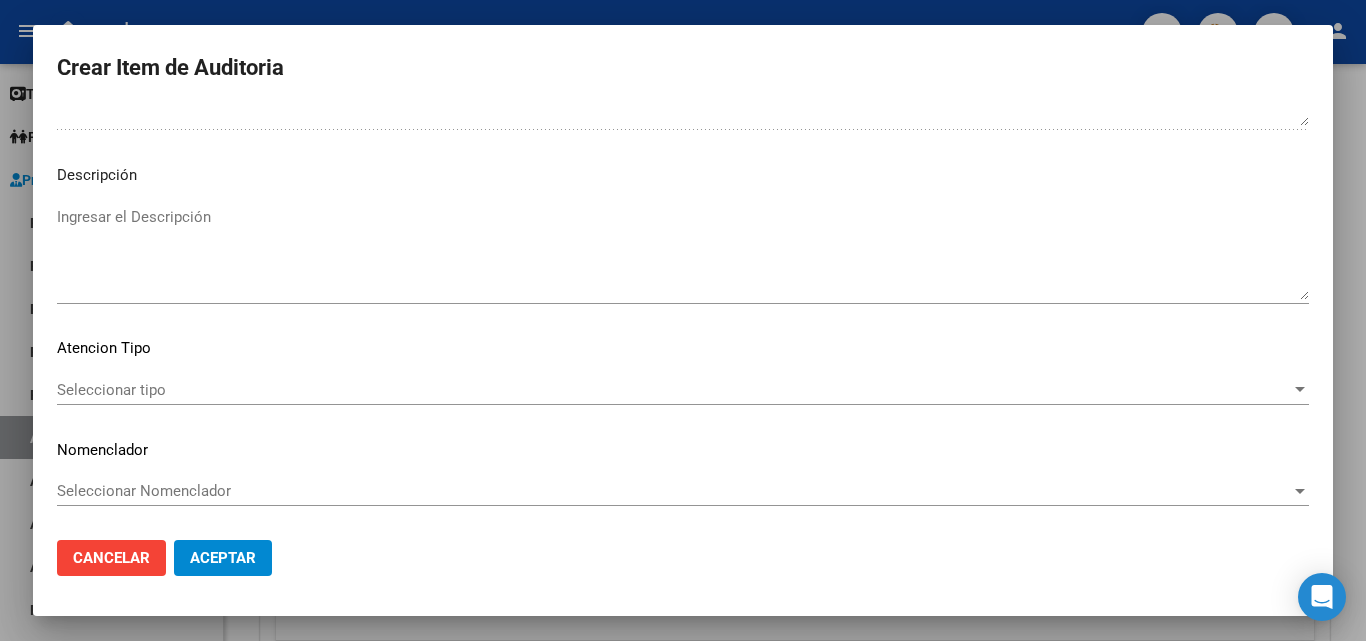 scroll, scrollTop: 1211, scrollLeft: 0, axis: vertical 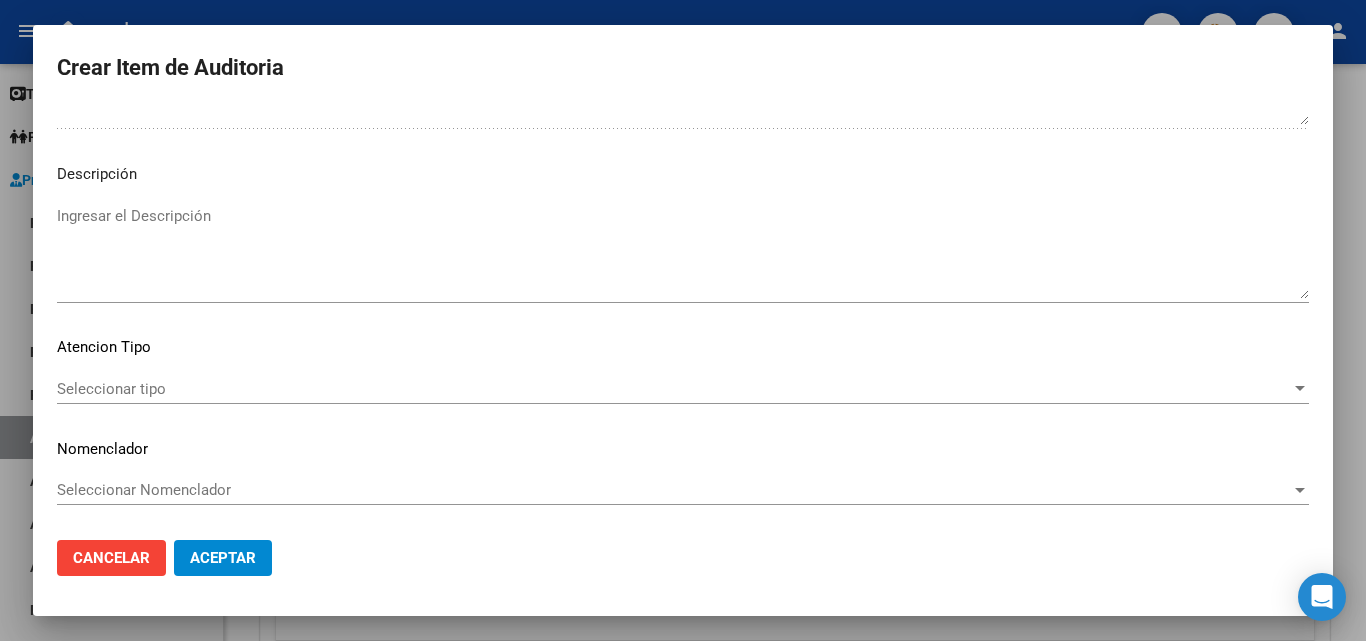 type on "FALTA TRAZA
OK VALOR KAIROS" 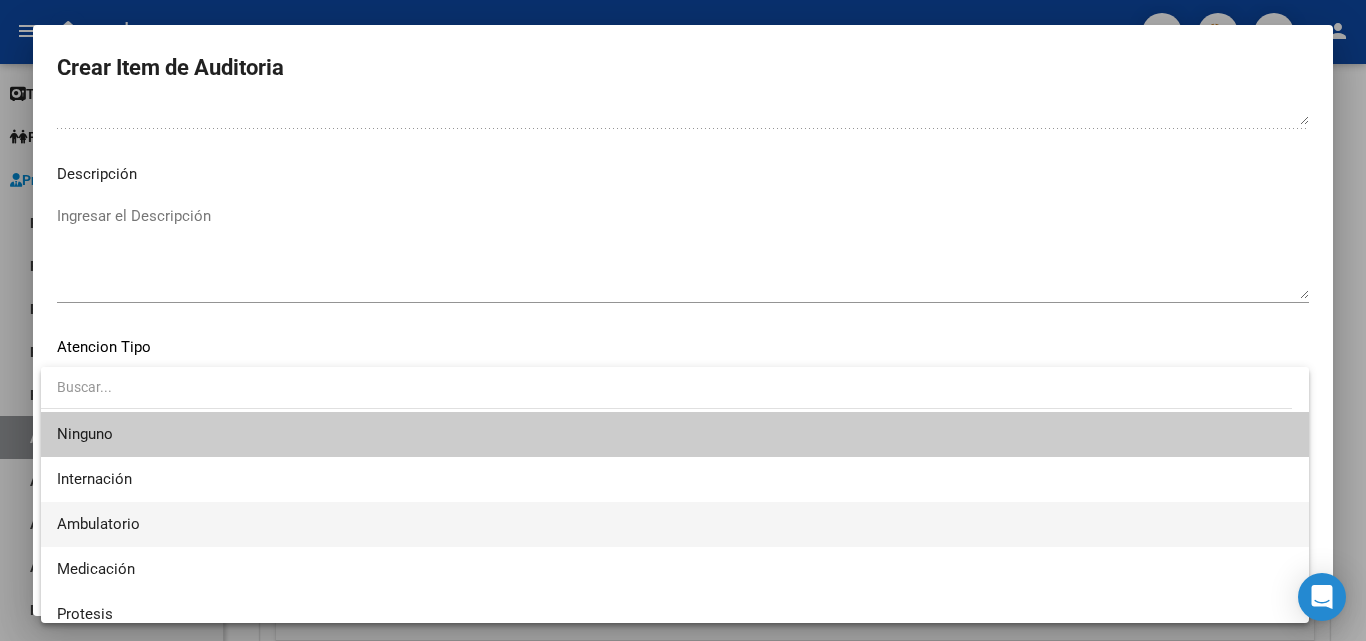 scroll, scrollTop: 59, scrollLeft: 0, axis: vertical 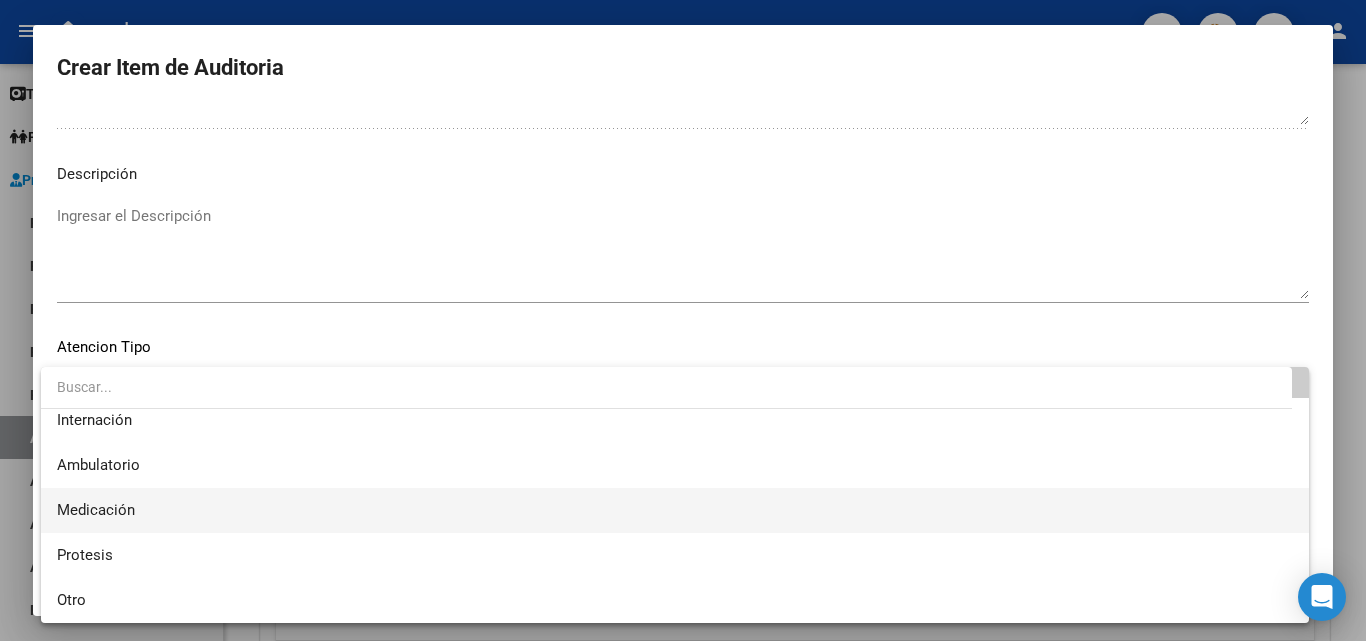 click on "Medicación" at bounding box center (96, 510) 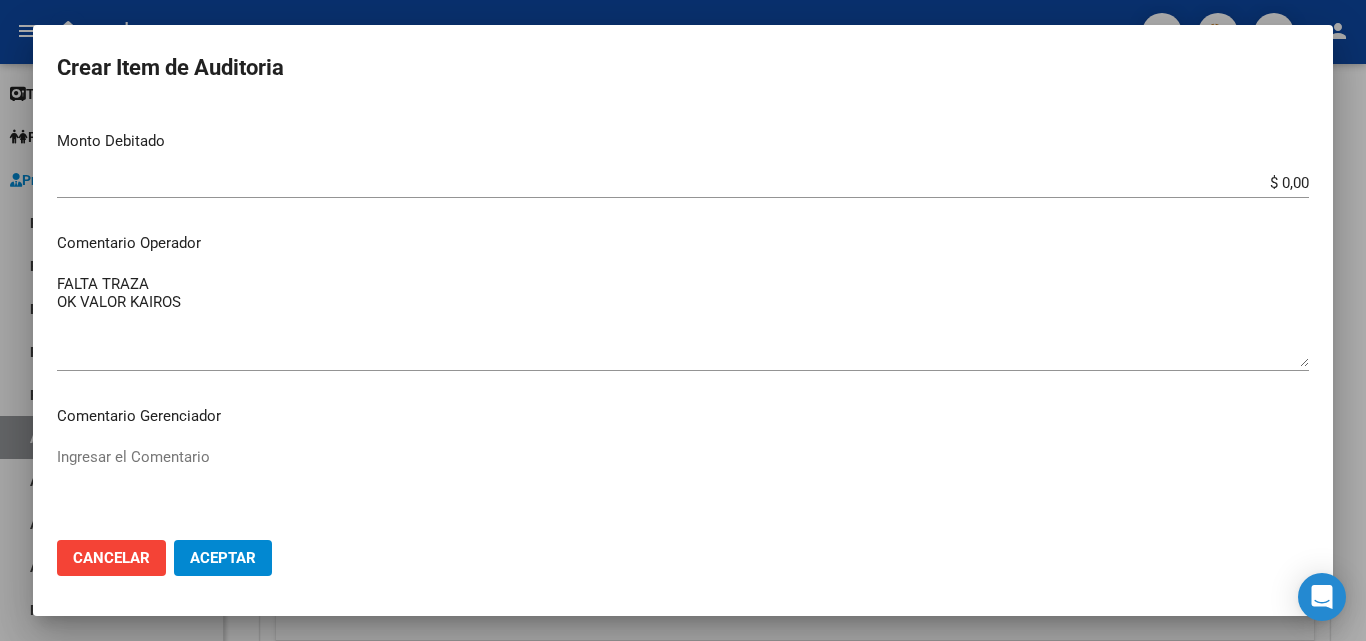 scroll, scrollTop: 811, scrollLeft: 0, axis: vertical 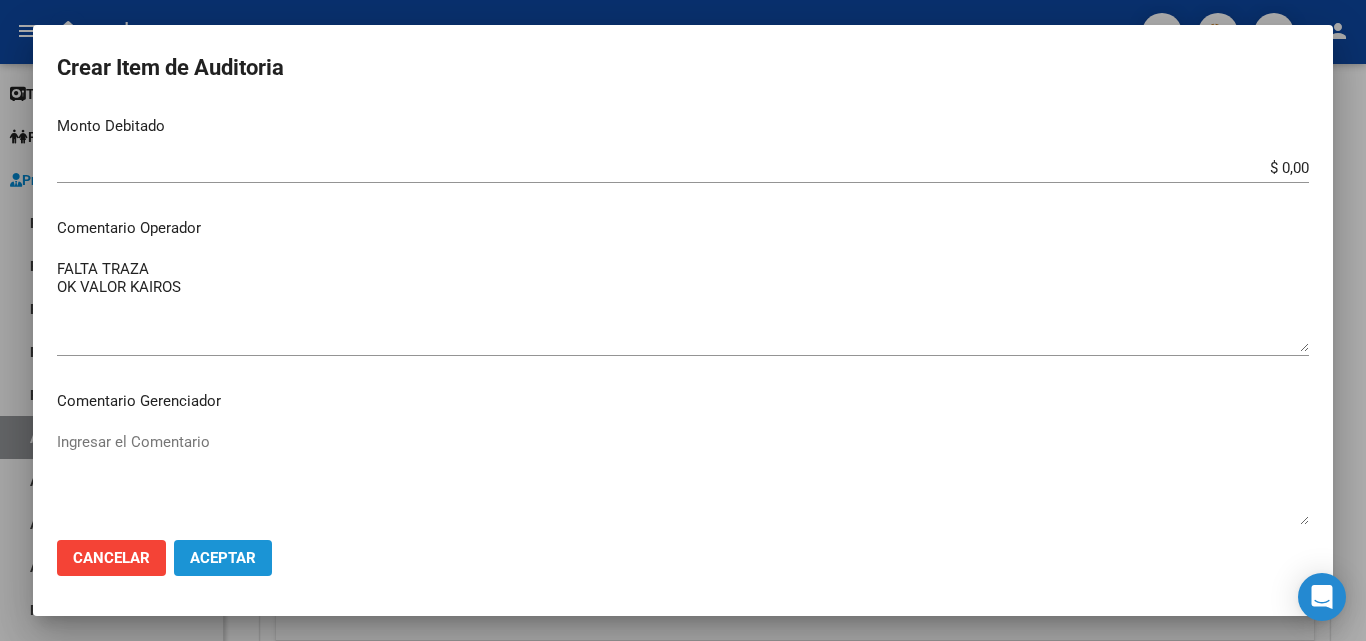 click on "Aceptar" 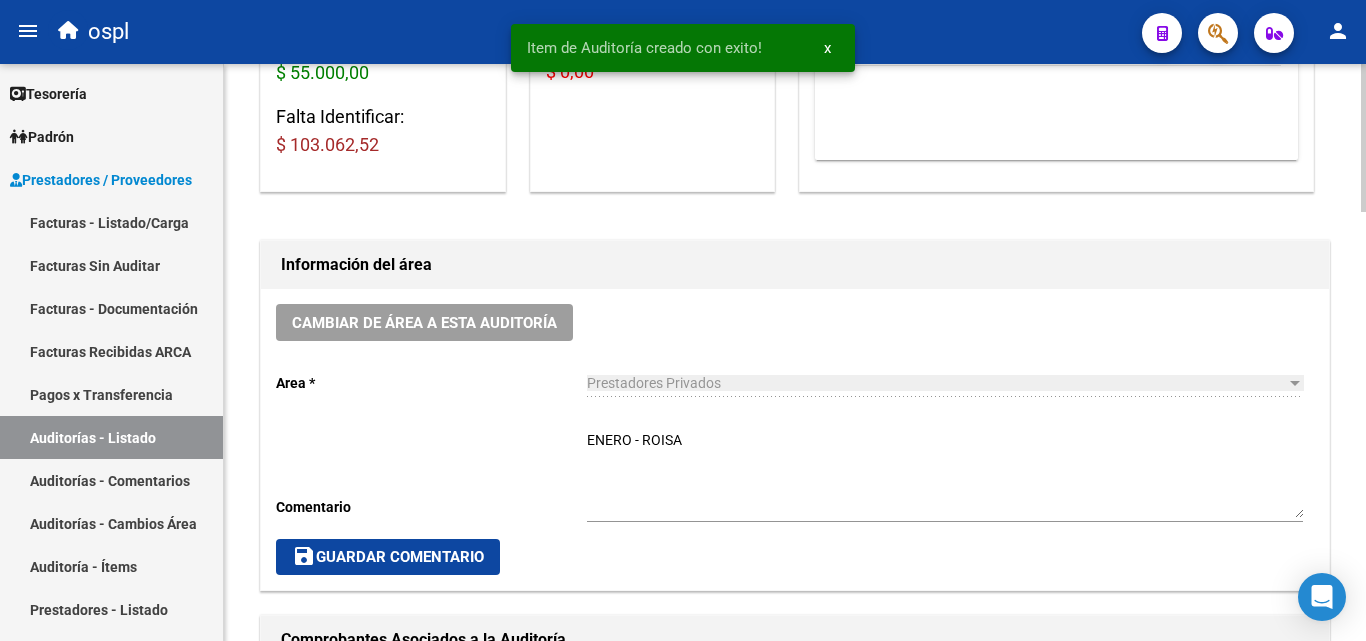 scroll, scrollTop: 401, scrollLeft: 0, axis: vertical 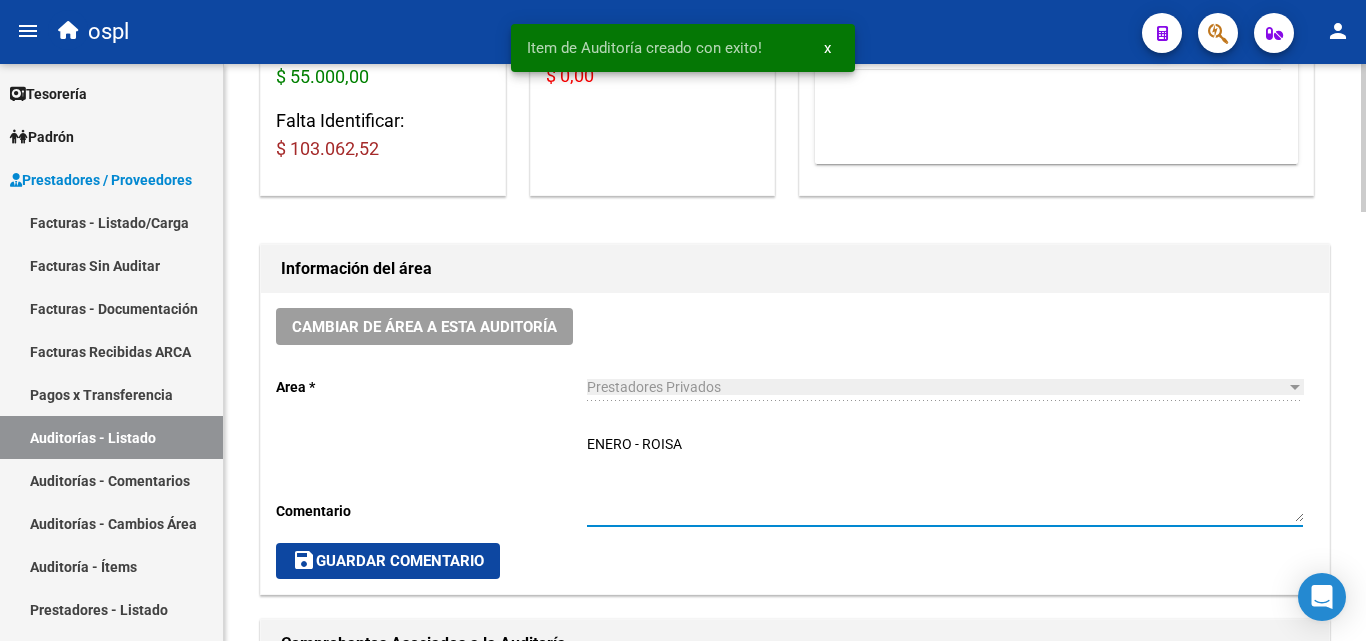 click on "ENERO - ROISA" at bounding box center [945, 478] 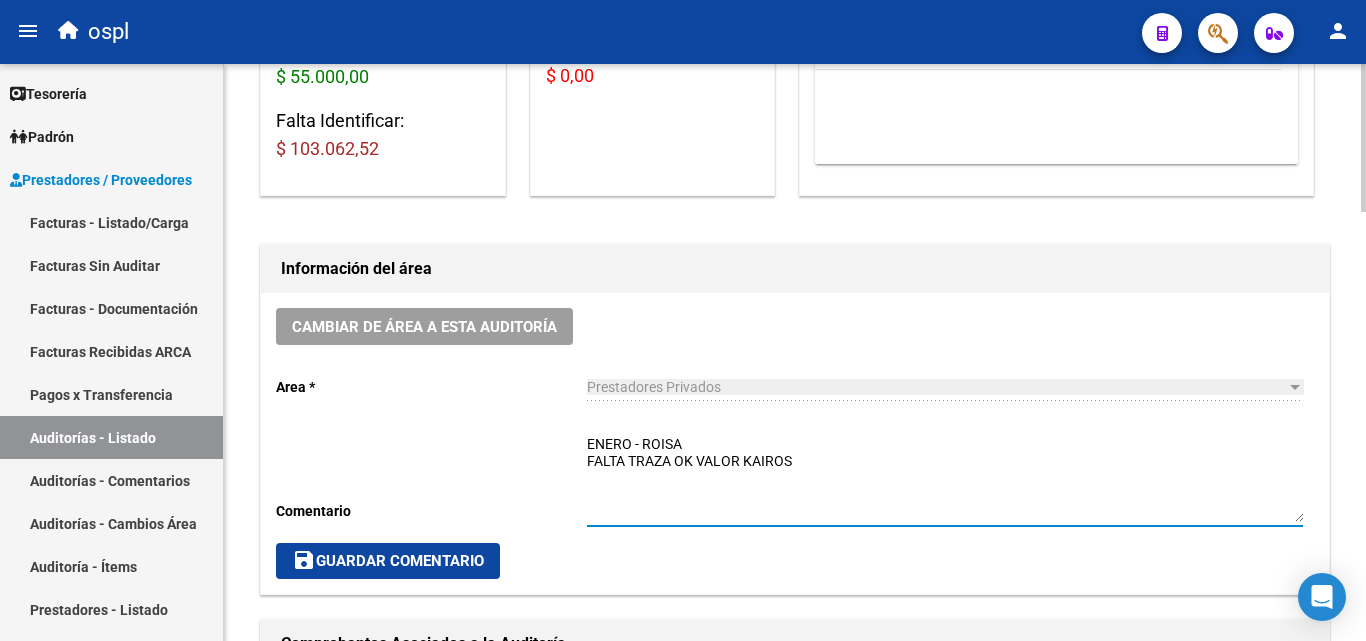 click on "ENERO - ROISA
FALTA TRAZA OK VALOR KAIROS" at bounding box center [945, 478] 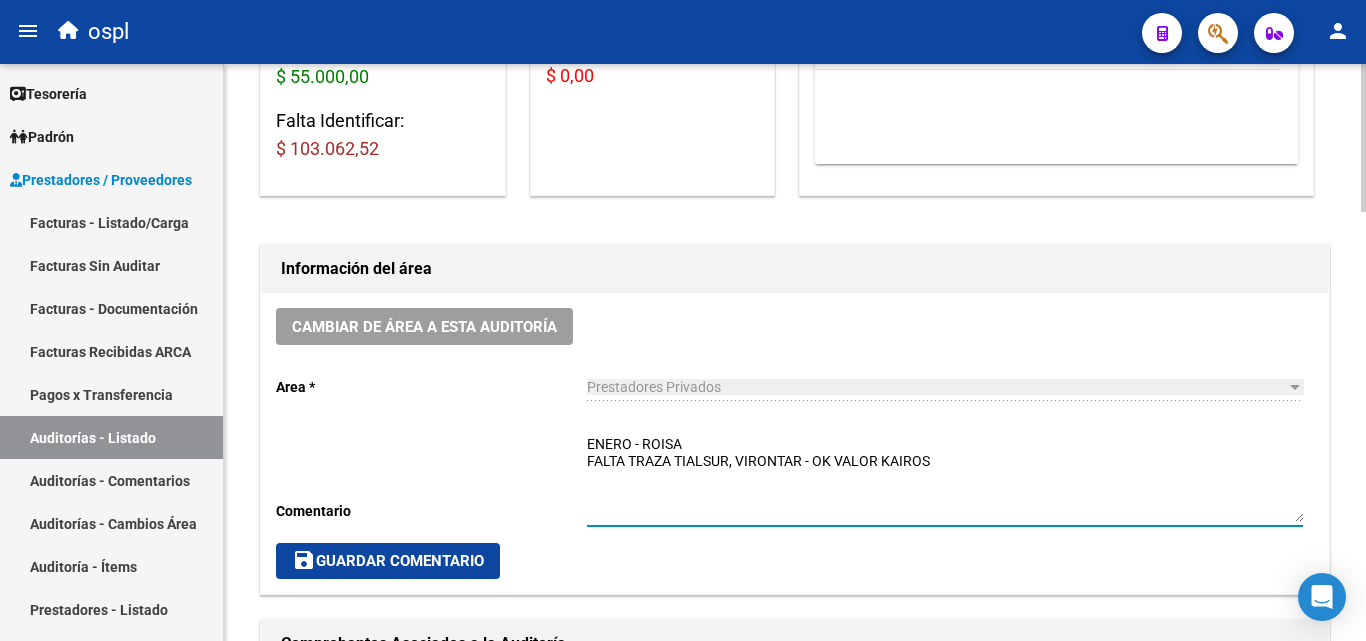 click on "ENERO - ROISA
FALTA TRAZA TIALSUR, VIRONTAR - OK VALOR KAIROS" at bounding box center [945, 478] 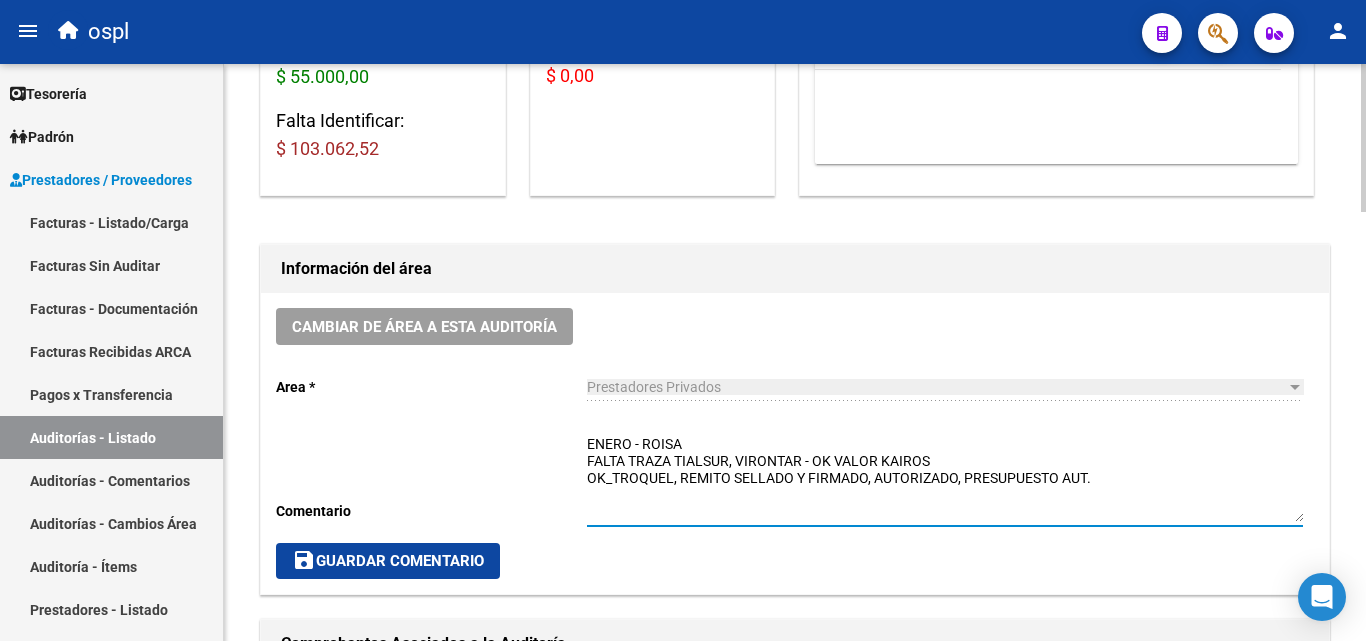 click on "ENERO - ROISA
FALTA TRAZA TIALSUR, VIRONTAR - OK VALOR KAIROS
OK_TROQUEL, REMITO SELLADO Y FIRMADO, AUTORIZADO, PRESUPUESTO AUT." at bounding box center (945, 478) 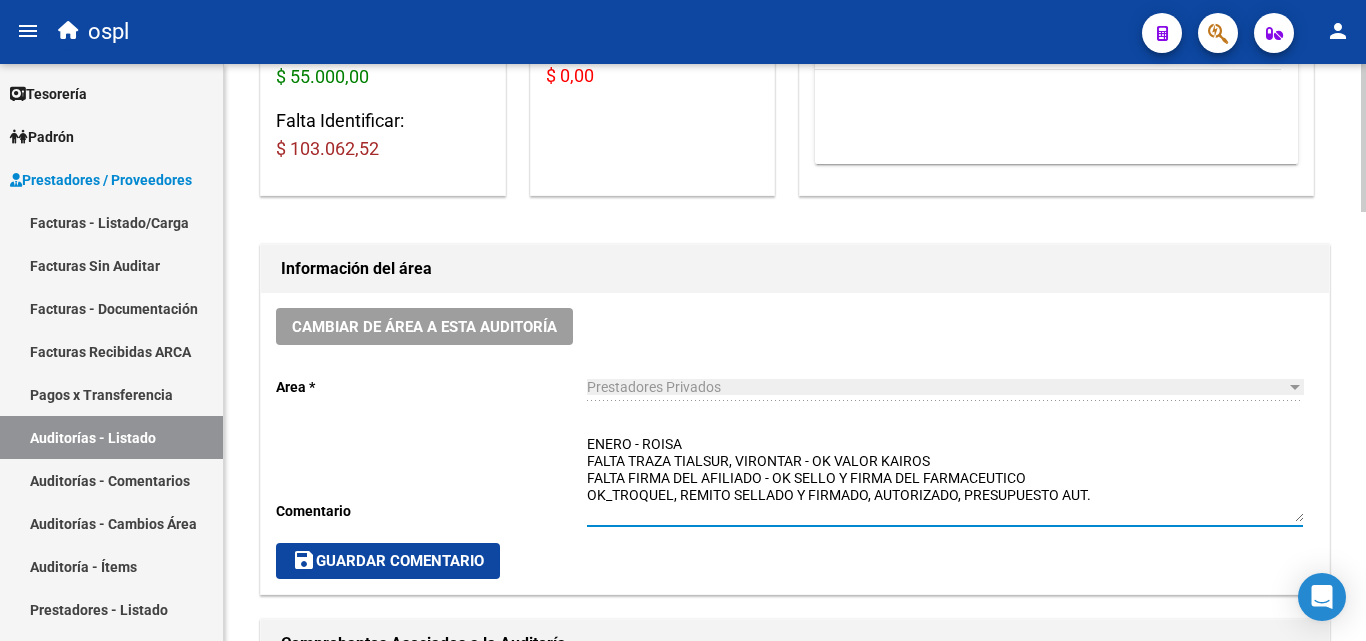 click on "ENERO - ROISA
FALTA TRAZA TIALSUR, VIRONTAR - OK VALOR KAIROS
FALTA FIRMA DEL AFILIADO - OK SELLO Y FIRMA DEL FARMACEUTICO
OK_TROQUEL, REMITO SELLADO Y FIRMADO, AUTORIZADO, PRESUPUESTO AUT." at bounding box center (945, 478) 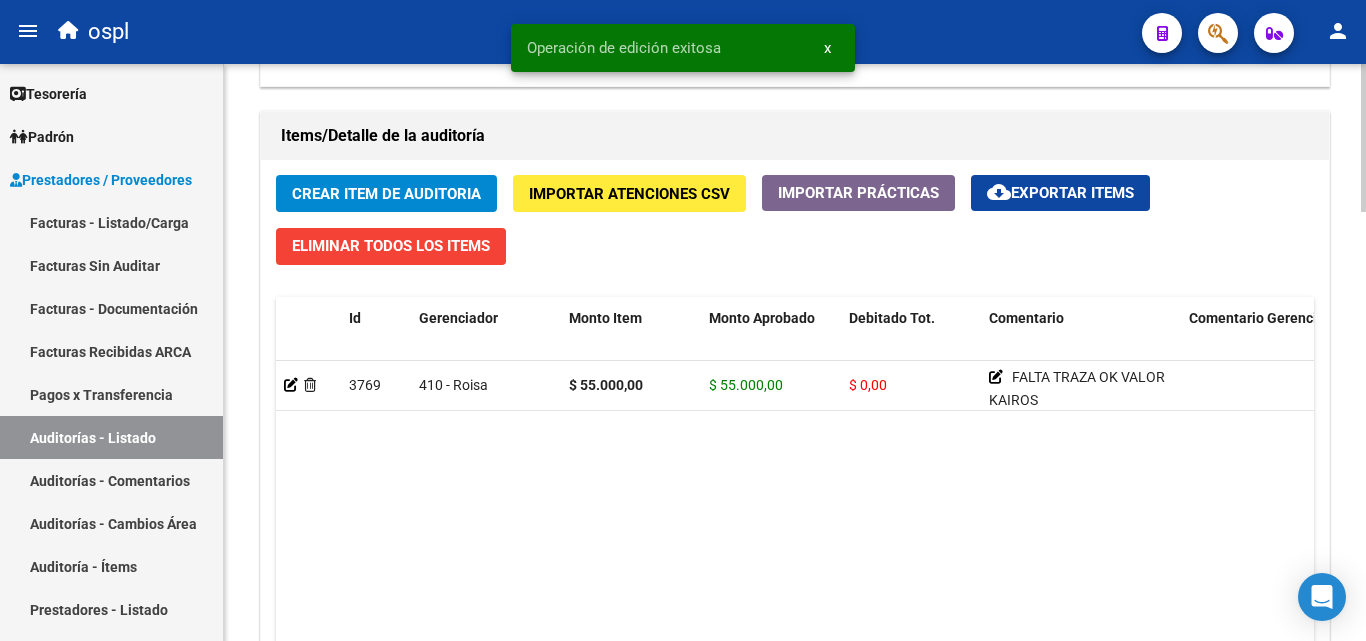 scroll, scrollTop: 1401, scrollLeft: 0, axis: vertical 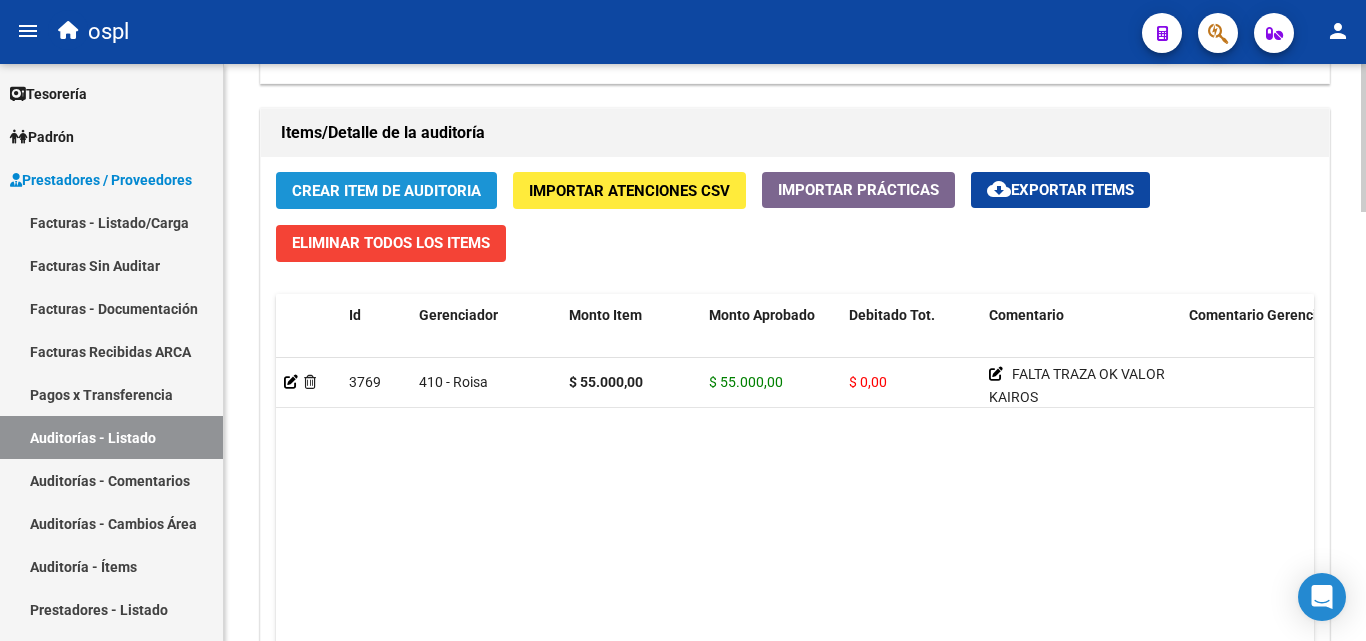 click on "Crear Item de Auditoria" 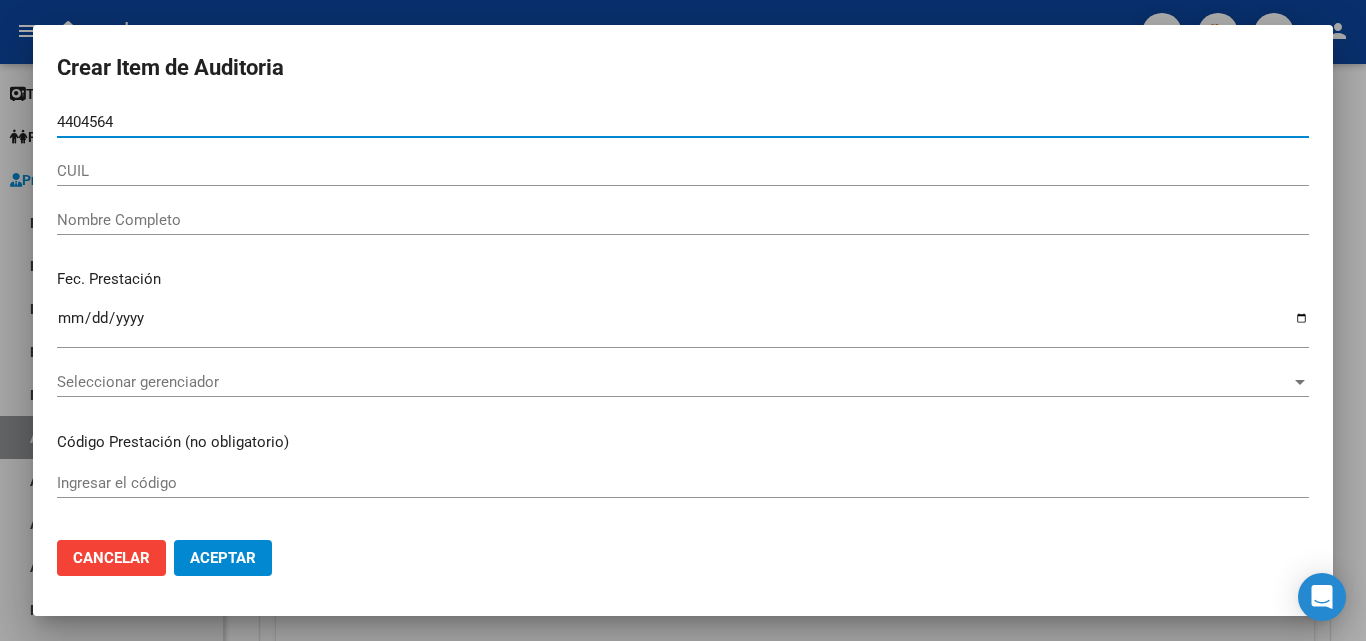 type on "44045645" 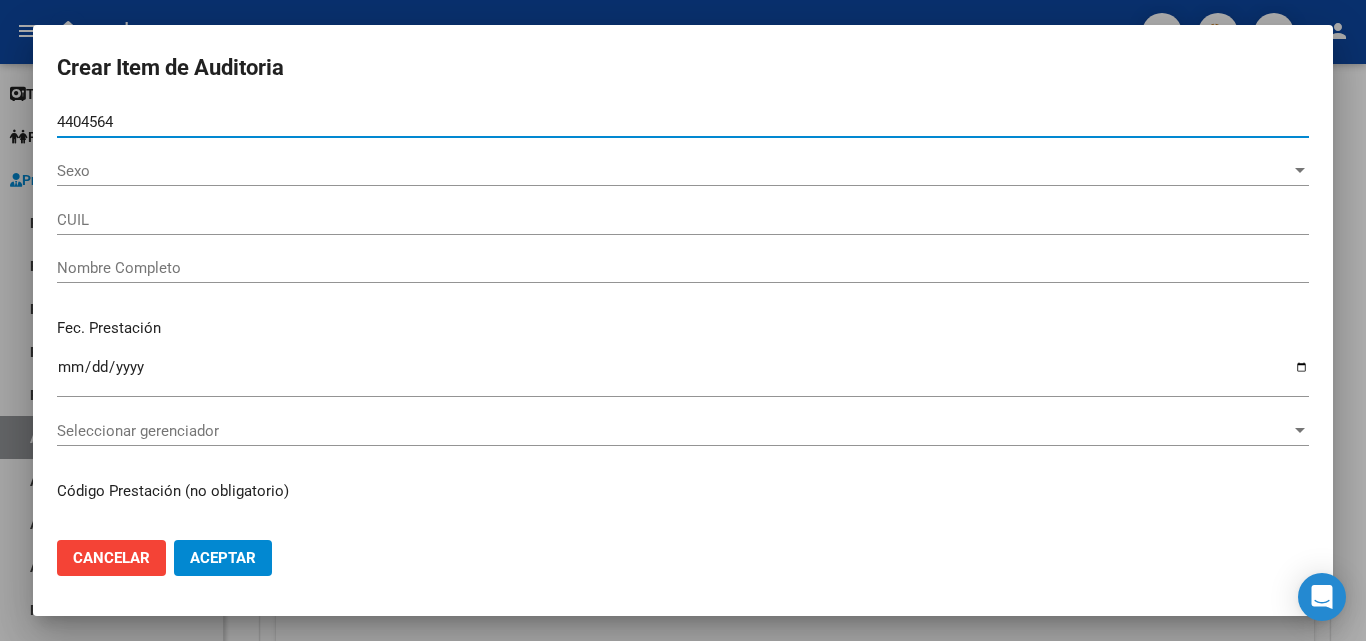 type on "27440456451" 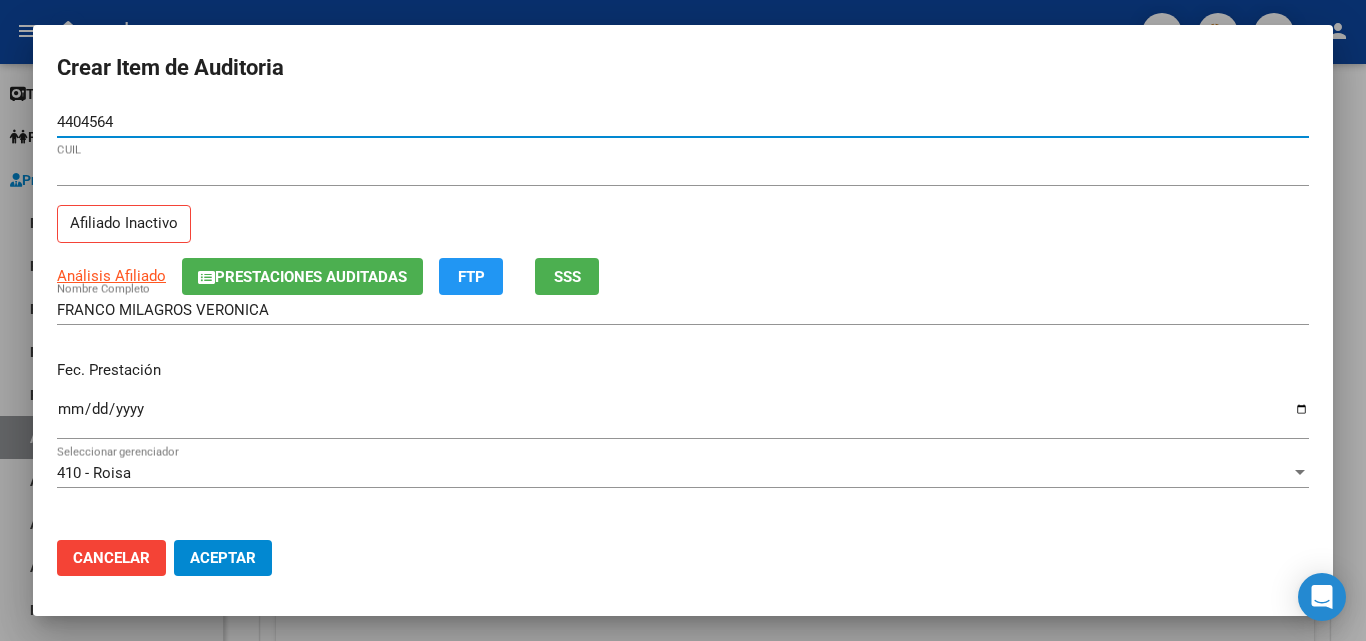 type on "44045645" 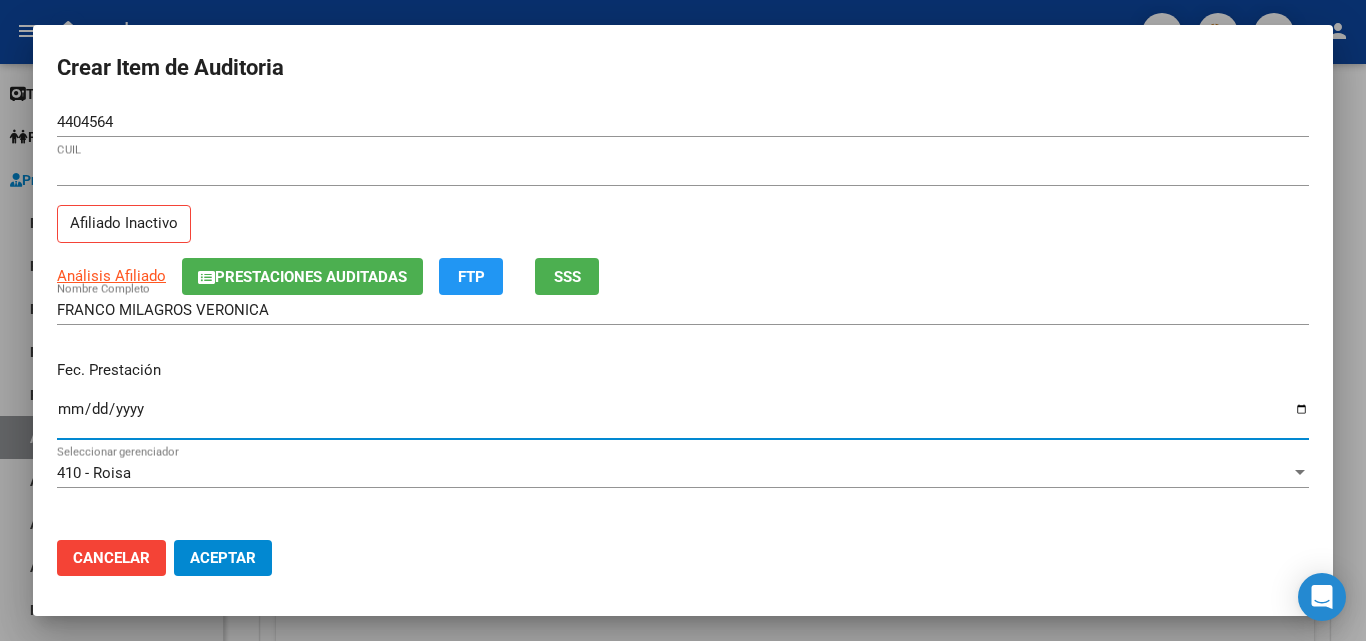 click on "Ingresar la fecha" at bounding box center [683, 417] 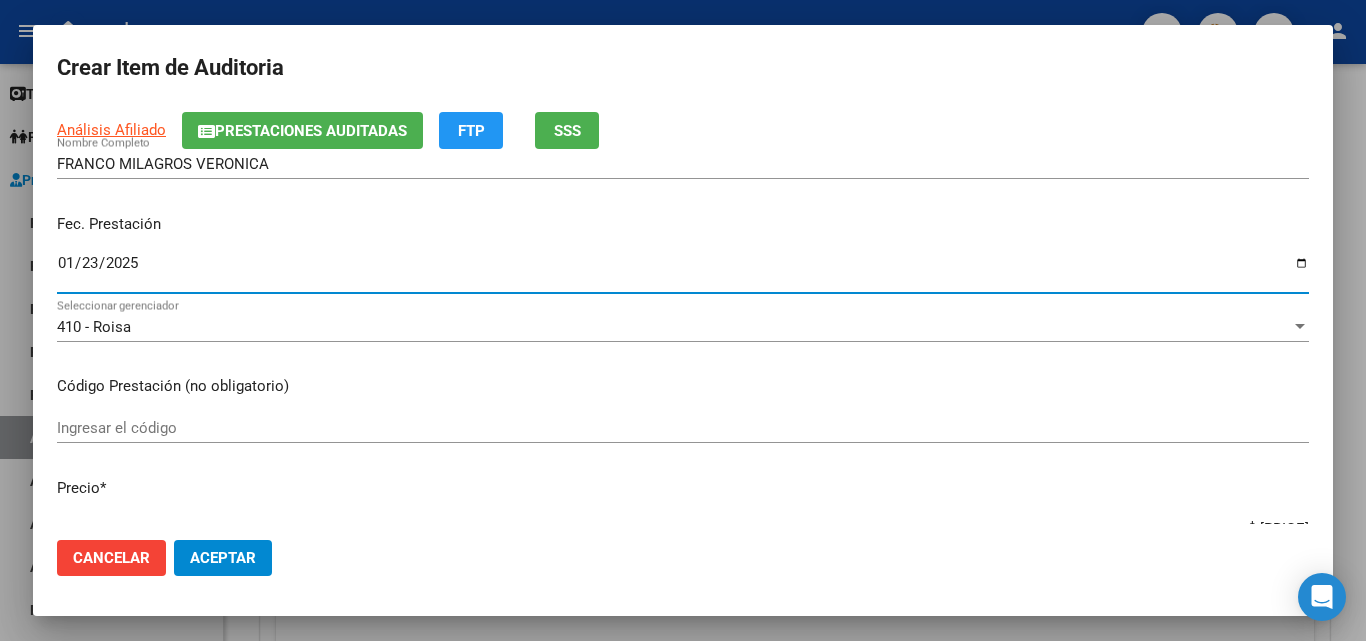 scroll, scrollTop: 200, scrollLeft: 0, axis: vertical 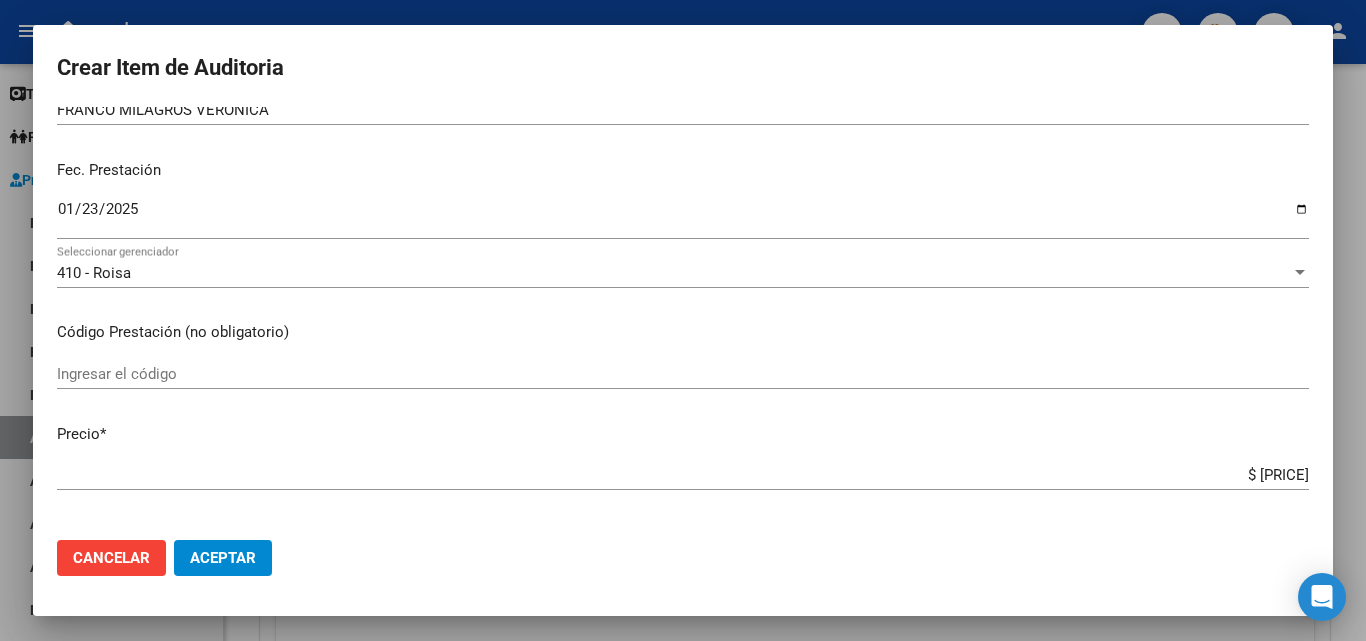 click on "Ingresar el código" at bounding box center (683, 374) 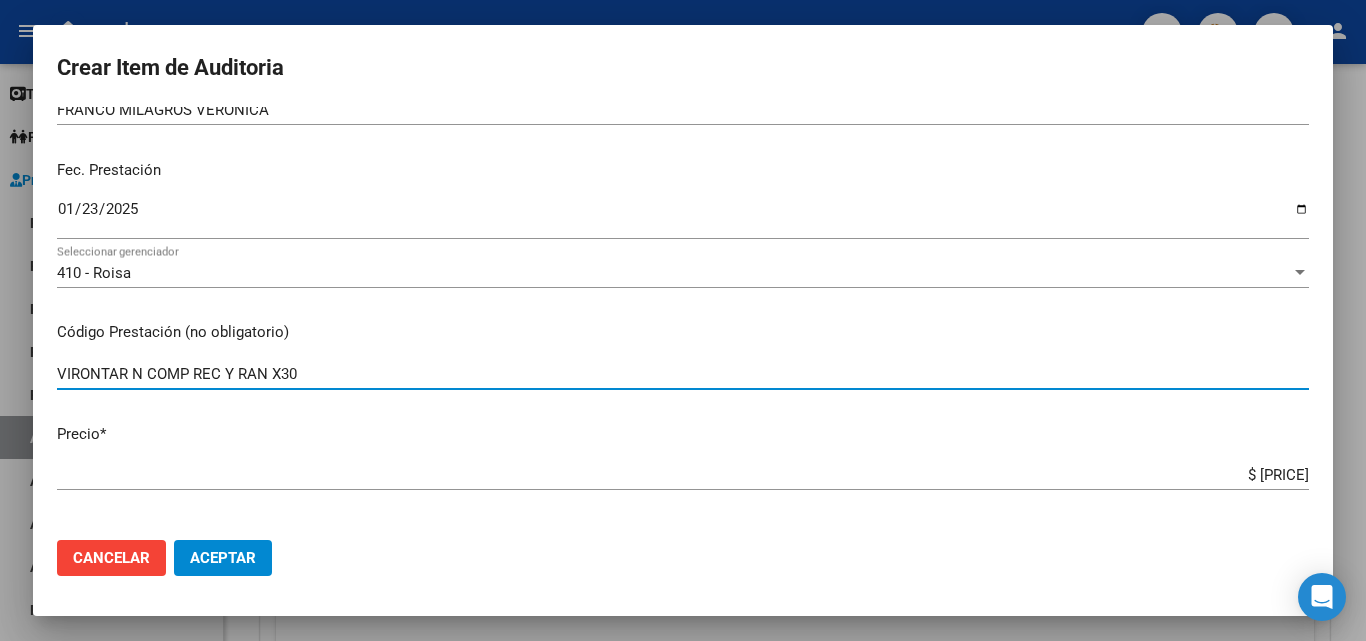 click on "VIRONTAR N COMP REC Y RAN X30" at bounding box center (683, 374) 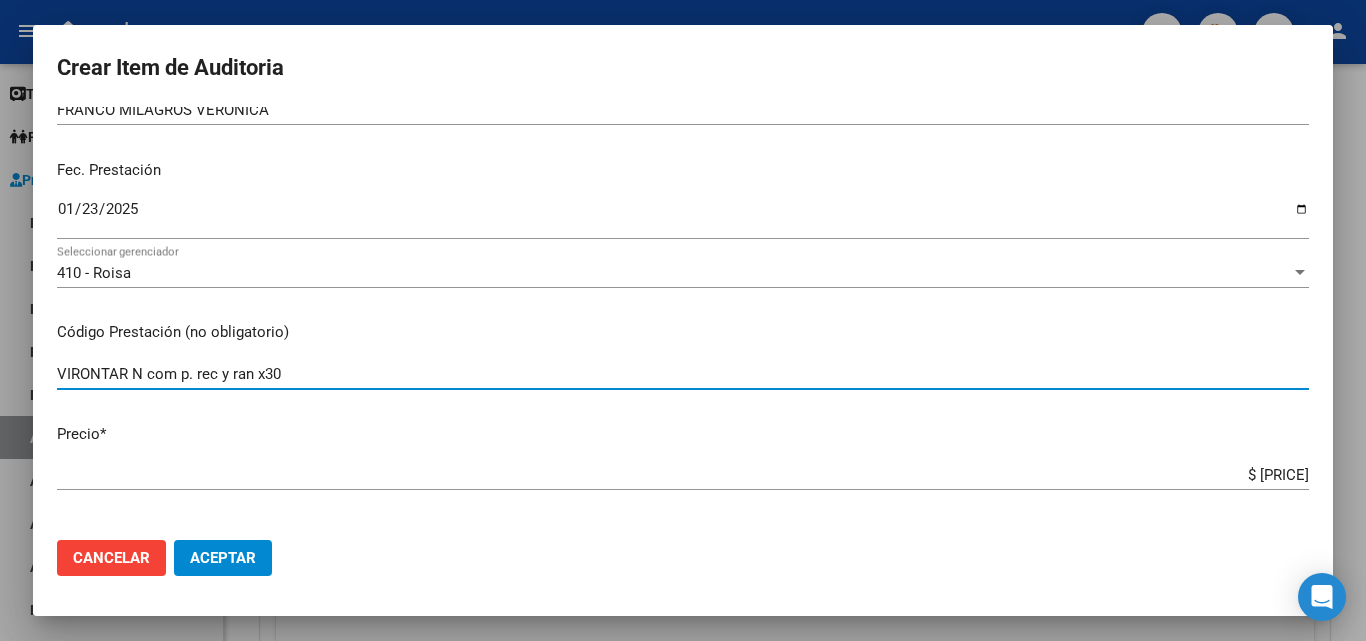 click on "VIRONTAR N com p. rec y ran x30" at bounding box center [683, 374] 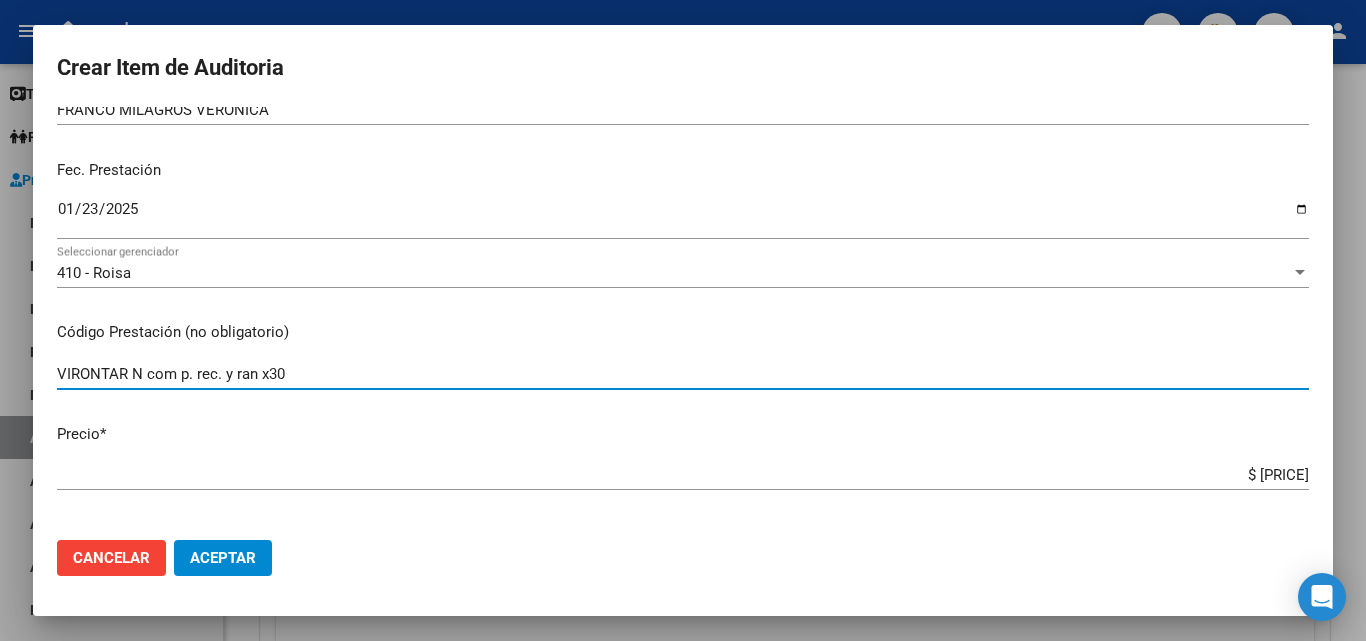 click on "VIRONTAR N com p. rec. y ran x30" at bounding box center (683, 374) 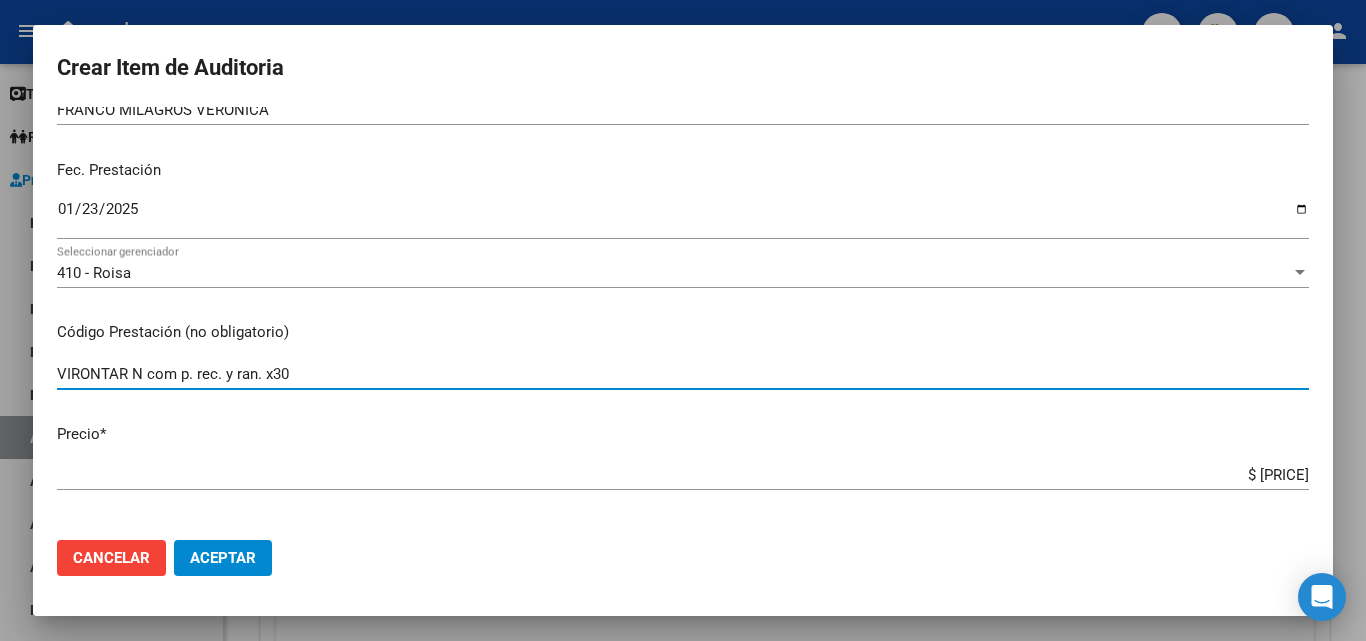click on "VIRONTAR N com p. rec. y ran. x30" at bounding box center (683, 374) 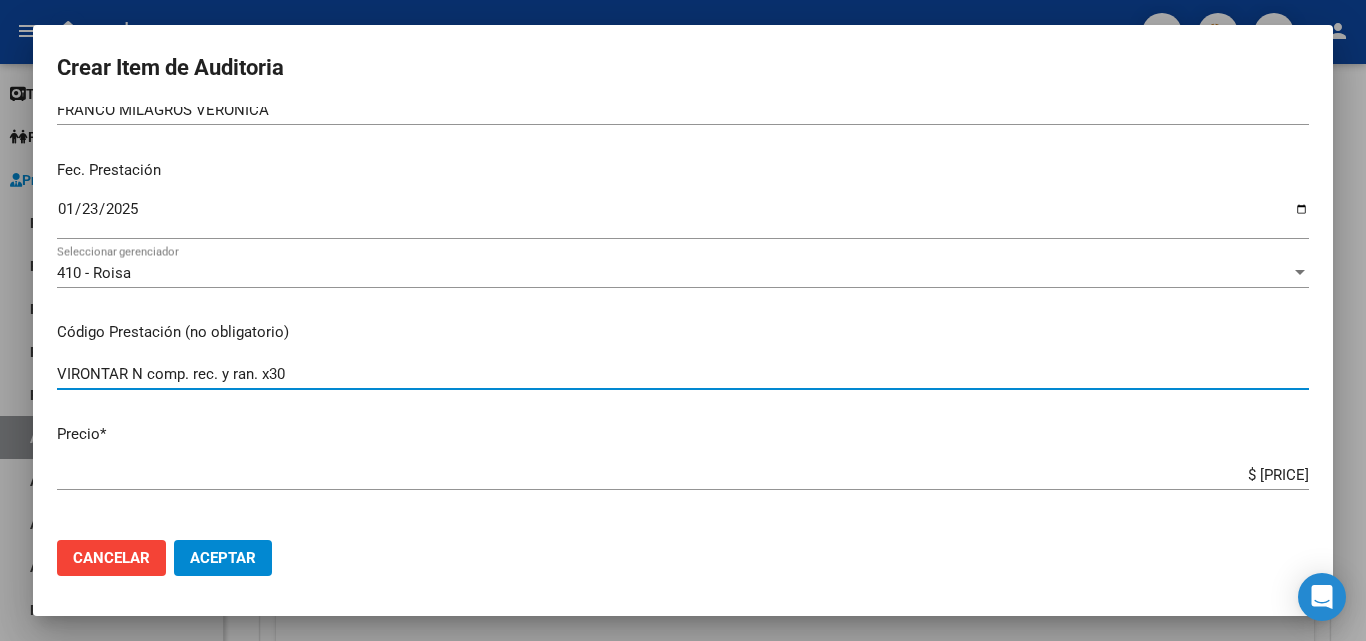 click on "VIRONTAR N comp. rec. y ran. x30" at bounding box center [683, 374] 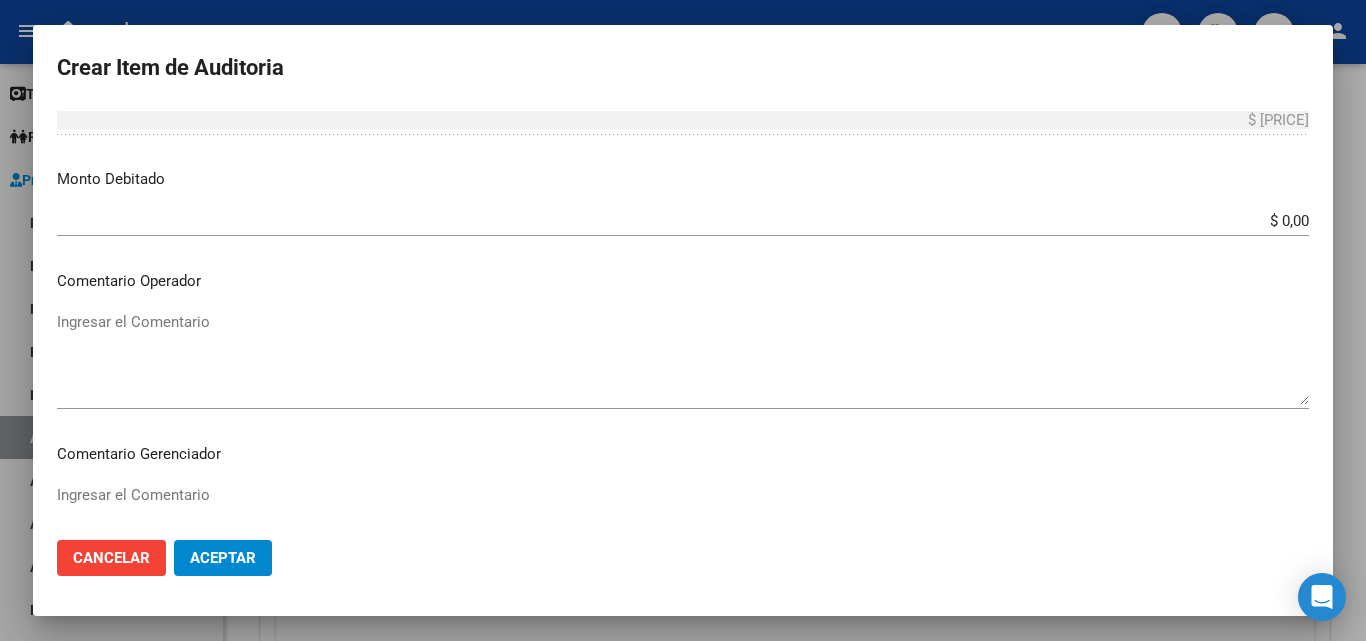 scroll, scrollTop: 900, scrollLeft: 0, axis: vertical 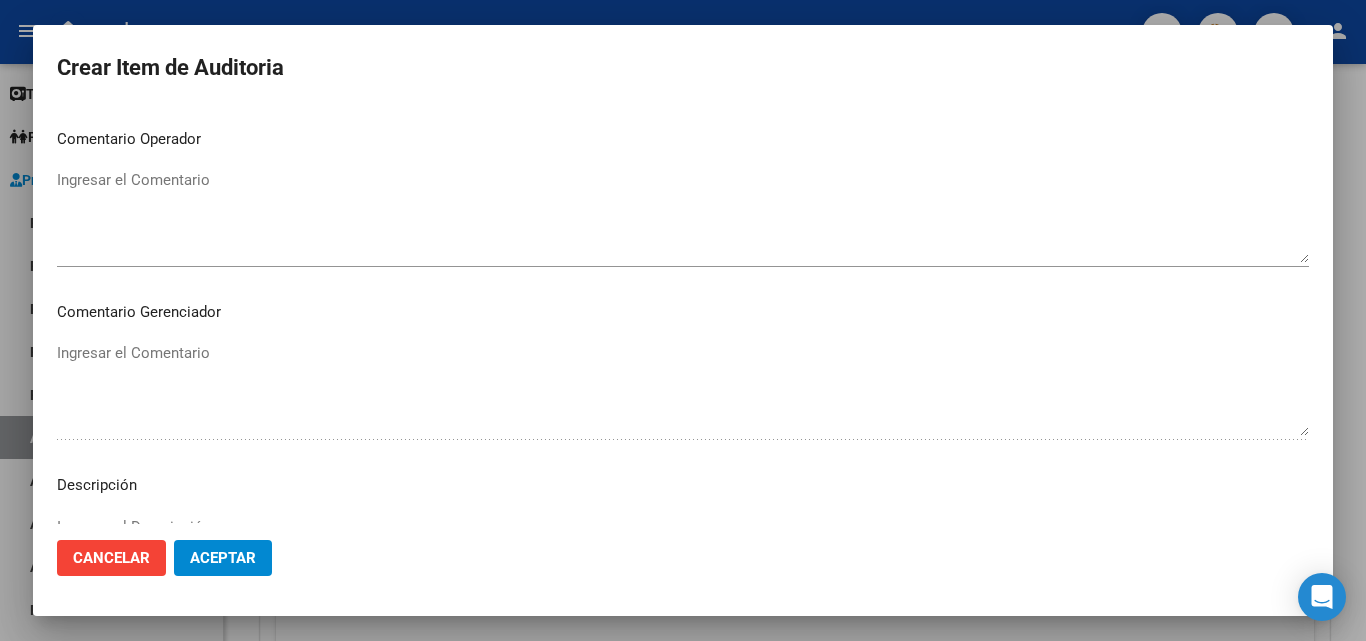 type on "VIRONTAR N comp. rec. y ran. x30" 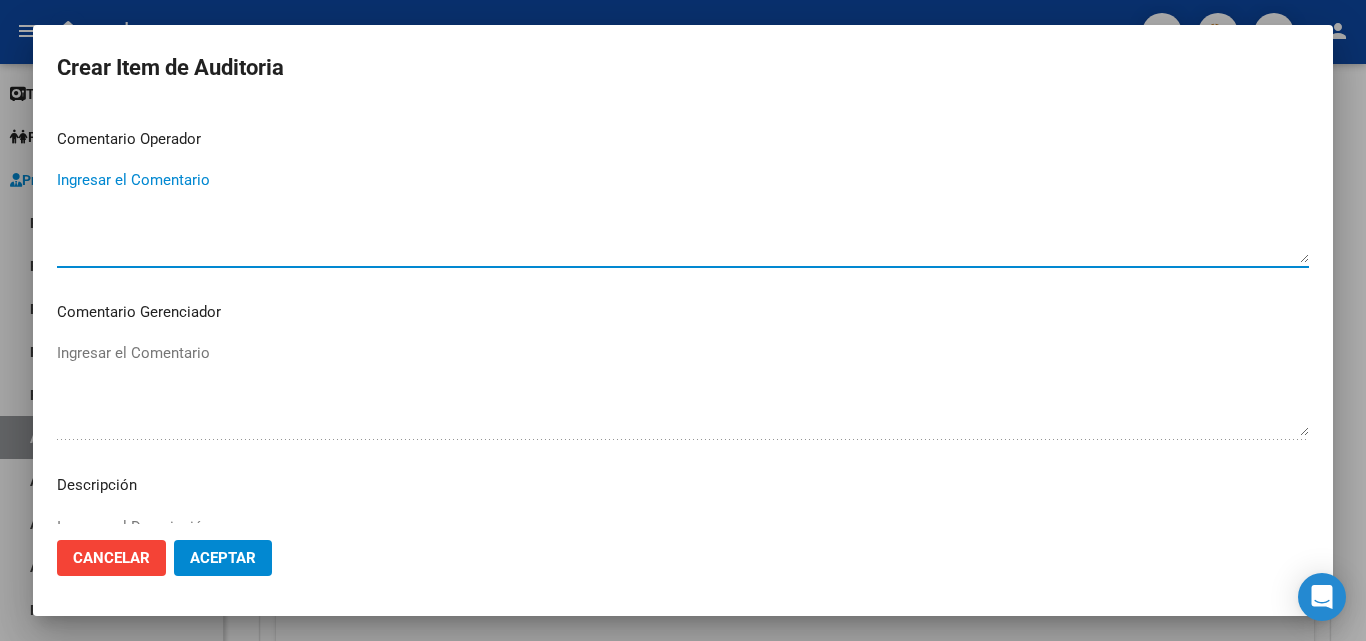 click on "Ingresar el Comentario" at bounding box center (683, 216) 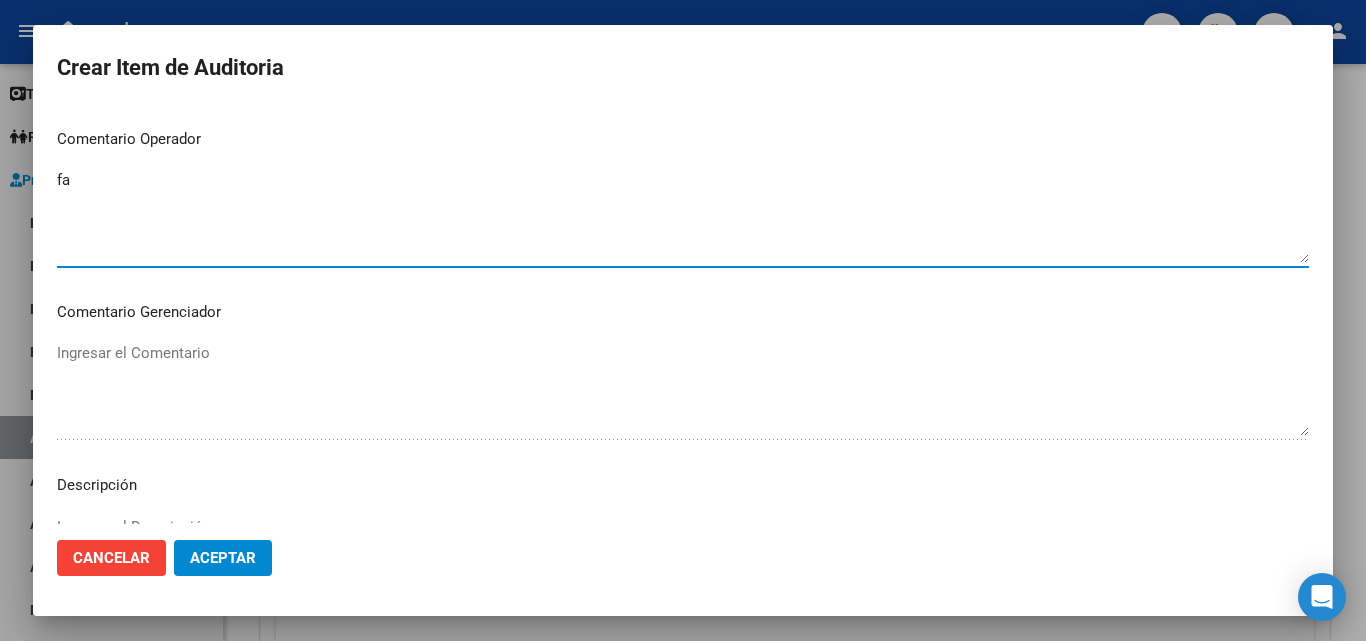 type on "f" 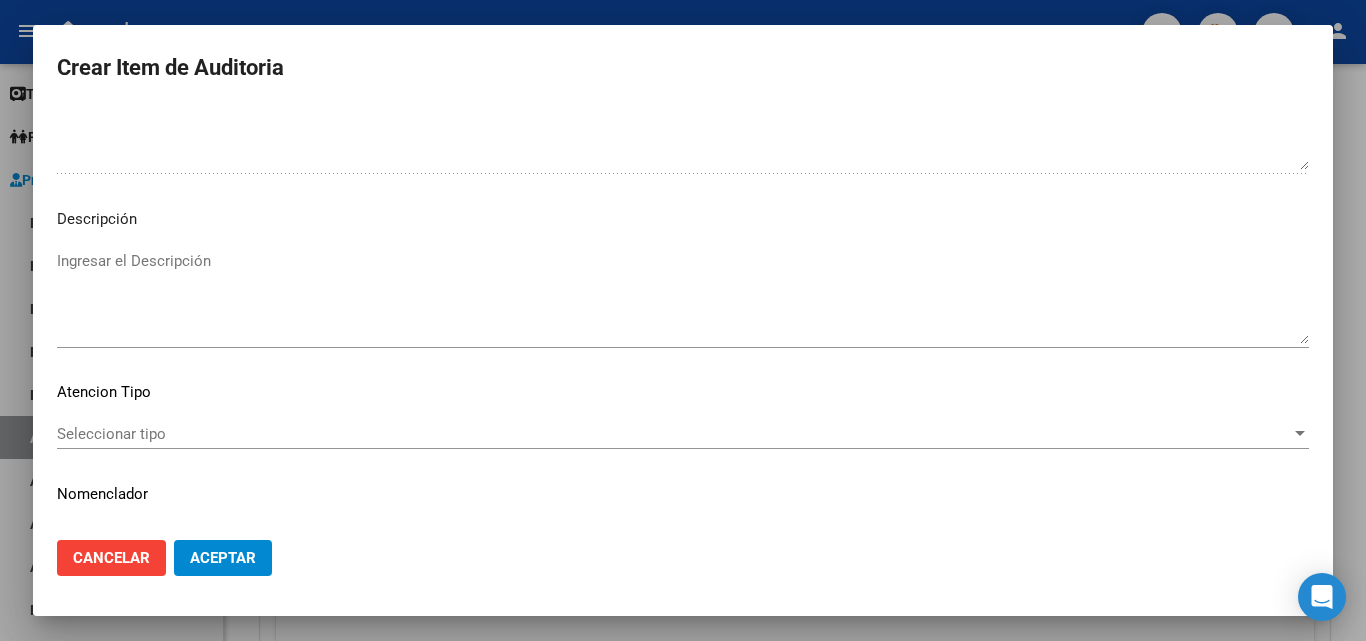 scroll, scrollTop: 1200, scrollLeft: 0, axis: vertical 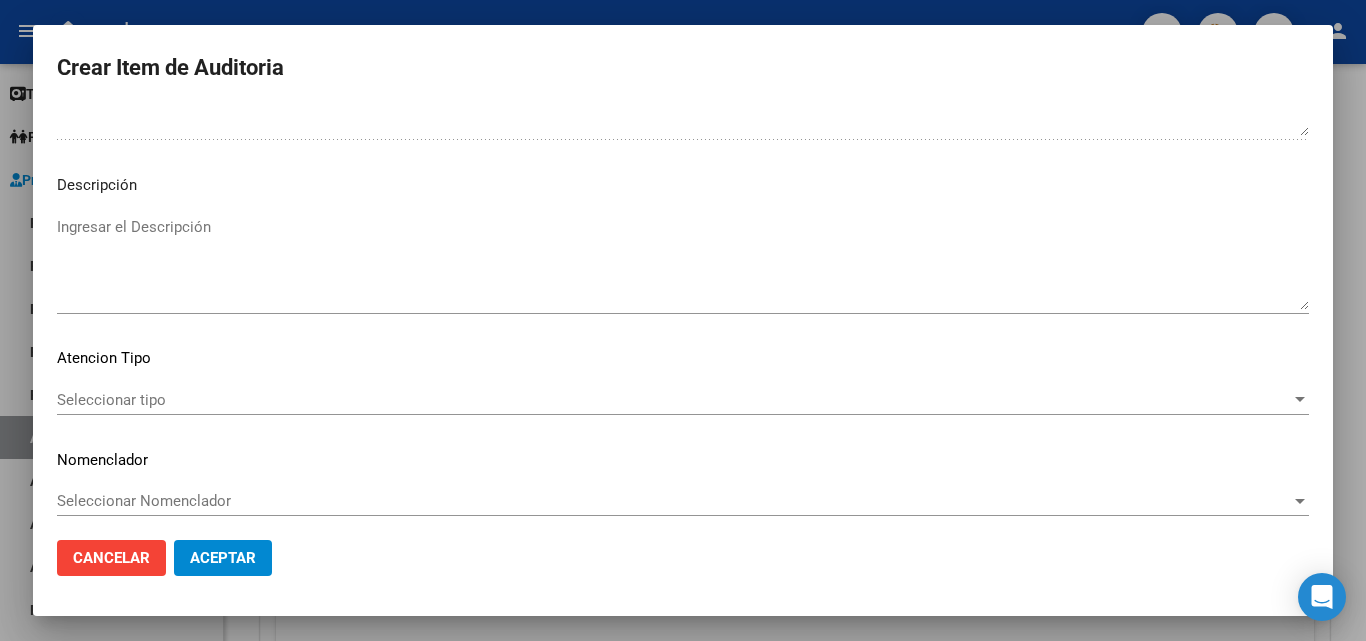 type on "FALTA TRAZA
OK VALOR KAIROS" 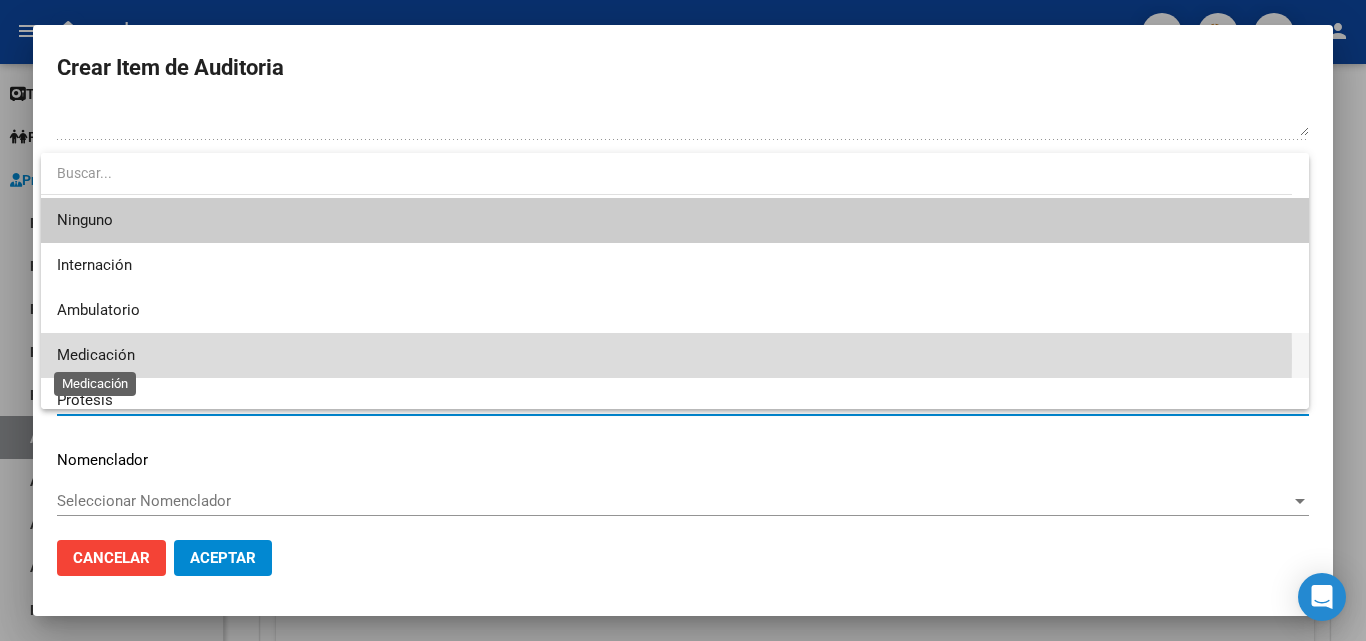 click on "Medicación" at bounding box center [96, 355] 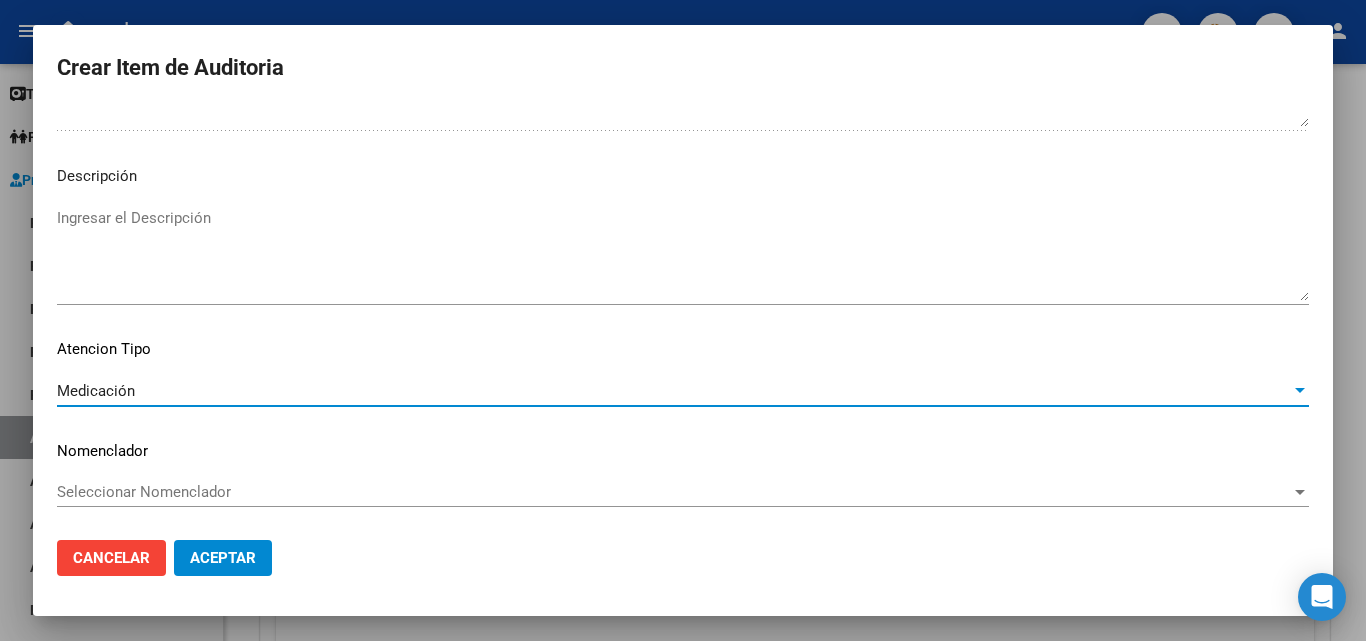 scroll, scrollTop: 1211, scrollLeft: 0, axis: vertical 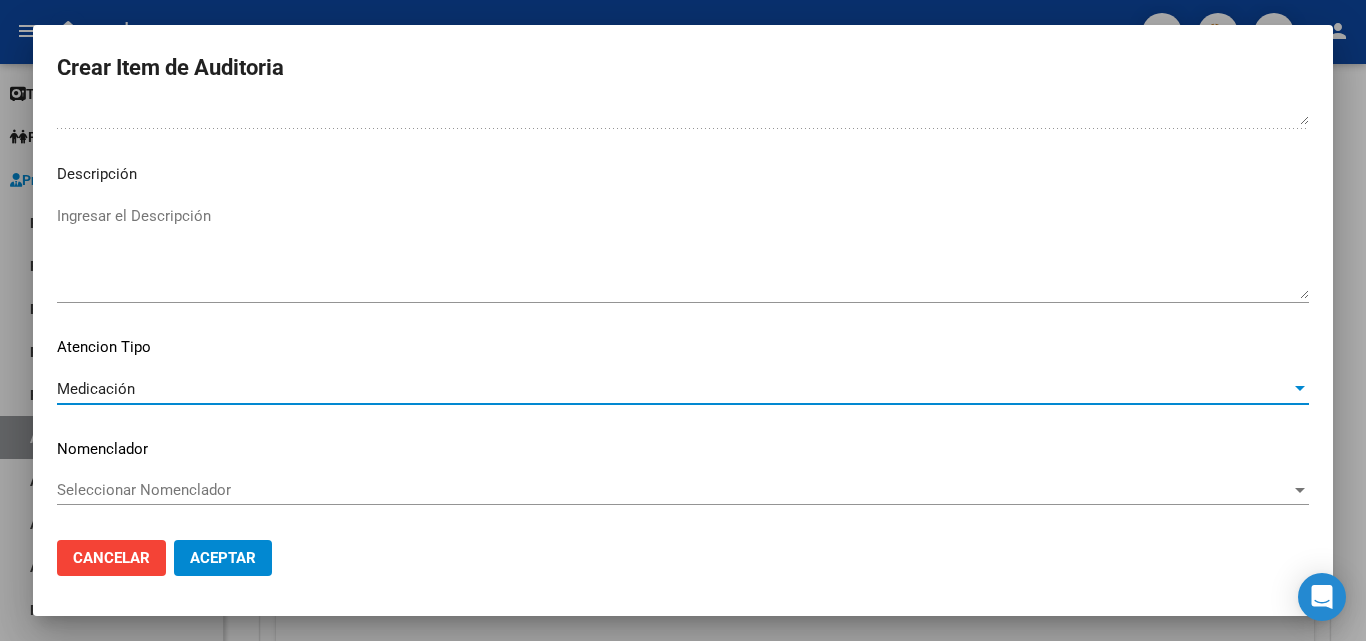 click on "Aceptar" 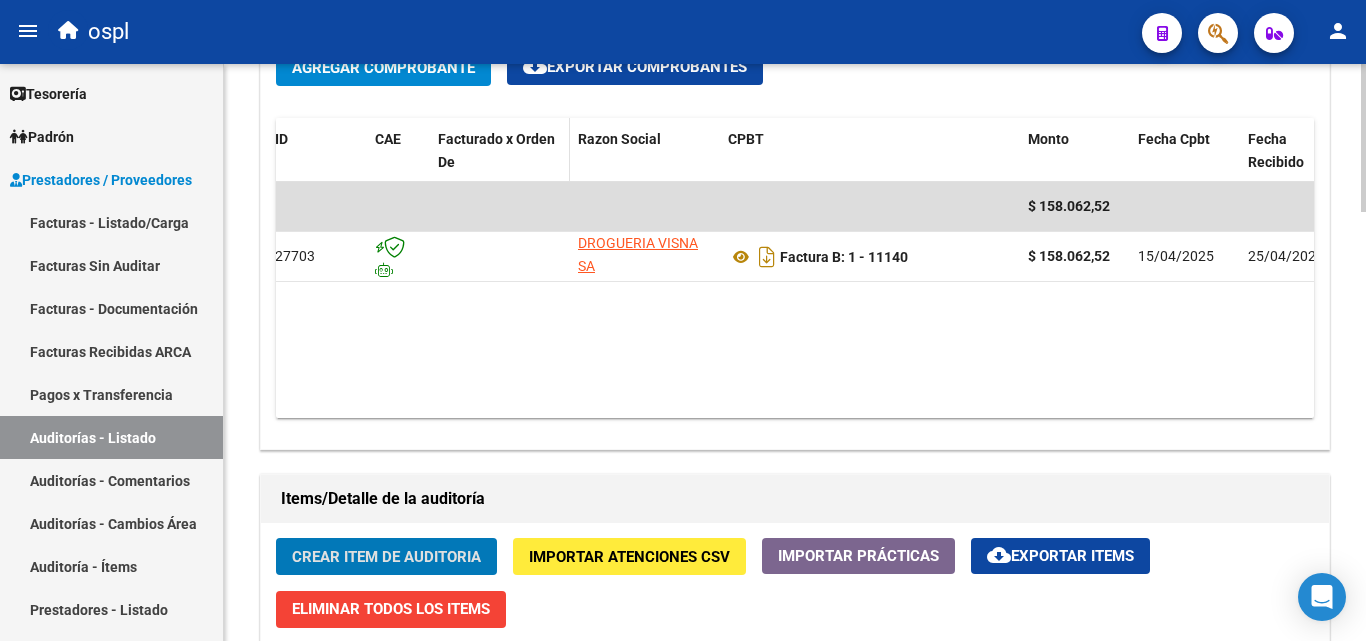 scroll, scrollTop: 777, scrollLeft: 0, axis: vertical 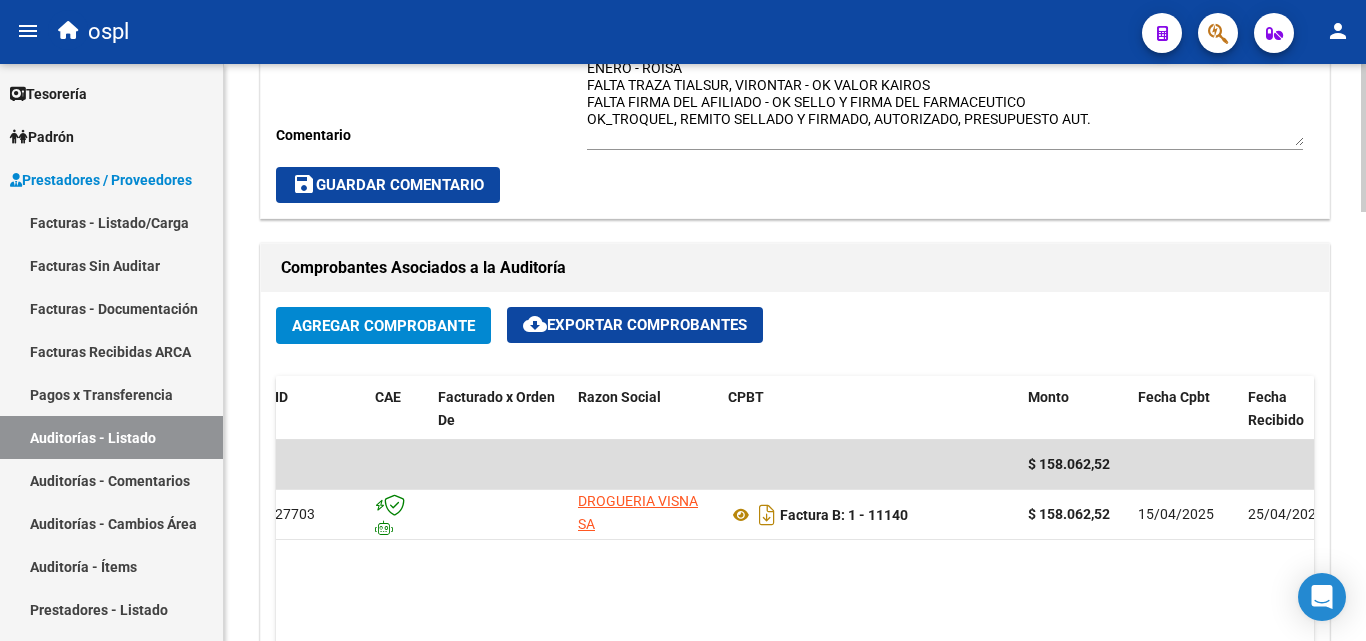 click on "save  Guardar Comentario" 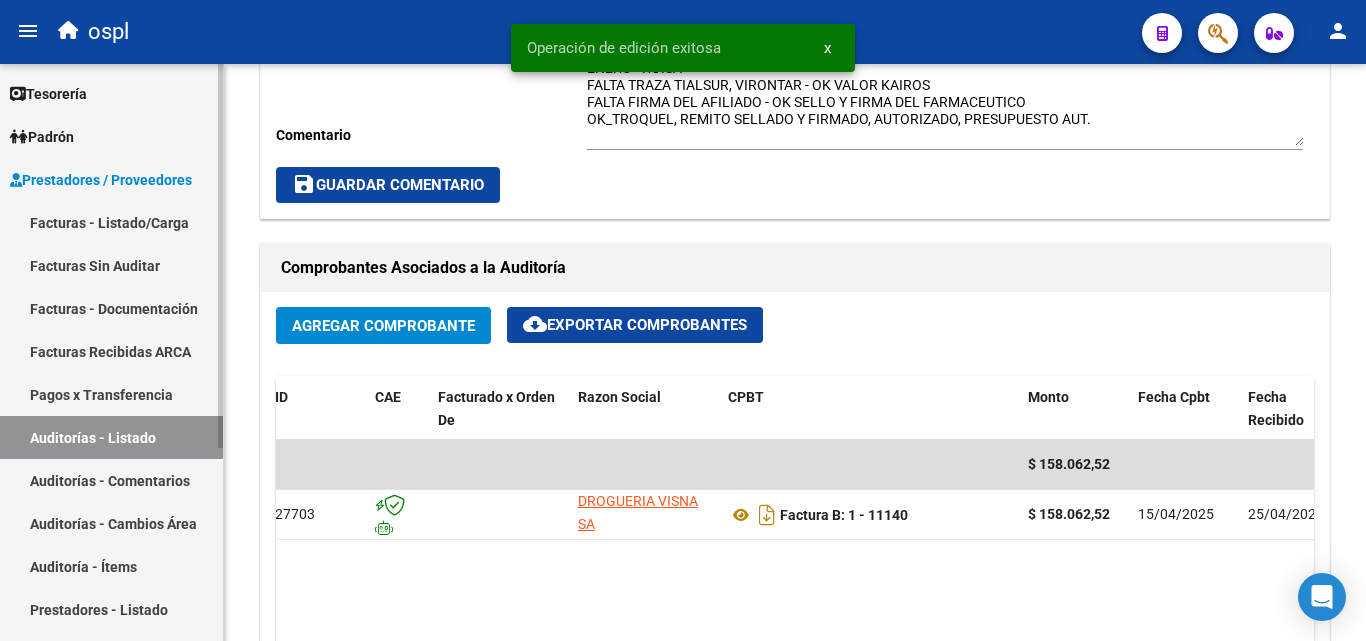 click on "Auditorías - Listado" at bounding box center (111, 437) 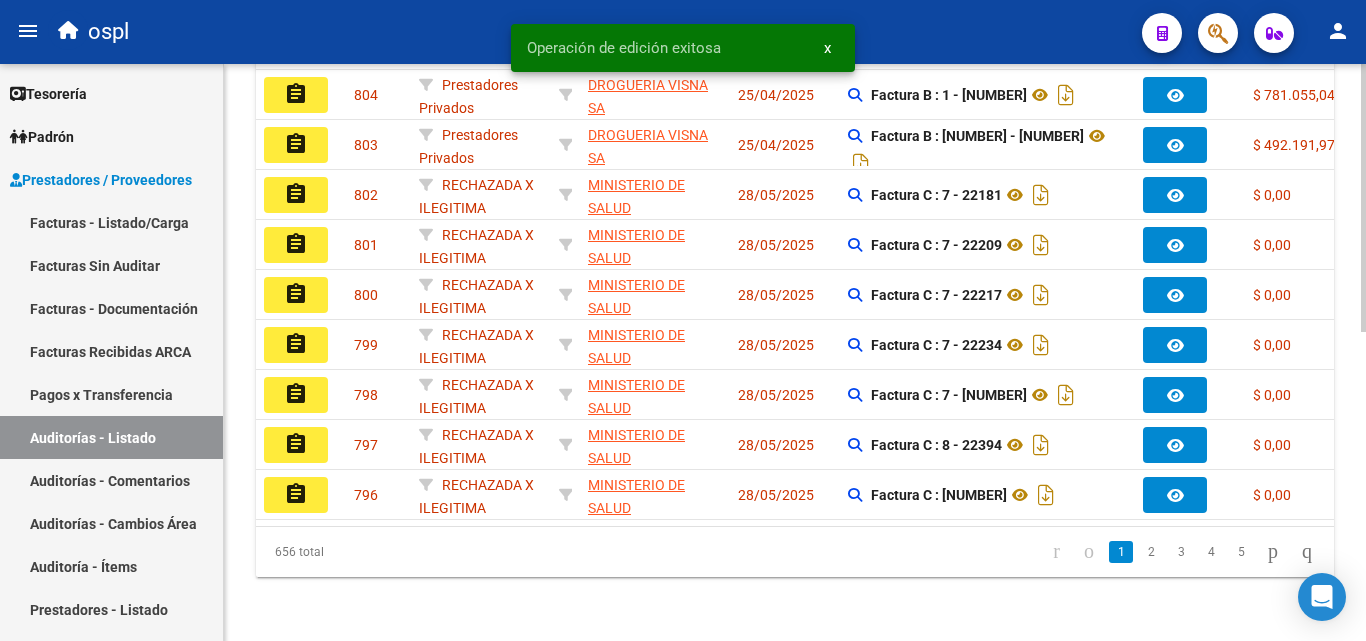 scroll, scrollTop: 163, scrollLeft: 0, axis: vertical 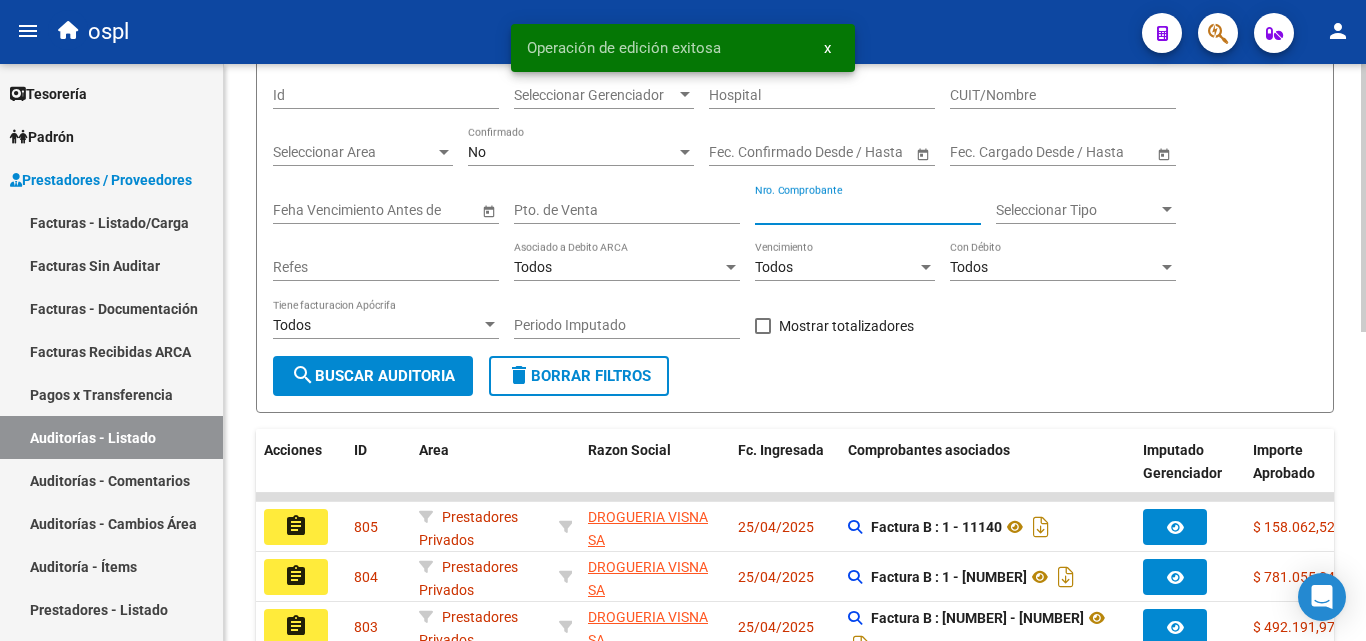 click on "Nro. Comprobante" at bounding box center [868, 210] 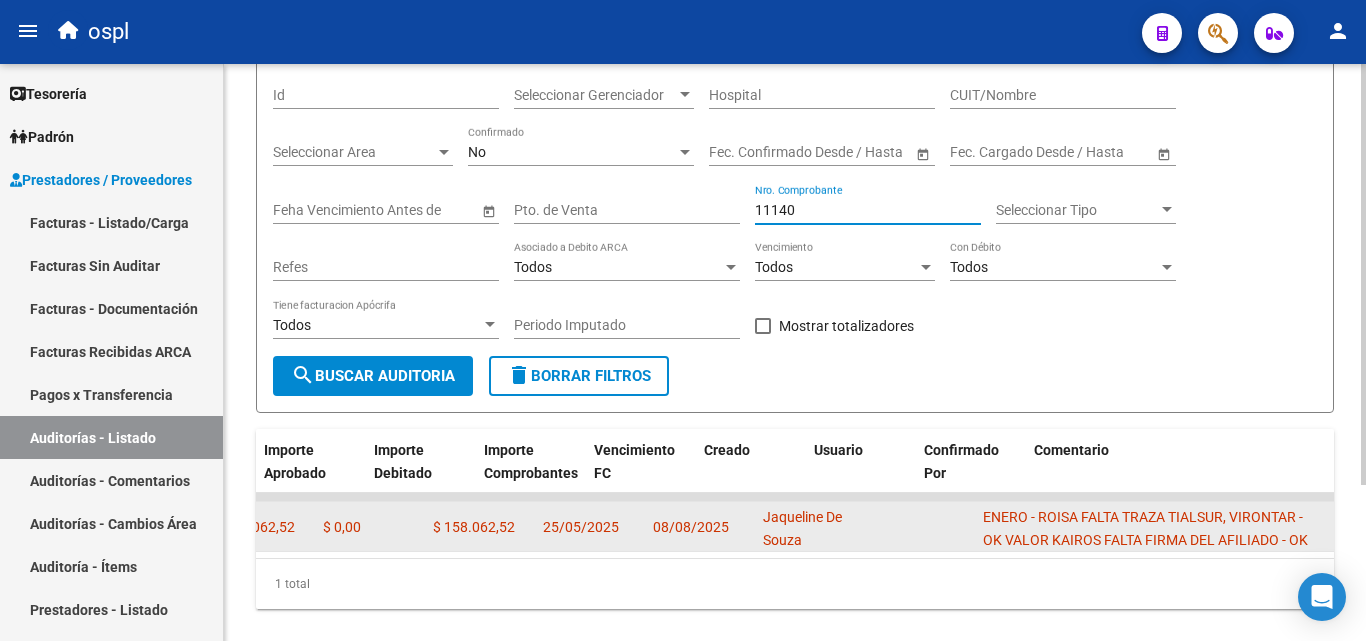 scroll, scrollTop: 0, scrollLeft: 989, axis: horizontal 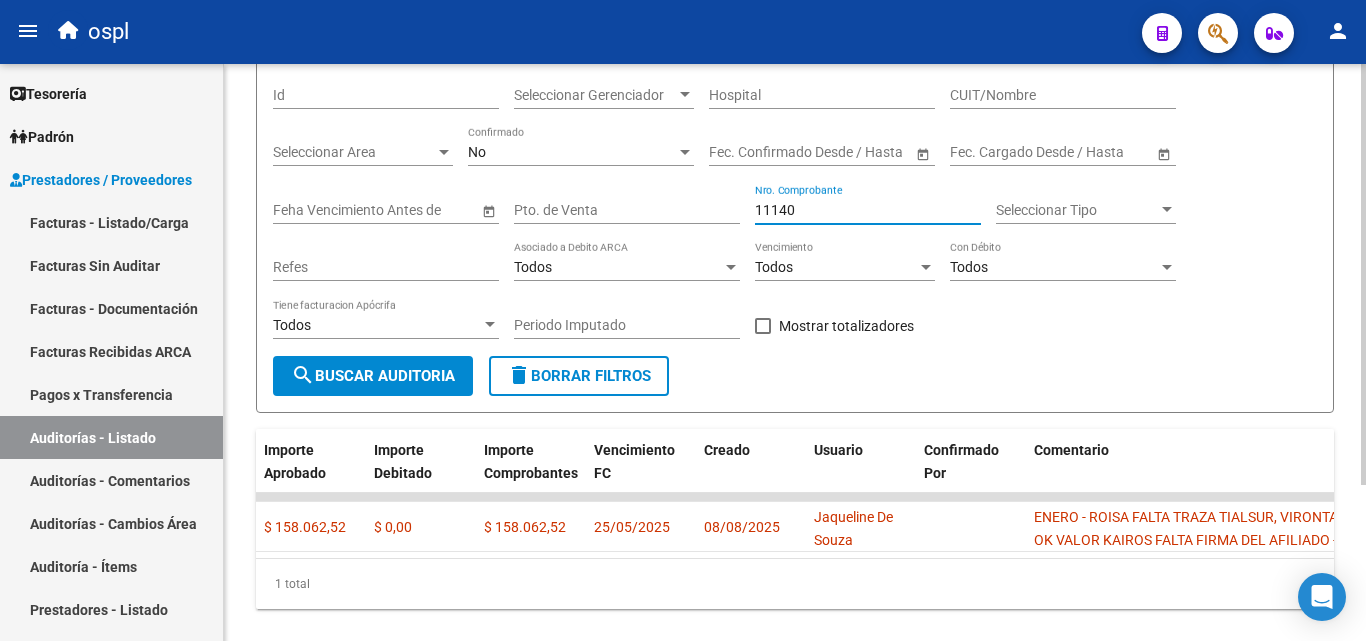 type on "11140" 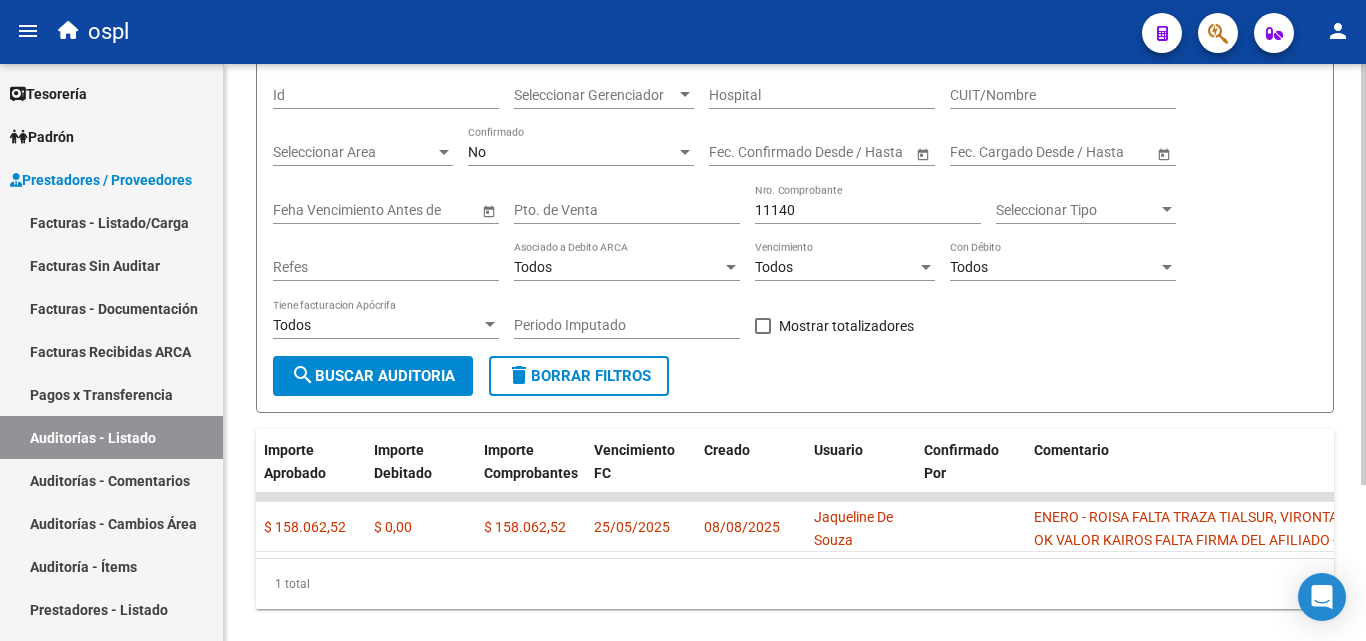 click on "1 total" 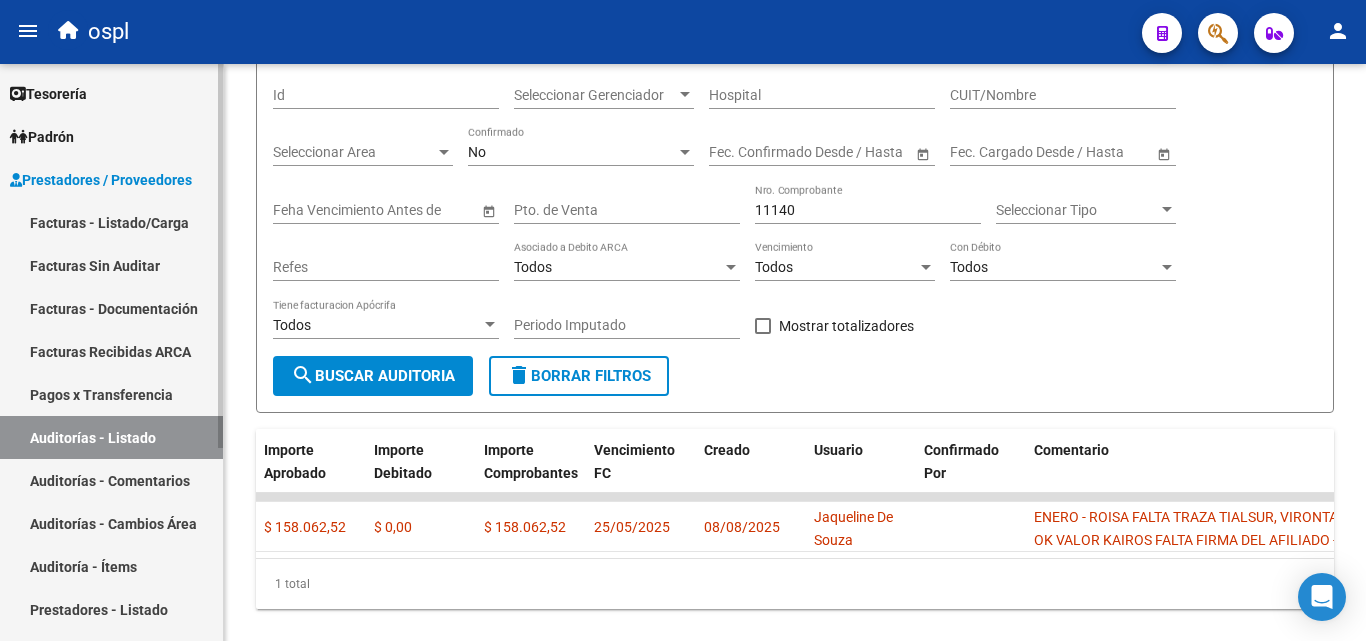 click on "Facturas - Listado/Carga" at bounding box center [111, 222] 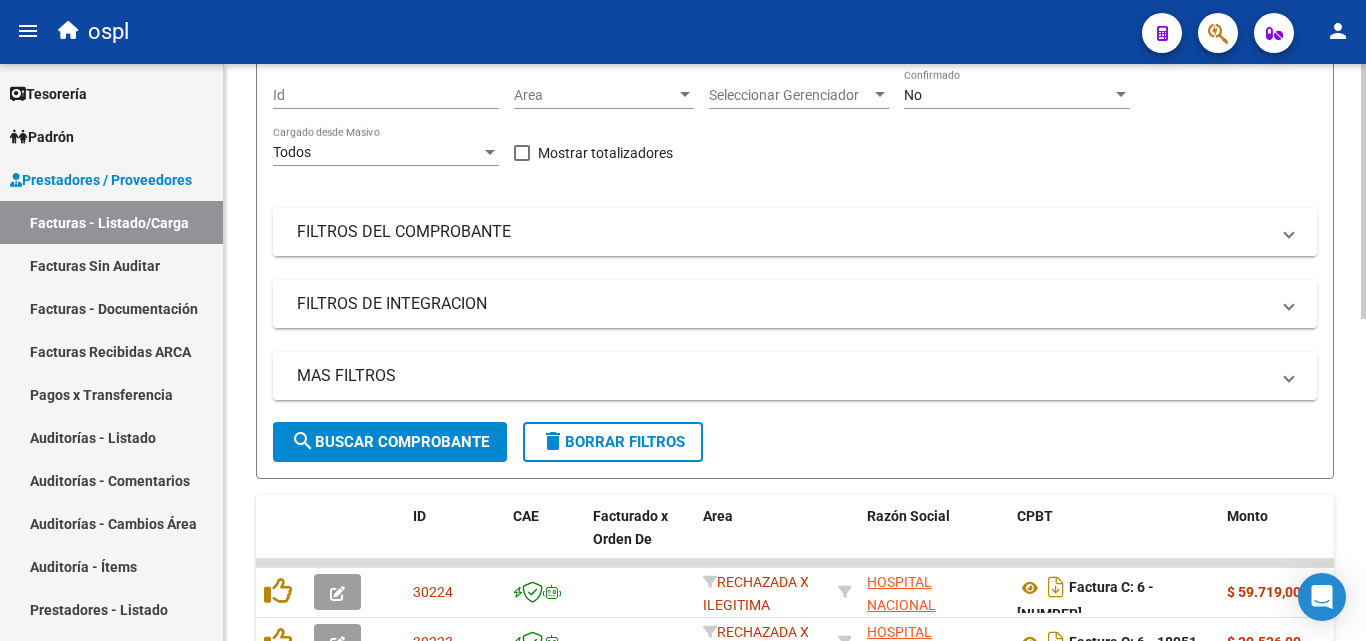 click on "FILTROS DEL COMPROBANTE" at bounding box center [783, 232] 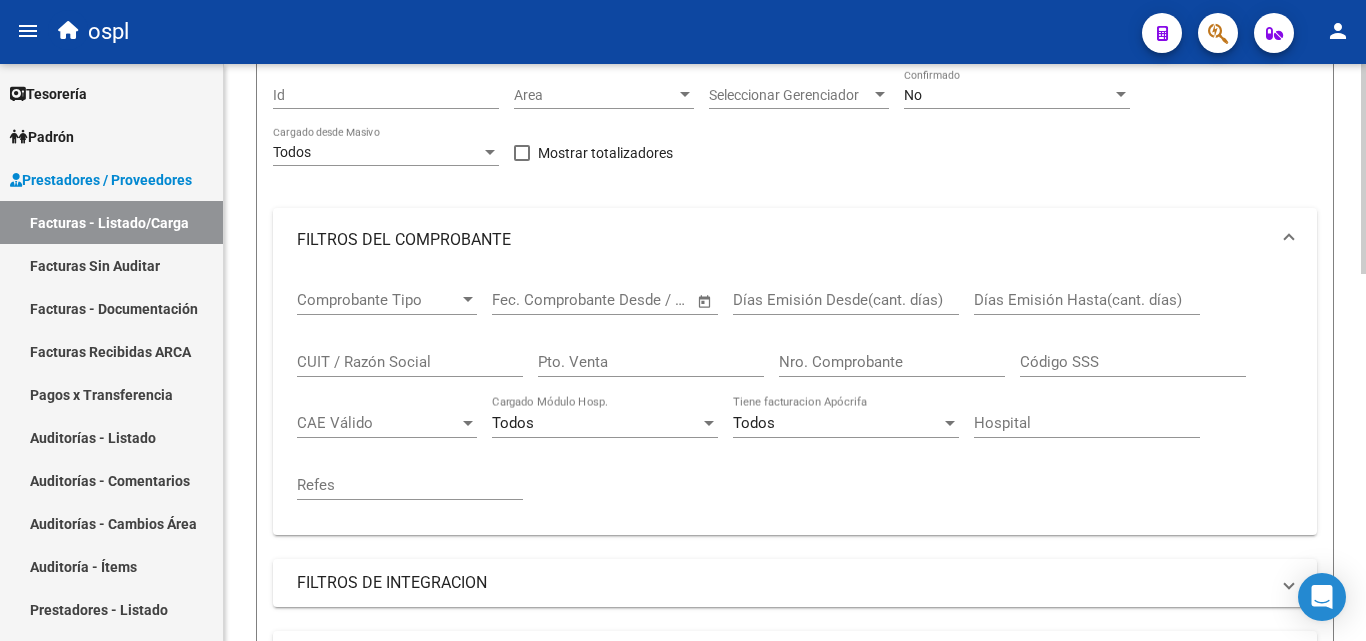 click on "Nro. Comprobante" at bounding box center (892, 362) 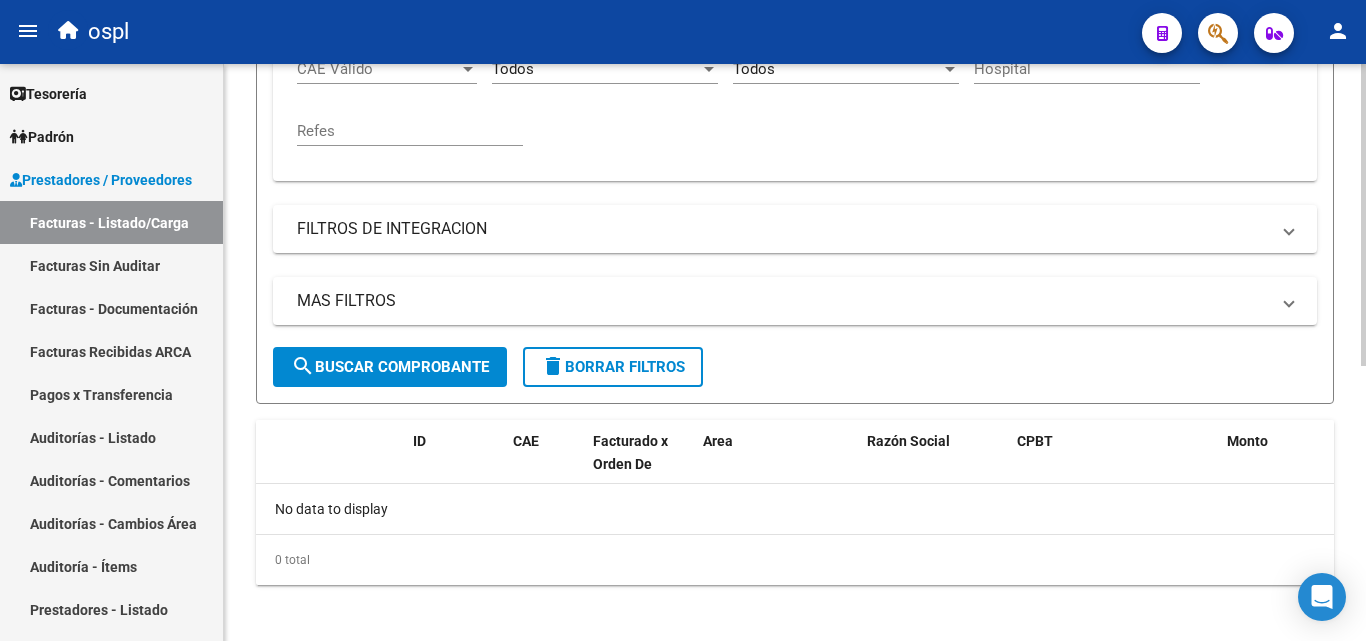 scroll, scrollTop: 525, scrollLeft: 0, axis: vertical 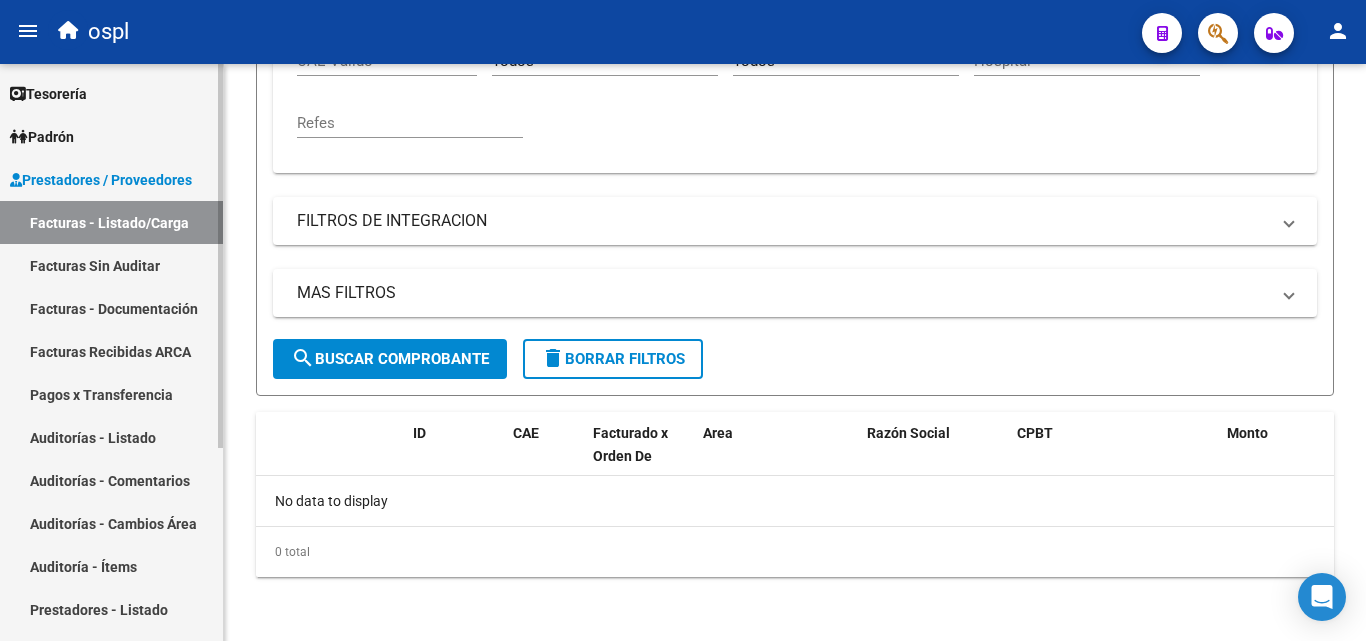 type on "11142" 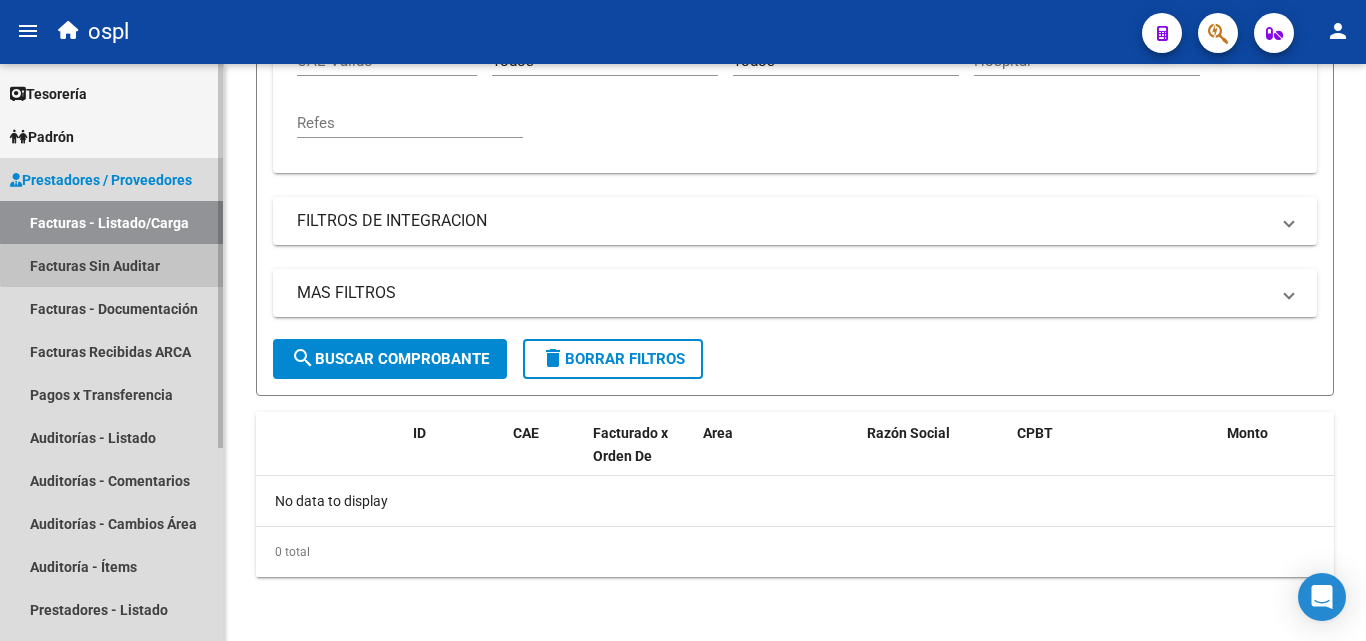 click on "Facturas Sin Auditar" at bounding box center (111, 265) 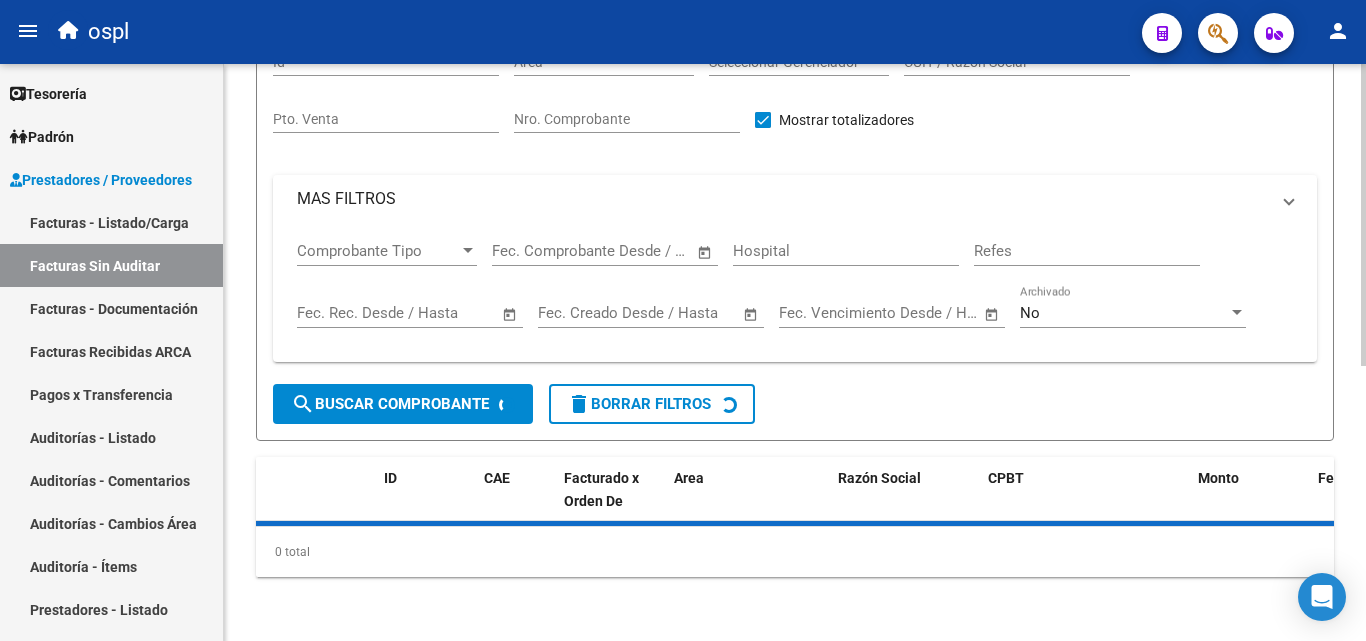 scroll, scrollTop: 0, scrollLeft: 0, axis: both 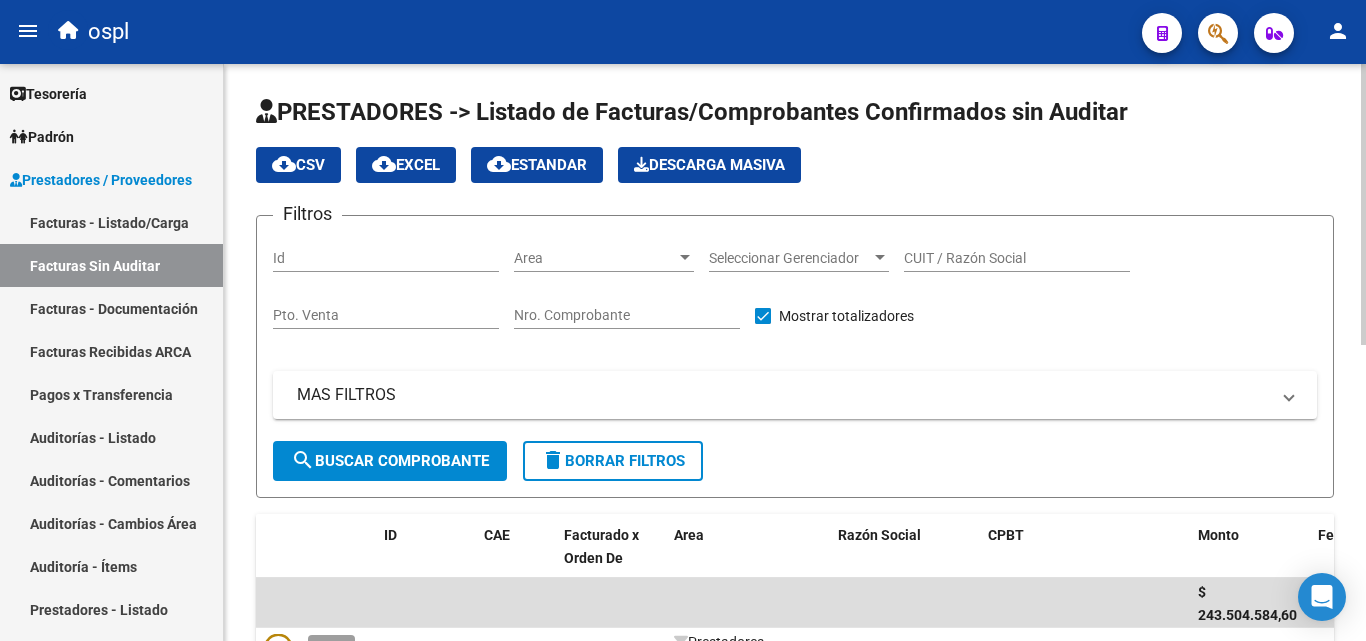click on "Nro. Comprobante" at bounding box center [627, 315] 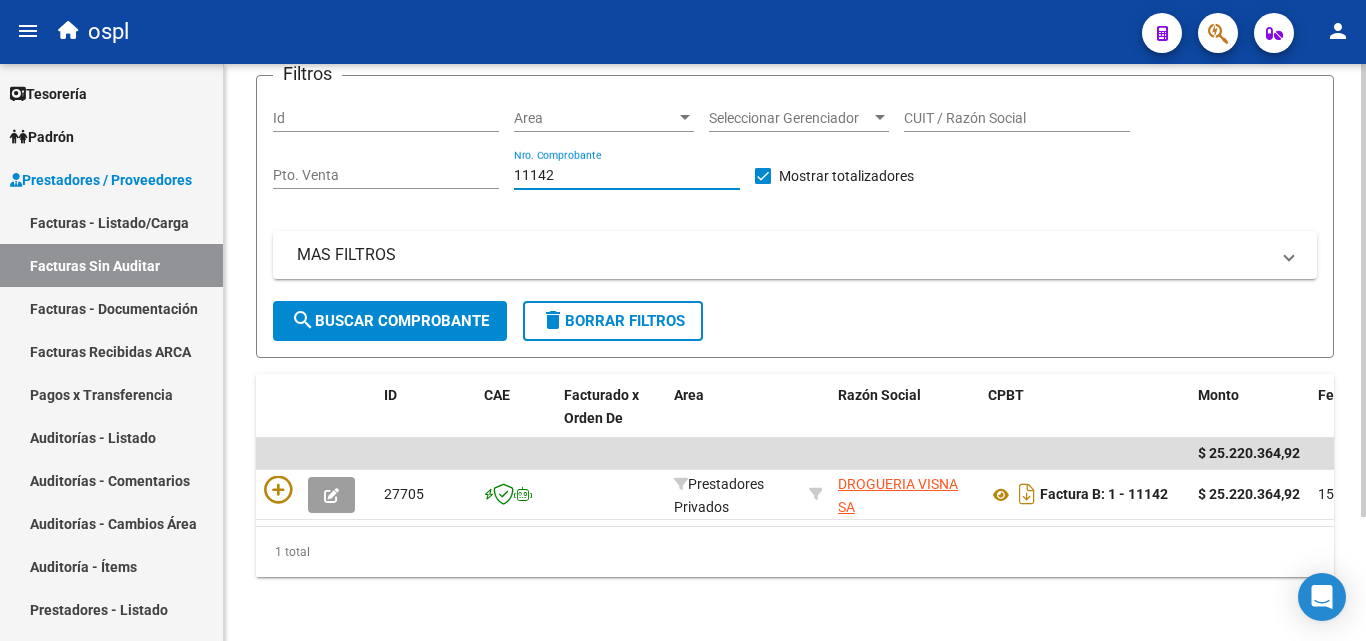 scroll, scrollTop: 158, scrollLeft: 0, axis: vertical 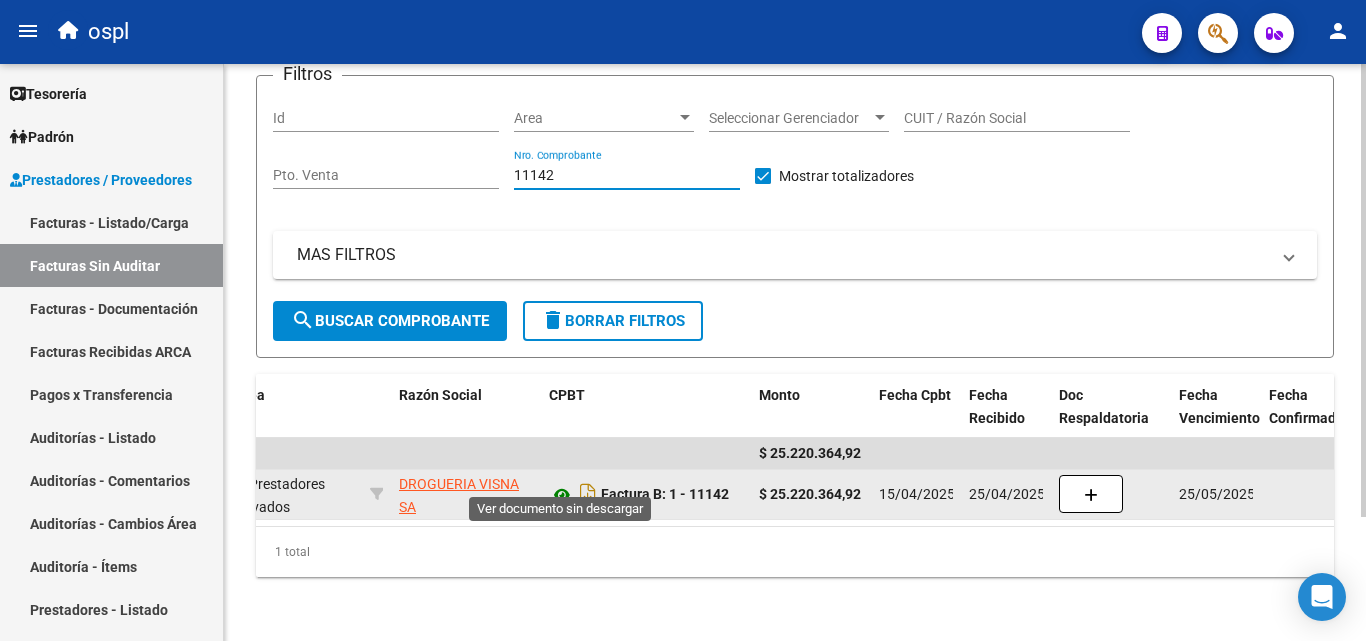 type on "11142" 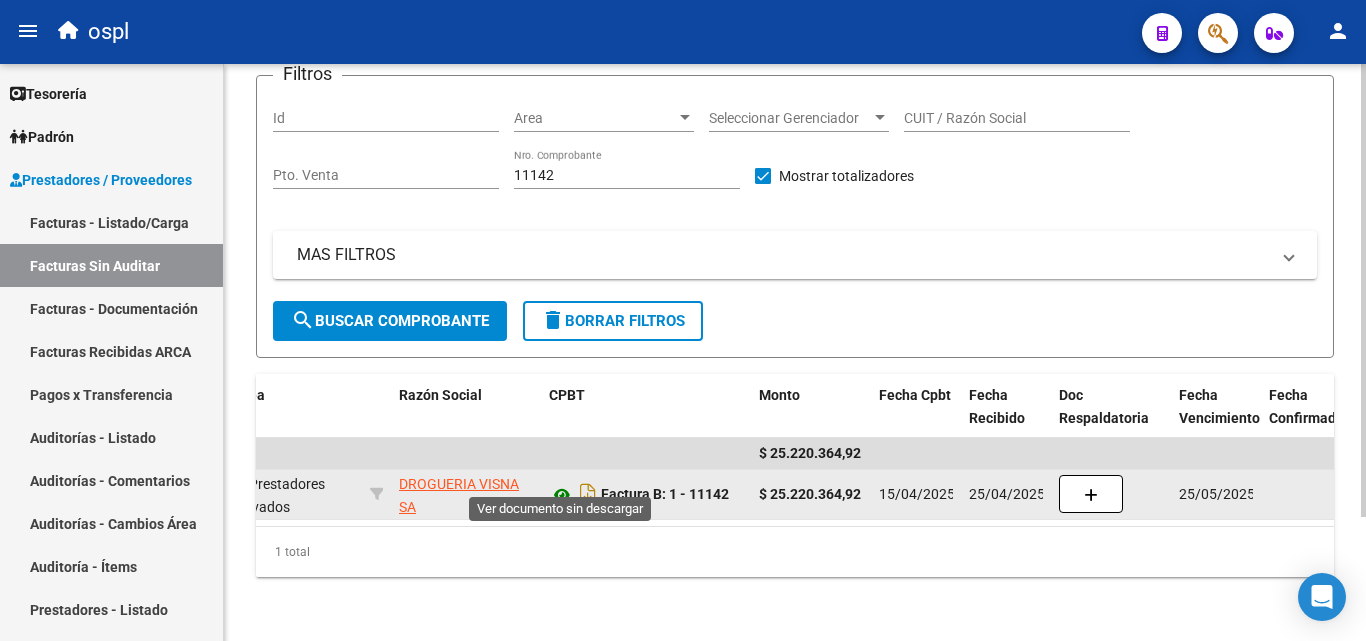 click 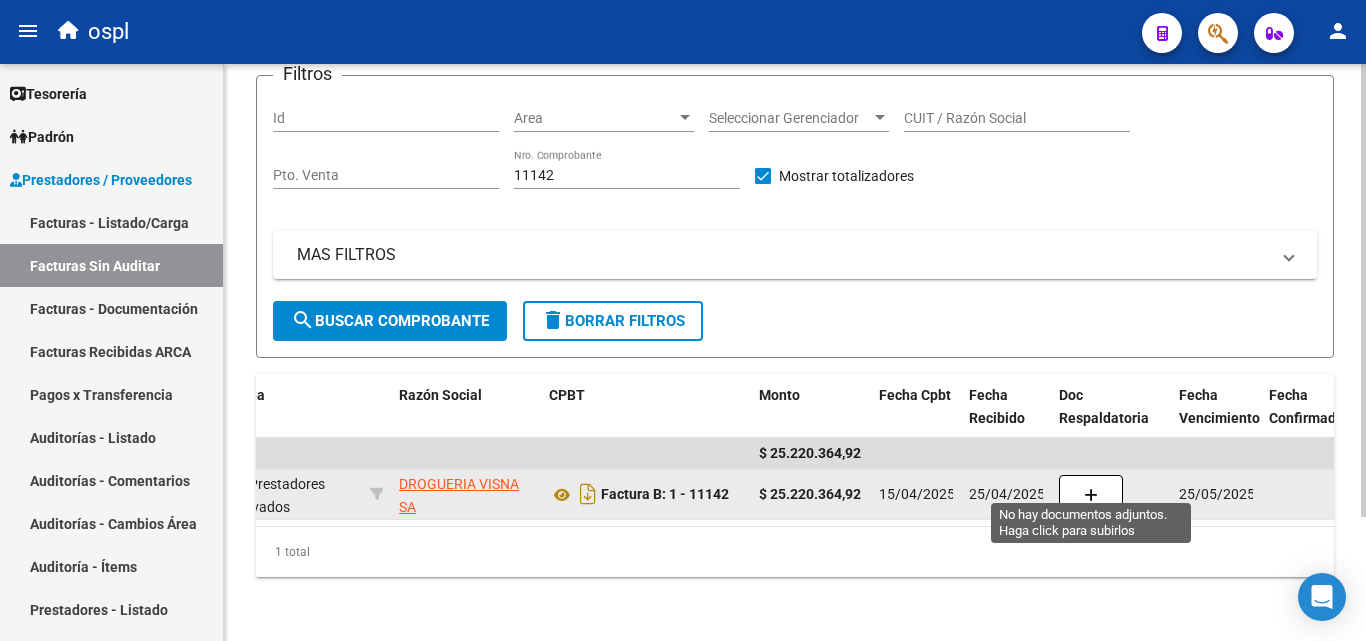 click 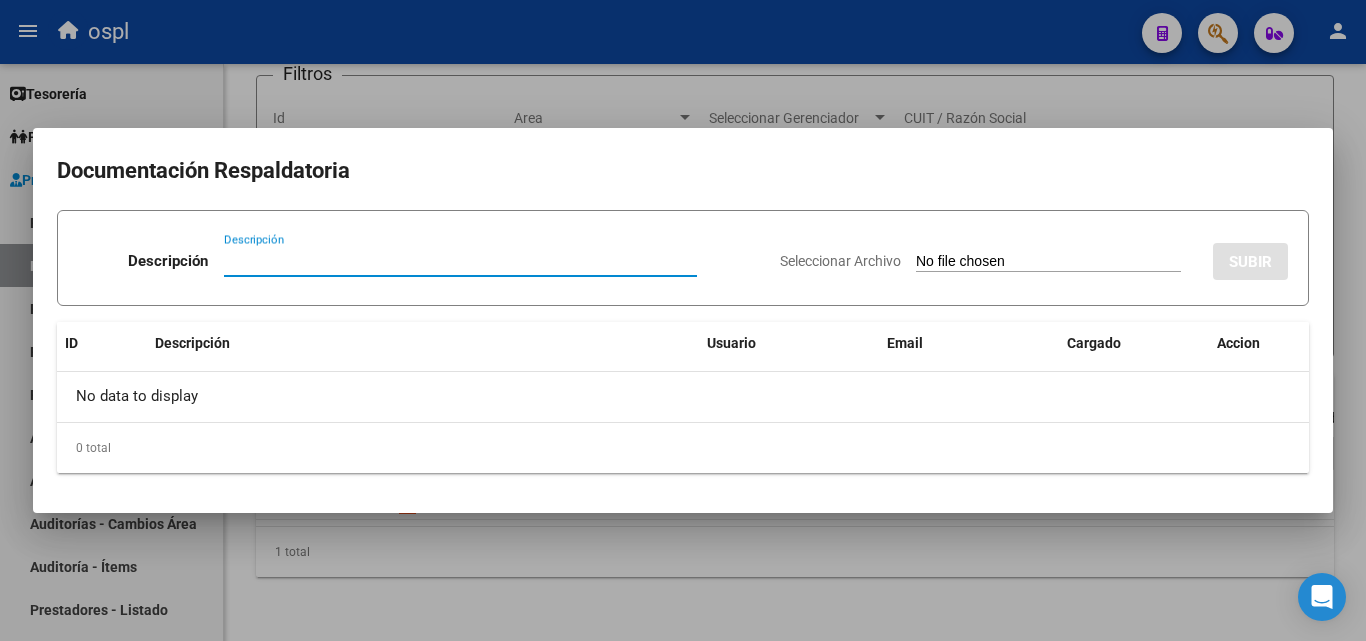 click at bounding box center (683, 320) 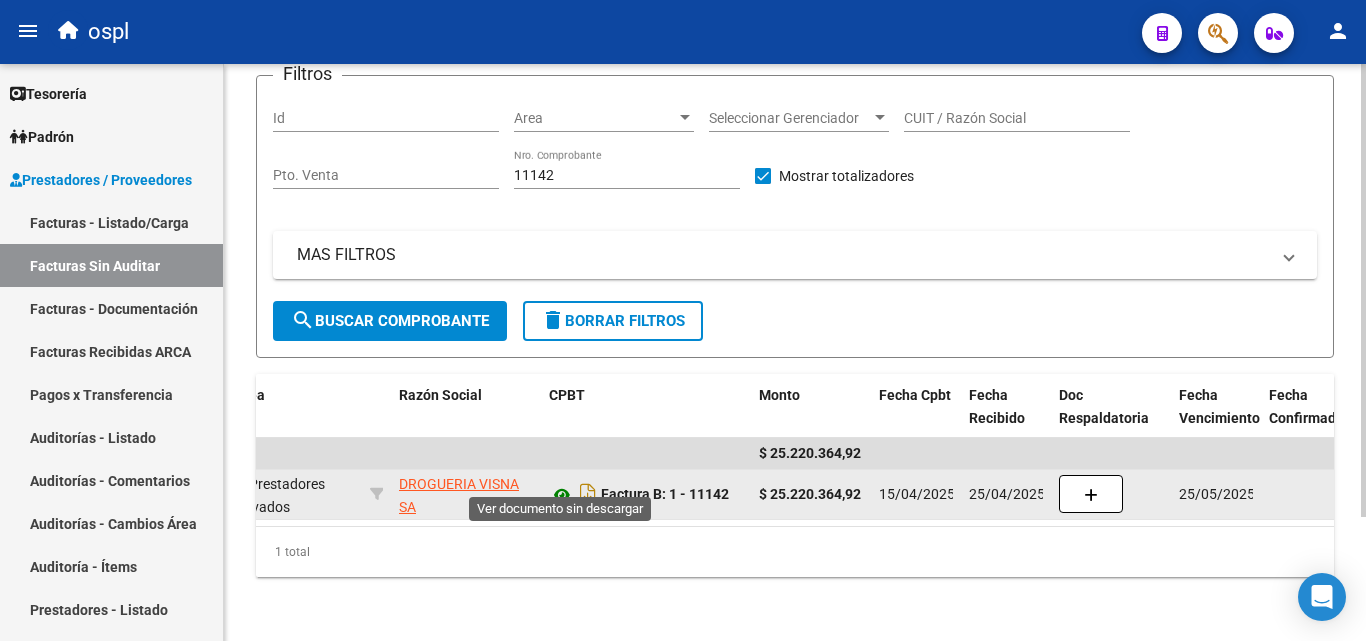 click 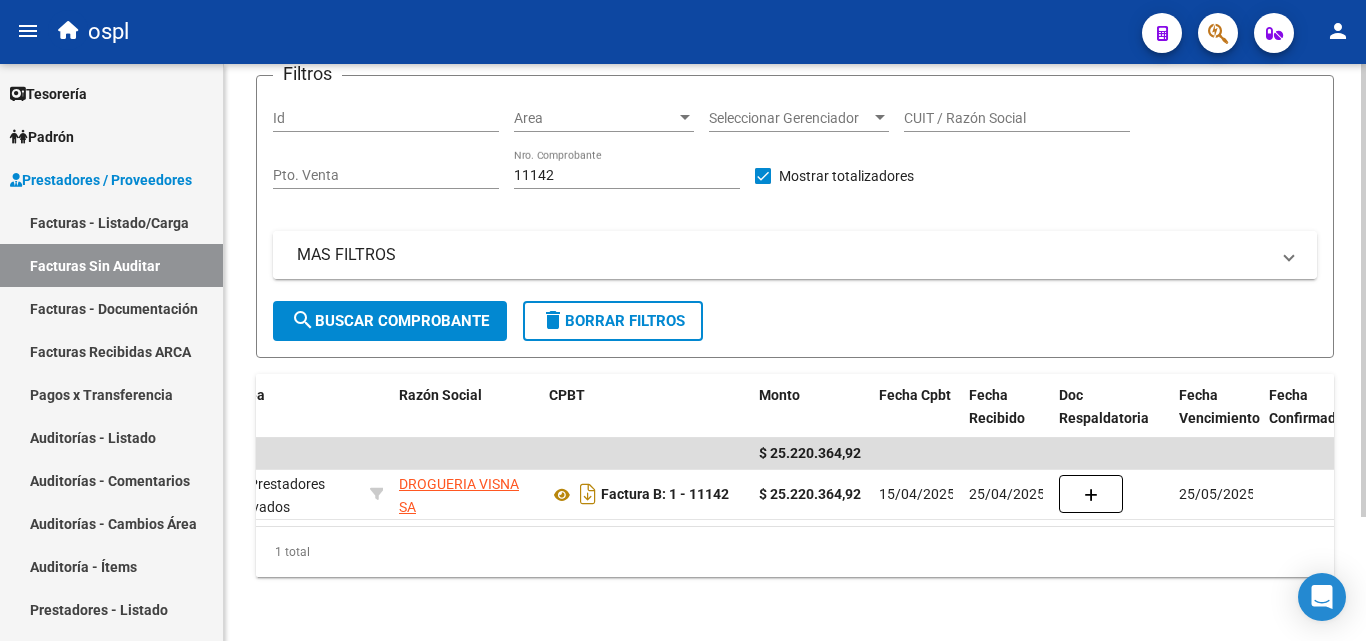 click on "MAS FILTROS" at bounding box center [783, 255] 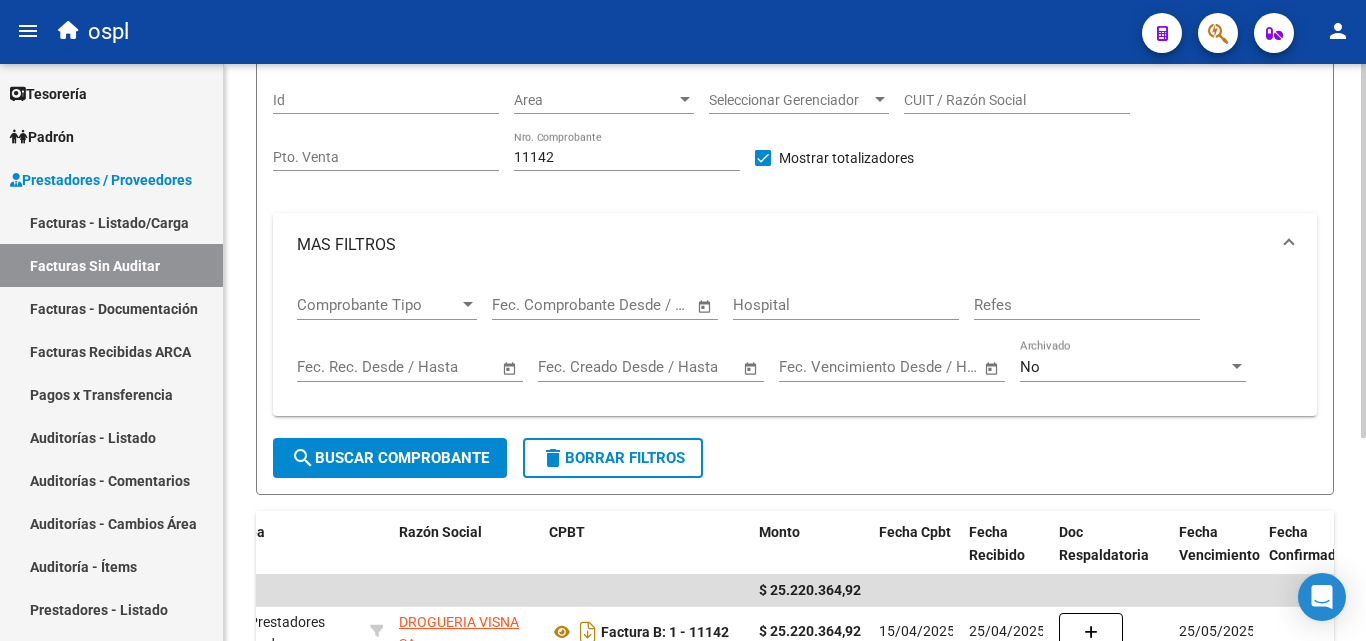 click on "Comprobante Tipo Comprobante Tipo Start date – End date Fec. Comprobante Desde / Hasta Hospital Refes Start date – End date Fec. Rec. Desde / Hasta Start date – End date Fec. Creado Desde / Hasta Start date – End date Fec. Vencimiento  Desde / Hasta No Archivado" at bounding box center (795, 347) 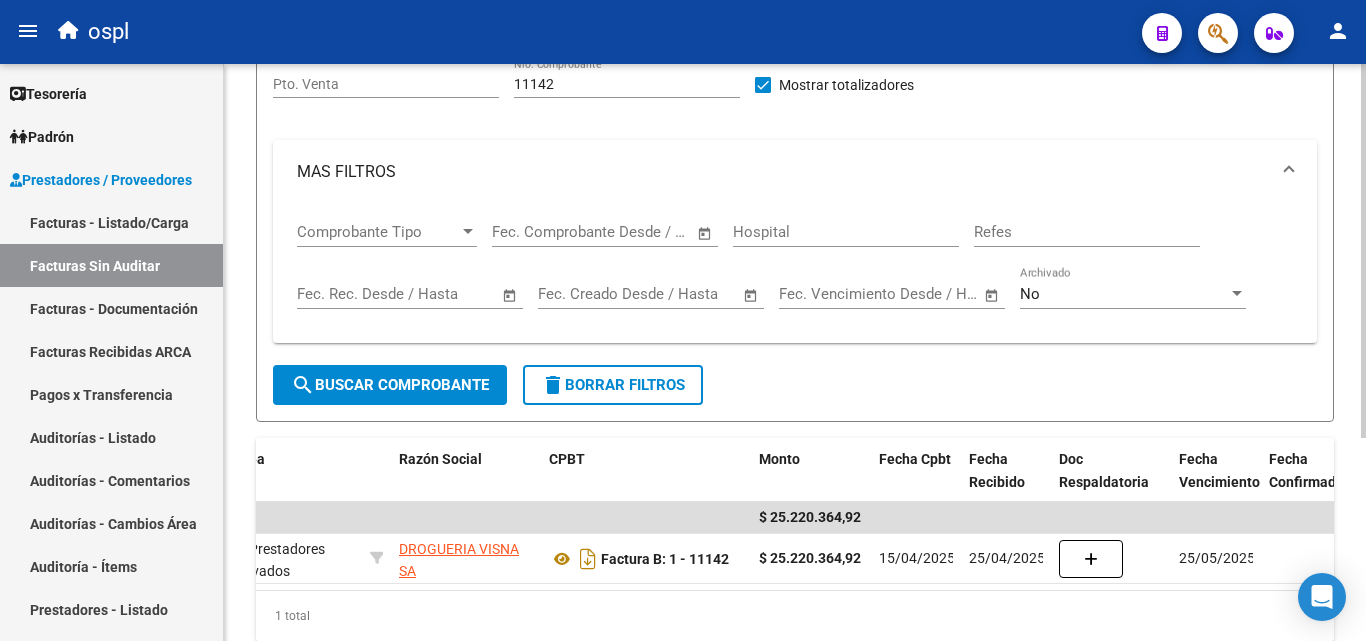 scroll, scrollTop: 313, scrollLeft: 0, axis: vertical 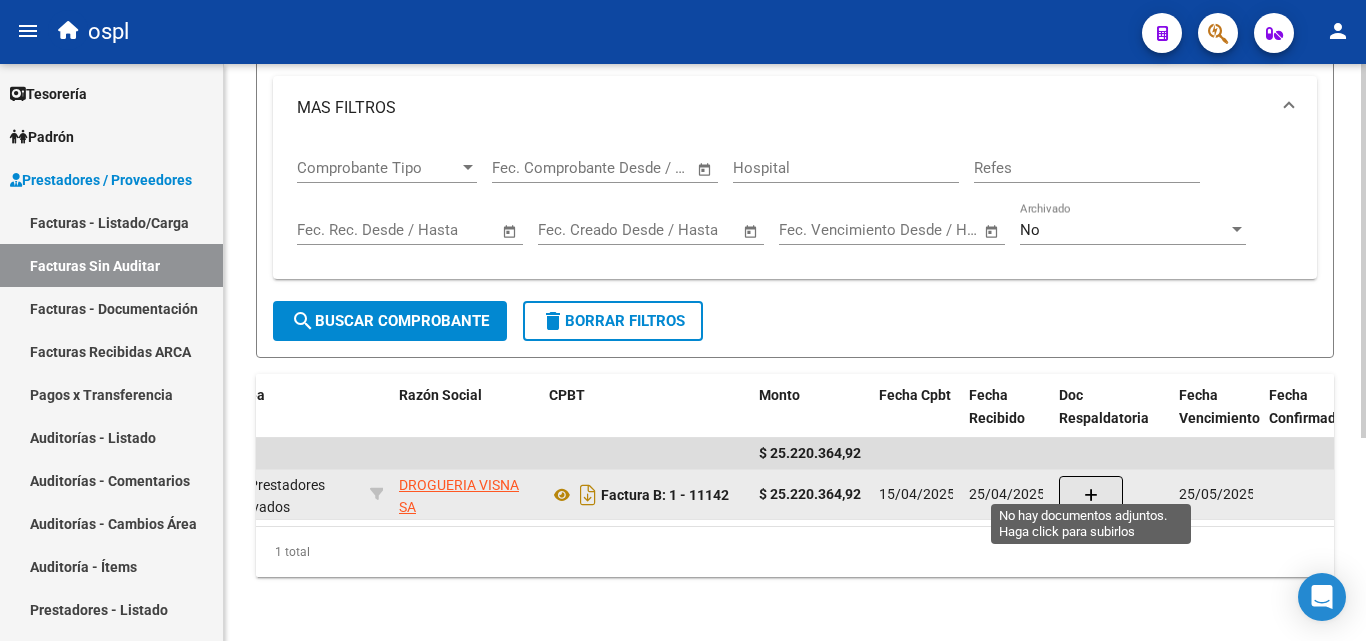 click 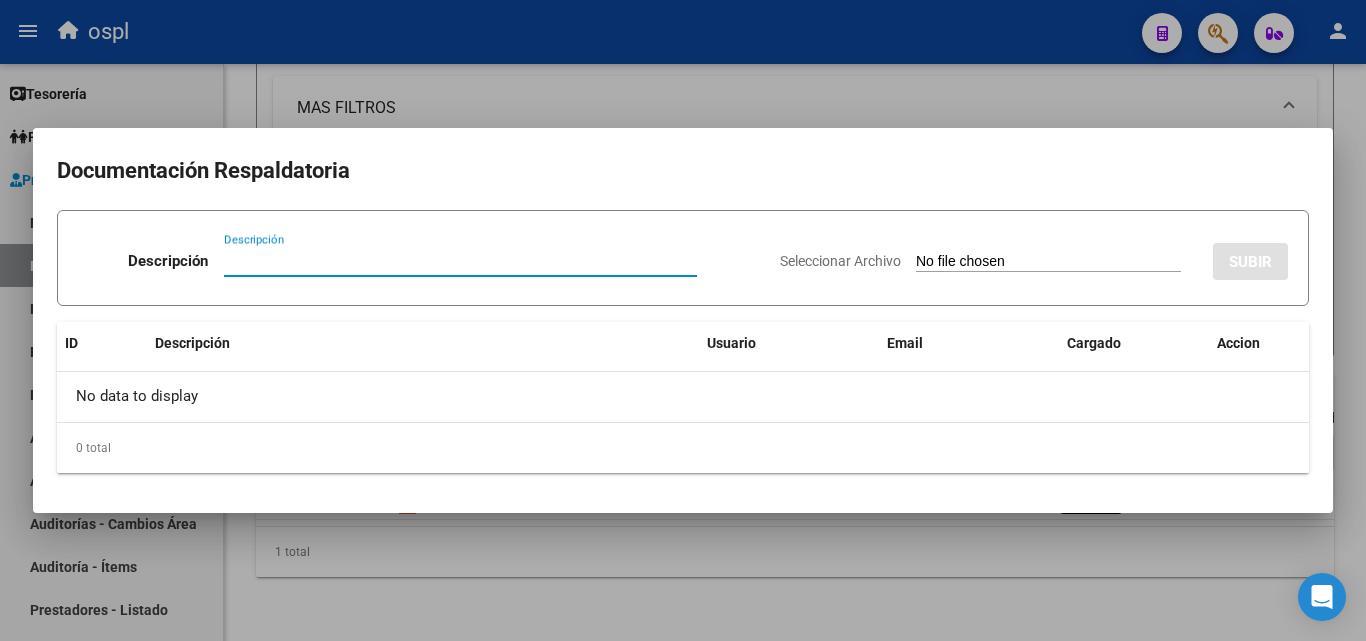 click on "Seleccionar Archivo" at bounding box center (1048, 262) 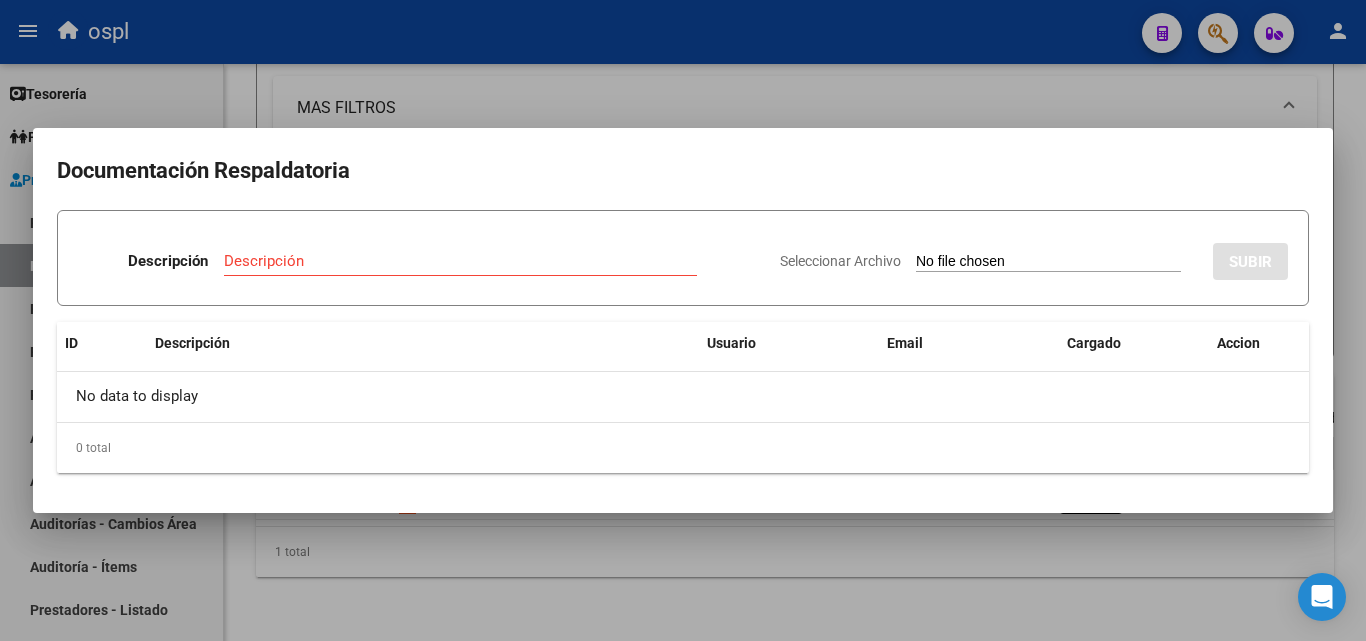type on "C:\fakepath\doc n° 11142.pdf" 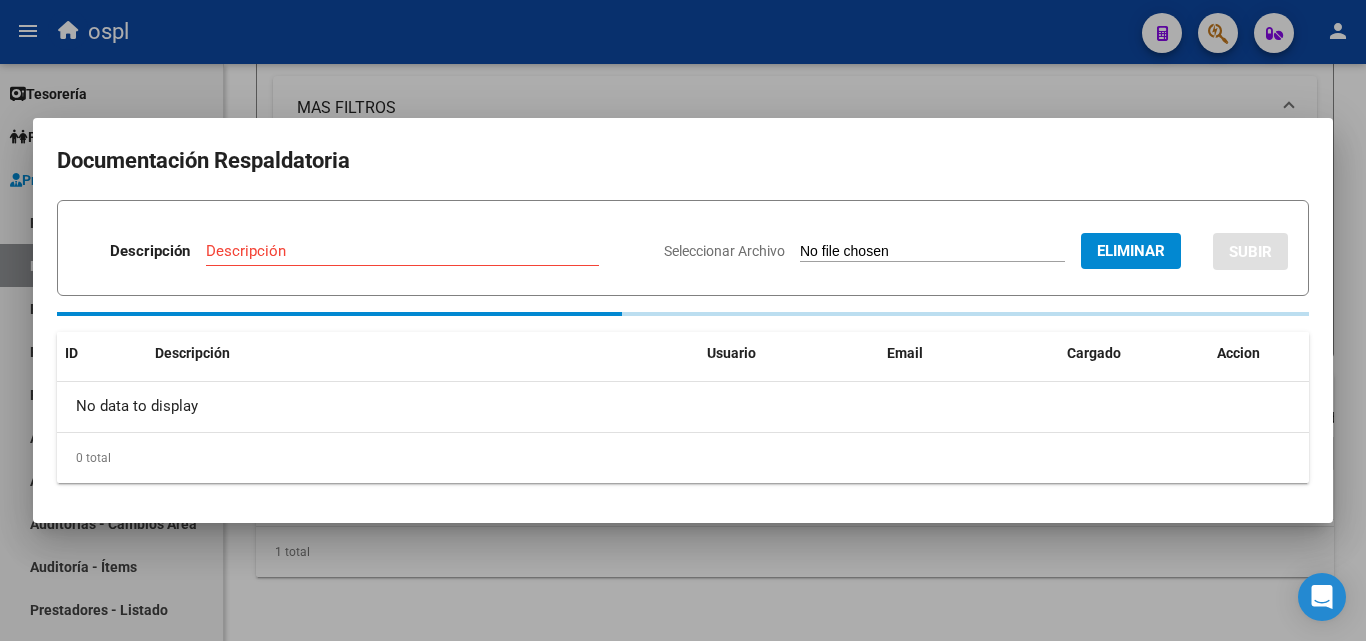 click on "Descripción" at bounding box center [402, 251] 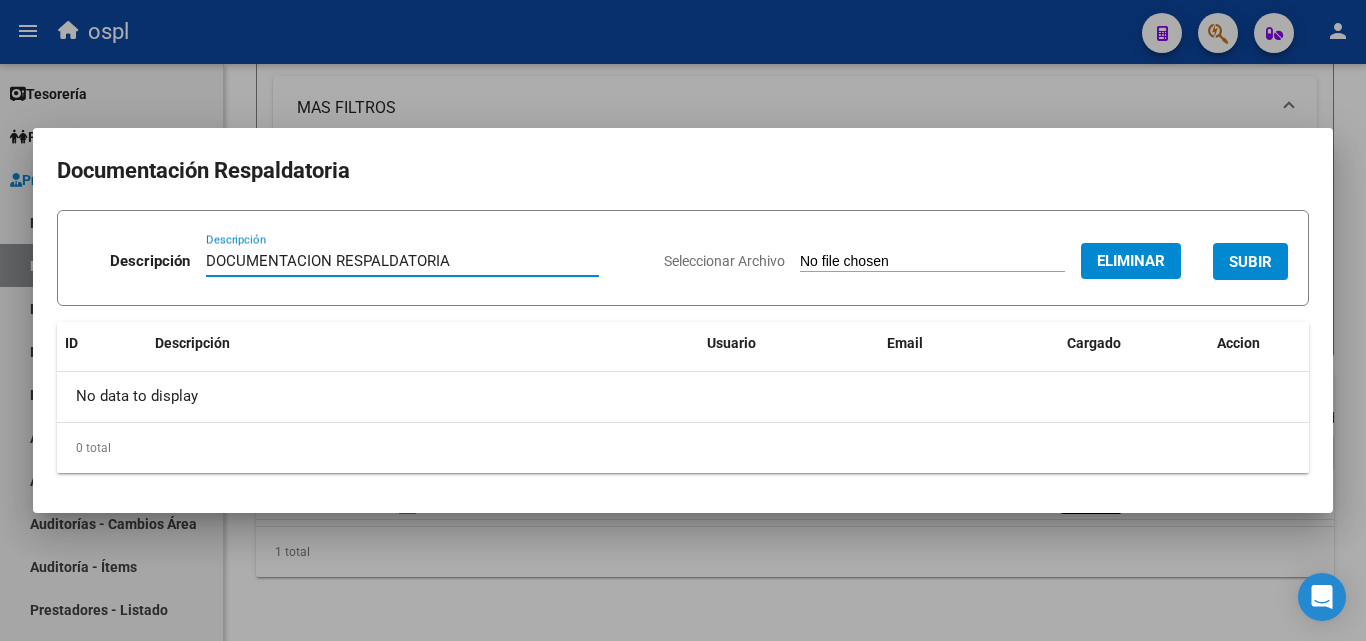 type on "DOCUMENTACION RESPALDATORIA" 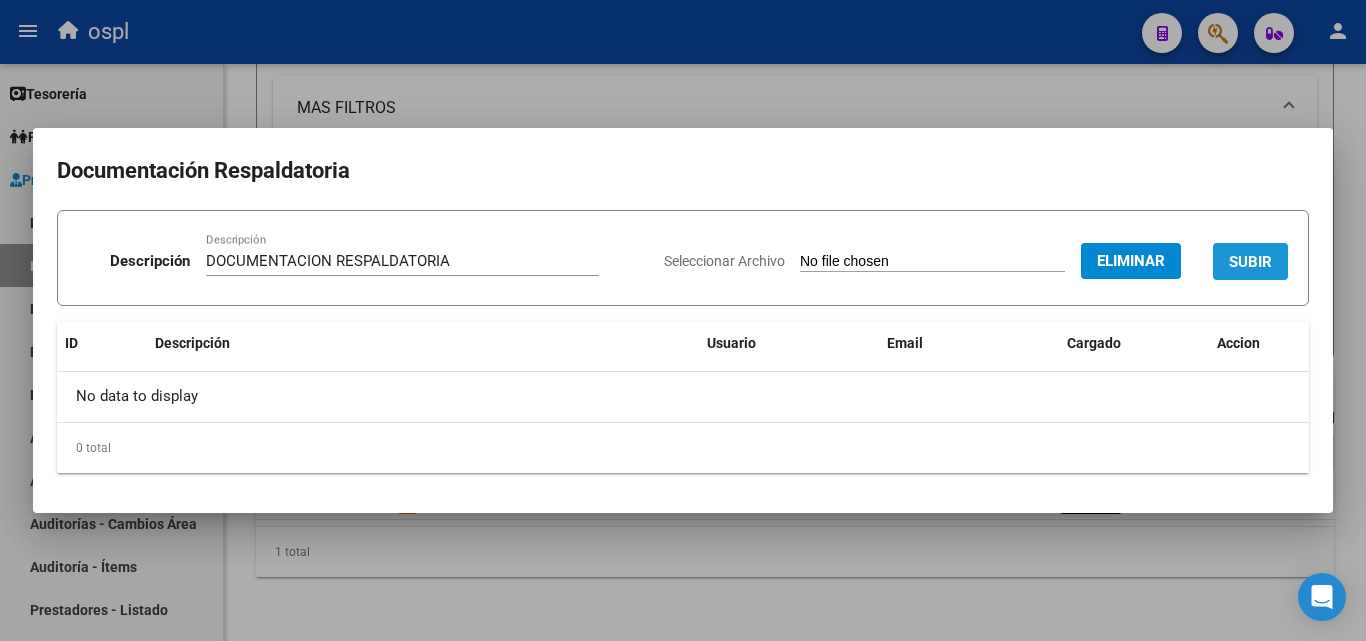 click on "SUBIR" at bounding box center [1250, 262] 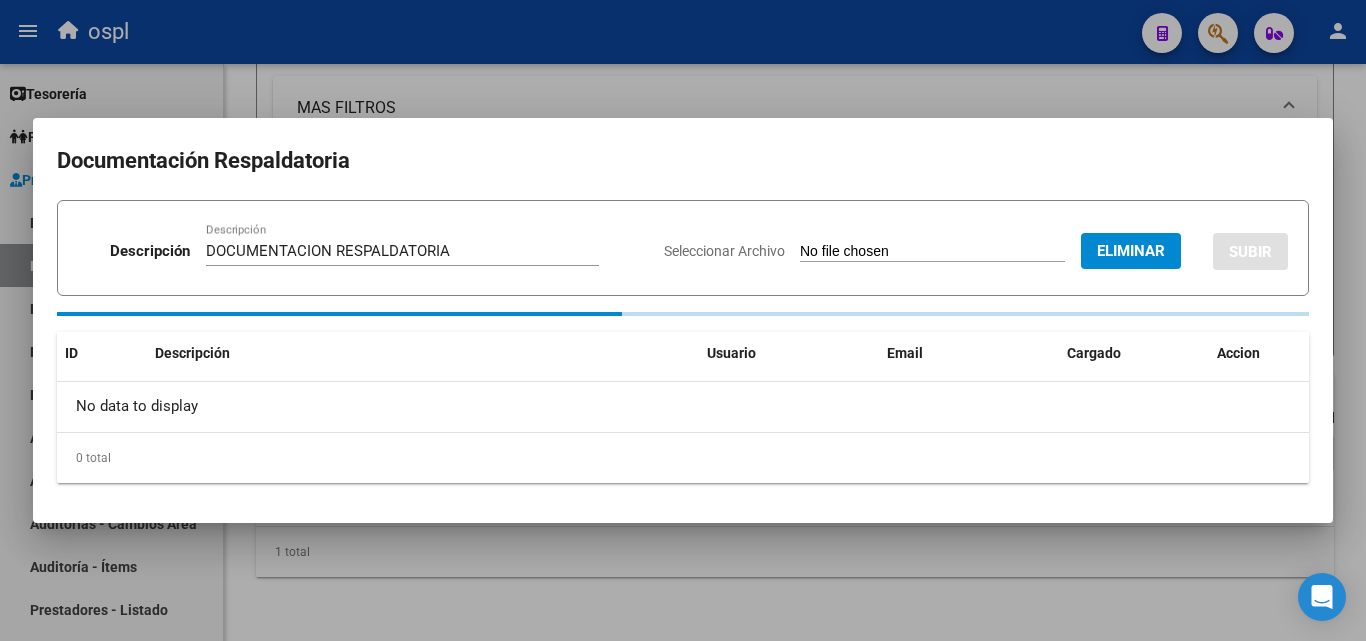 type 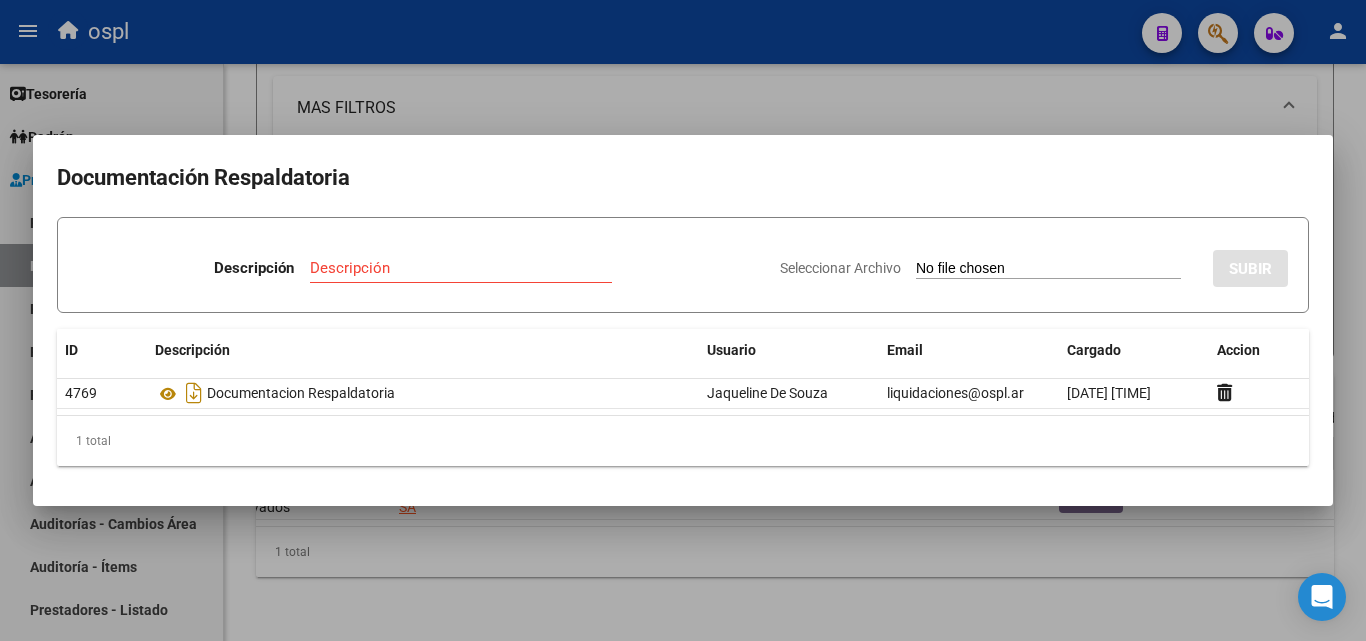 click at bounding box center [683, 320] 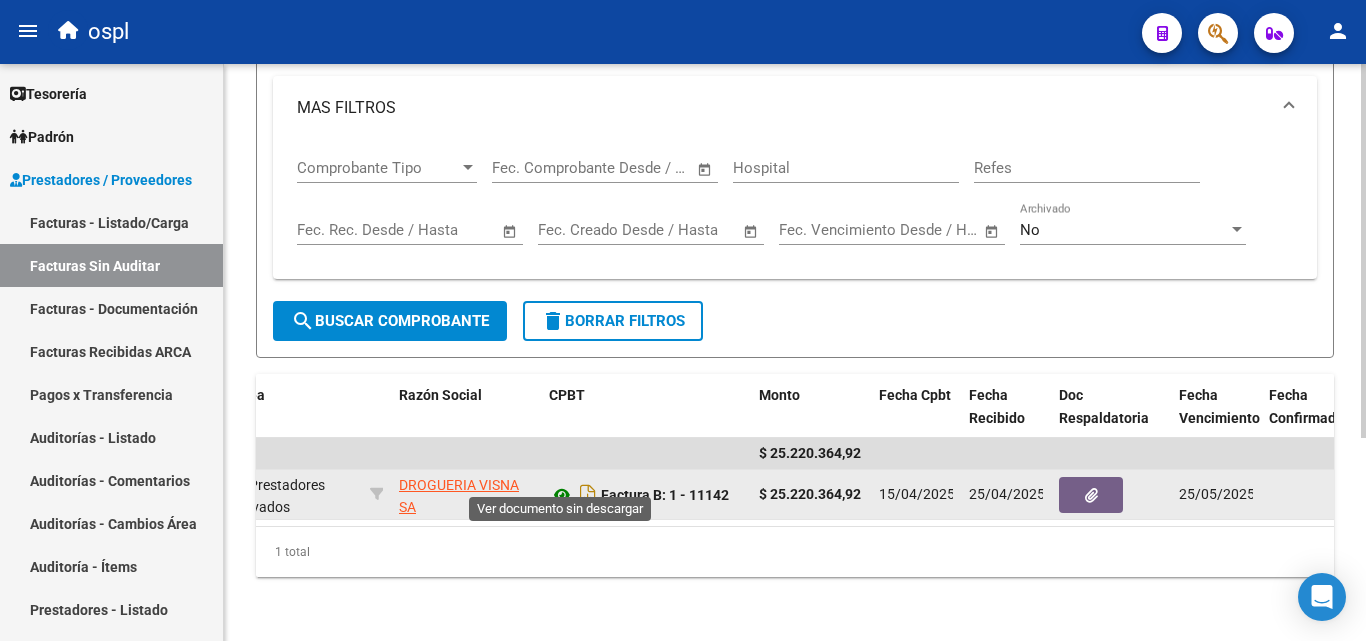 click 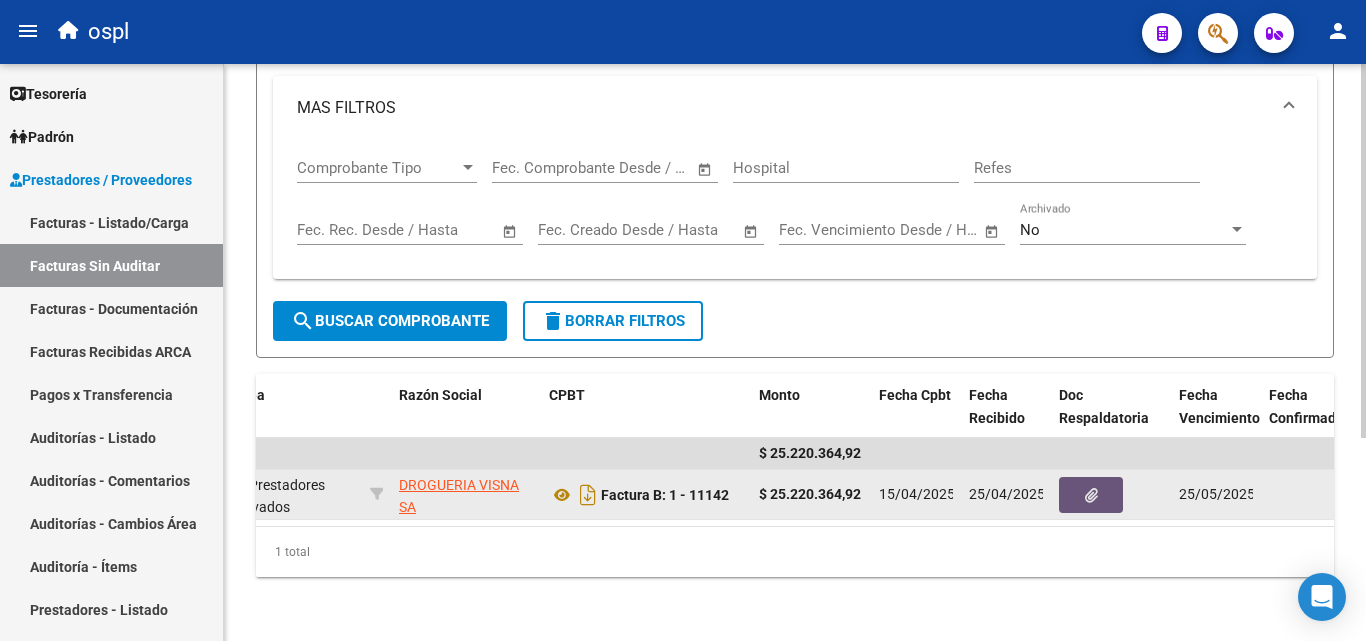 click 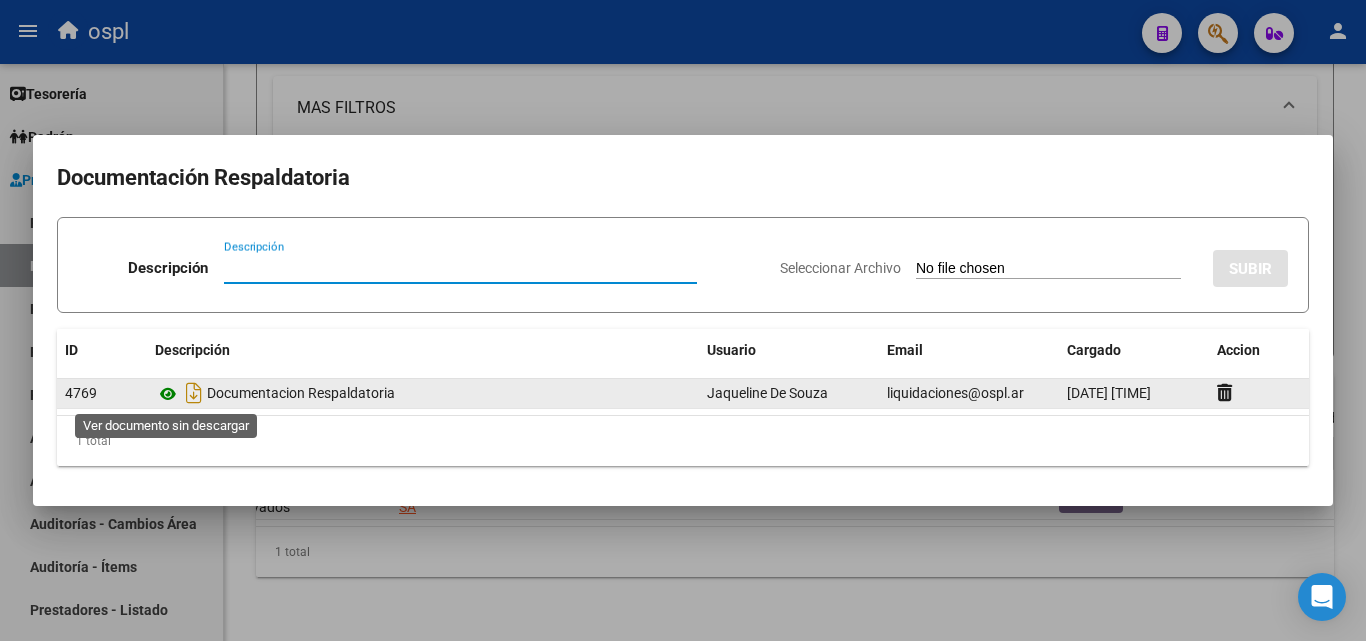 click 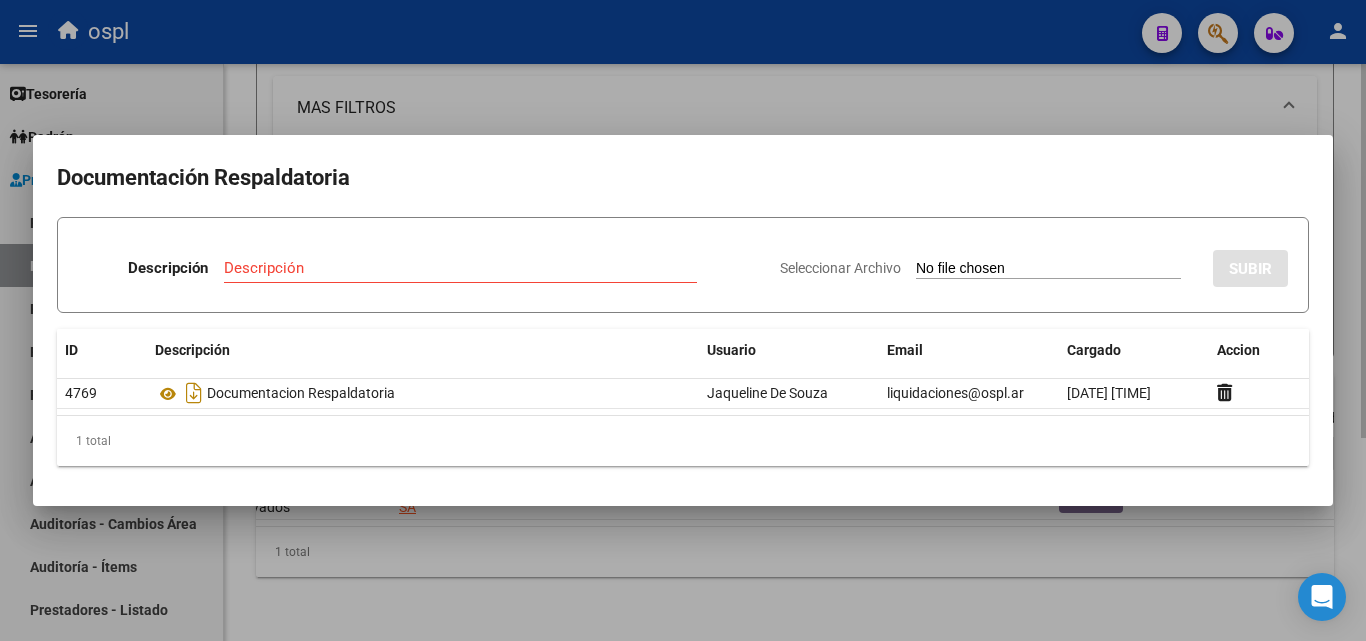drag, startPoint x: 565, startPoint y: 111, endPoint x: 549, endPoint y: 114, distance: 16.27882 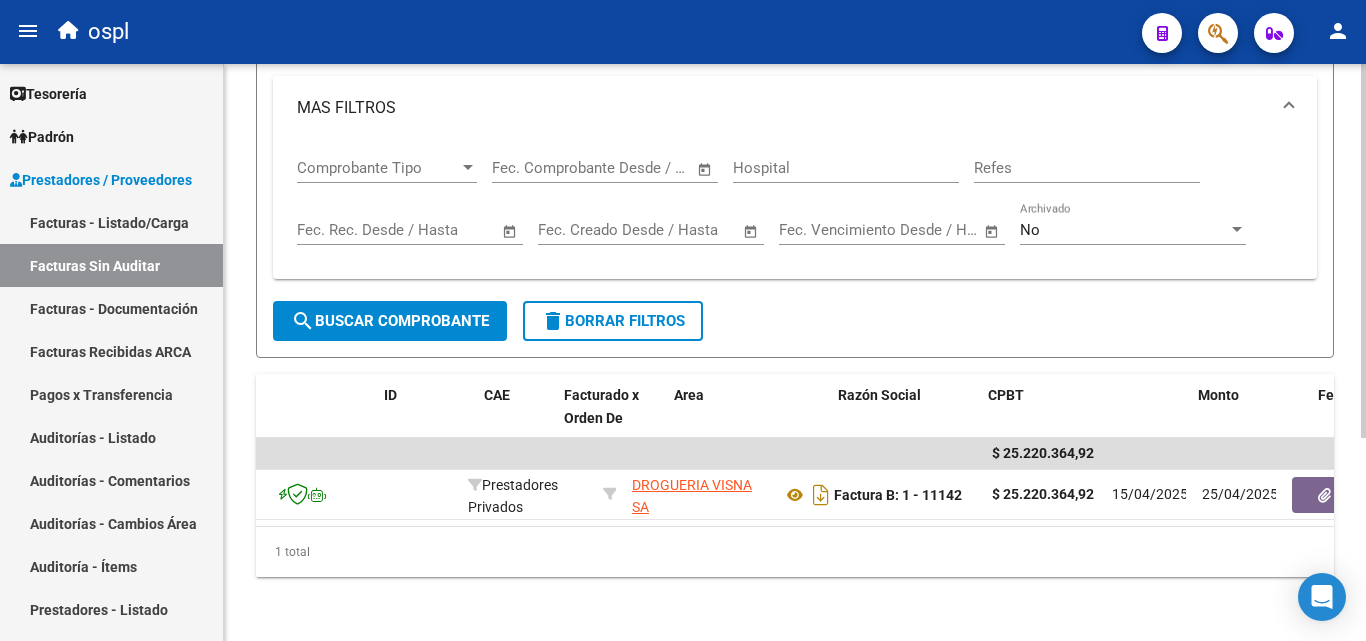 scroll, scrollTop: 0, scrollLeft: 0, axis: both 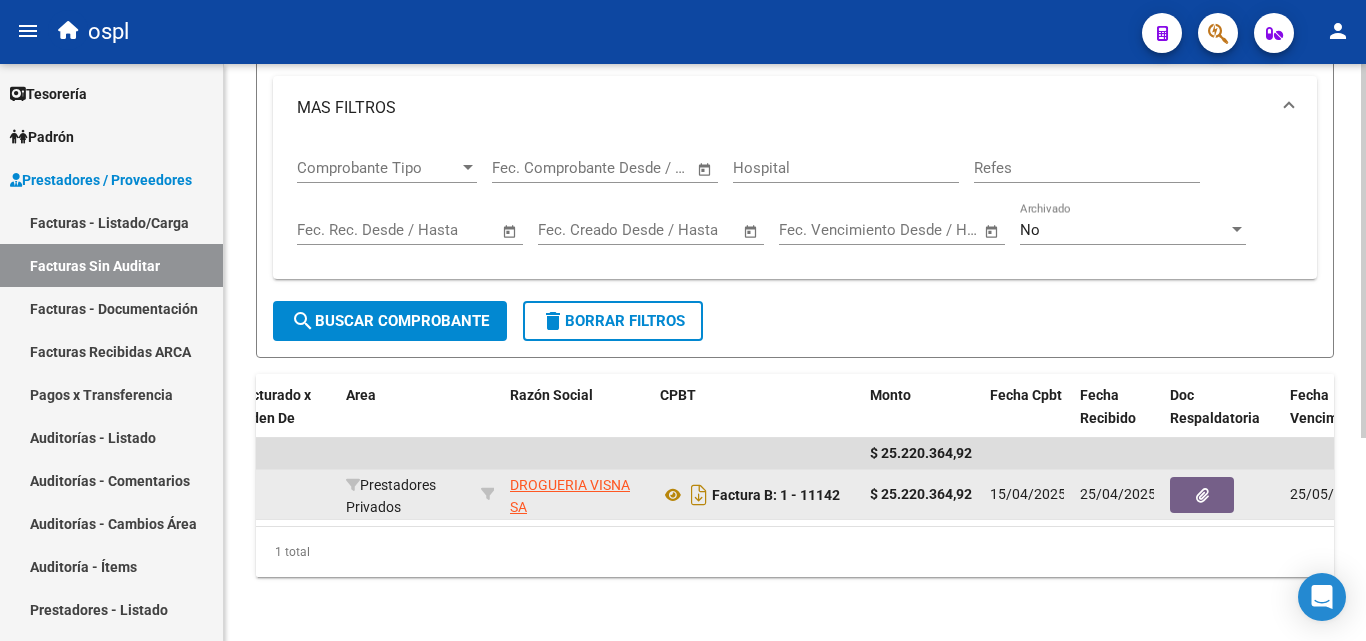 click 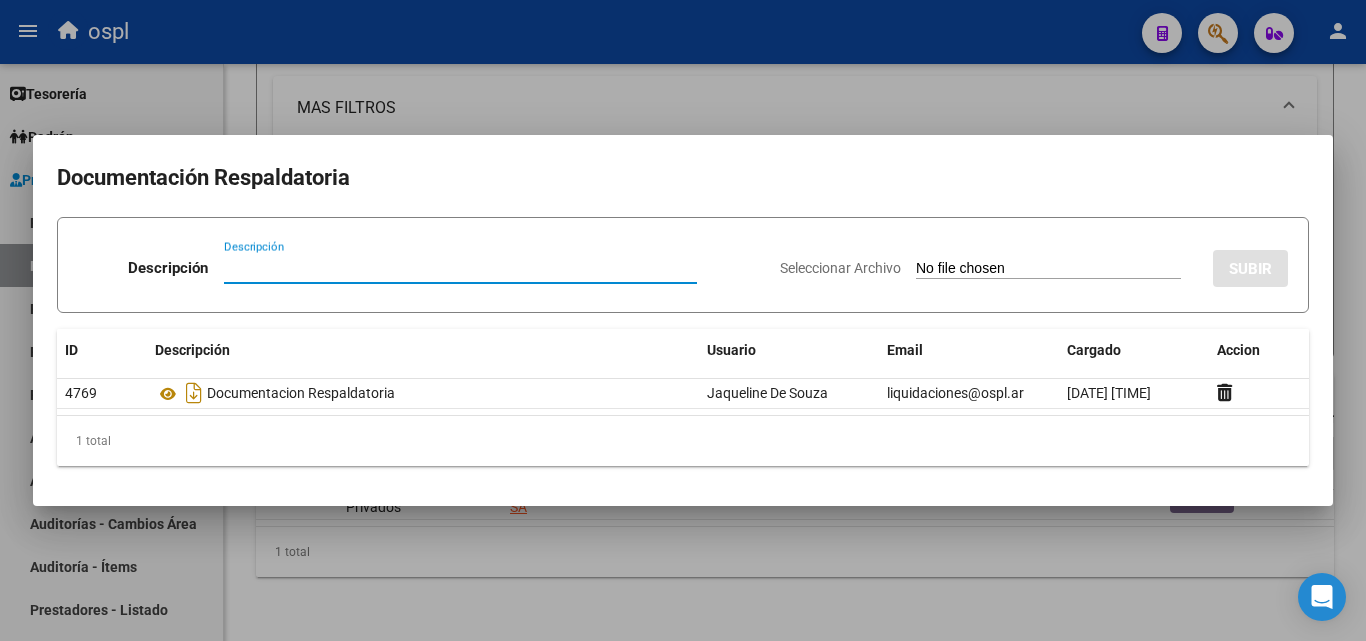 click on "Seleccionar Archivo" at bounding box center [1048, 269] 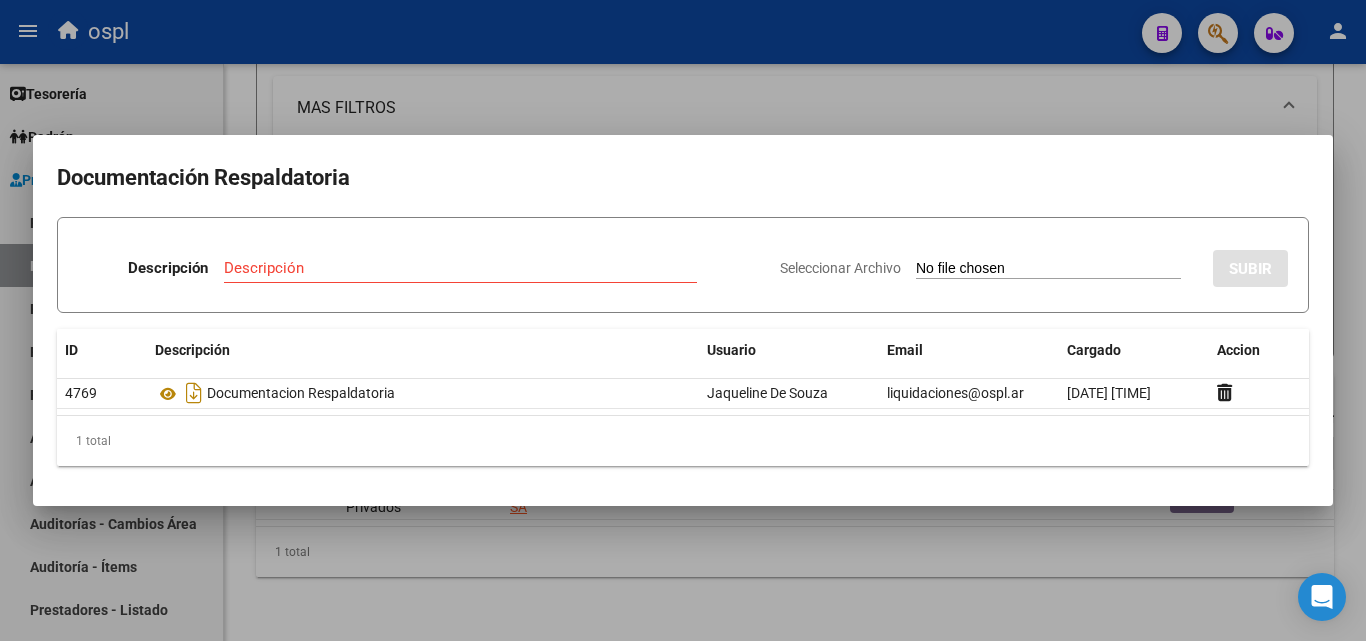 type on "C:\fakepath\48712 - WhatsApp Image 2025-04-07 at 16.50.02.jpeg" 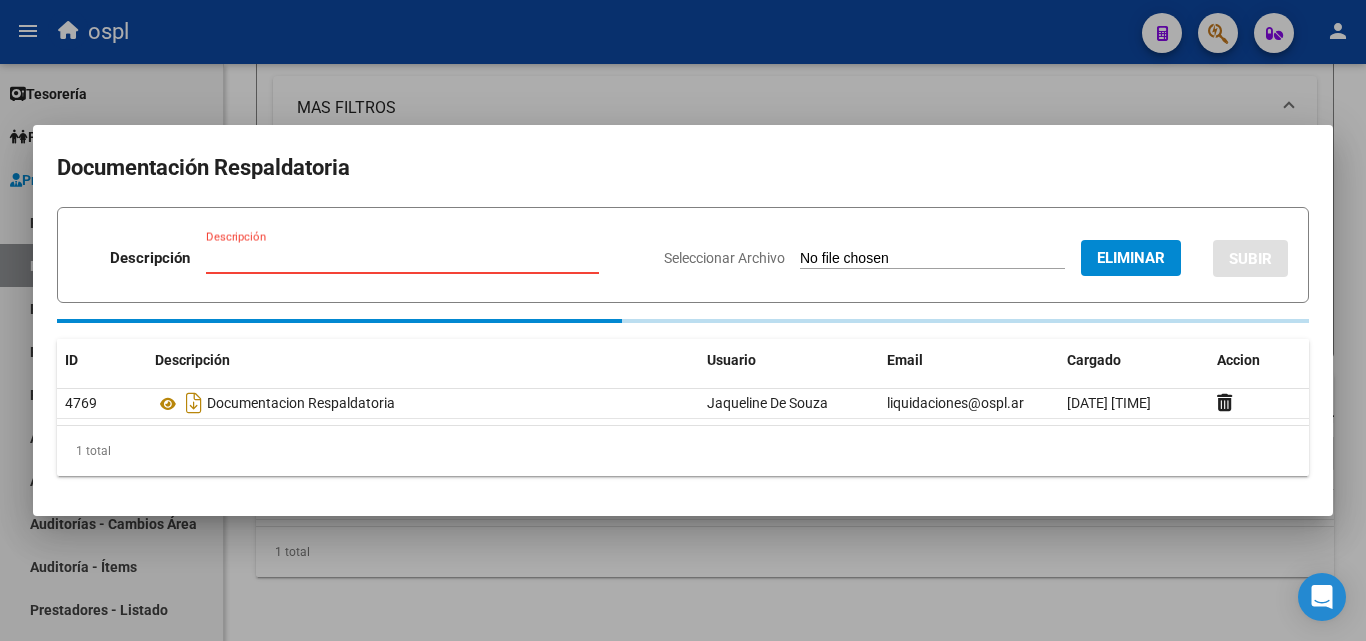 click on "Descripción" at bounding box center [402, 258] 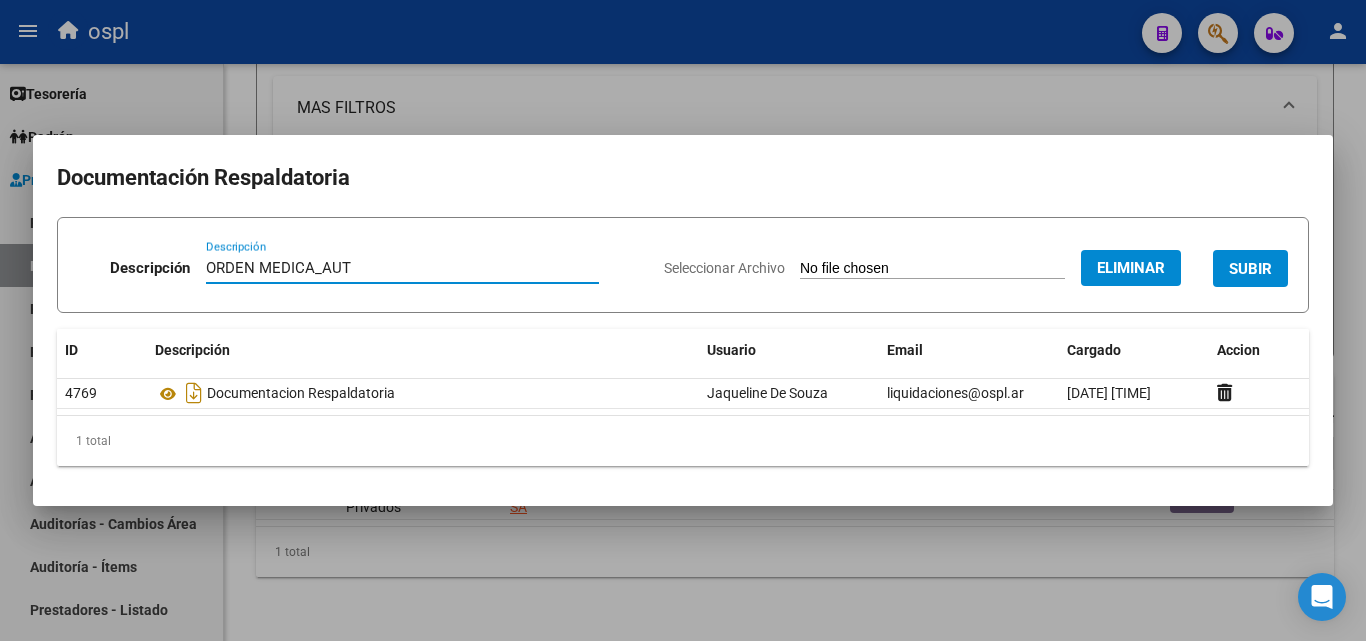 type on "ORDEN MEDICA_AUT" 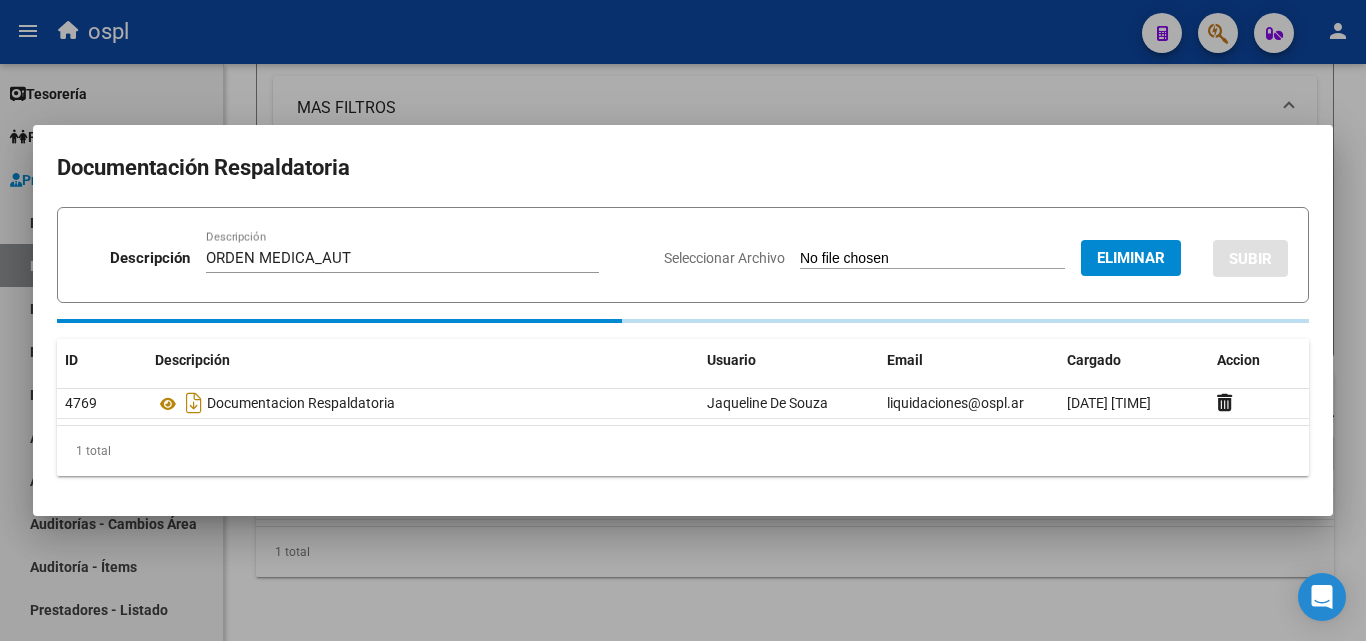 type 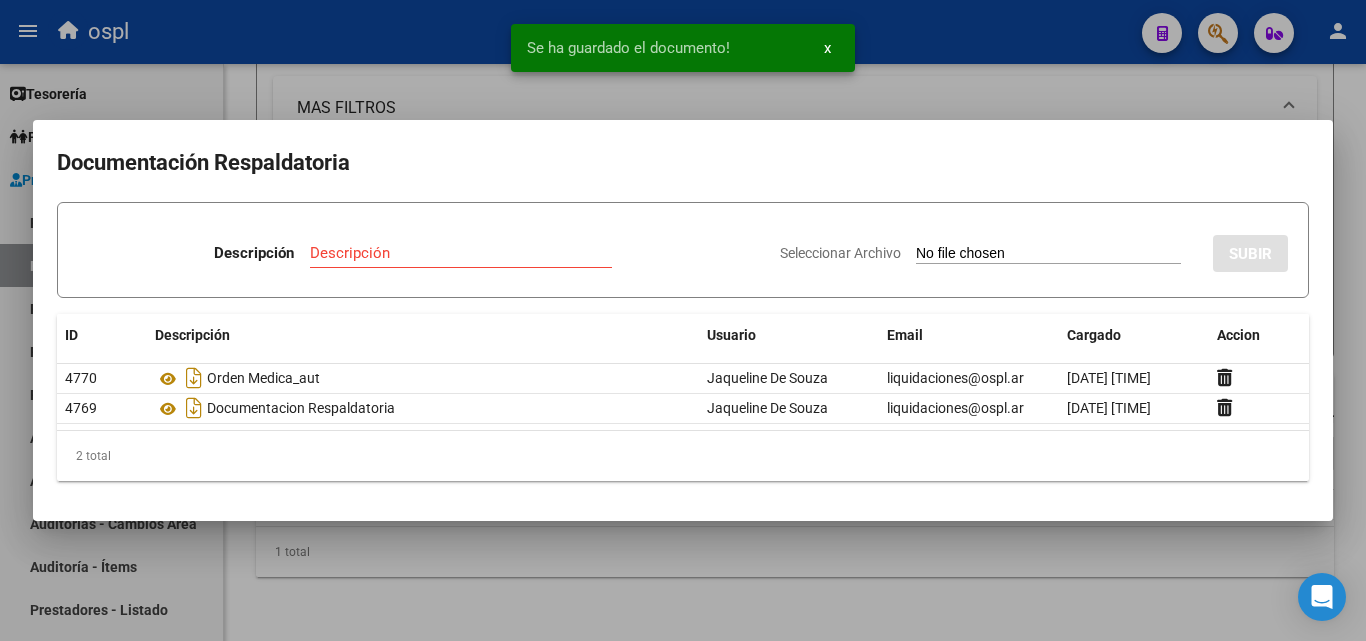 click on "Seleccionar Archivo" at bounding box center (1048, 254) 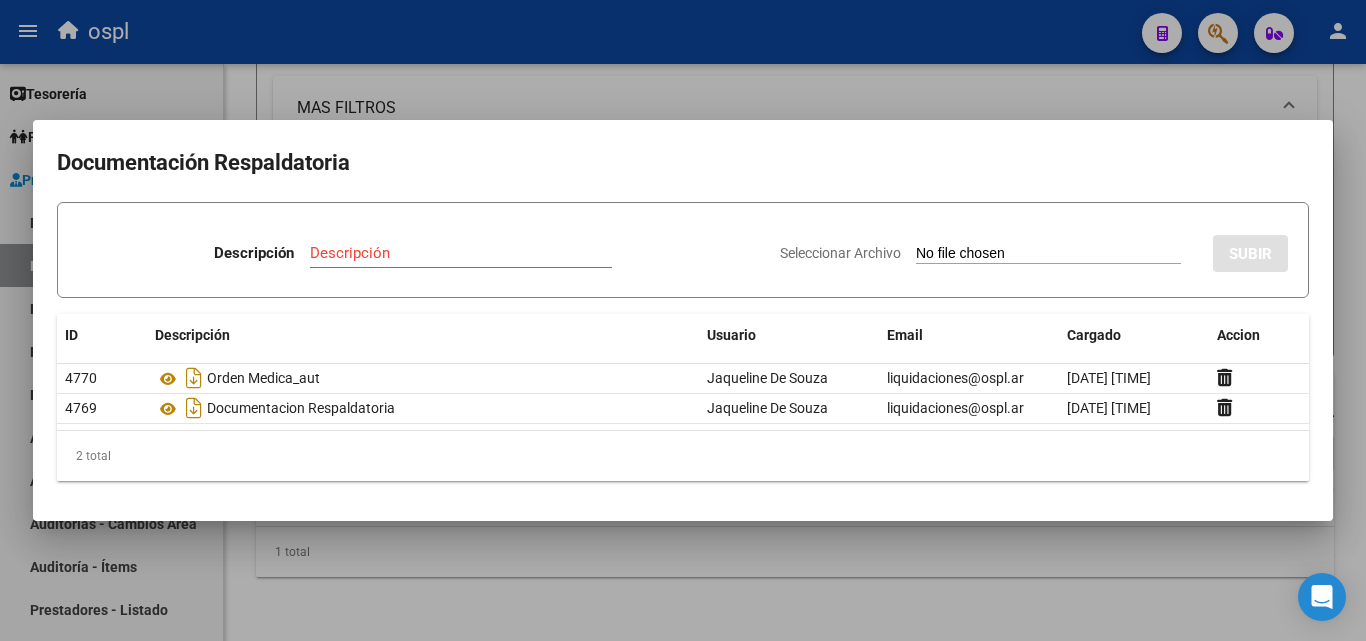 type on "C:\fakepath\48712 - WhatsApp Image 2025-04-07 at 16.50.19.jpeg" 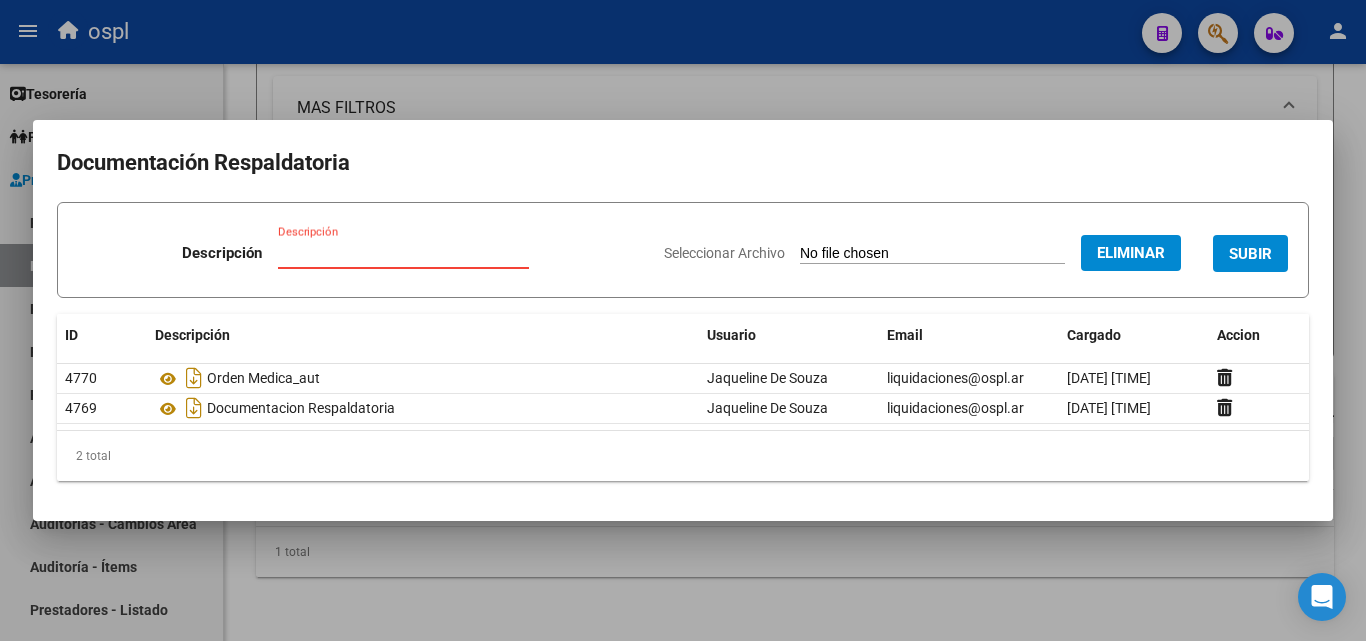 click on "Descripción" at bounding box center [403, 253] 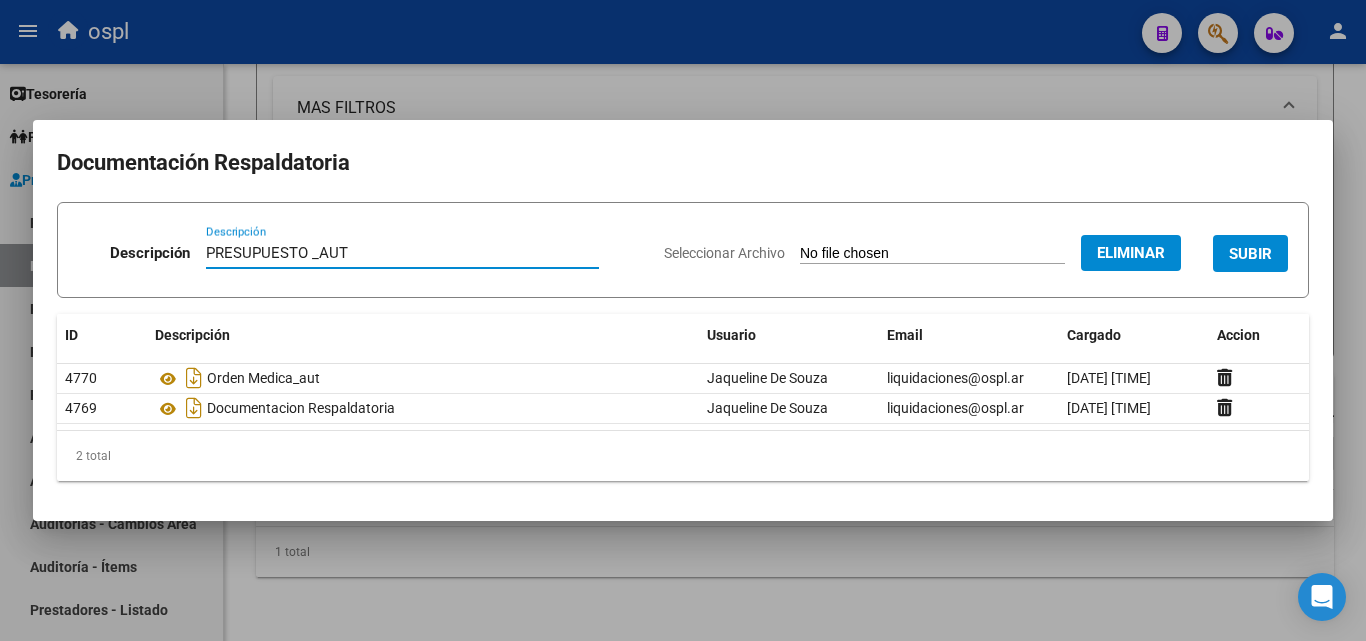 type on "PRESUPUESTO _AUT" 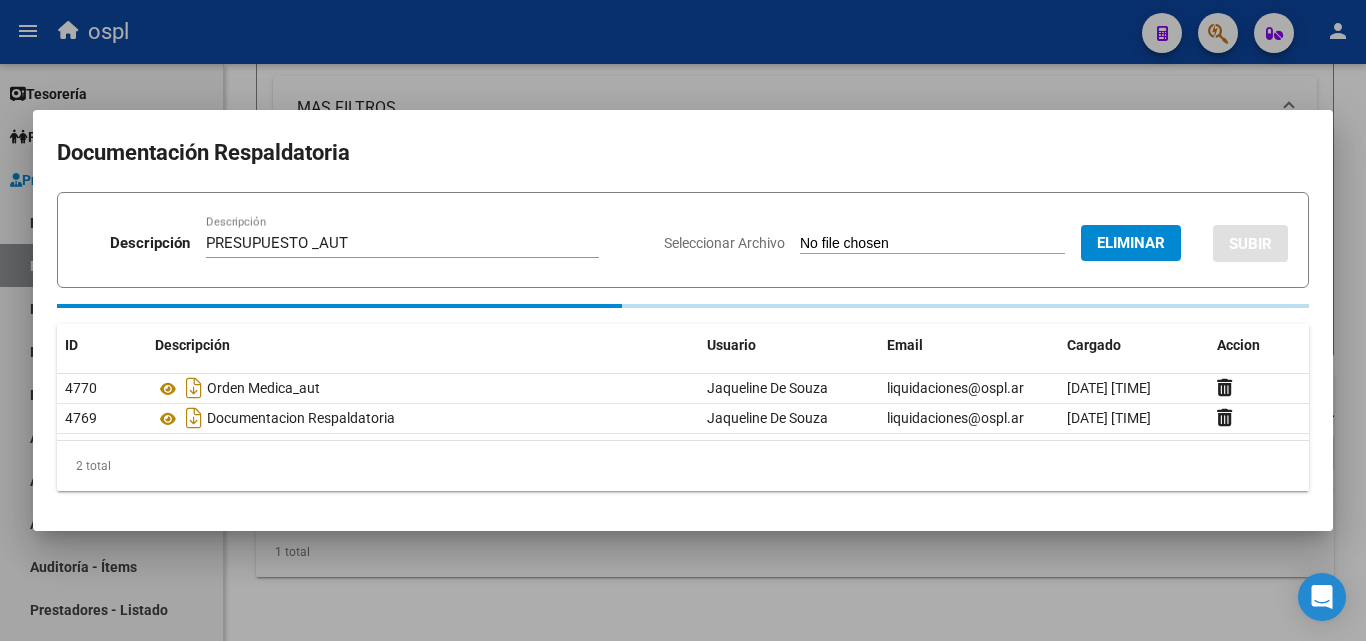 type 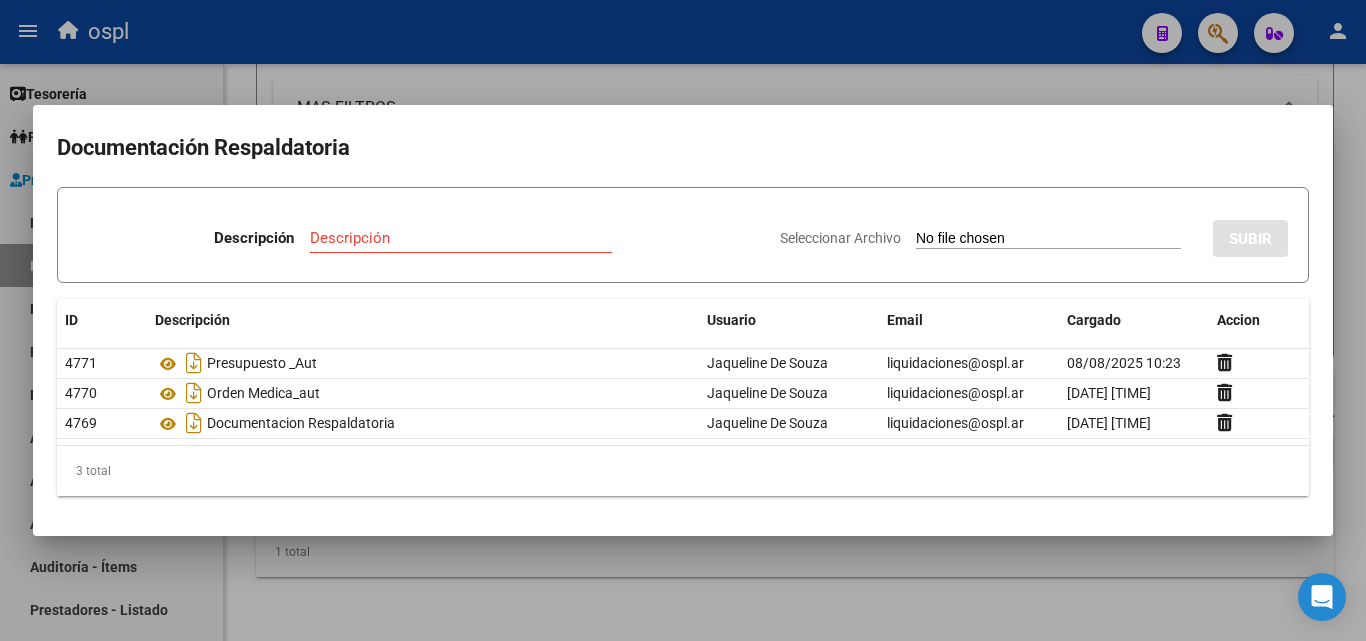 click at bounding box center [683, 320] 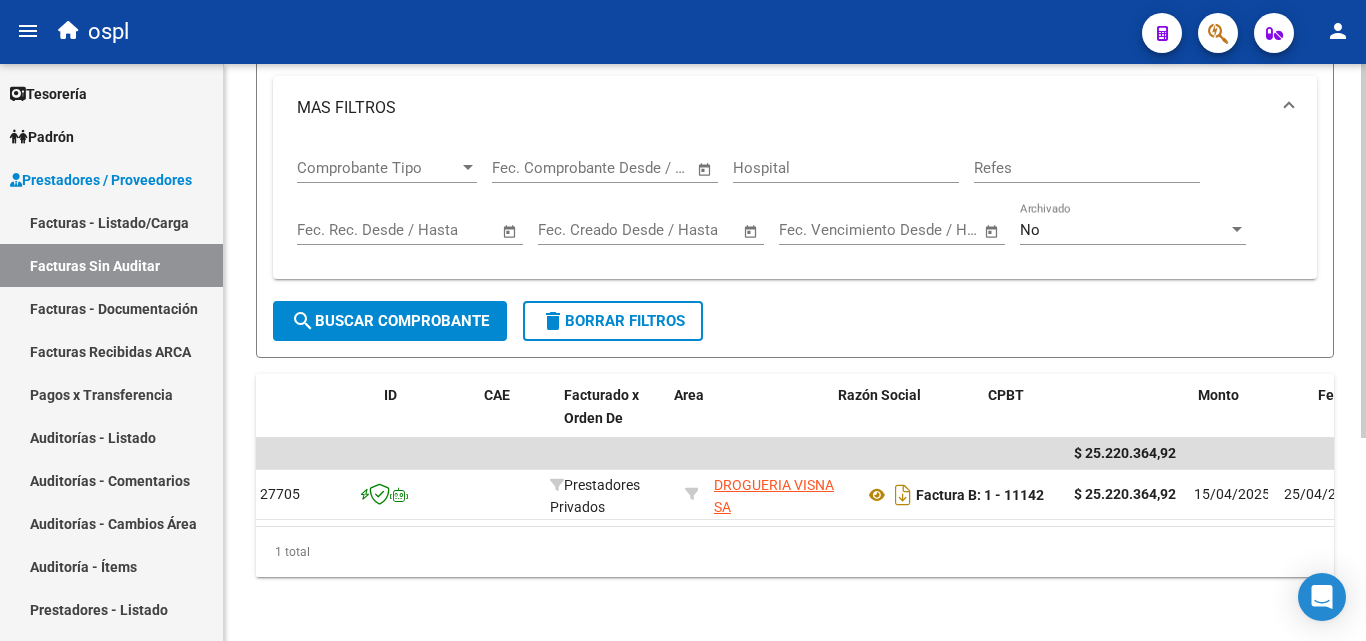 scroll, scrollTop: 0, scrollLeft: 0, axis: both 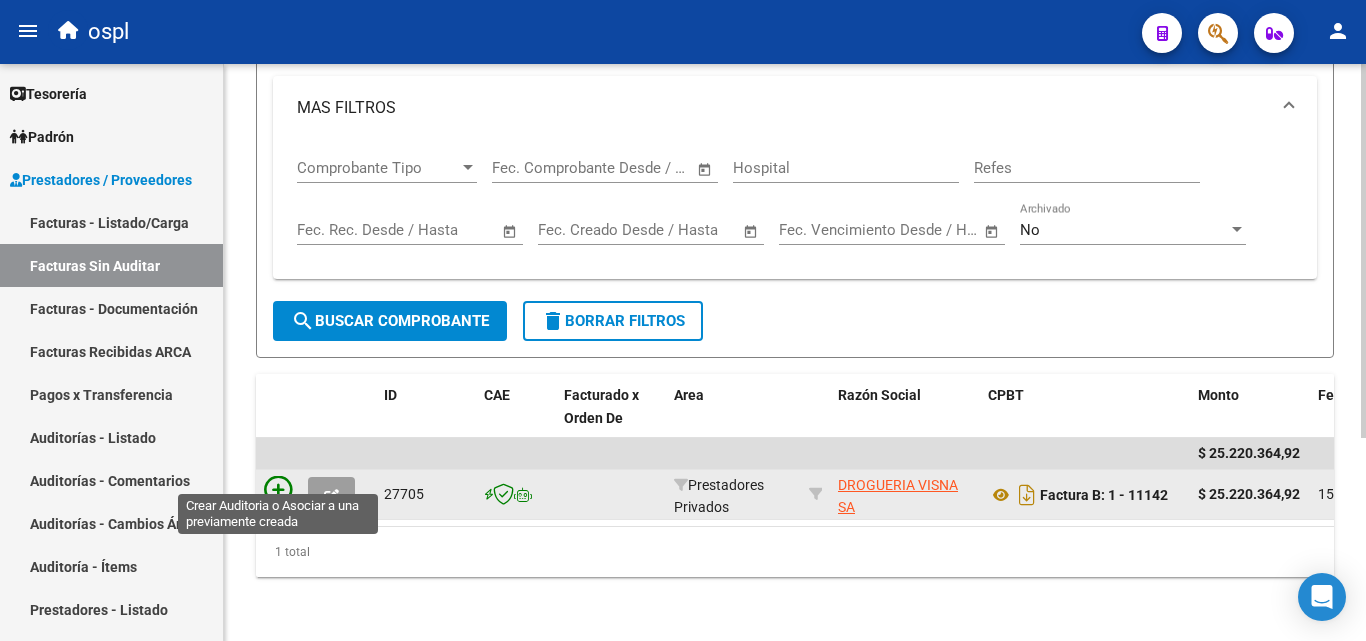 click 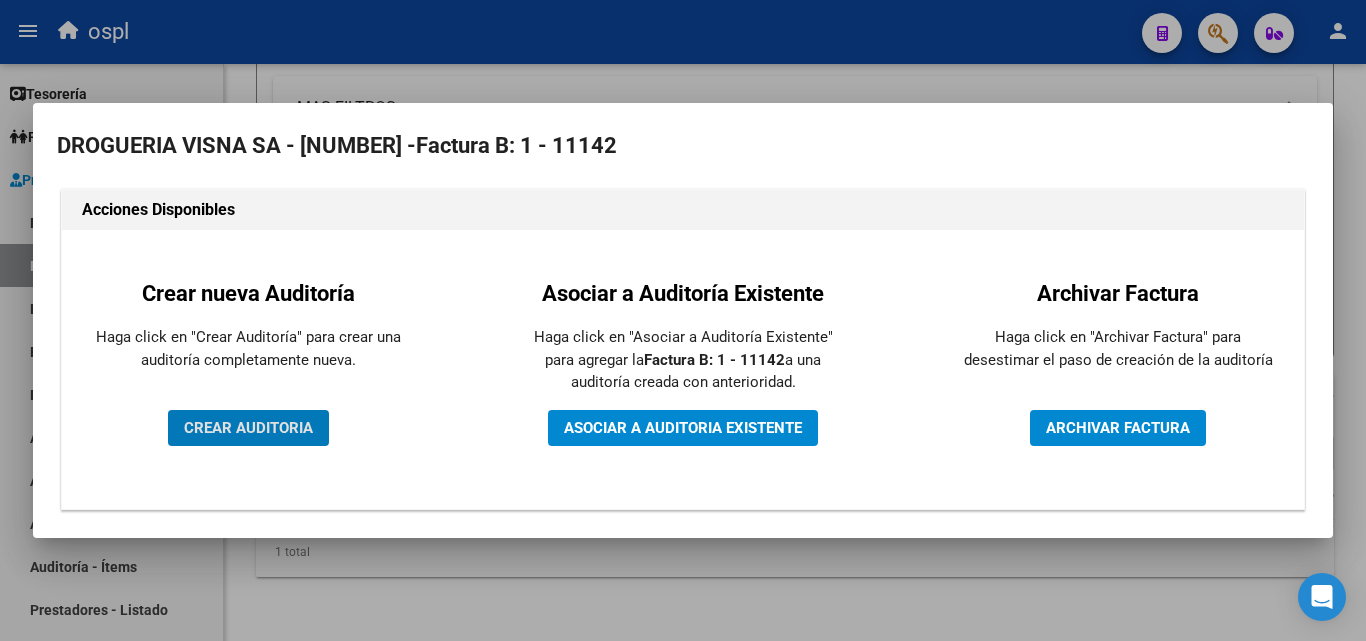 click on "CREAR AUDITORIA" at bounding box center (248, 428) 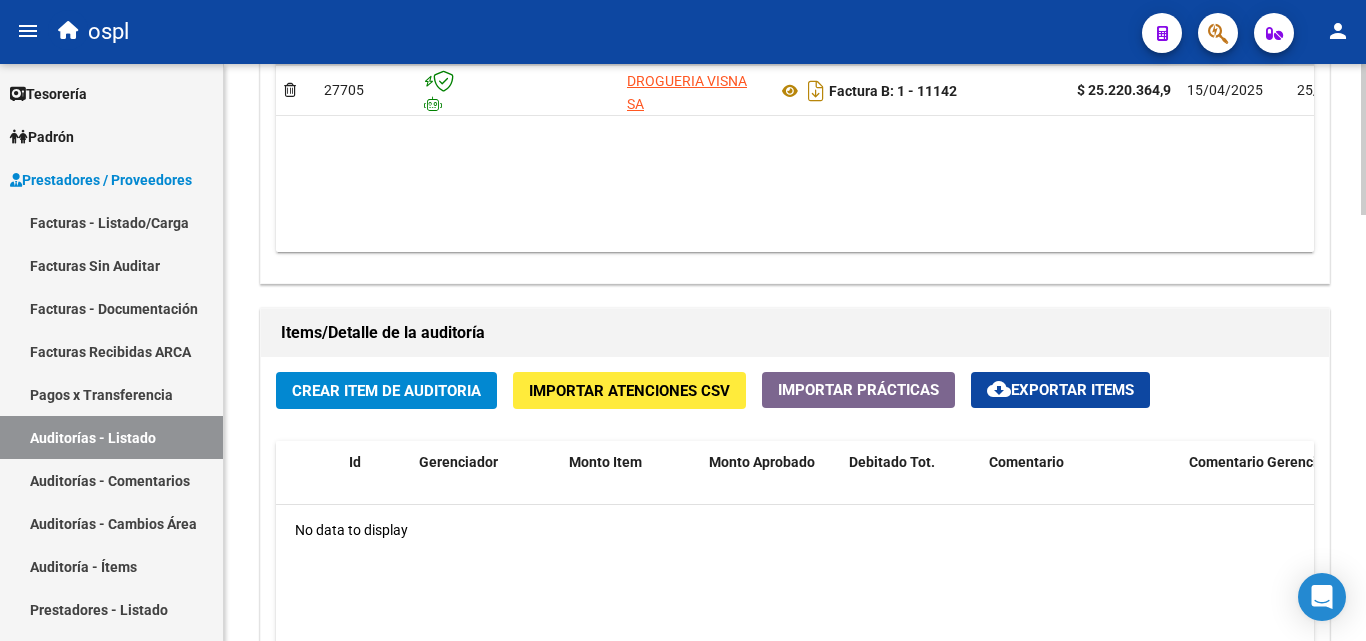 scroll, scrollTop: 1100, scrollLeft: 0, axis: vertical 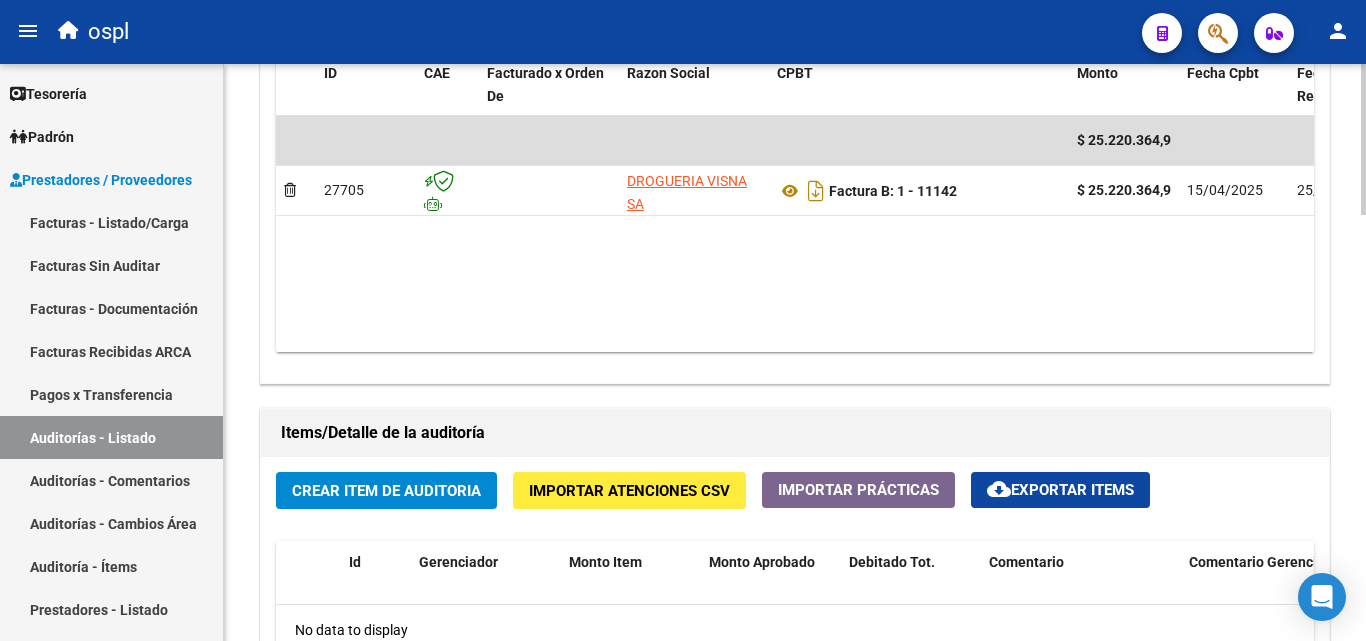 click on "Crear Item de Auditoria" 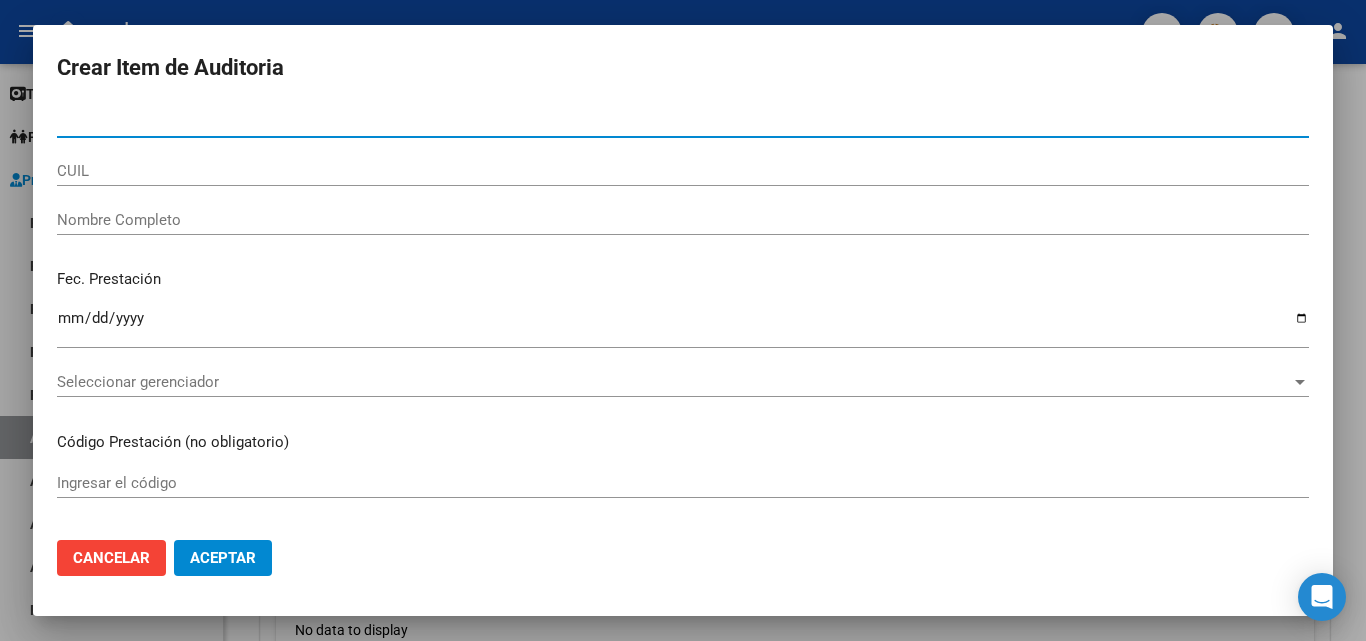 click on "Cancelar" 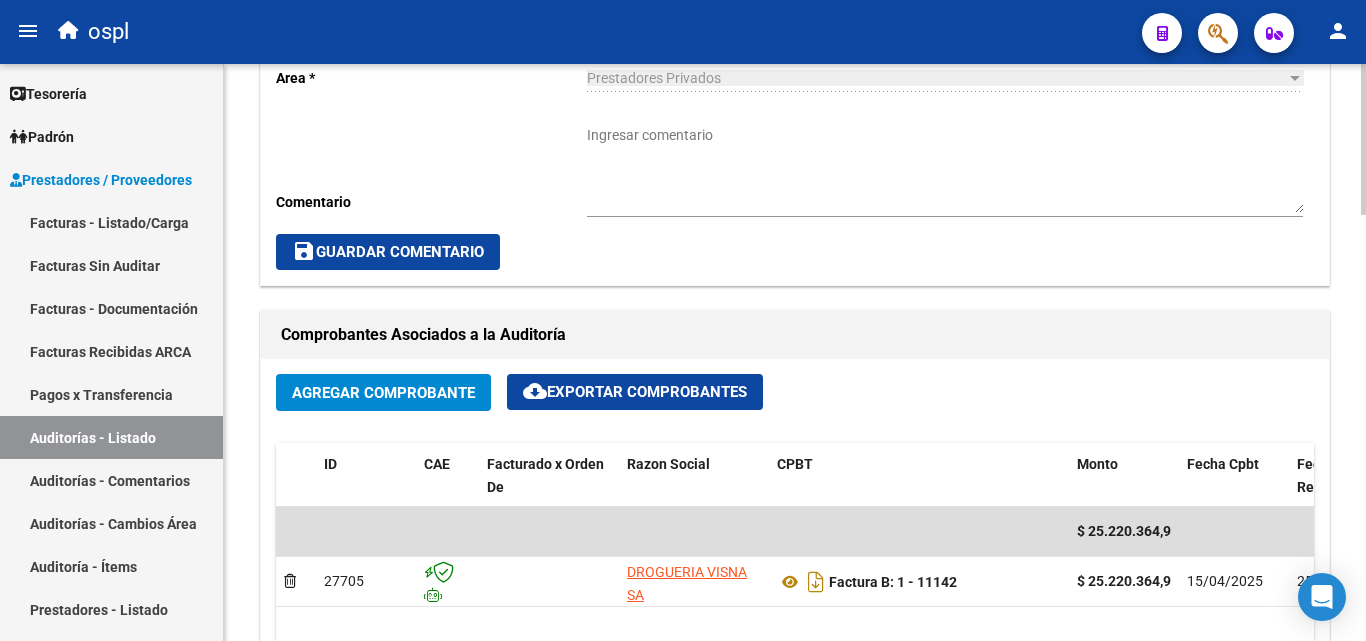 scroll, scrollTop: 700, scrollLeft: 0, axis: vertical 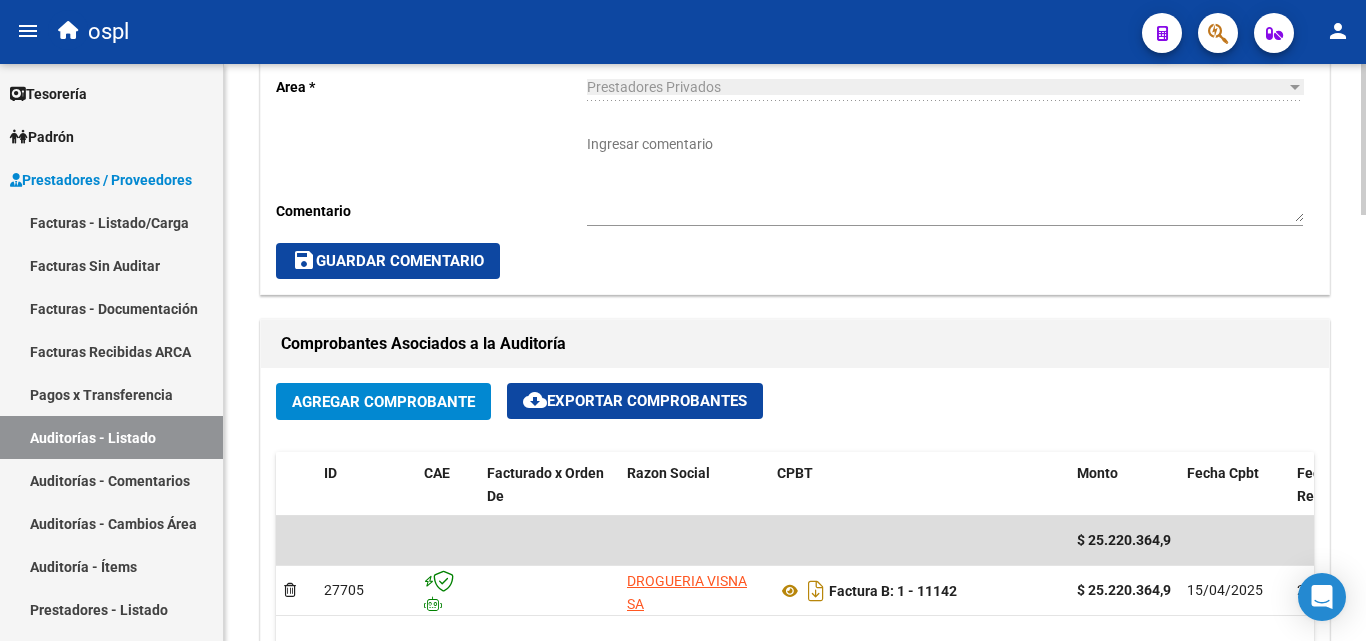 click on "Ingresar comentario" at bounding box center (945, 178) 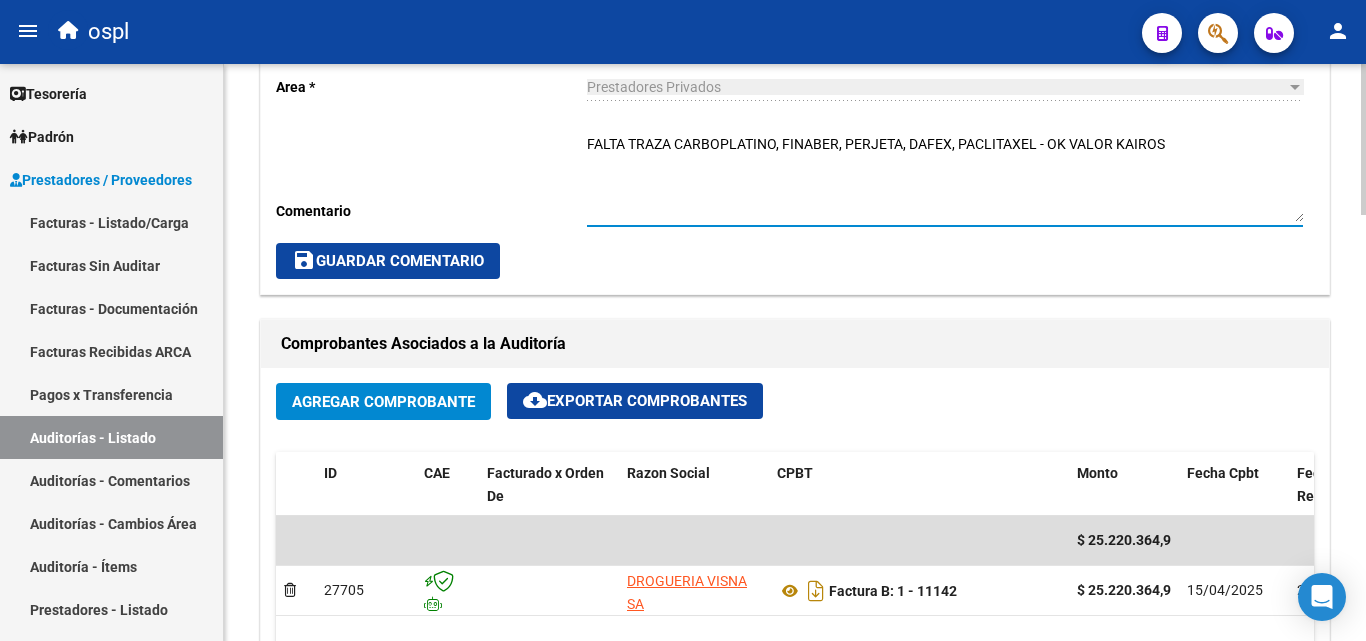 click on "FALTA TRAZA CARBOPLATINO, FINABER, PERJETA, DAFEX, PACLITAXEL - OK VALOR KAIROS" at bounding box center [945, 178] 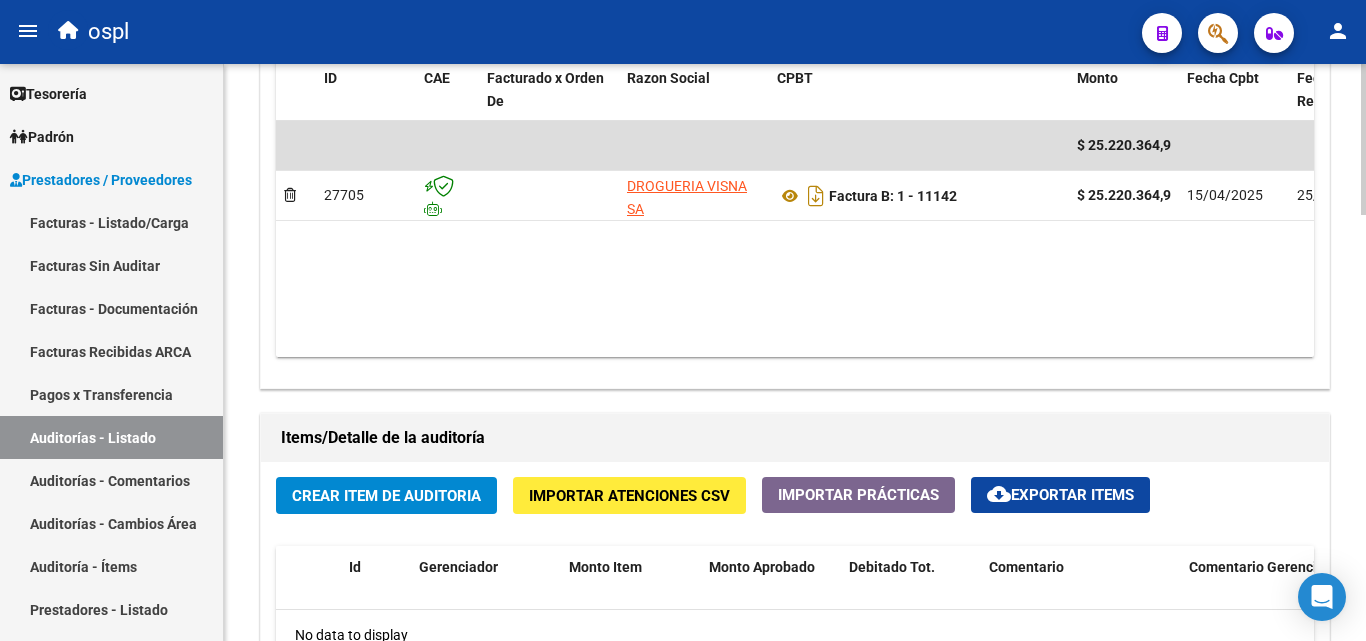 scroll, scrollTop: 1100, scrollLeft: 0, axis: vertical 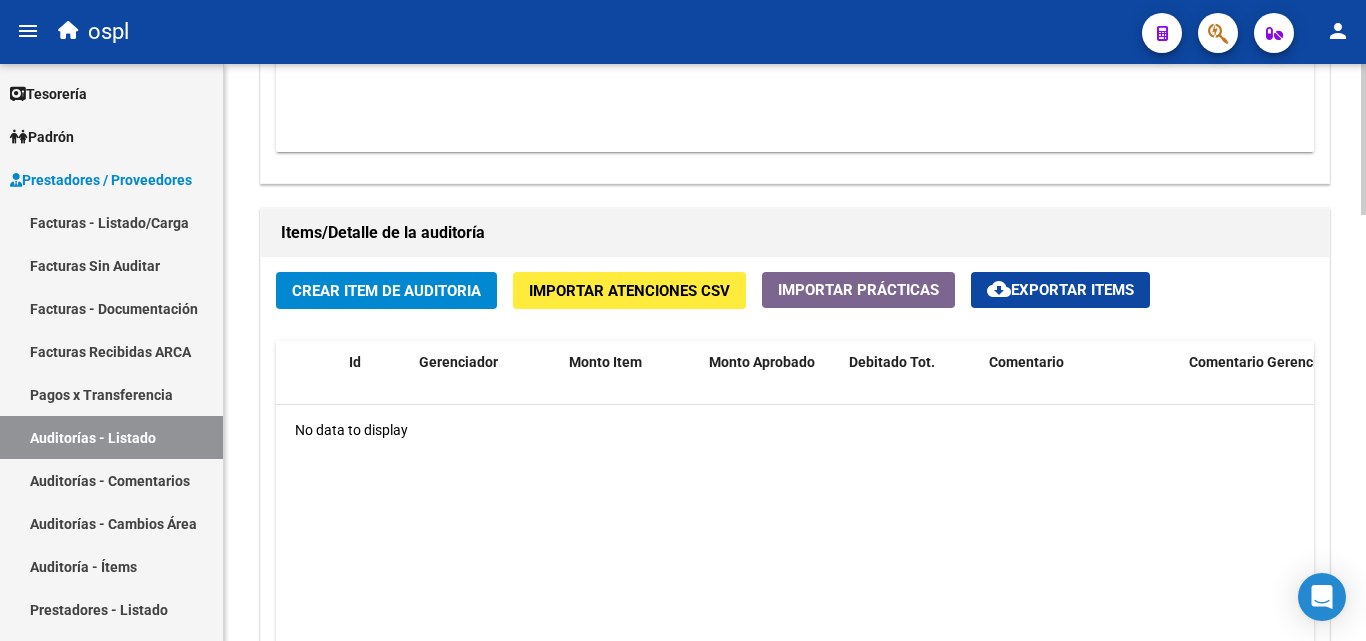 type on "FALTA TRAZA CARBOPLATINO, FINABER, PERJETA, DAFEX, PACLITAXEL - OK VALOR KAIROS" 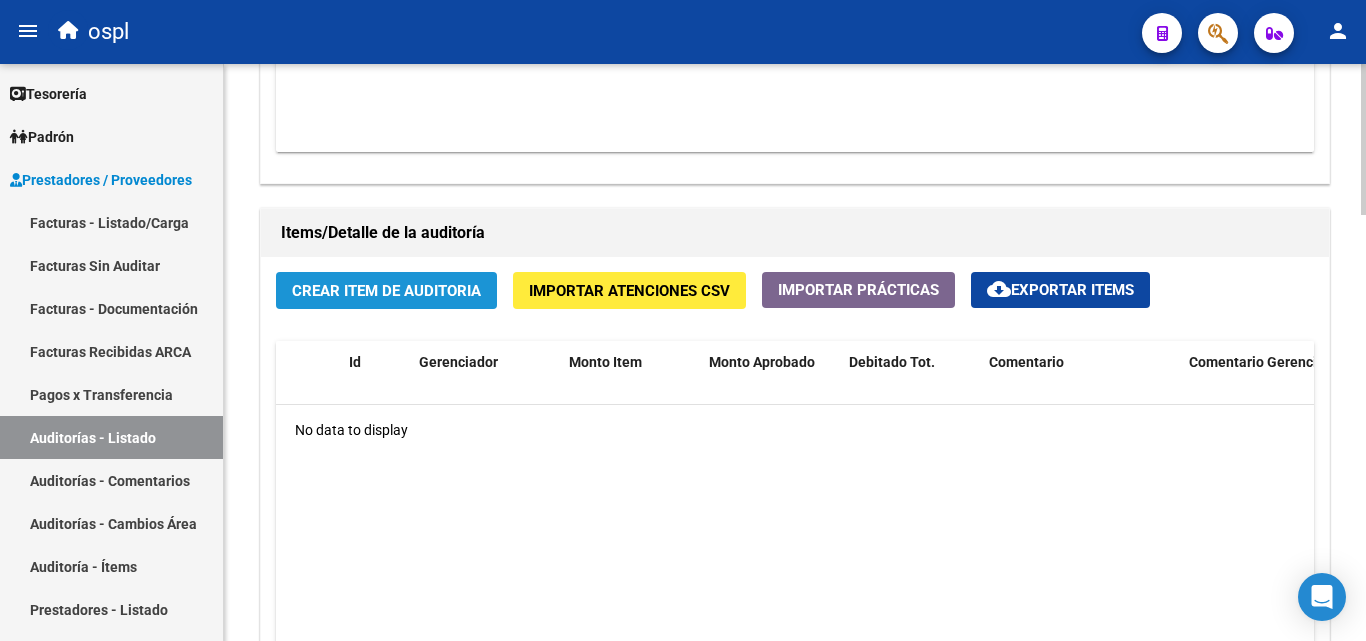 click on "Crear Item de Auditoria" 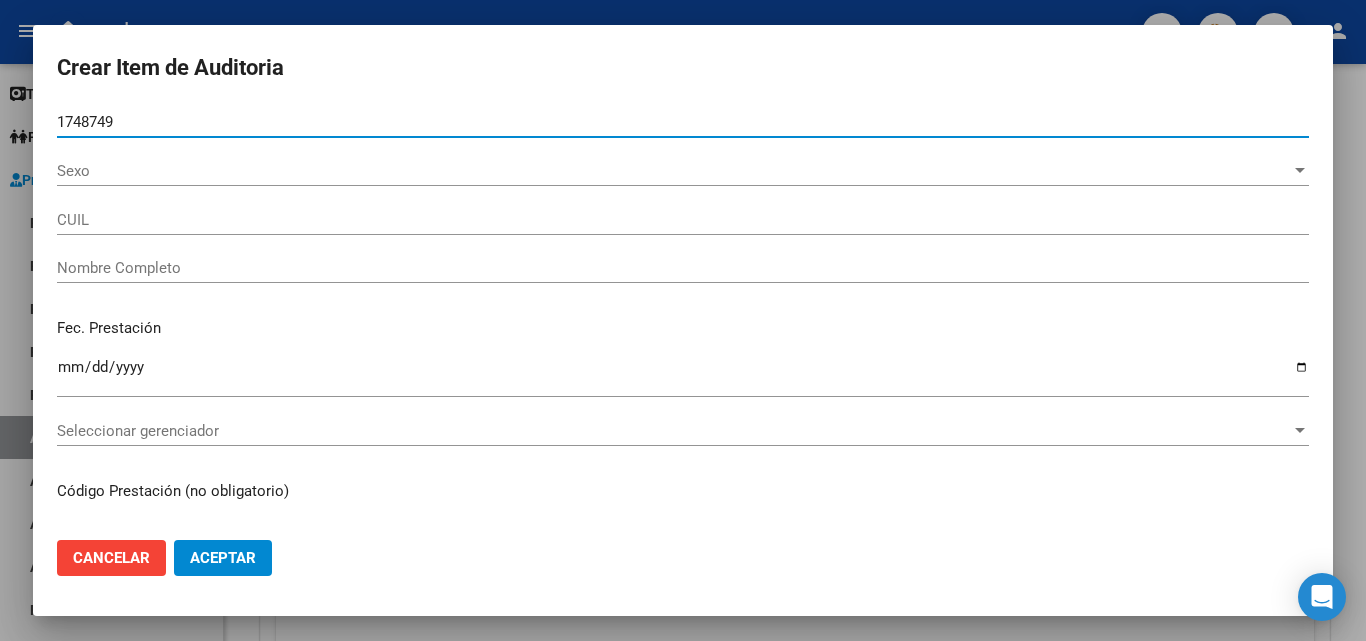 type on "17487492" 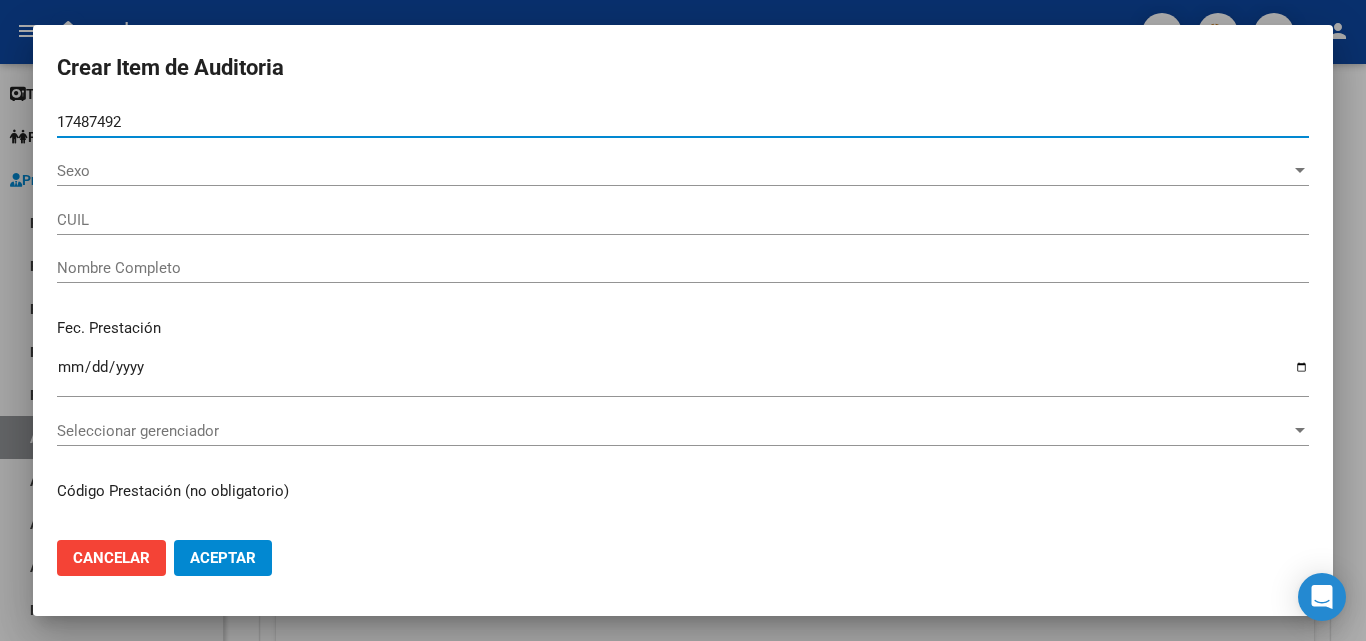type on "27174874927" 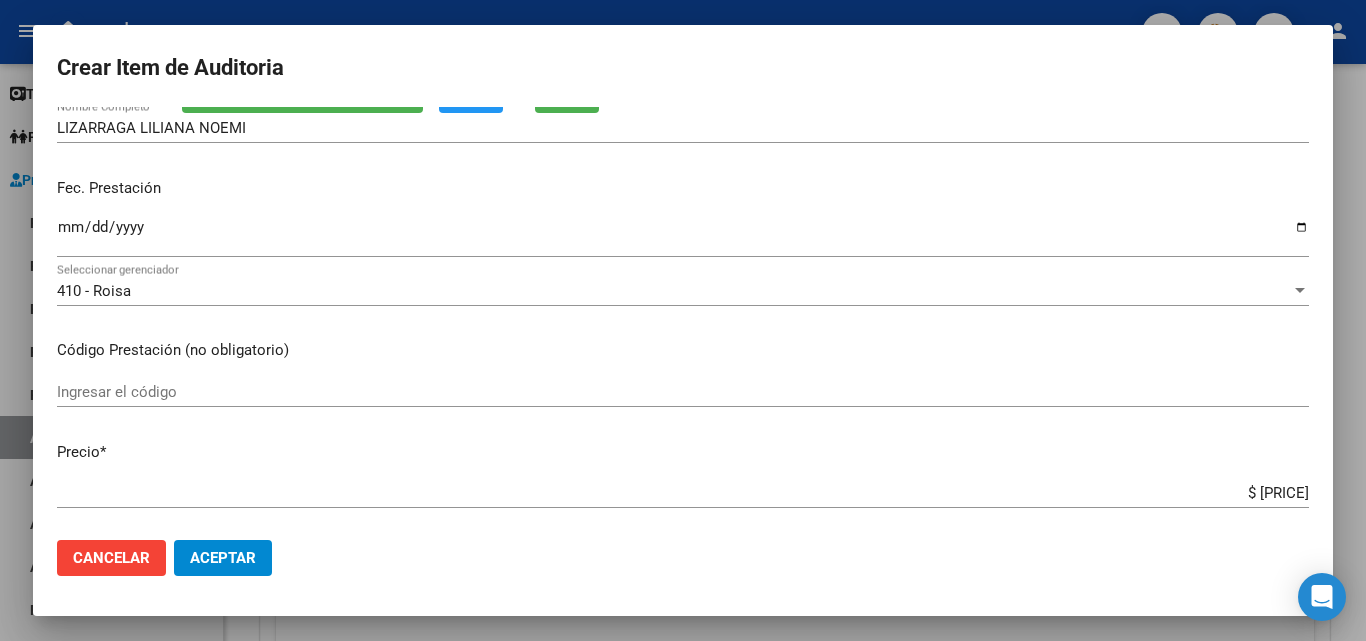 scroll, scrollTop: 200, scrollLeft: 0, axis: vertical 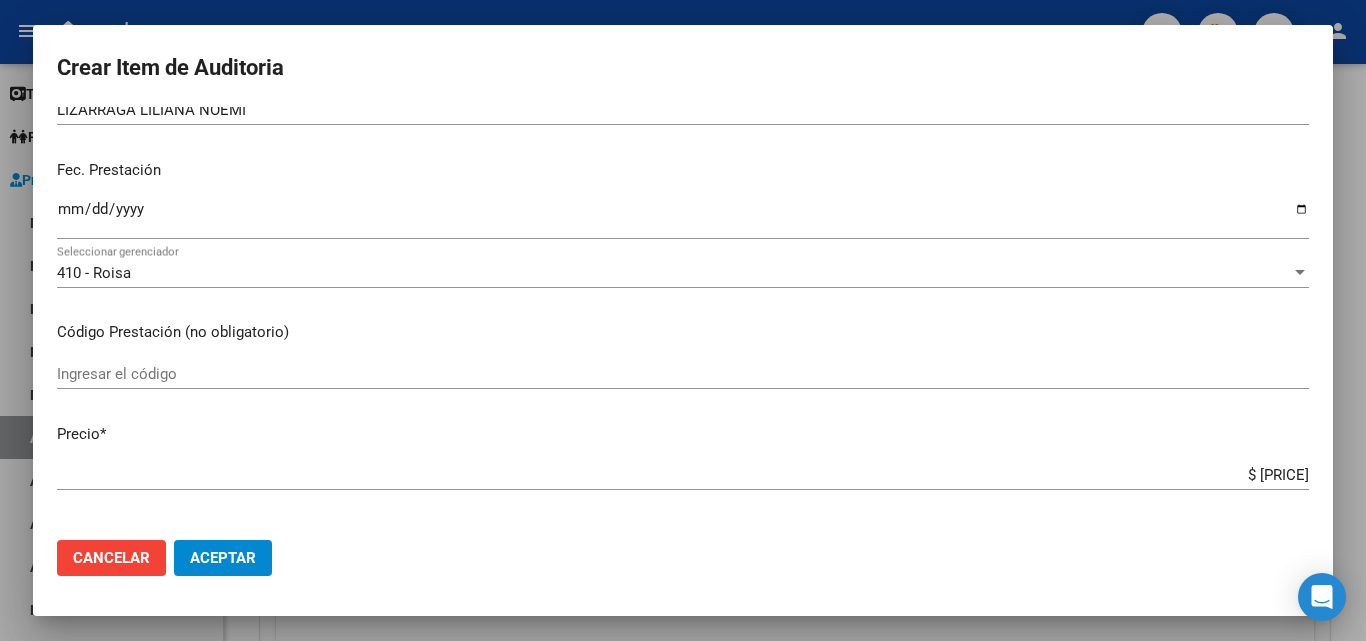 type on "17487492" 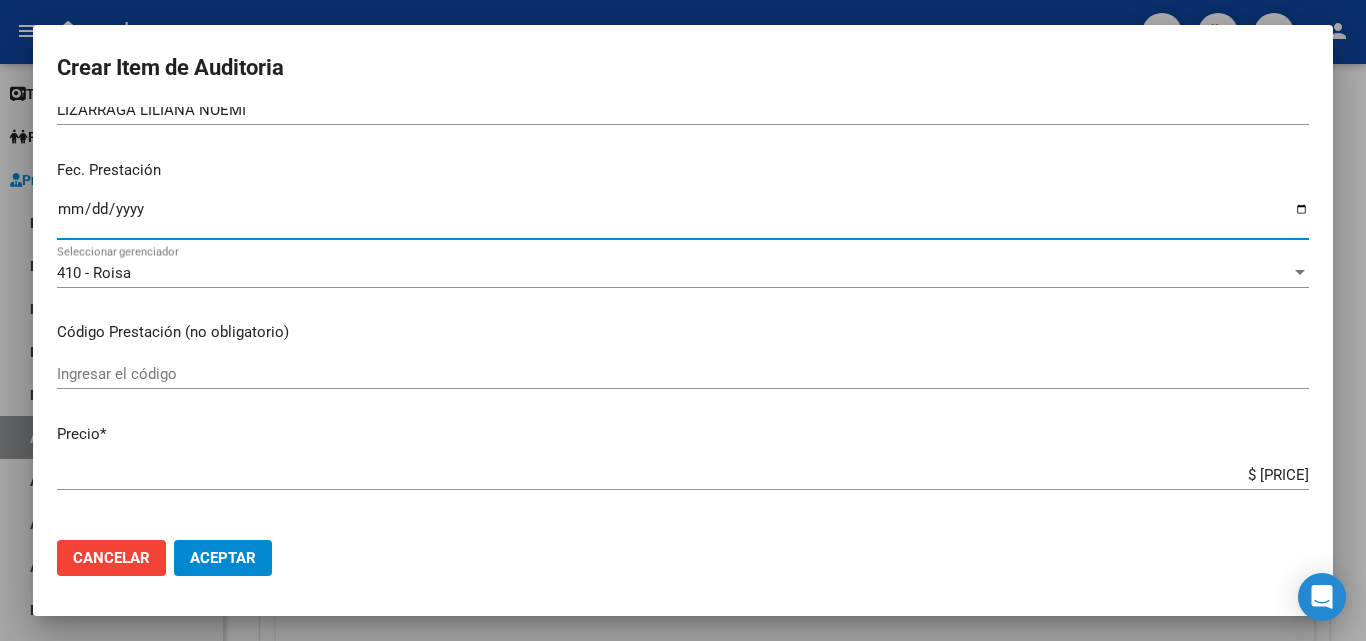 click on "Ingresar la fecha" at bounding box center [683, 217] 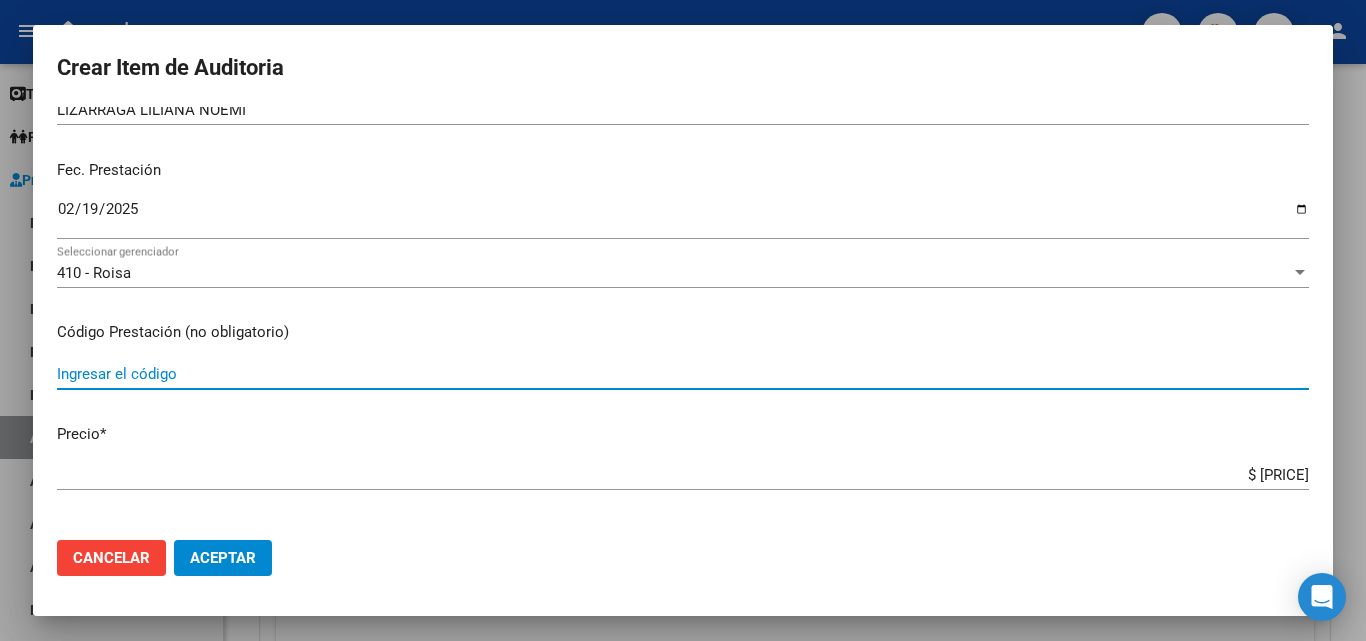 click on "Ingresar el código" at bounding box center [683, 374] 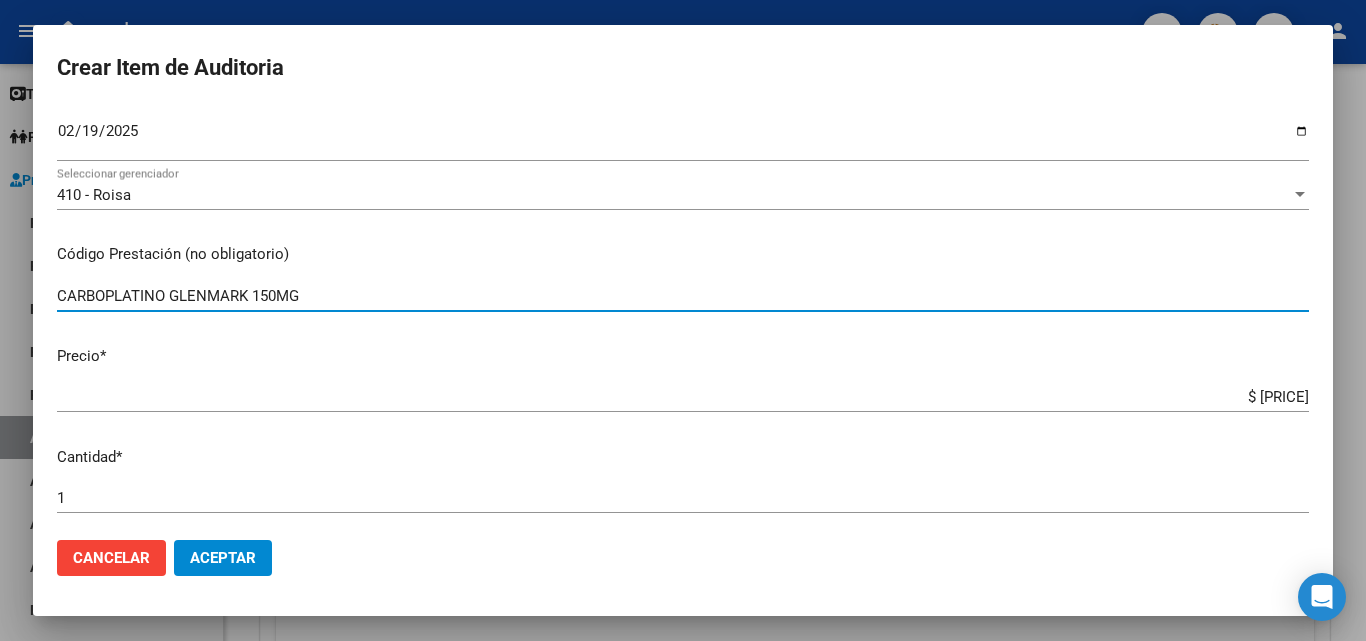 scroll, scrollTop: 300, scrollLeft: 0, axis: vertical 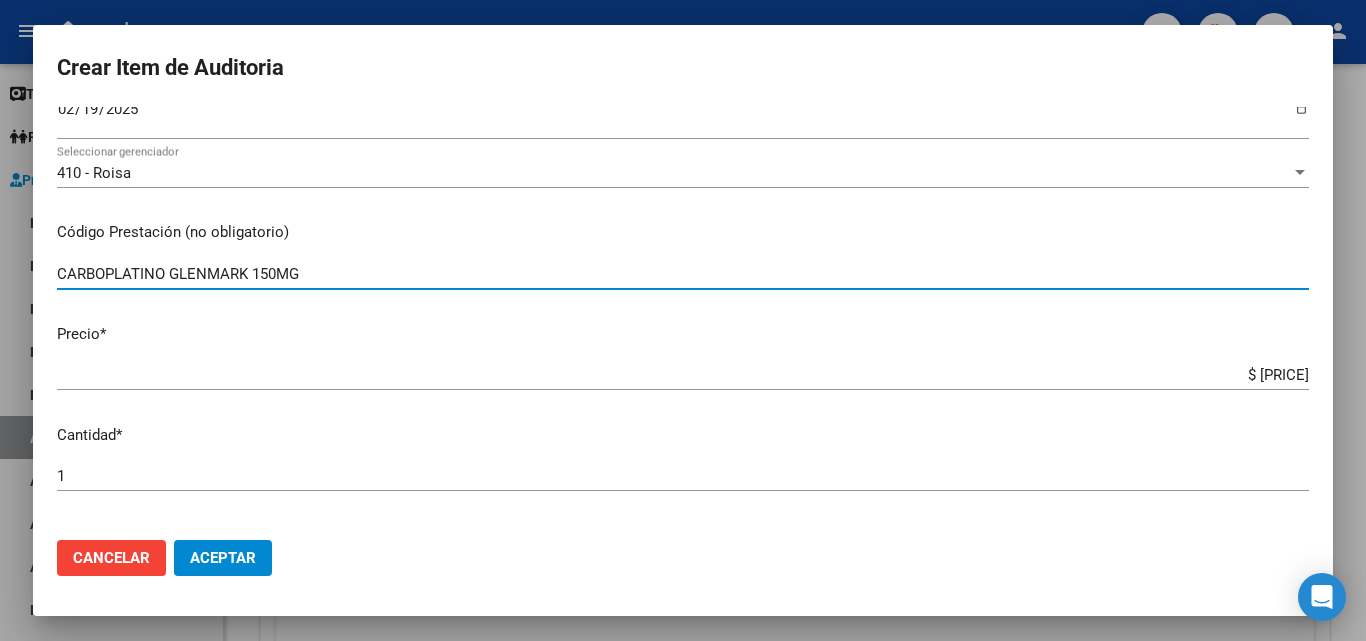 type on "CARBOPLATINO GLENMARK 150MG" 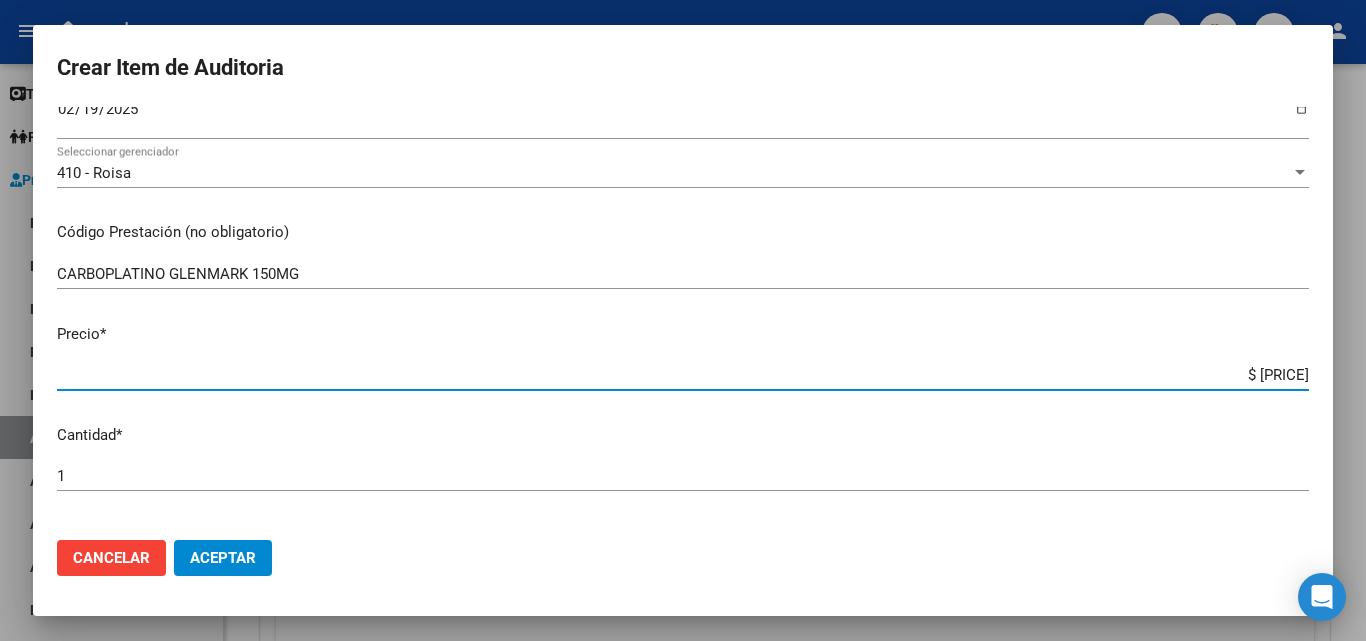 drag, startPoint x: 1190, startPoint y: 371, endPoint x: 1330, endPoint y: 372, distance: 140.00357 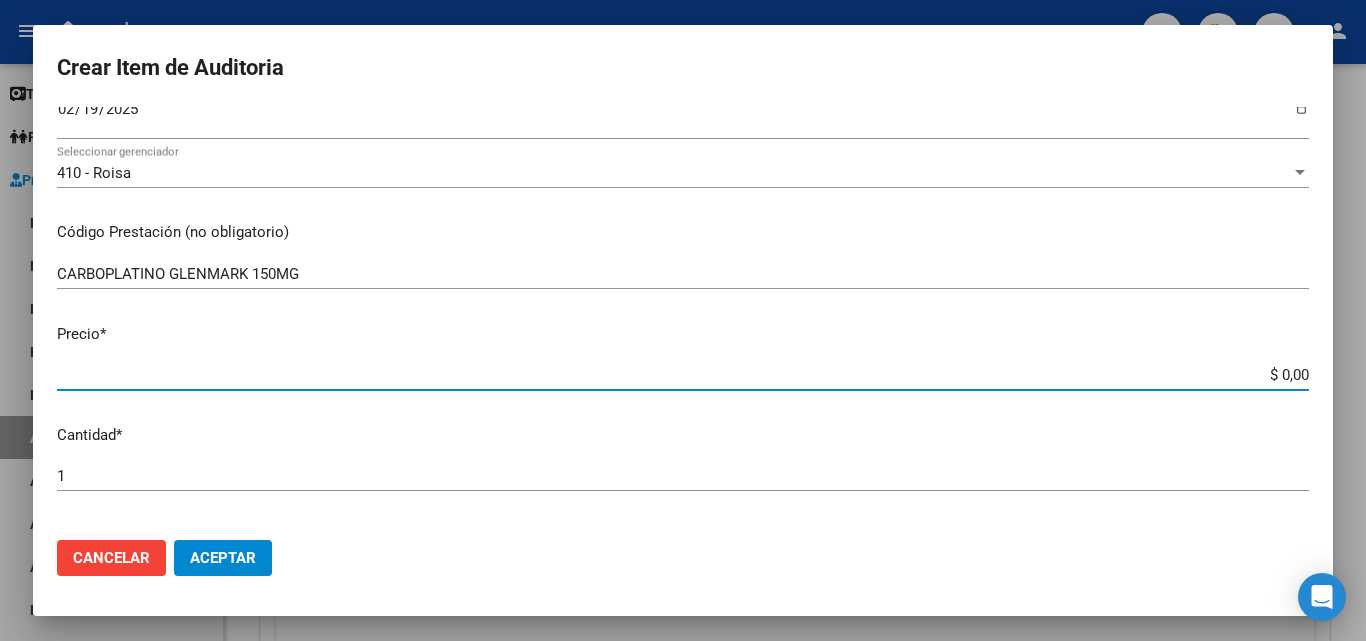 type on "$ 0,02" 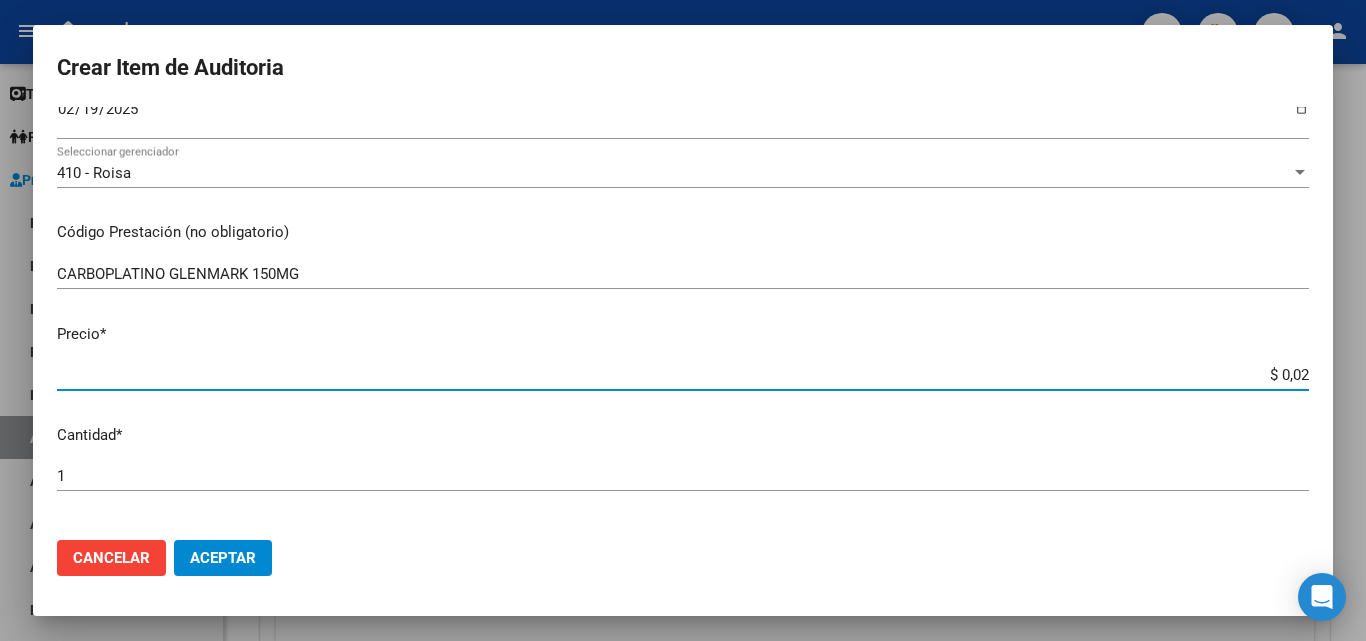 type on "$ 0,28" 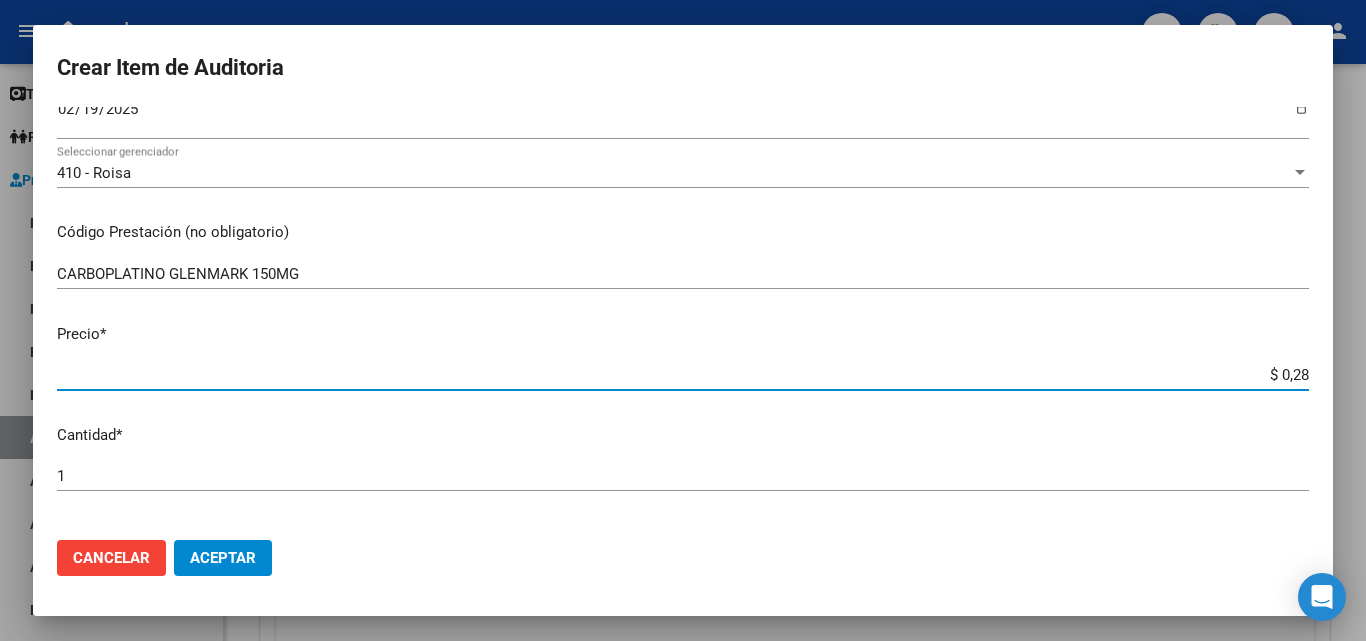 type on "$ 2,88" 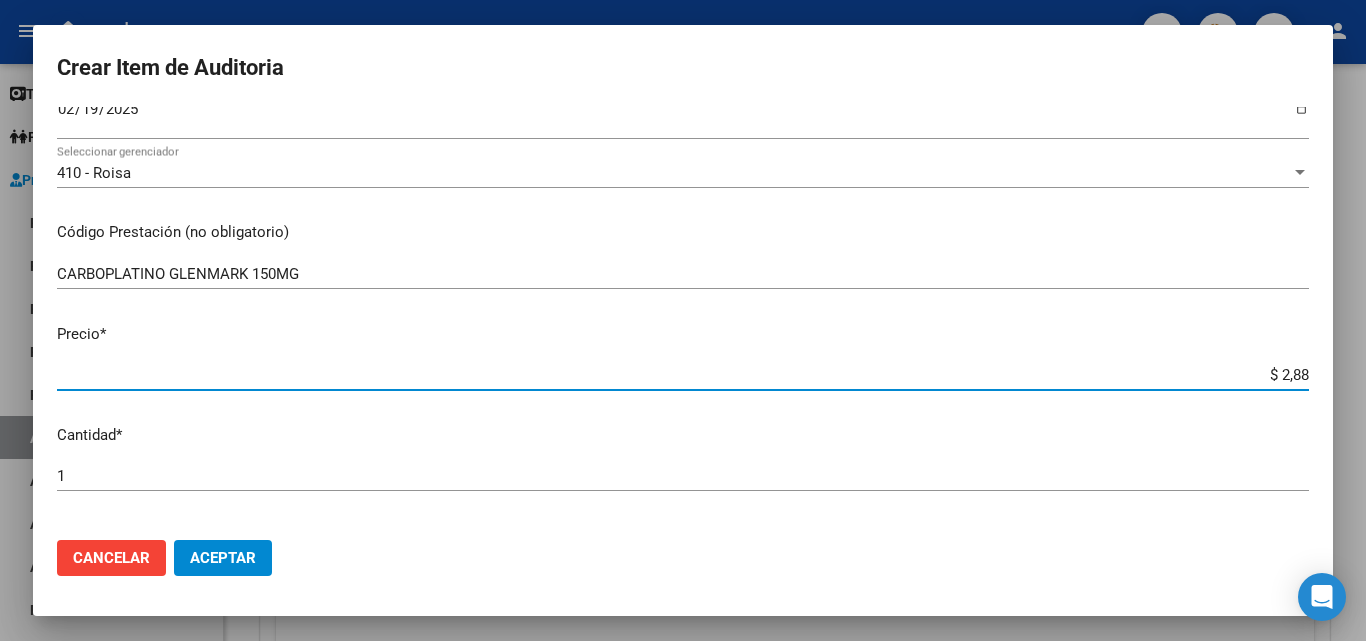 type on "$ 28,86" 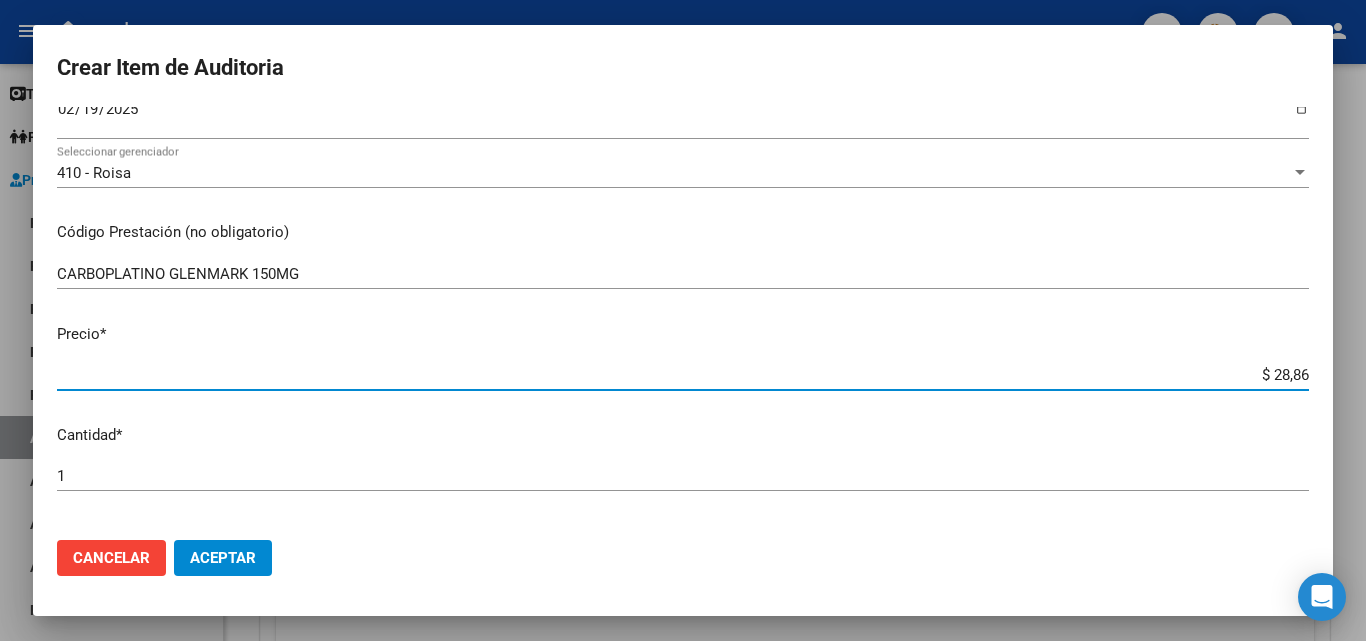 type on "$ 288,62" 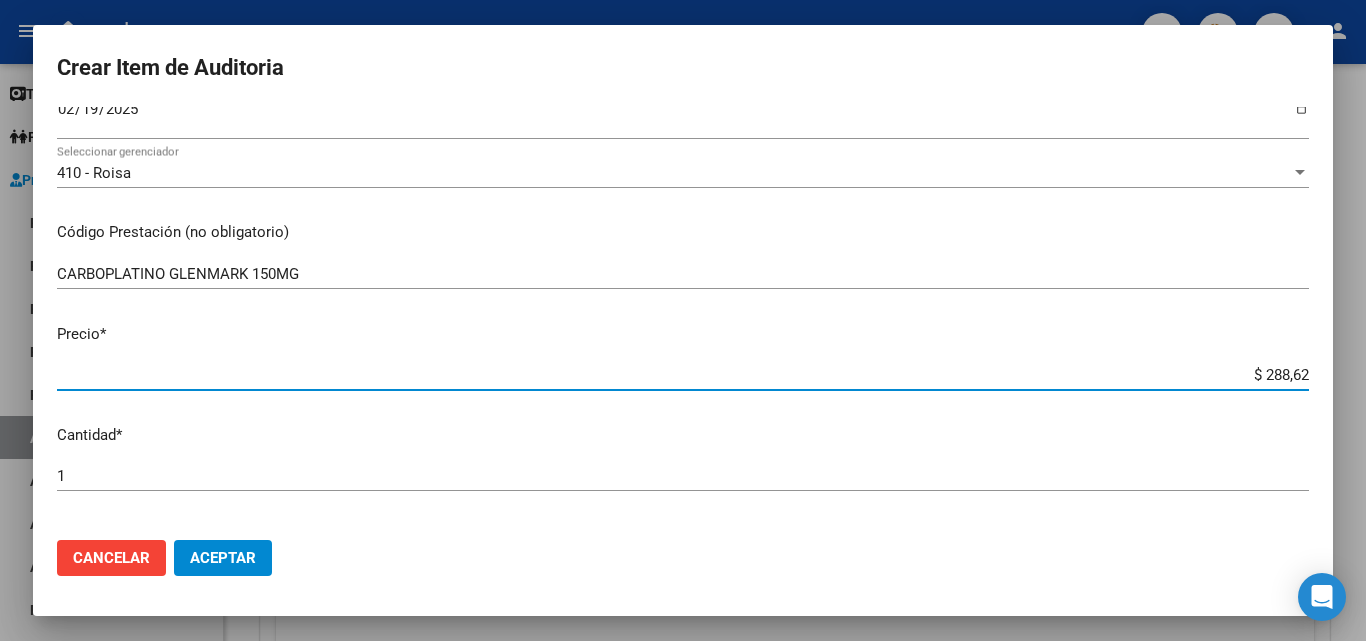 type on "$ 28,86" 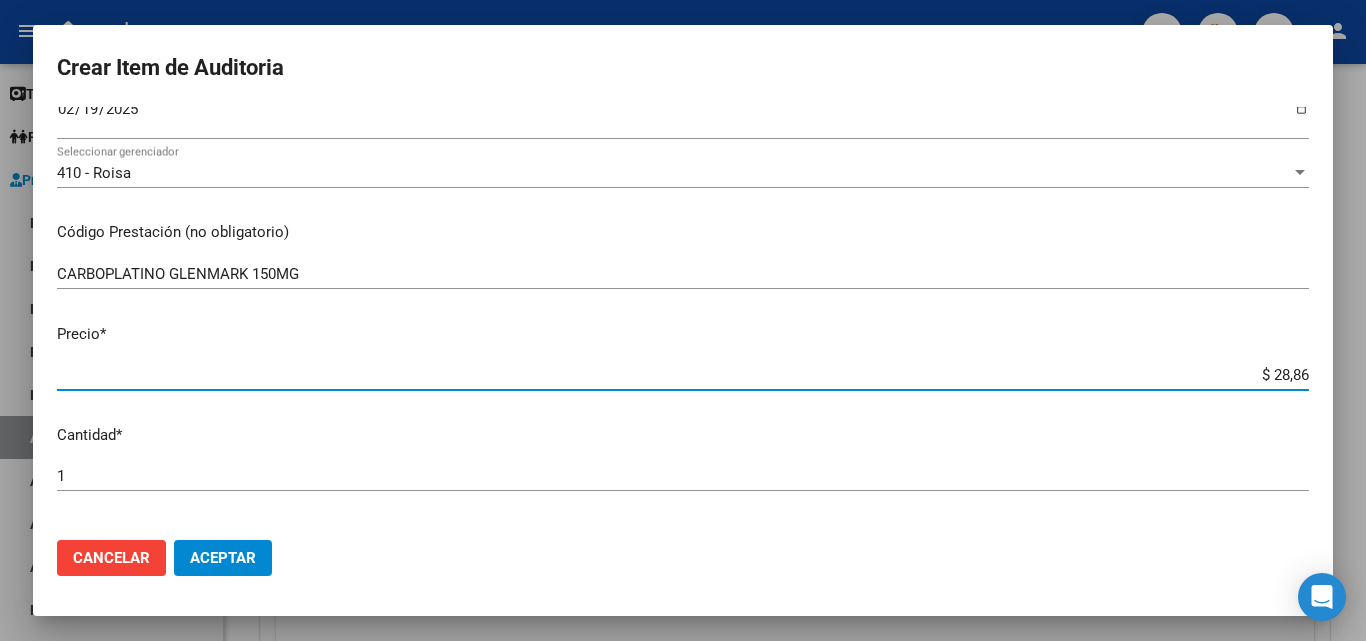 type on "$ 28,86" 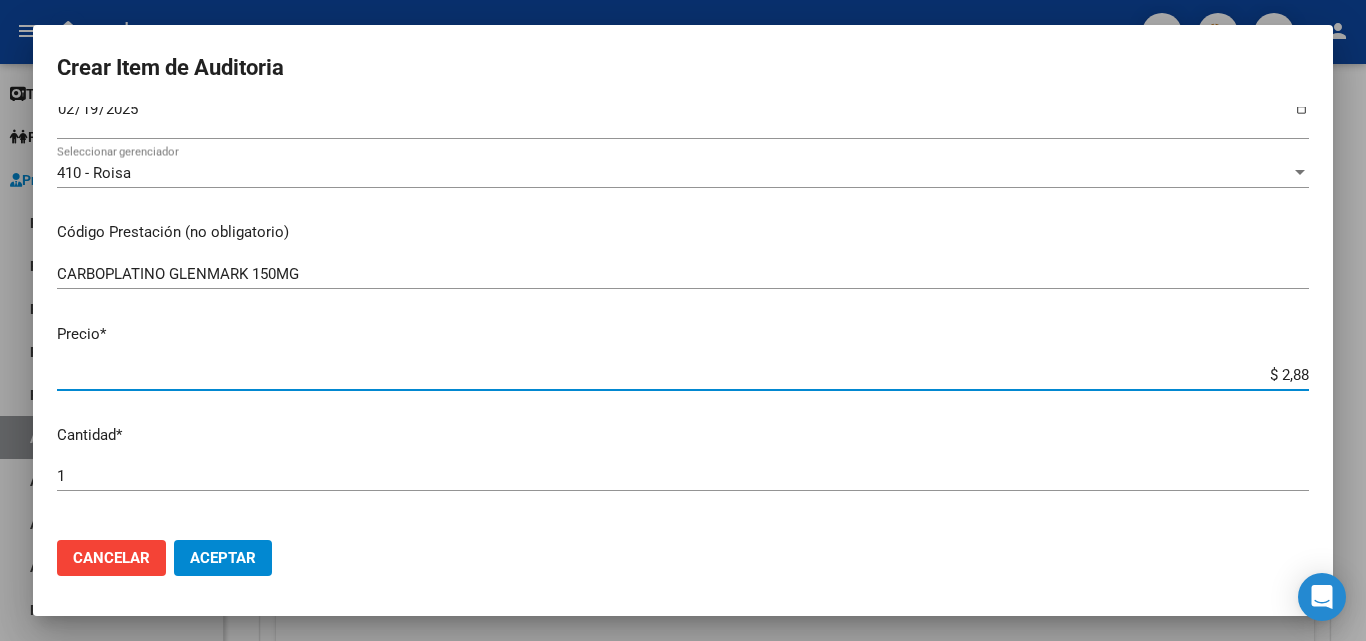 type on "$ 0,28" 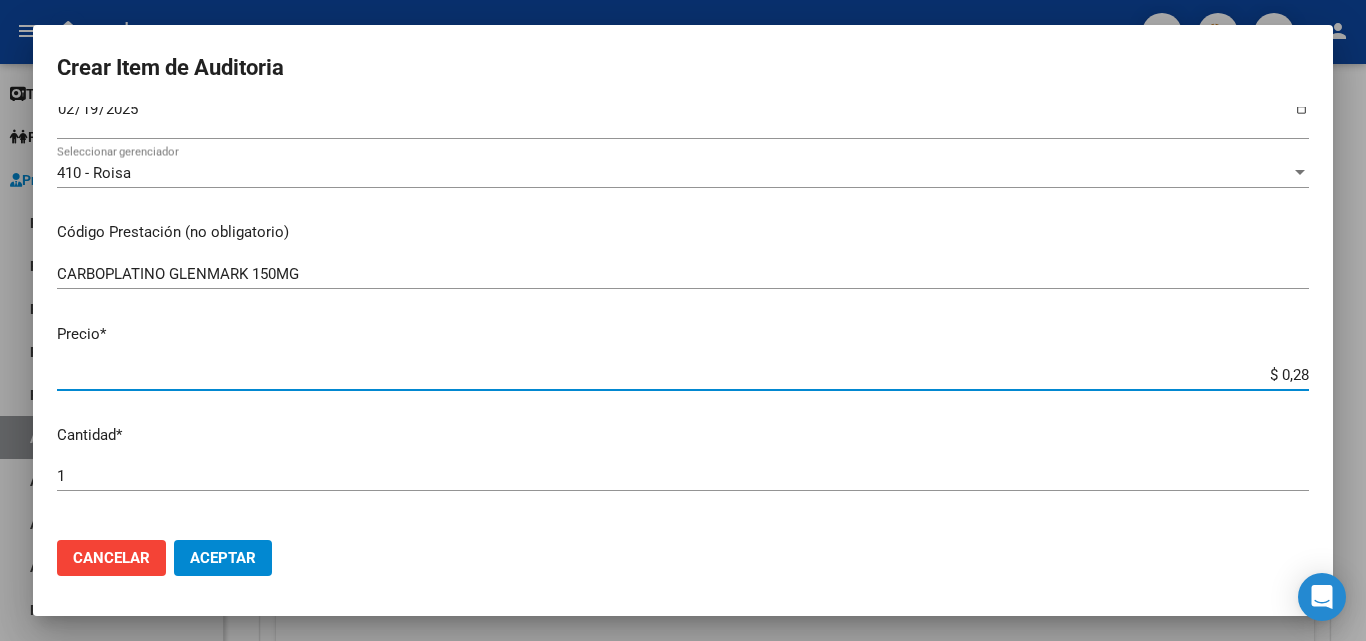 type on "$ 2,88" 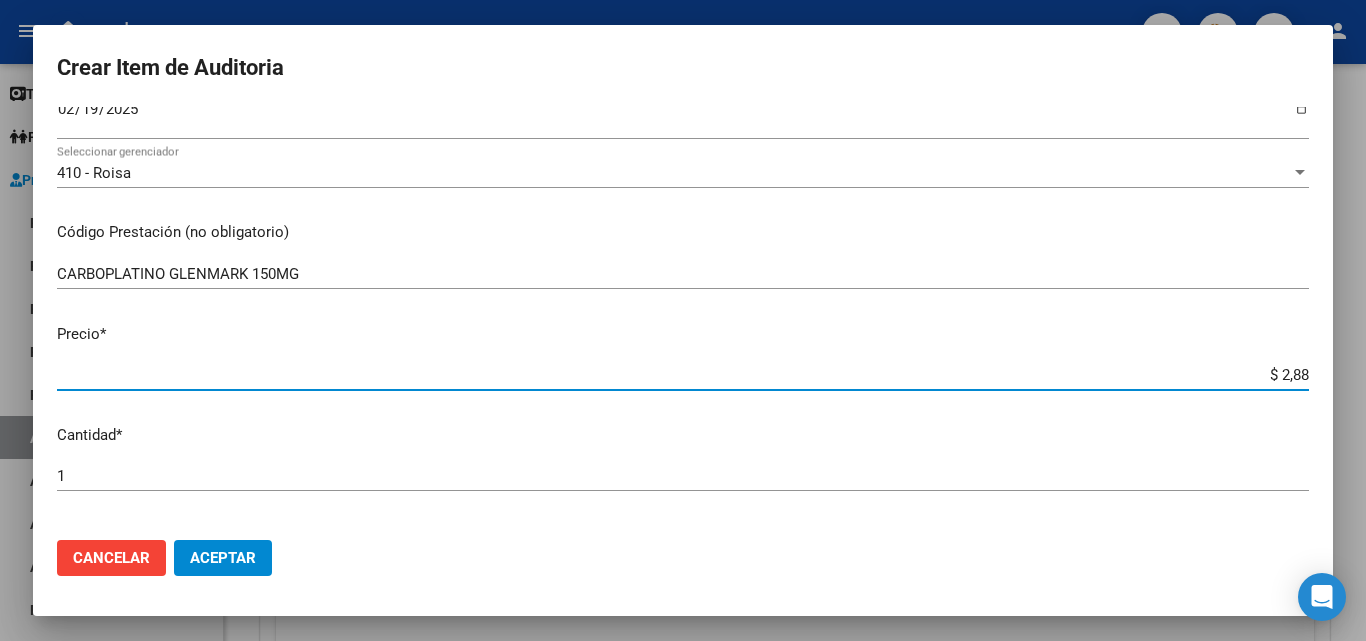 type on "$ 28,86" 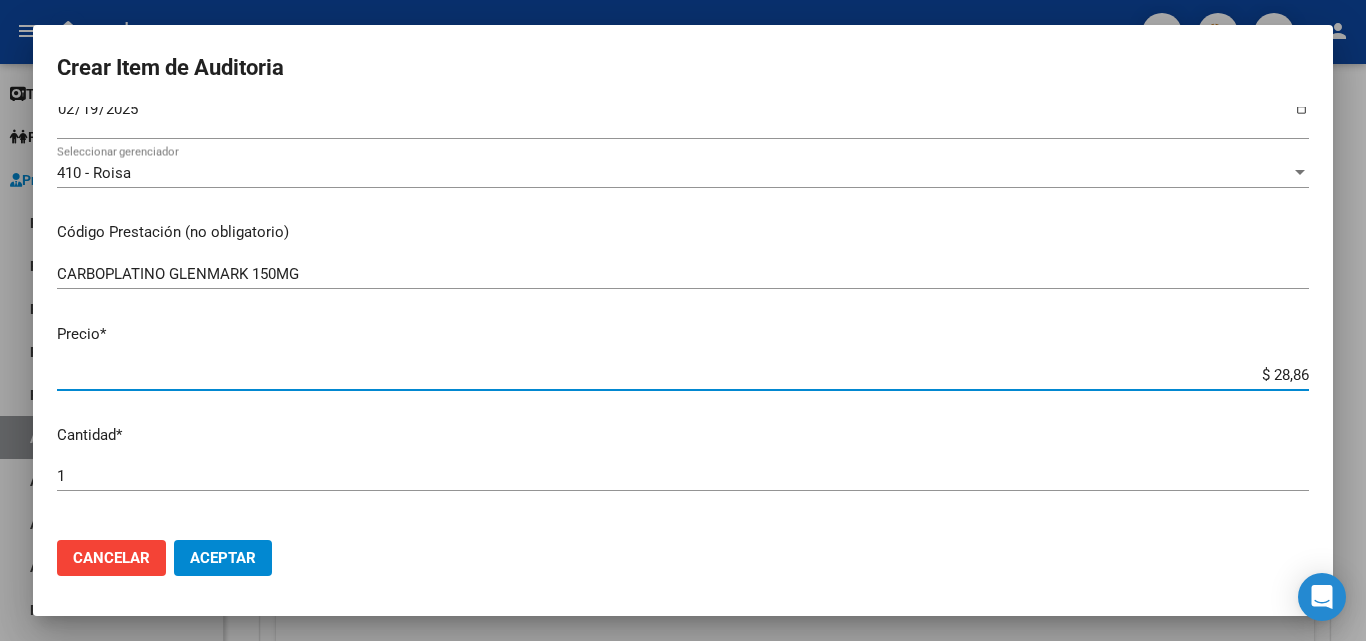 type on "$ 28,86" 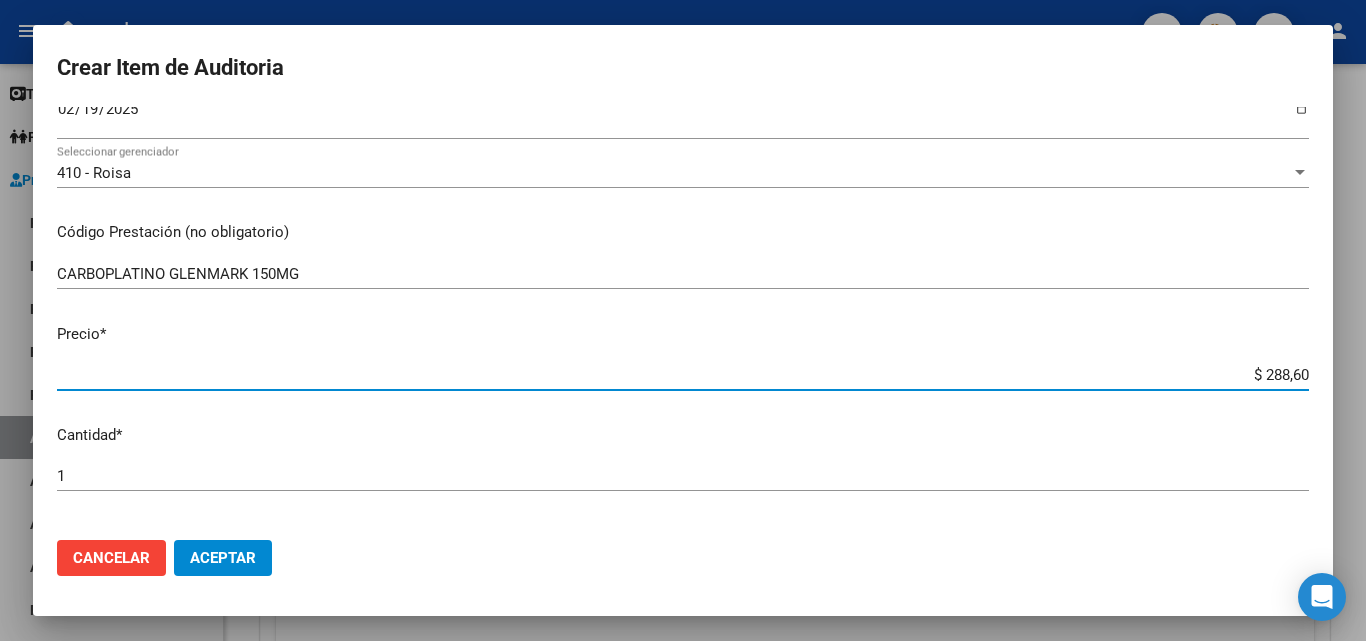 type on "$ 2.886,00" 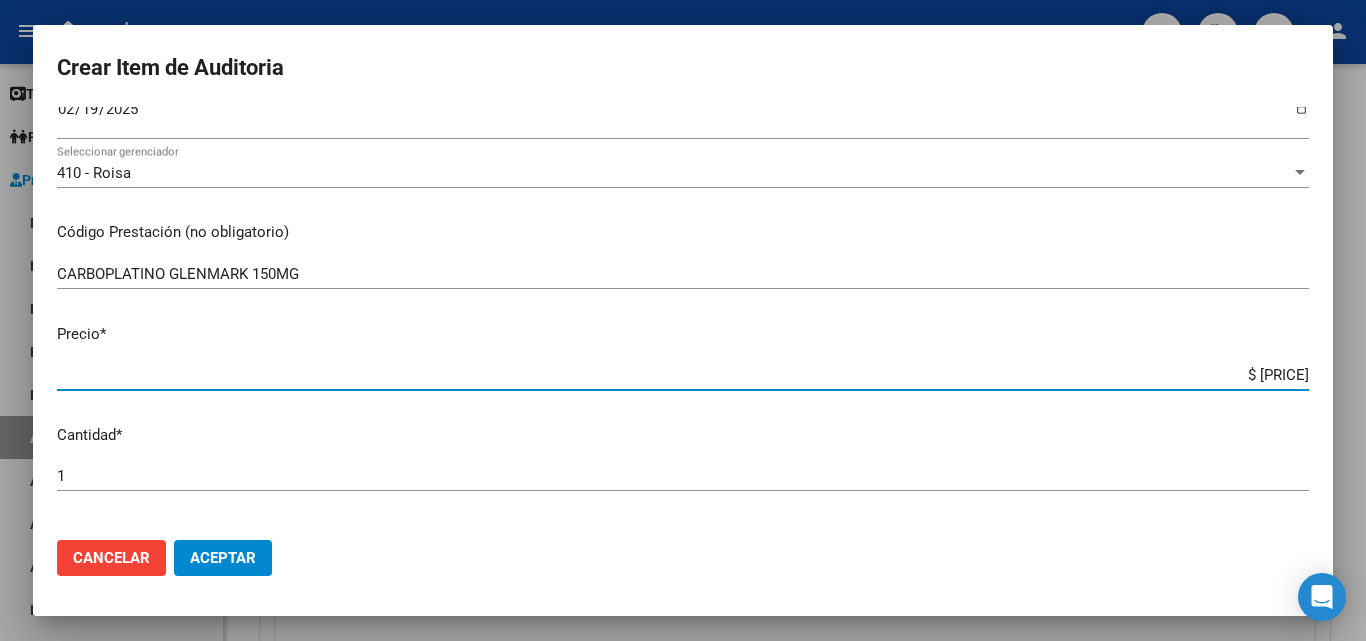 type on "$ 28.860,00" 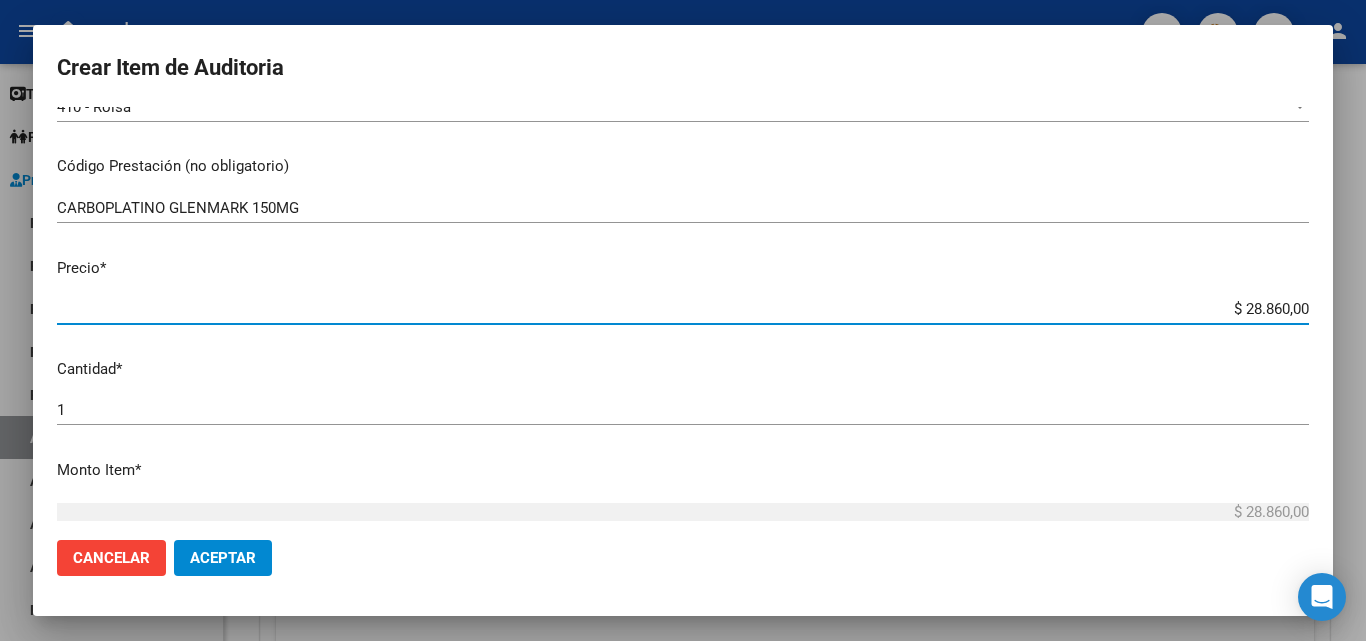 scroll, scrollTop: 400, scrollLeft: 0, axis: vertical 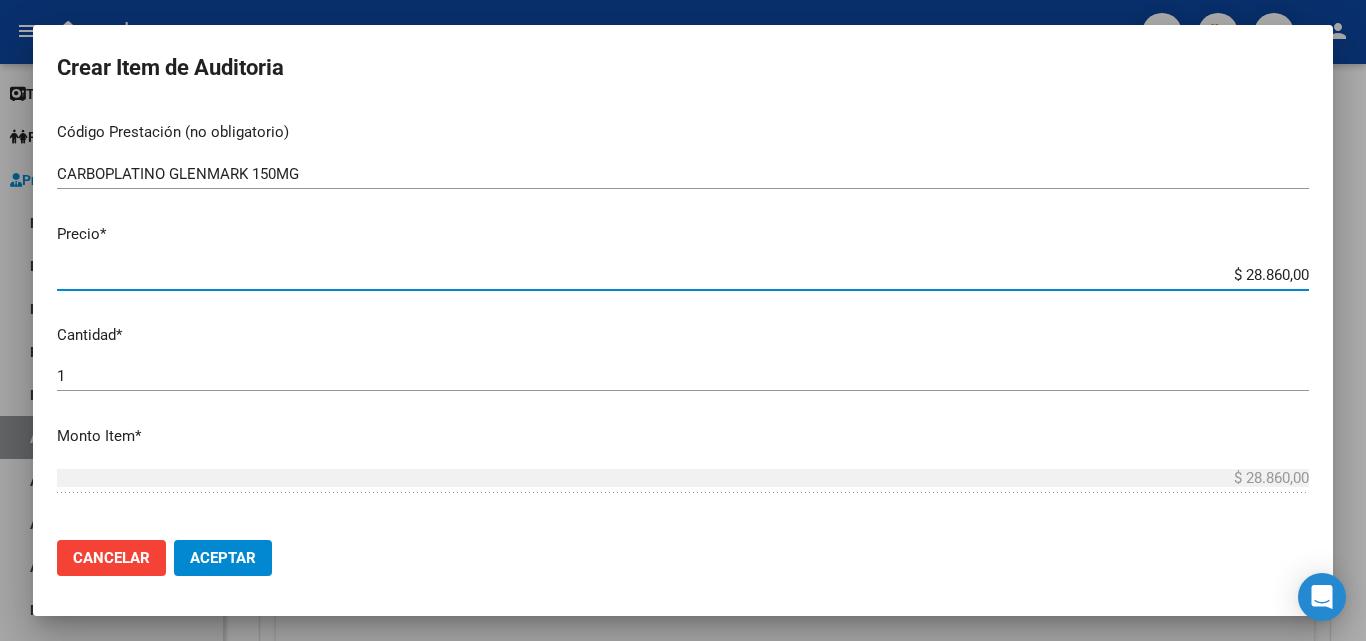 click on "1" at bounding box center (683, 376) 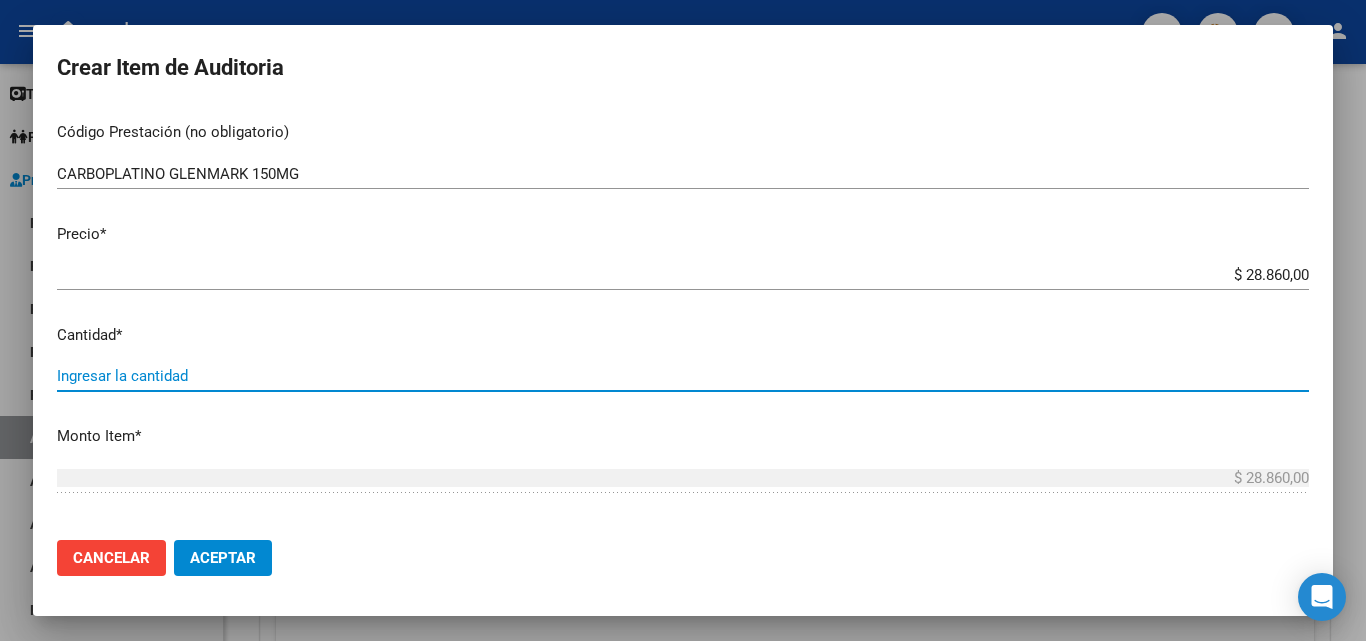 type on "4" 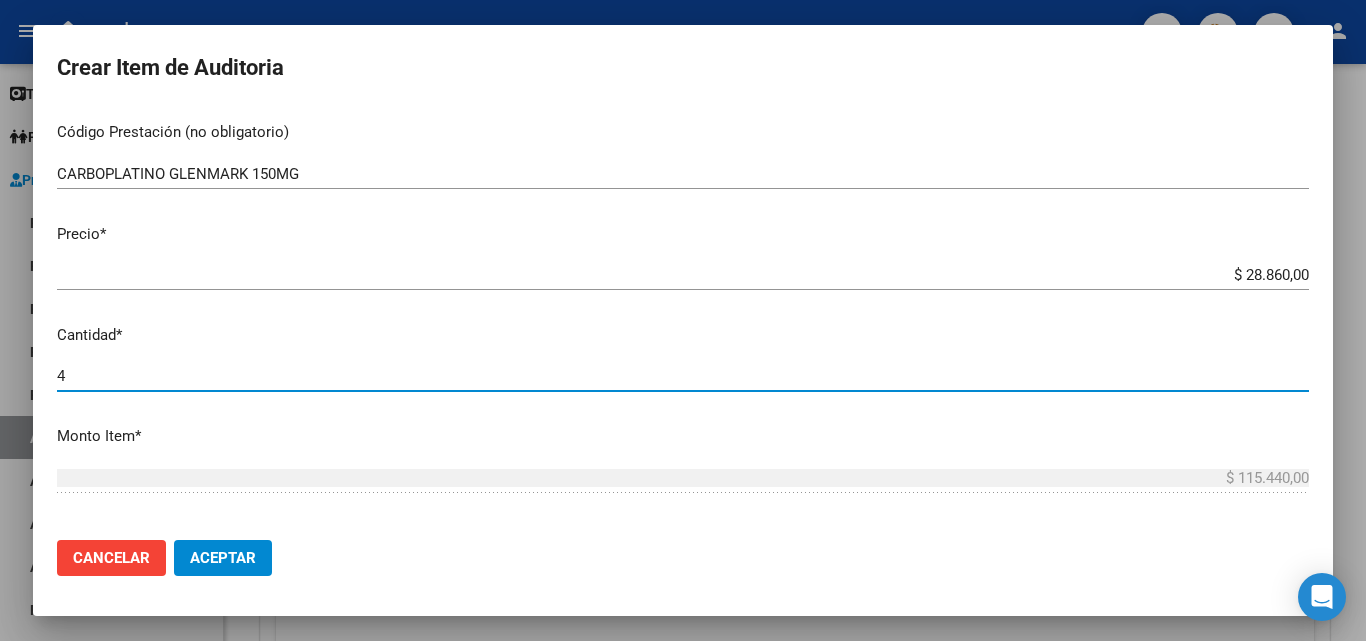 type on "4" 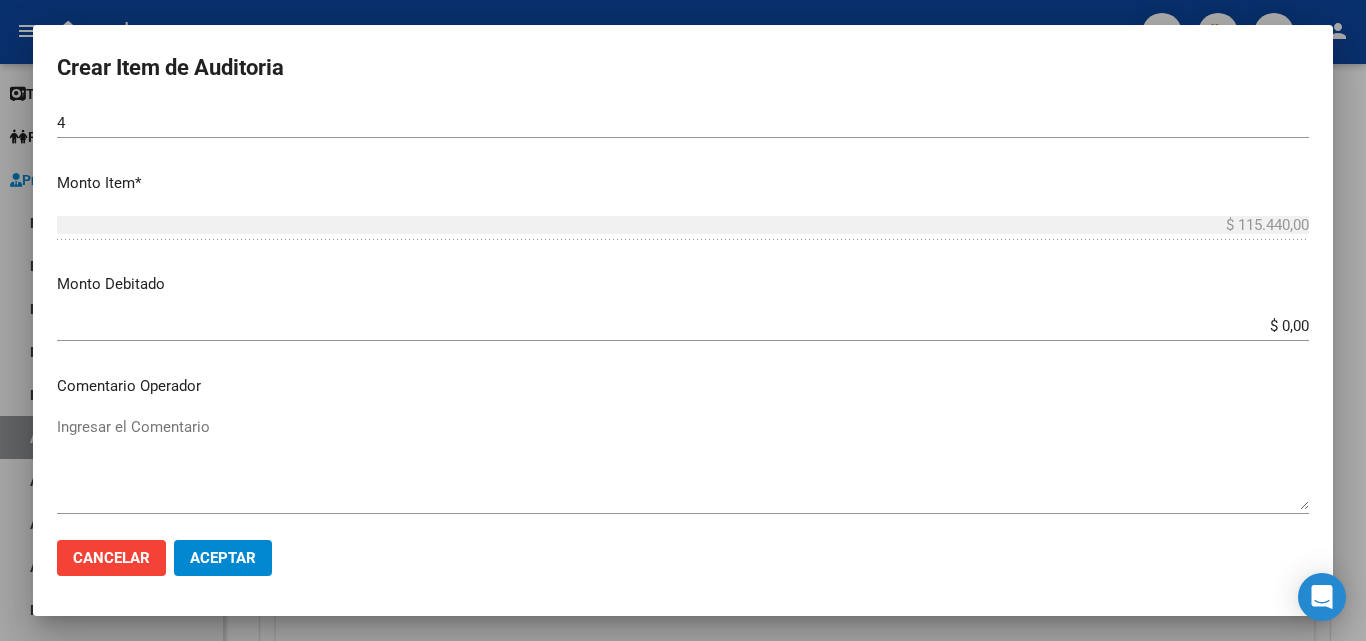 scroll, scrollTop: 700, scrollLeft: 0, axis: vertical 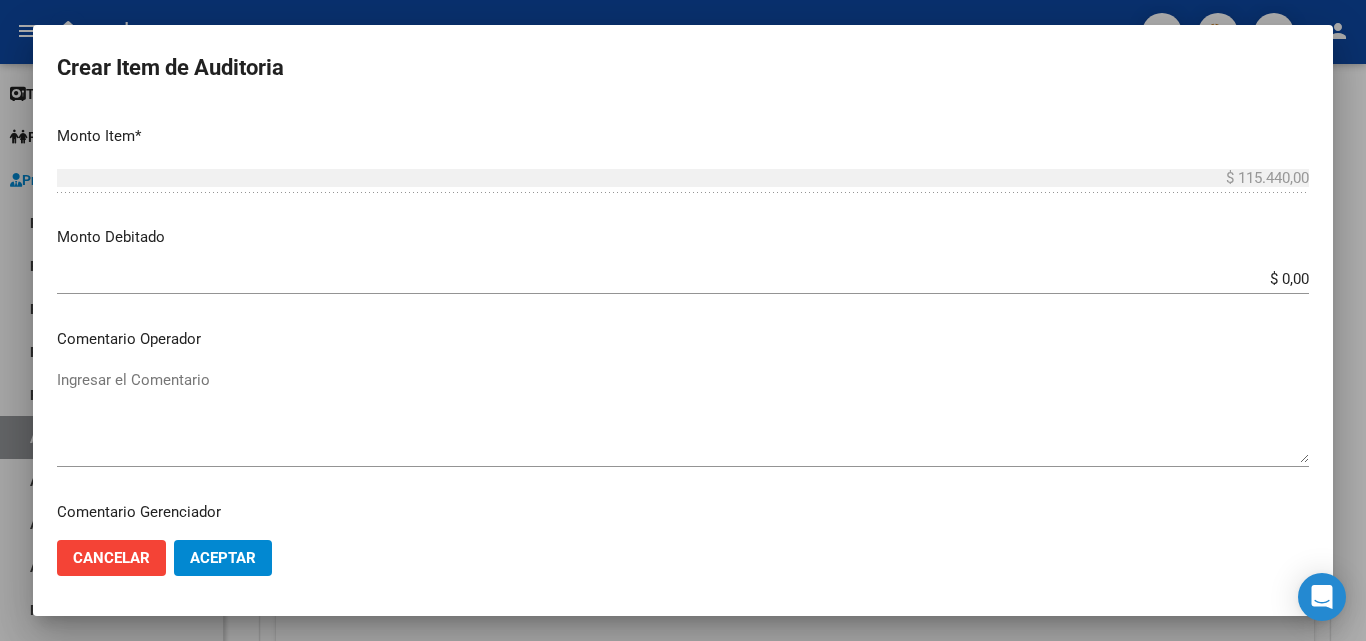 click on "Ingresar el Comentario" at bounding box center [683, 416] 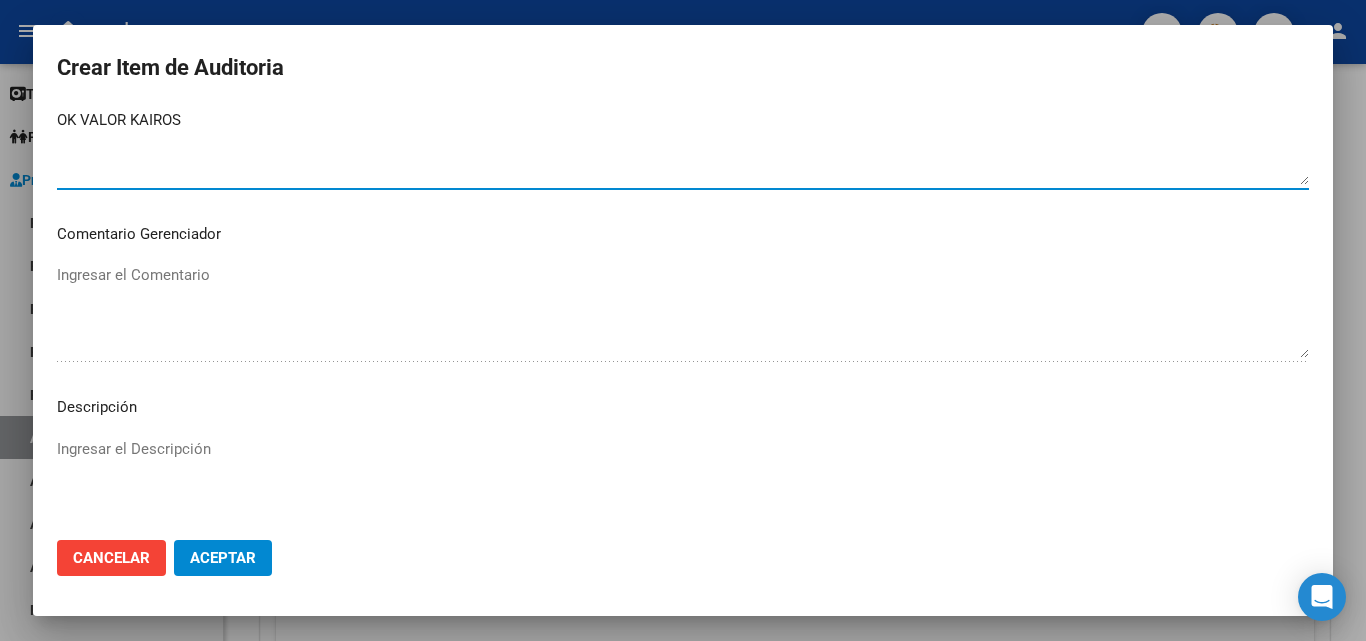 scroll, scrollTop: 1200, scrollLeft: 0, axis: vertical 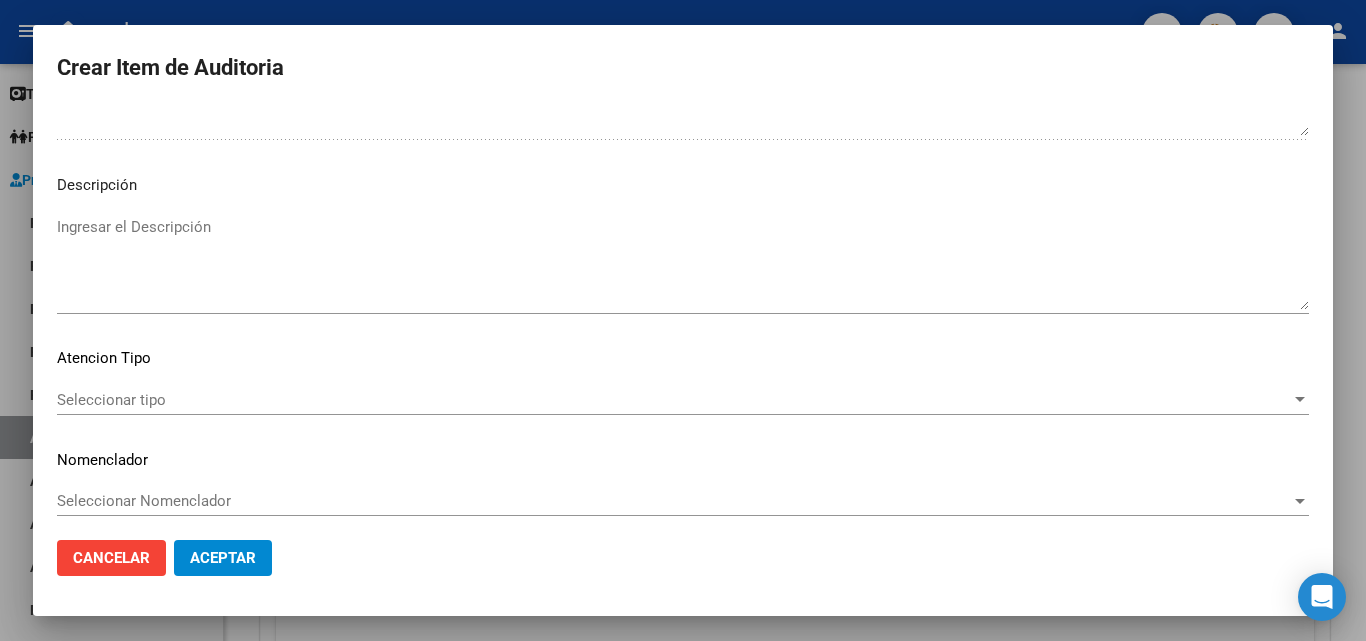 type on "FALTA TRAZA
OK VALOR KAIROS" 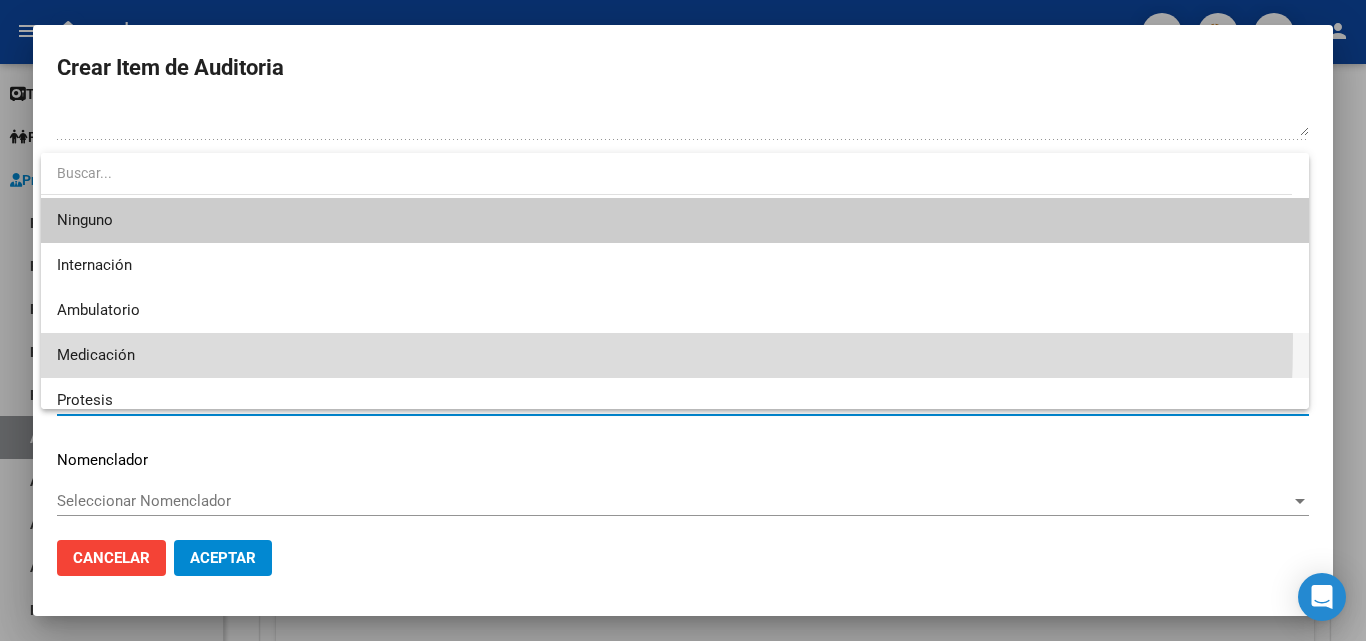 click on "Medicación" at bounding box center (675, 355) 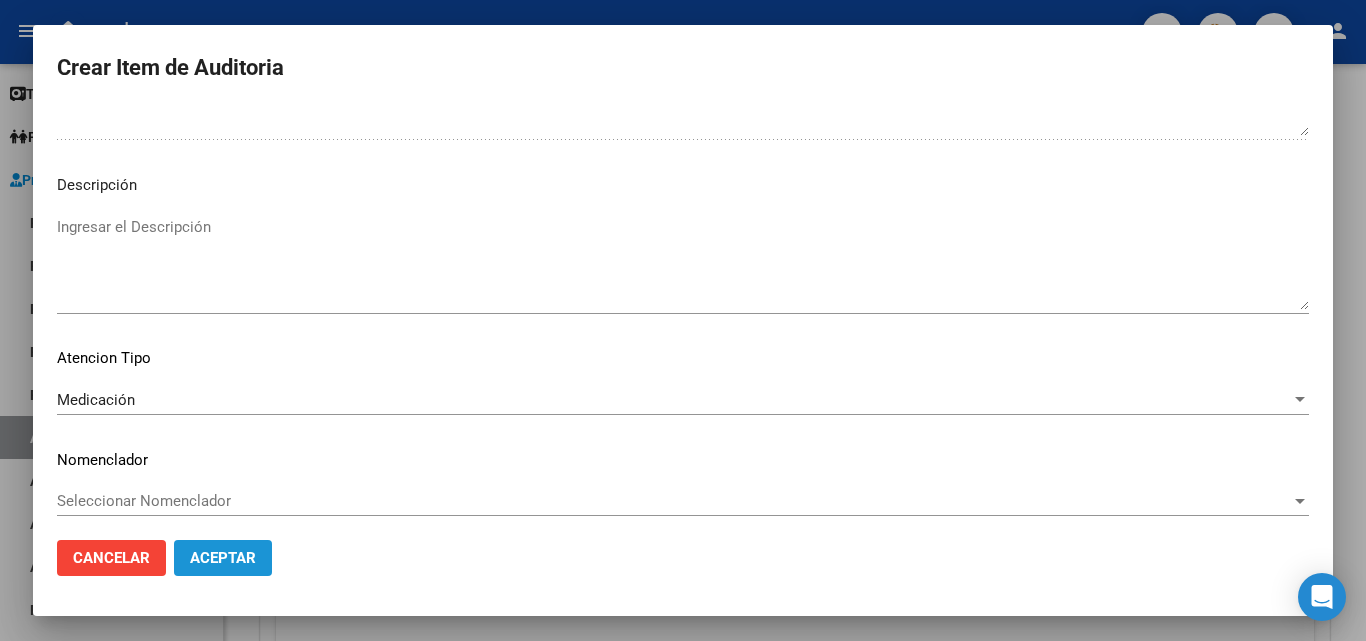 click on "Aceptar" 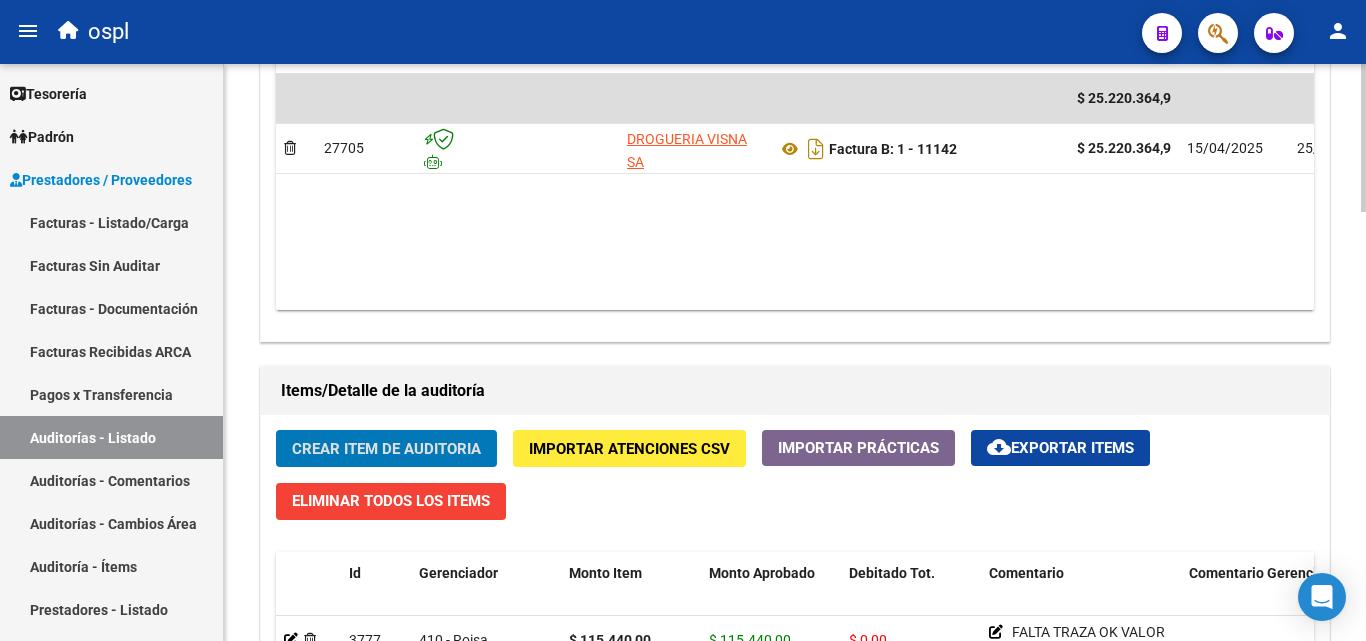 scroll, scrollTop: 1101, scrollLeft: 0, axis: vertical 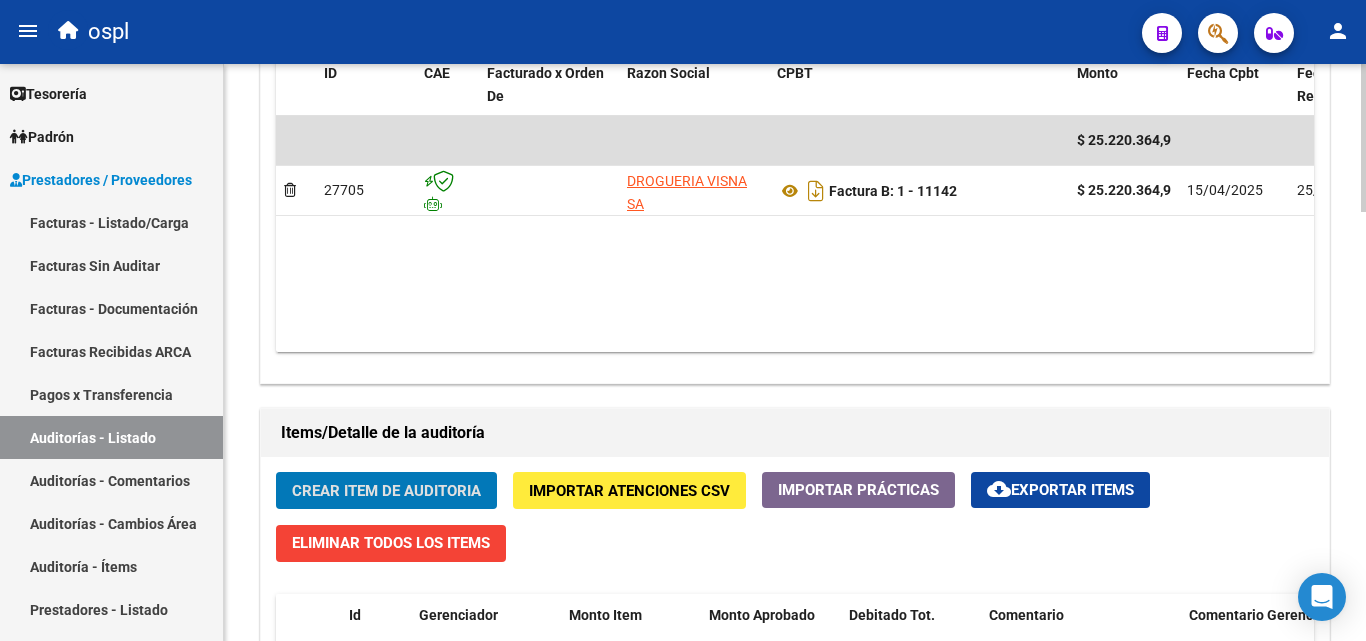 click on "Crear Item de Auditoria" 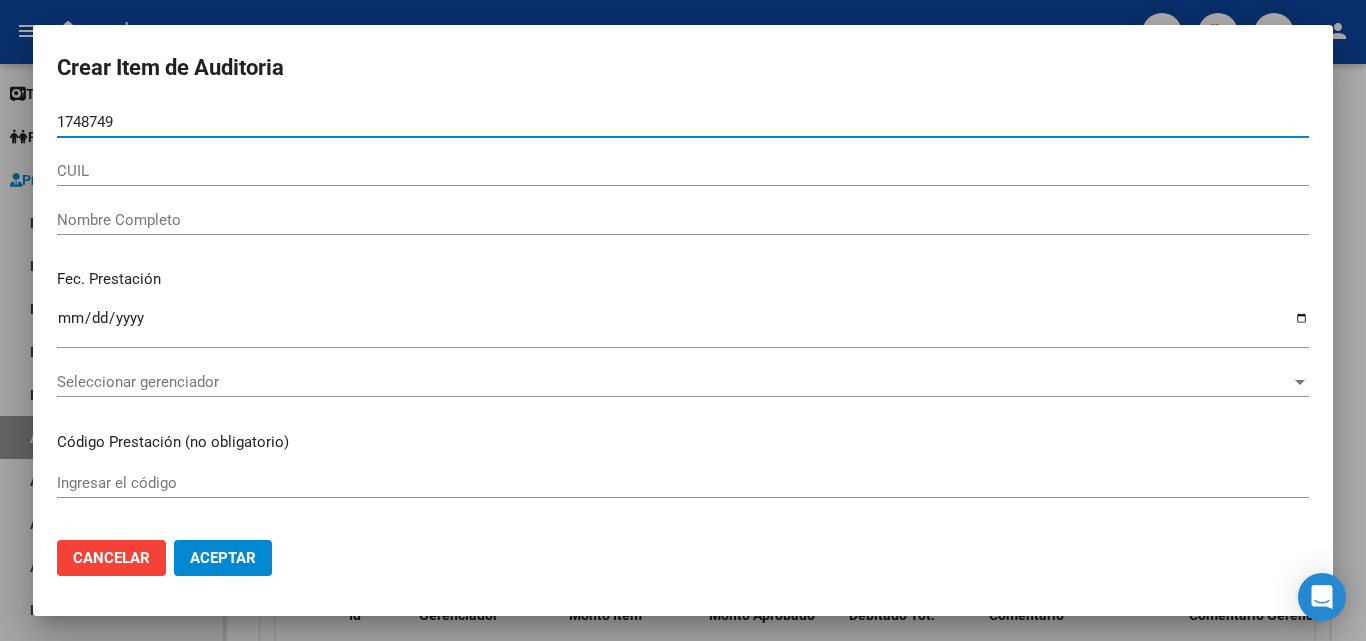type on "17487492" 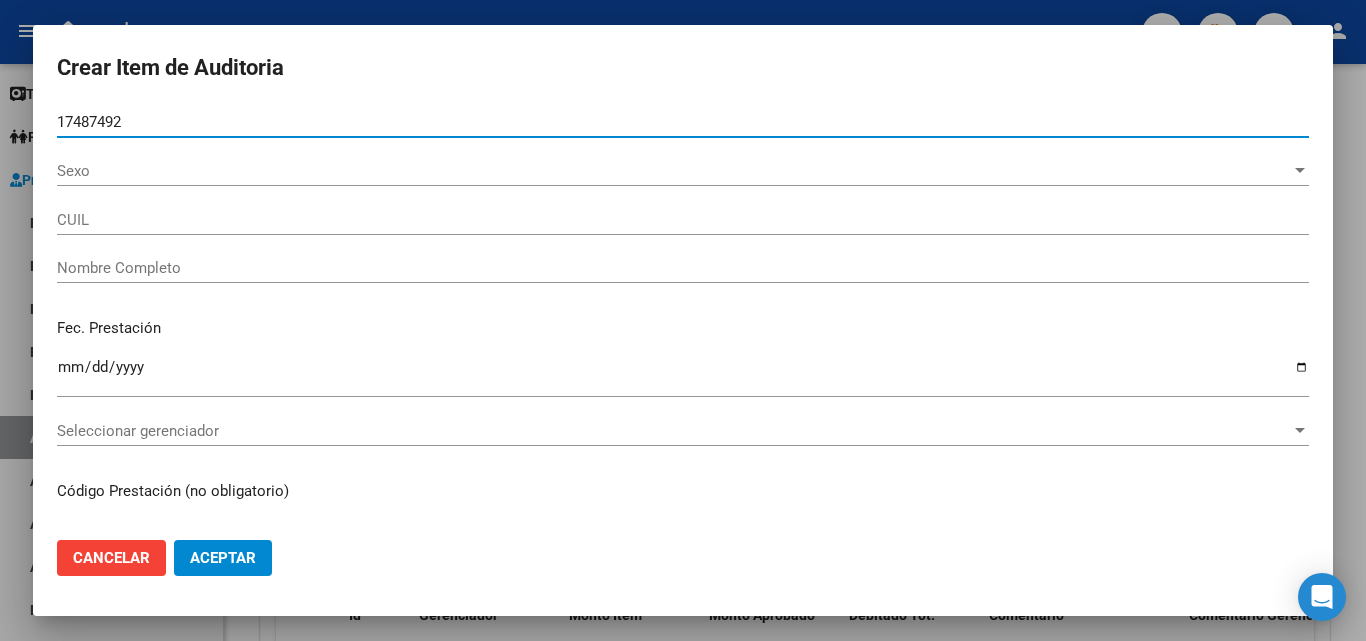 type on "27174874927" 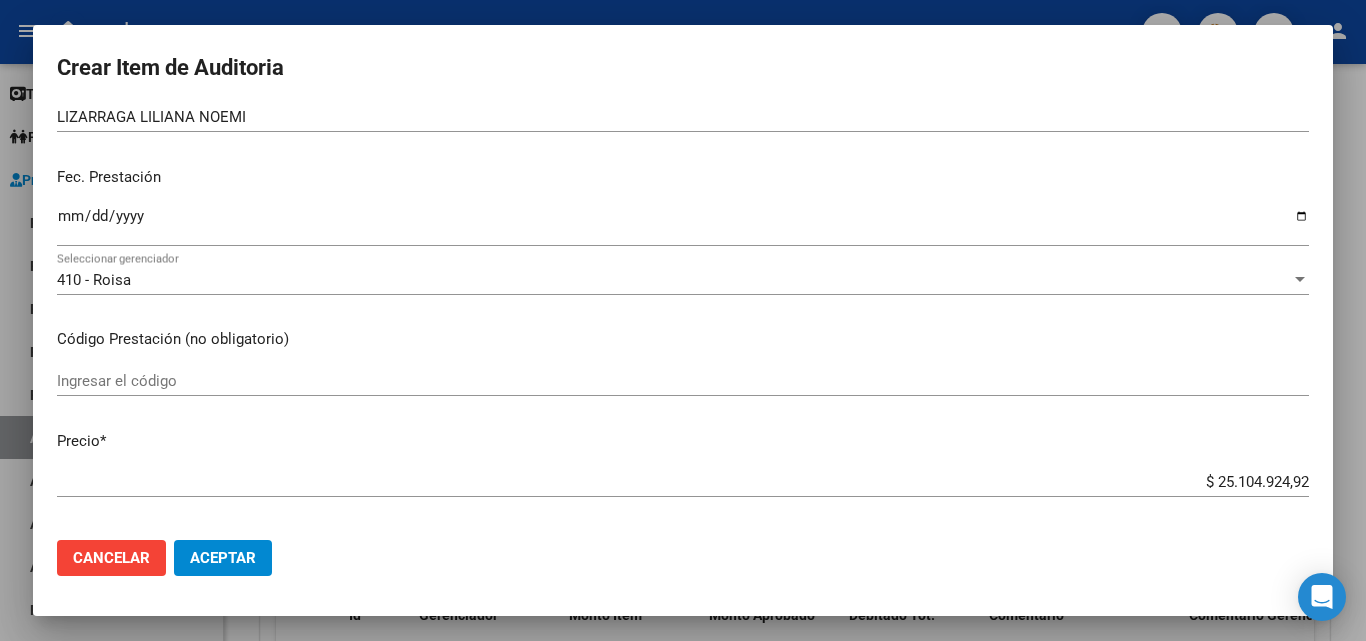 scroll, scrollTop: 200, scrollLeft: 0, axis: vertical 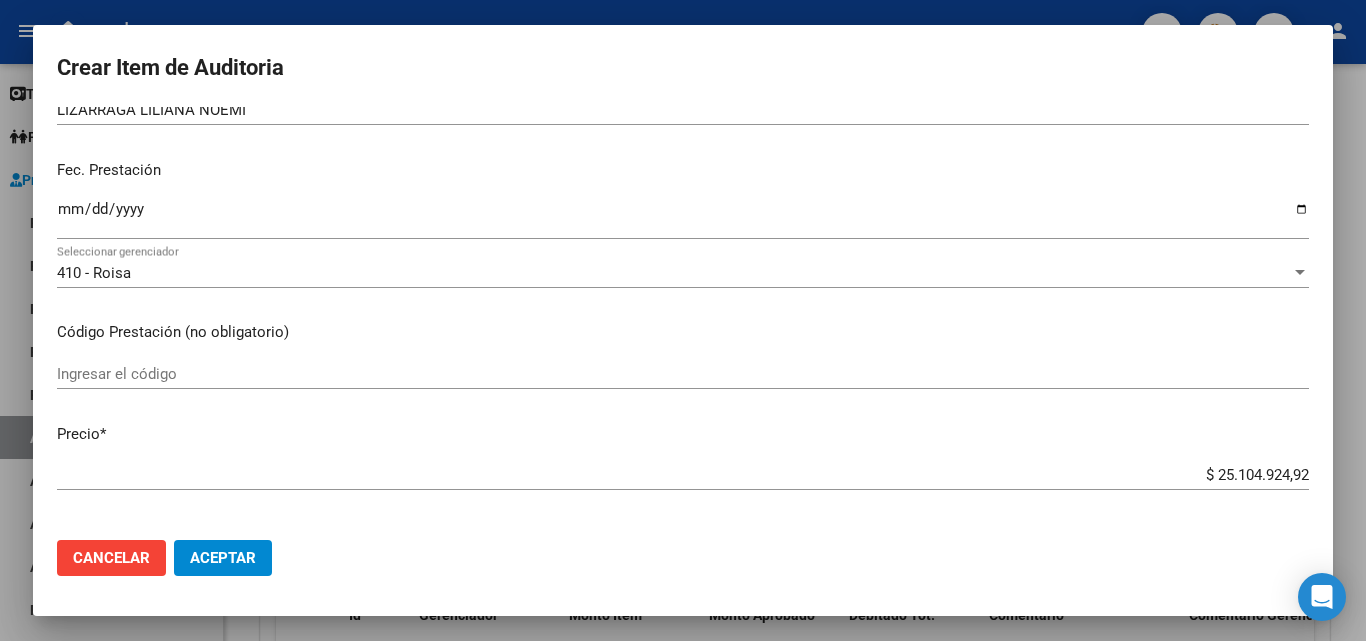type on "17487492" 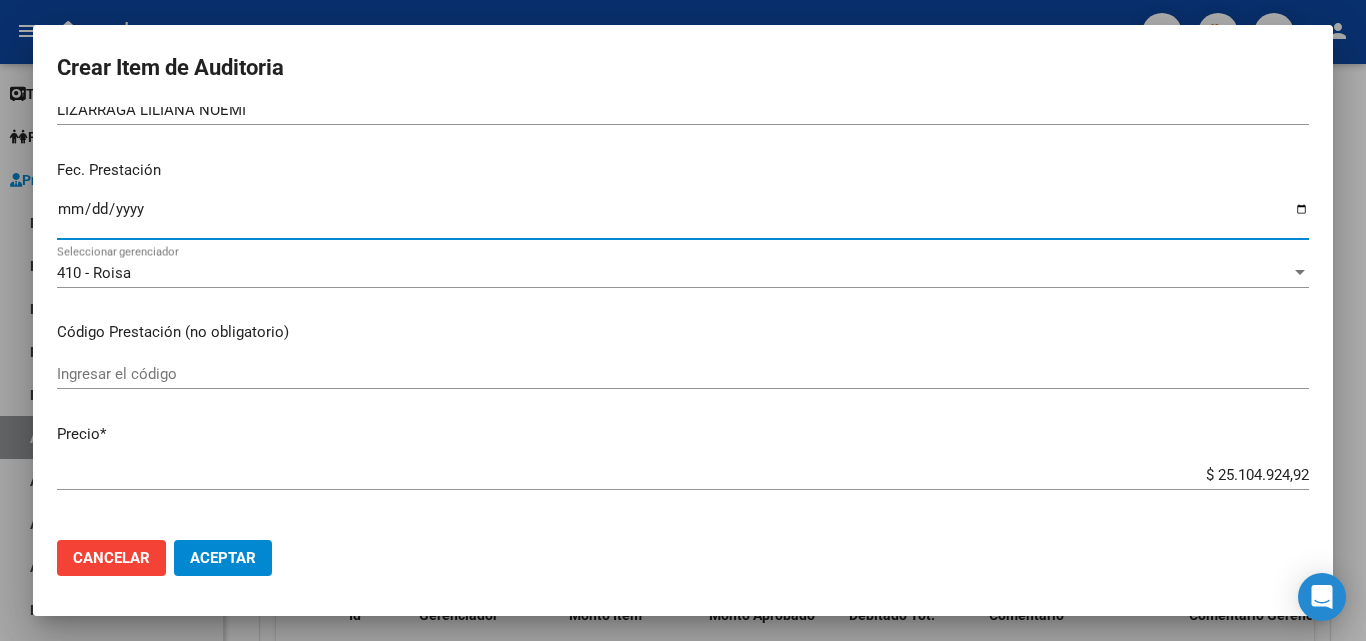type on "2025-02-19" 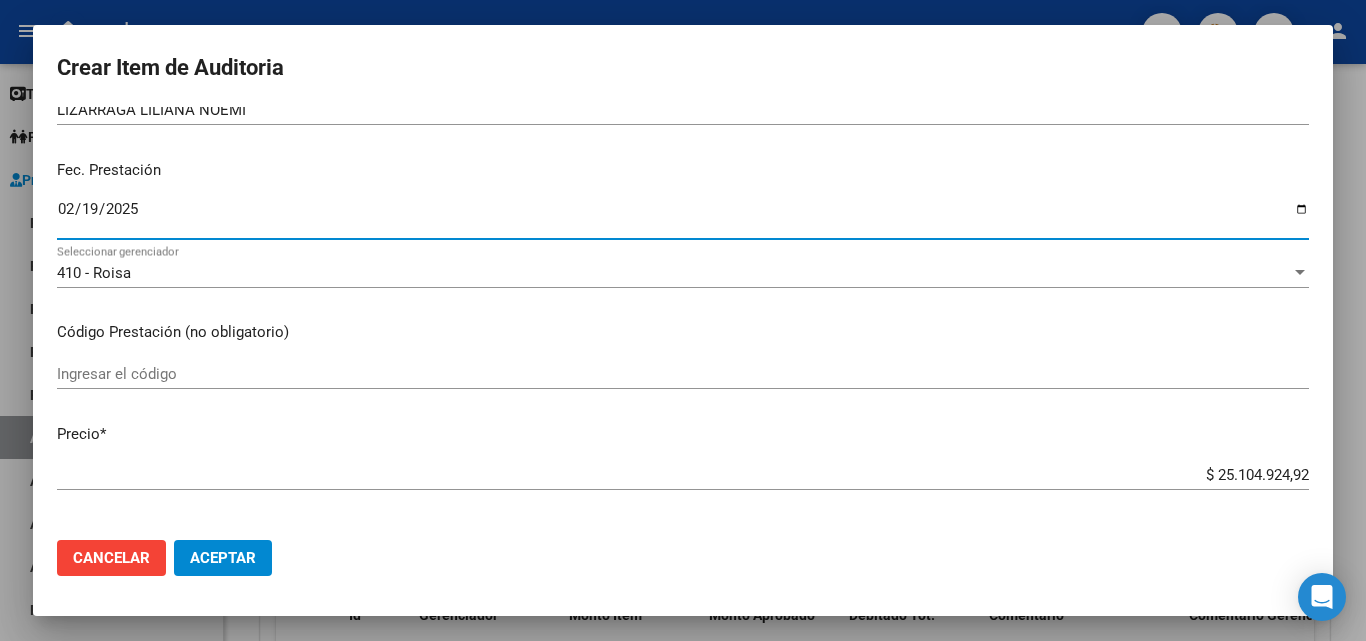 scroll, scrollTop: 300, scrollLeft: 0, axis: vertical 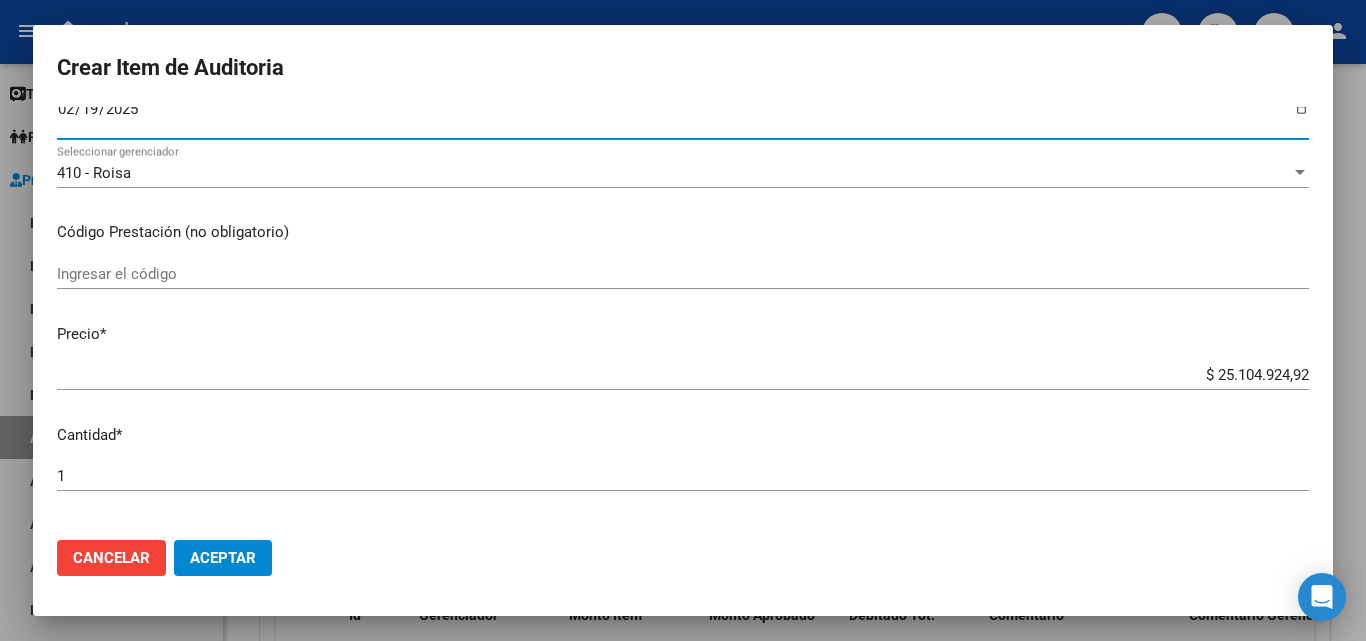 click on "Ingresar el código" at bounding box center (683, 274) 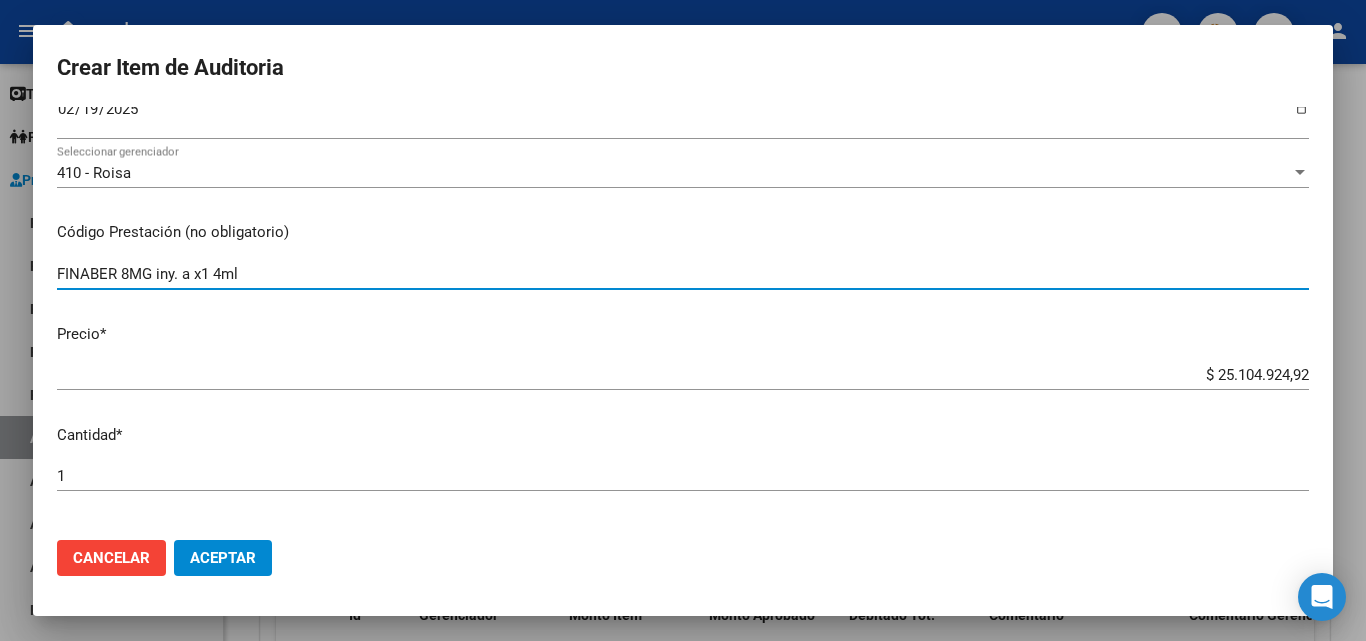 type on "FINABER 8MG iny. a x1 4ml" 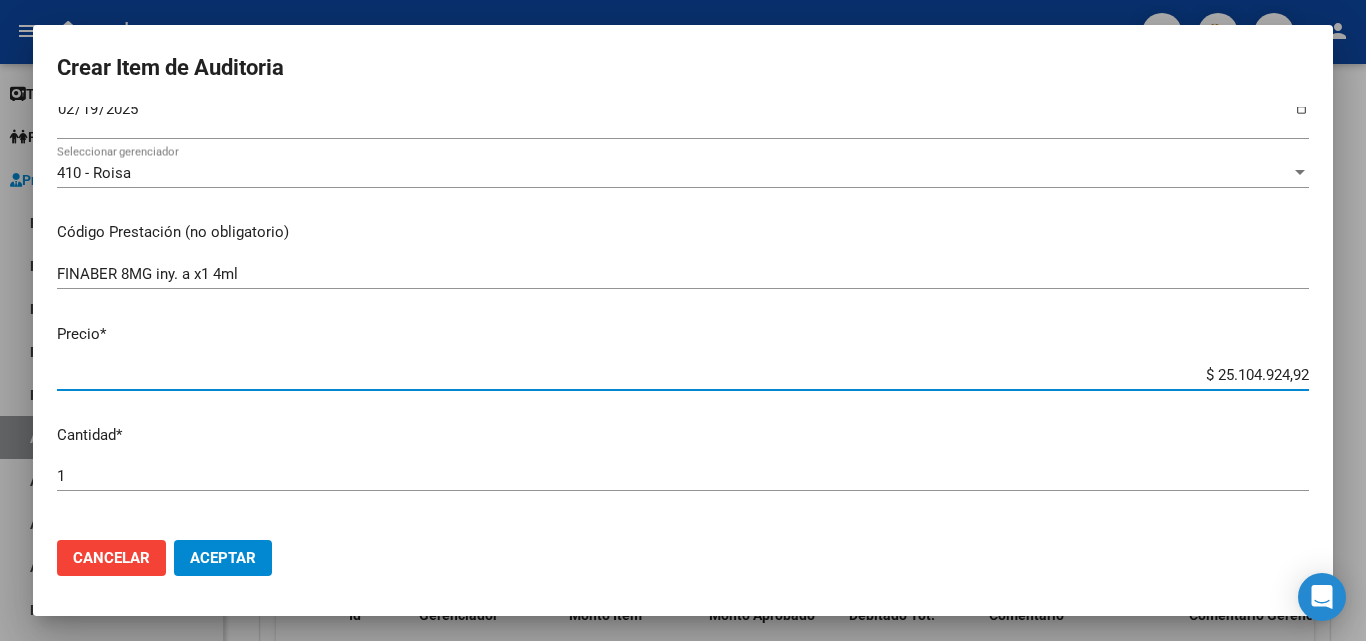 drag, startPoint x: 1173, startPoint y: 372, endPoint x: 1325, endPoint y: 373, distance: 152.0033 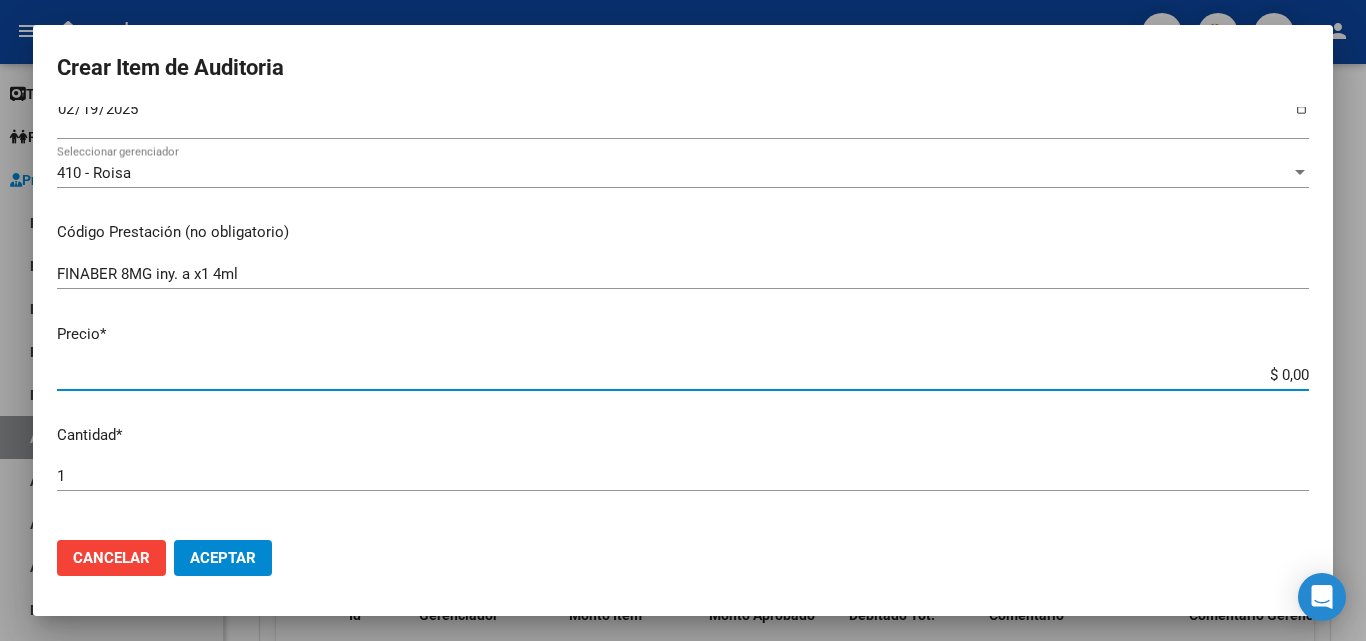 type on "$ 0,02" 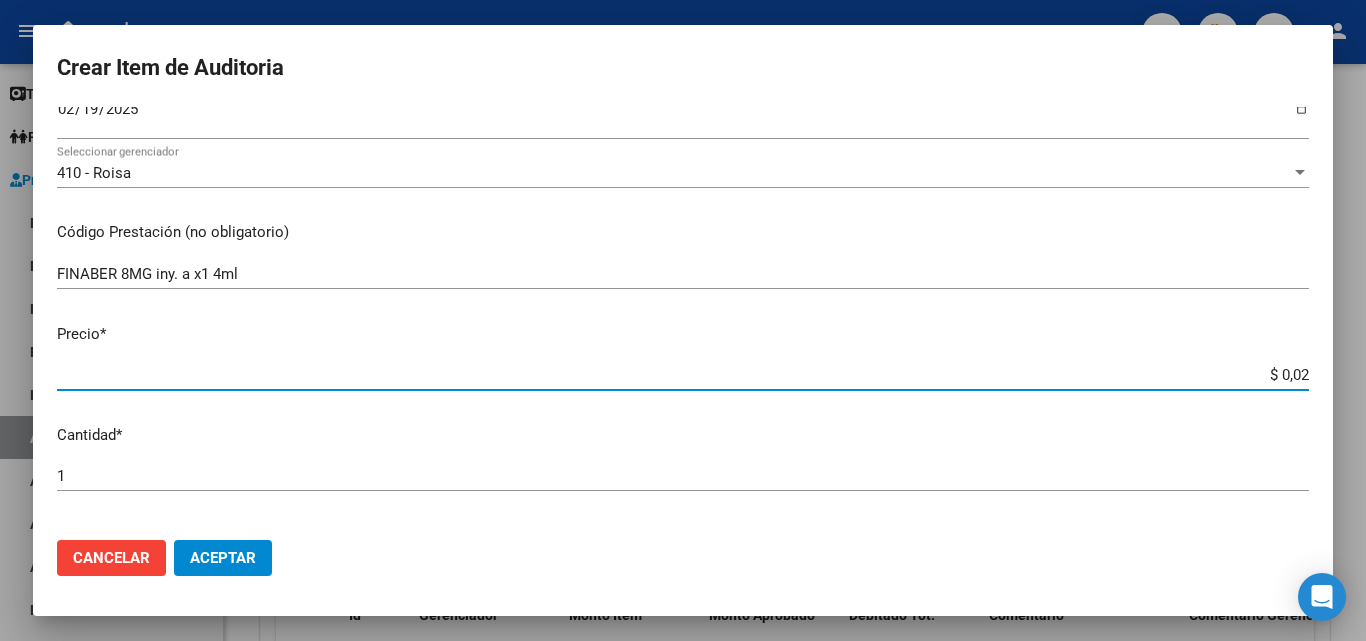 type on "$ 0,26" 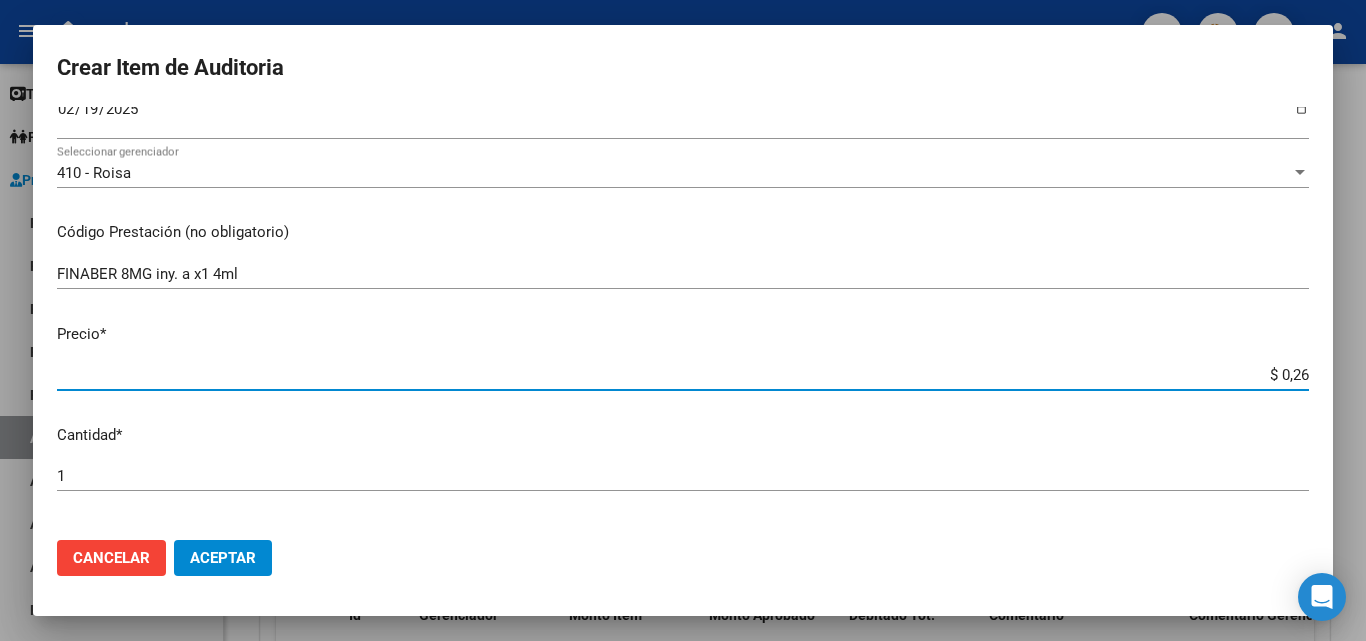 type on "$ 2,69" 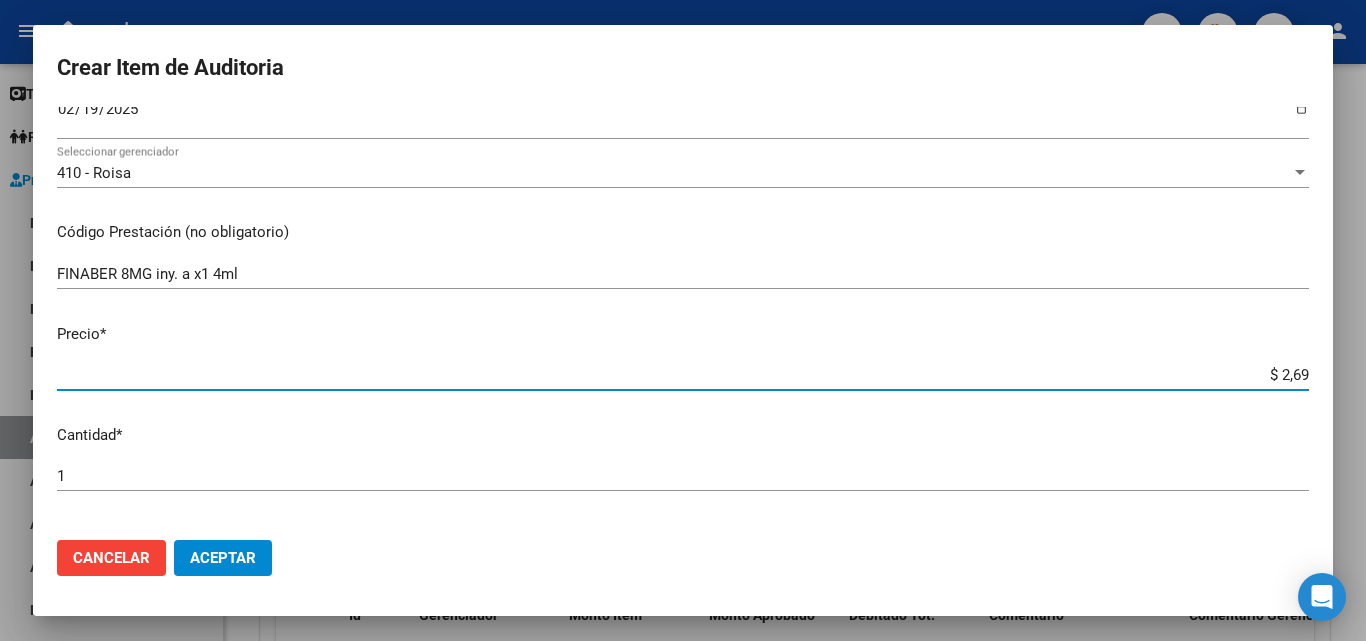 type on "$ 26,97" 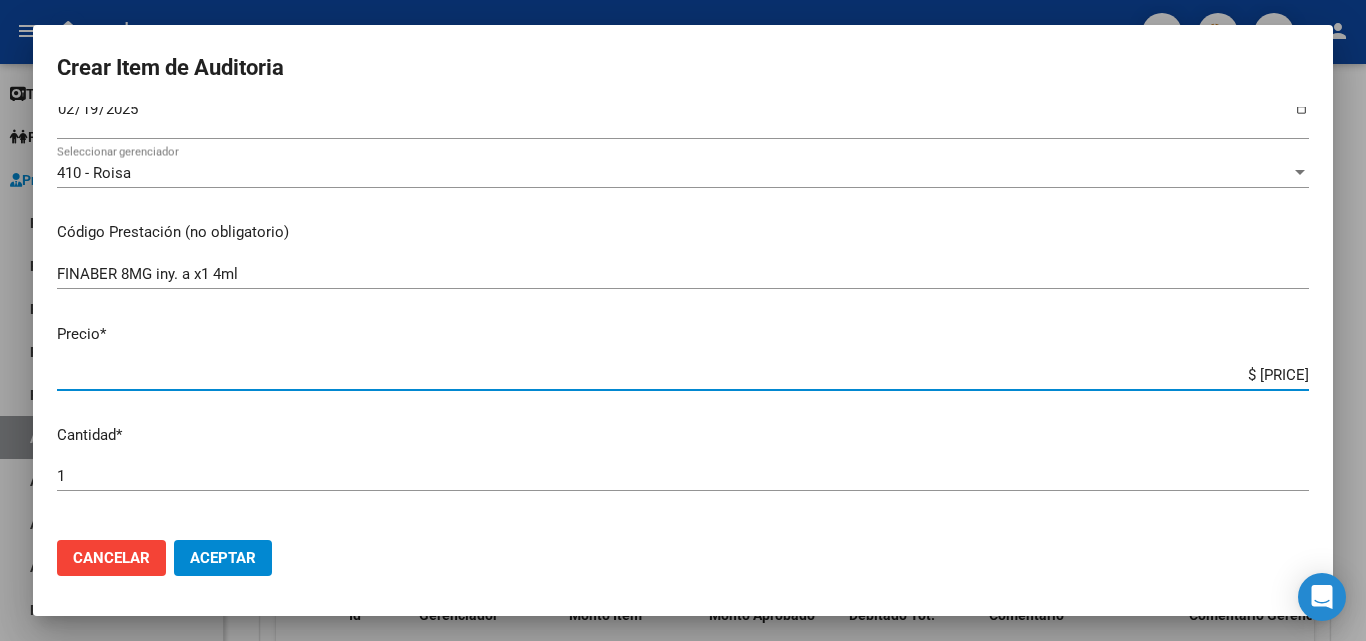 type on "$ 26,97" 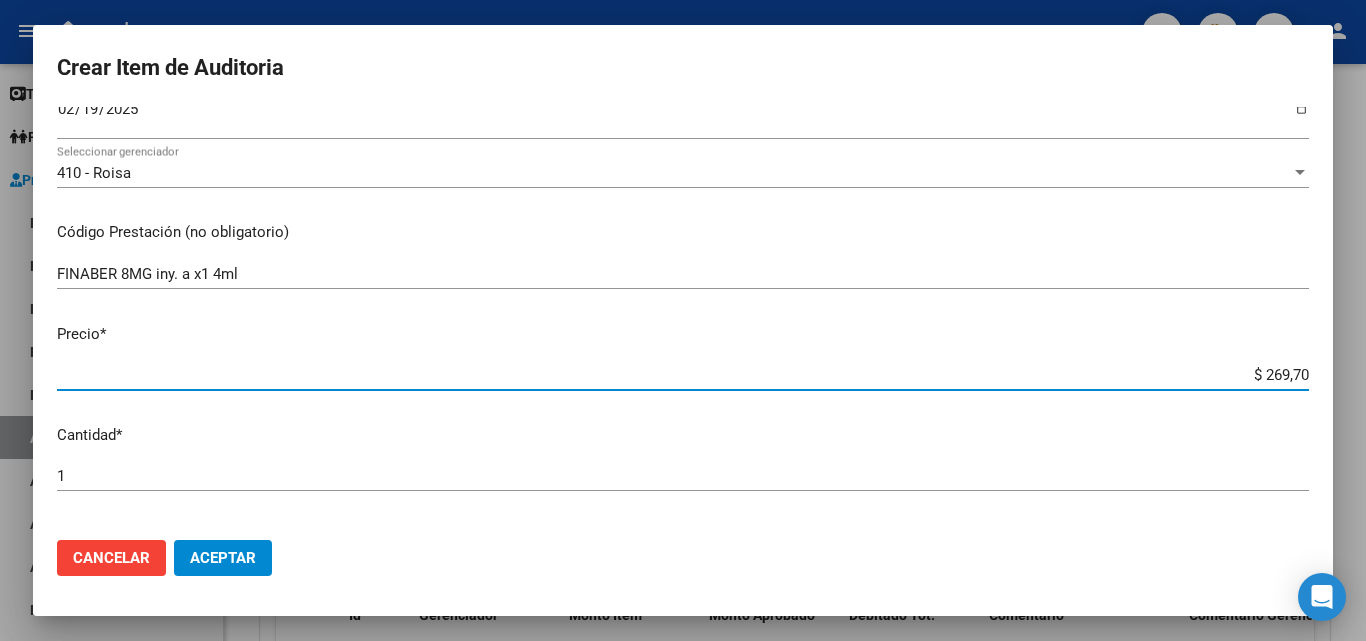 type on "$ 2.697,00" 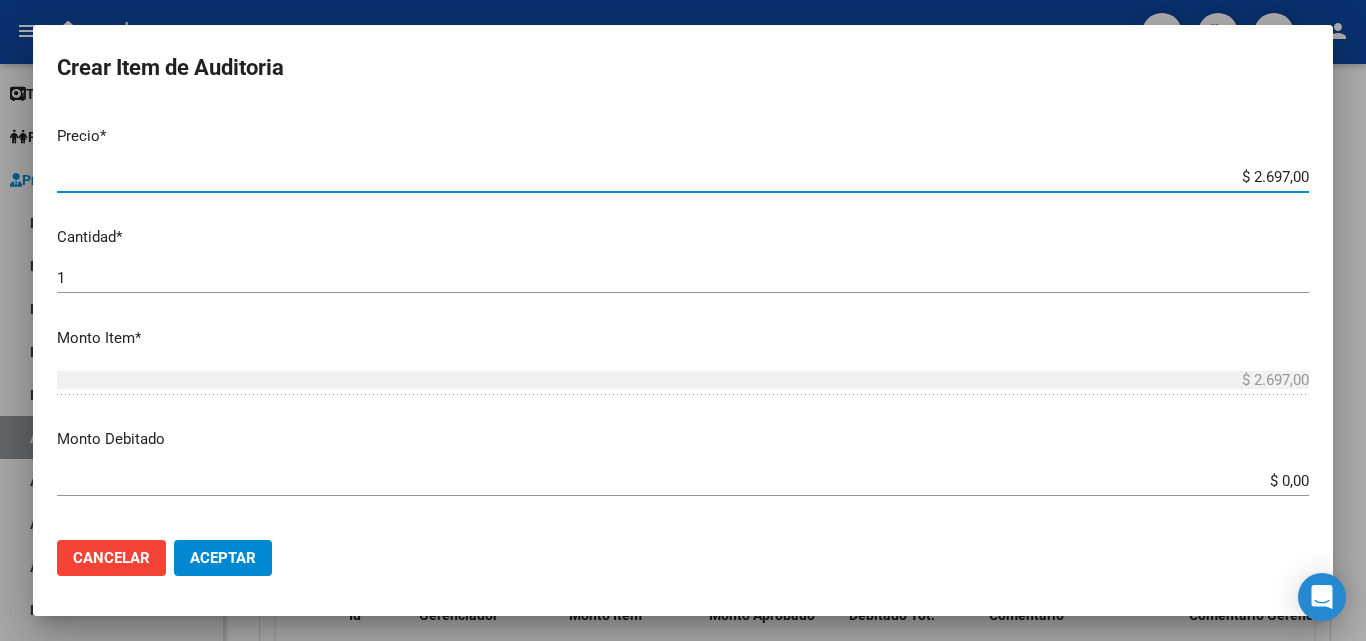 scroll, scrollTop: 500, scrollLeft: 0, axis: vertical 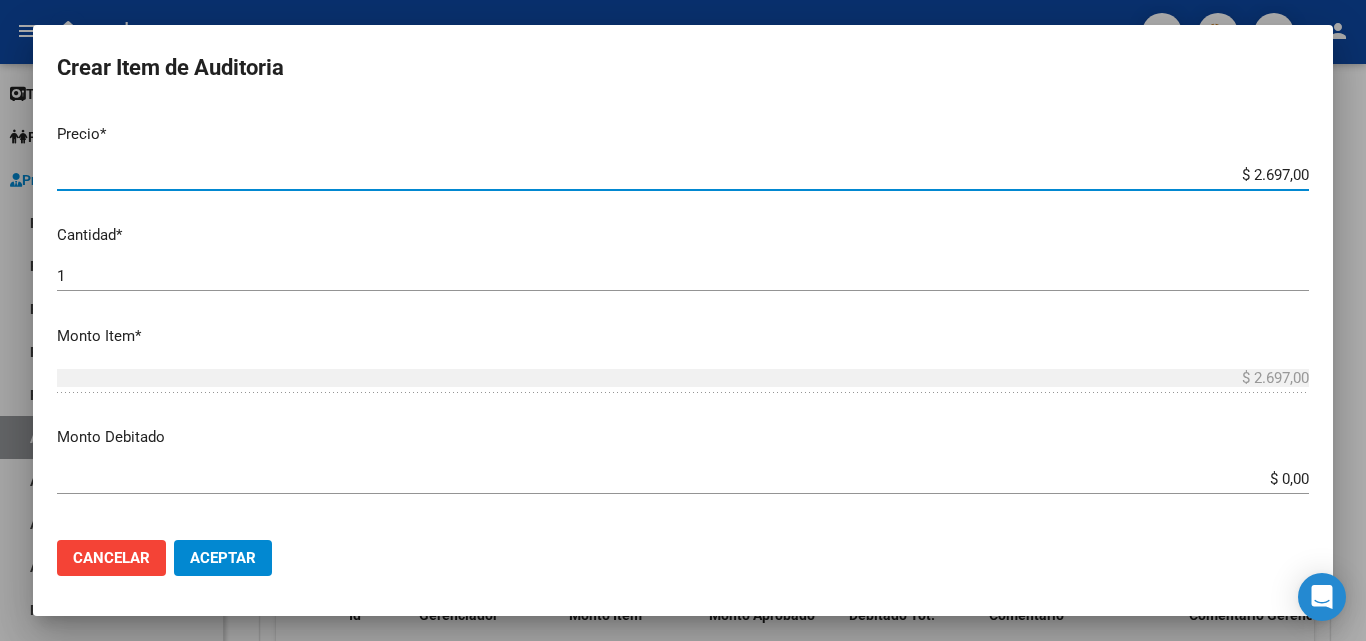 click on "1" at bounding box center [683, 276] 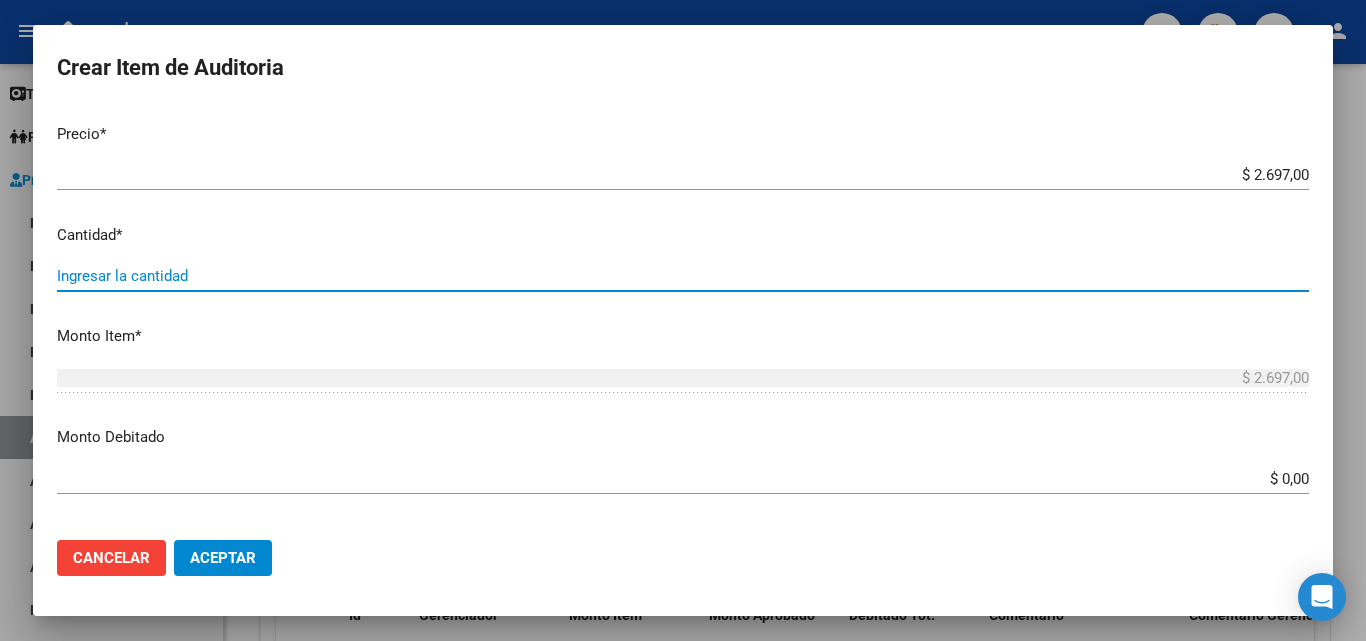type on "2" 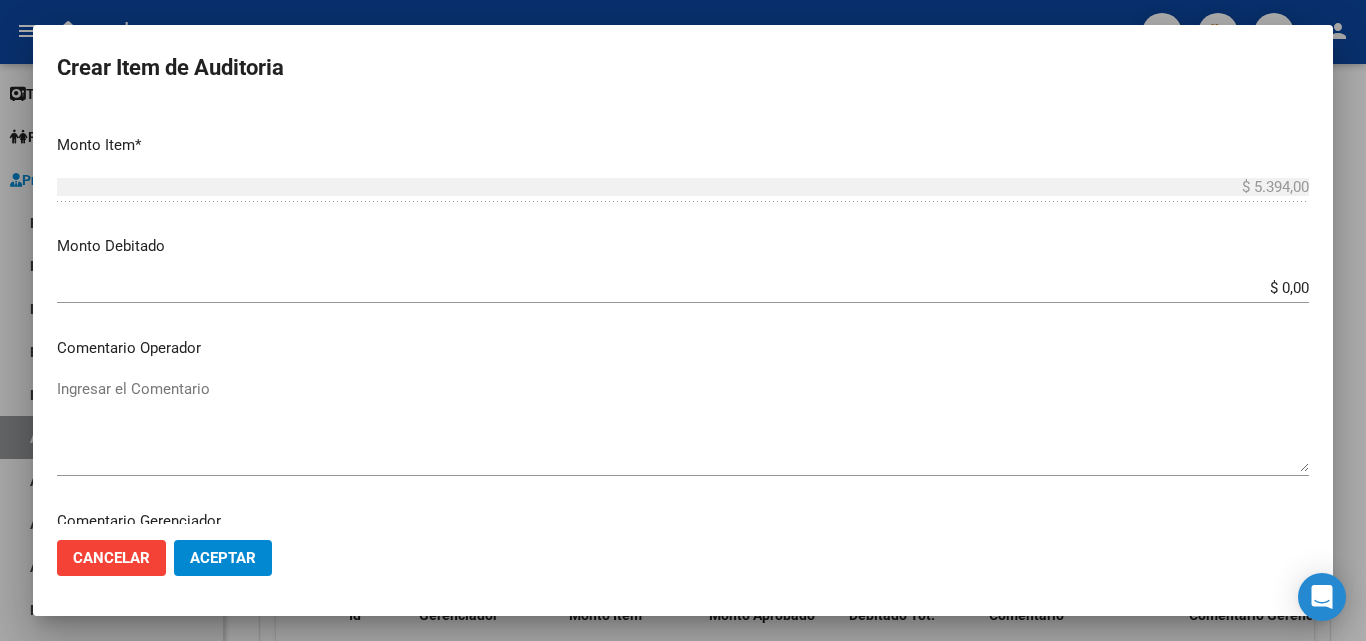 scroll, scrollTop: 700, scrollLeft: 0, axis: vertical 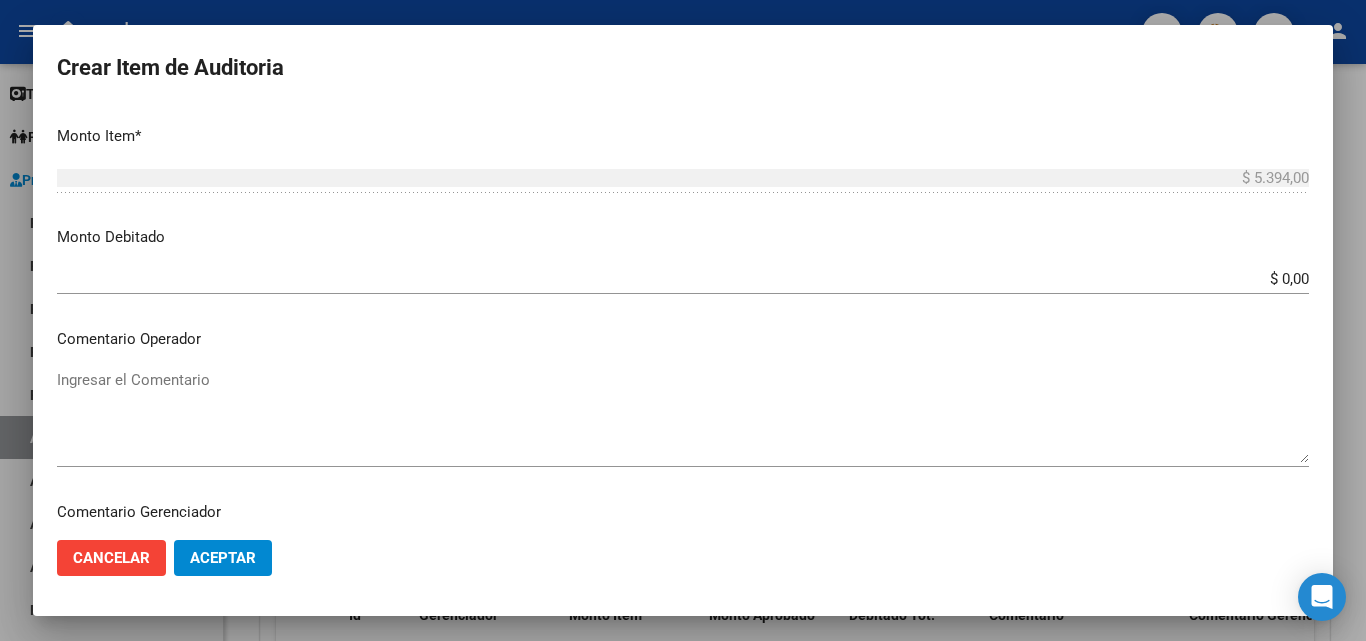 type on "2" 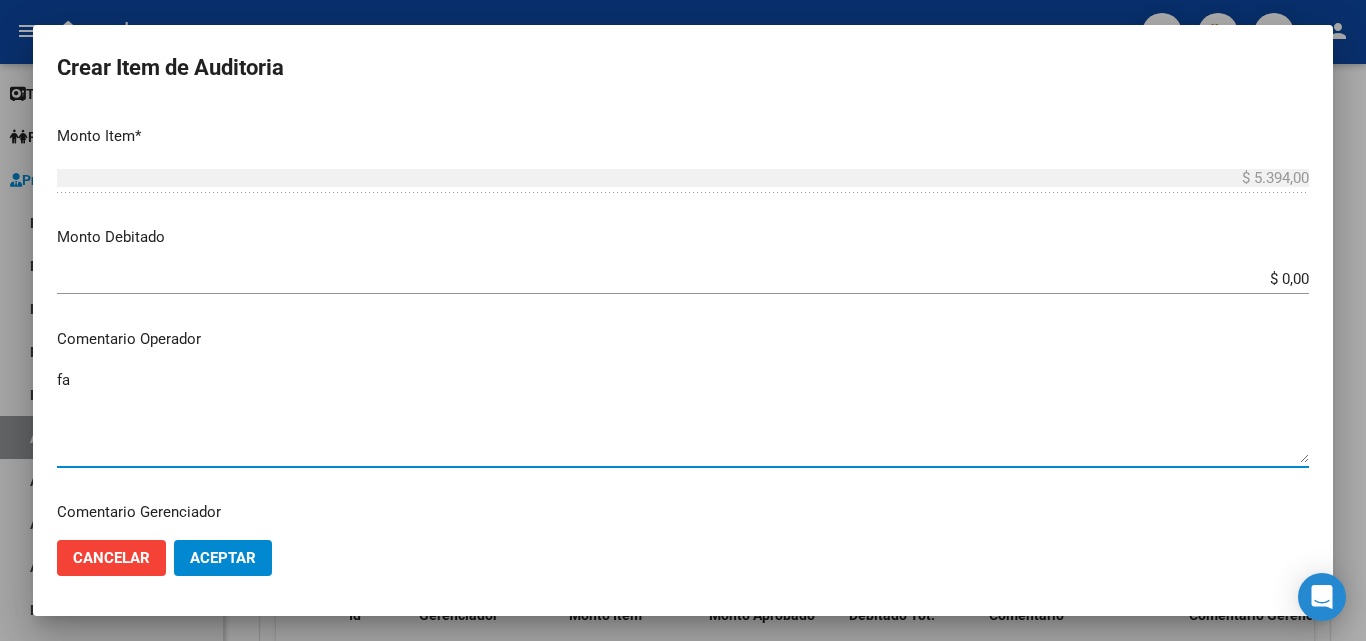 type on "f" 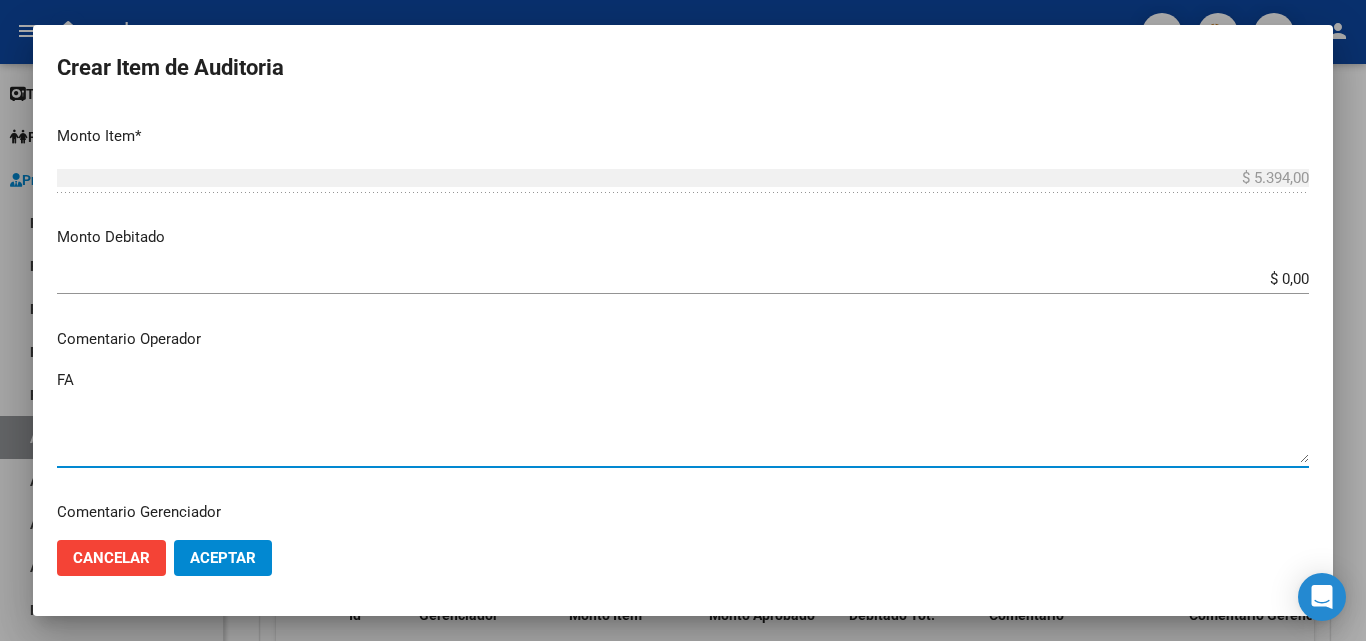 type on "F" 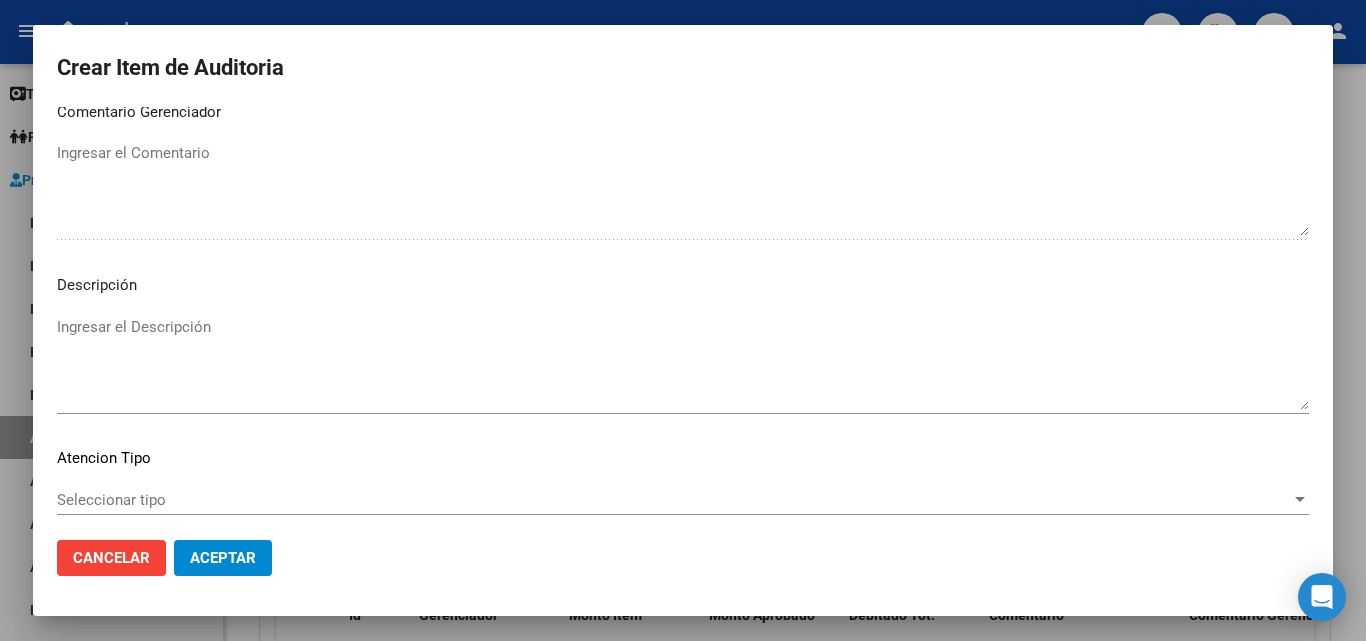 scroll, scrollTop: 1200, scrollLeft: 0, axis: vertical 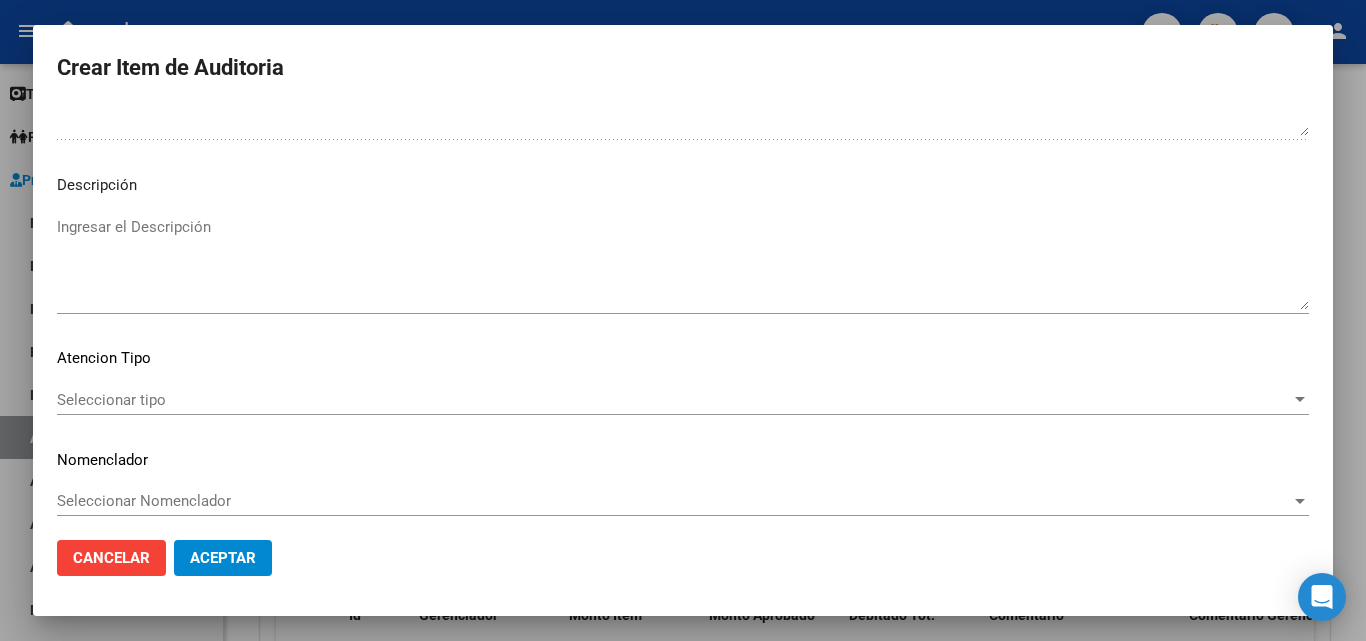 type on "OK VALOR KAIROS" 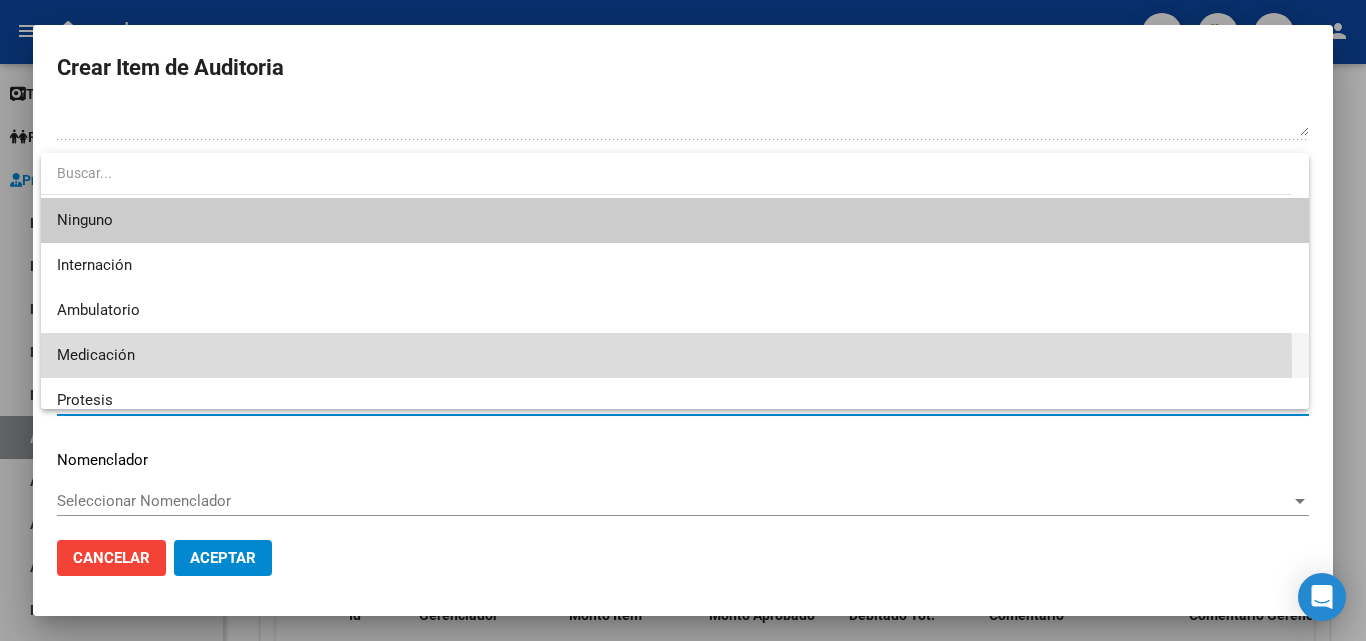 click on "Medicación" at bounding box center [675, 355] 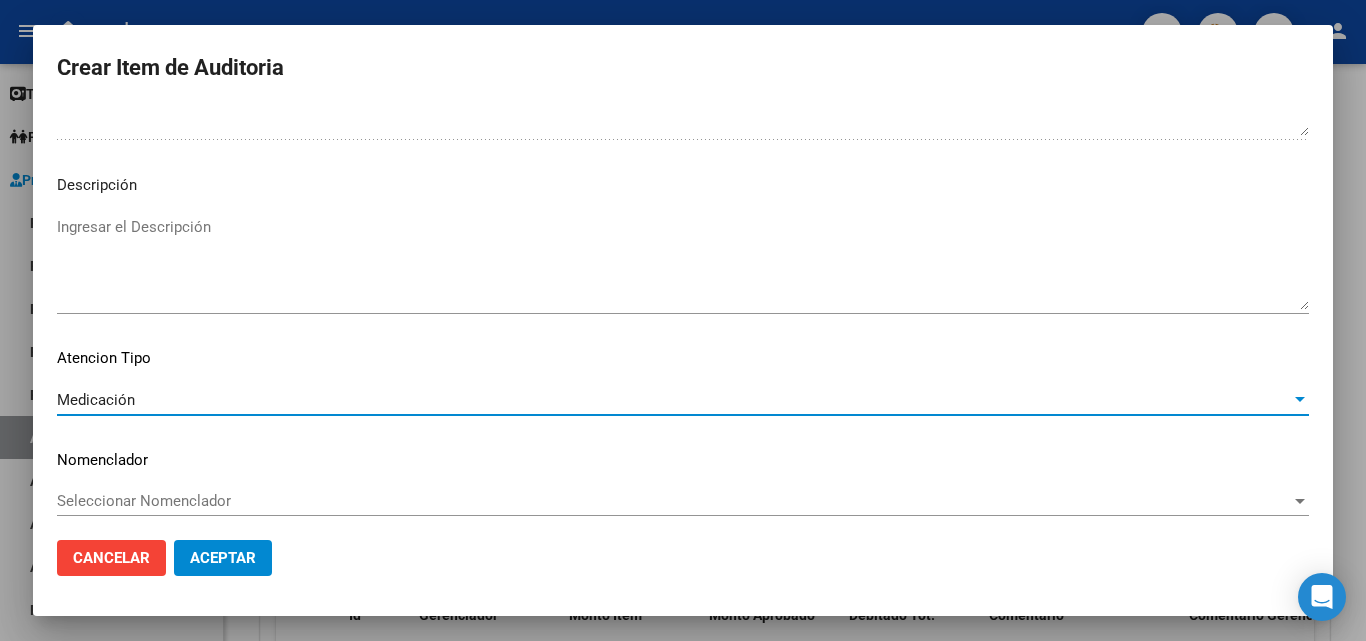 scroll, scrollTop: 1211, scrollLeft: 0, axis: vertical 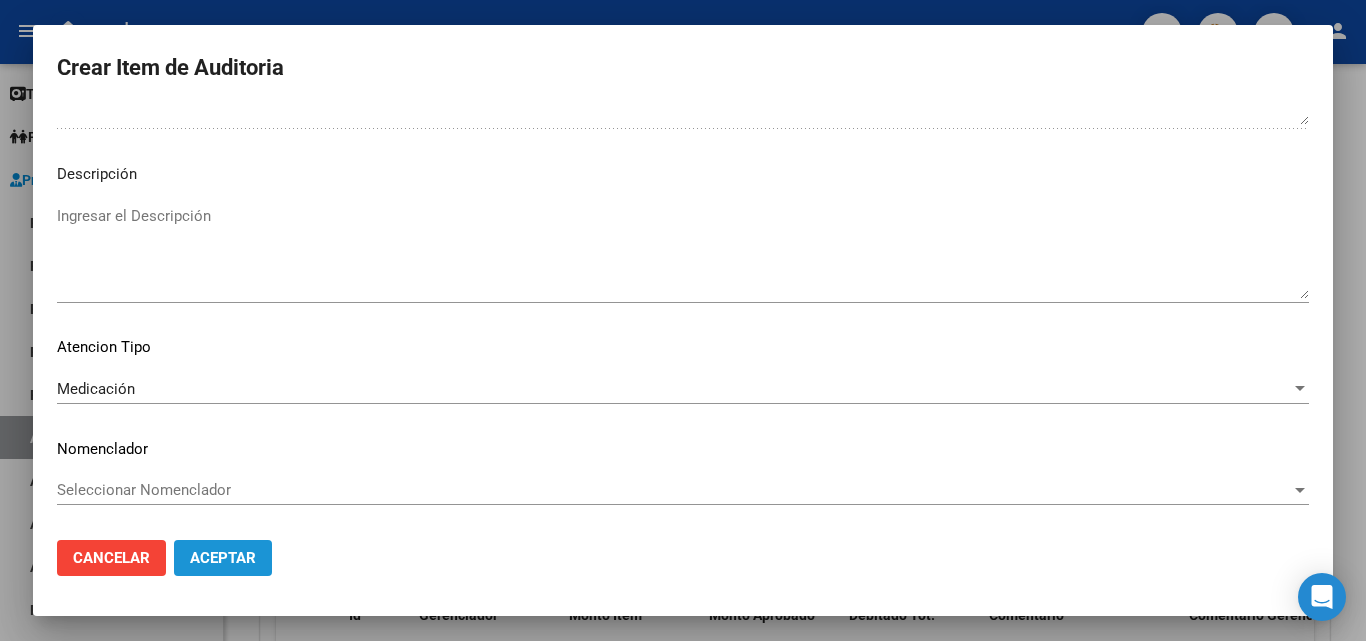 click on "Aceptar" 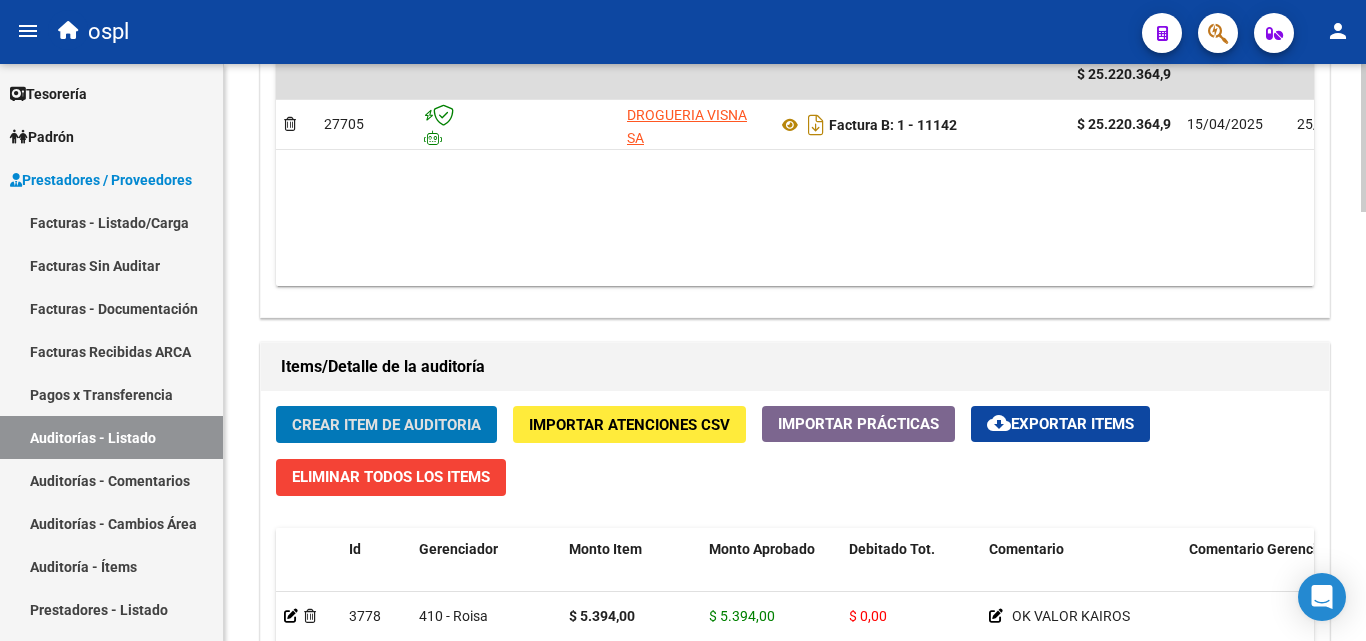 scroll, scrollTop: 1401, scrollLeft: 0, axis: vertical 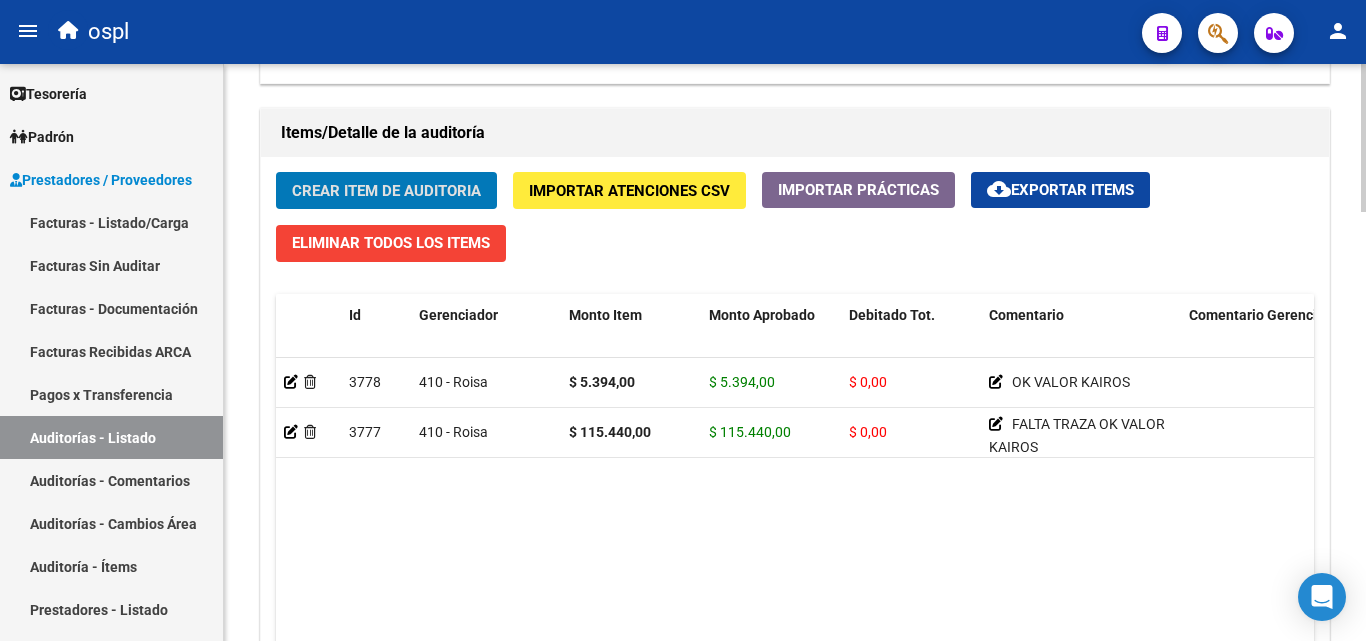 click on "Crear Item de Auditoria" 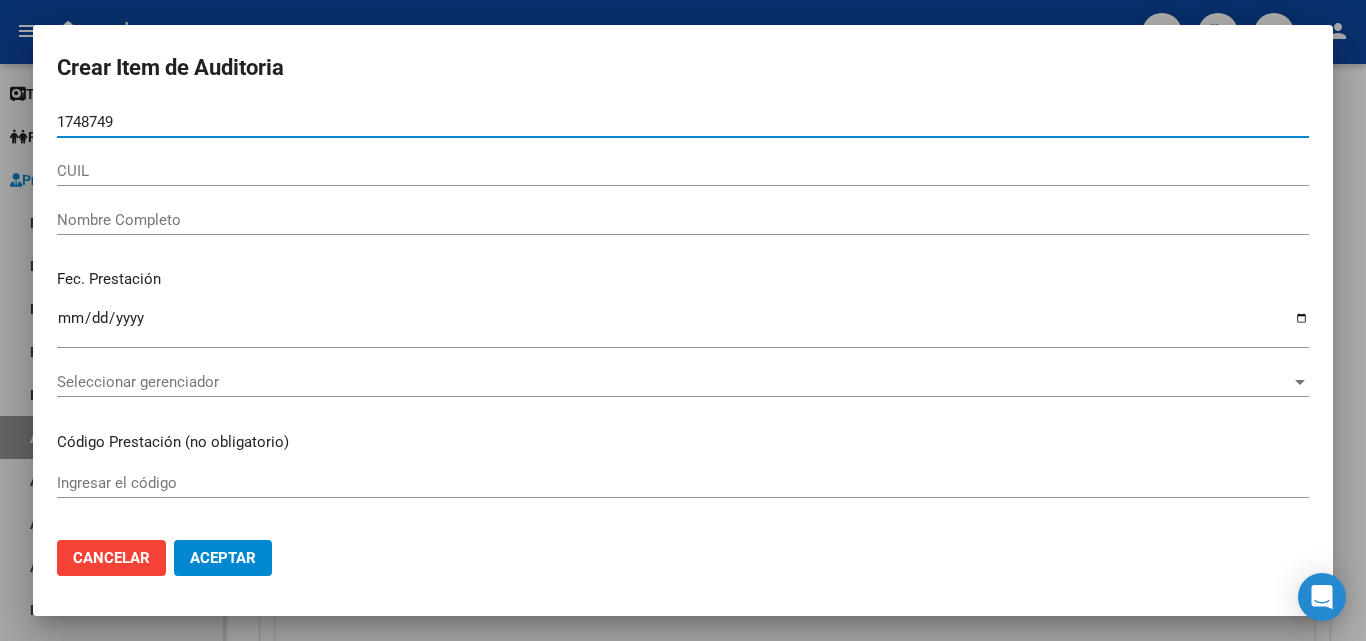 type on "17487492" 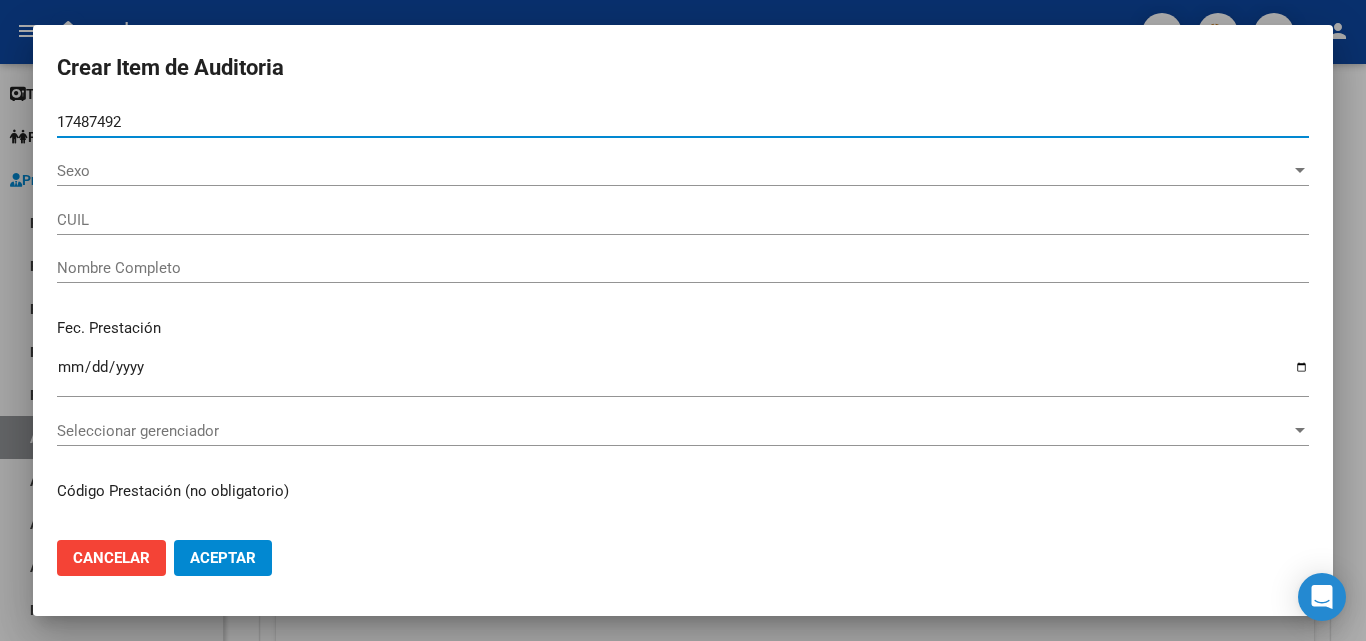 type on "27174874927" 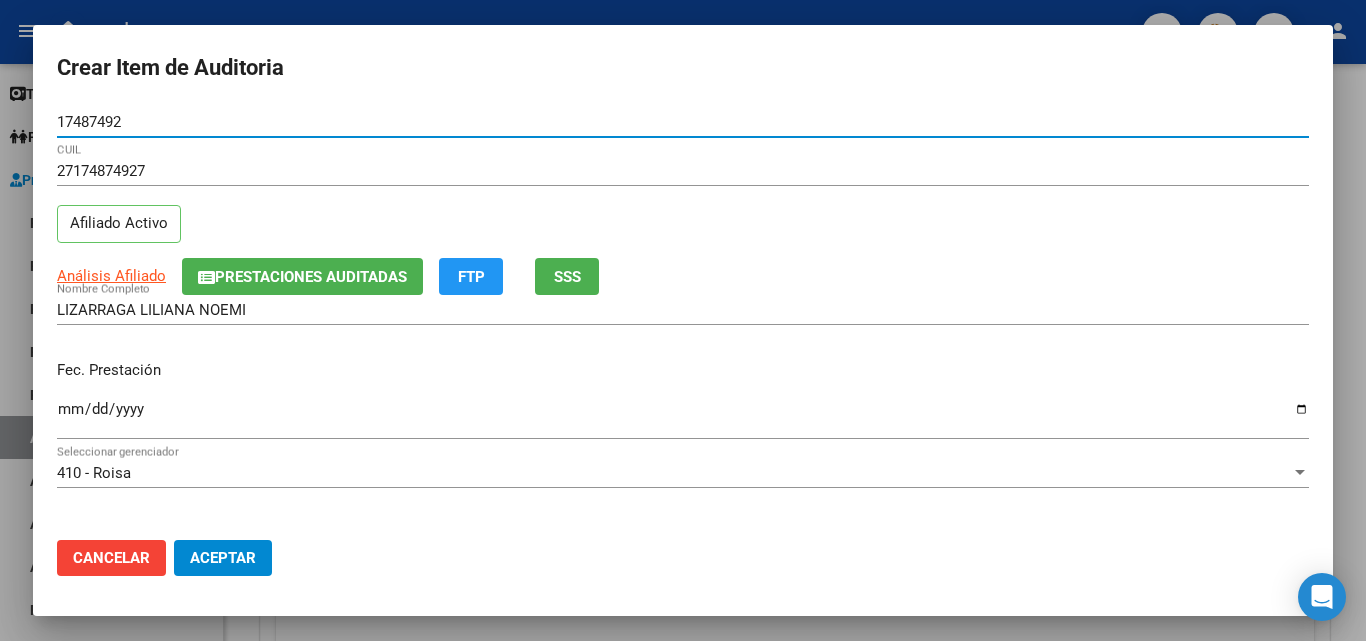 type on "17487492" 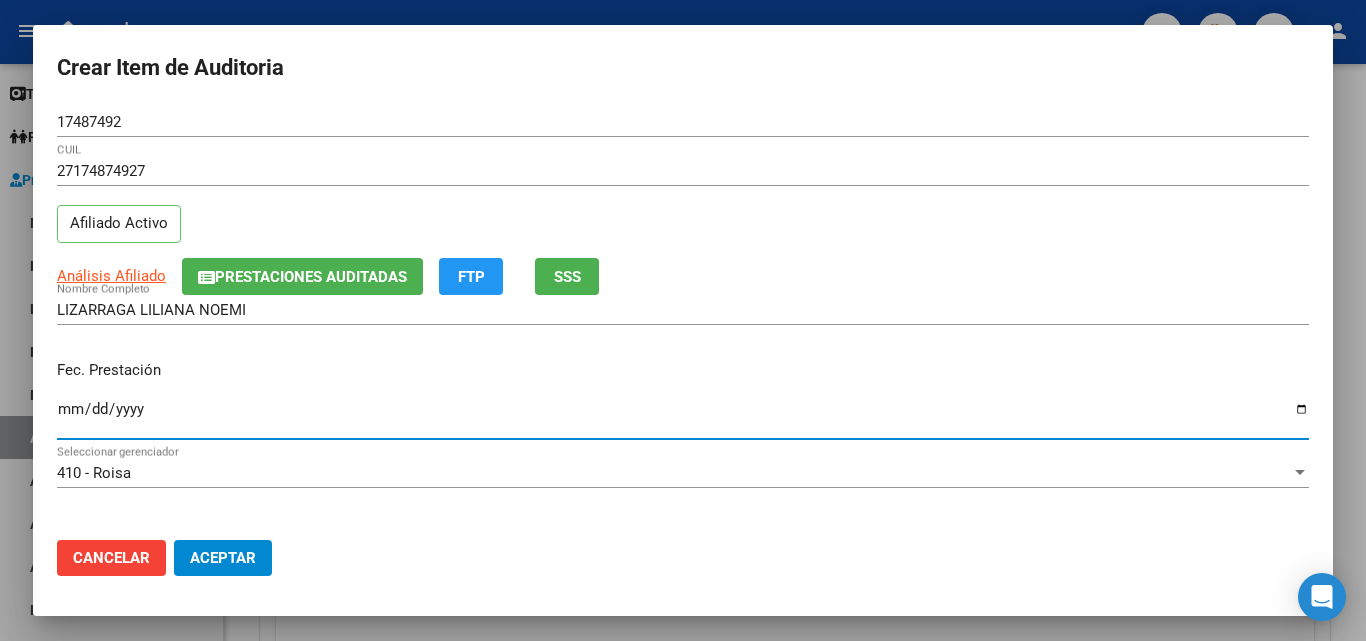 click on "Ingresar la fecha" at bounding box center (683, 417) 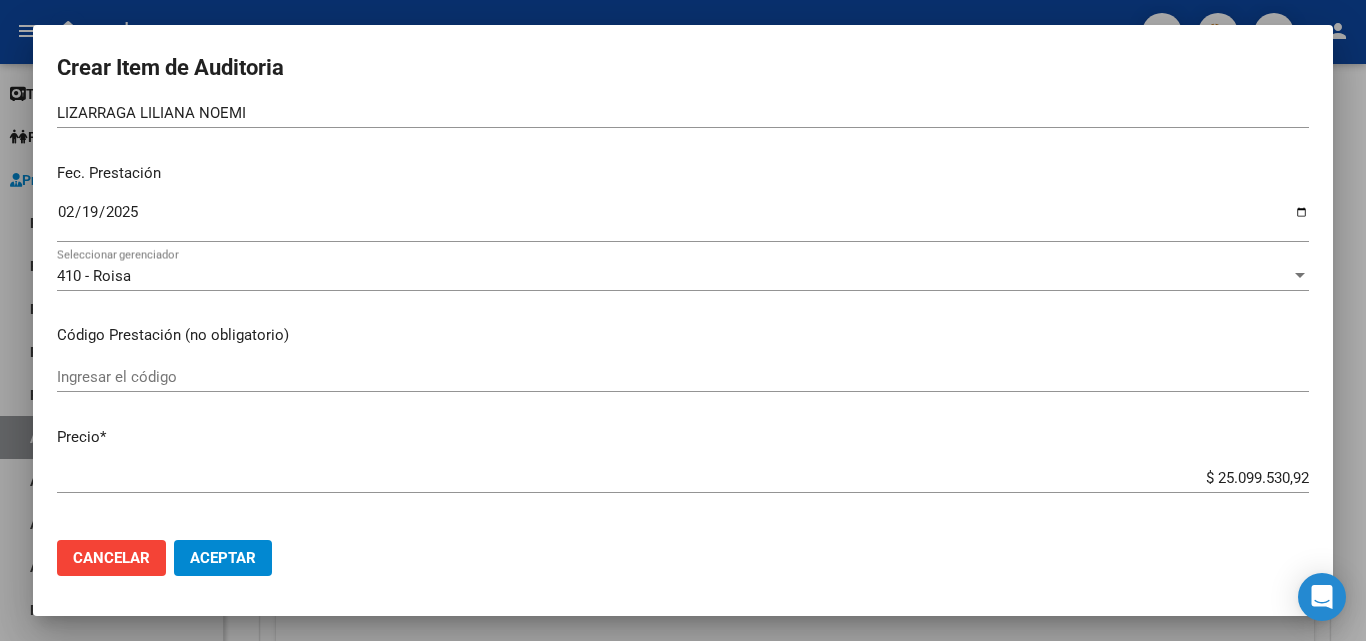 scroll, scrollTop: 200, scrollLeft: 0, axis: vertical 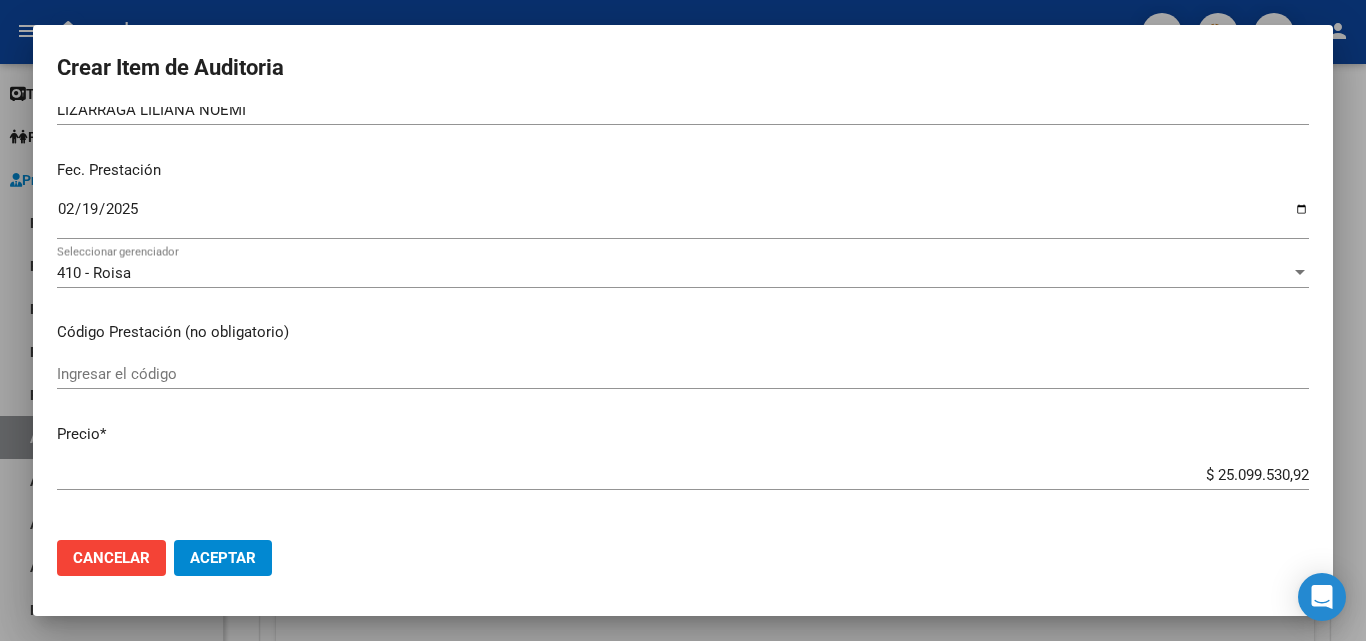 click on "Ingresar el código" at bounding box center (683, 374) 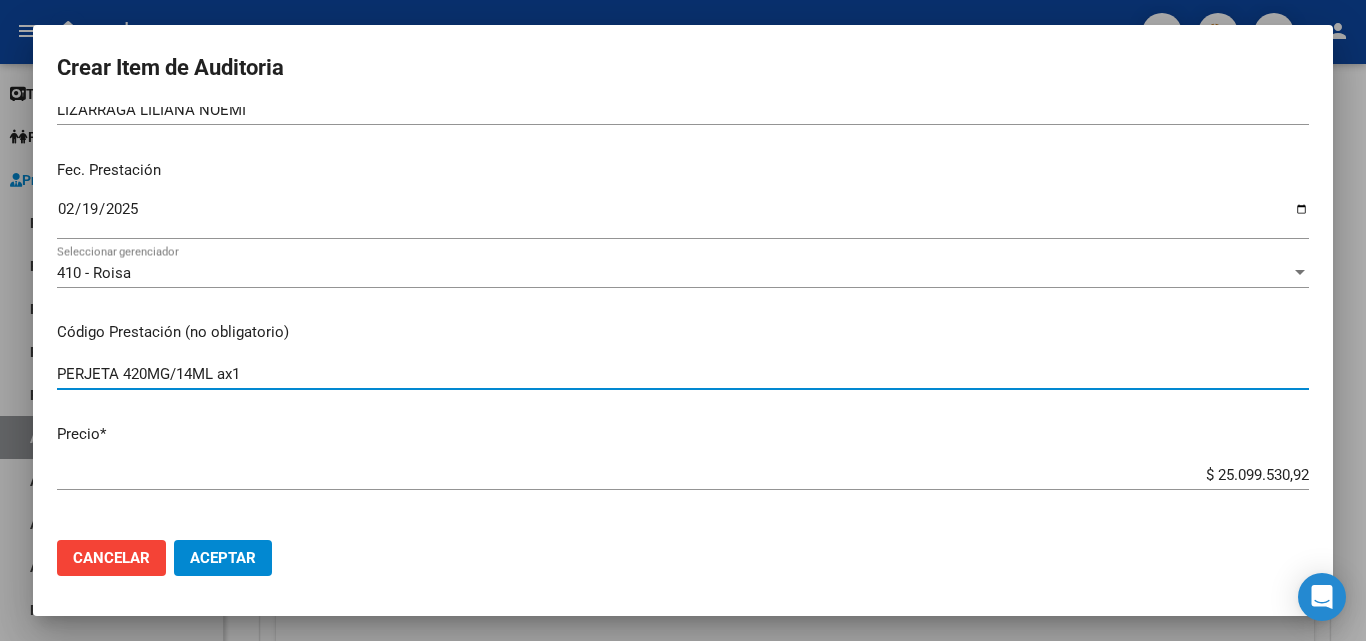 click on "PERJETA 420MG/14ML ax1" at bounding box center [683, 374] 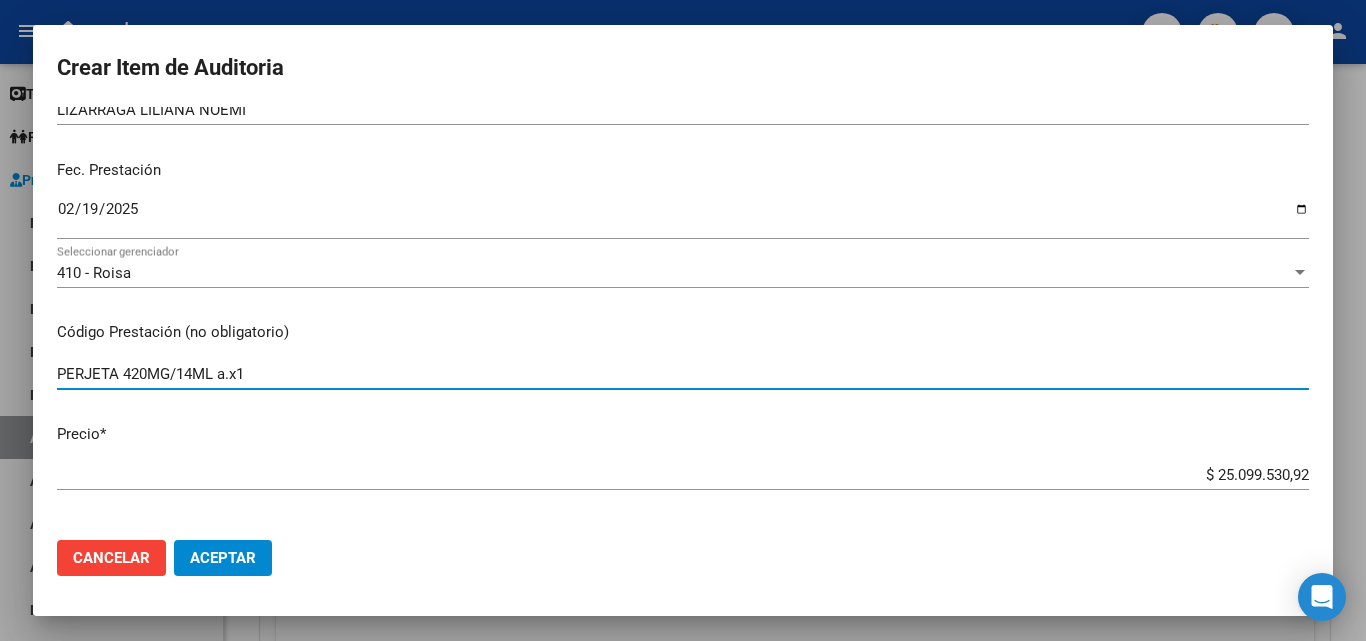 click on "PERJETA 420MG/14ML a.x1" at bounding box center (683, 374) 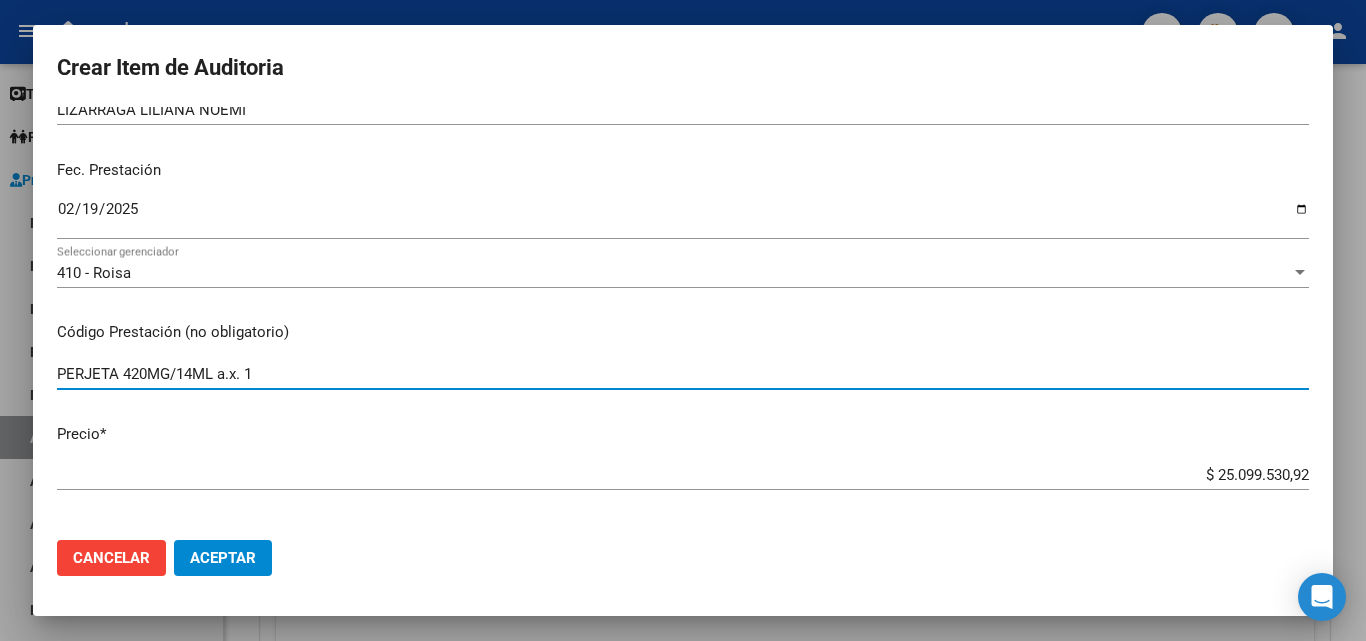 click on "PERJETA 420MG/14ML a.x. 1" at bounding box center [683, 374] 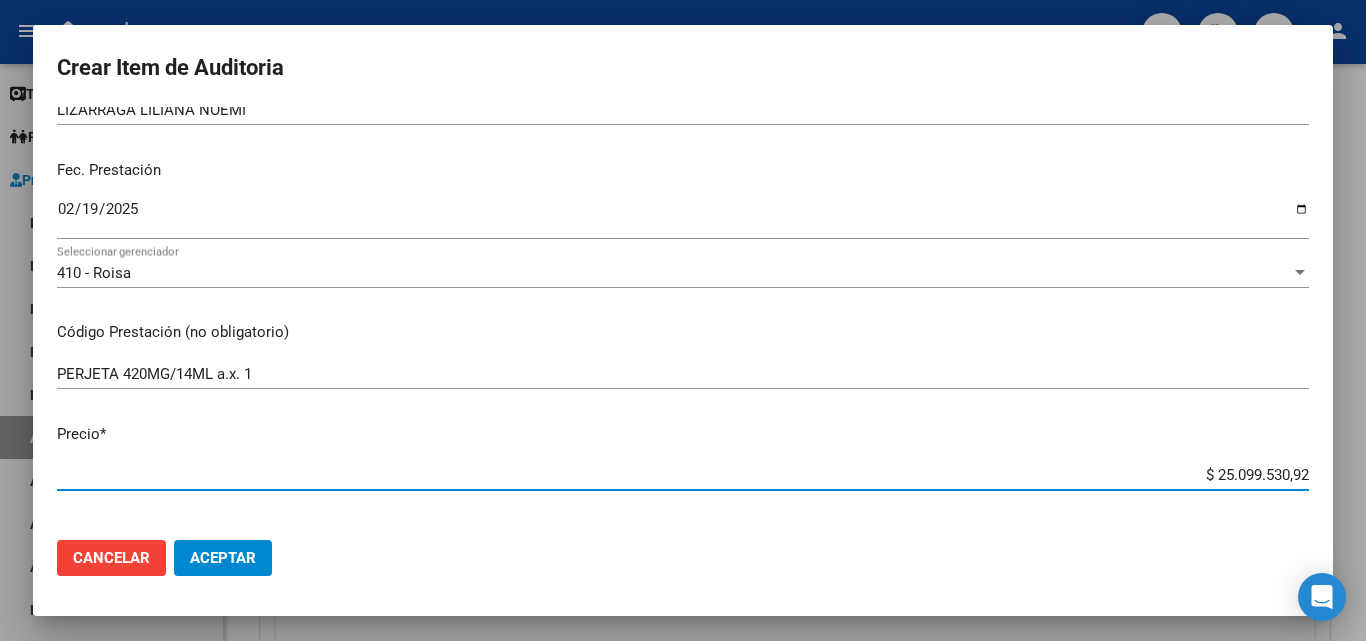 drag, startPoint x: 1171, startPoint y: 466, endPoint x: 1362, endPoint y: 467, distance: 191.00262 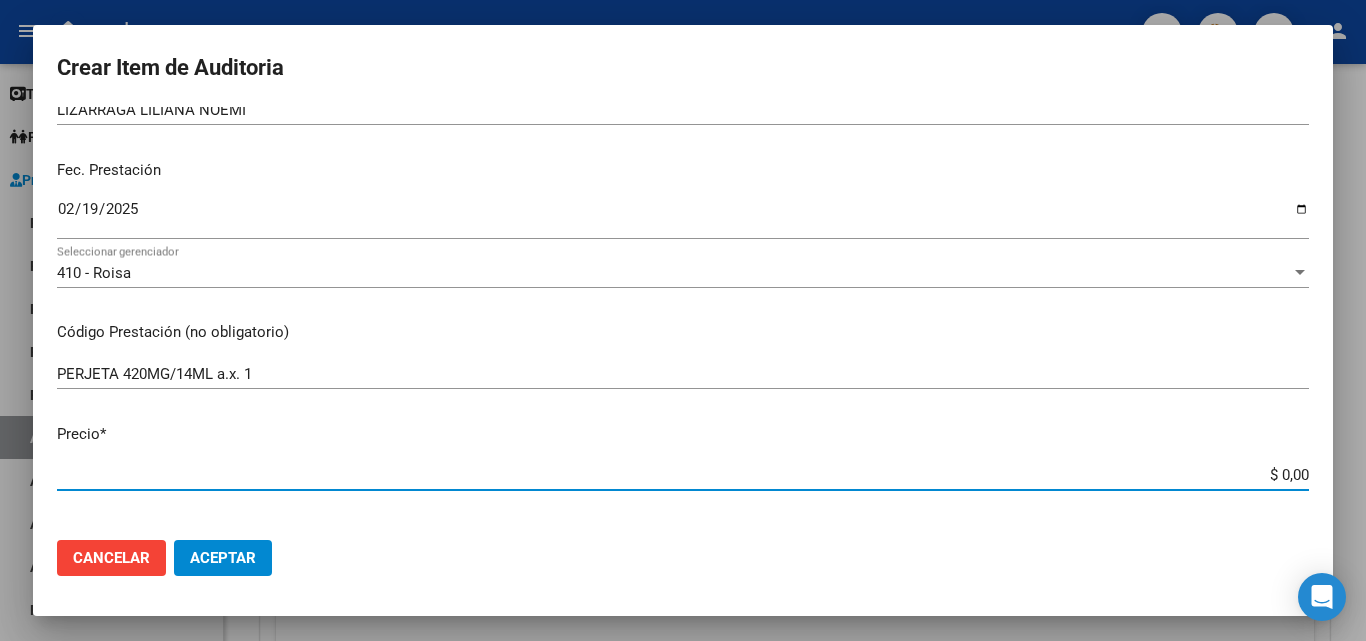 type on "$ 0,01" 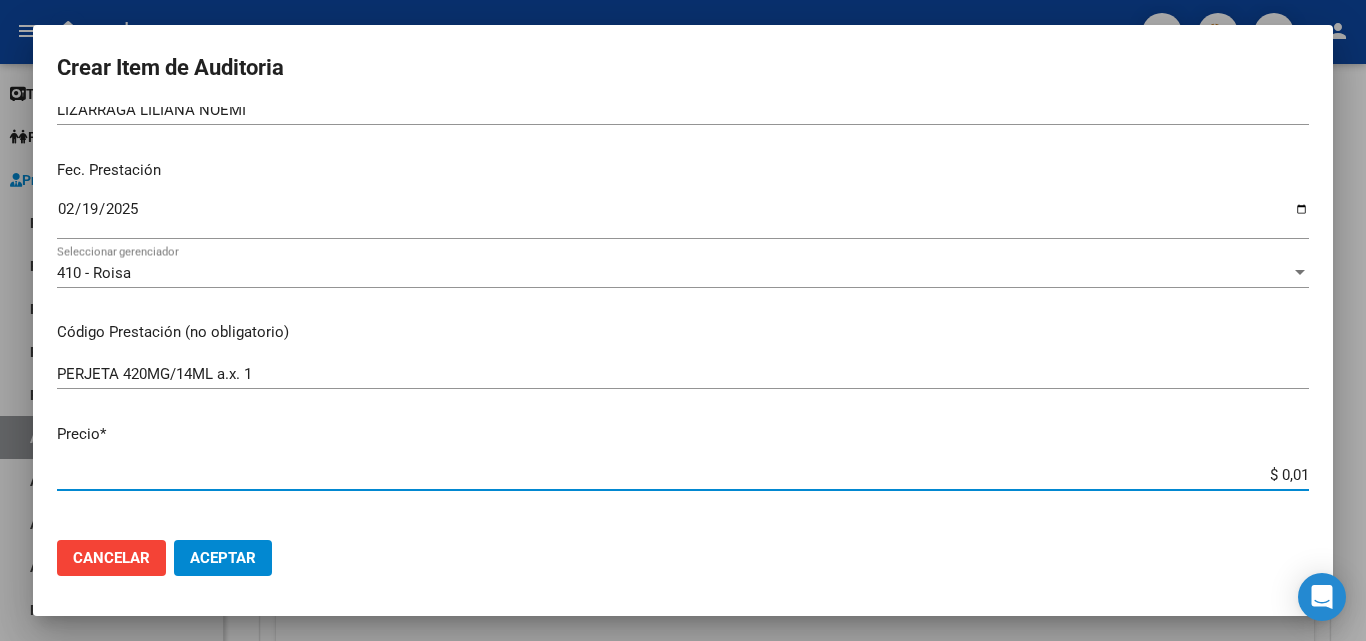 type on "$ 0,12" 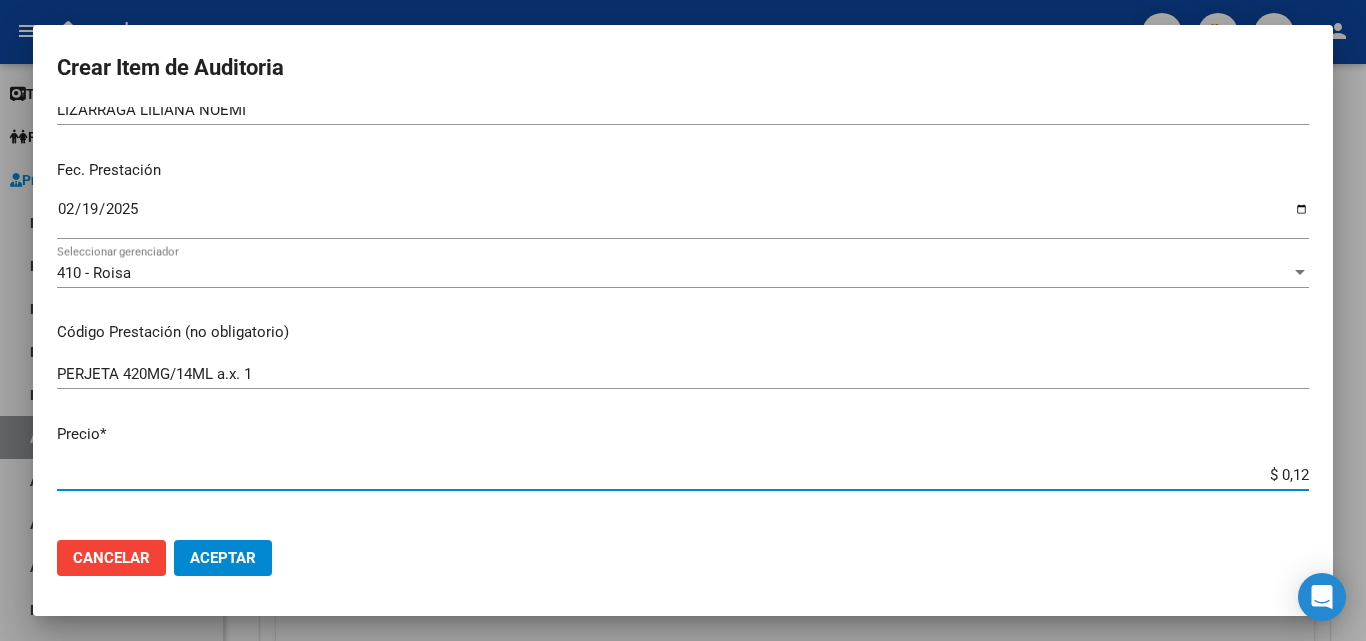 type on "$ 1,22" 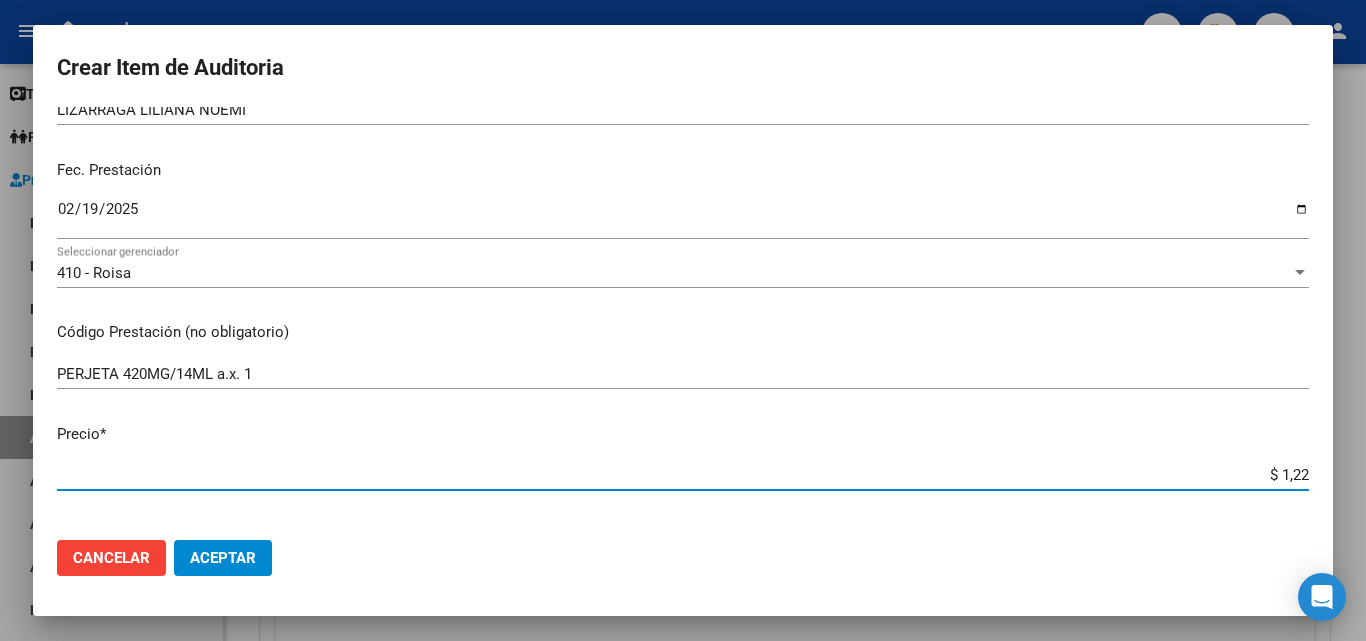 type on "$ 12,24" 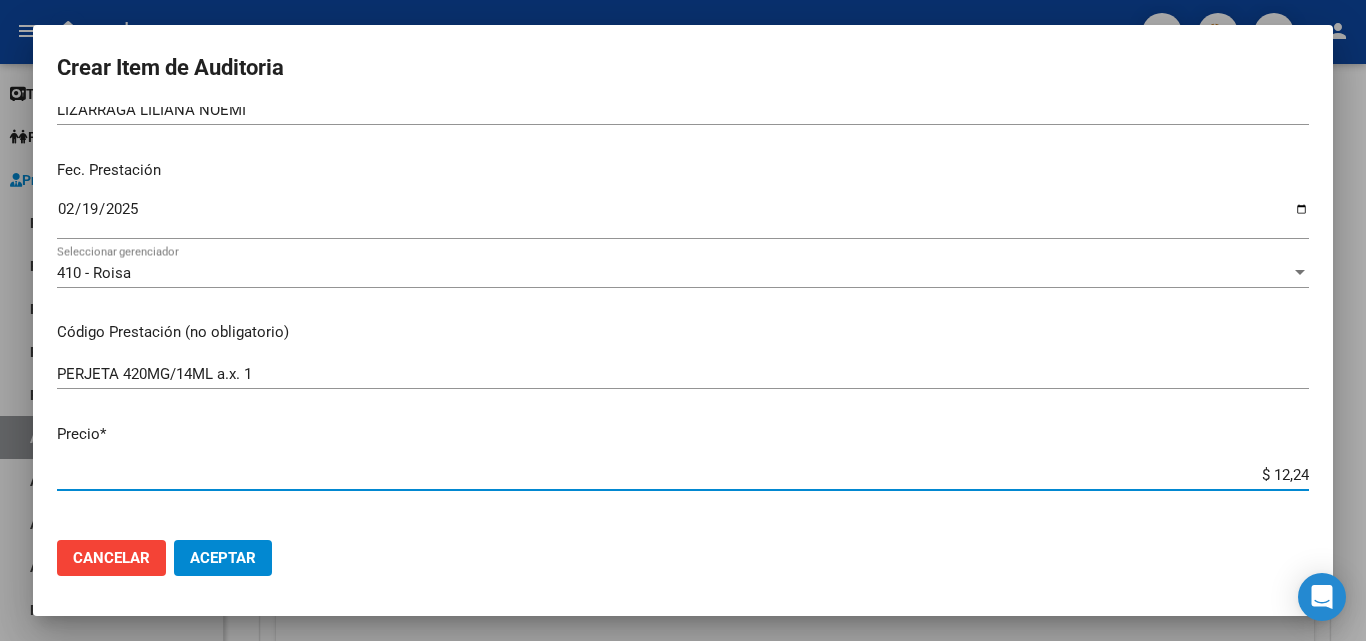 type on "$ 122,42" 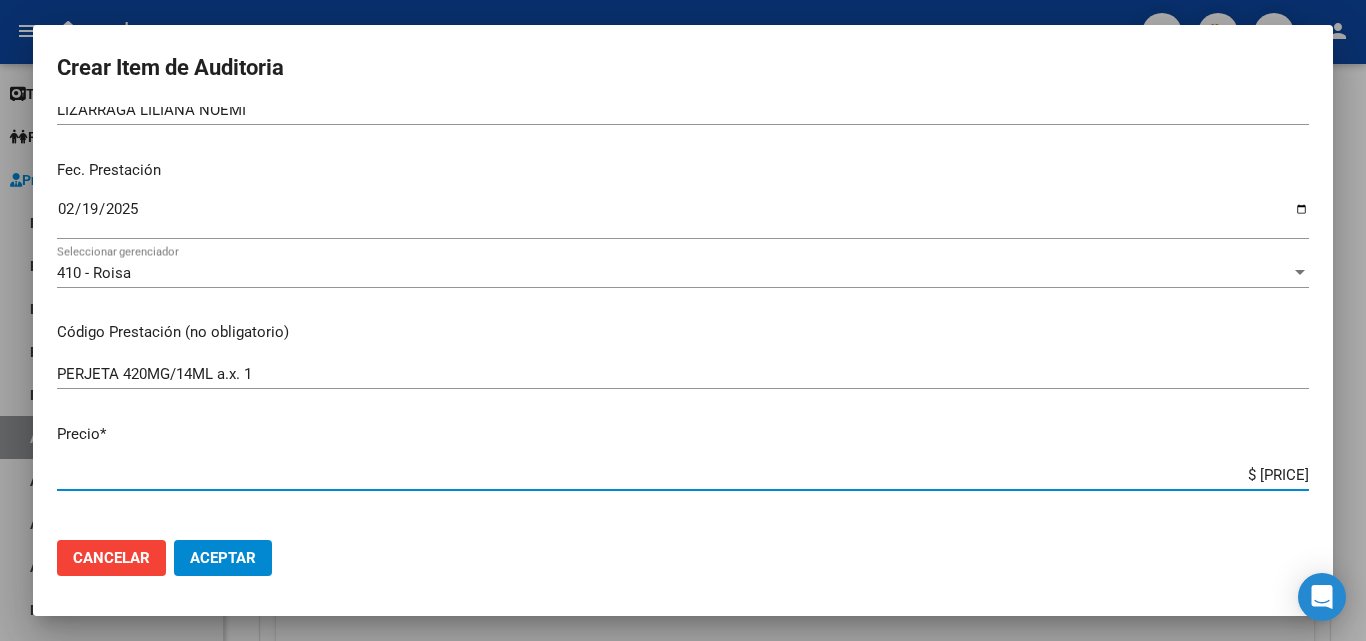 type on "$ 1.224,28" 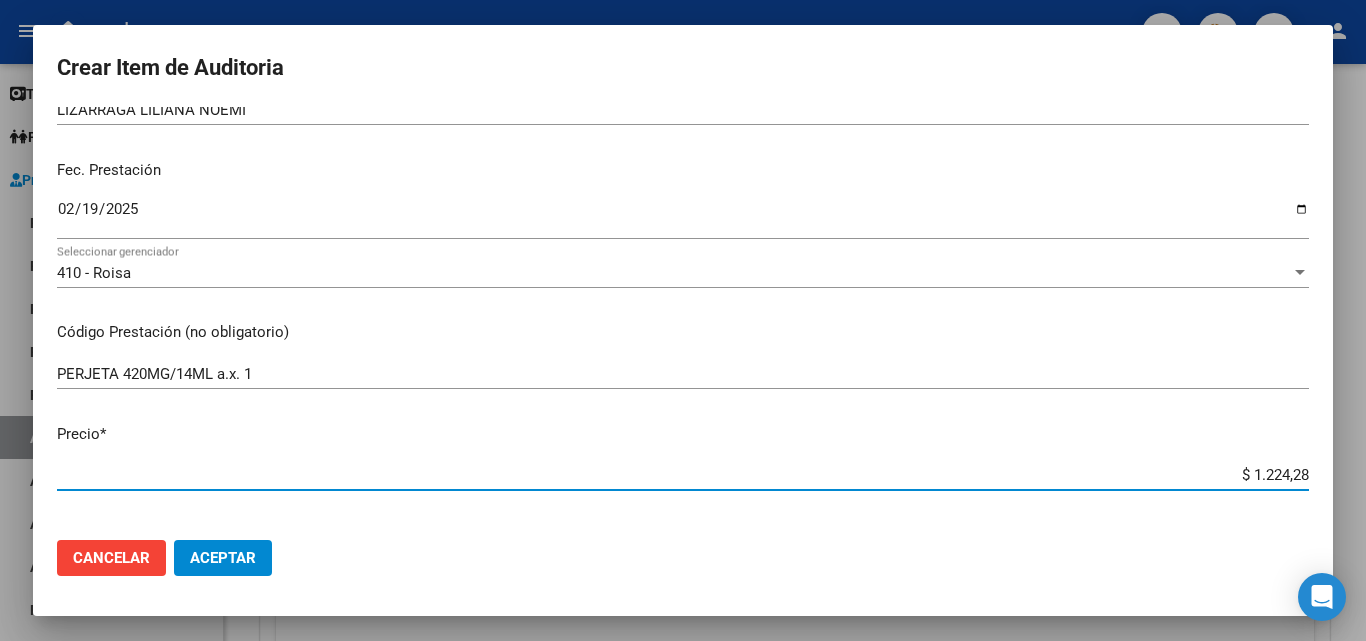 type on "$ 12.242,87" 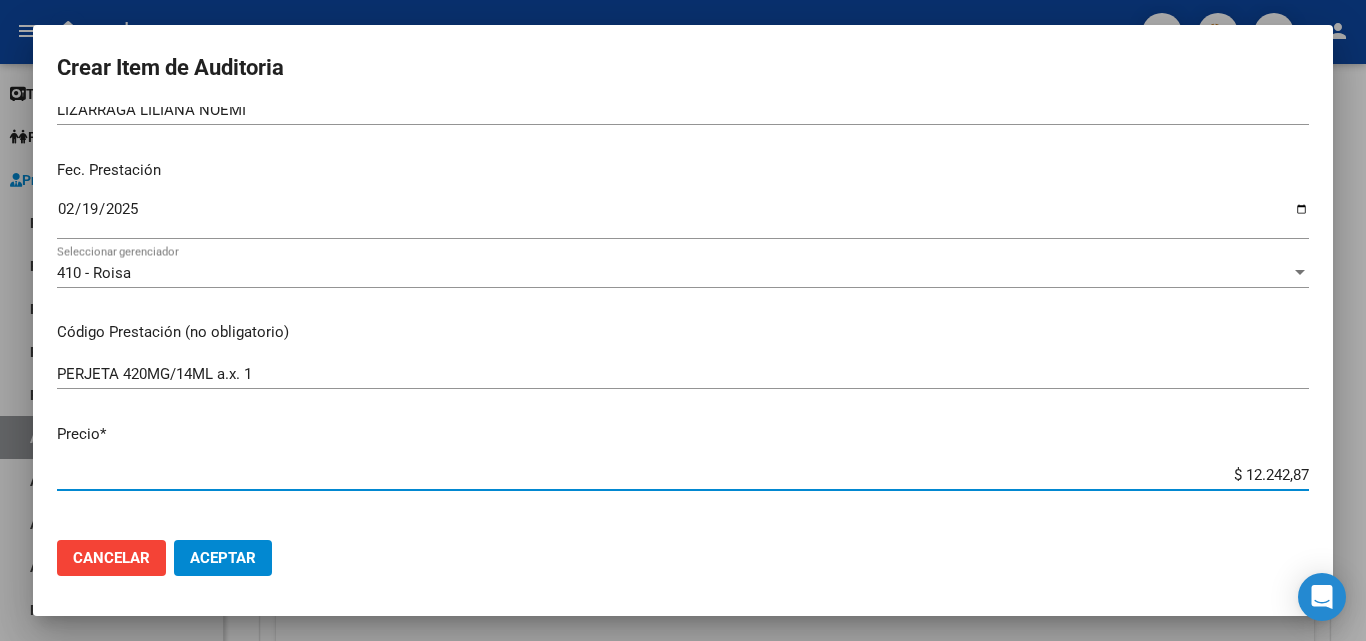 type on "$ 122.428,73" 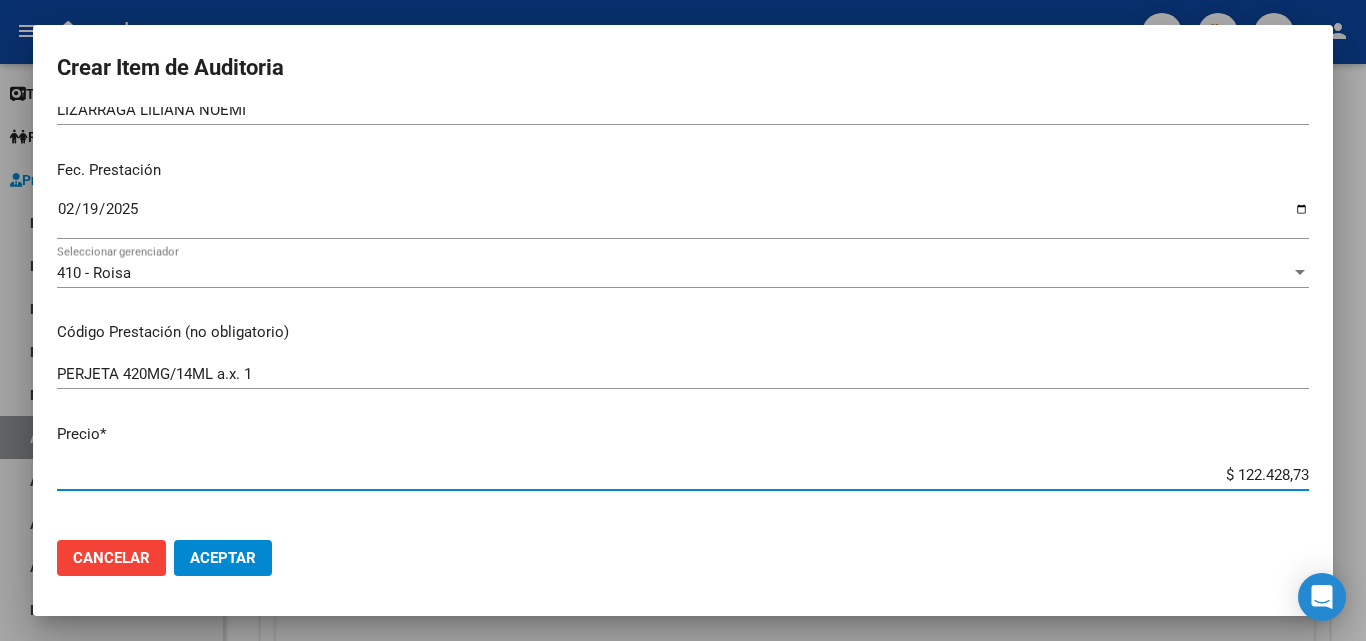 type on "$ 1.224.287,39" 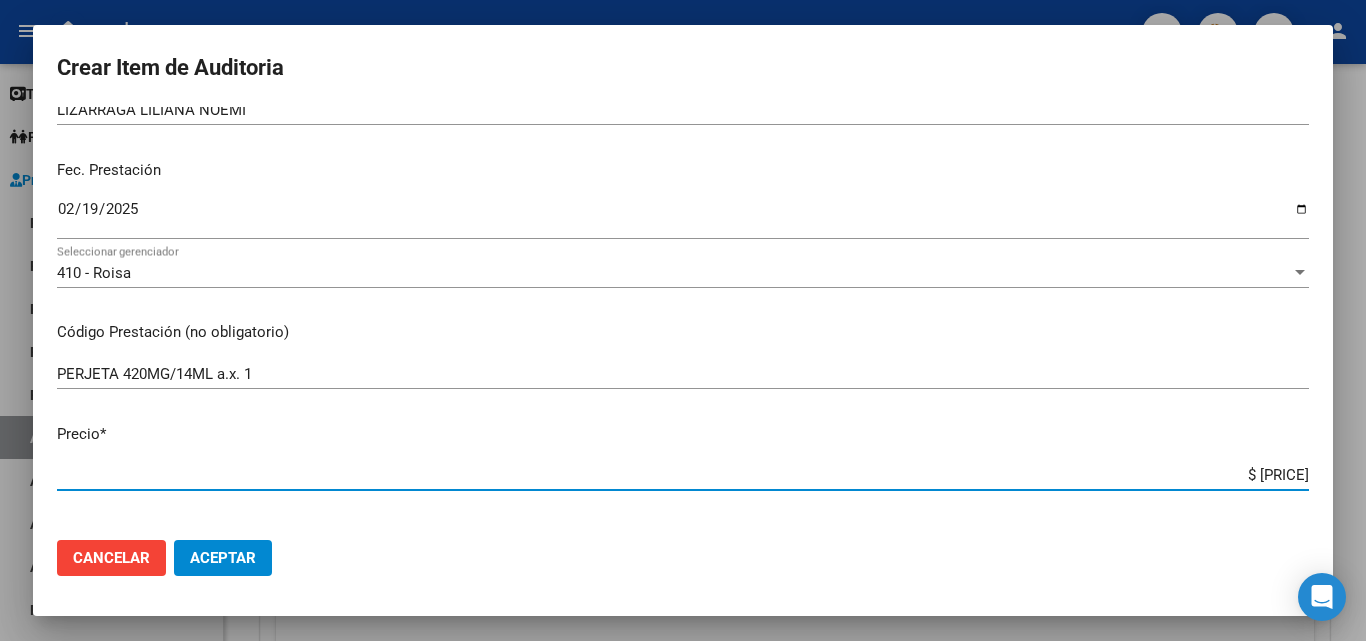type on "$ 12.242.873,96" 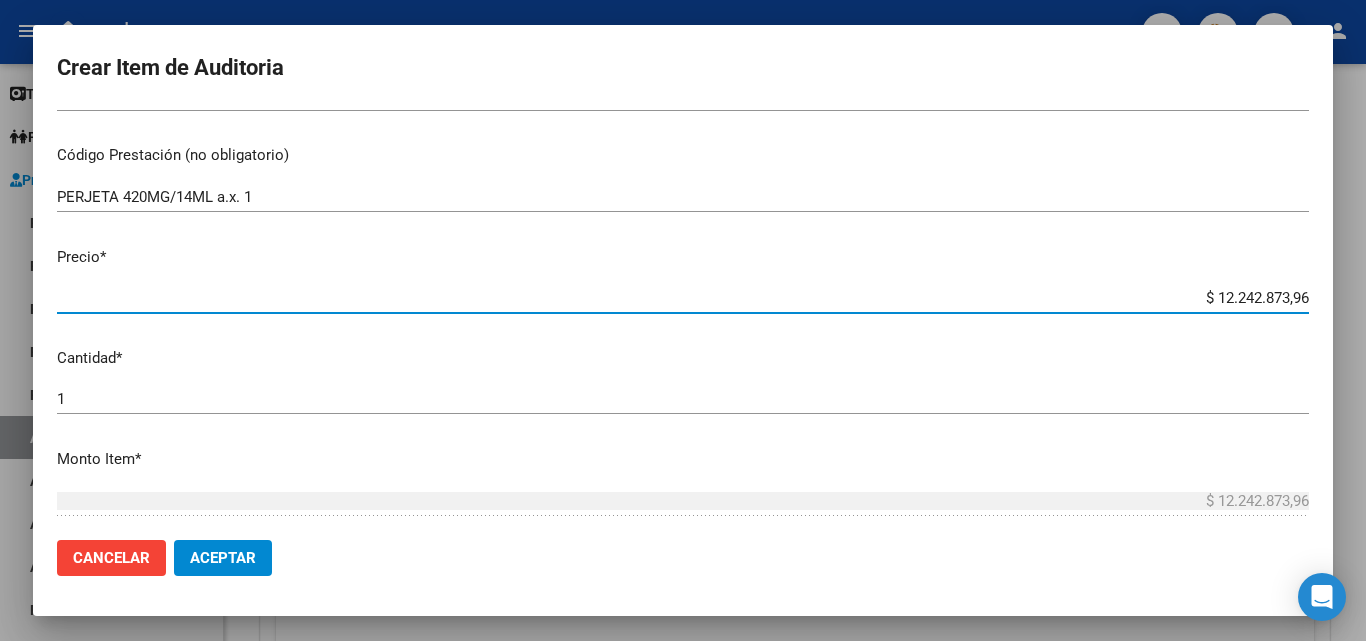 scroll, scrollTop: 400, scrollLeft: 0, axis: vertical 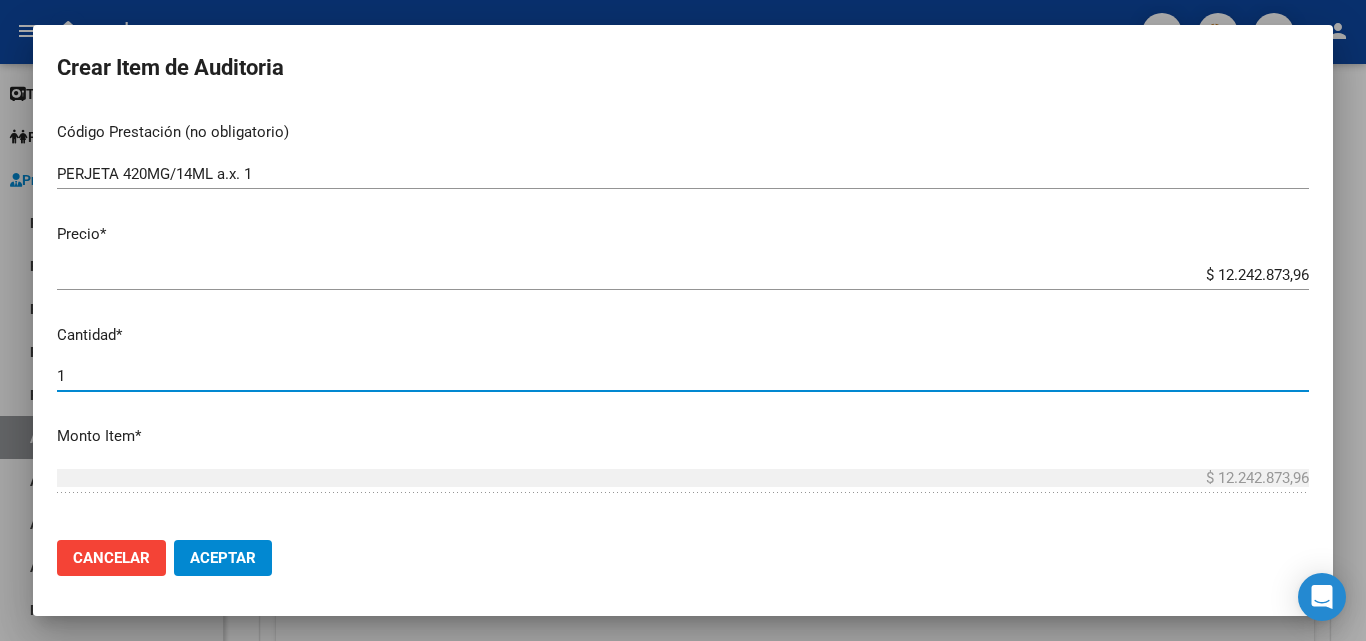 click on "1" at bounding box center (683, 376) 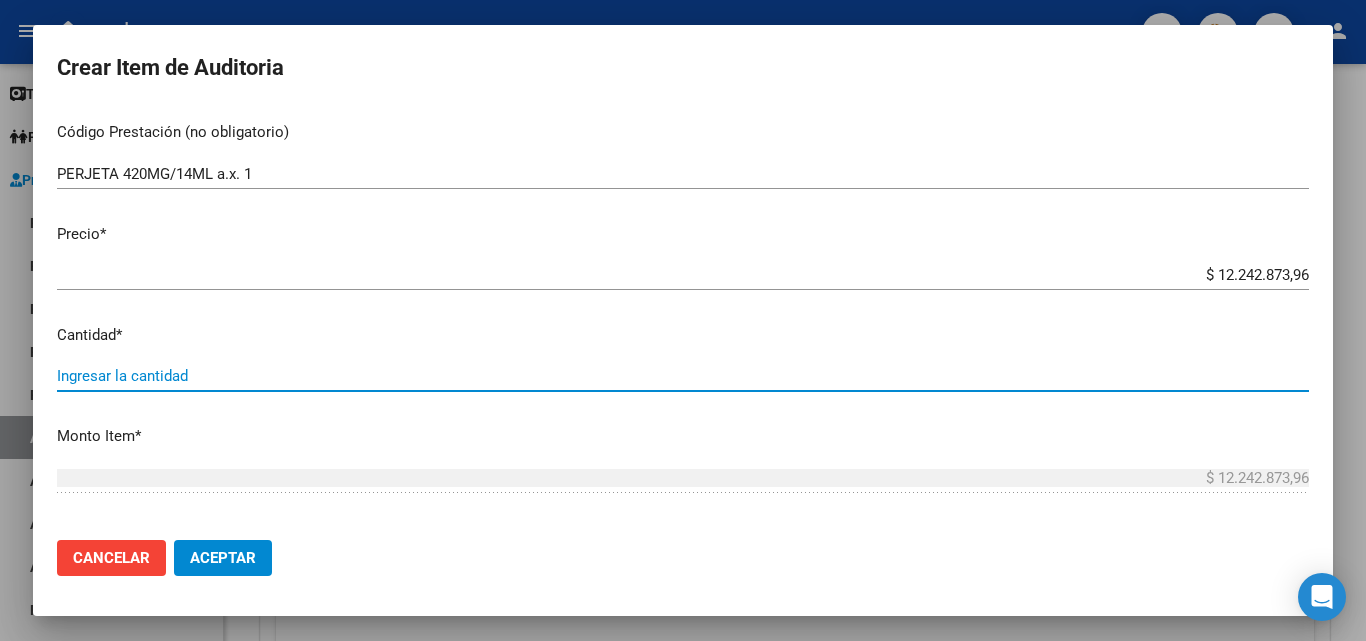 type on "2" 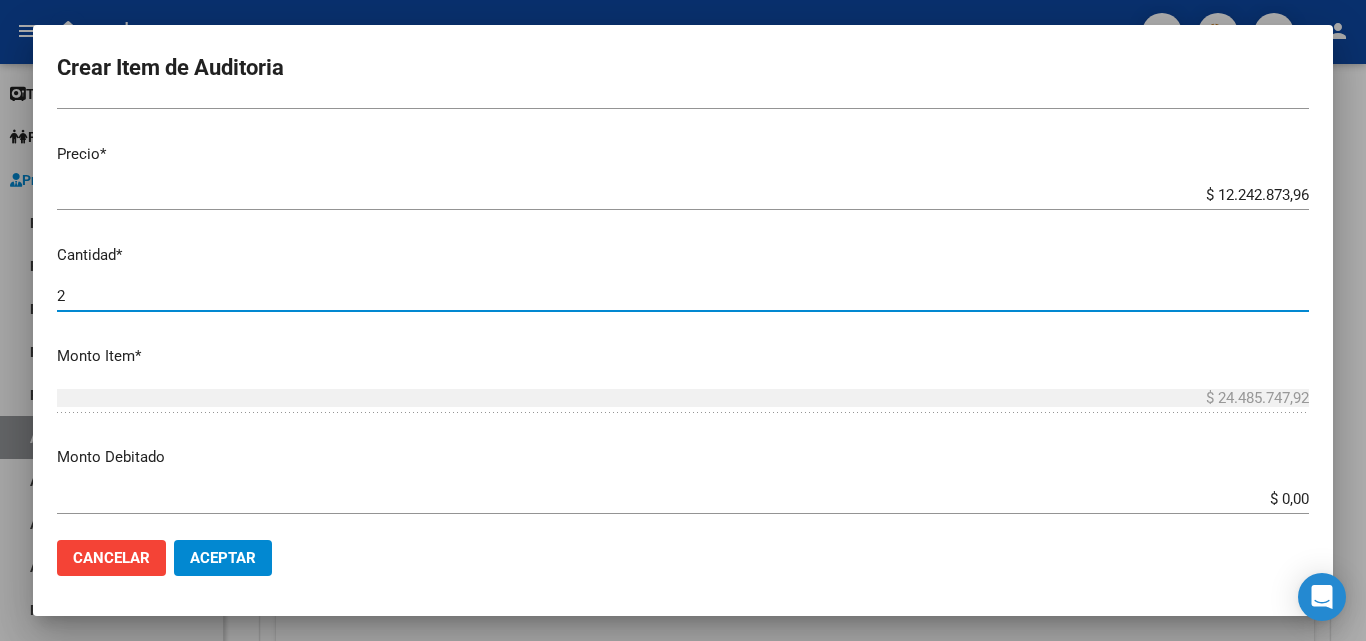 scroll, scrollTop: 700, scrollLeft: 0, axis: vertical 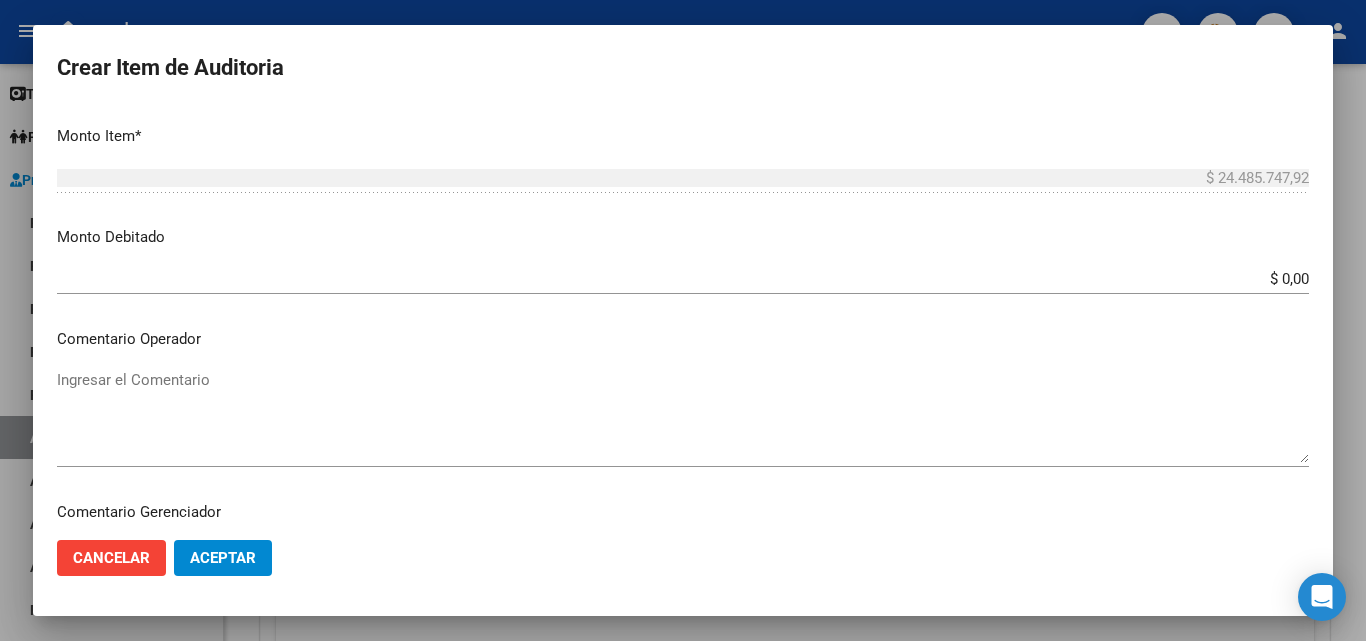 type on "2" 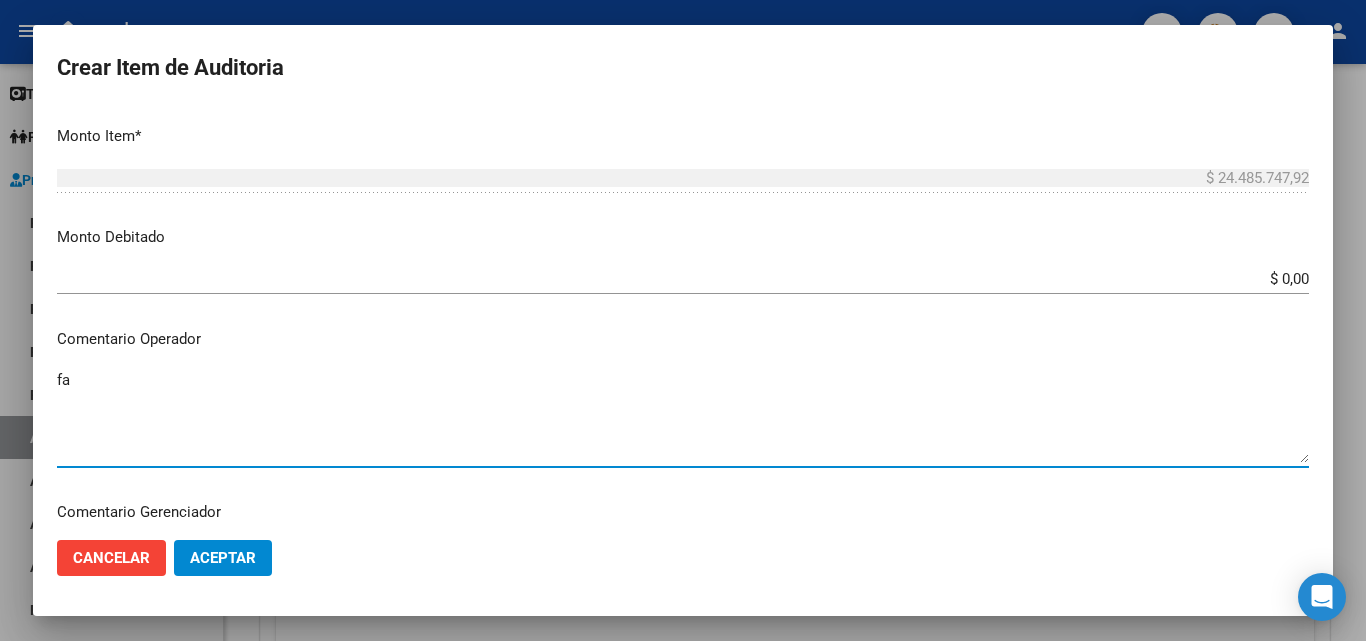 type on "f" 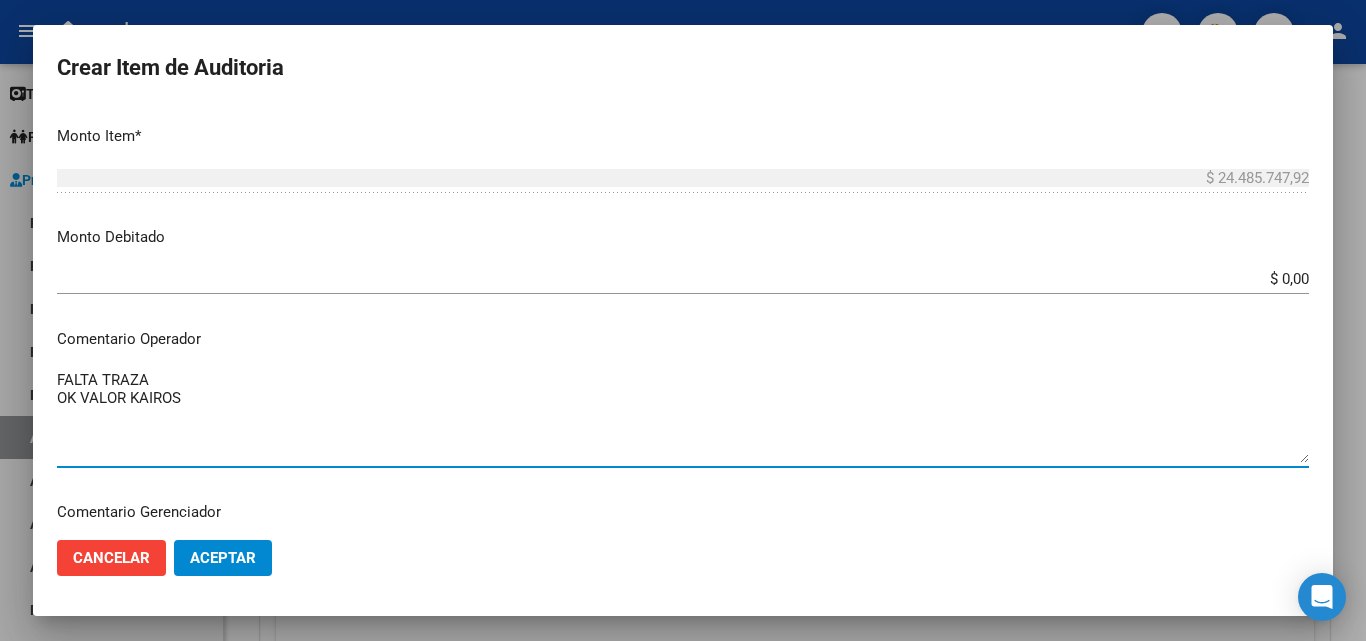 drag, startPoint x: 208, startPoint y: 402, endPoint x: 48, endPoint y: 371, distance: 162.97546 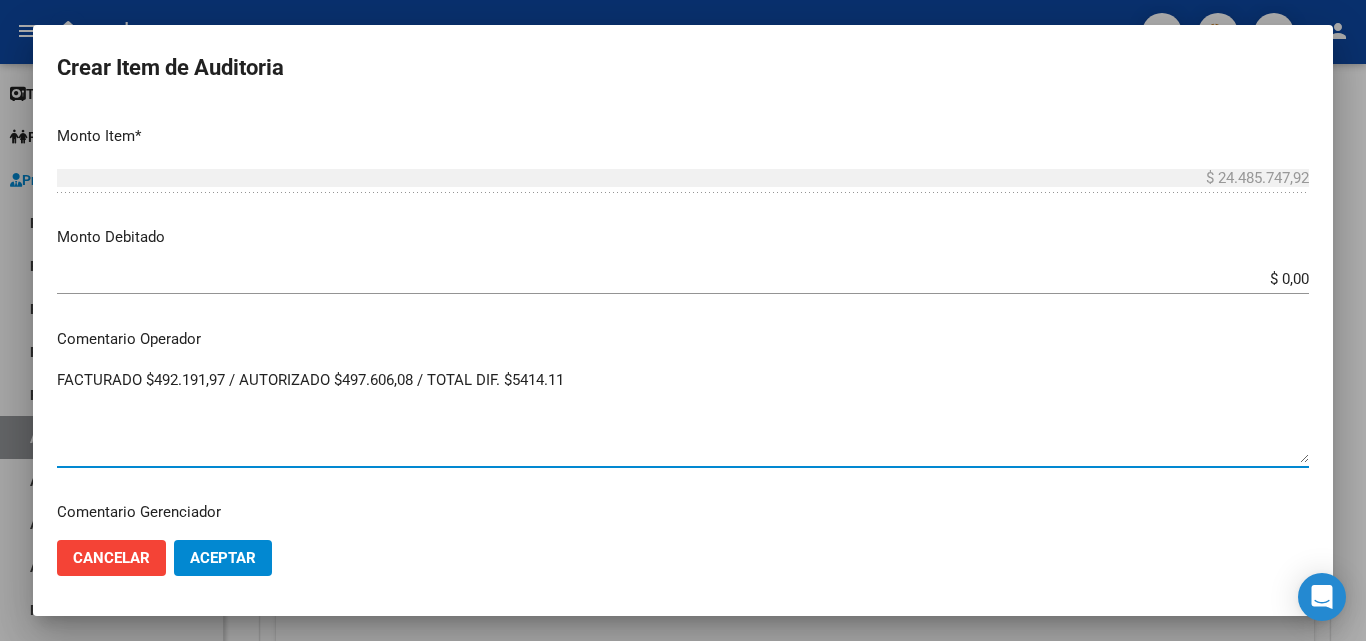 drag, startPoint x: 635, startPoint y: 383, endPoint x: 15, endPoint y: 393, distance: 620.0806 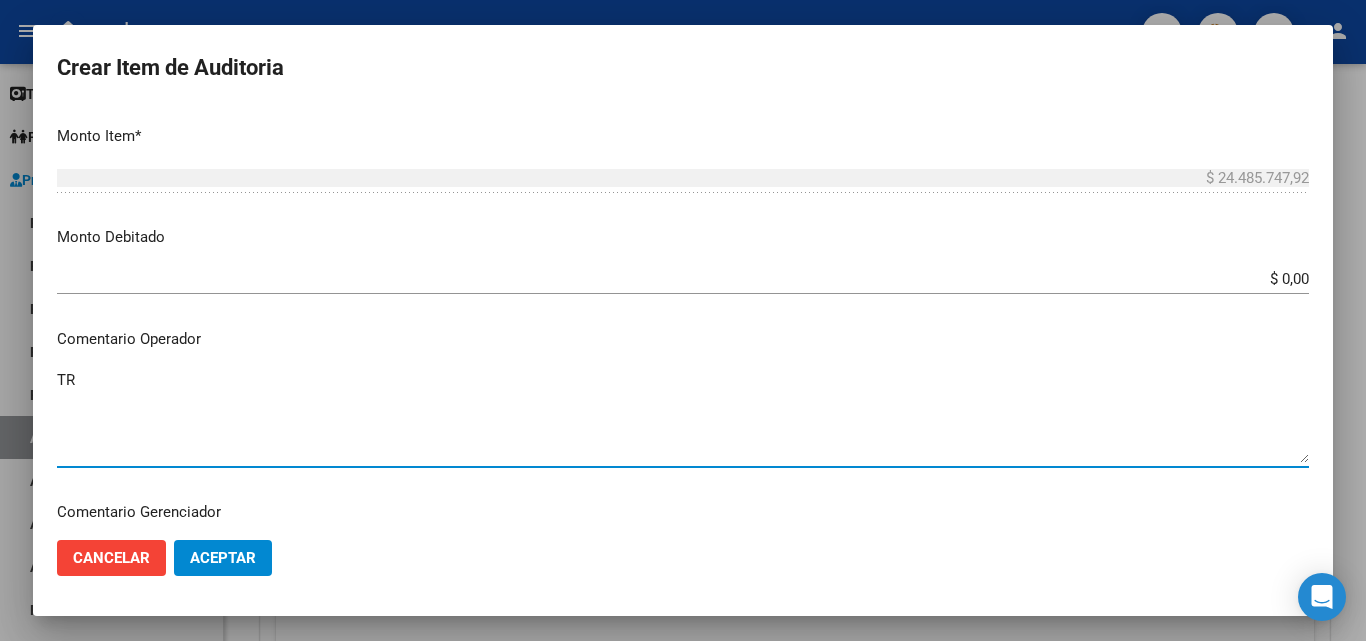 type on "T" 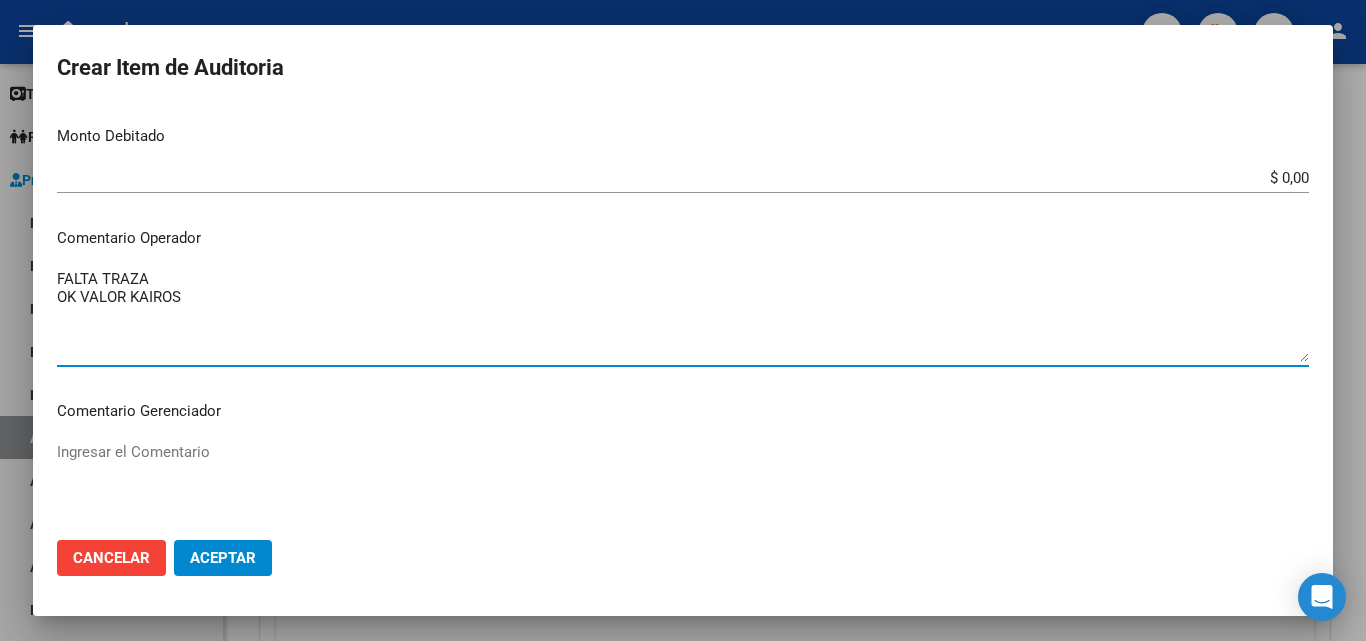scroll, scrollTop: 800, scrollLeft: 0, axis: vertical 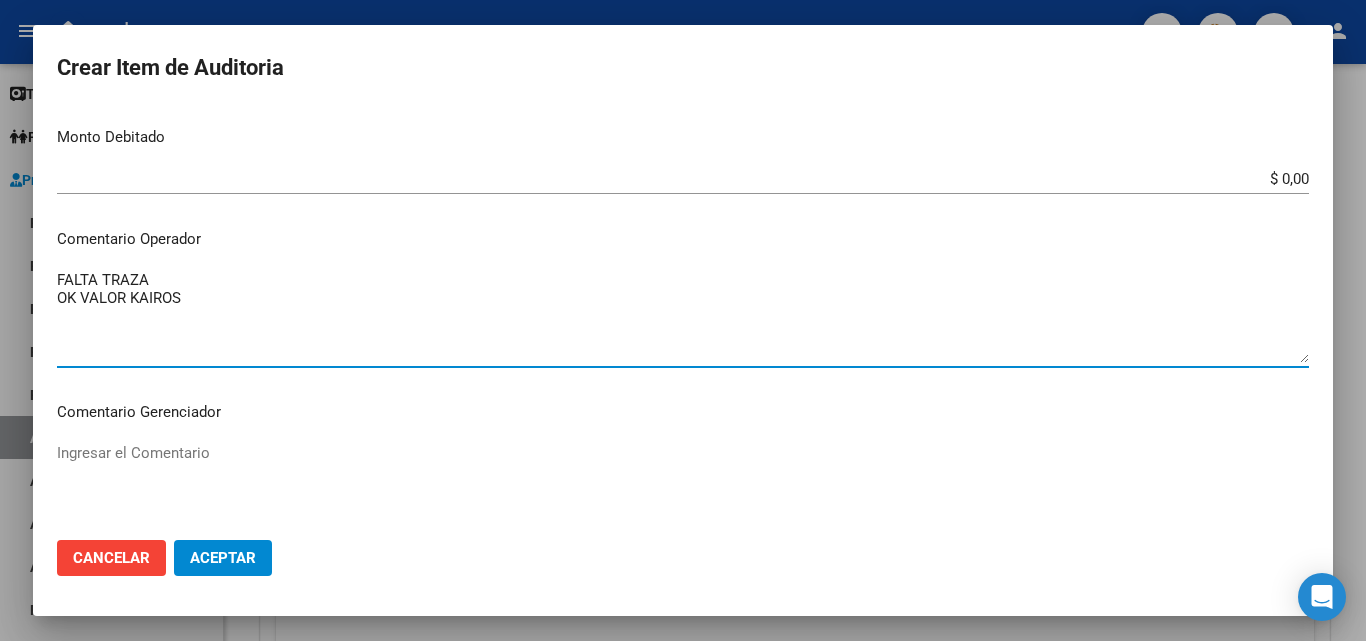 drag, startPoint x: 199, startPoint y: 307, endPoint x: 51, endPoint y: 275, distance: 151.41995 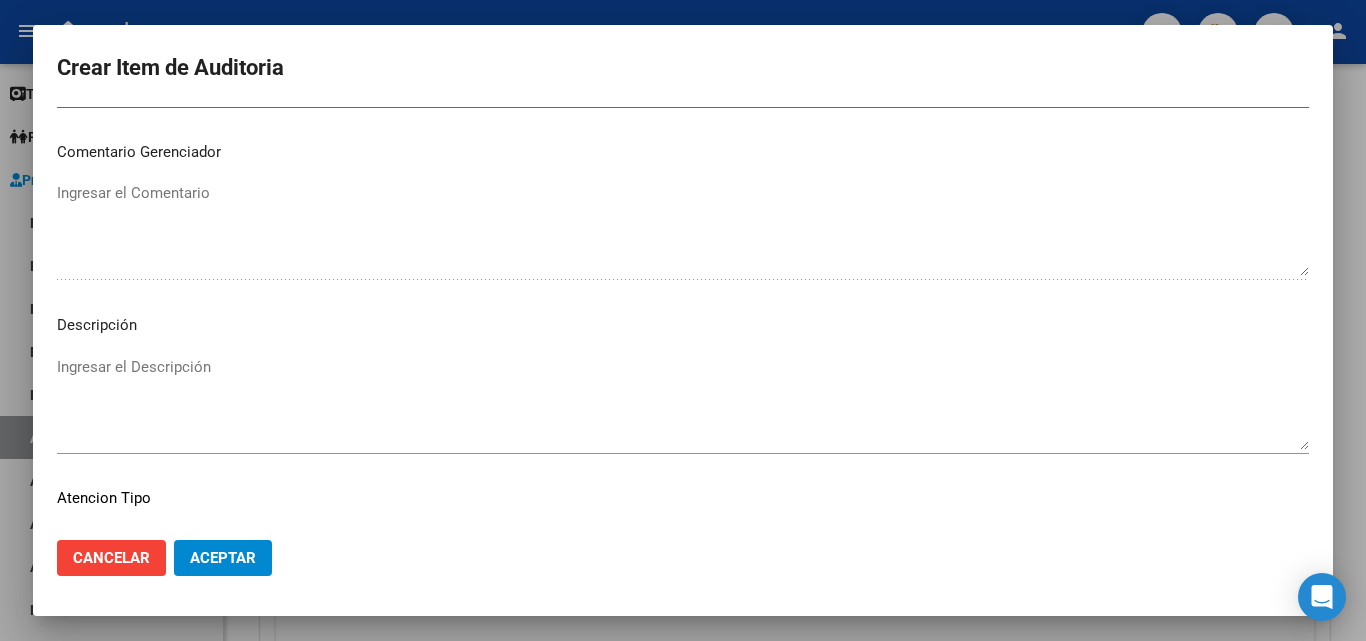 scroll, scrollTop: 1100, scrollLeft: 0, axis: vertical 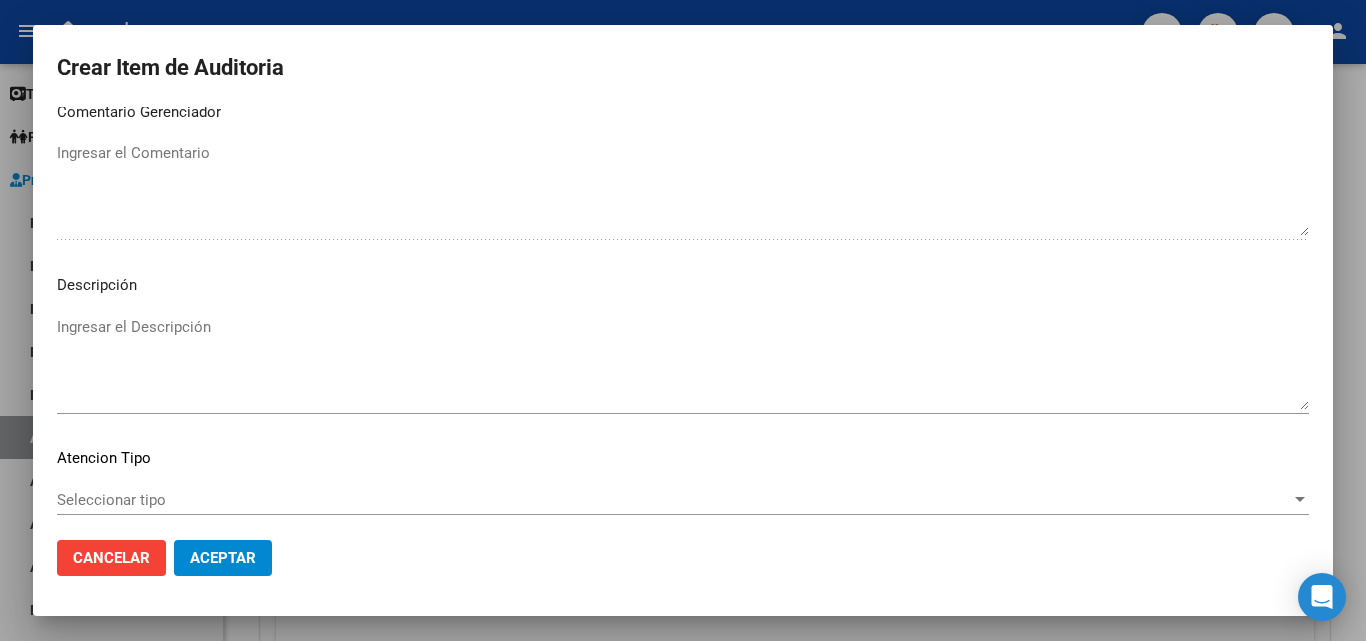 type on "FALTA TRAZA
OK VALOR KAIROS" 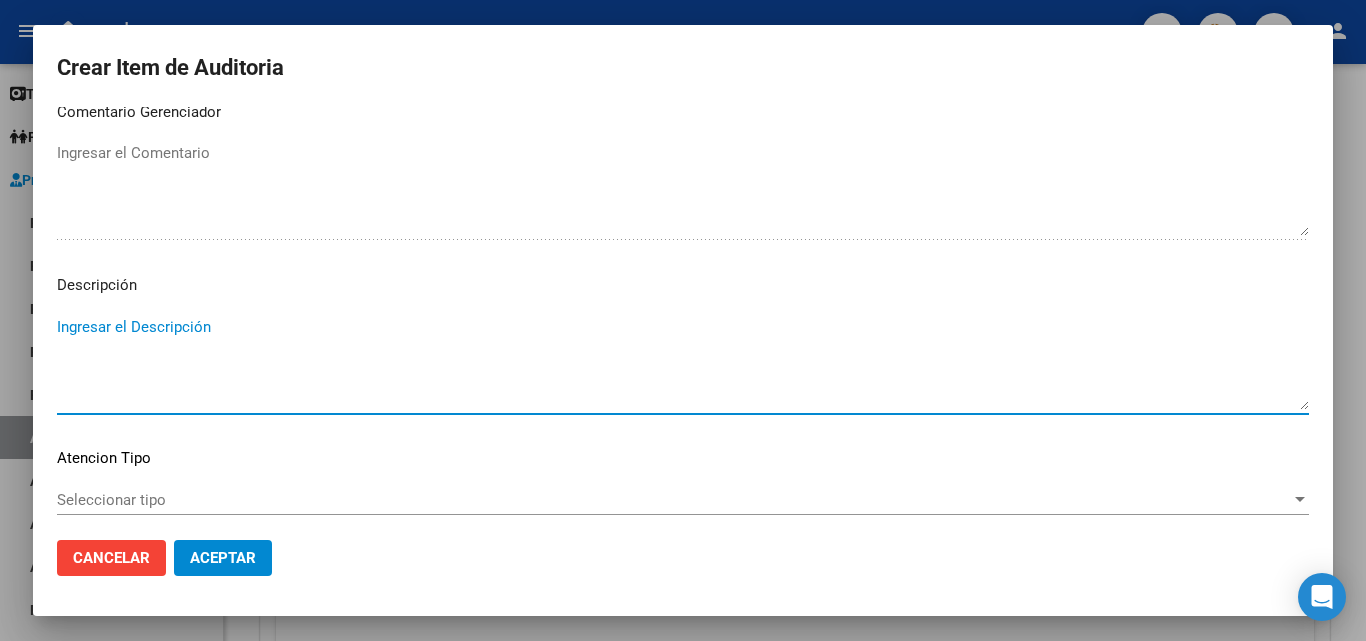 click on "Ingresar el Descripción" at bounding box center [683, 363] 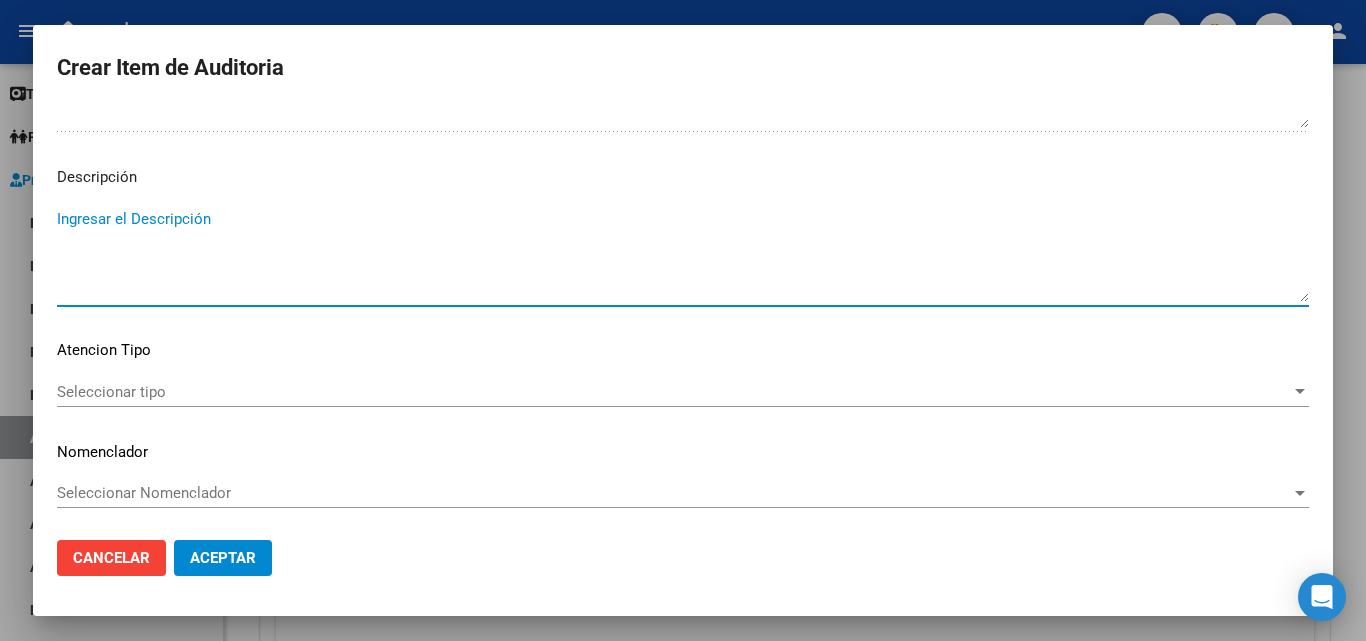 scroll, scrollTop: 1211, scrollLeft: 0, axis: vertical 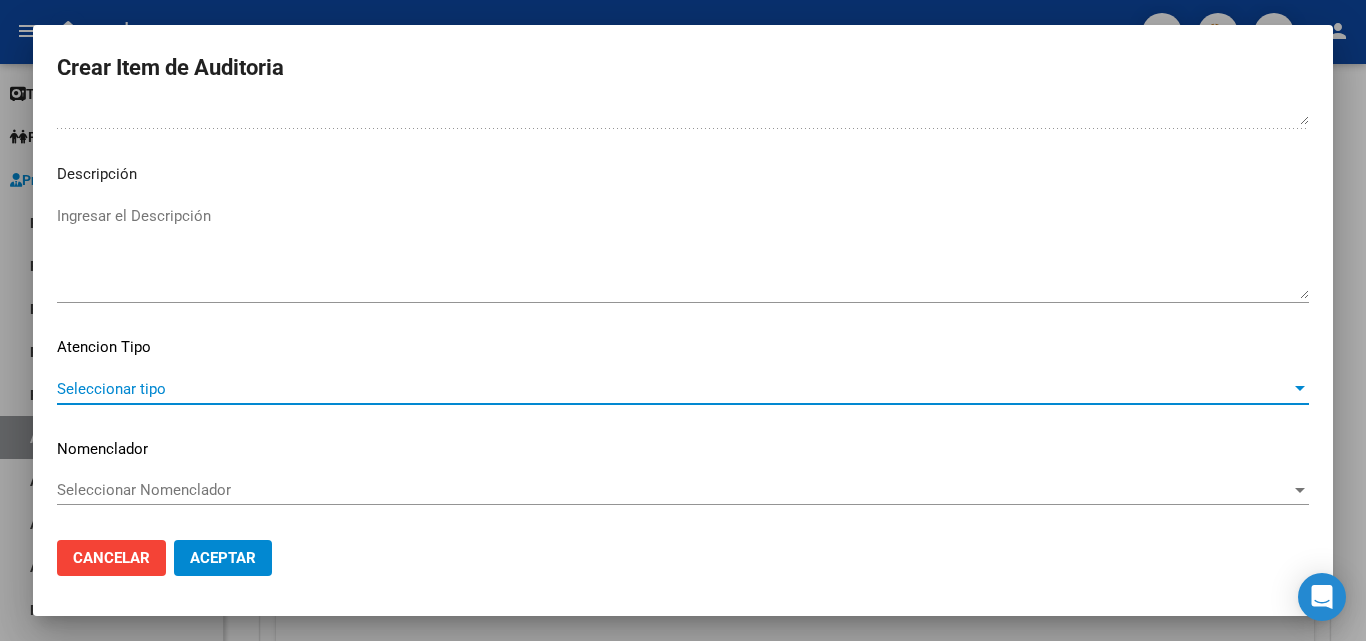click on "Seleccionar tipo" at bounding box center (674, 389) 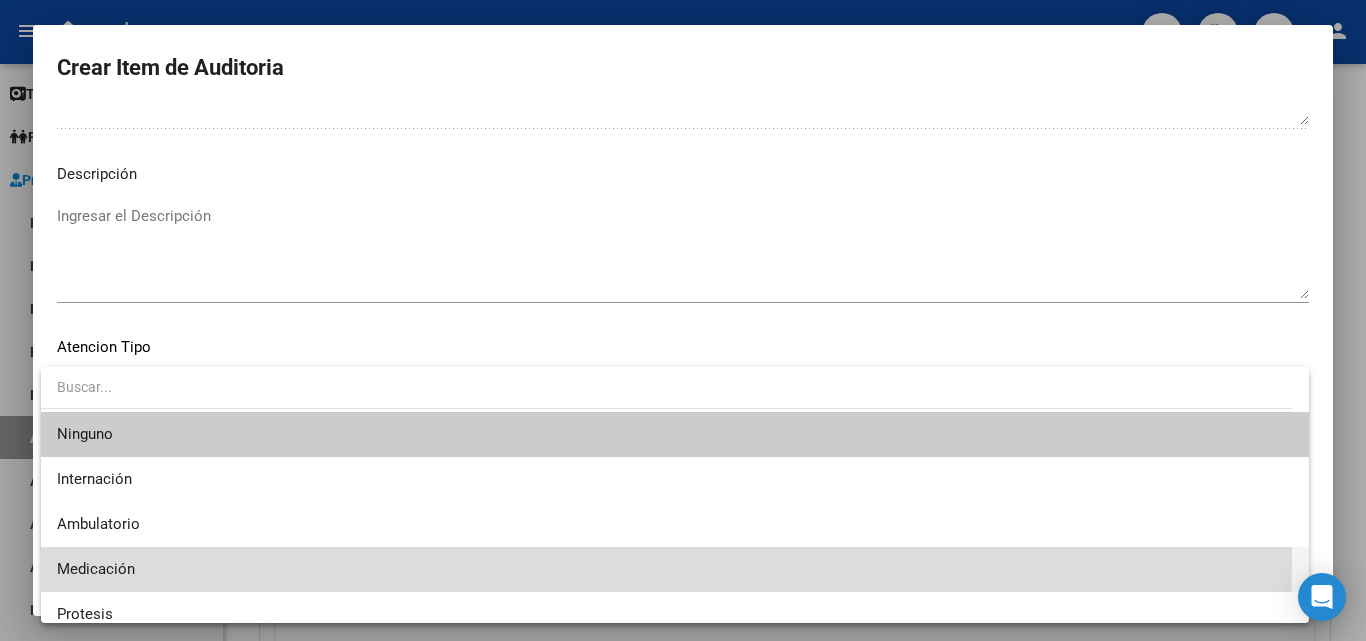 click on "Medicación" at bounding box center [675, 569] 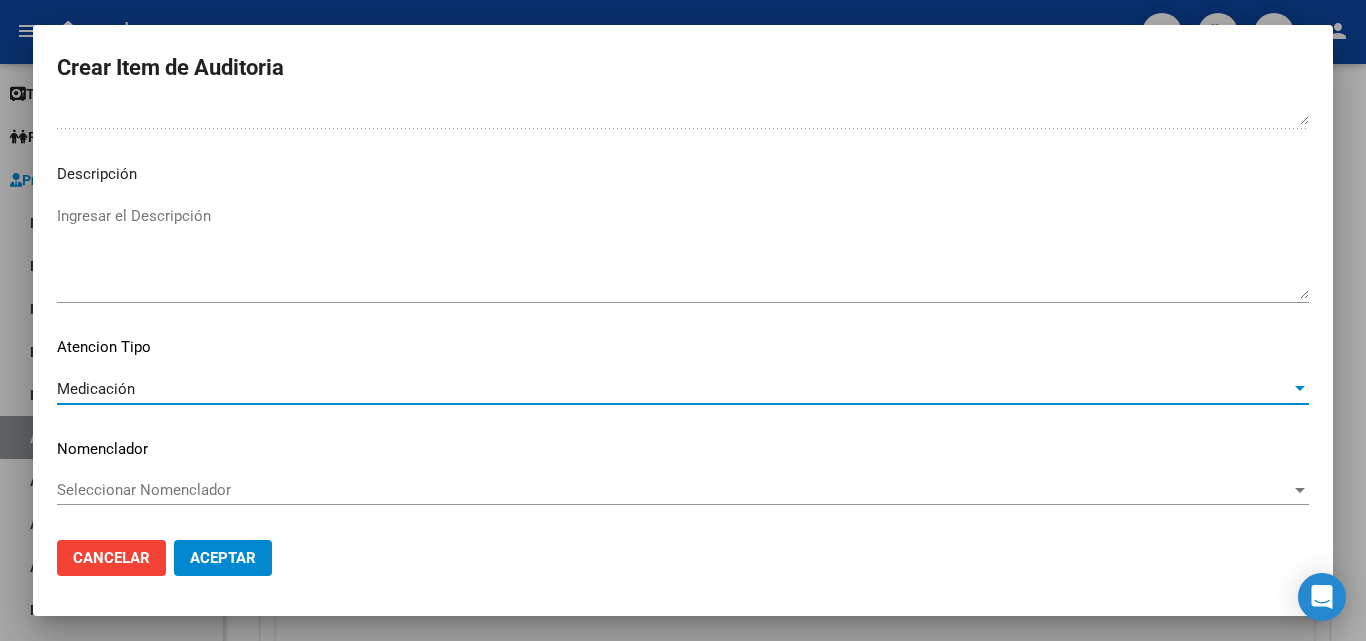 click on "Aceptar" 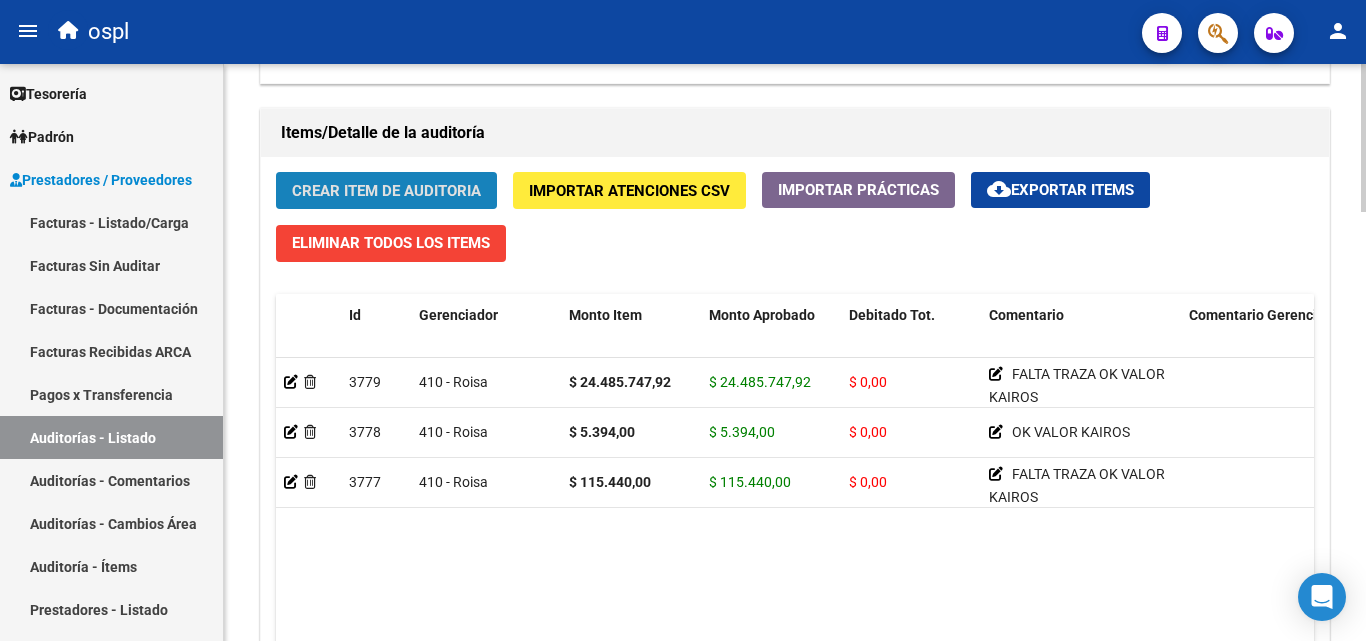 click on "Crear Item de Auditoria" 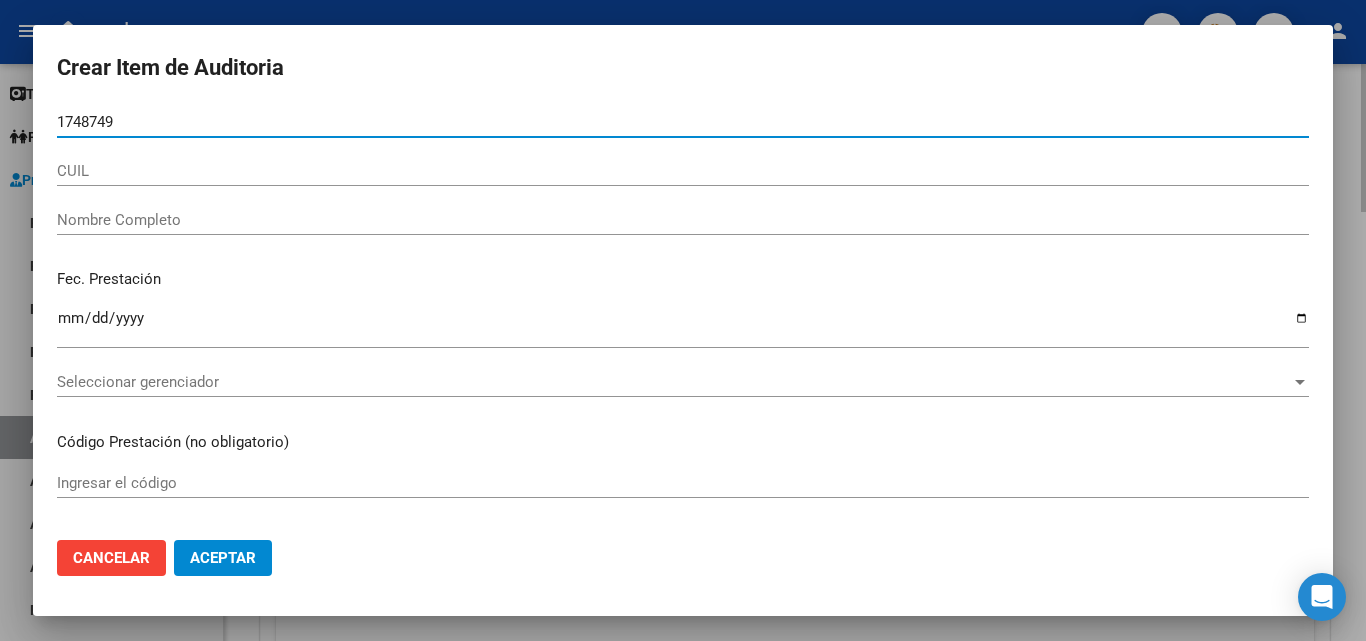 type on "17487492" 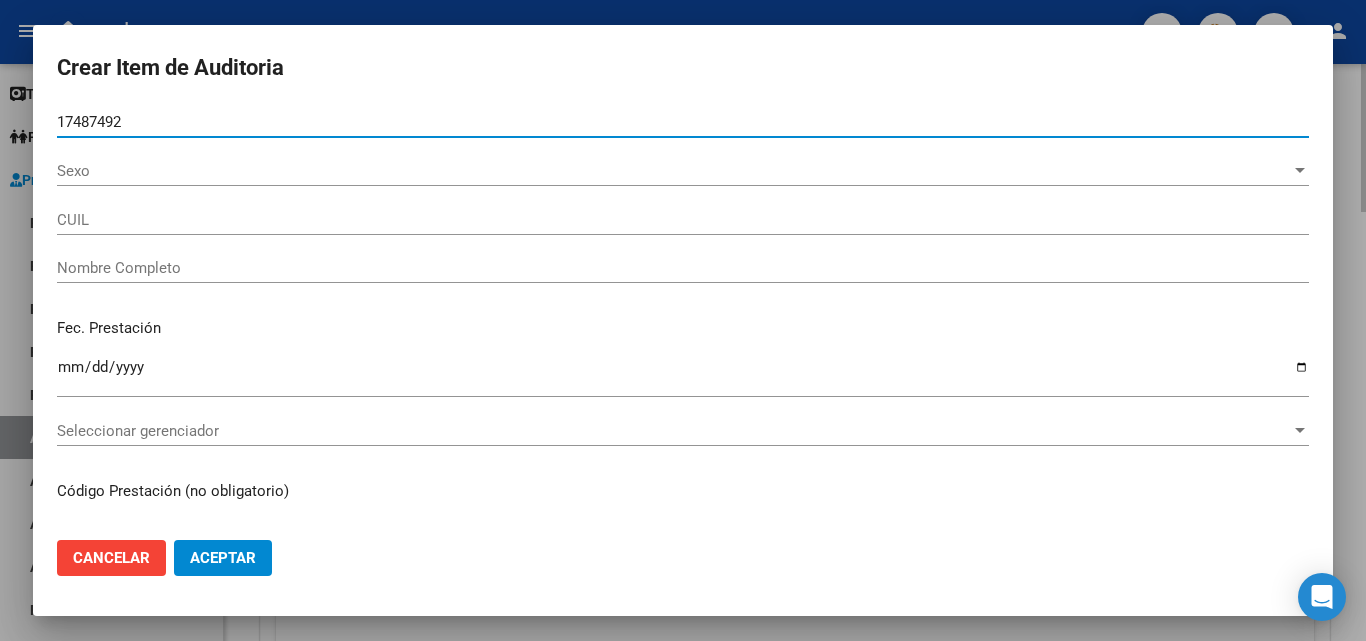type on "27174874927" 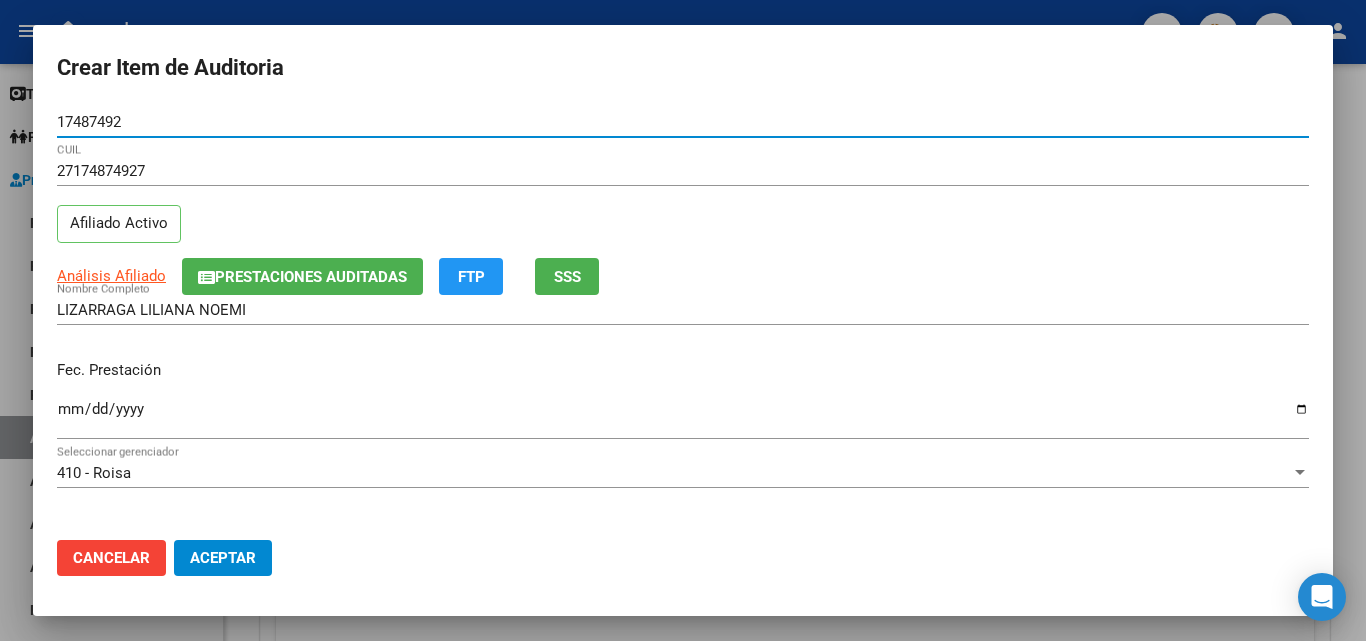 type on "17487492" 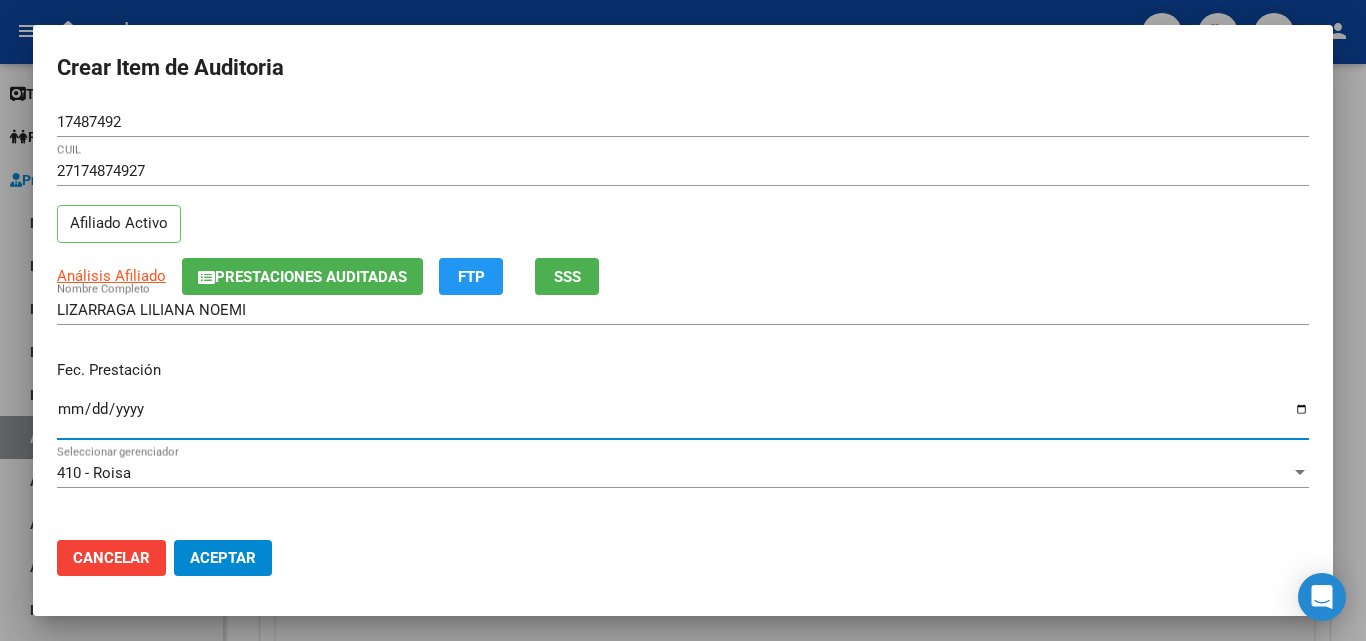click on "Ingresar la fecha" at bounding box center (683, 417) 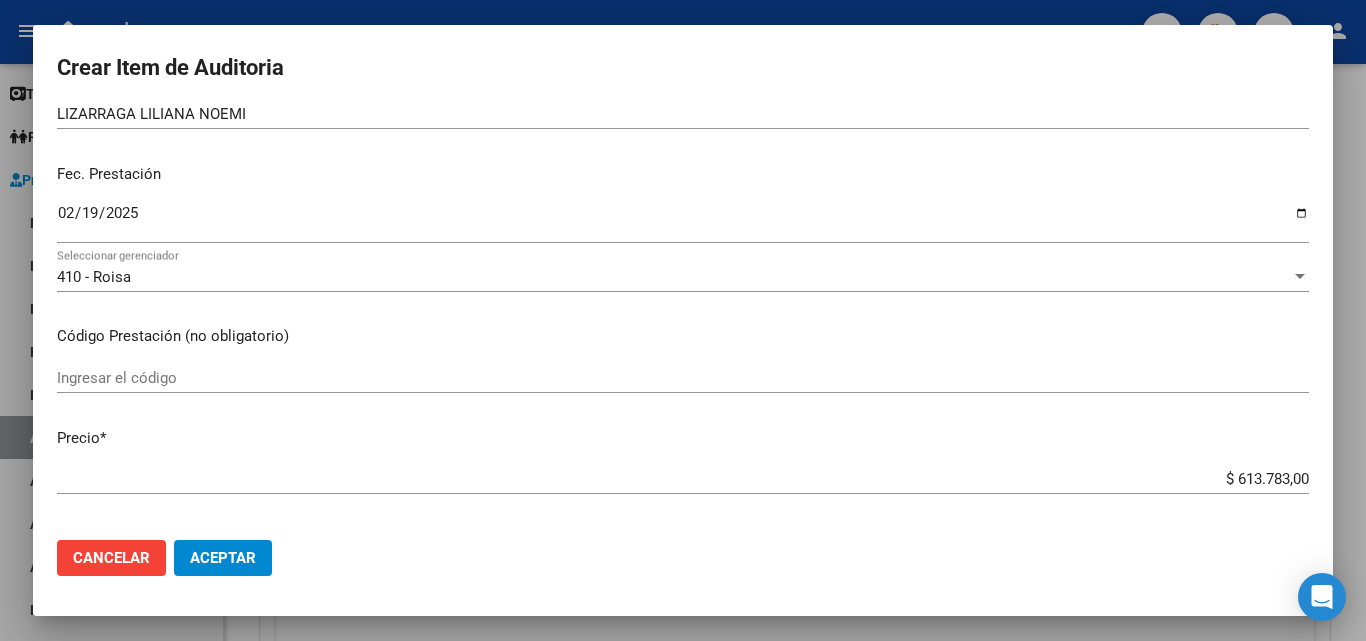 scroll, scrollTop: 200, scrollLeft: 0, axis: vertical 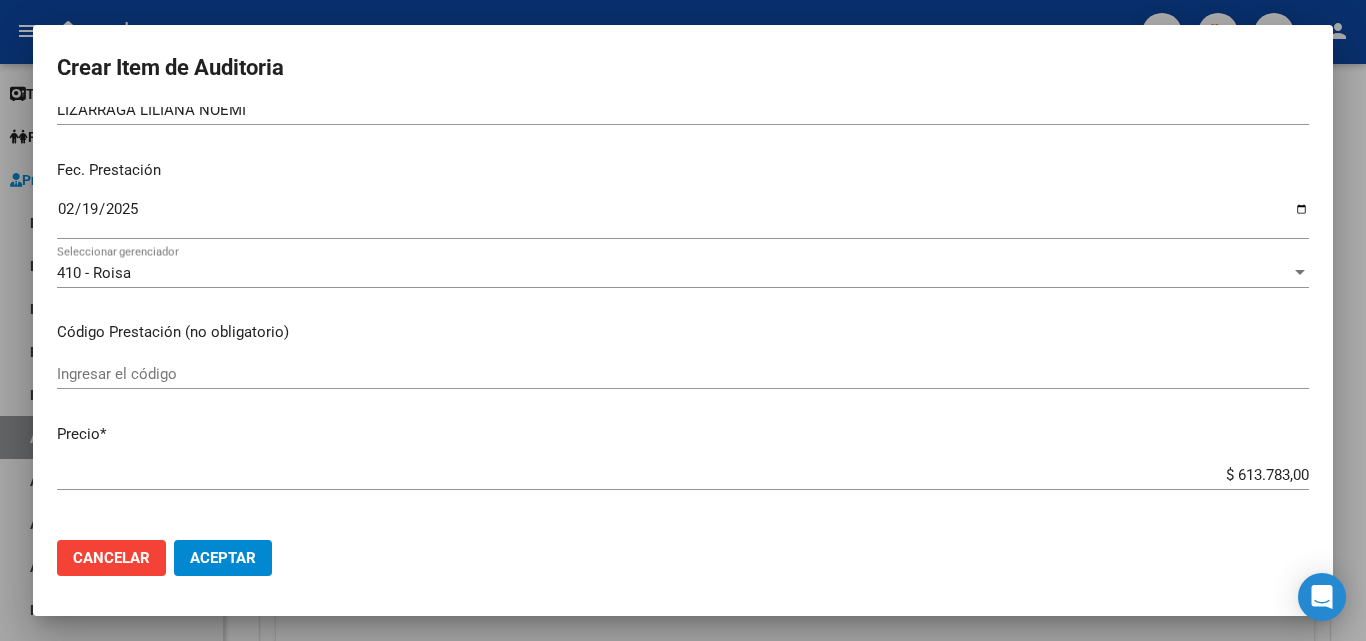 click on "Ingresar el código" at bounding box center [683, 374] 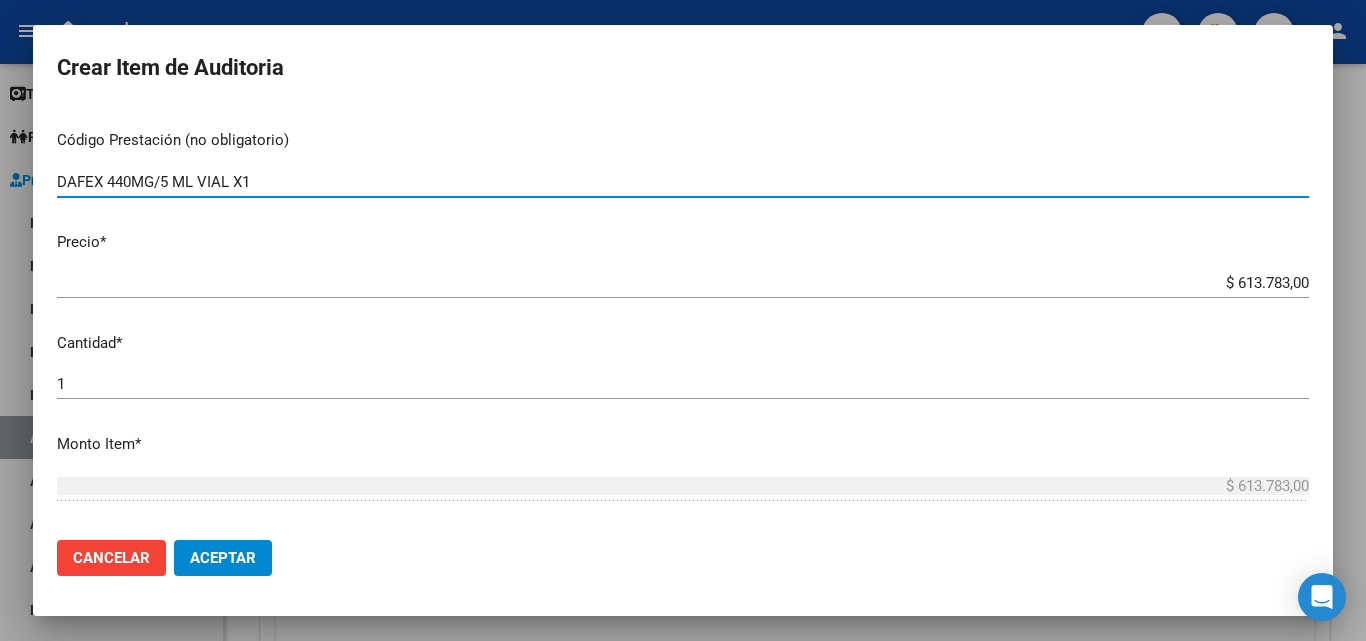 scroll, scrollTop: 400, scrollLeft: 0, axis: vertical 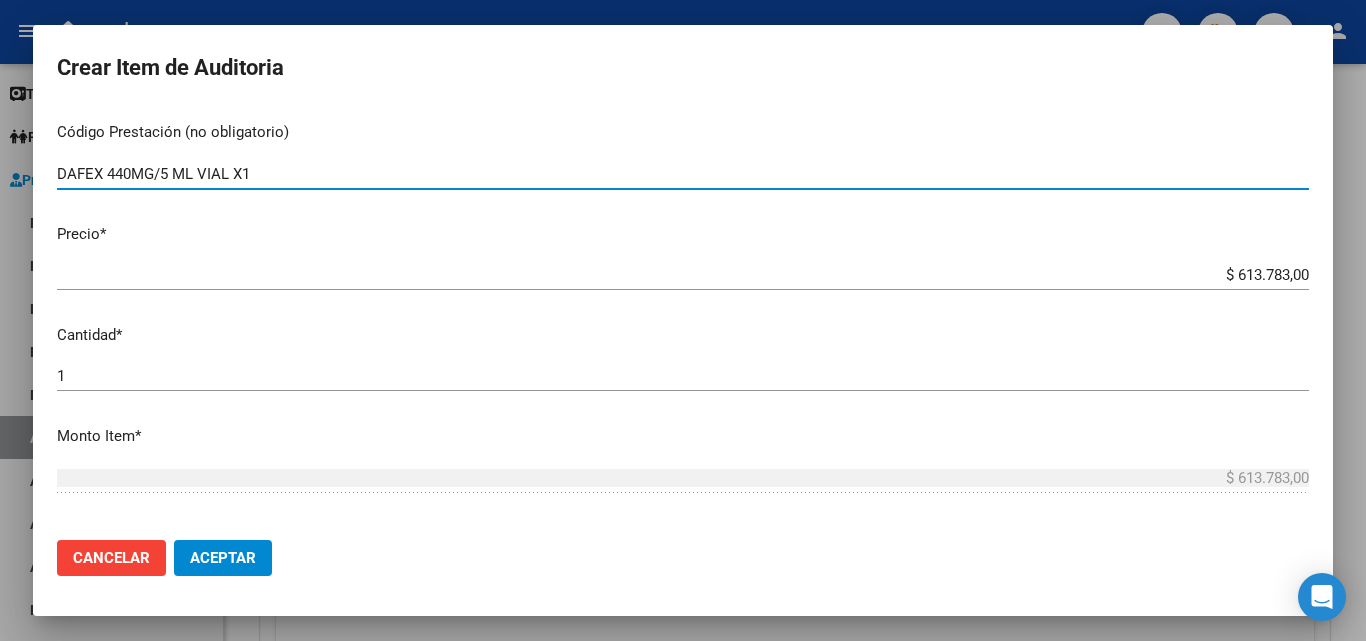 type on "DAFEX 440MG/5 ML VIAL X1" 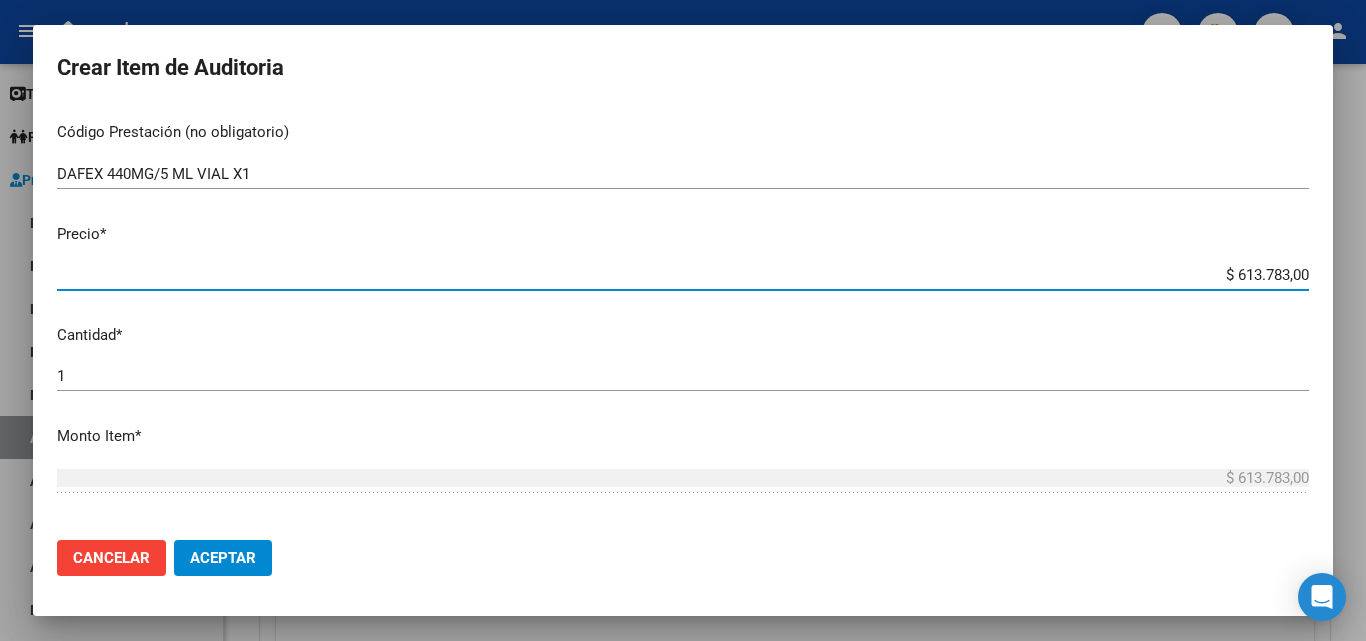 drag, startPoint x: 1191, startPoint y: 275, endPoint x: 1313, endPoint y: 260, distance: 122.91867 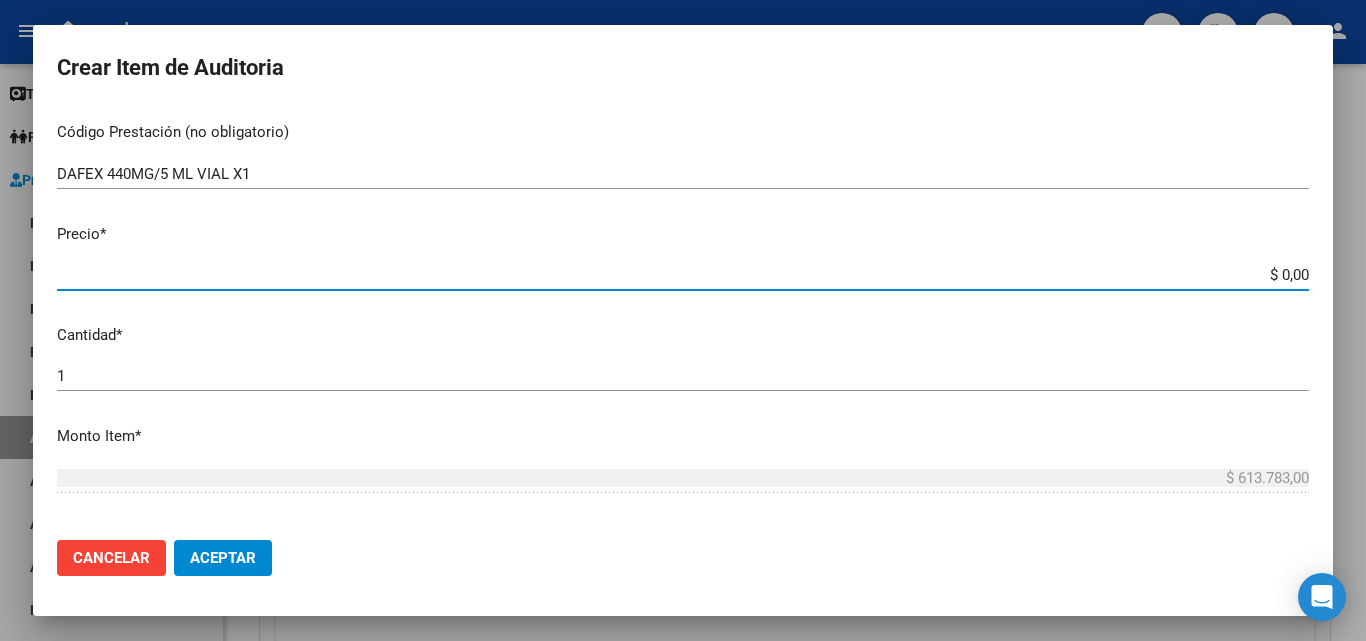 type on "$ 0,05" 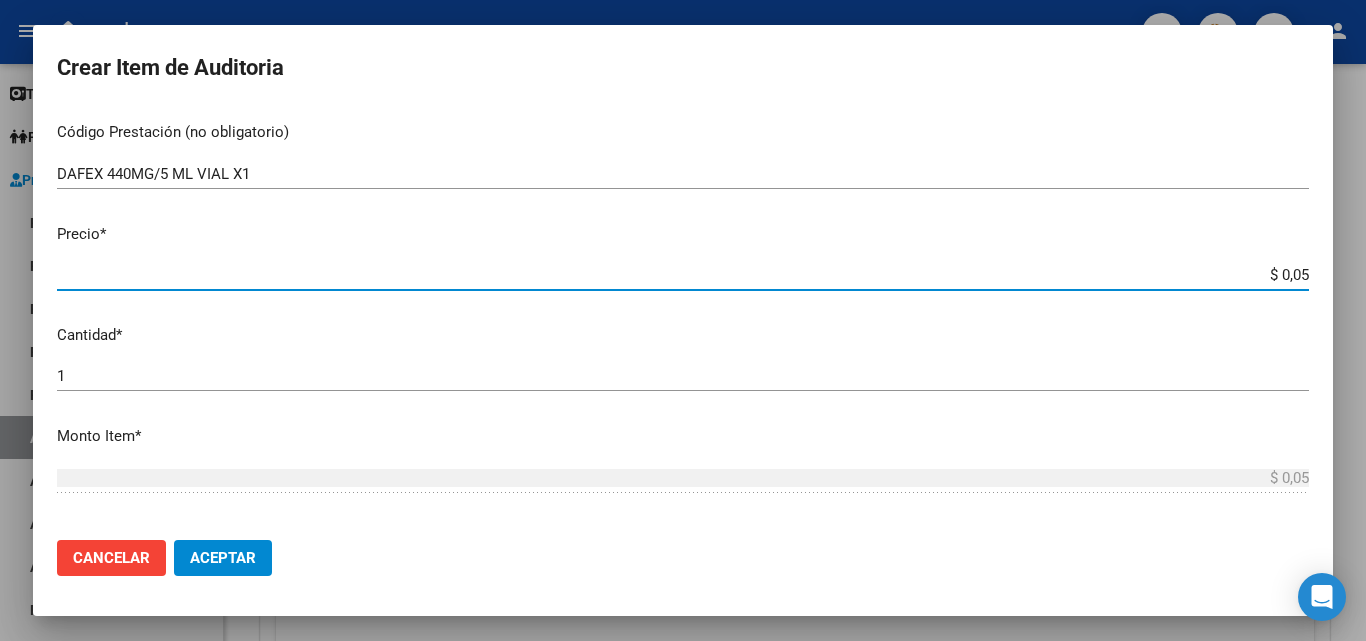 type on "$ 0,56" 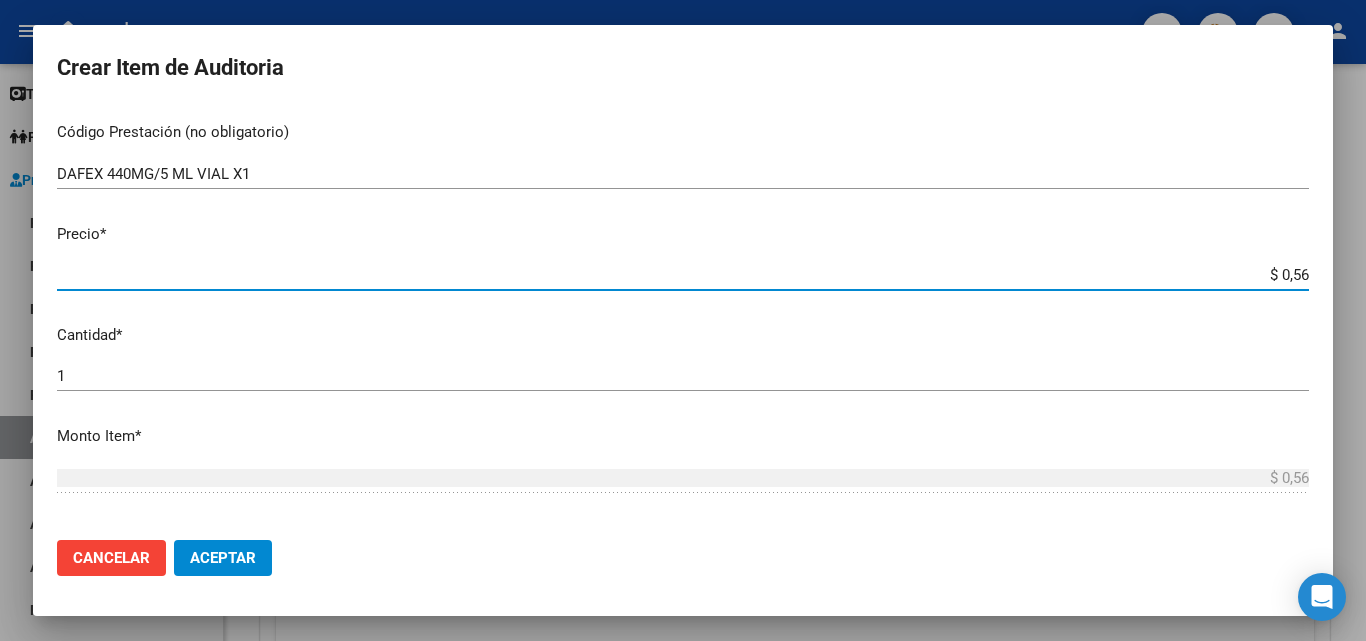 type on "$ 5,68" 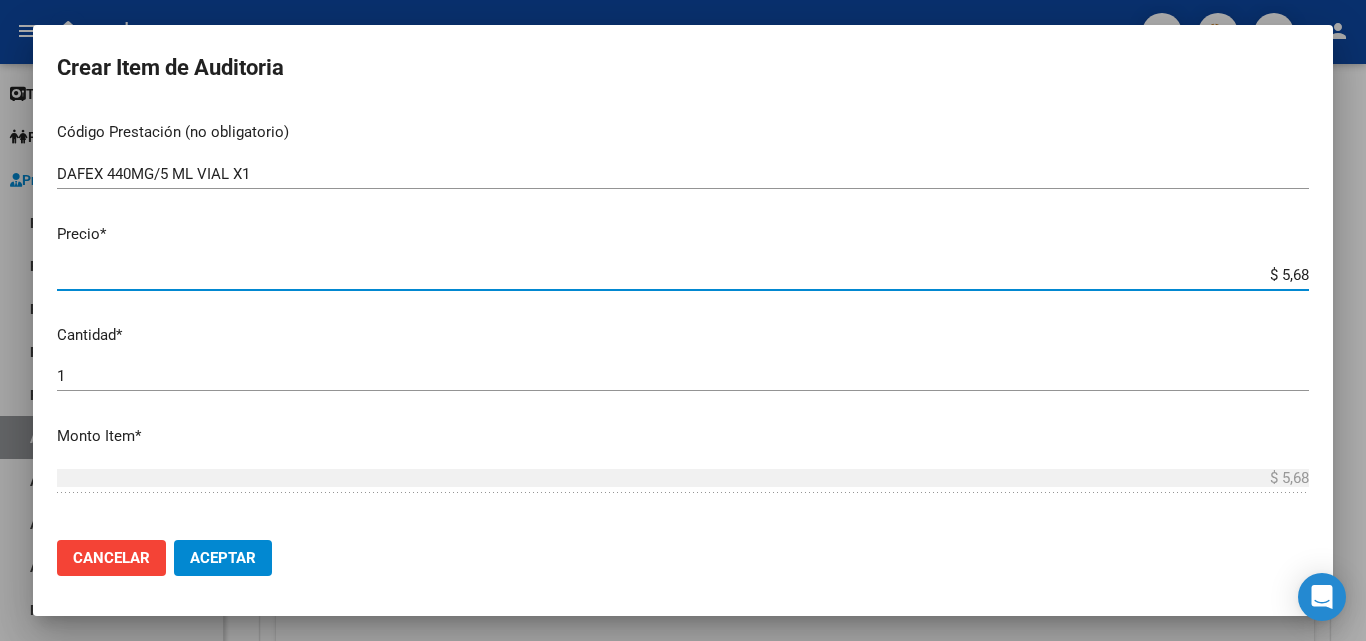 type on "$ 56,81" 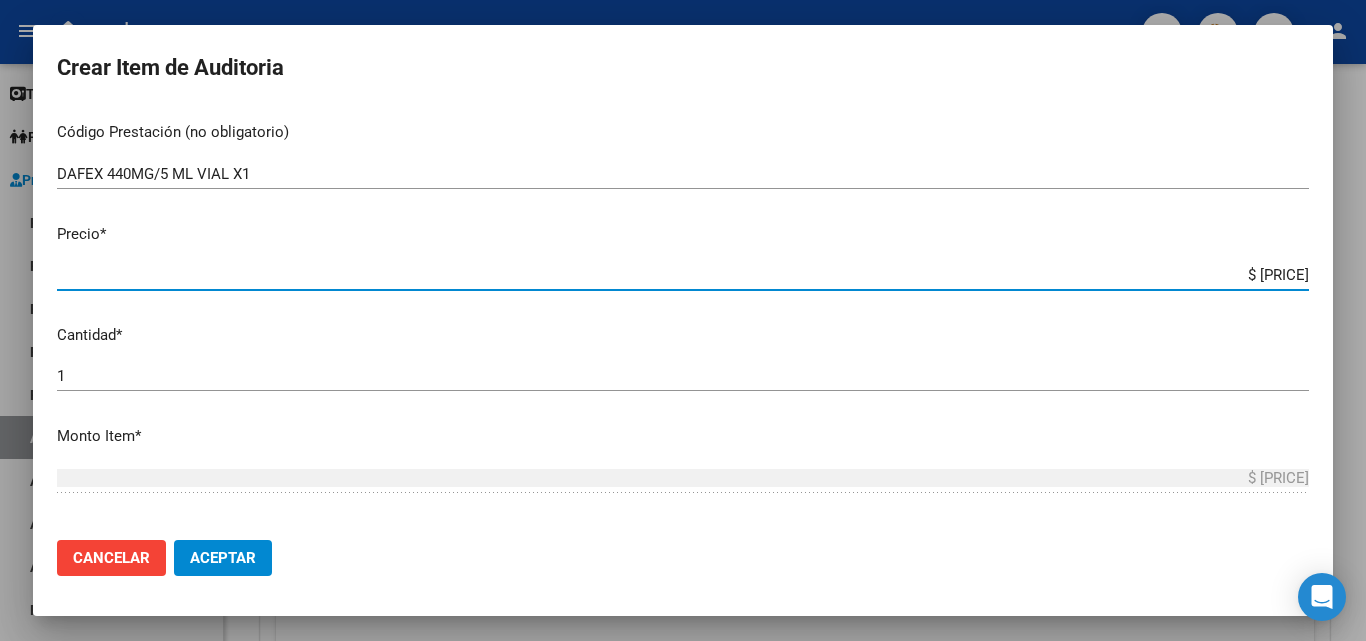 type 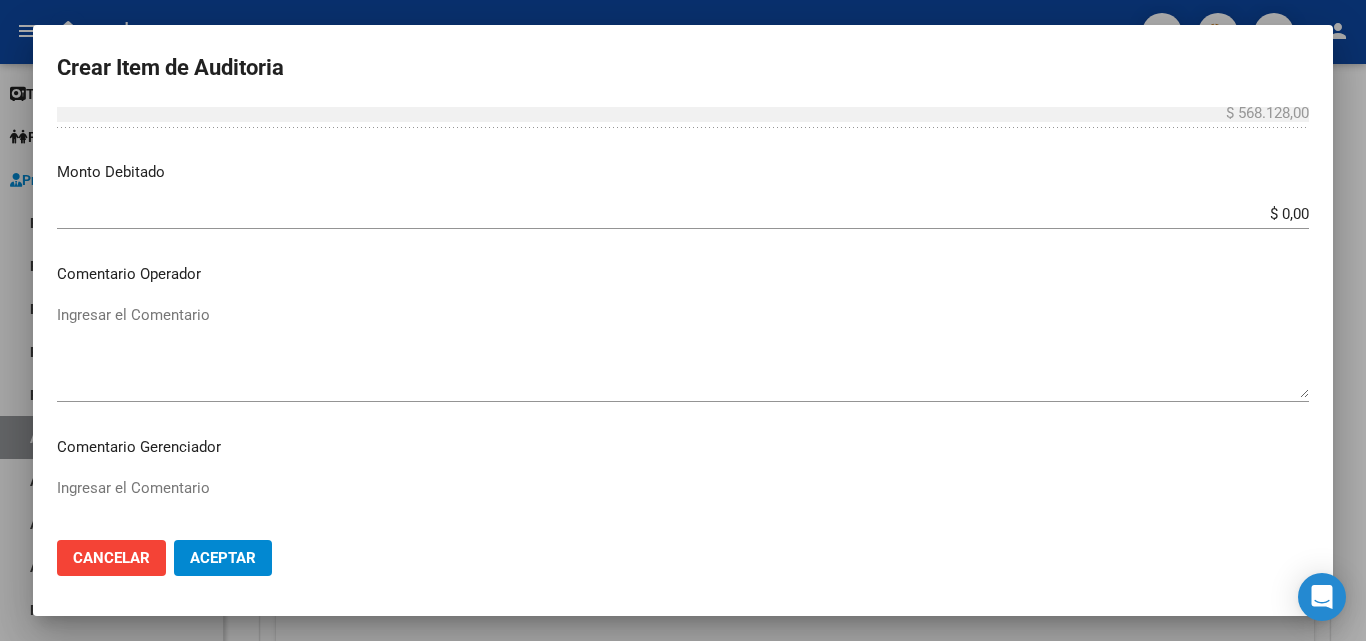 scroll, scrollTop: 800, scrollLeft: 0, axis: vertical 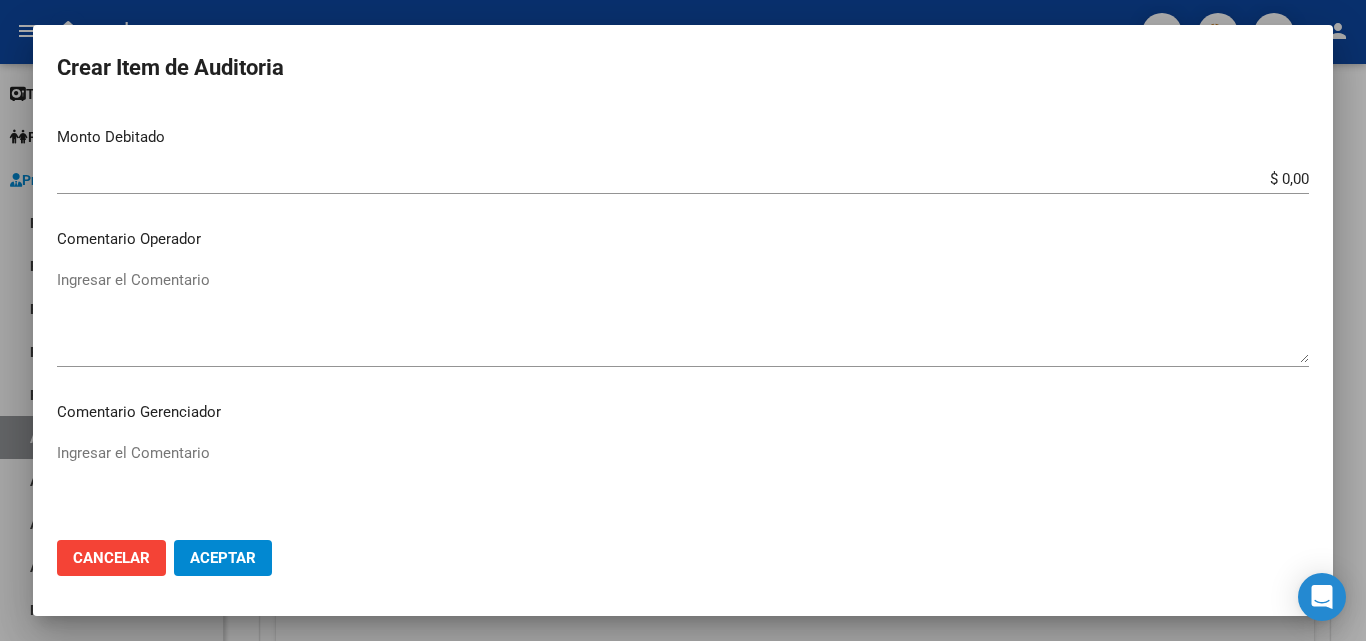 click on "Ingresar el Comentario" at bounding box center (683, 316) 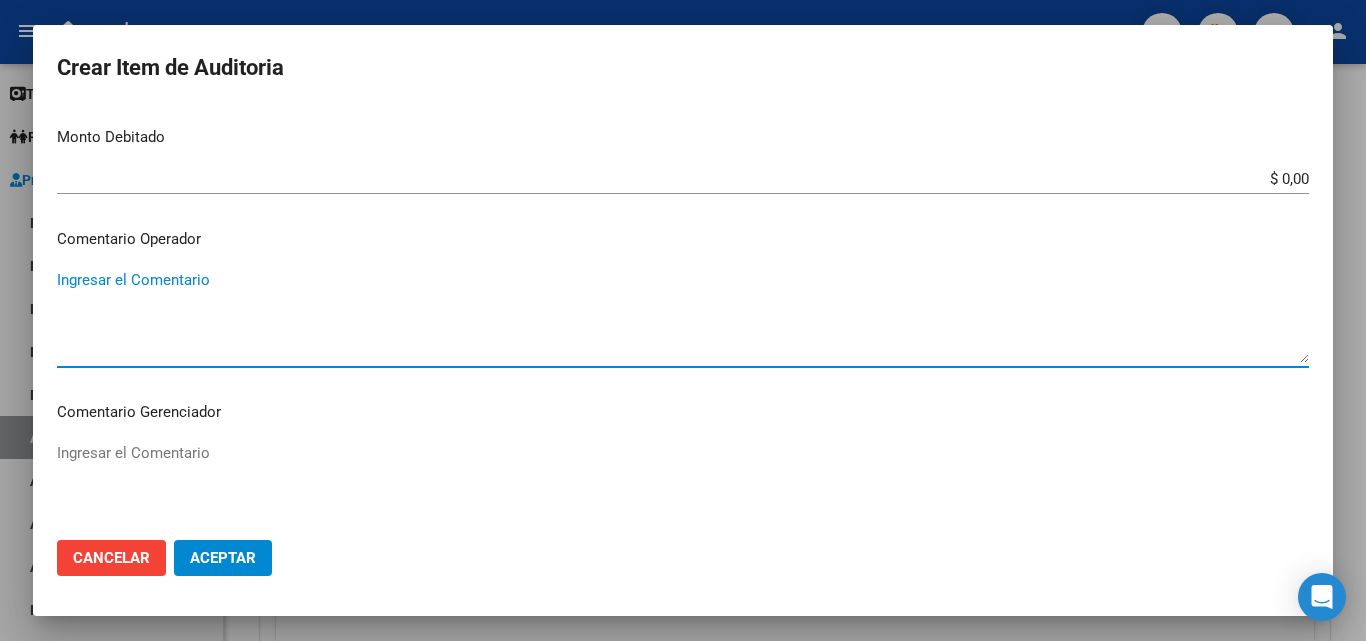 paste on "FALTA TRAZA
OK VALOR KAIROS" 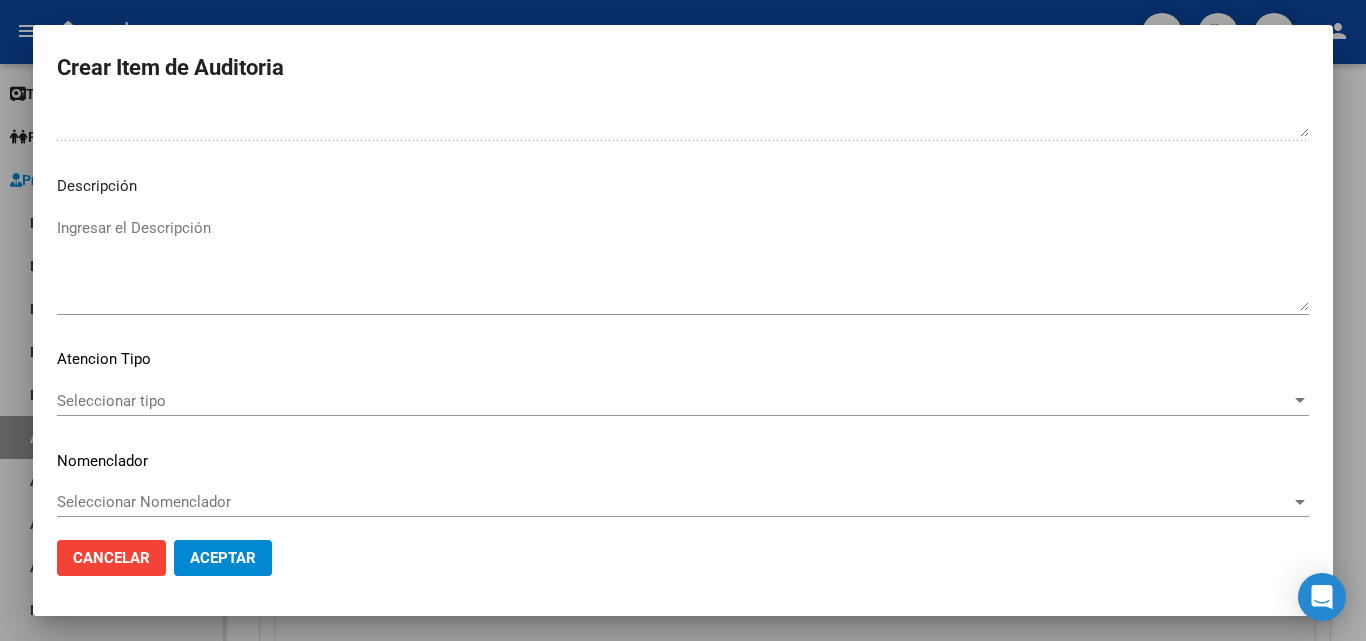scroll, scrollTop: 1200, scrollLeft: 0, axis: vertical 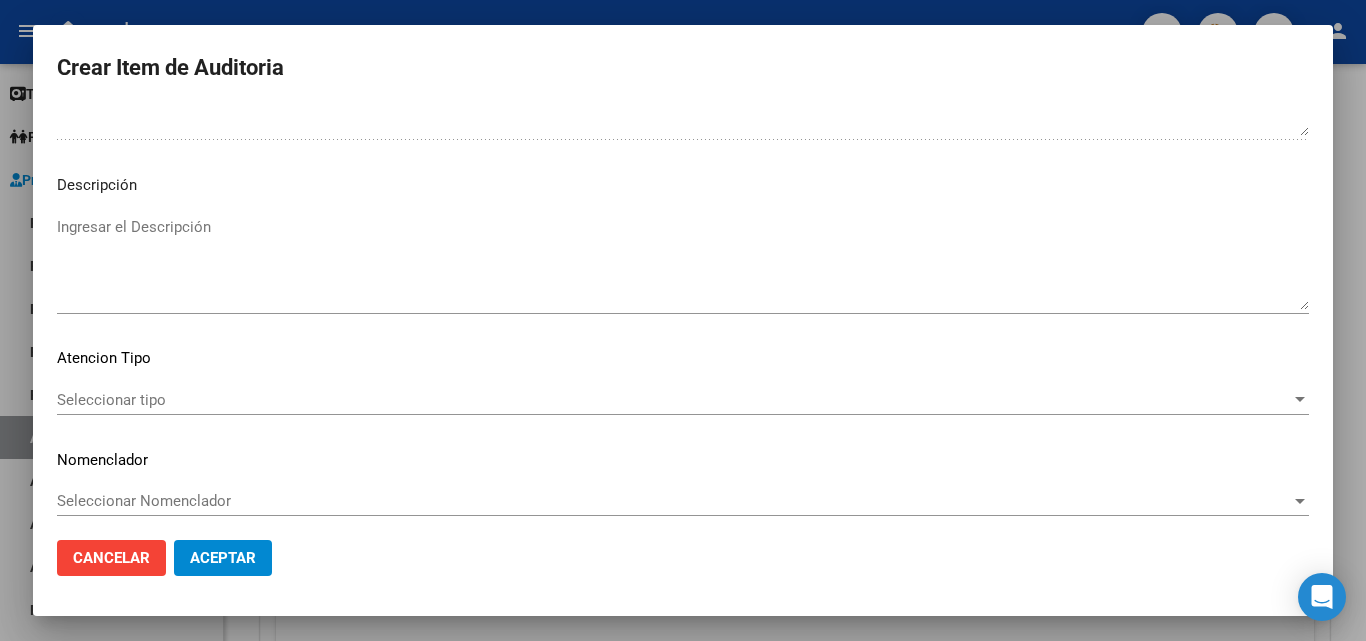 click on "Seleccionar tipo Seleccionar tipo" 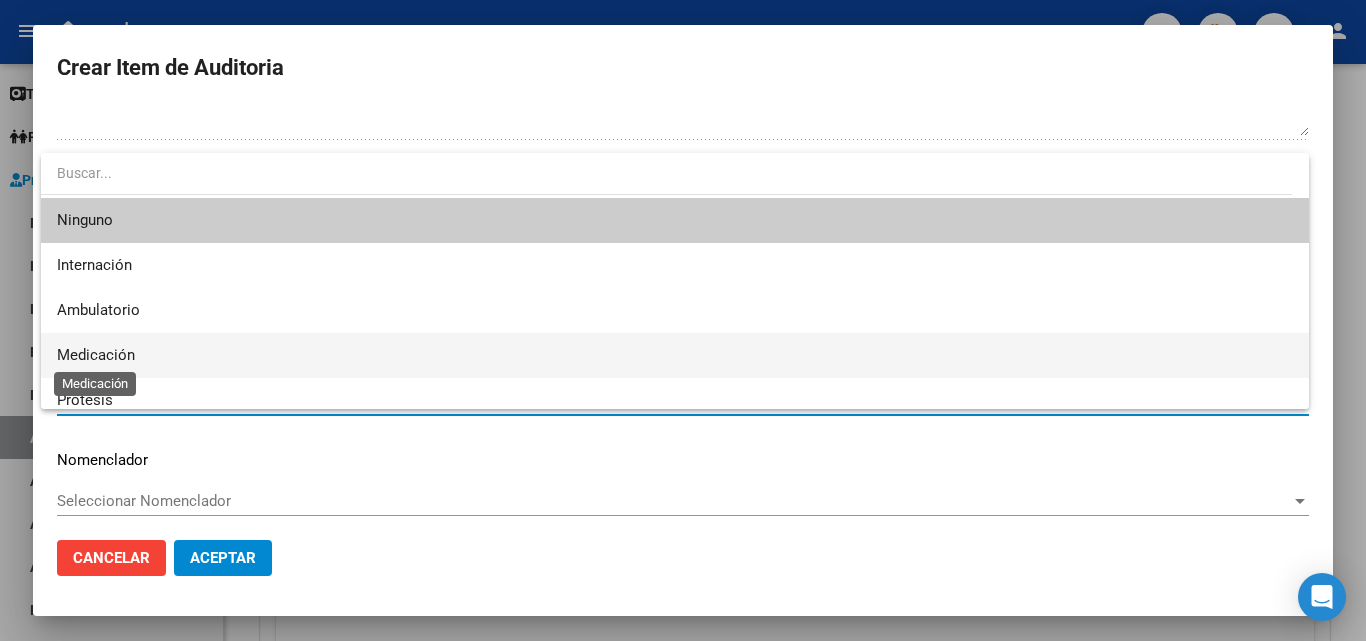 click on "Medicación" at bounding box center (96, 355) 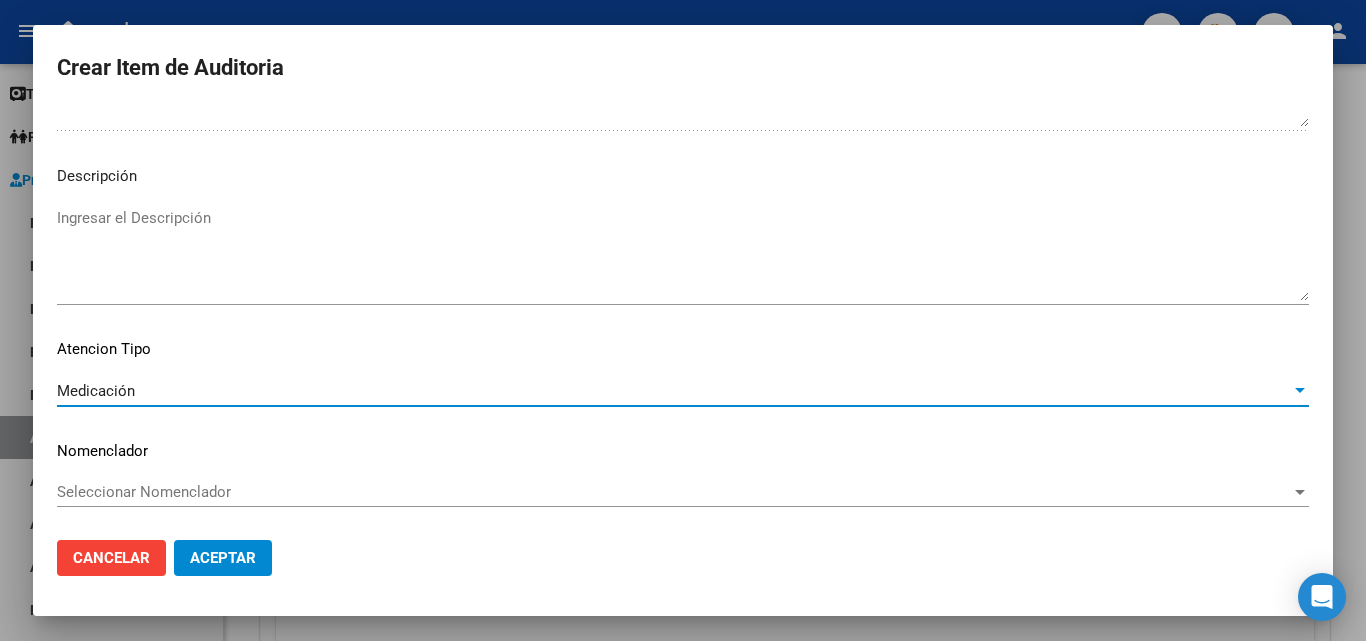 scroll, scrollTop: 1211, scrollLeft: 0, axis: vertical 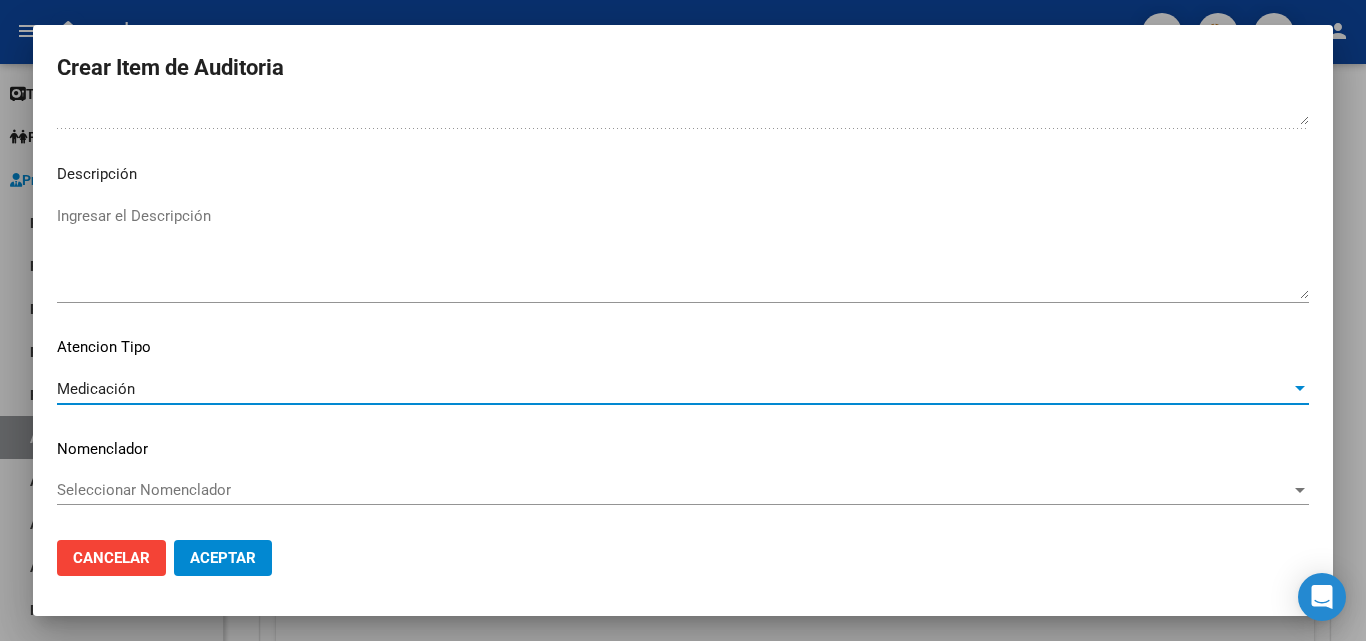 click on "Aceptar" 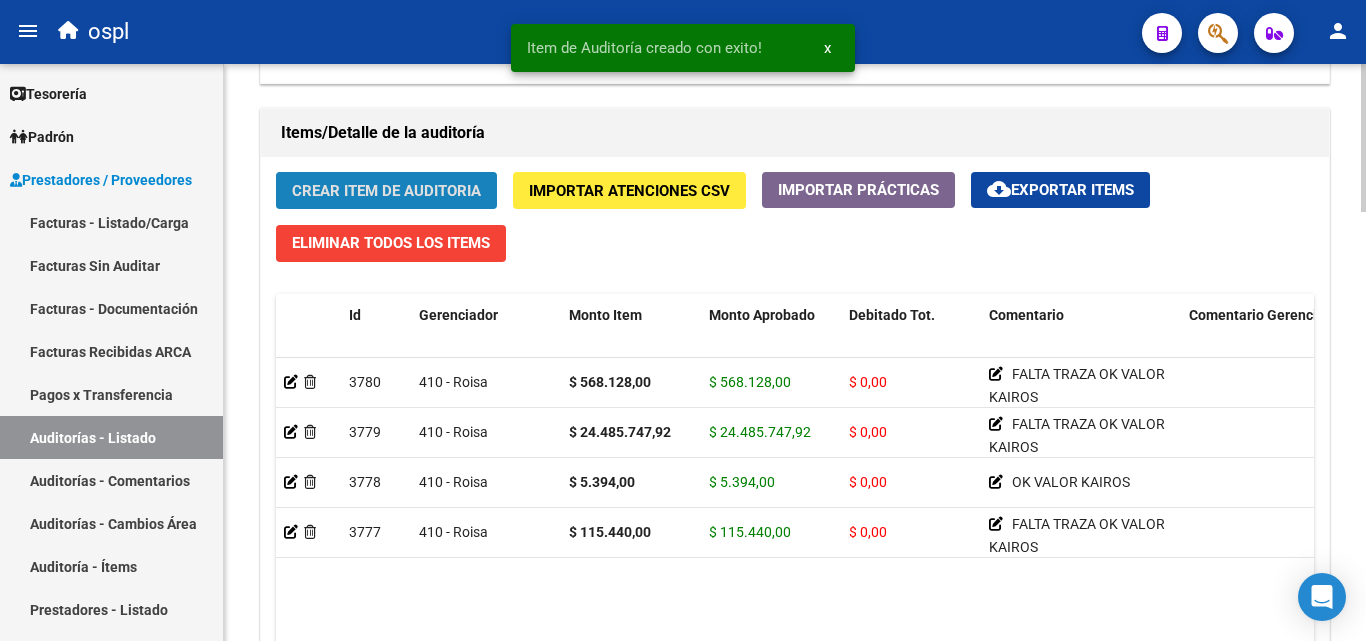 click on "Crear Item de Auditoria" 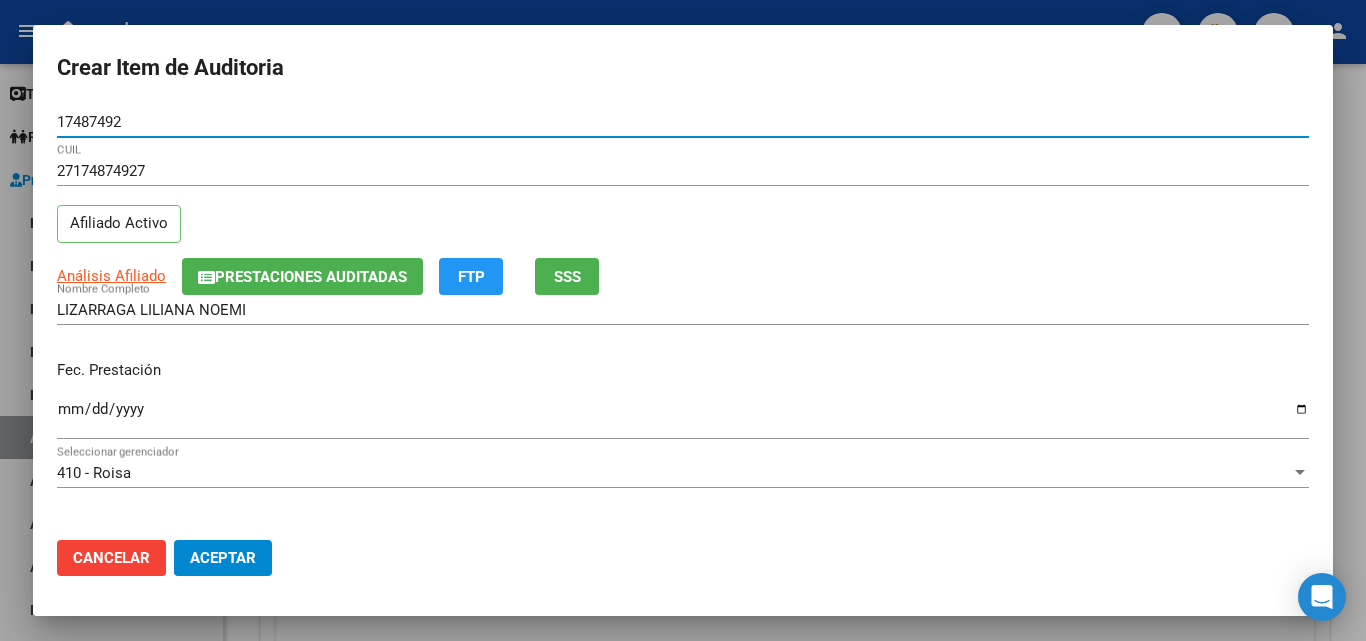 click on "Ingresar la fecha" at bounding box center (683, 417) 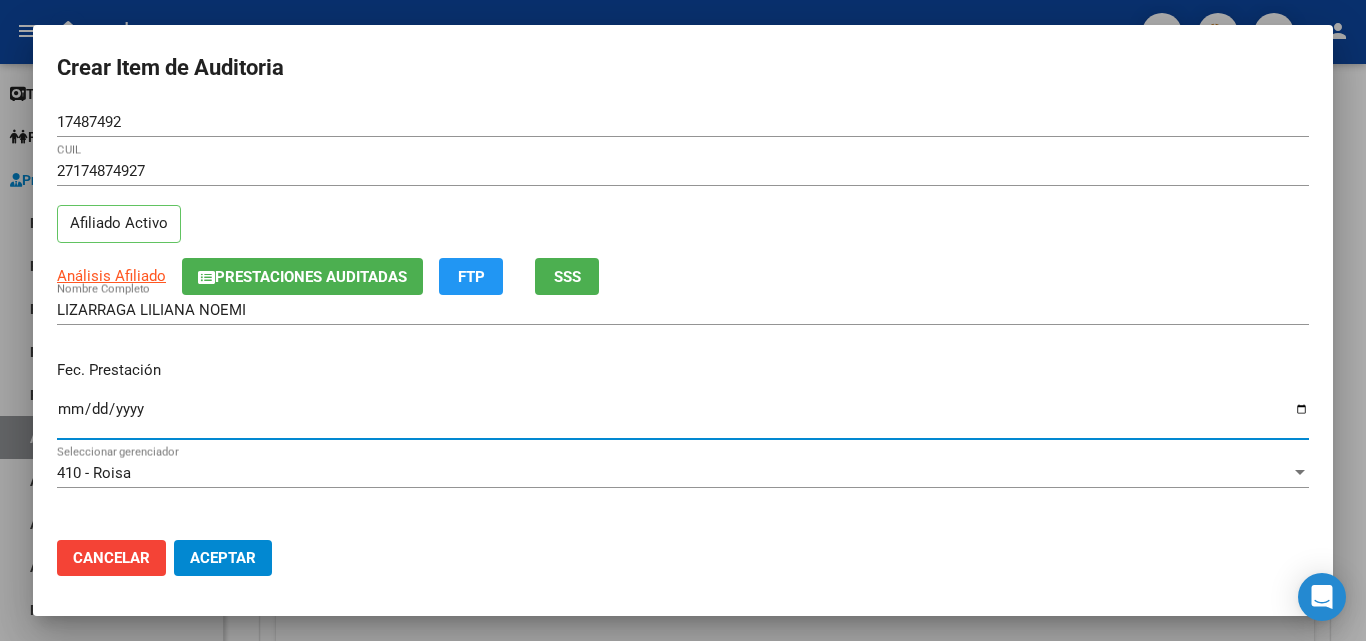 click on "Ingresar la fecha" at bounding box center [683, 417] 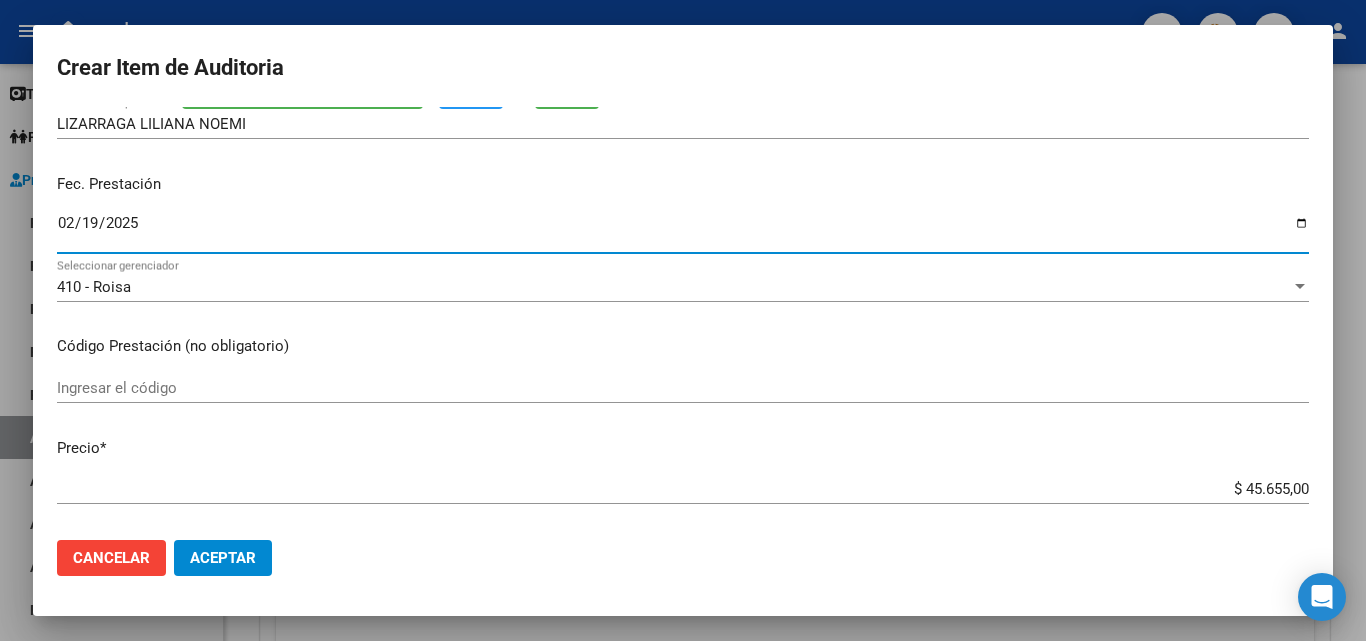 scroll, scrollTop: 200, scrollLeft: 0, axis: vertical 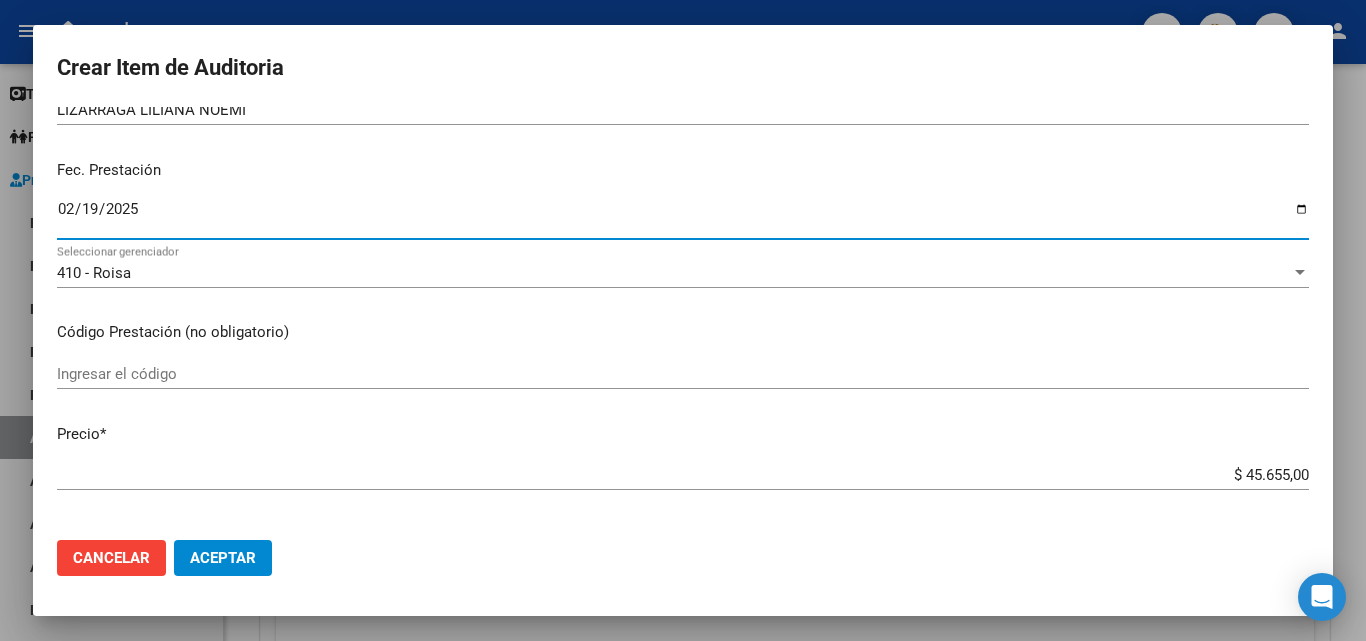 click on "Ingresar el código" at bounding box center (683, 374) 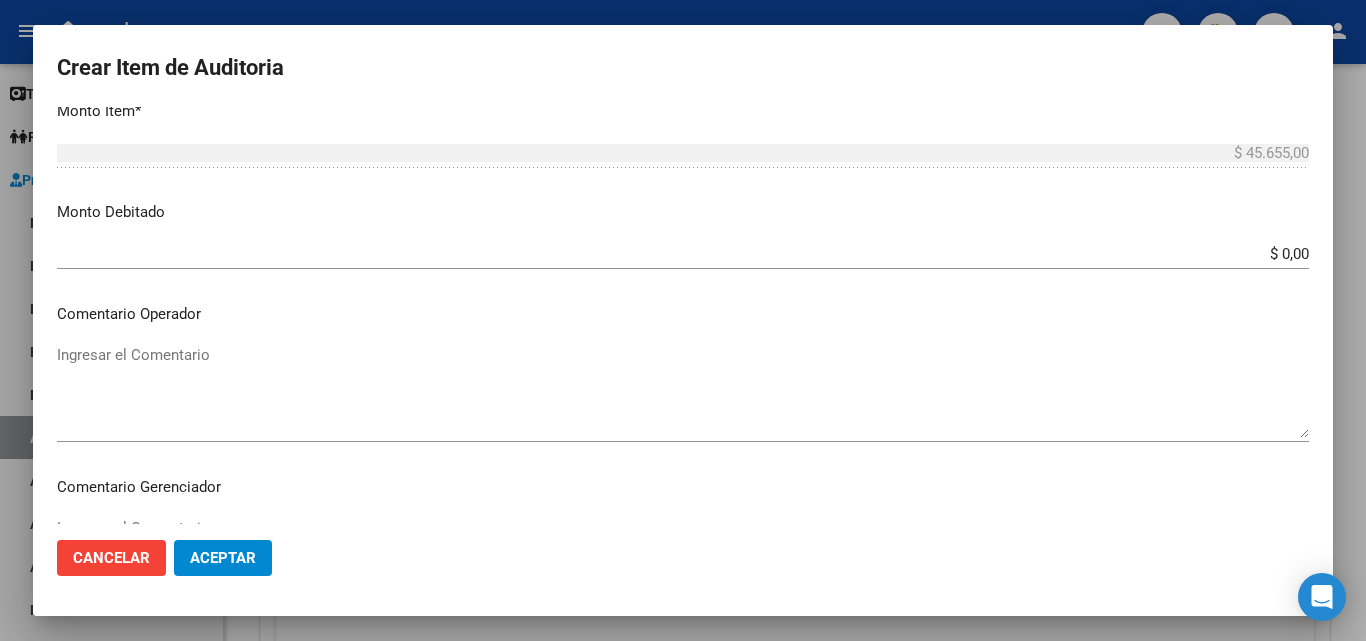 scroll, scrollTop: 800, scrollLeft: 0, axis: vertical 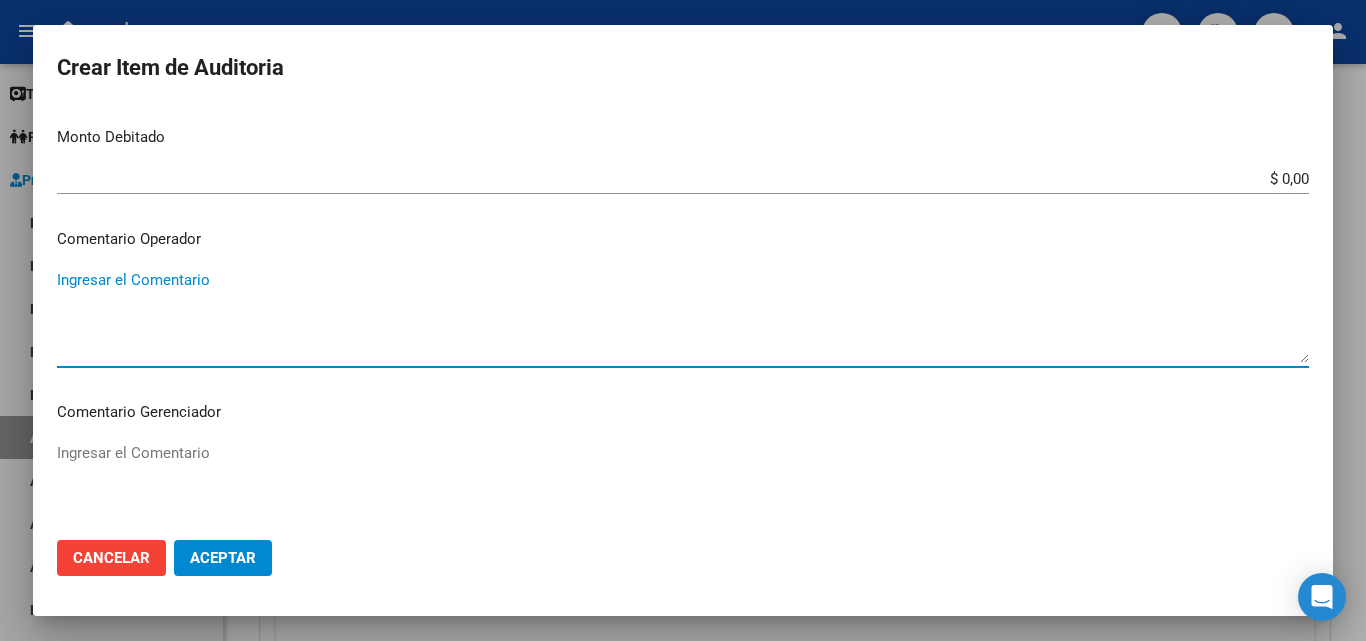 click on "Ingresar el Comentario" at bounding box center (683, 316) 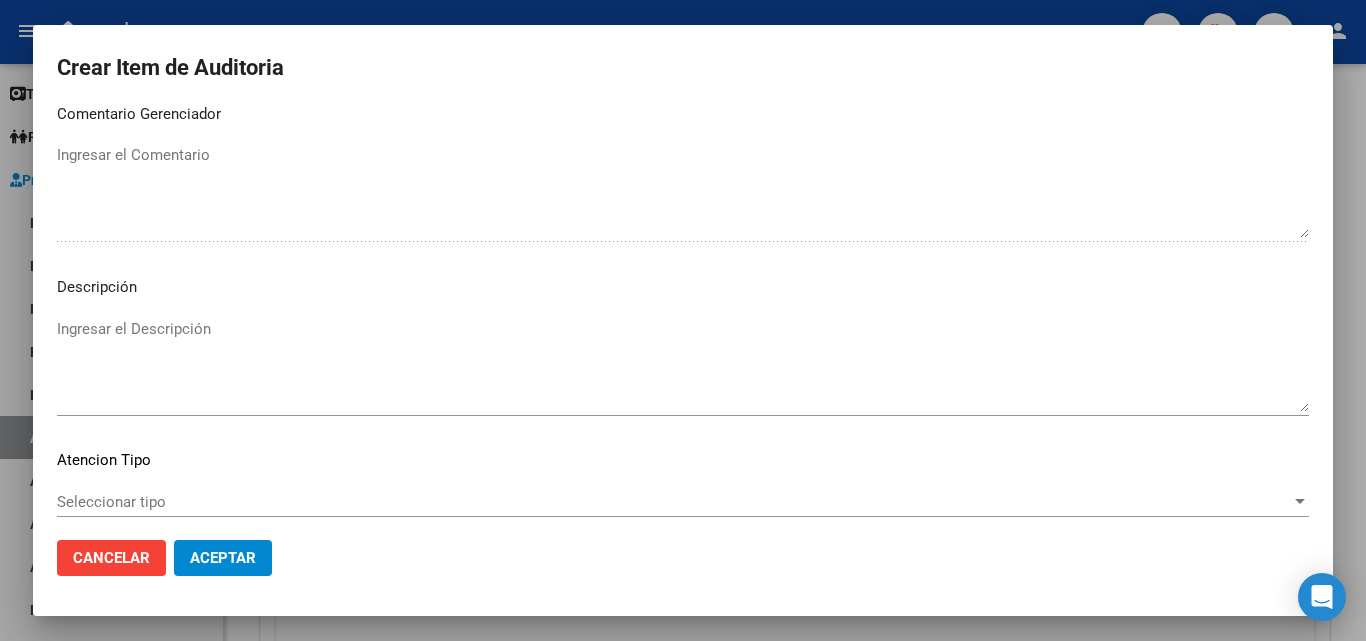 scroll, scrollTop: 1100, scrollLeft: 0, axis: vertical 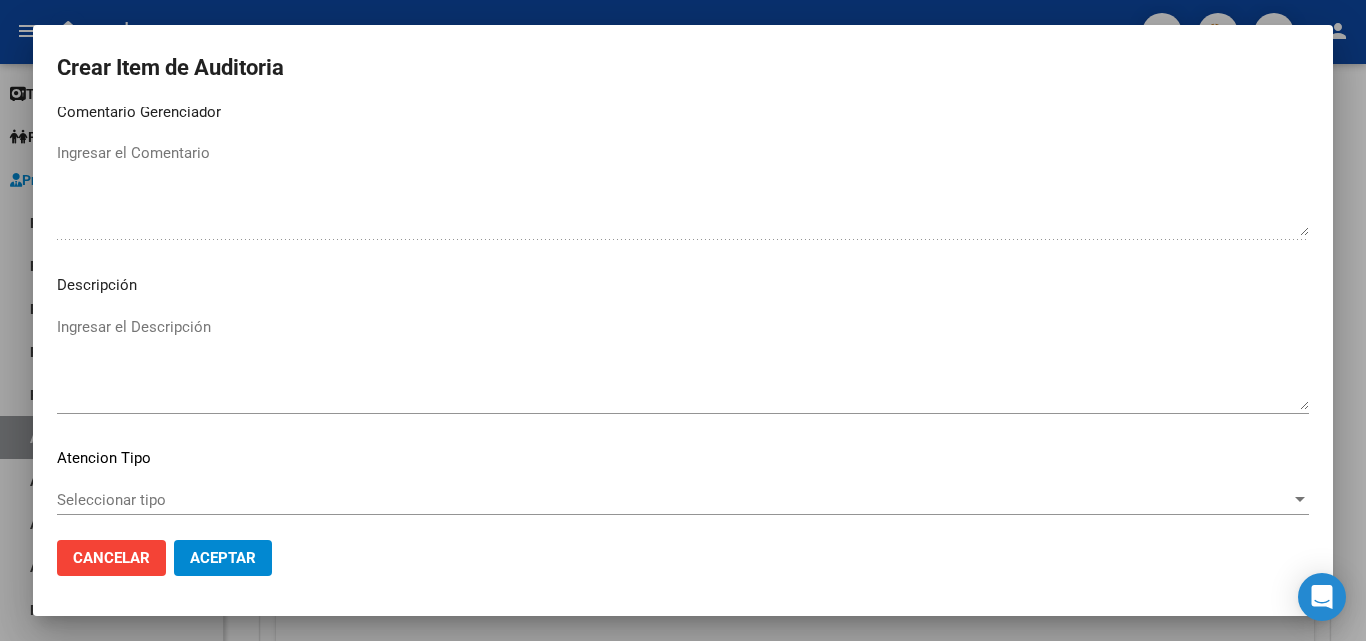 click on "17487492 Nro Documento    27174874927 CUIL   Afiliado Activo  Análisis Afiliado  Prestaciones Auditadas FTP SSS   LIZARRAGA LILIANA NOEMI Nombre Completo  Fec. Prestación    2025-02-19 Ingresar la fecha  410 - Roisa Seleccionar gerenciador Código Prestación (no obligatorio)    PACLITAXEL GLENMARK 300MG Ingresar el código  Precio  *   $ 45.655,00 Ingresar el precio  Cantidad  *   1 Ingresar la cantidad  Monto Item  *   $ 45.655,00 Ingresar el monto  Monto Debitado    $ 0,00 Ingresar el monto  Comentario Operador    FALTA TRAZA
OK VALOR KAIROS Ingresar el Comentario  Comentario Gerenciador    Ingresar el Comentario  Descripción    Ingresar el Descripción   Atencion Tipo  Seleccionar tipo Seleccionar tipo  Nomenclador  Seleccionar Nomenclador Seleccionar Nomenclador" at bounding box center [683, 315] 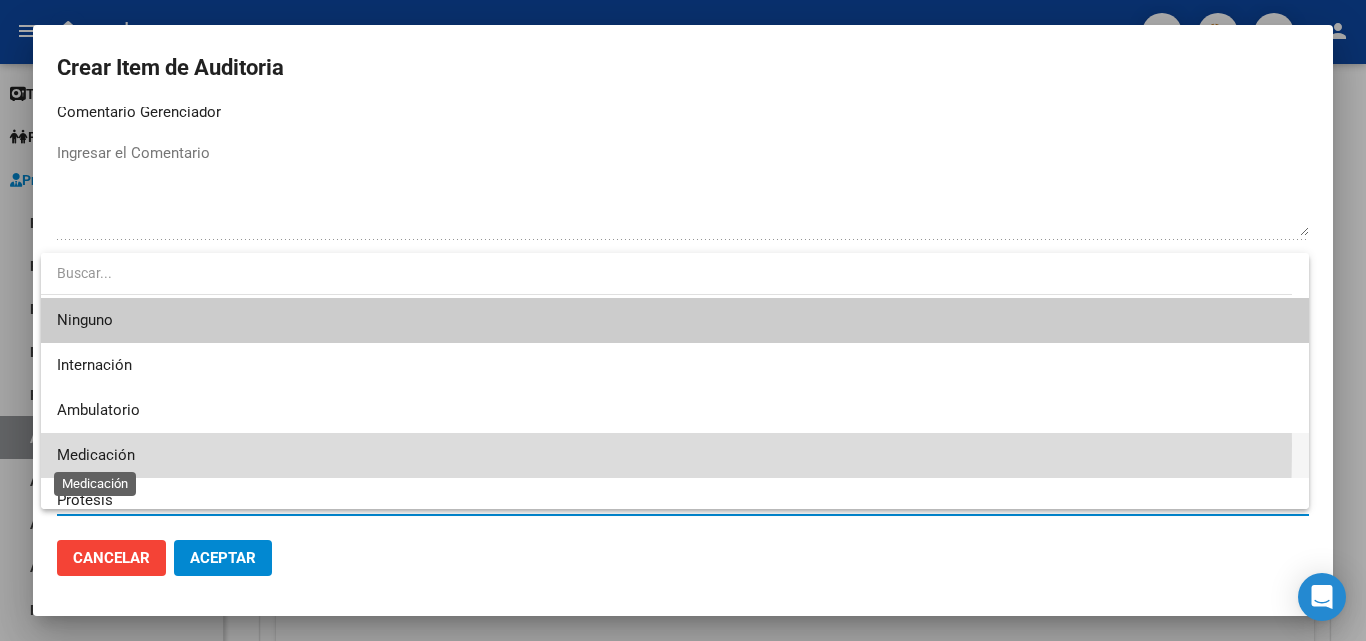 click on "Medicación" at bounding box center [96, 455] 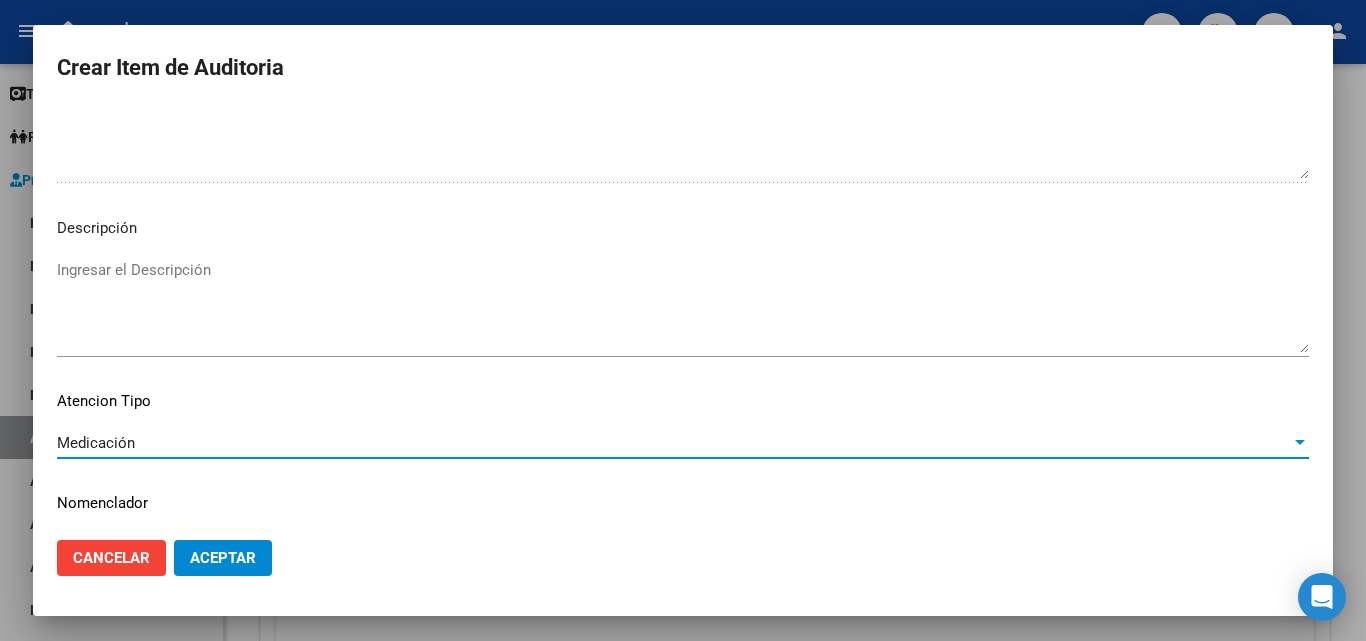 scroll, scrollTop: 1211, scrollLeft: 0, axis: vertical 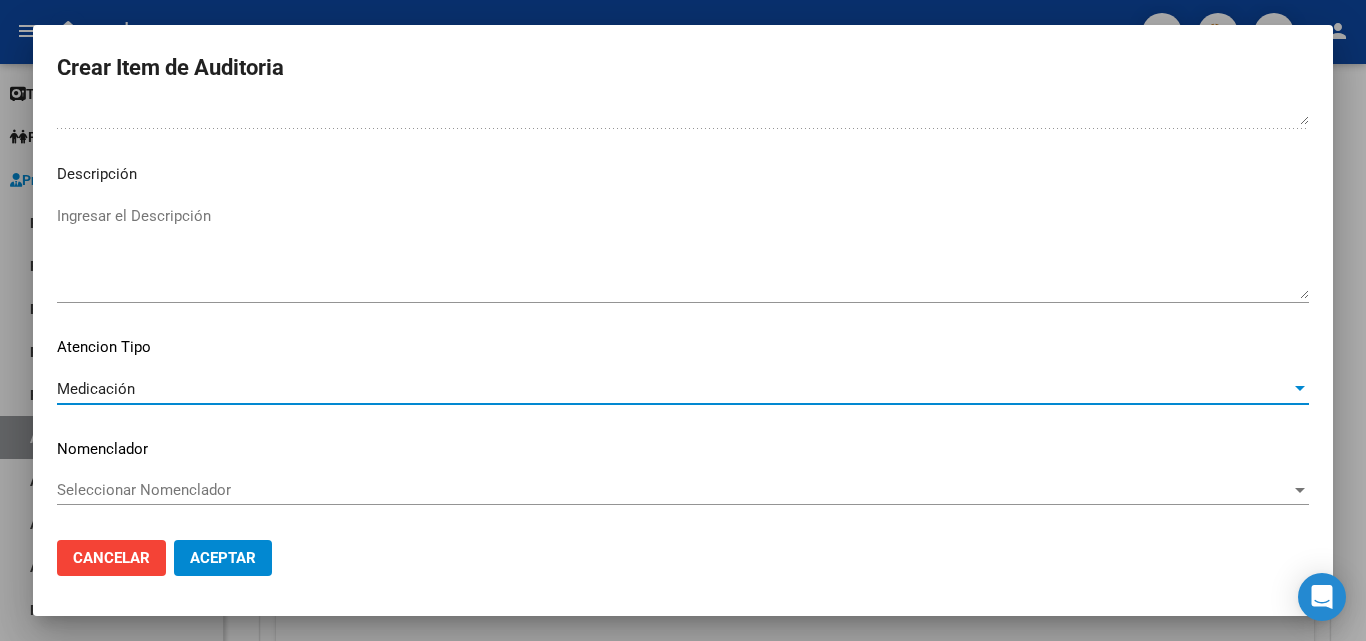 click on "Aceptar" 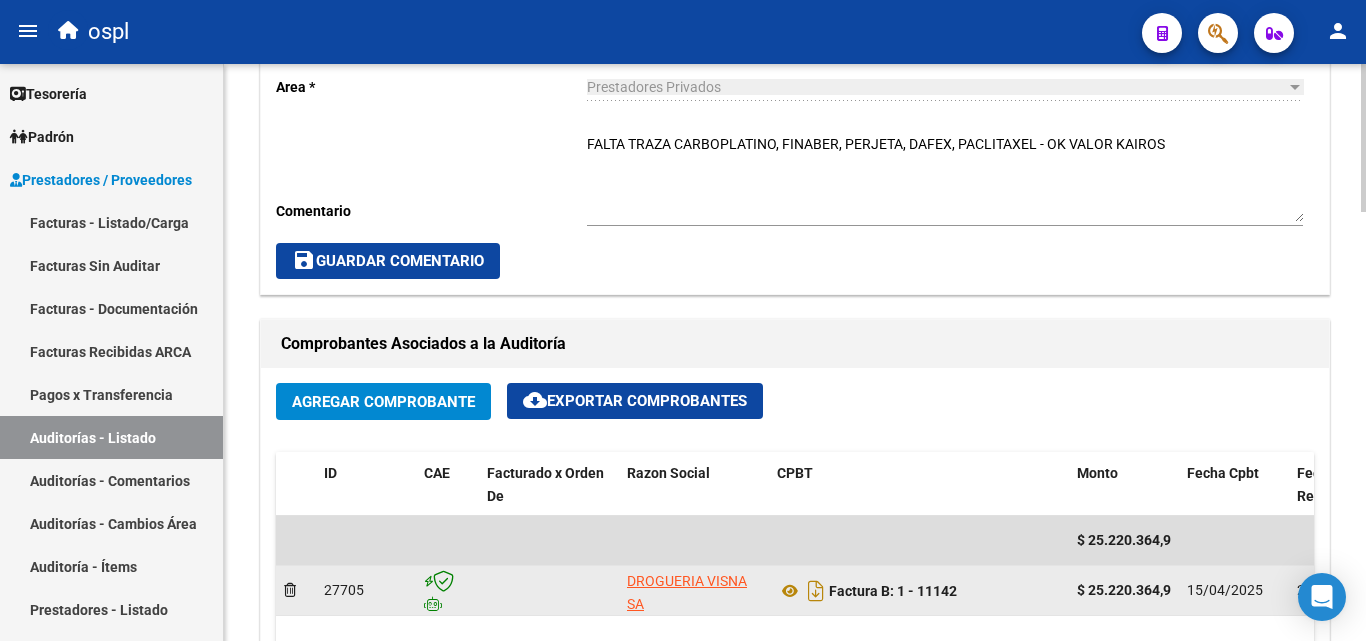 scroll, scrollTop: 601, scrollLeft: 0, axis: vertical 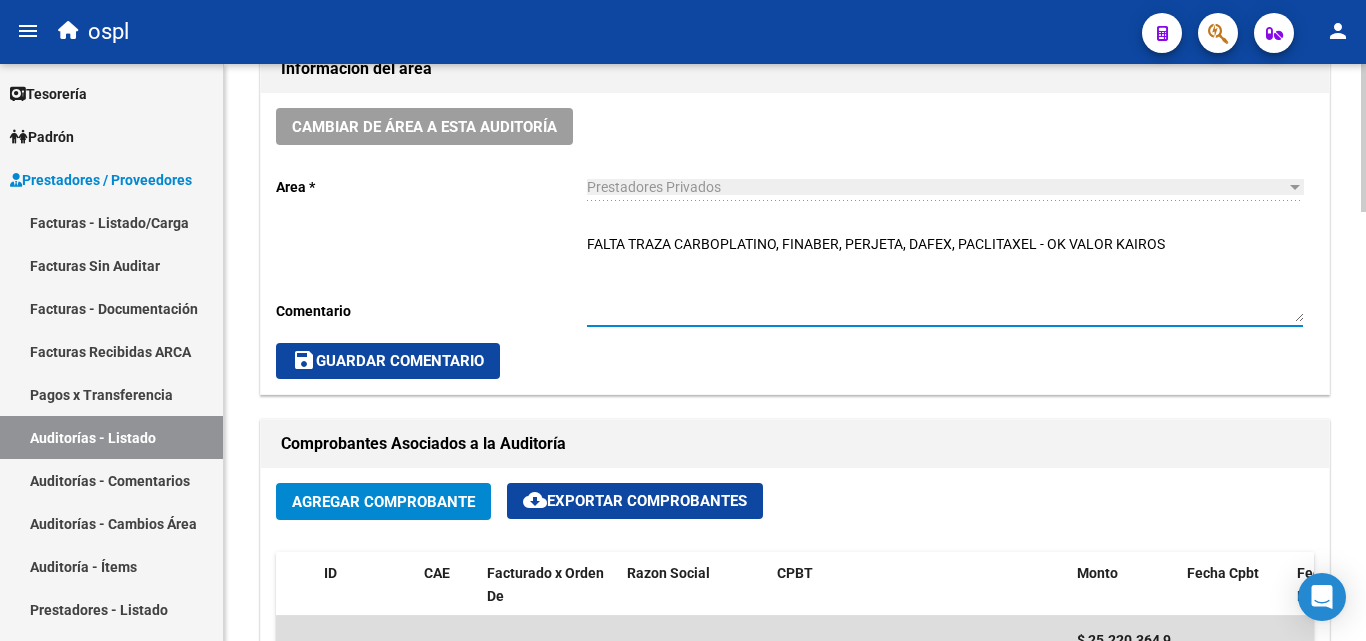 click on "FALTA TRAZA CARBOPLATINO, FINABER, PERJETA, DAFEX, PACLITAXEL - OK VALOR KAIROS" at bounding box center [945, 278] 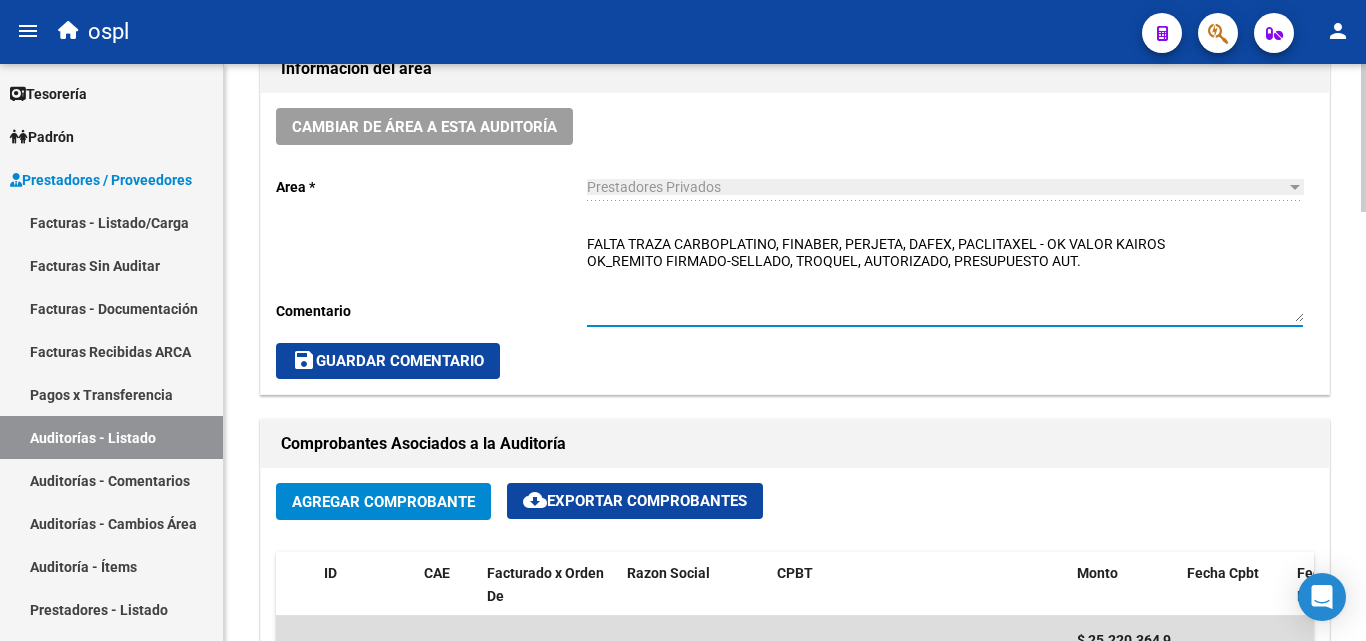 click on "FALTA TRAZA CARBOPLATINO, FINABER, PERJETA, DAFEX, PACLITAXEL - OK VALOR KAIROS
OK_REMITO FIRMADO-SELLADO, TROQUEL, AUTORIZADO, PRESUPUESTO AUT." at bounding box center [945, 278] 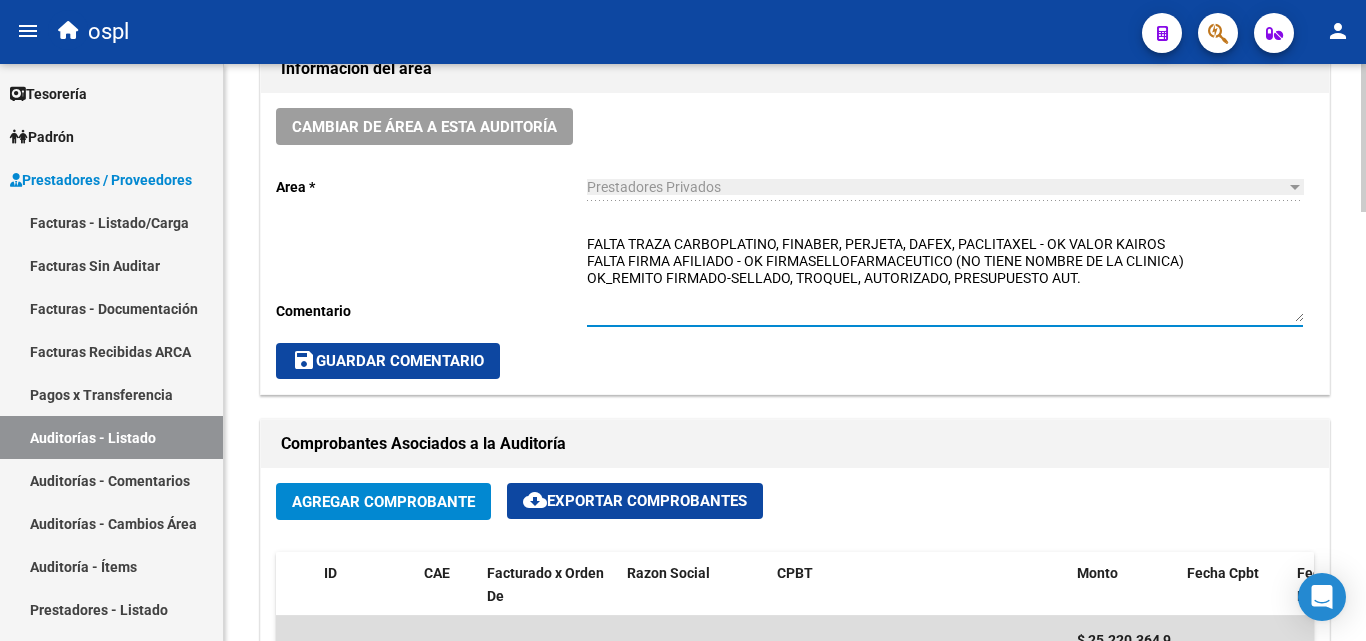 click on "FALTA TRAZA CARBOPLATINO, FINABER, PERJETA, DAFEX, PACLITAXEL - OK VALOR KAIROS
FALTA FIRMA AFILIADO - OK FIRMASELLOFARMACEUTICO (NO TIENE NOMBRE DE LA CLINICA)
OK_REMITO FIRMADO-SELLADO, TROQUEL, AUTORIZADO, PRESUPUESTO AUT." at bounding box center [945, 278] 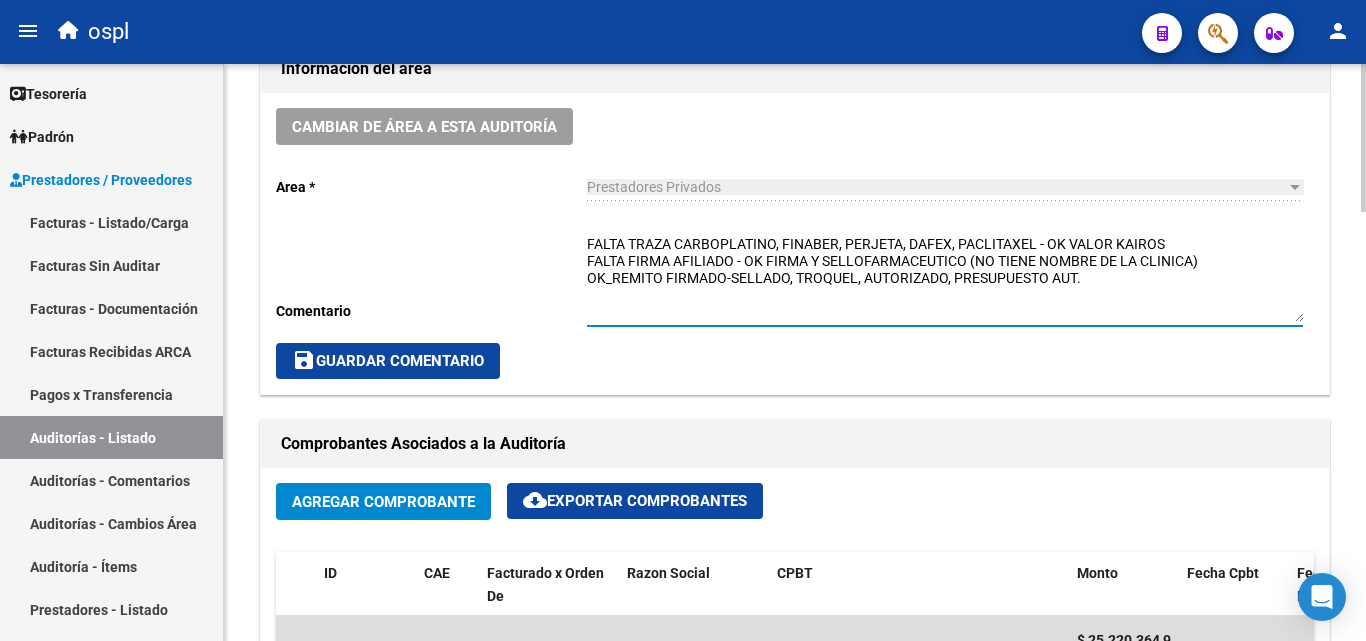 click on "FALTA TRAZA CARBOPLATINO, FINABER, PERJETA, DAFEX, PACLITAXEL - OK VALOR KAIROS
FALTA FIRMA AFILIADO - OK FIRMA Y SELLOFARMACEUTICO (NO TIENE NOMBRE DE LA CLINICA)
OK_REMITO FIRMADO-SELLADO, TROQUEL, AUTORIZADO, PRESUPUESTO AUT." at bounding box center [945, 278] 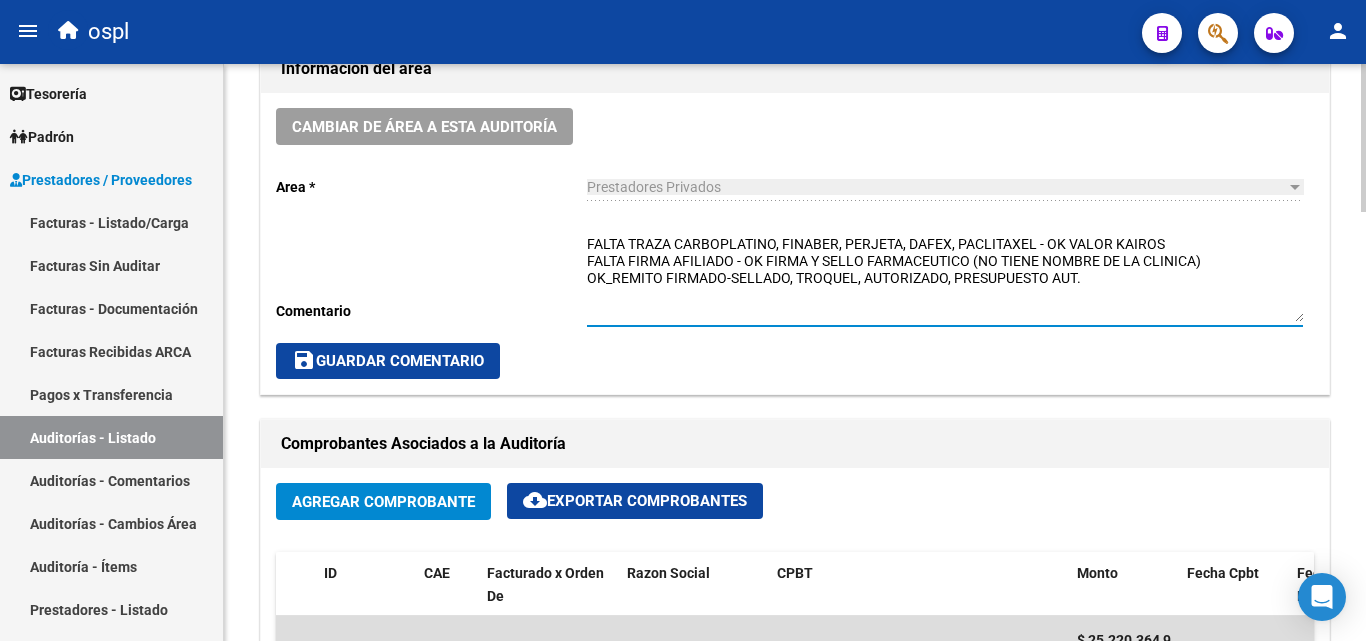 click on "FALTA TRAZA CARBOPLATINO, FINABER, PERJETA, DAFEX, PACLITAXEL - OK VALOR KAIROS
FALTA FIRMA AFILIADO - OK FIRMA Y SELLO FARMACEUTICO (NO TIENE NOMBRE DE LA CLINICA)
OK_REMITO FIRMADO-SELLADO, TROQUEL, AUTORIZADO, PRESUPUESTO AUT." at bounding box center [945, 278] 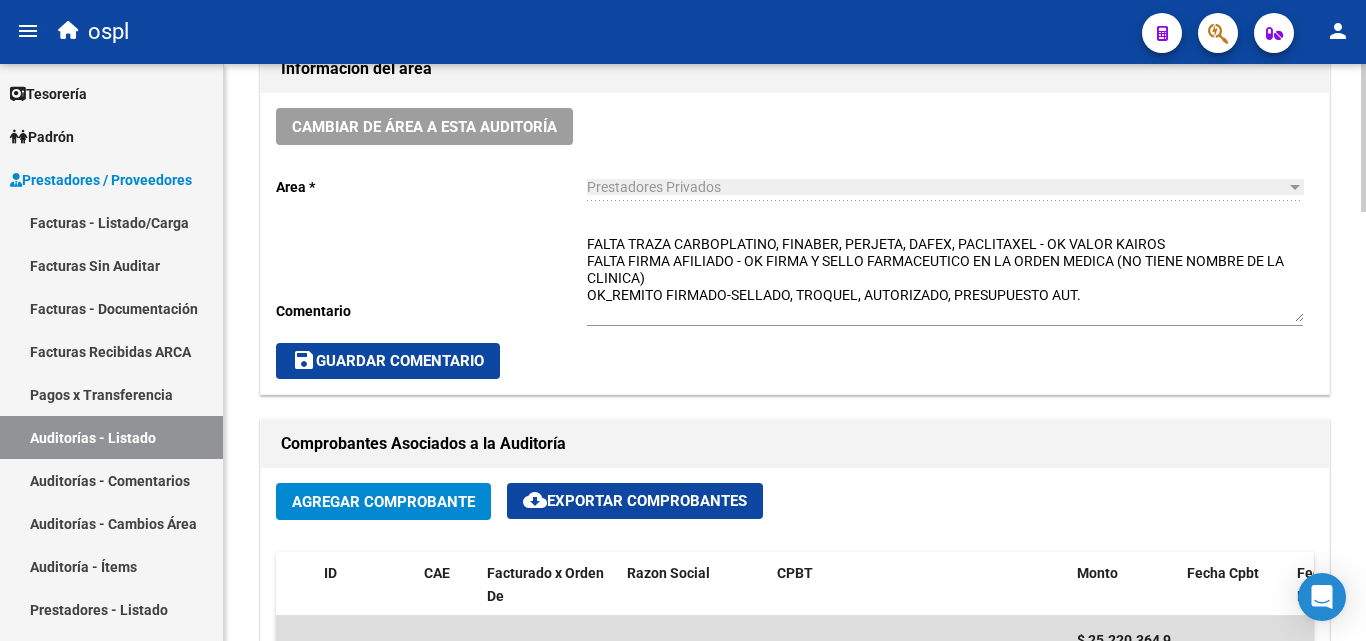 click on "FALTA TRAZA CARBOPLATINO, FINABER, PERJETA, DAFEX, PACLITAXEL - OK VALOR KAIROS
FALTA FIRMA AFILIADO - OK FIRMA Y SELLO FARMACEUTICO EN LA ORDEN MEDICA (NO TIENE NOMBRE DE LA CLINICA)
OK_REMITO FIRMADO-SELLADO, TROQUEL, AUTORIZADO, PRESUPUESTO AUT. Ingresar comentario" 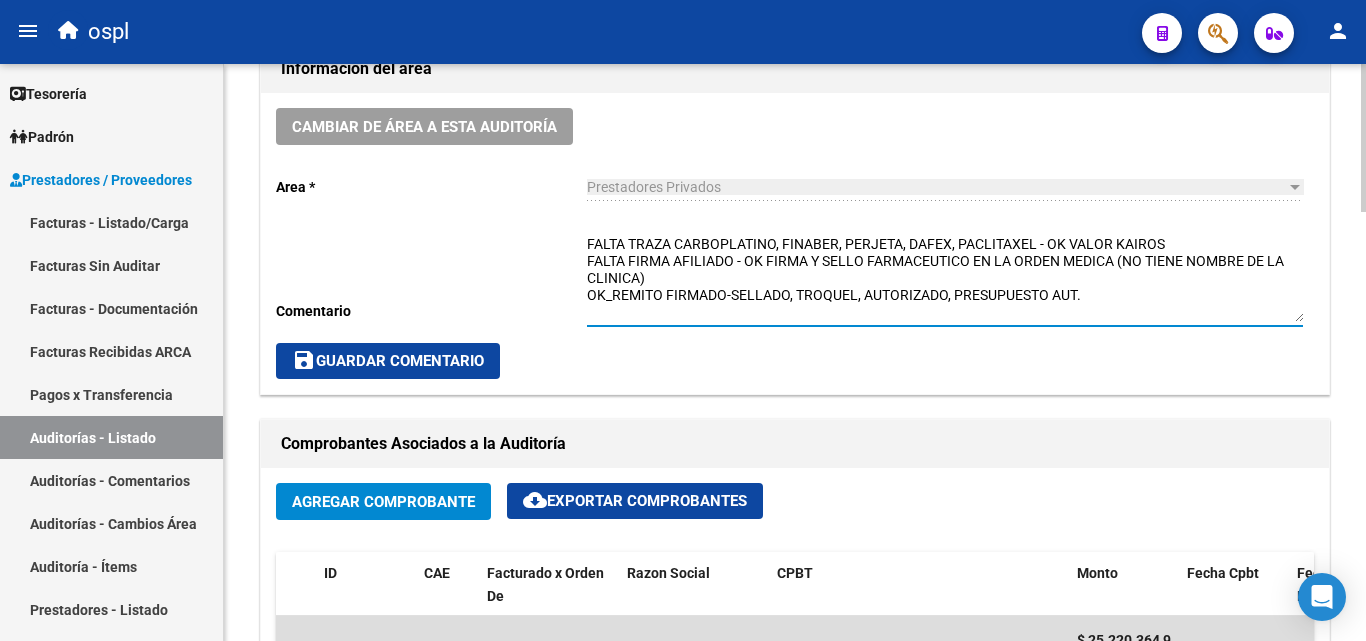click on "save  Guardar Comentario" 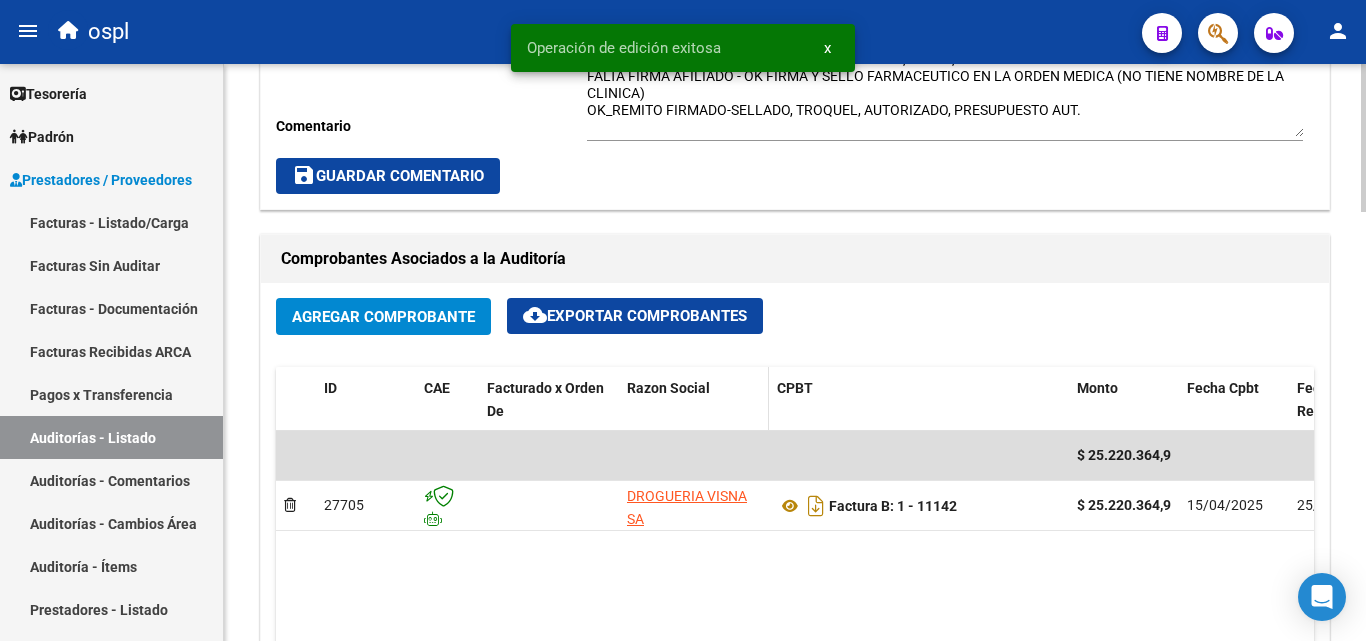 scroll, scrollTop: 801, scrollLeft: 0, axis: vertical 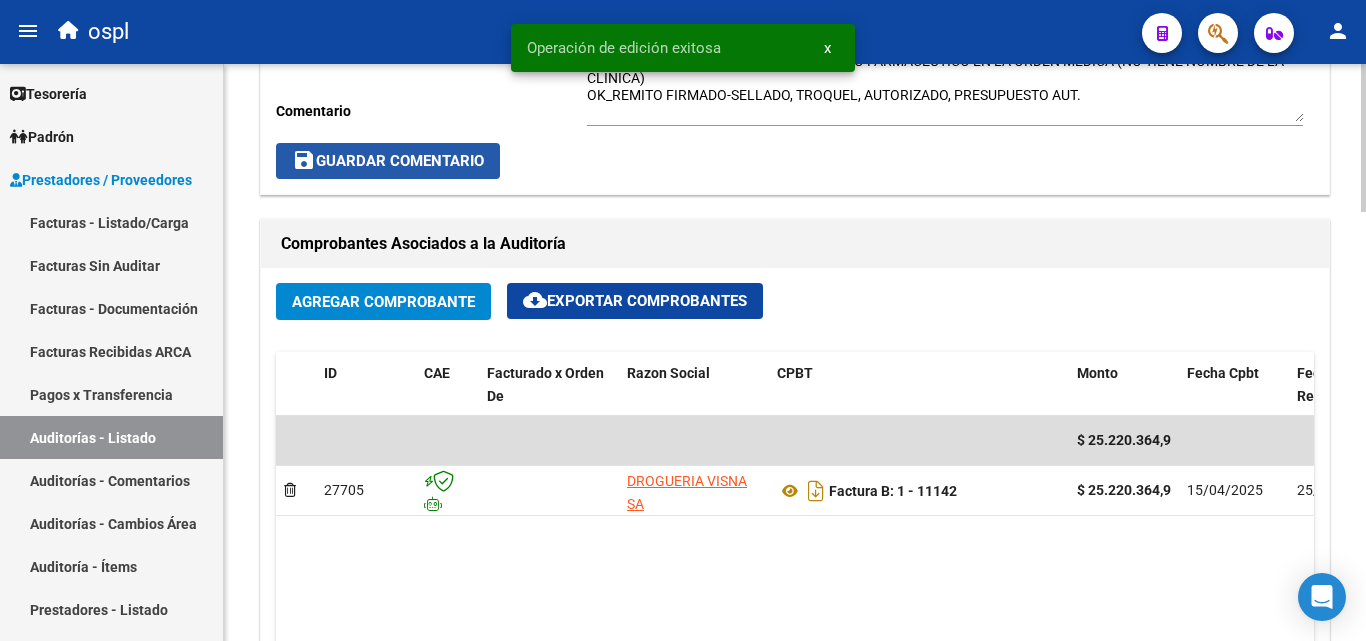 click on "save  Guardar Comentario" 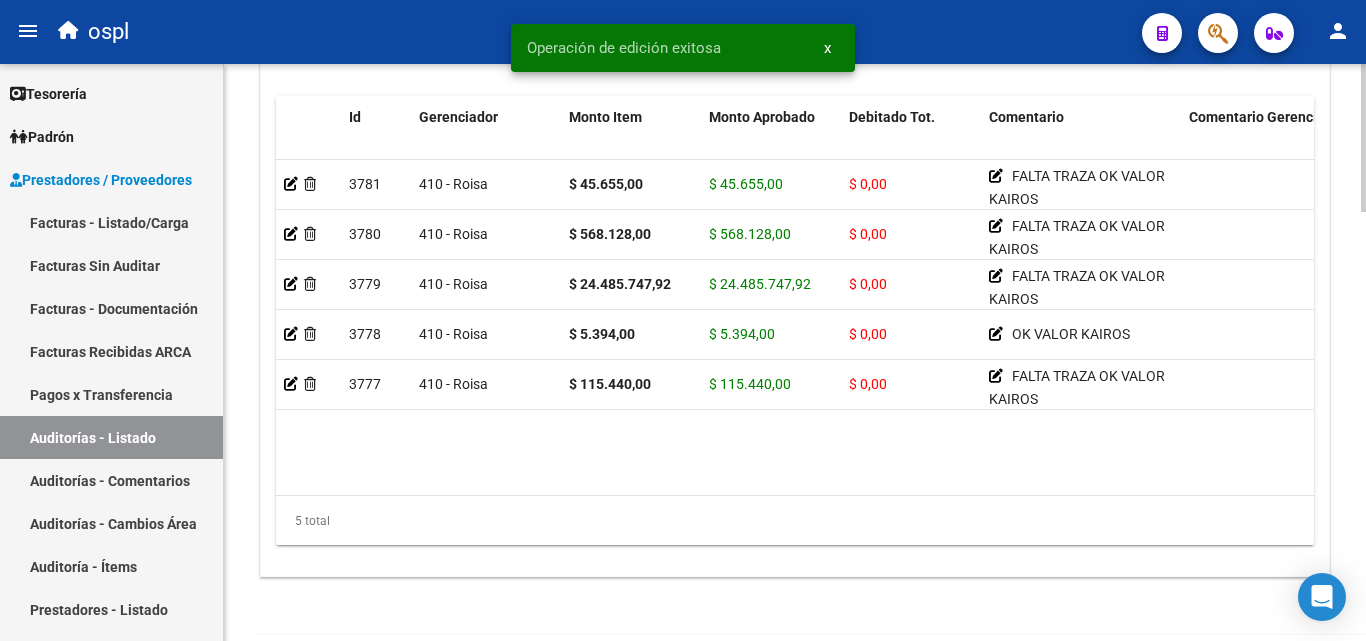 scroll, scrollTop: 1601, scrollLeft: 0, axis: vertical 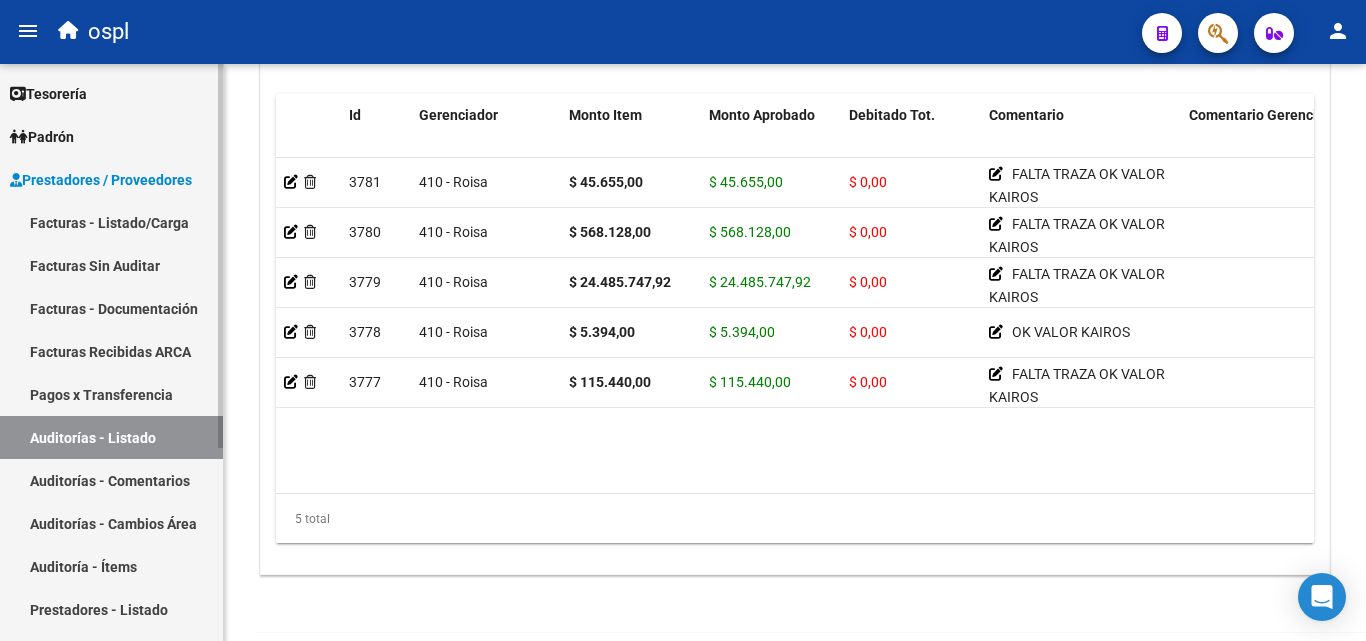 click on "Auditorías - Listado" at bounding box center (111, 437) 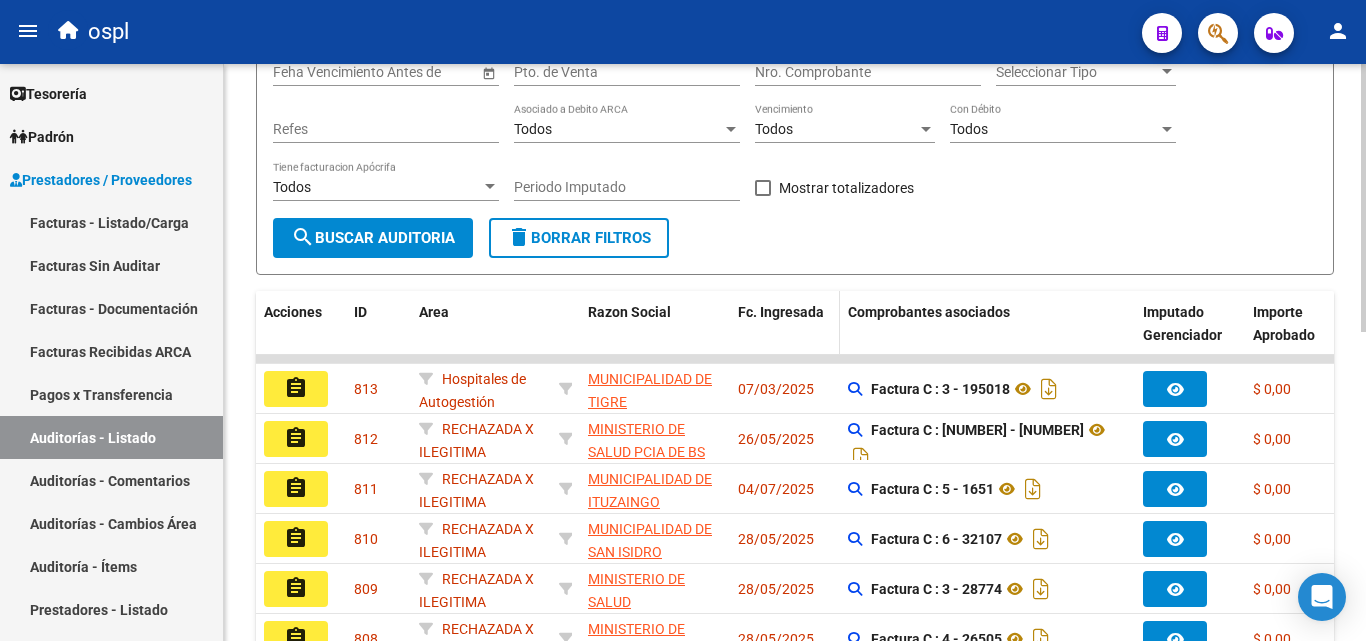 scroll, scrollTop: 163, scrollLeft: 0, axis: vertical 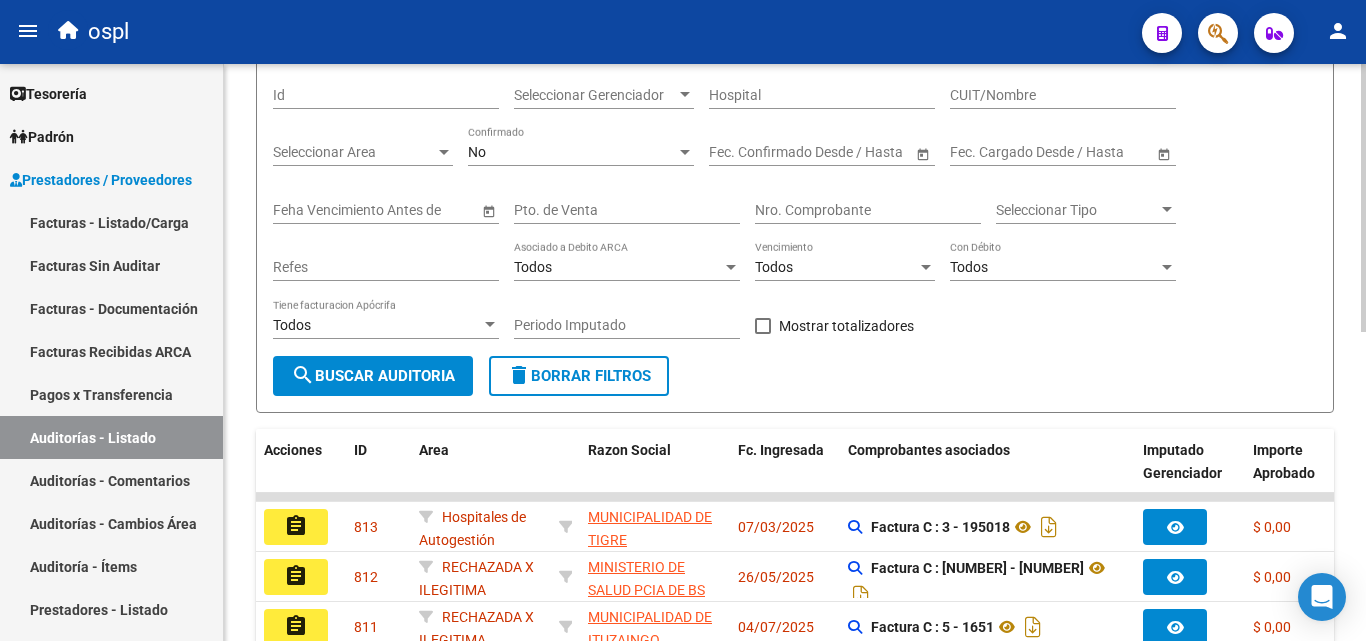 click on "Nro. Comprobante" at bounding box center (868, 210) 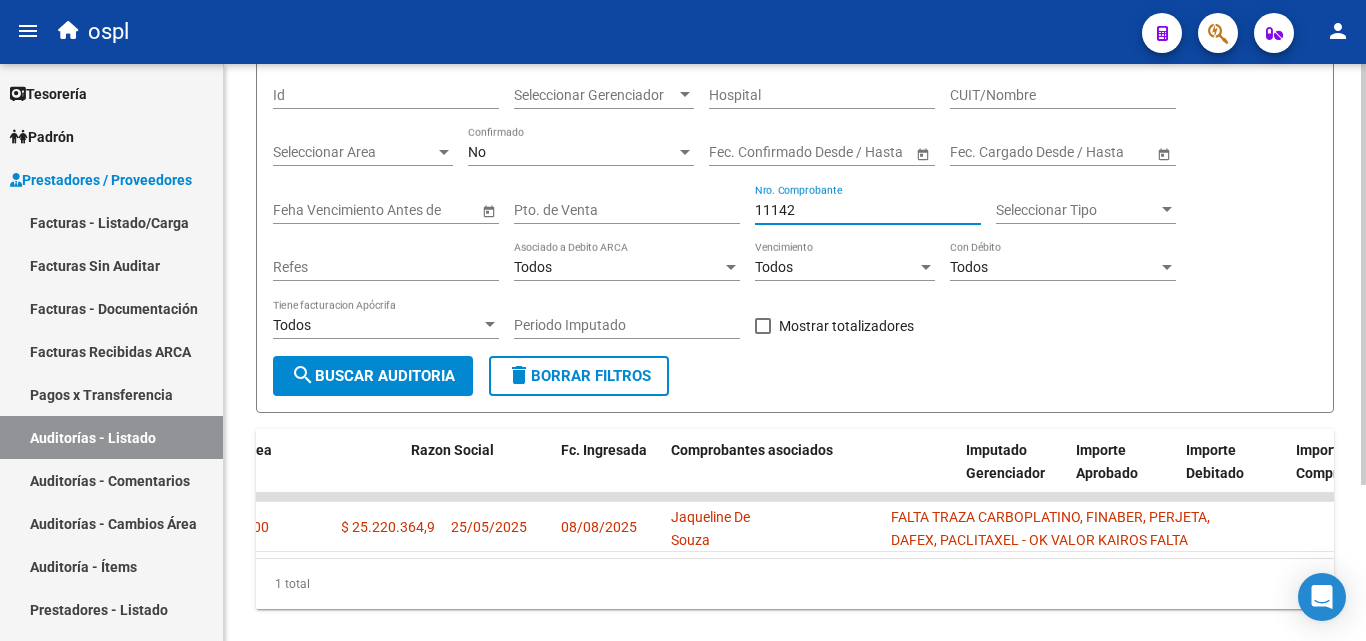 scroll, scrollTop: 0, scrollLeft: 0, axis: both 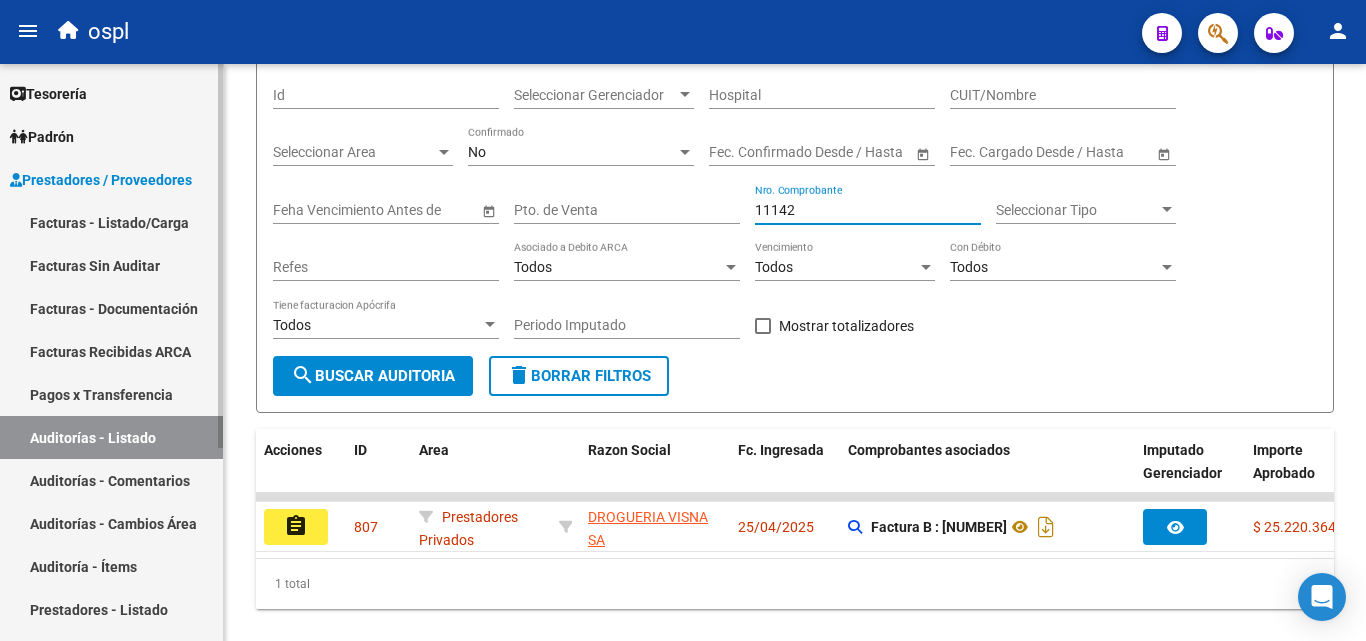 click on "Facturas - Listado/Carga" at bounding box center [111, 222] 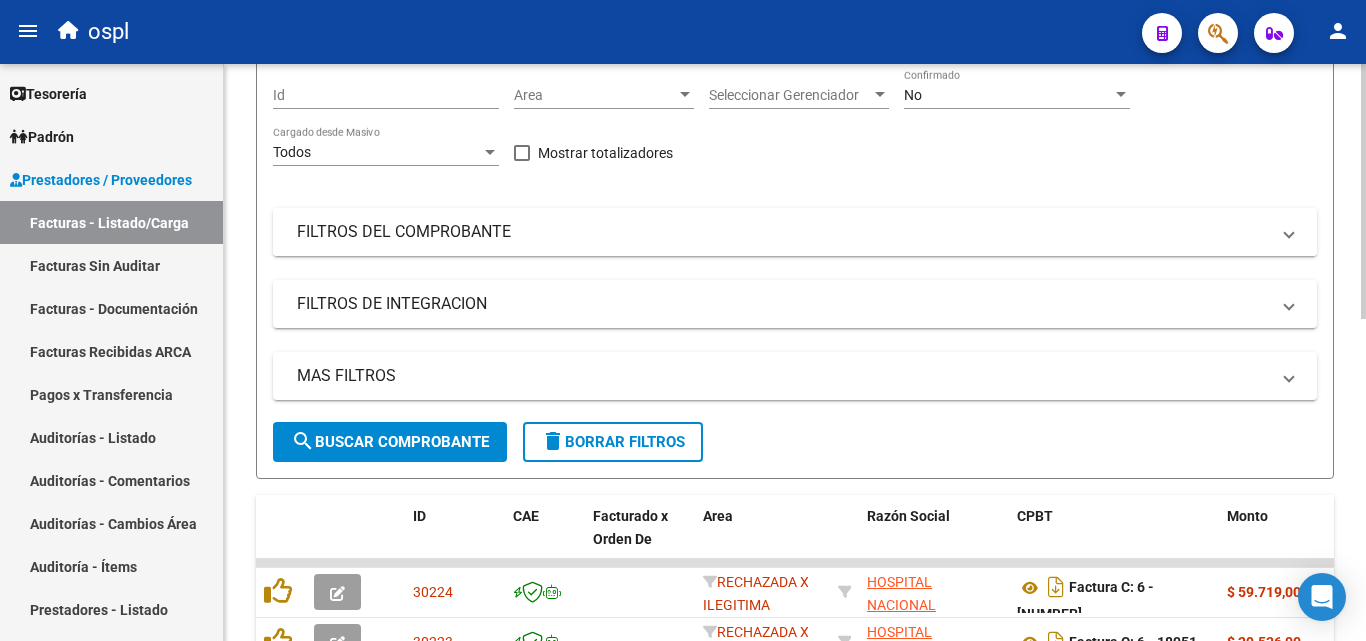 click on "FILTROS DEL COMPROBANTE" at bounding box center (783, 232) 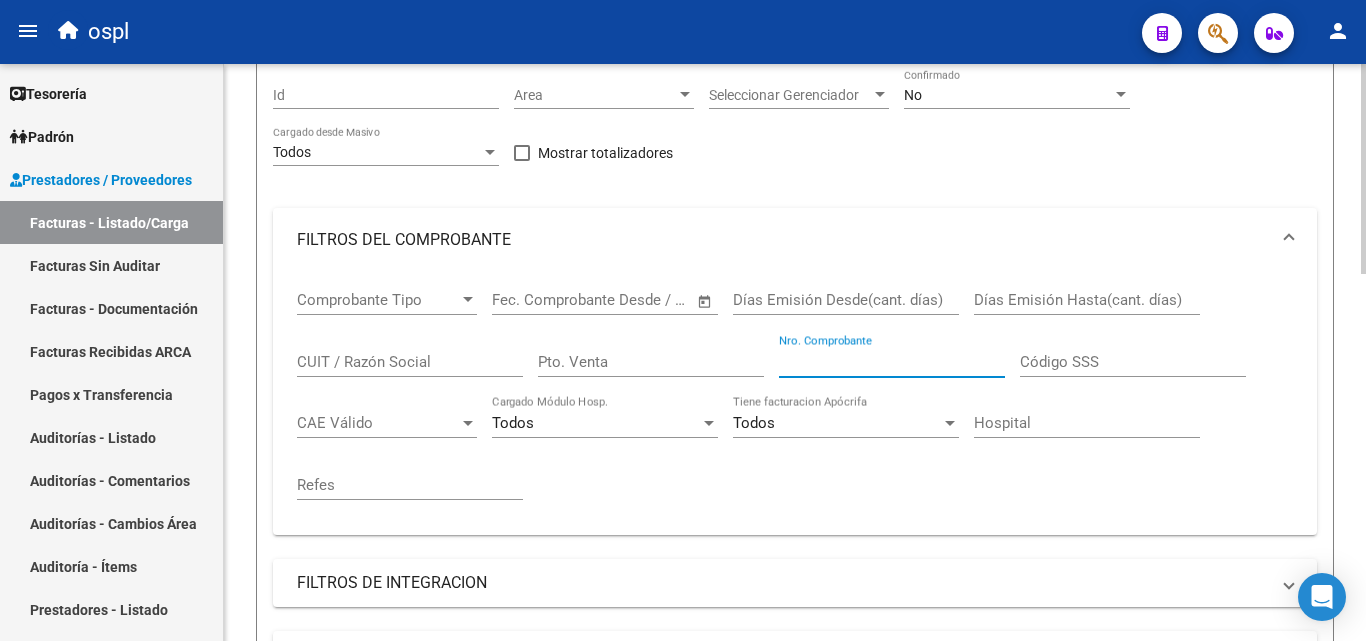 click on "Nro. Comprobante" at bounding box center [892, 362] 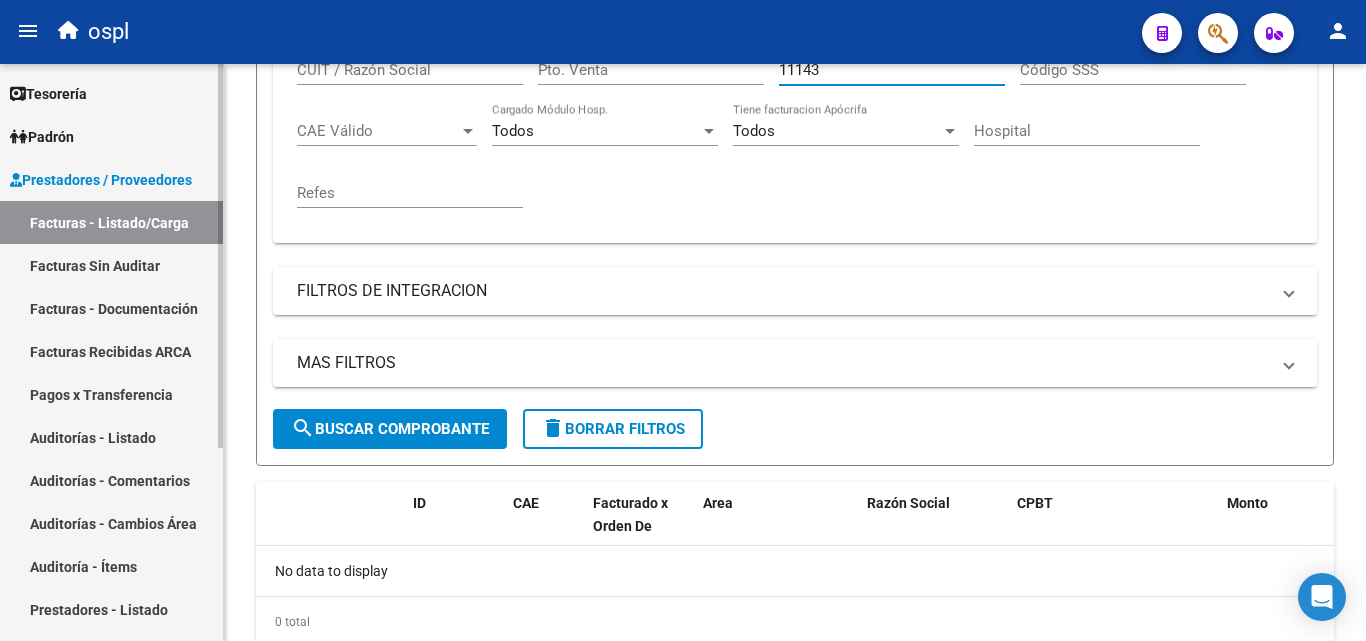 scroll, scrollTop: 425, scrollLeft: 0, axis: vertical 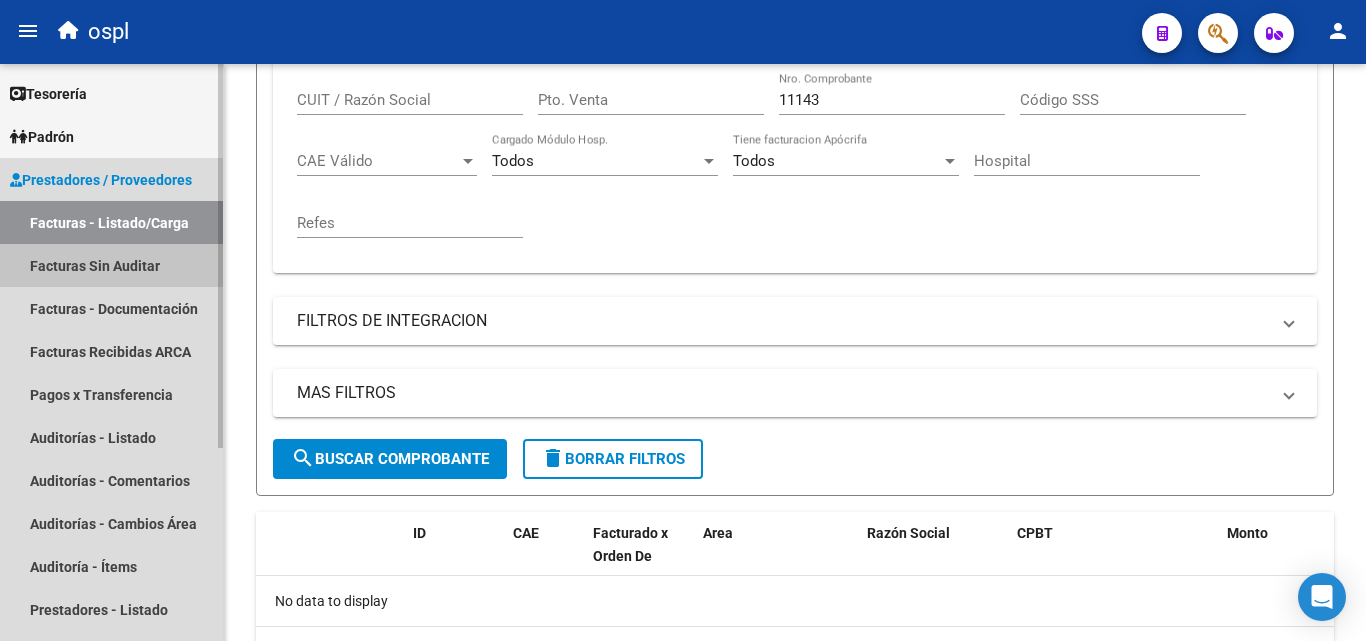 click on "Facturas Sin Auditar" at bounding box center (111, 265) 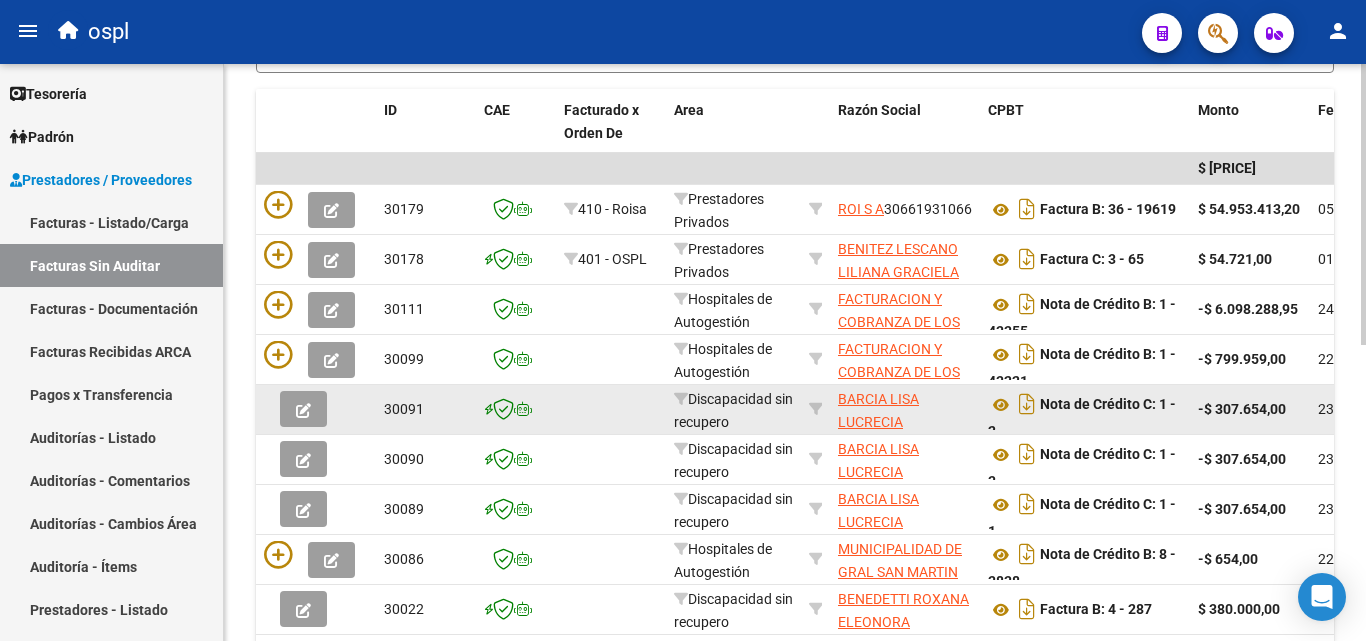 scroll, scrollTop: 25, scrollLeft: 0, axis: vertical 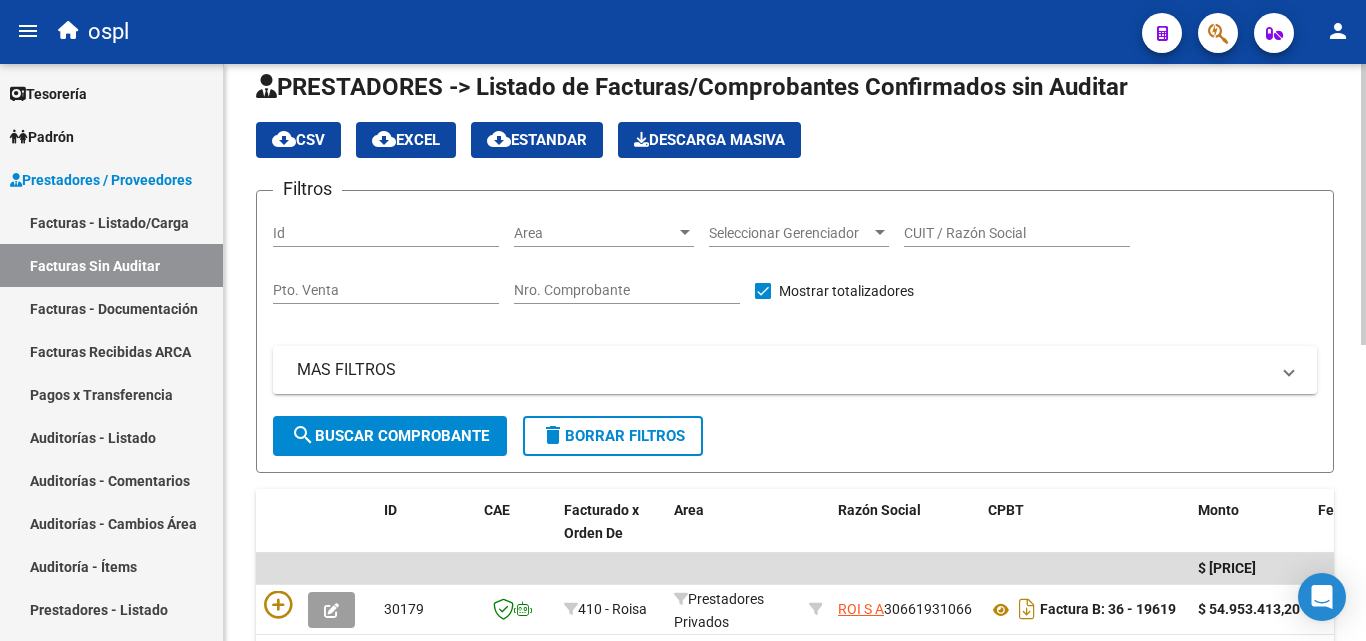 click on "Nro. Comprobante" 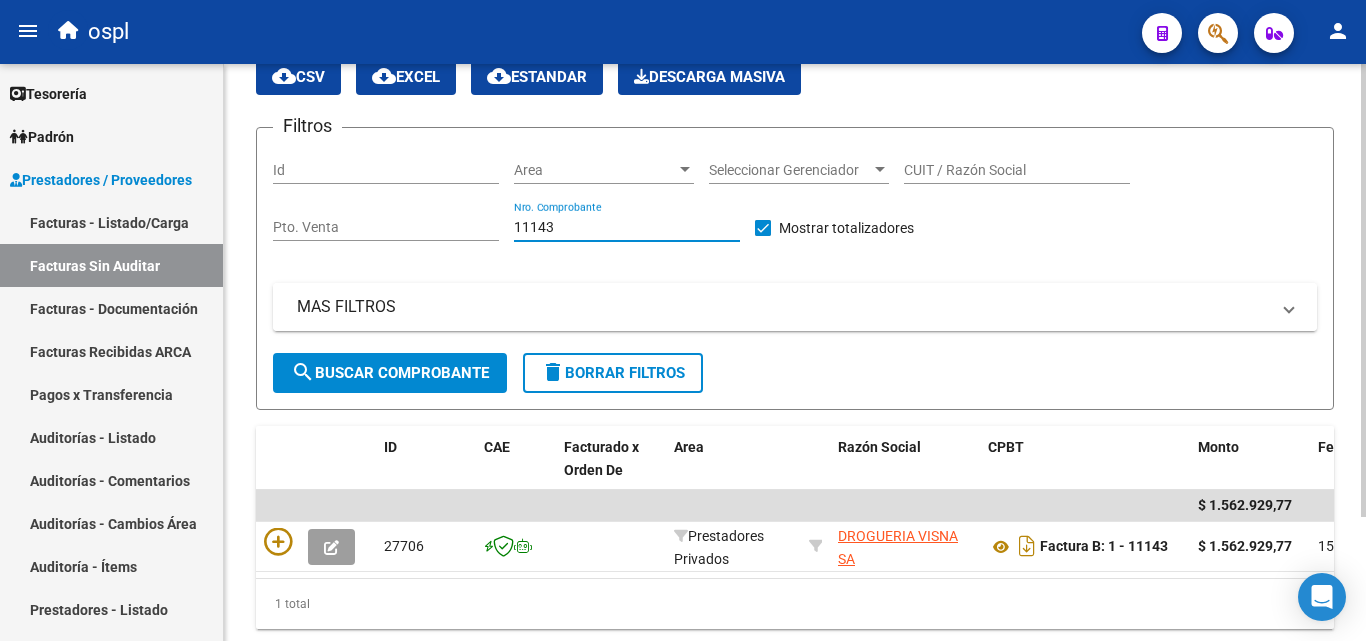 scroll, scrollTop: 158, scrollLeft: 0, axis: vertical 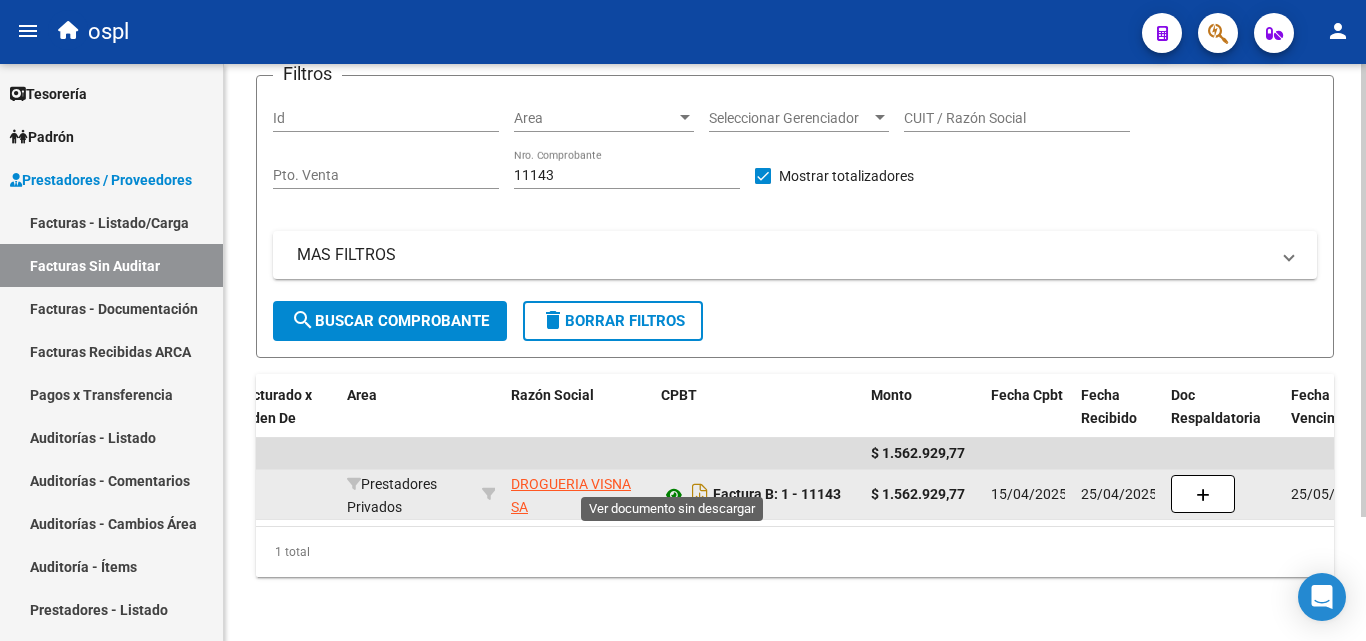 click 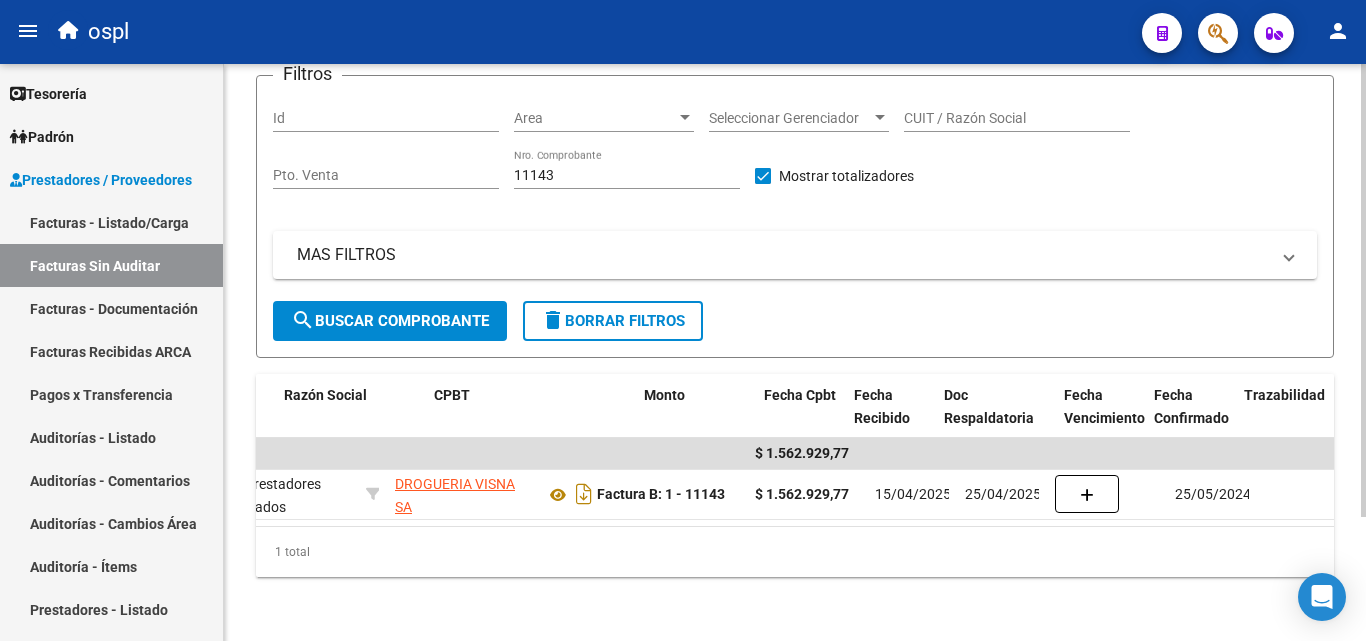 scroll, scrollTop: 0, scrollLeft: 604, axis: horizontal 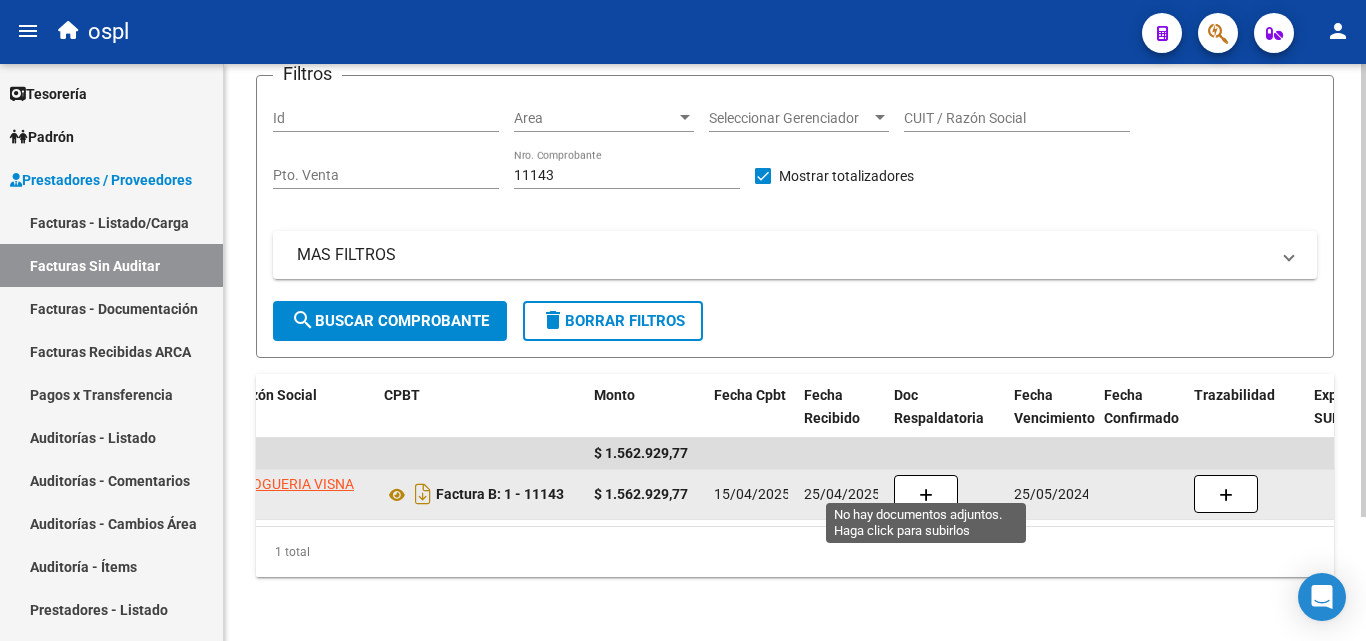 click 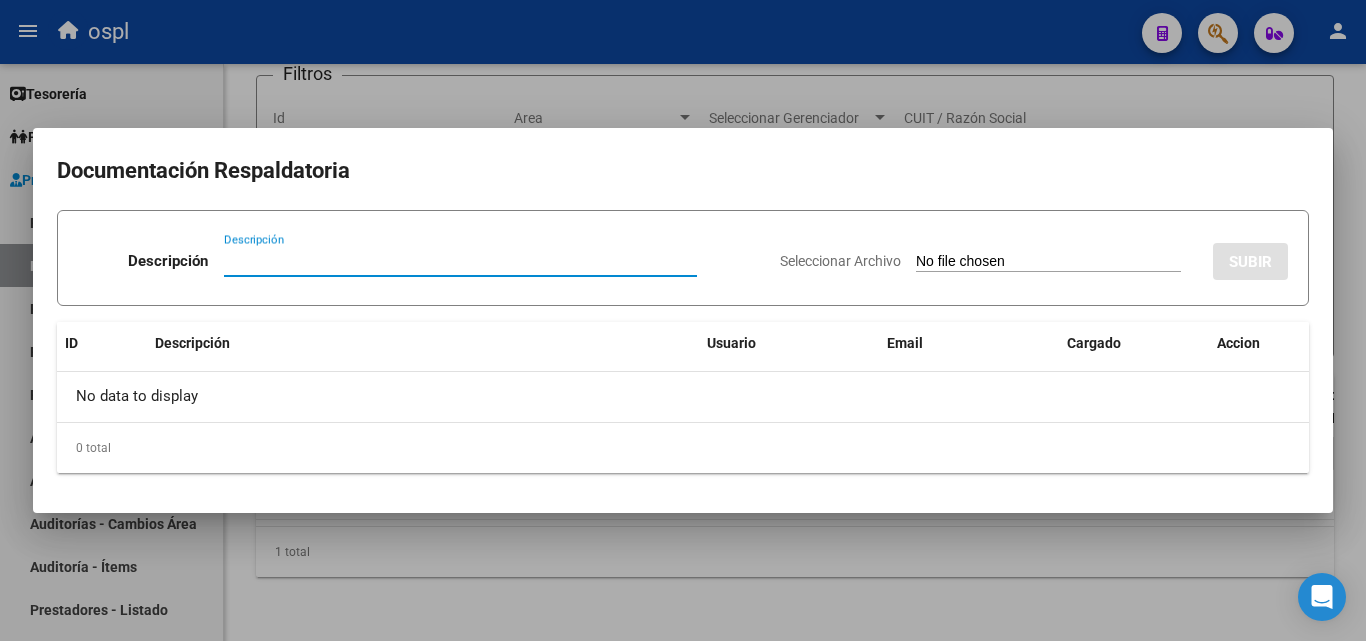 click on "Seleccionar Archivo" at bounding box center [1048, 262] 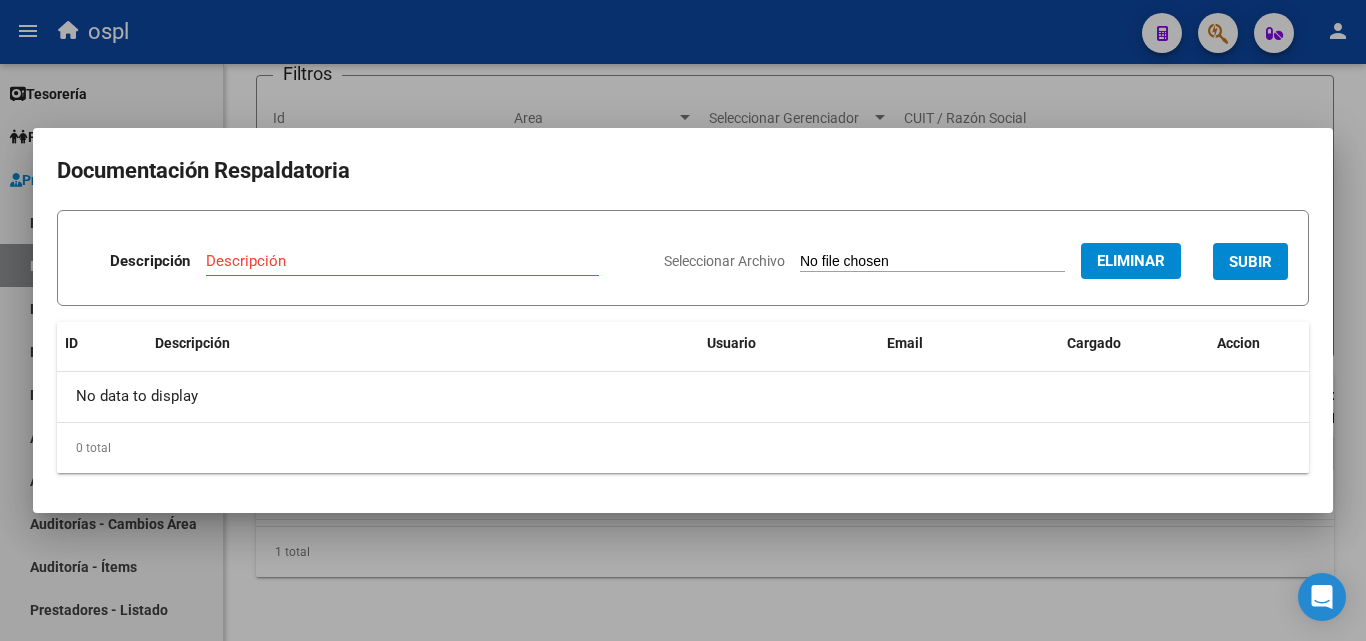 click on "Descripción" at bounding box center (402, 261) 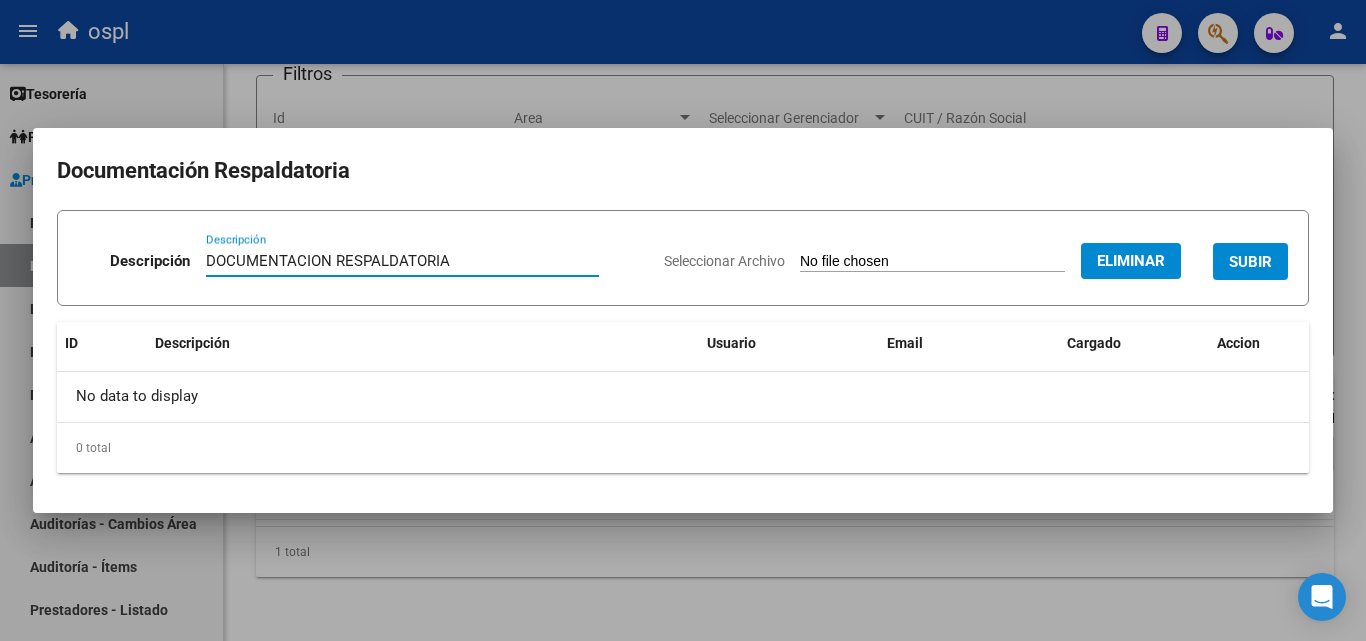 click on "SUBIR" at bounding box center [1250, 261] 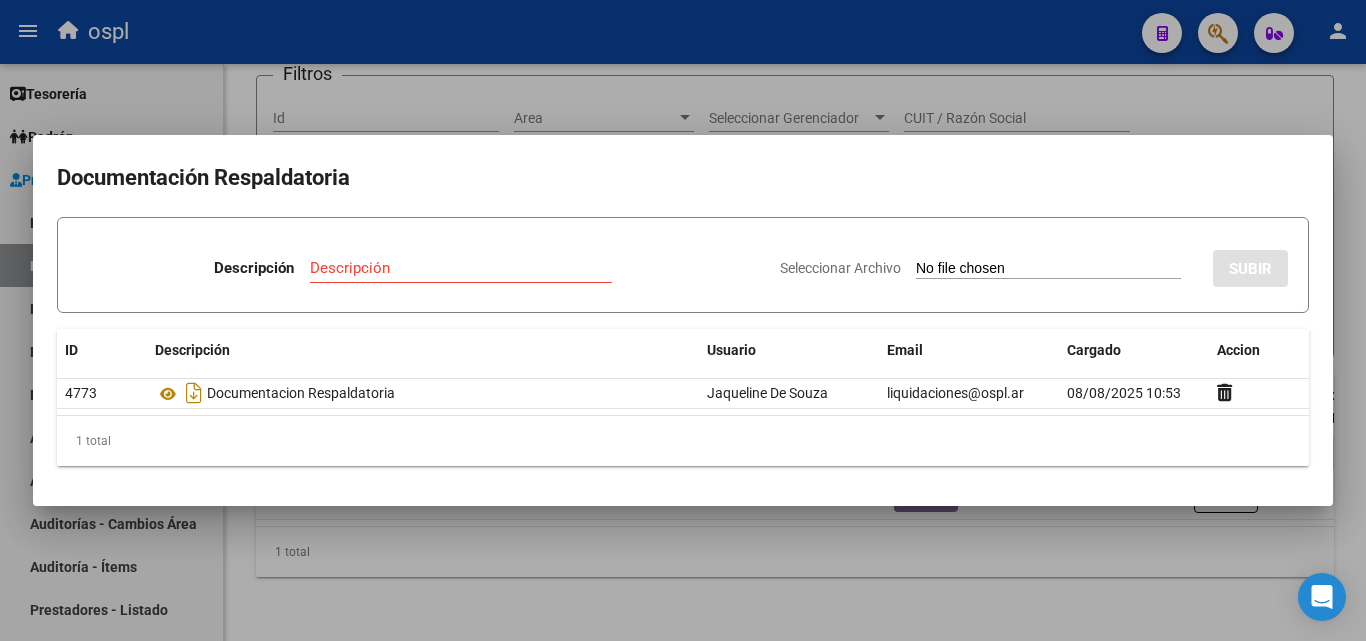 click on "Seleccionar Archivo" at bounding box center [1048, 269] 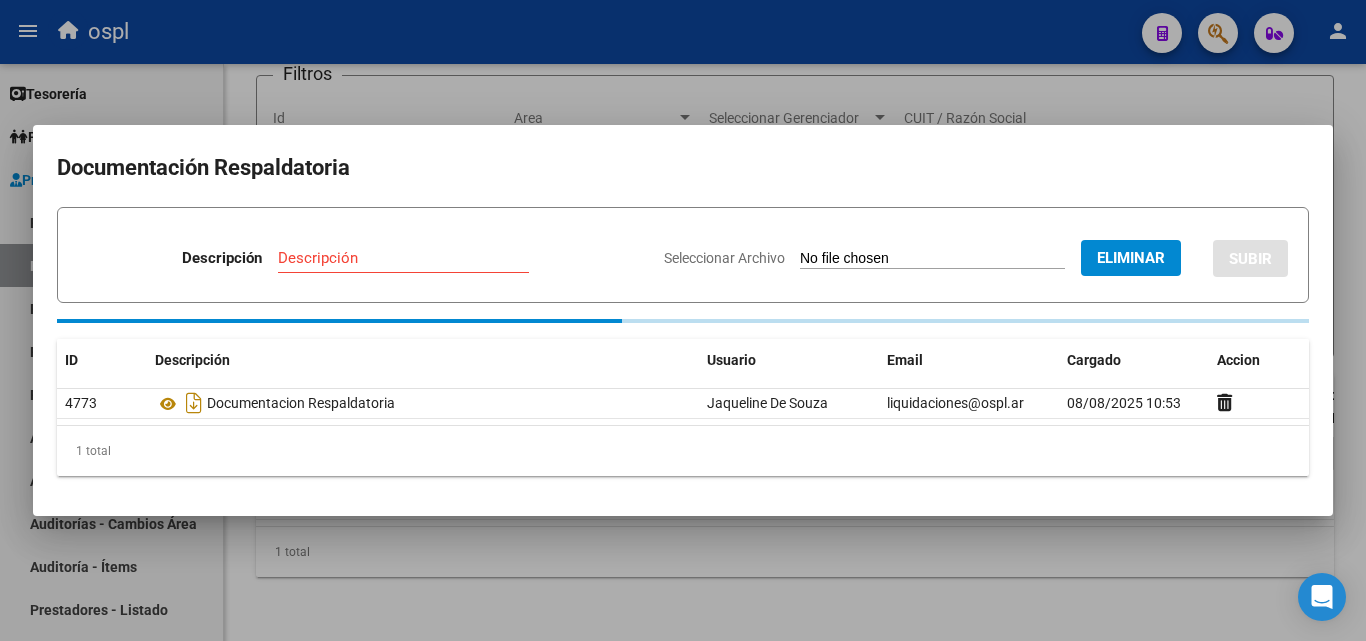 click on "Descripción" at bounding box center [403, 258] 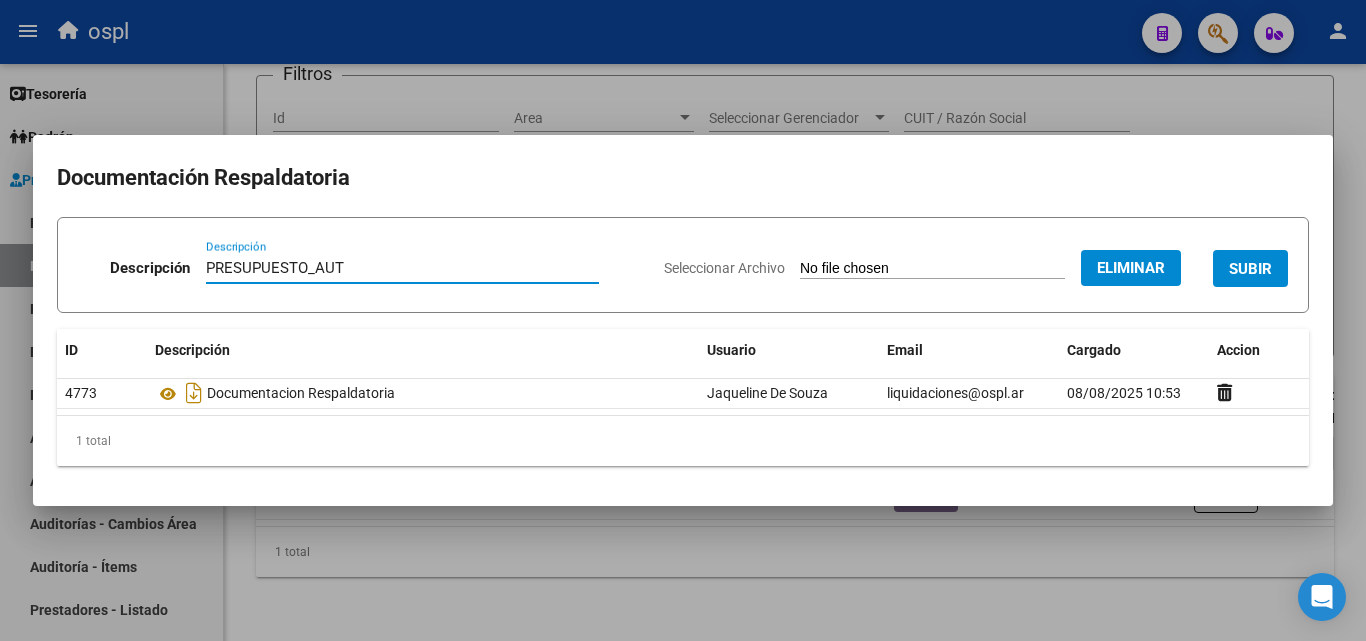 click on "SUBIR" at bounding box center (1250, 269) 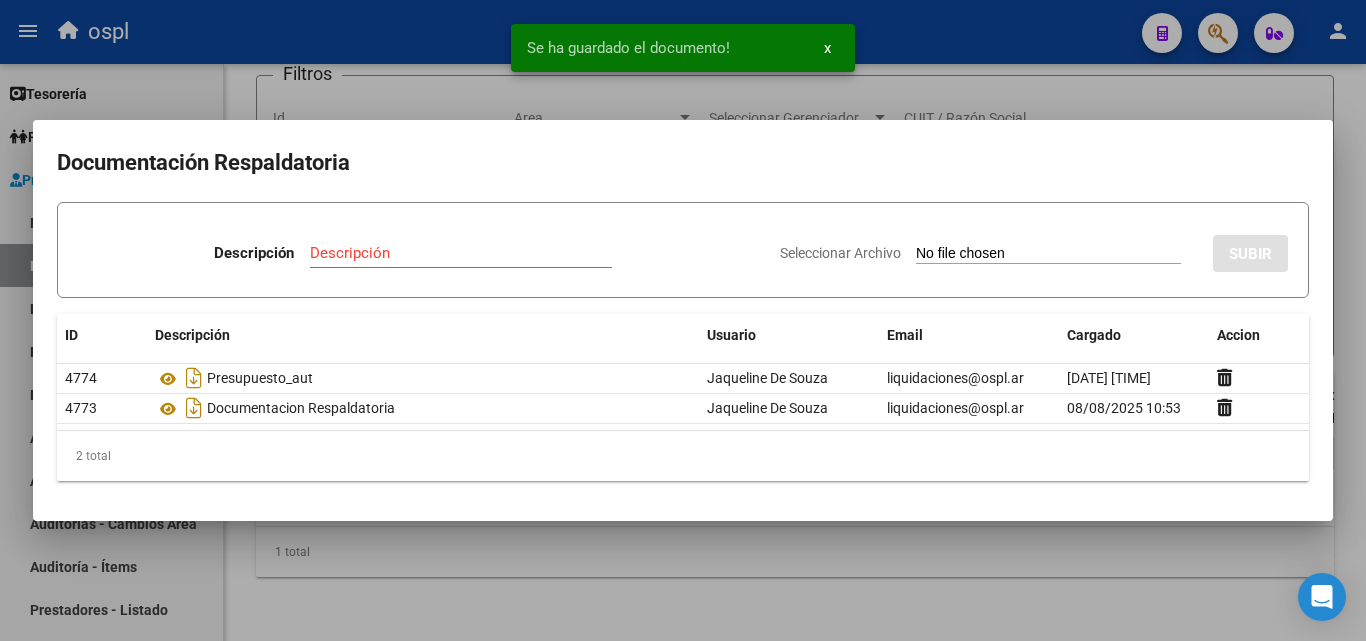 click on "Seleccionar Archivo" at bounding box center (1048, 254) 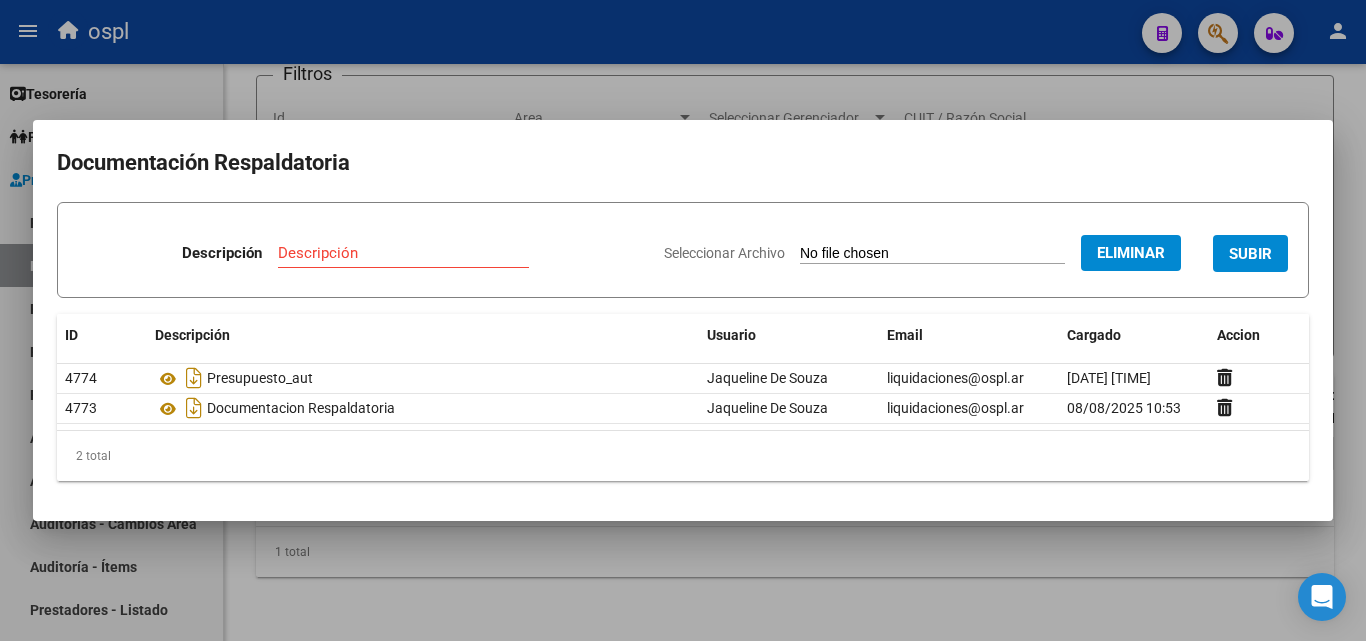 click on "Descripción" at bounding box center [403, 253] 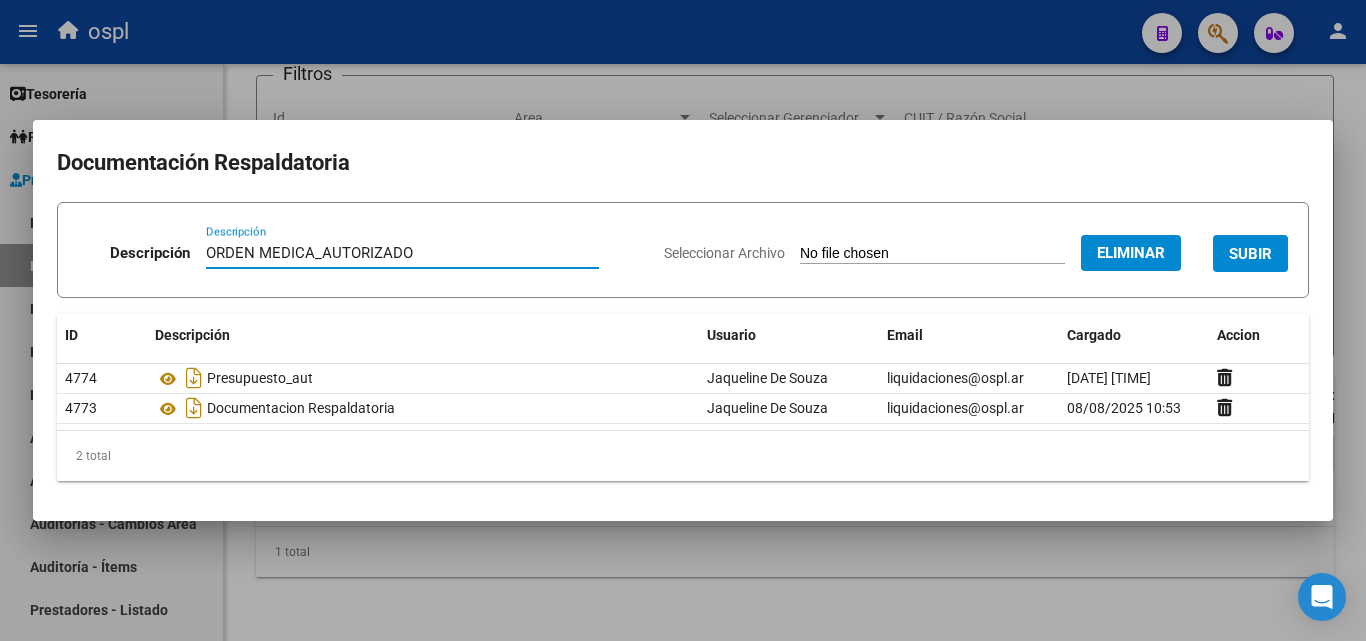 click on "SUBIR" at bounding box center [1250, 254] 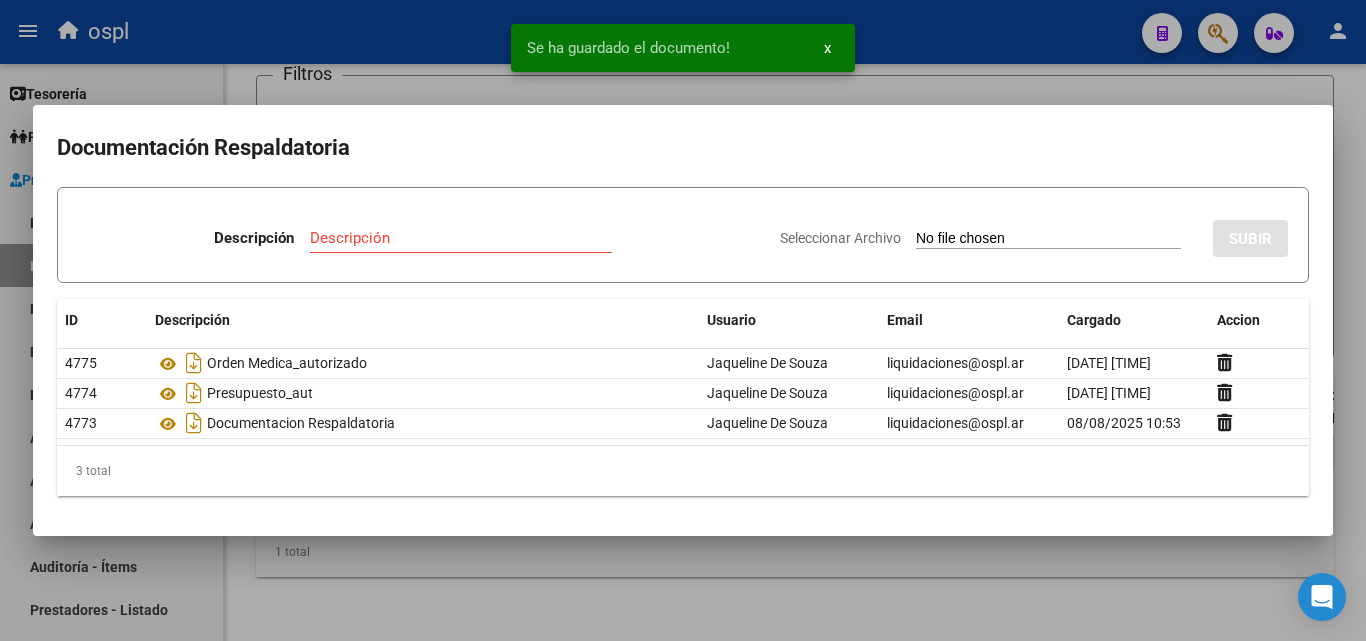 click at bounding box center [683, 320] 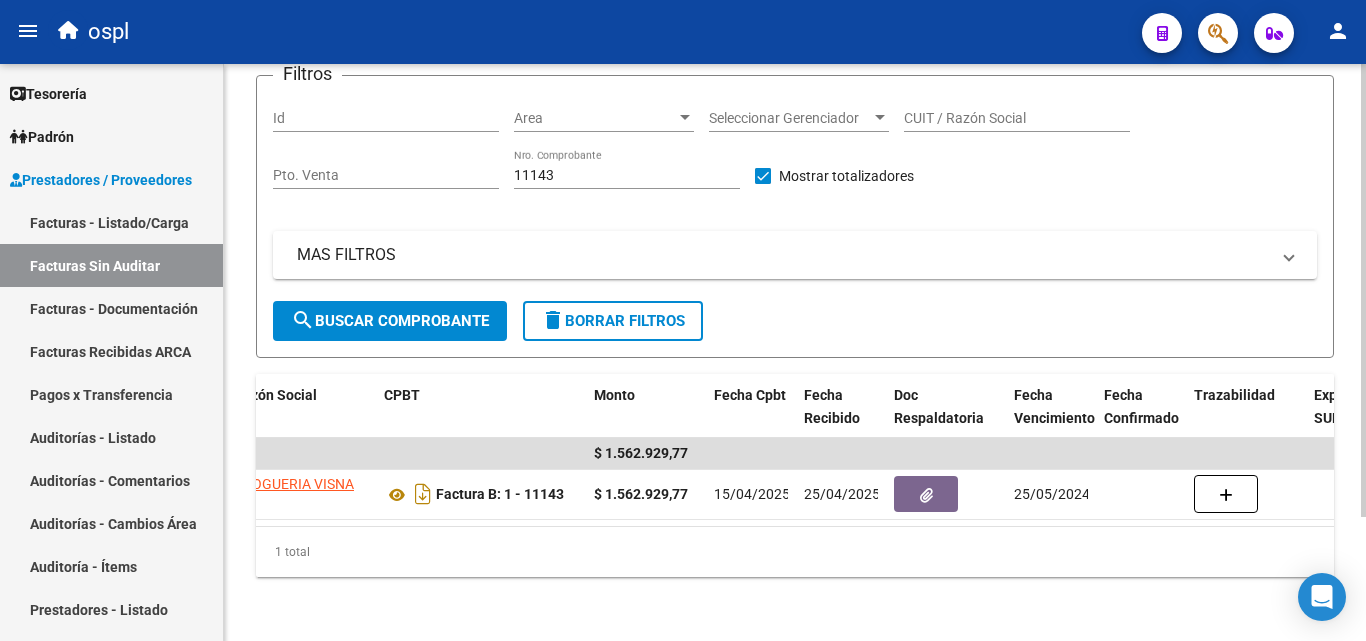 scroll, scrollTop: 0, scrollLeft: 679, axis: horizontal 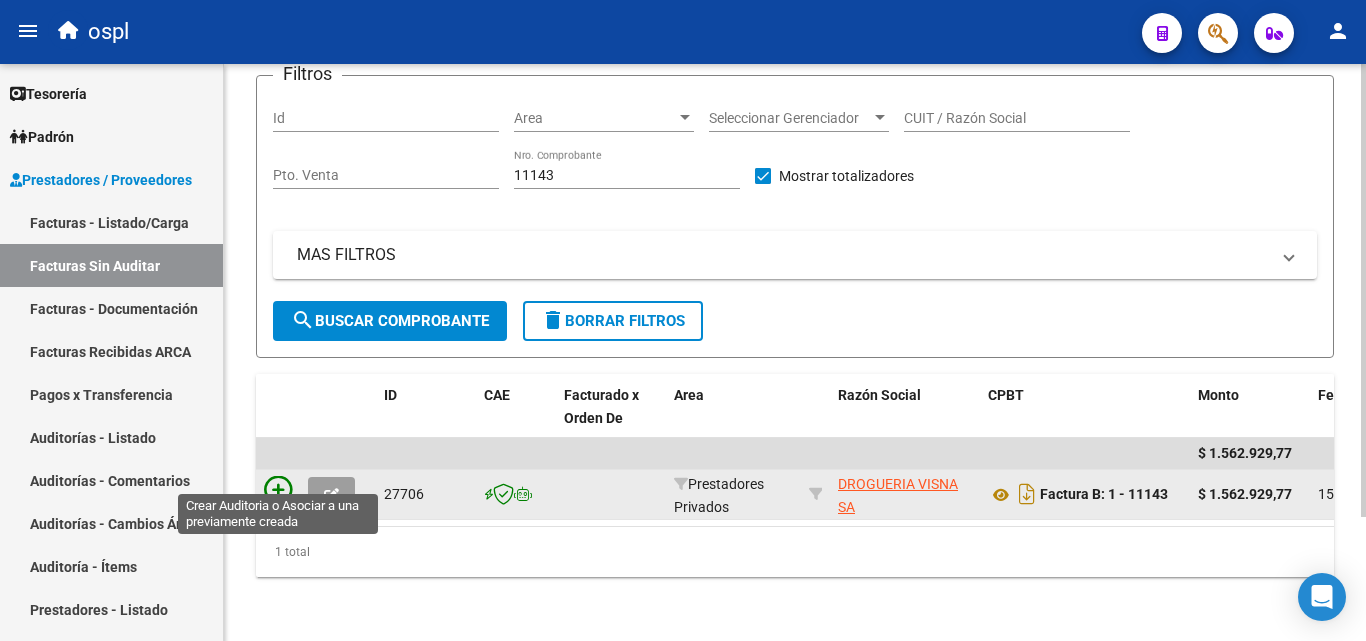 click 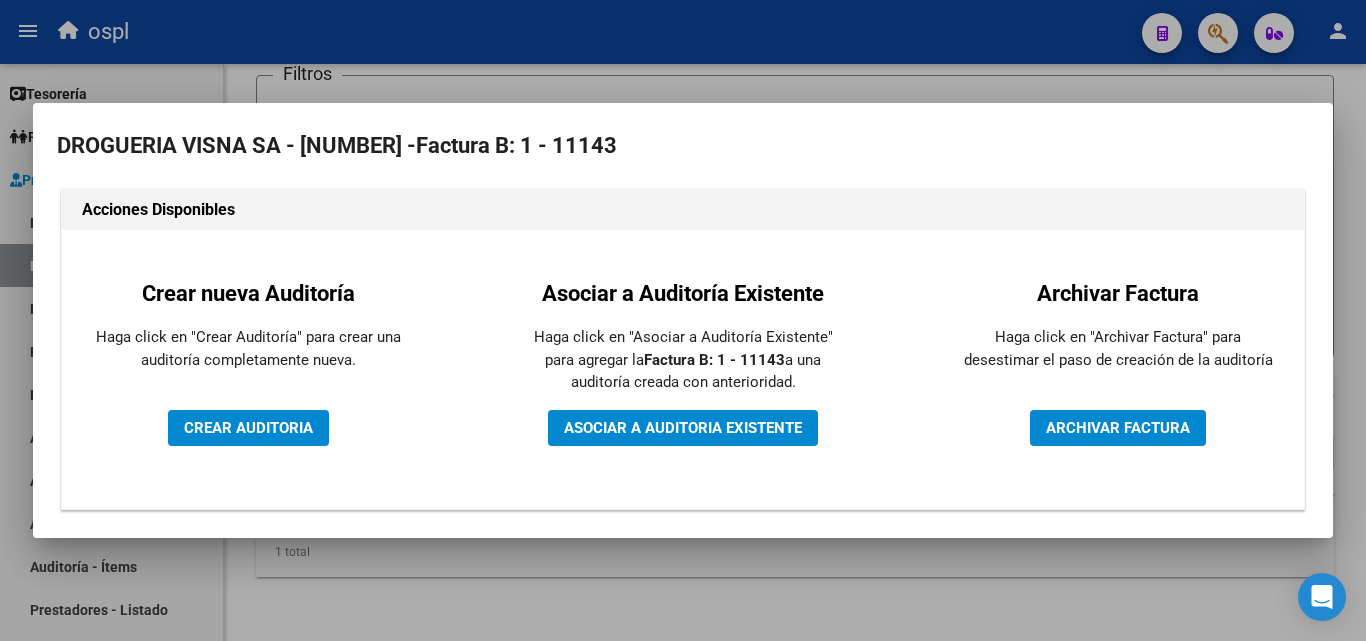 click at bounding box center [683, 320] 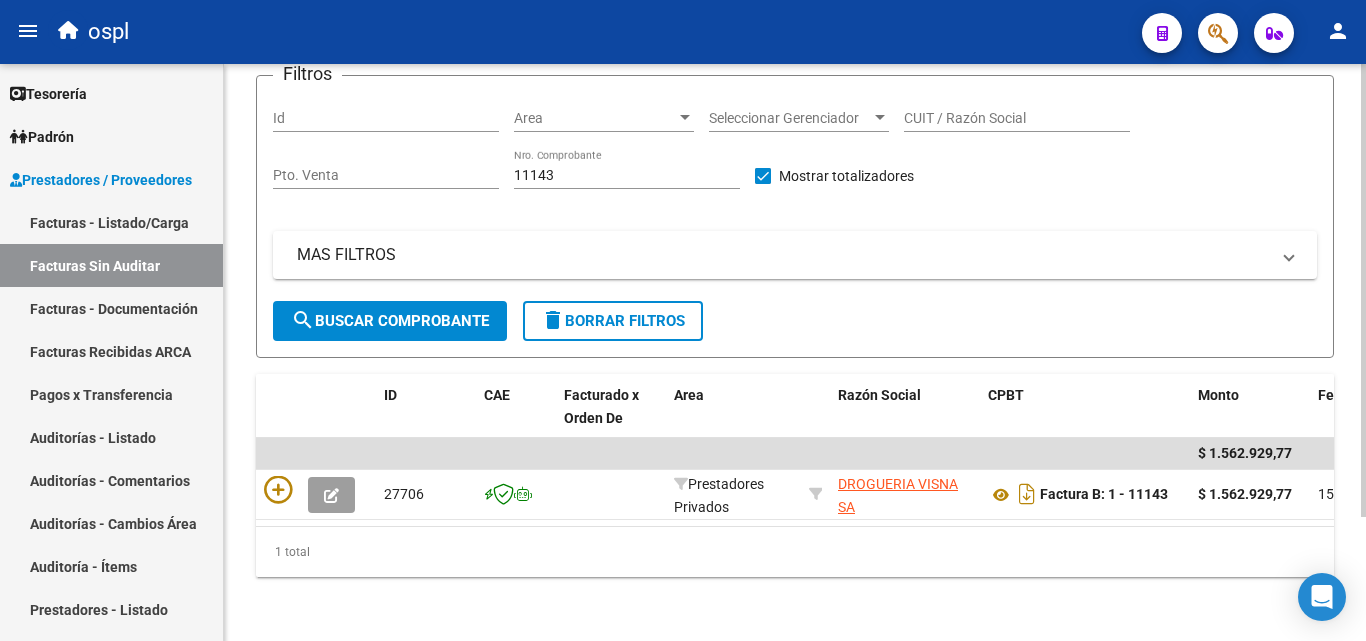scroll, scrollTop: 158, scrollLeft: 0, axis: vertical 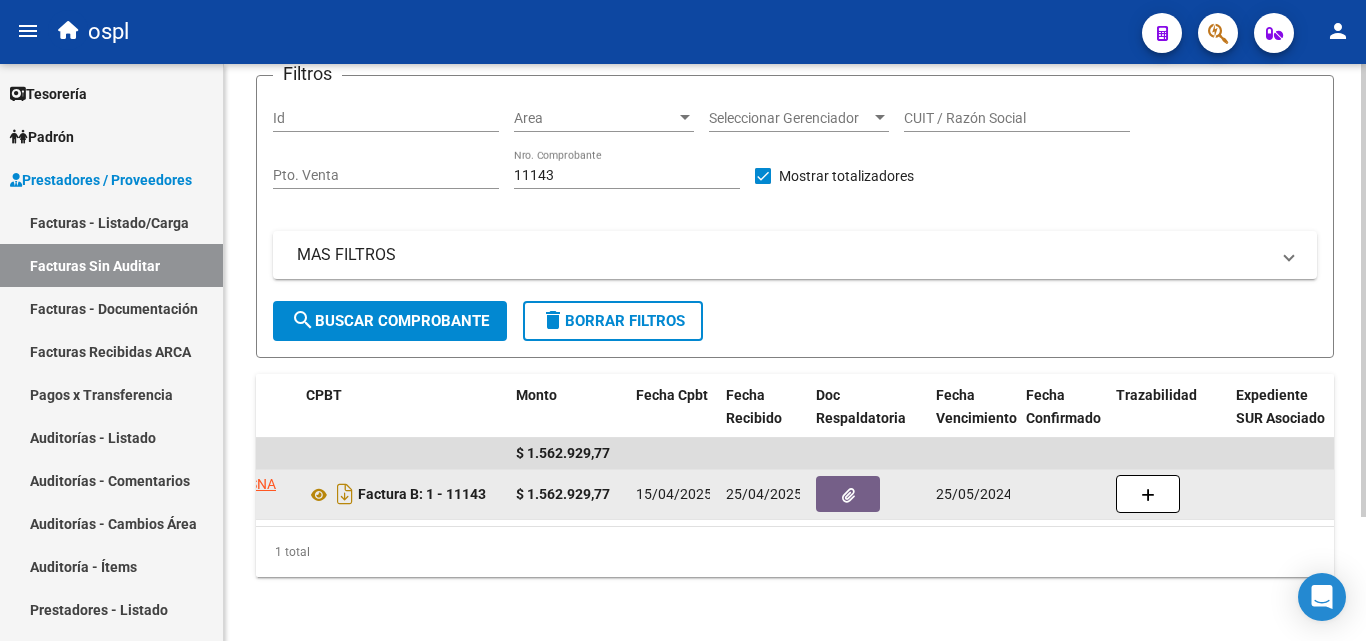 click 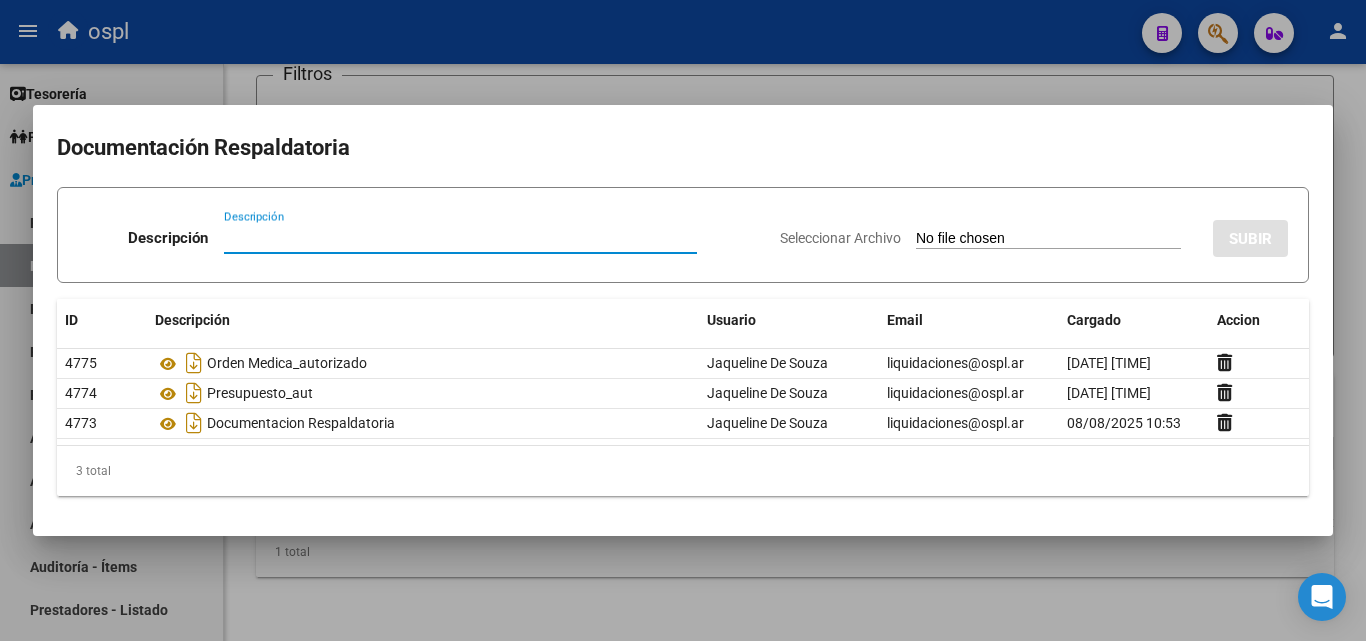 click at bounding box center (683, 320) 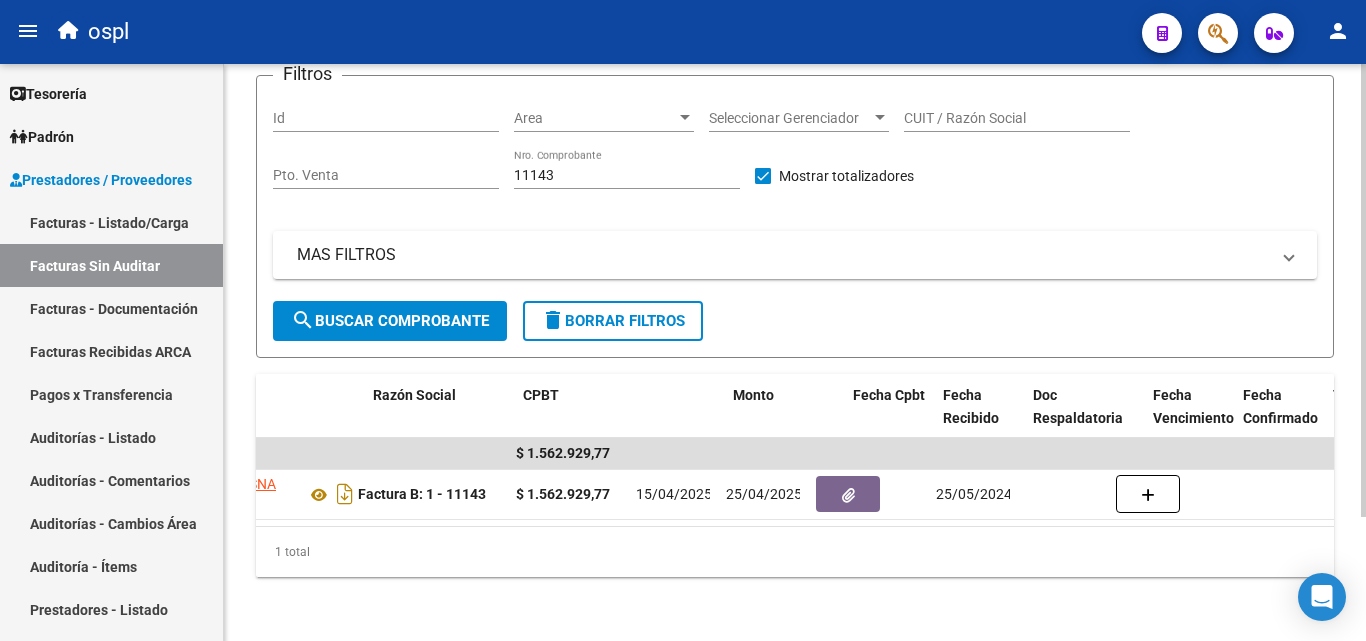 scroll, scrollTop: 0, scrollLeft: 0, axis: both 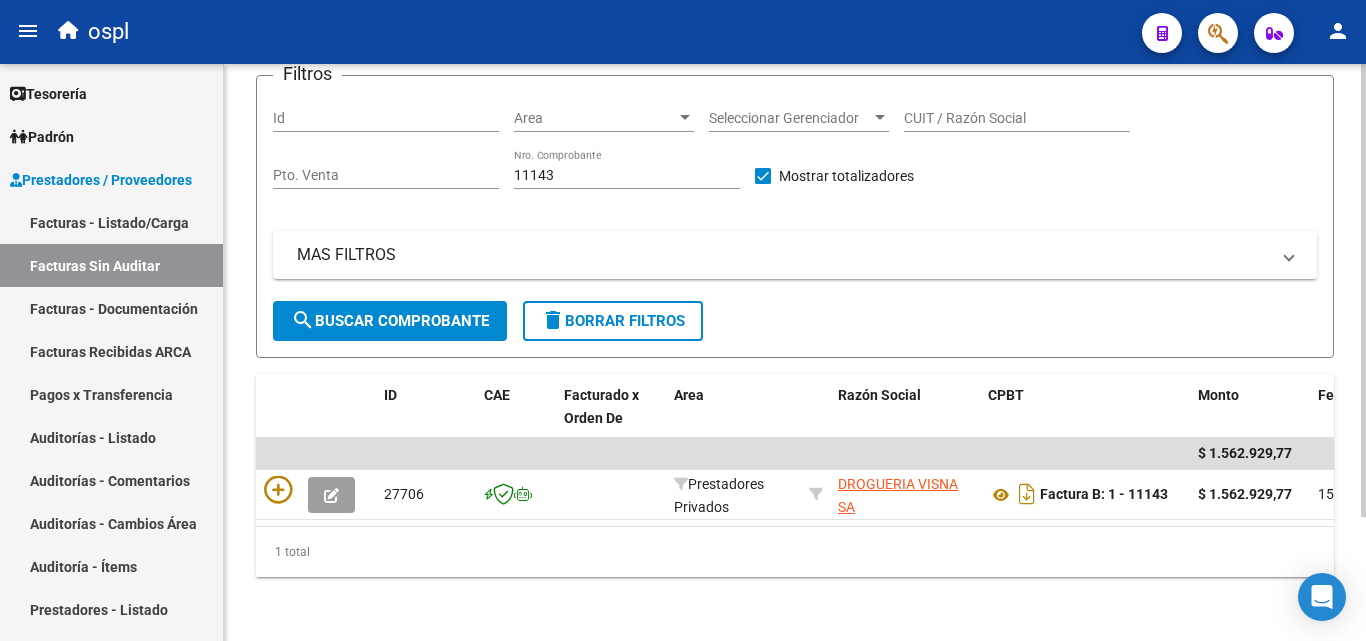 drag, startPoint x: 549, startPoint y: 526, endPoint x: 574, endPoint y: 525, distance: 25.019993 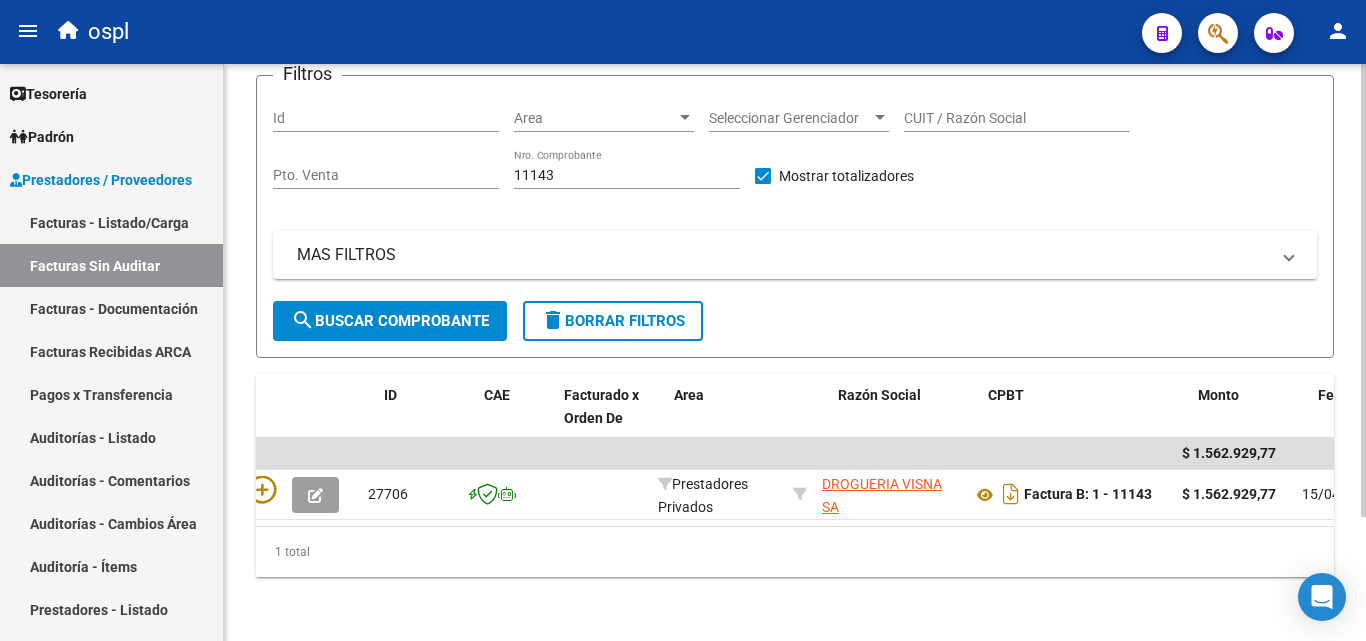 scroll, scrollTop: 0, scrollLeft: 0, axis: both 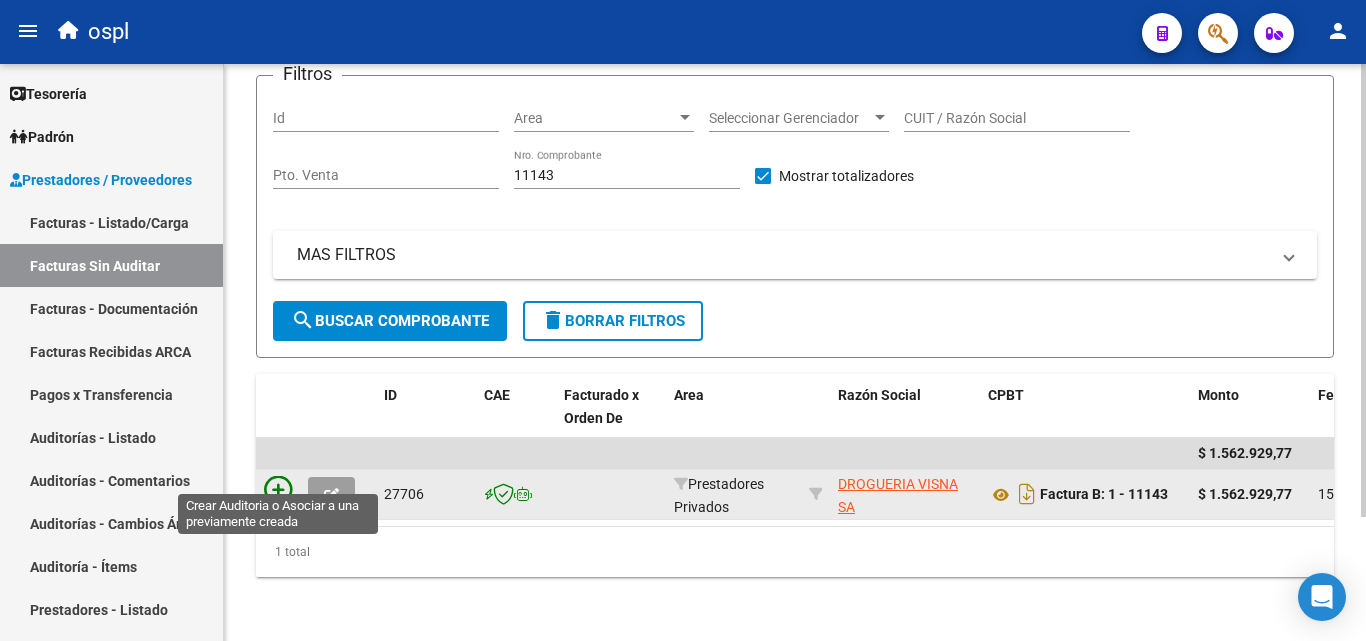 click 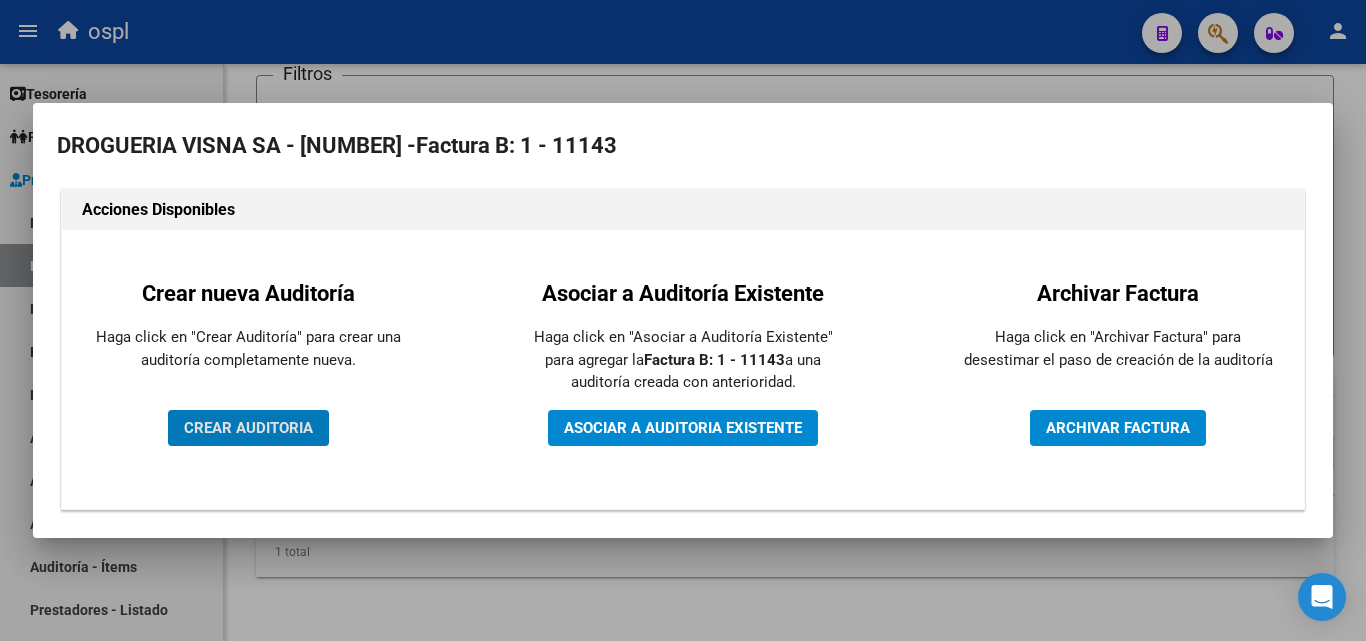 click on "CREAR AUDITORIA" at bounding box center [248, 428] 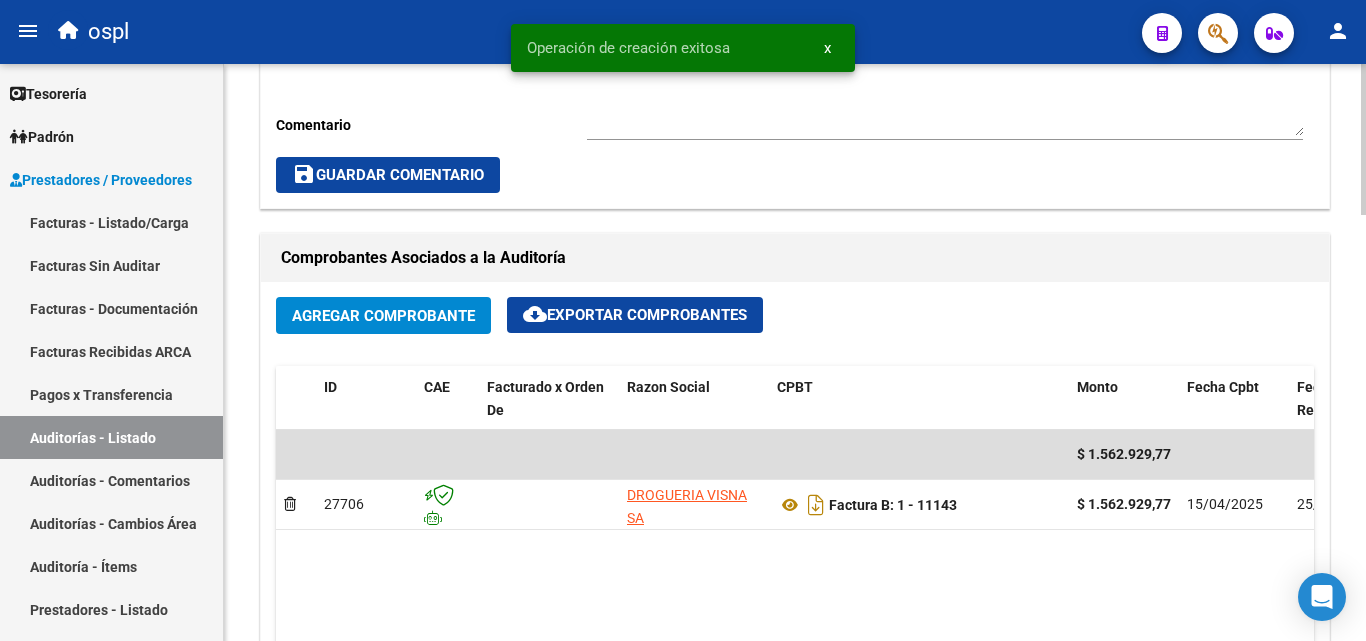 scroll, scrollTop: 900, scrollLeft: 0, axis: vertical 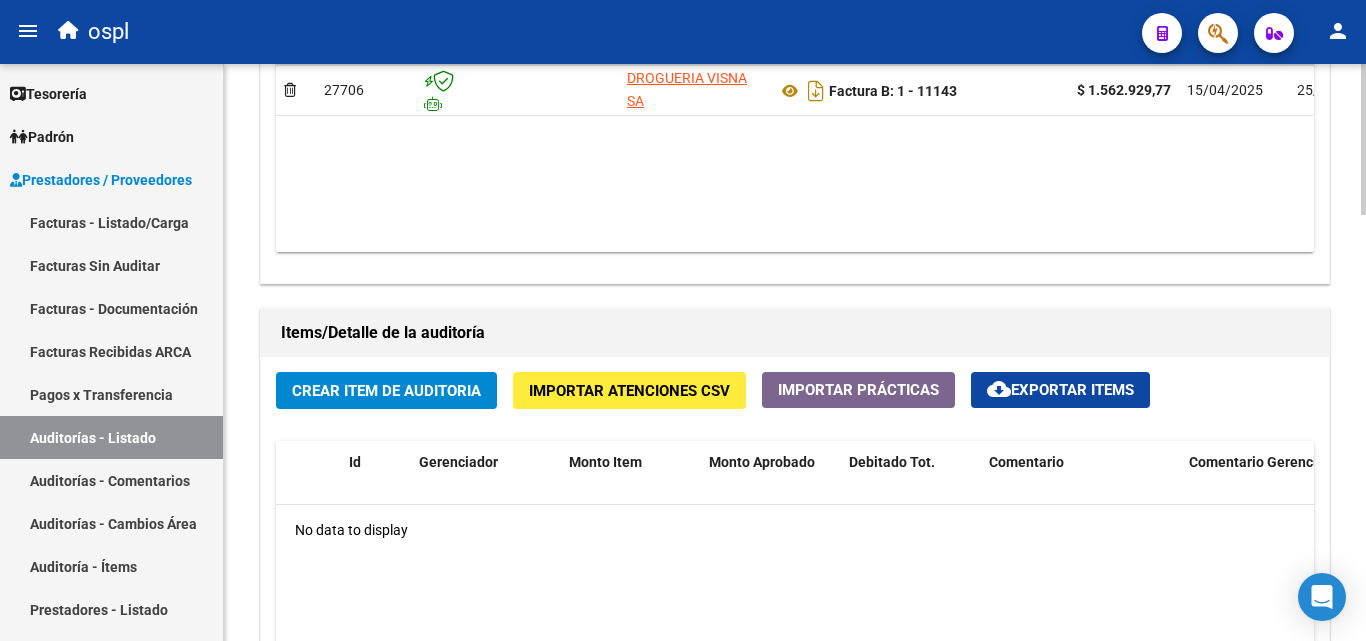 click on "Crear Item de Auditoria" 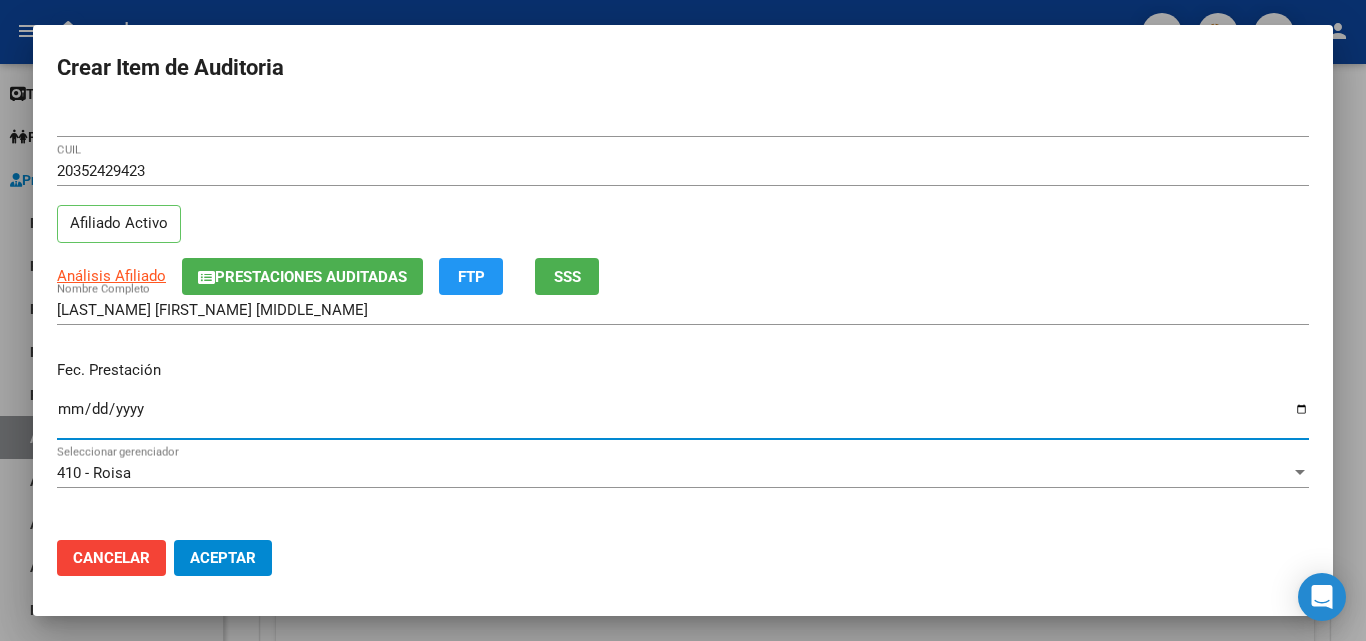 click on "Ingresar la fecha" at bounding box center [683, 417] 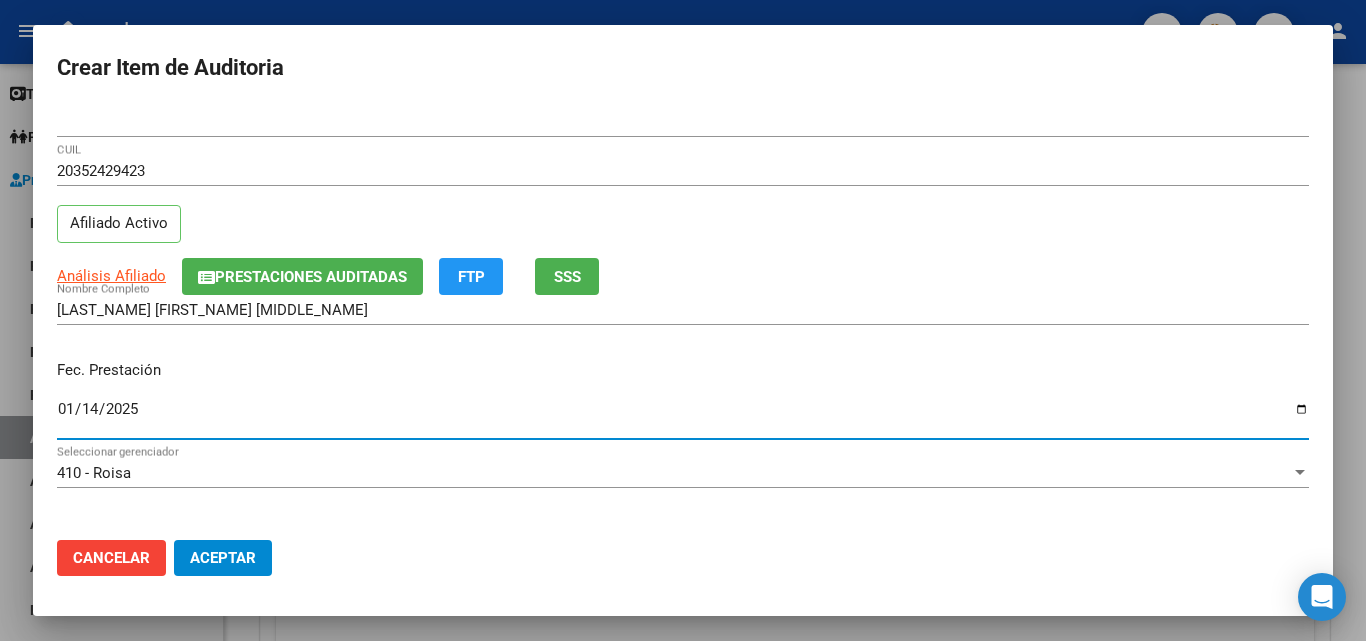 click on "Aceptar" 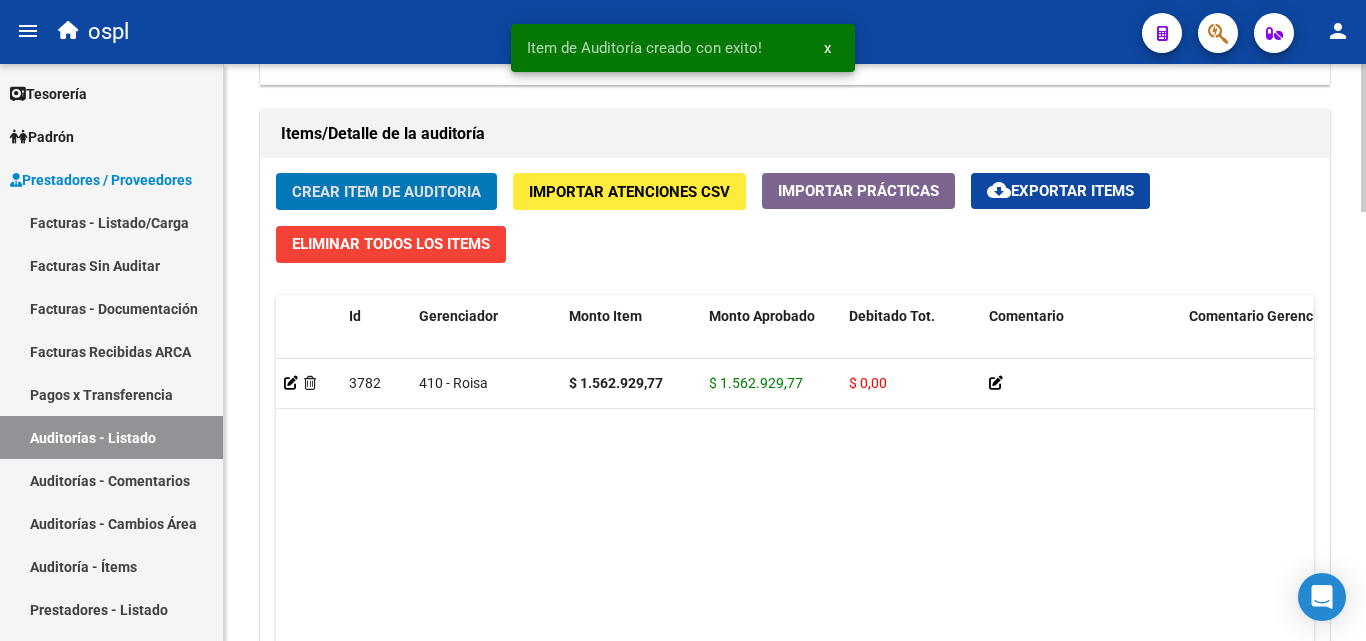 scroll, scrollTop: 1401, scrollLeft: 0, axis: vertical 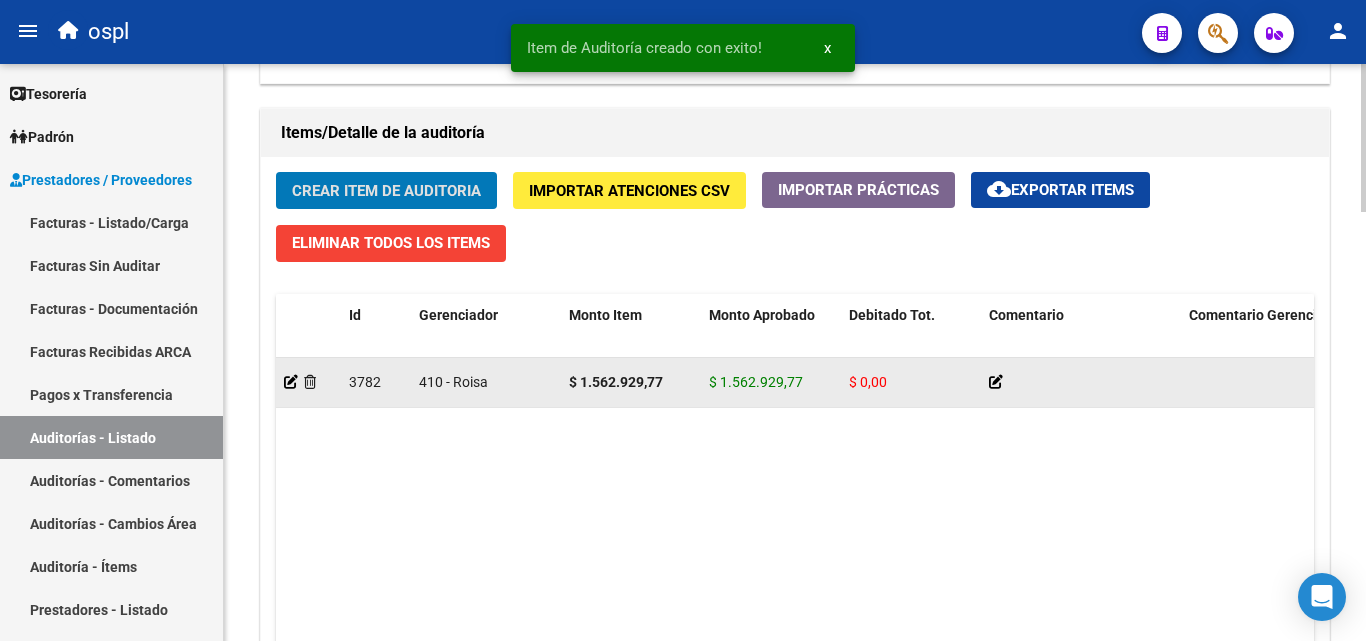 click 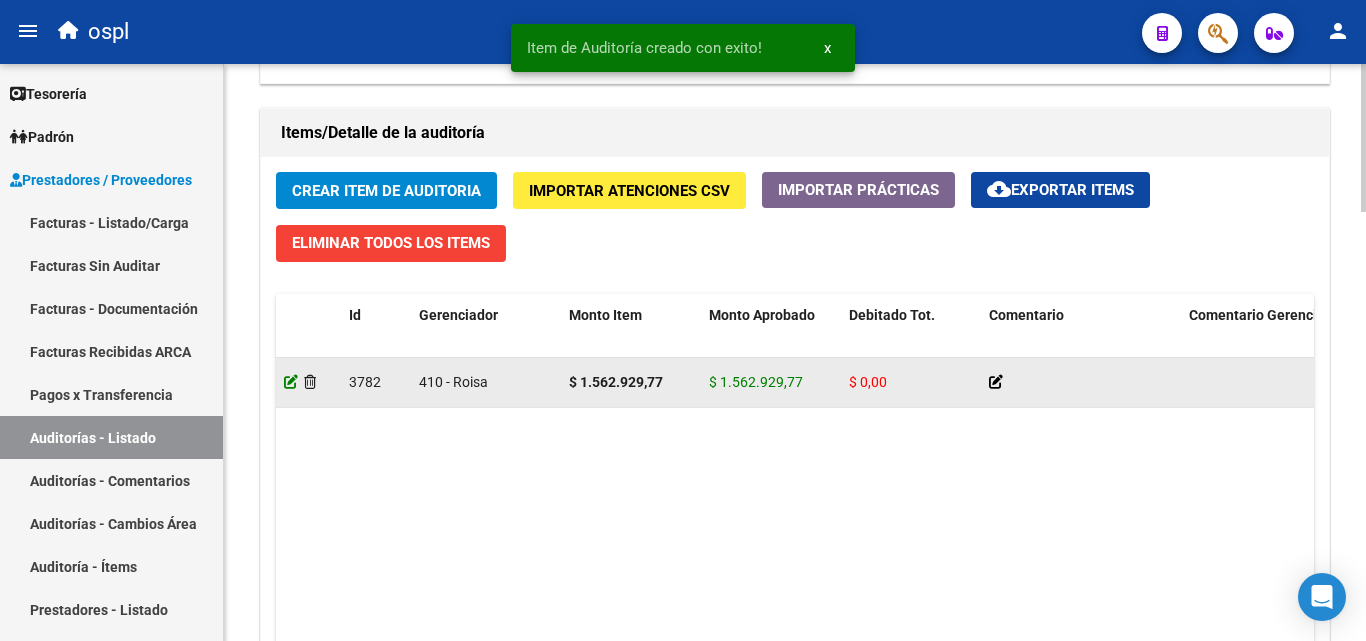 click 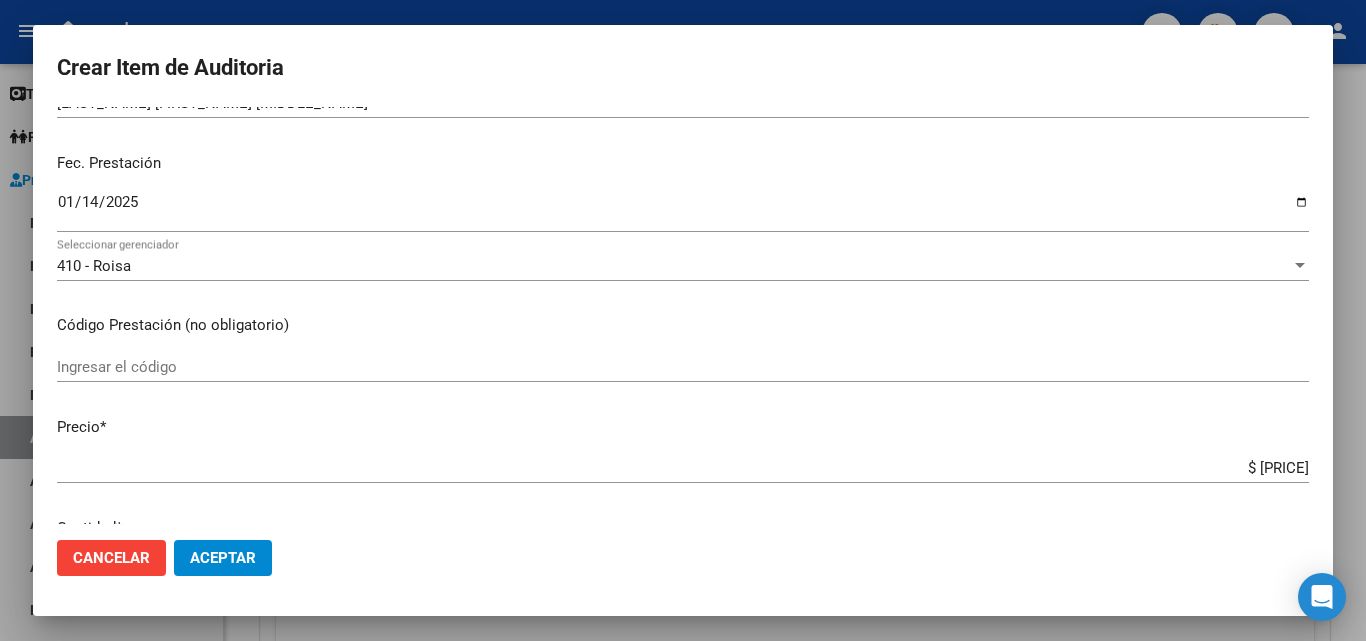 scroll, scrollTop: 200, scrollLeft: 0, axis: vertical 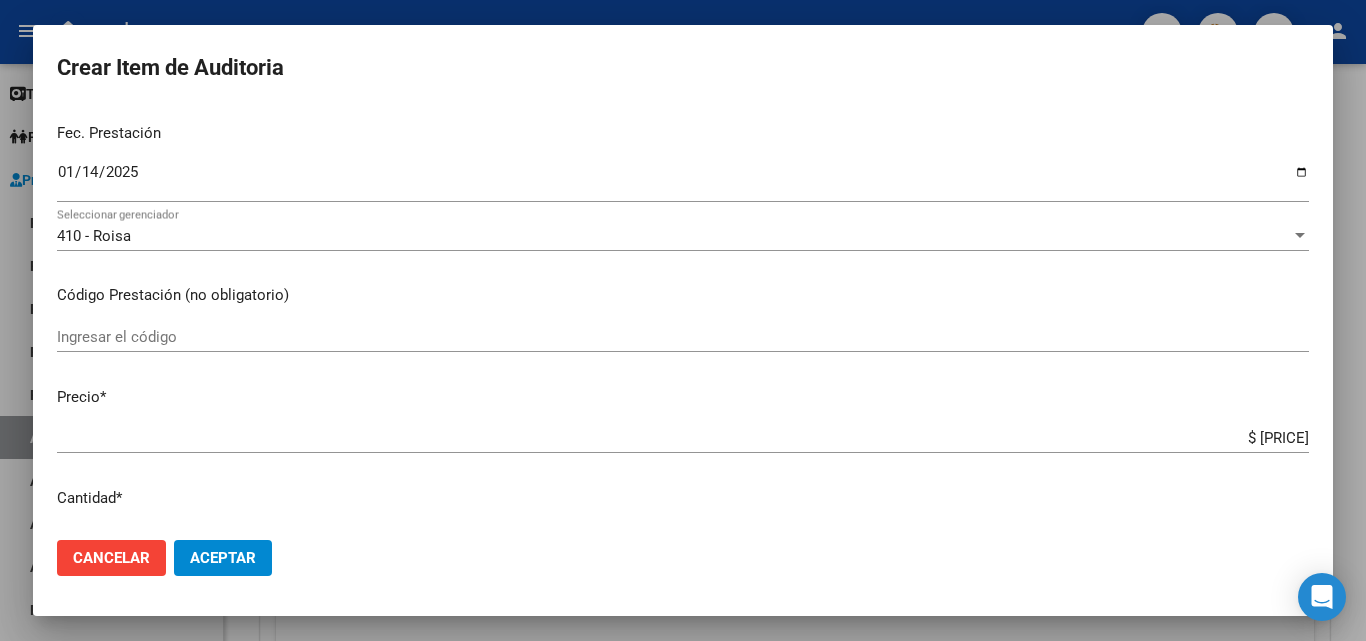 click on "Ingresar el código" at bounding box center [683, 337] 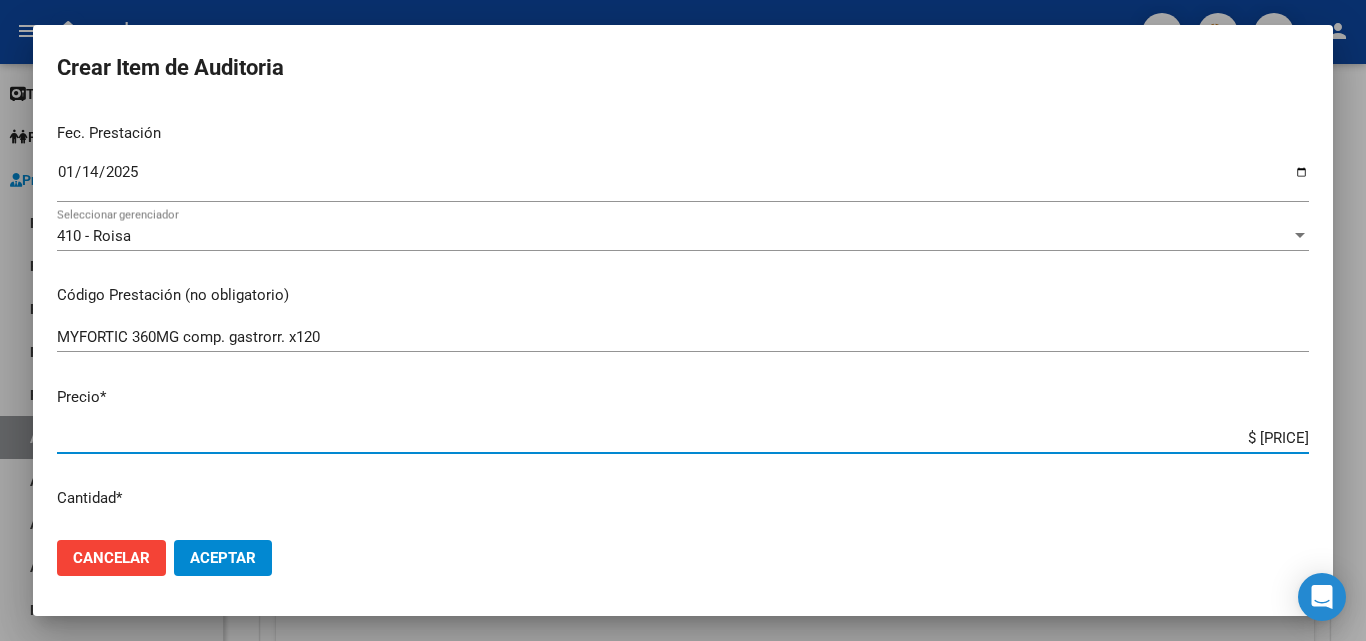 click on "$ 1.562.929,77" at bounding box center (683, 438) 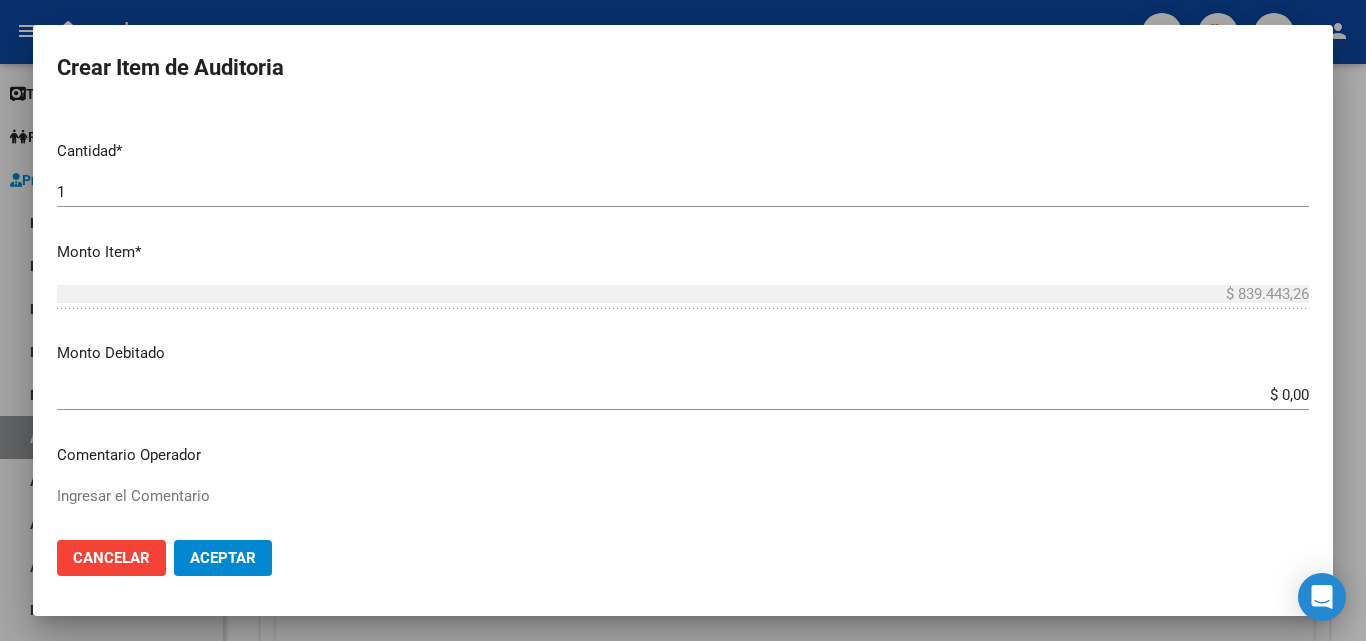 scroll, scrollTop: 600, scrollLeft: 0, axis: vertical 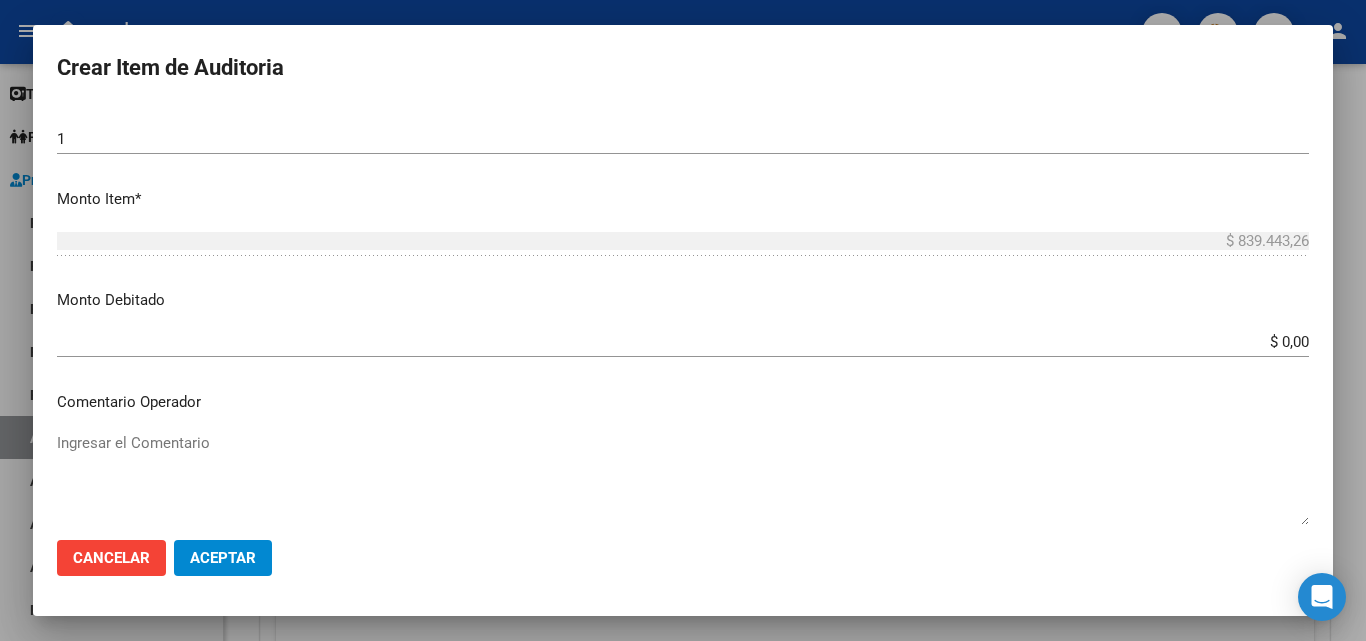 click on "Ingresar el Comentario" at bounding box center (683, 479) 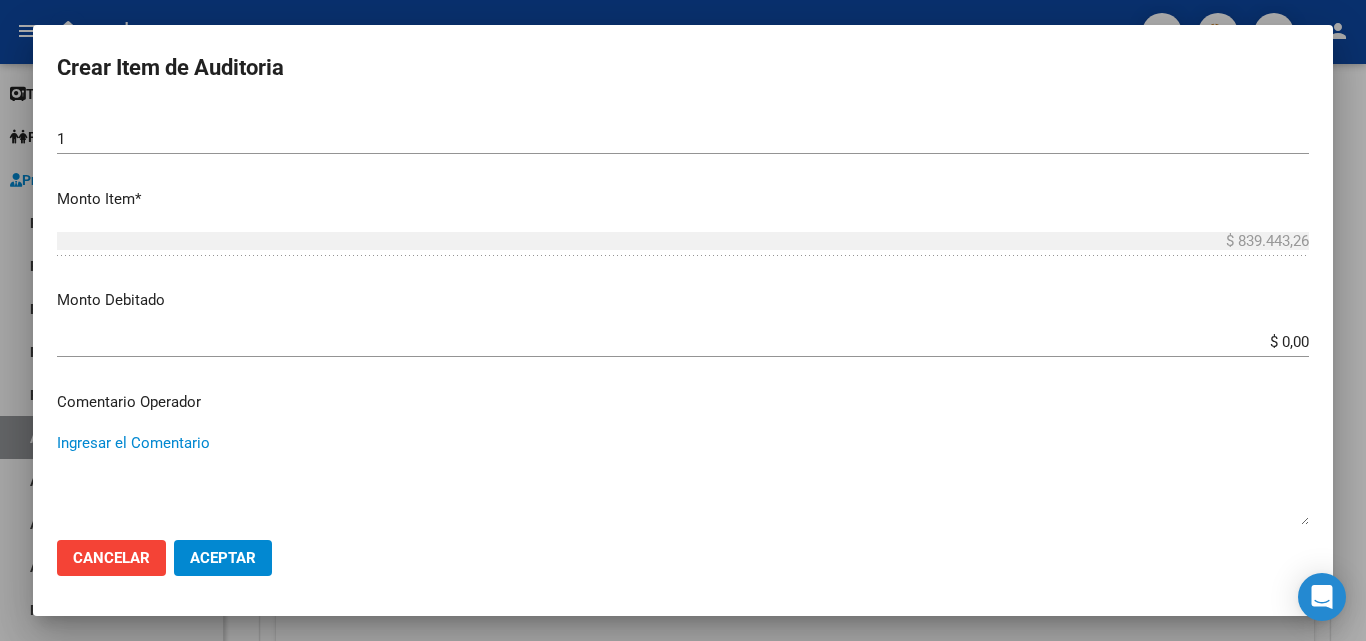 paste on "FALTA TRAZA
OK VALOR KAIROS" 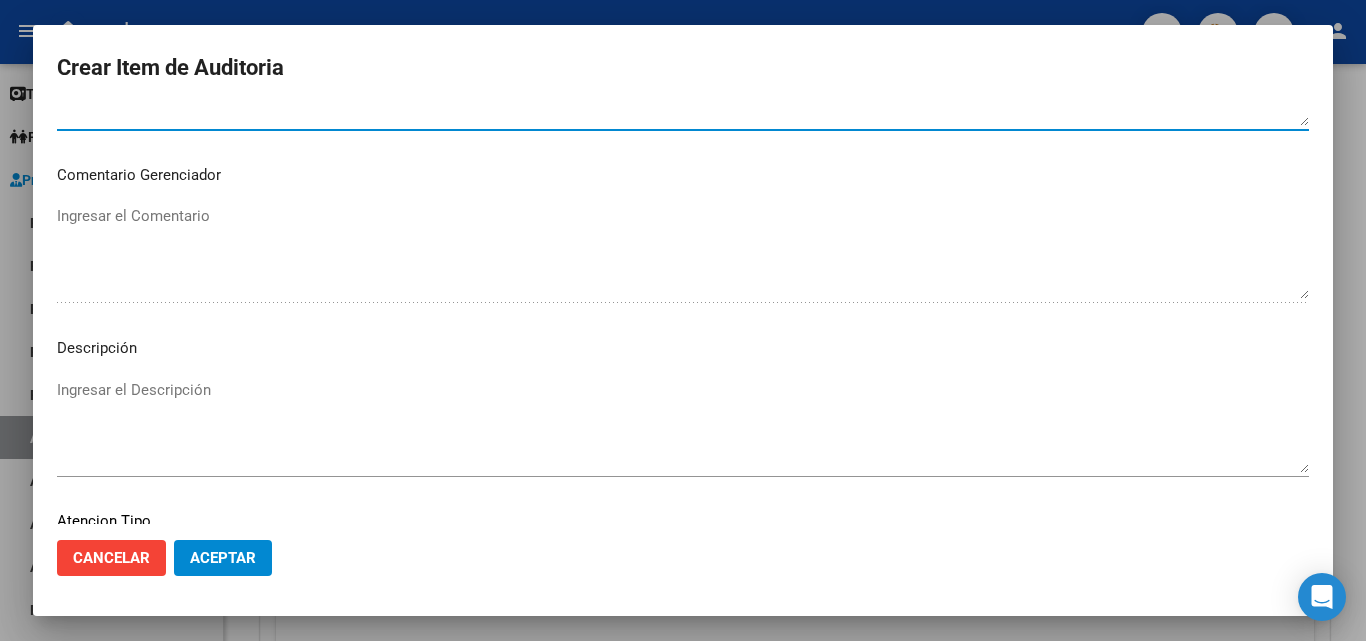 scroll, scrollTop: 1100, scrollLeft: 0, axis: vertical 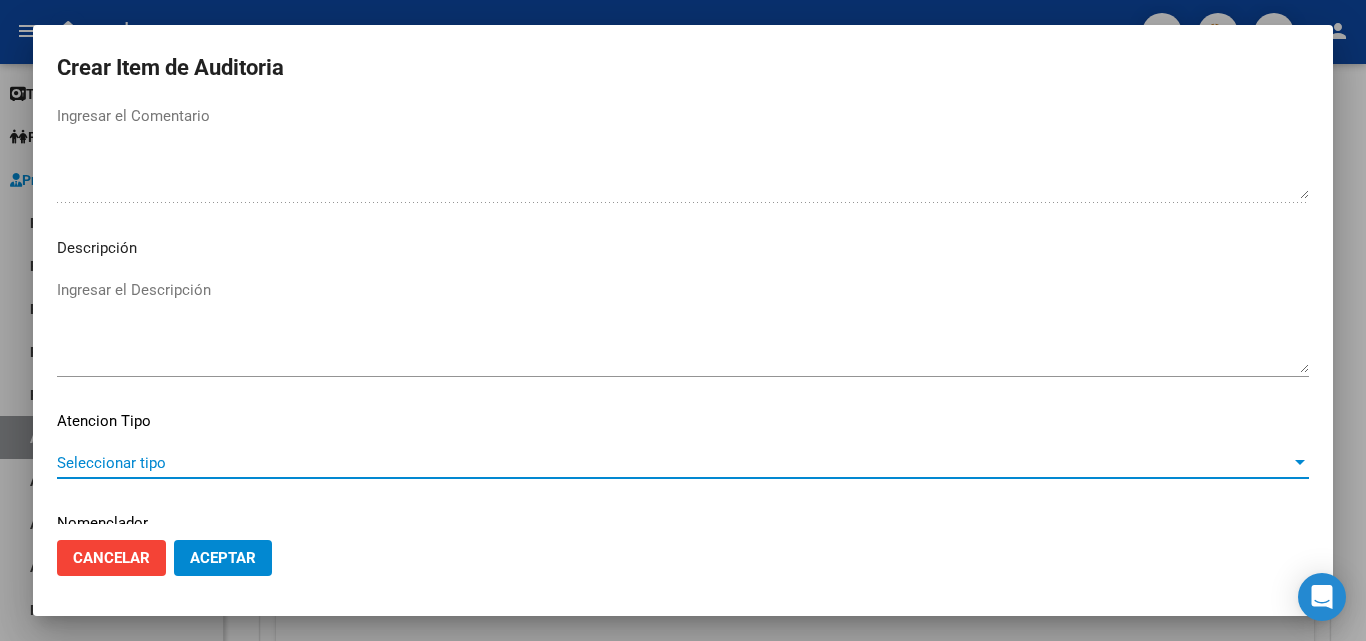 click on "Seleccionar tipo" at bounding box center [674, 463] 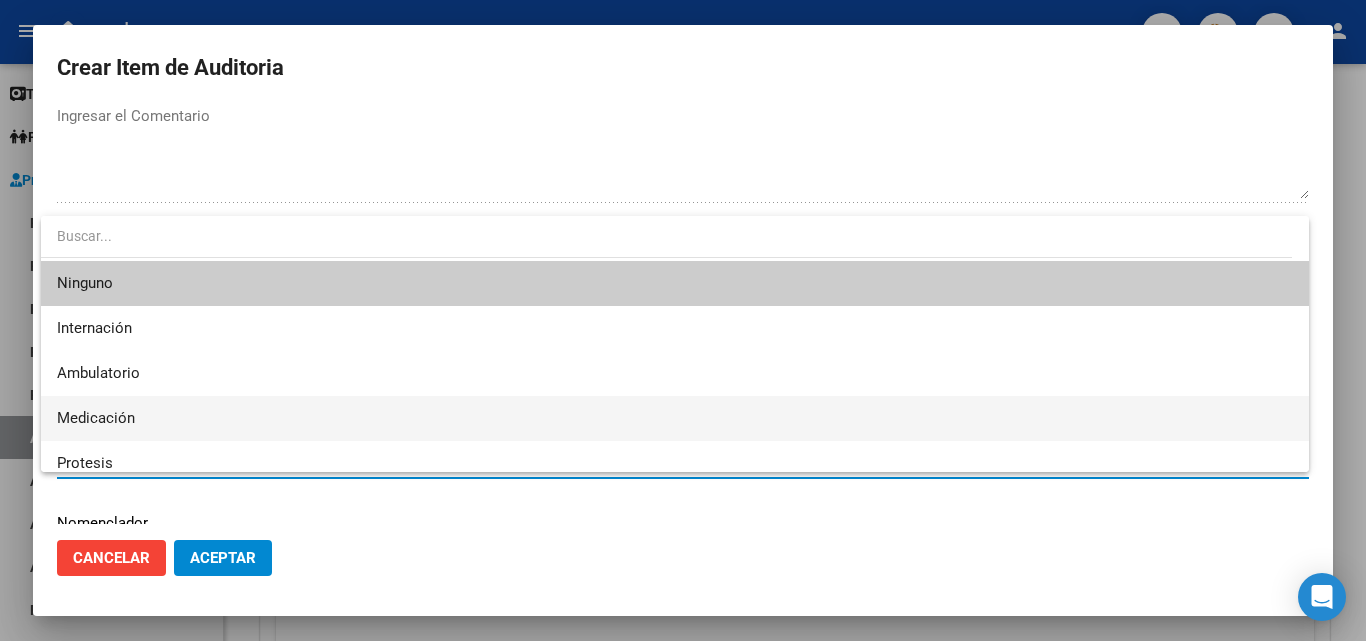 click on "Medicación" at bounding box center [675, 418] 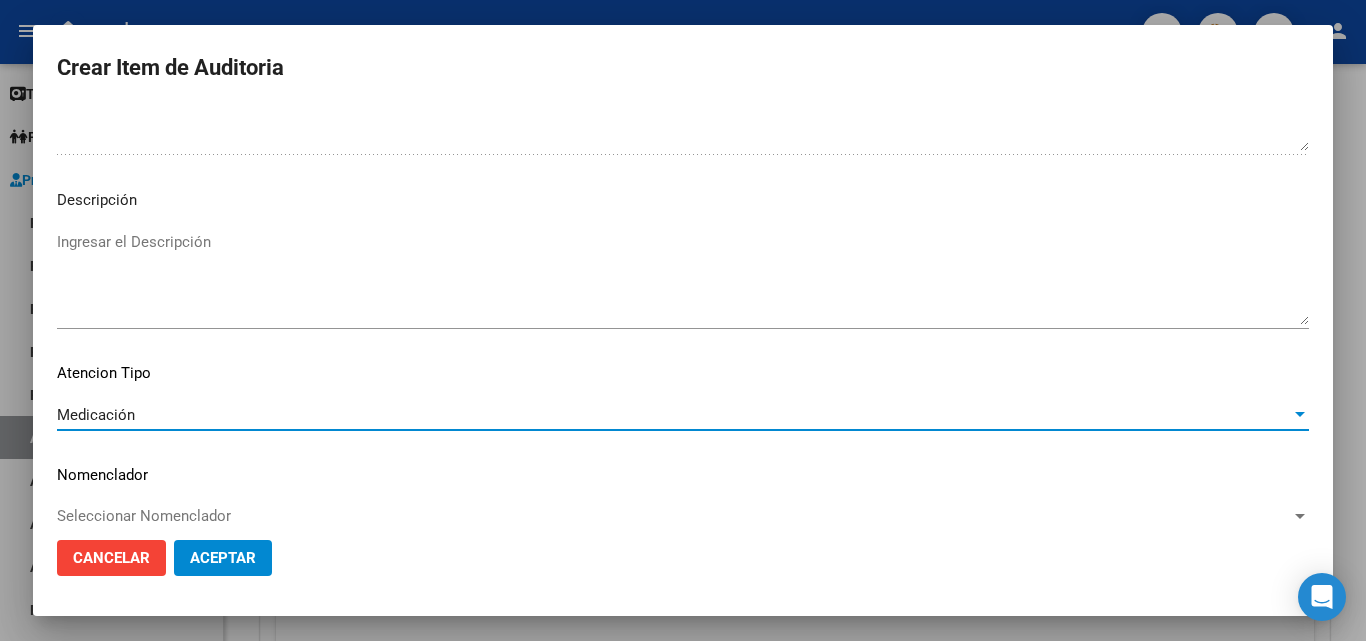 scroll, scrollTop: 1174, scrollLeft: 0, axis: vertical 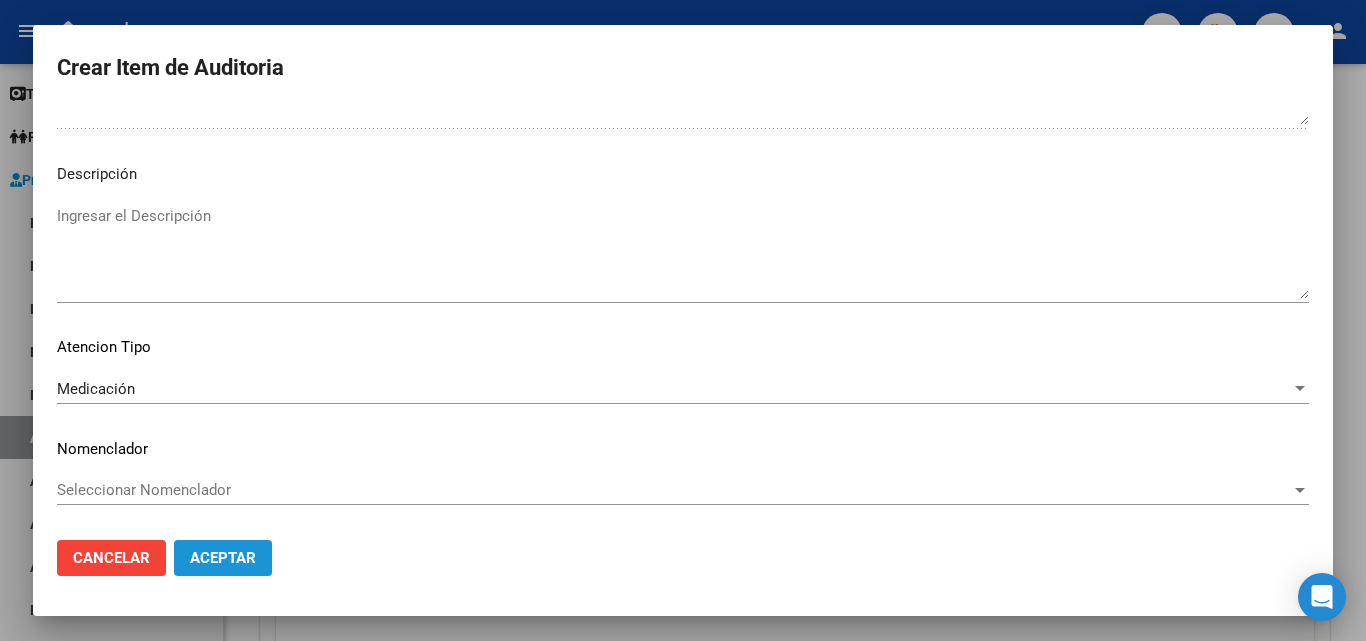 click on "Aceptar" 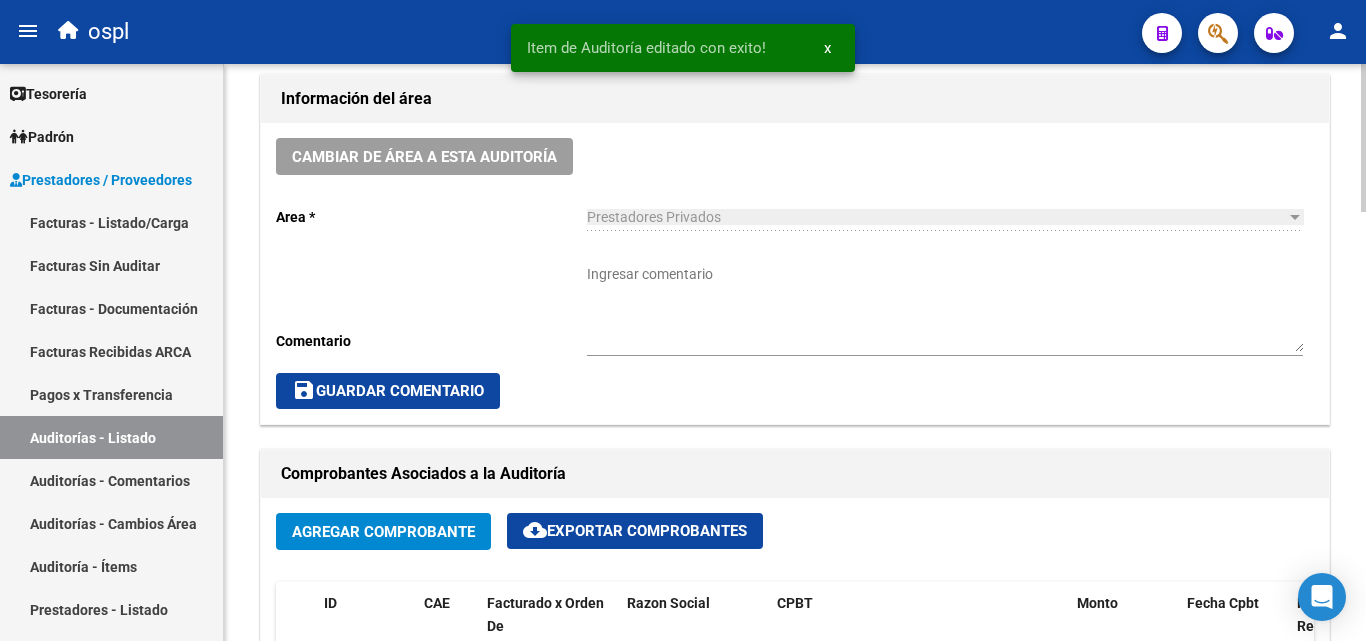 scroll, scrollTop: 600, scrollLeft: 0, axis: vertical 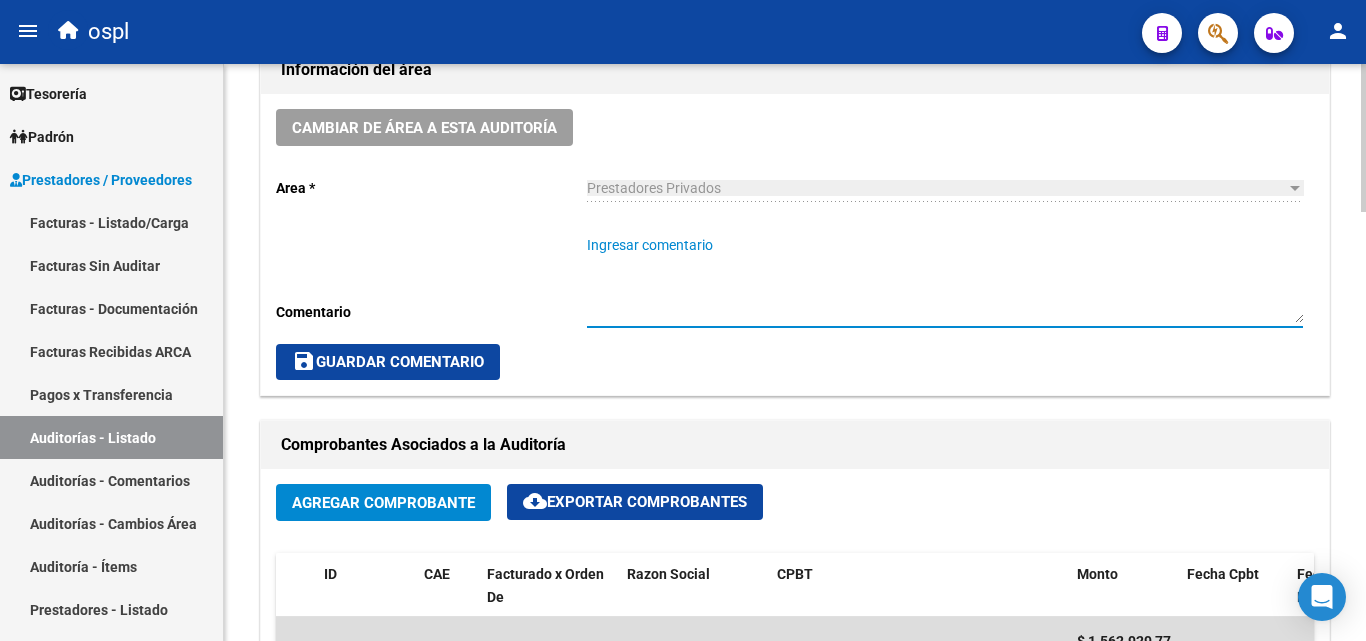 click on "Ingresar comentario" at bounding box center (945, 279) 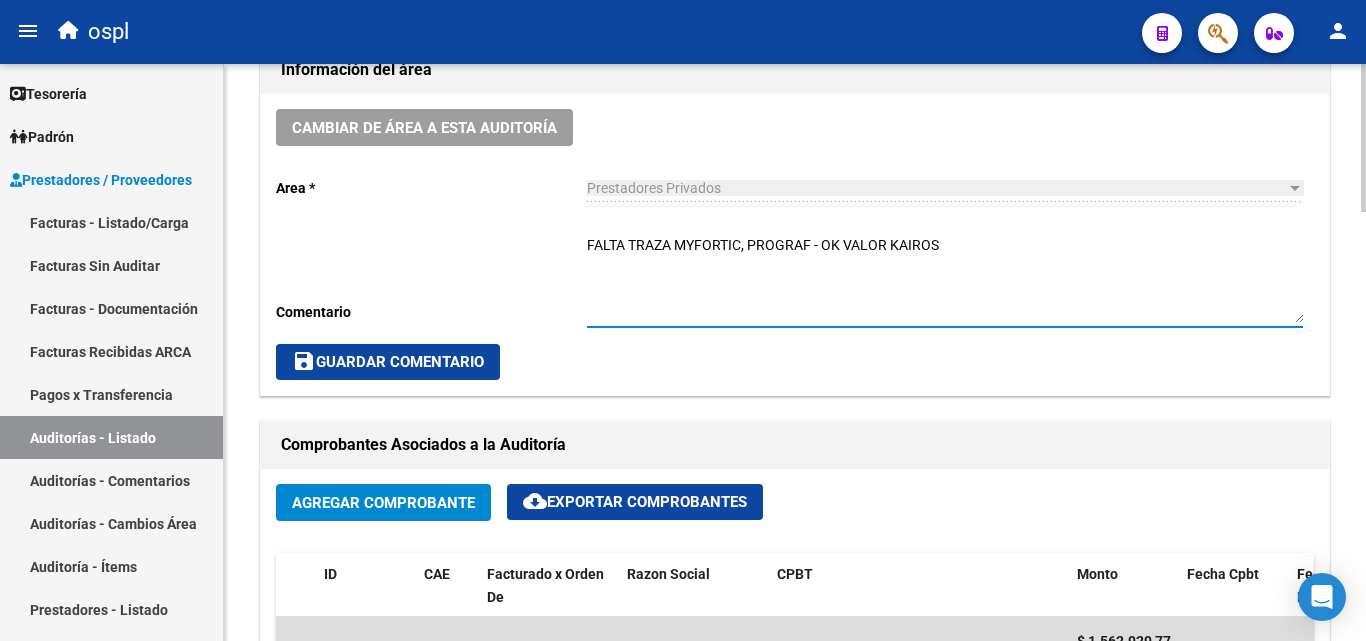 click on "FALTA TRAZA MYFORTIC, PROGRAF - OK VALOR KAIROS" at bounding box center (945, 279) 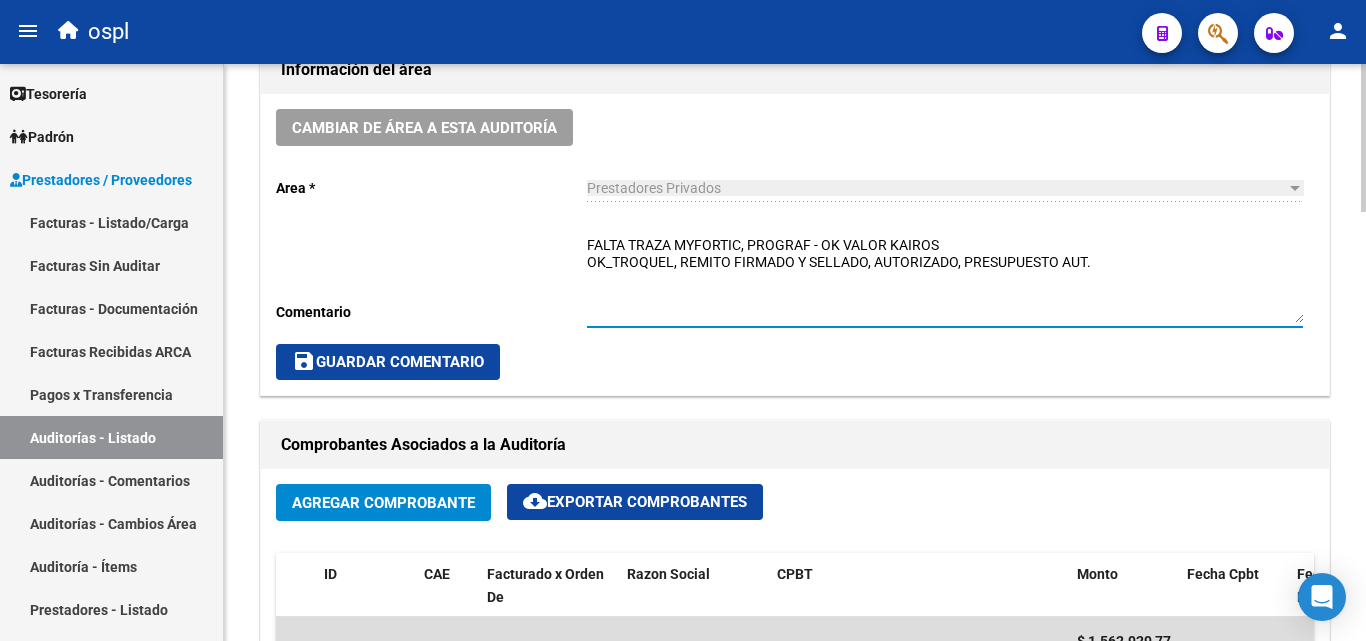 click on "FALTA TRAZA MYFORTIC, PROGRAF - OK VALOR KAIROS
OK_TROQUEL, REMITO FIRMADO Y SELLADO, AUTORIZADO, PRESUPUESTO AUT." at bounding box center (945, 279) 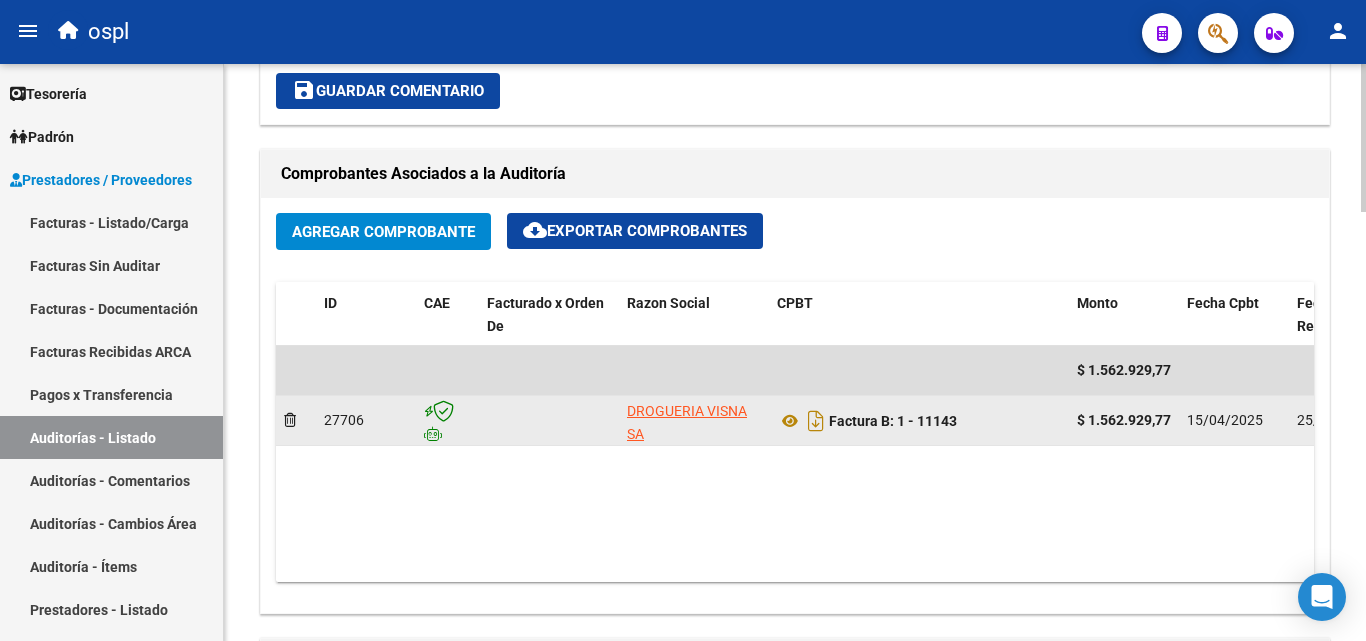scroll, scrollTop: 900, scrollLeft: 0, axis: vertical 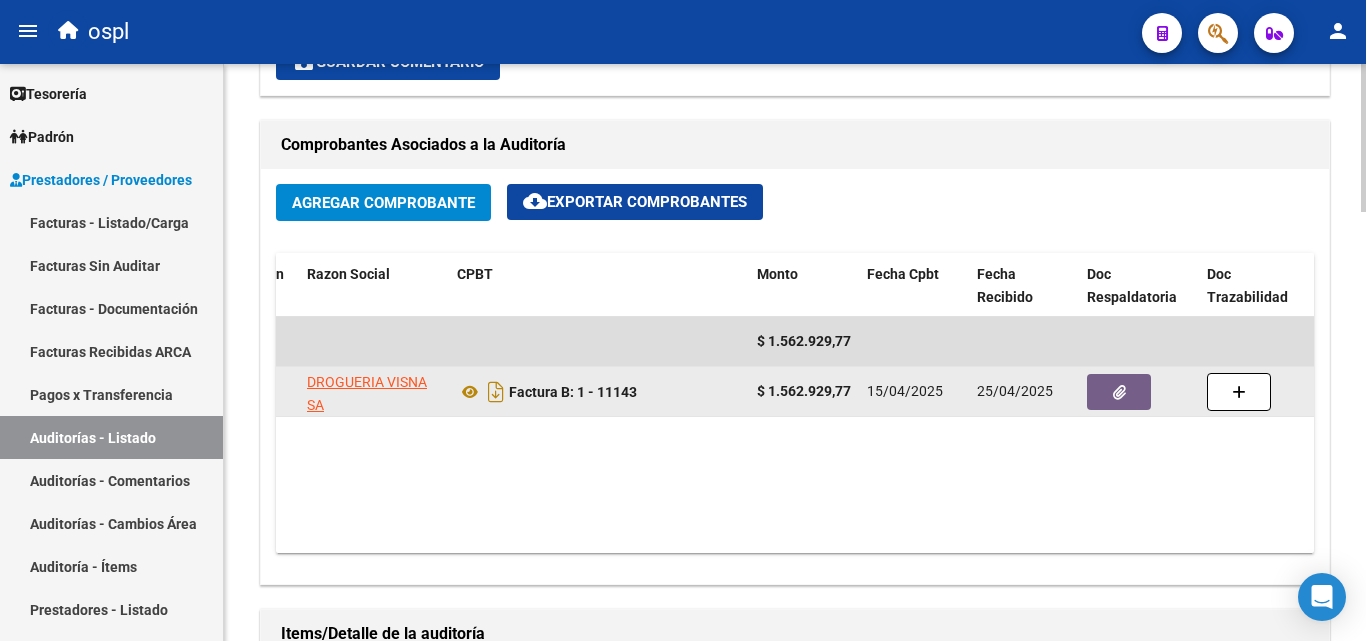click 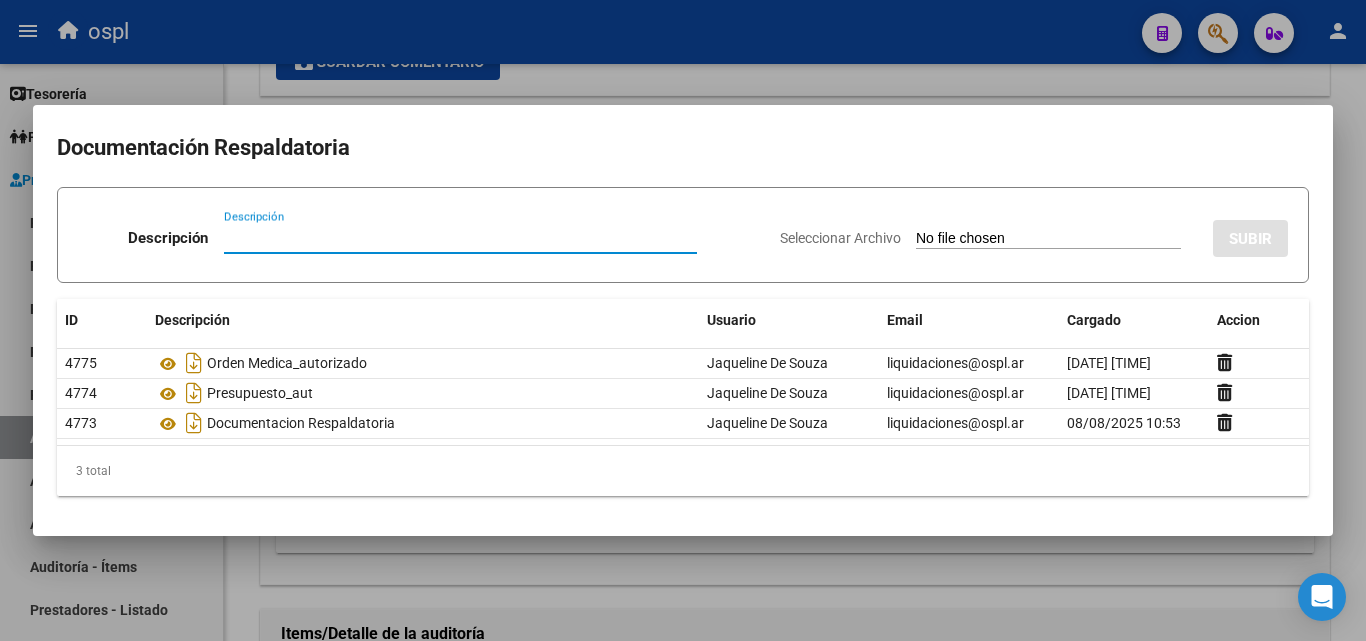 click at bounding box center [683, 320] 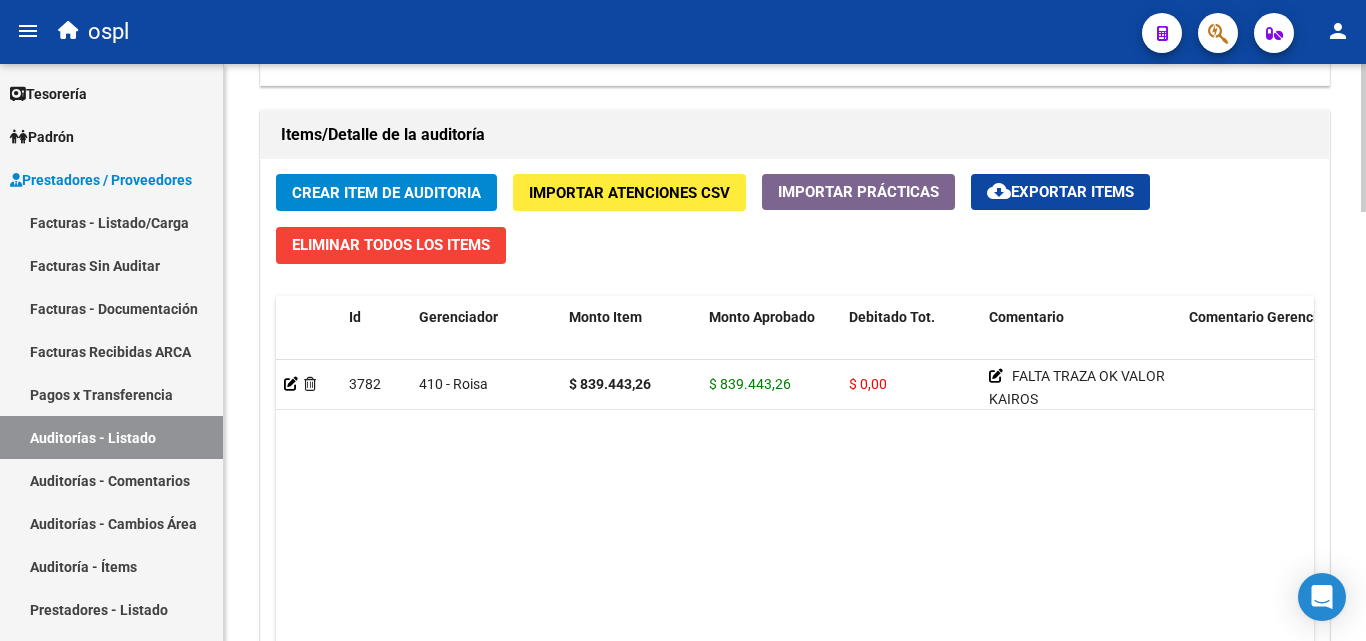 scroll, scrollTop: 1400, scrollLeft: 0, axis: vertical 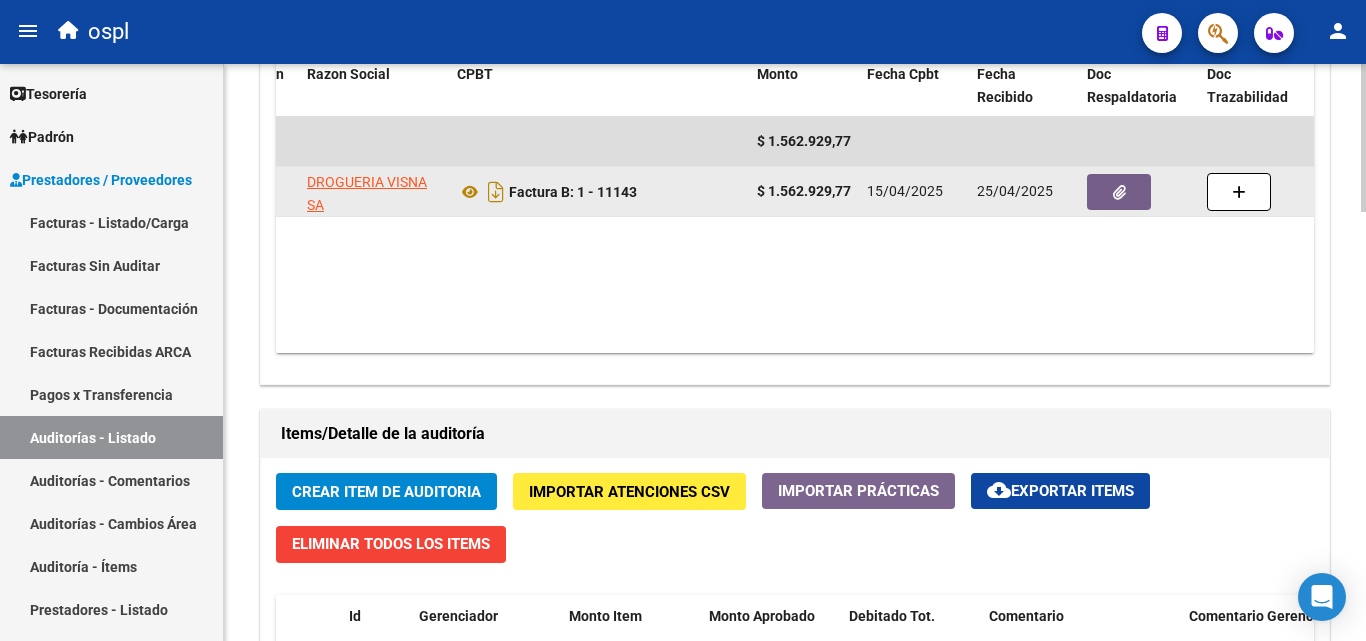 click 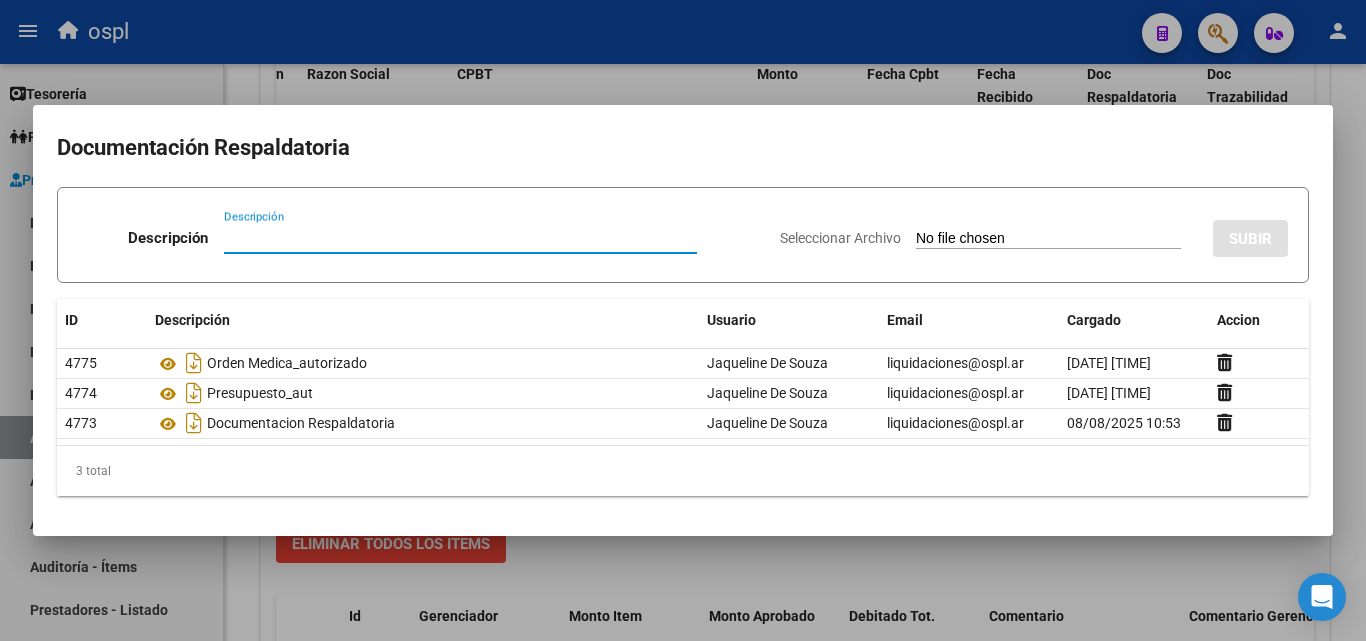 click at bounding box center (683, 320) 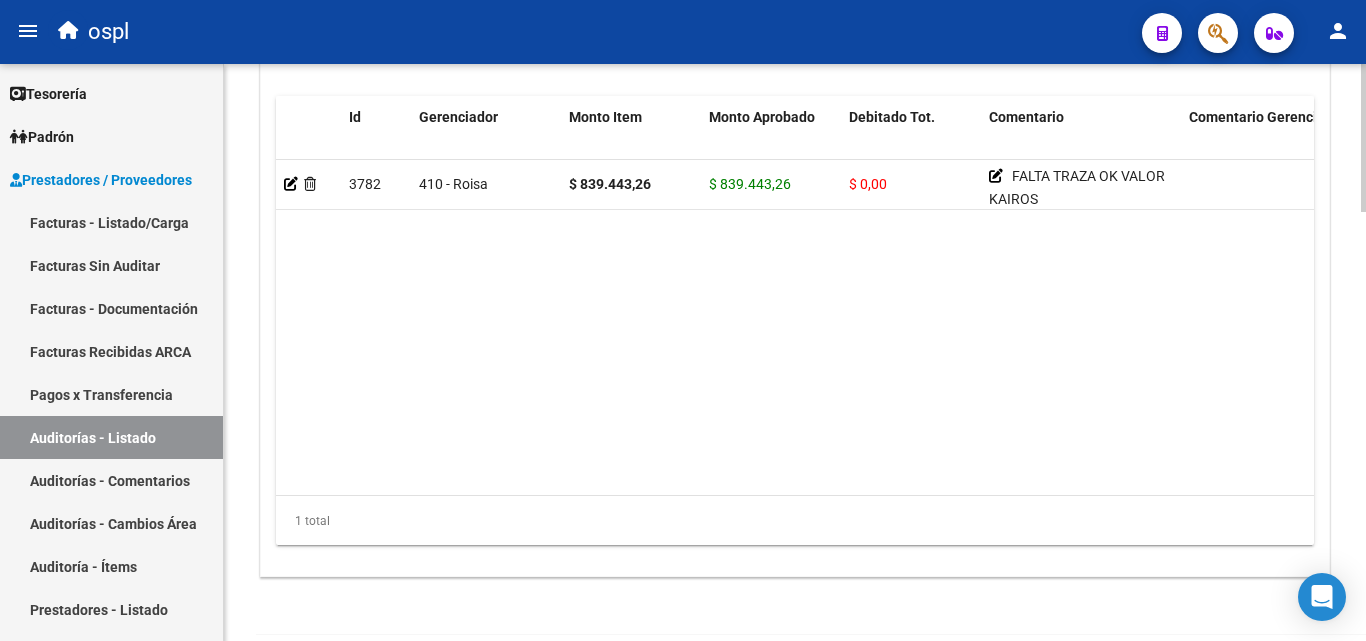 scroll, scrollTop: 1600, scrollLeft: 0, axis: vertical 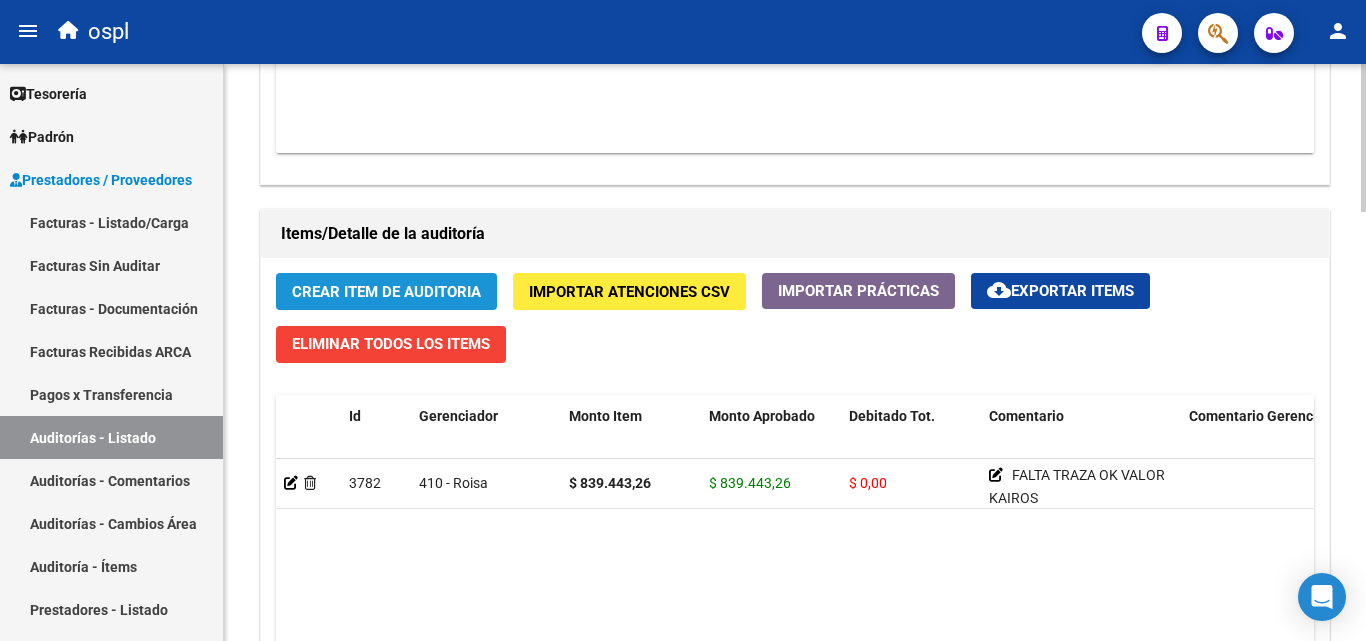 click on "Crear Item de Auditoria" 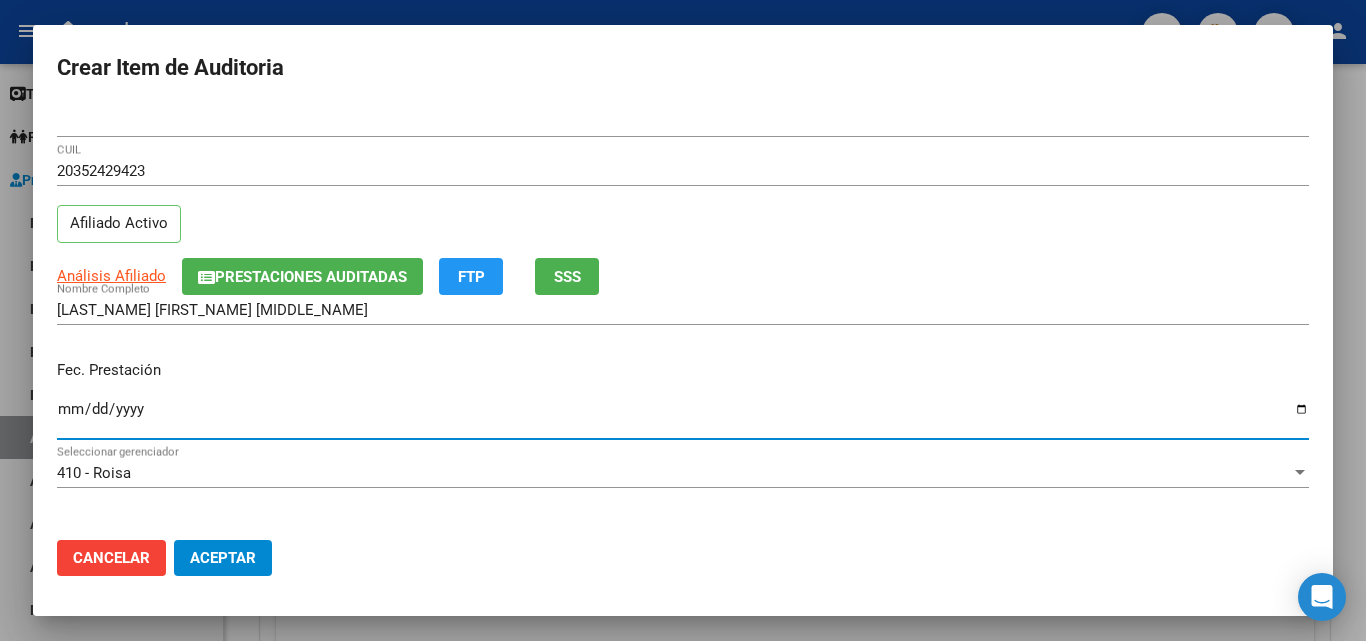 click on "Ingresar la fecha" at bounding box center (683, 417) 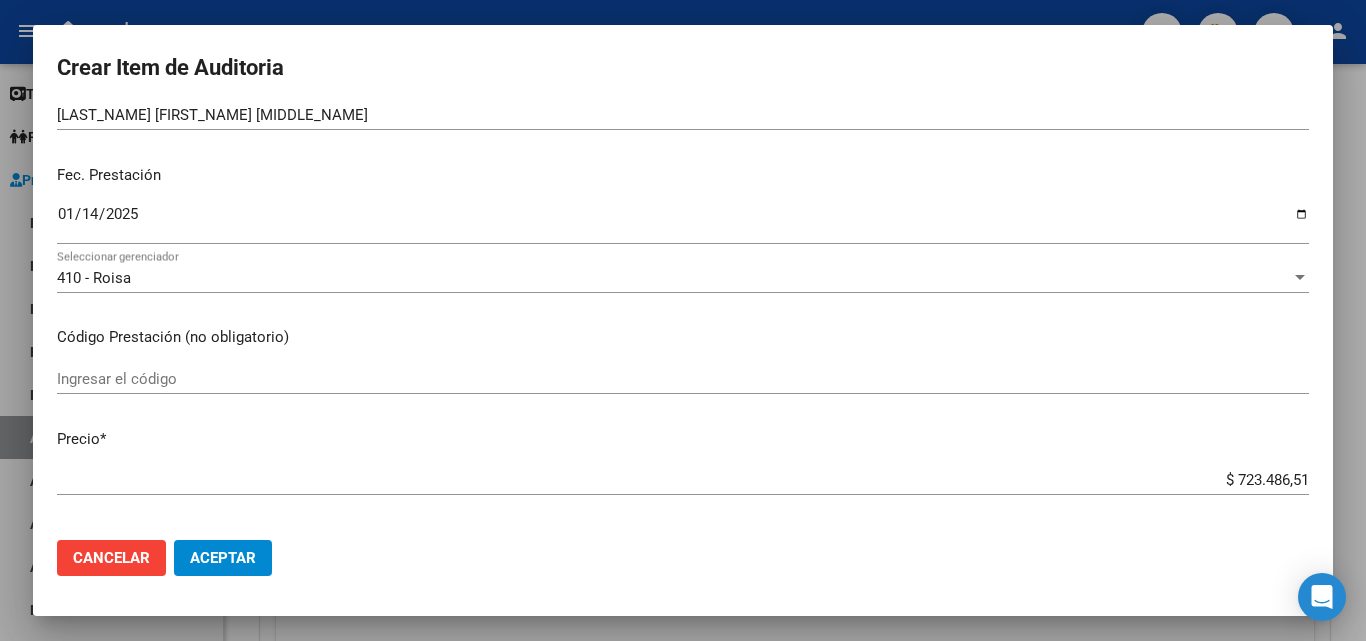 scroll, scrollTop: 200, scrollLeft: 0, axis: vertical 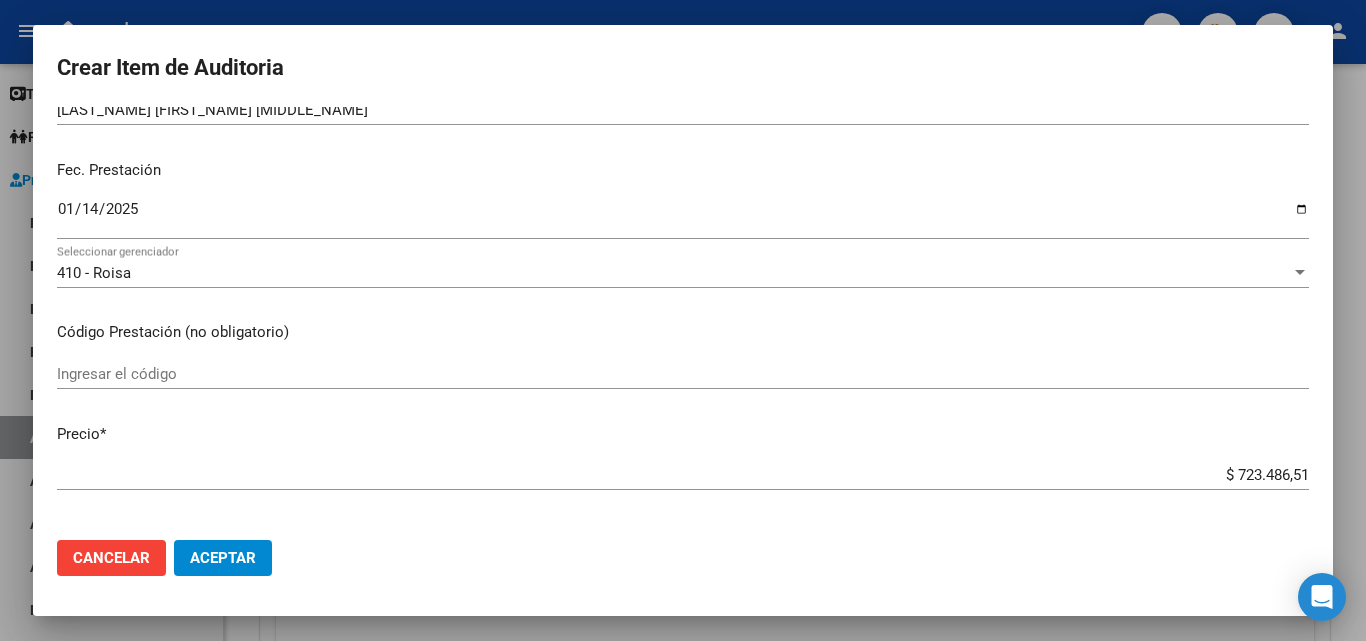 click on "Ingresar el código" at bounding box center [683, 374] 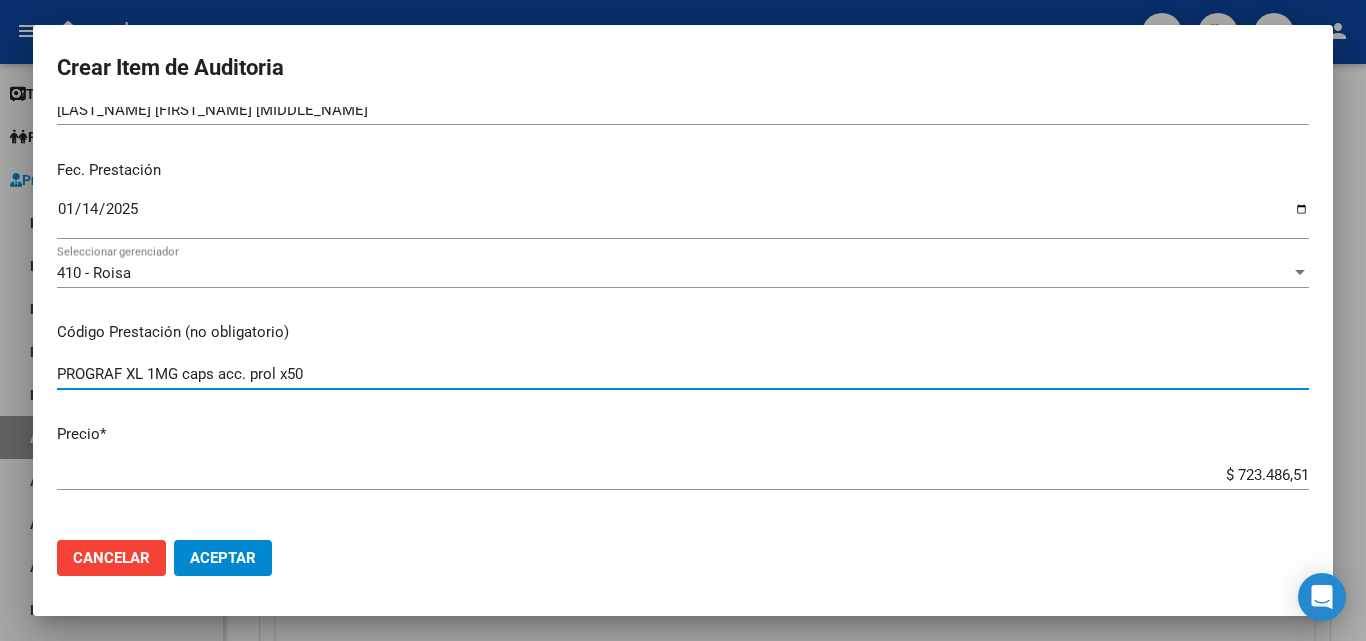 click on "PROGRAF XL 1MG caps acc. prol x50" at bounding box center (683, 374) 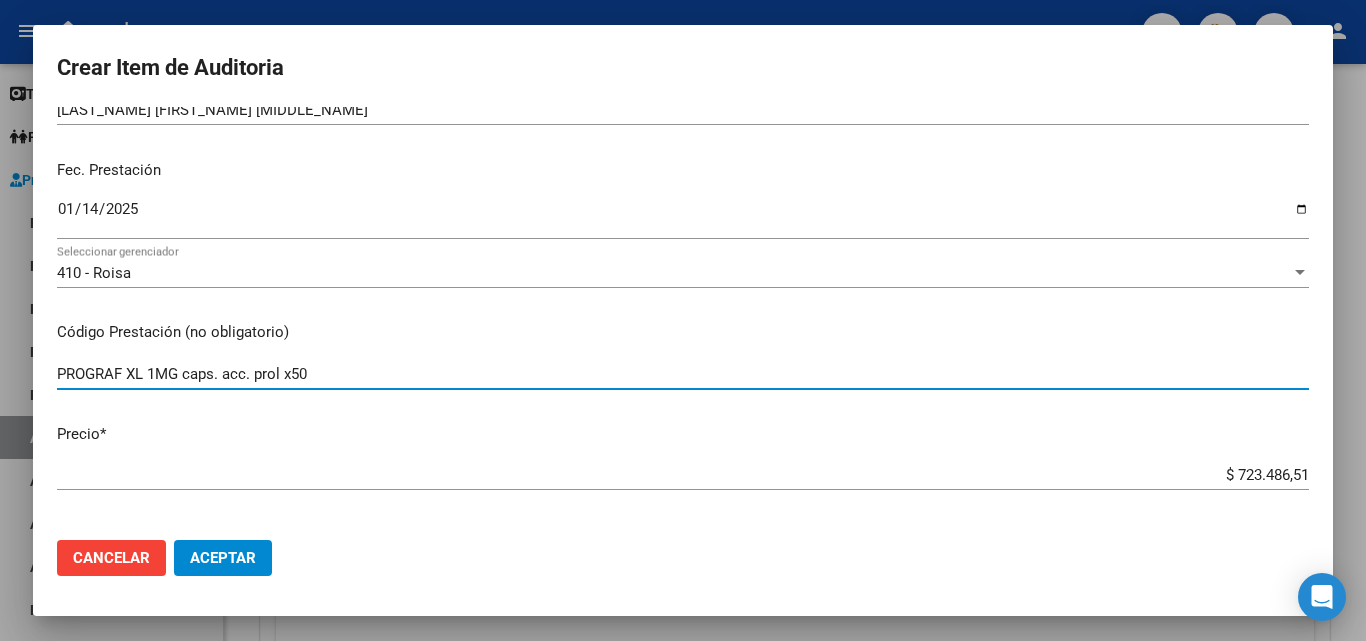 click on "PROGRAF XL 1MG caps. acc. prol x50" at bounding box center (683, 374) 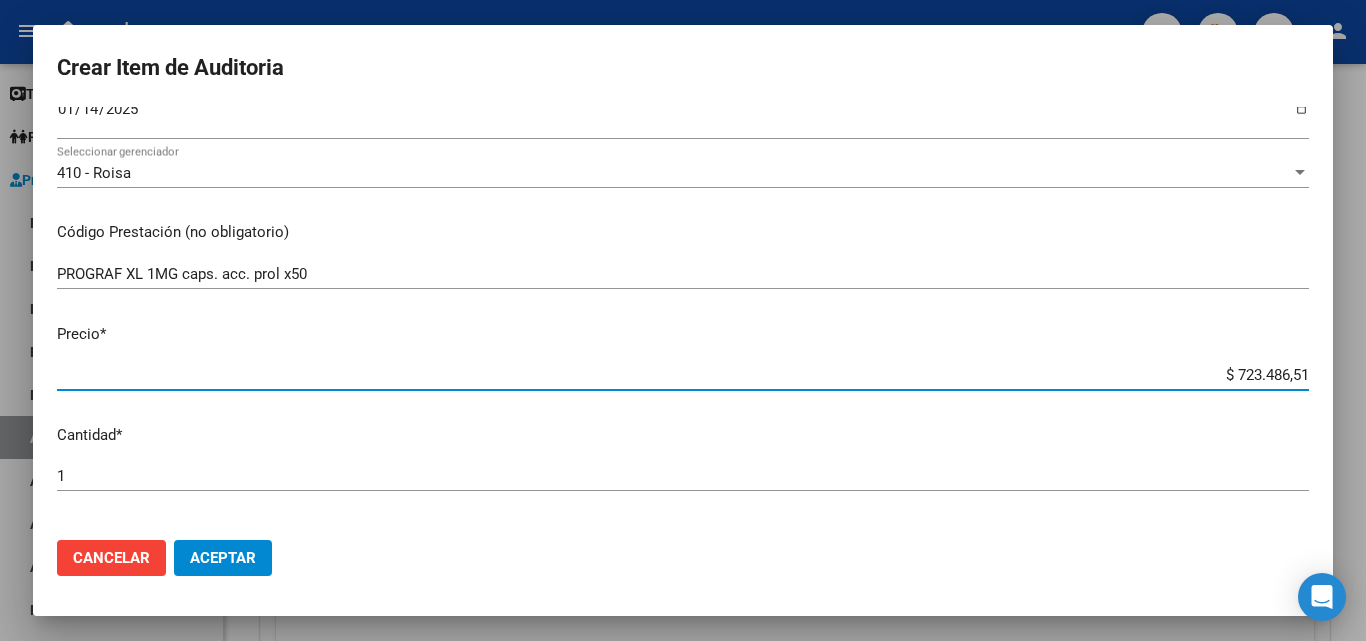 drag, startPoint x: 1191, startPoint y: 375, endPoint x: 1346, endPoint y: 383, distance: 155.20631 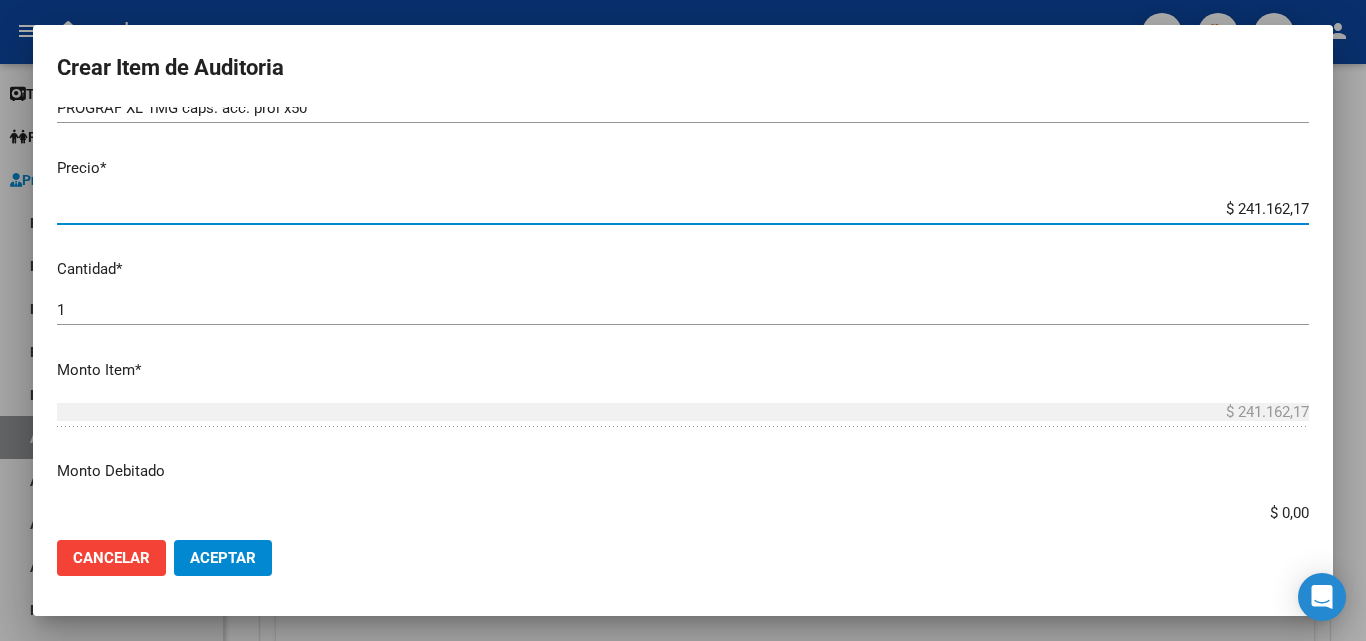 scroll, scrollTop: 500, scrollLeft: 0, axis: vertical 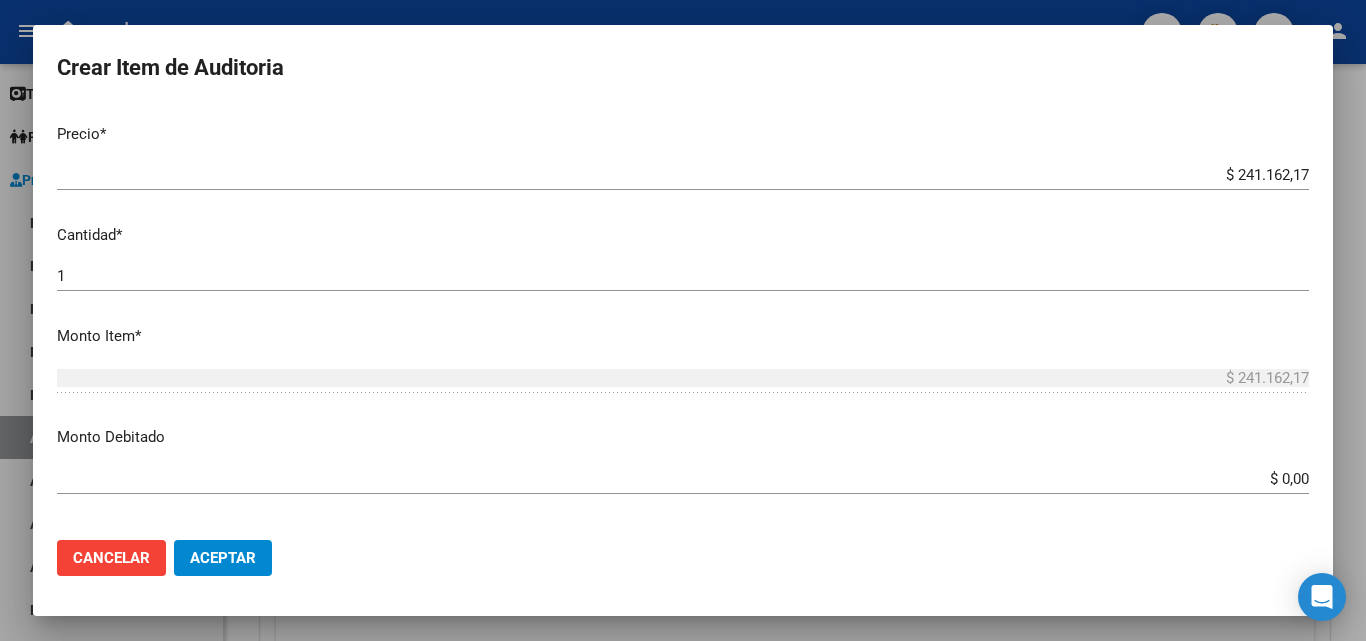 click on "1 Ingresar la cantidad" at bounding box center [683, 276] 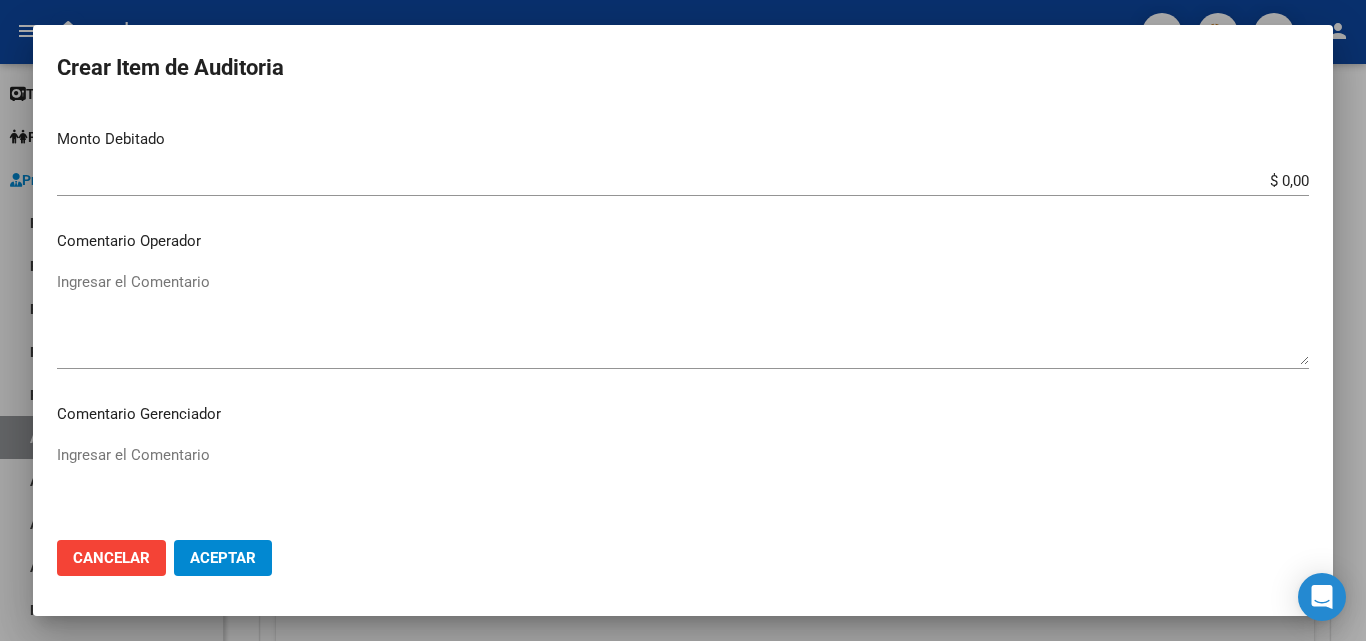 scroll, scrollTop: 800, scrollLeft: 0, axis: vertical 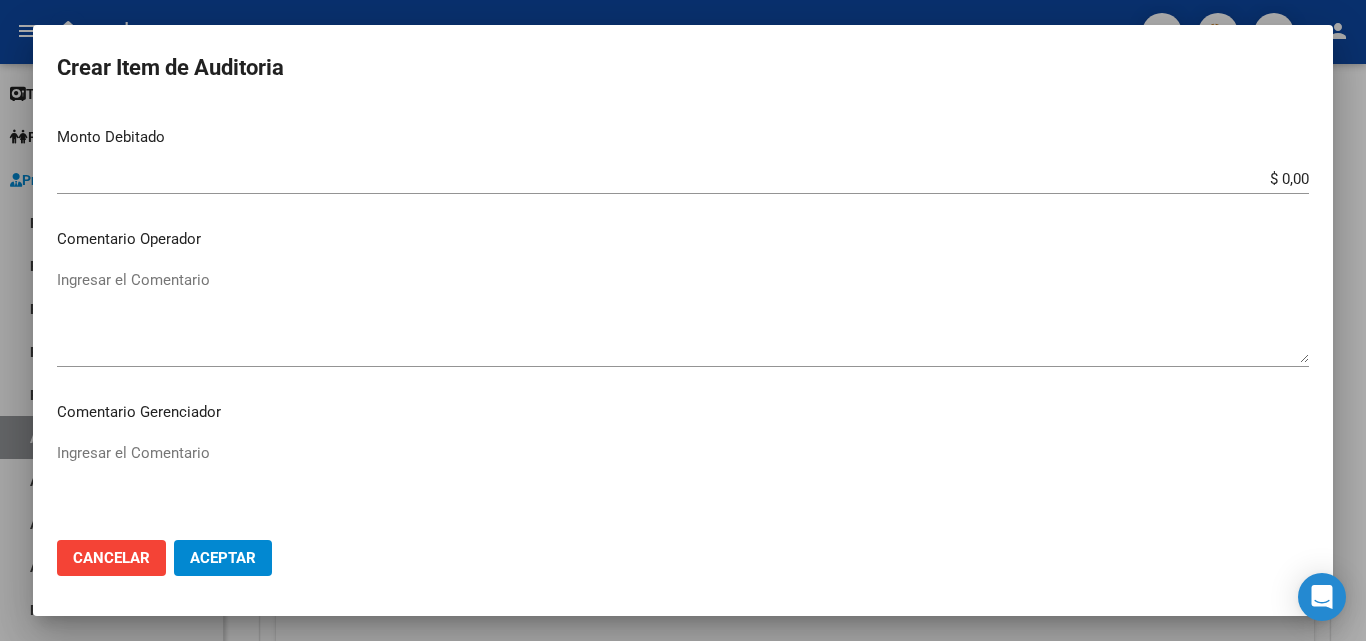 click on "Ingresar el Comentario" at bounding box center [683, 316] 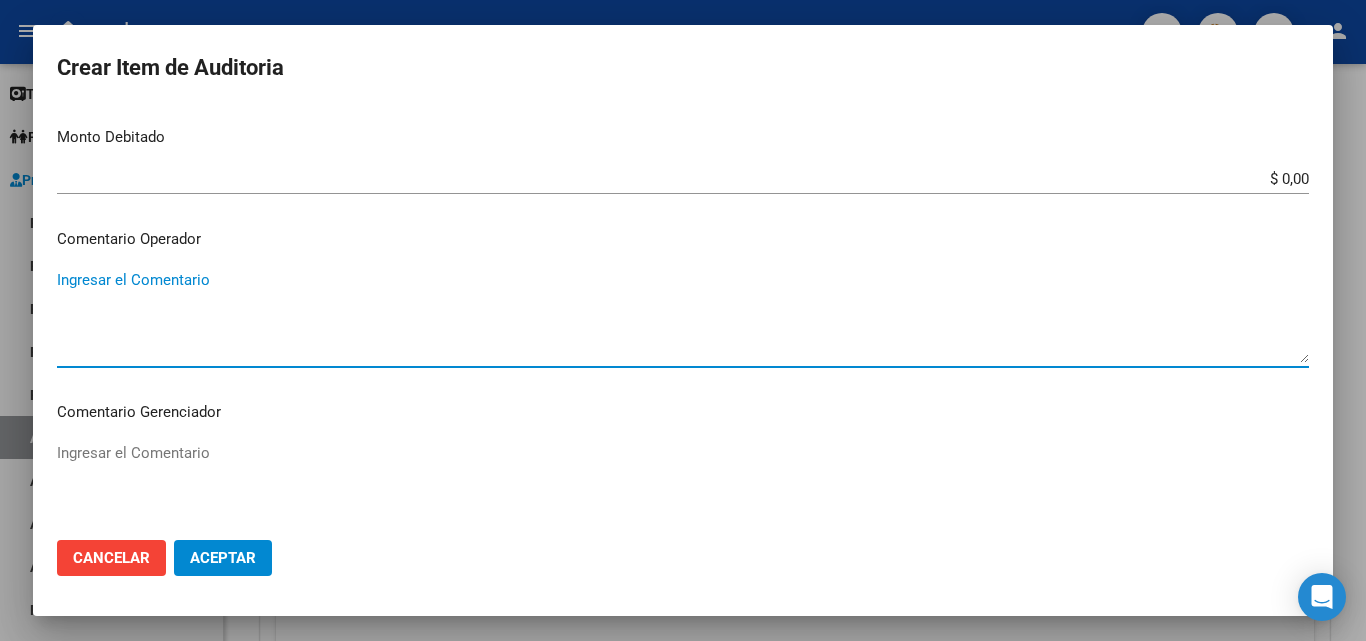 paste on "FALTA TRAZA
OK VALOR KAIROS" 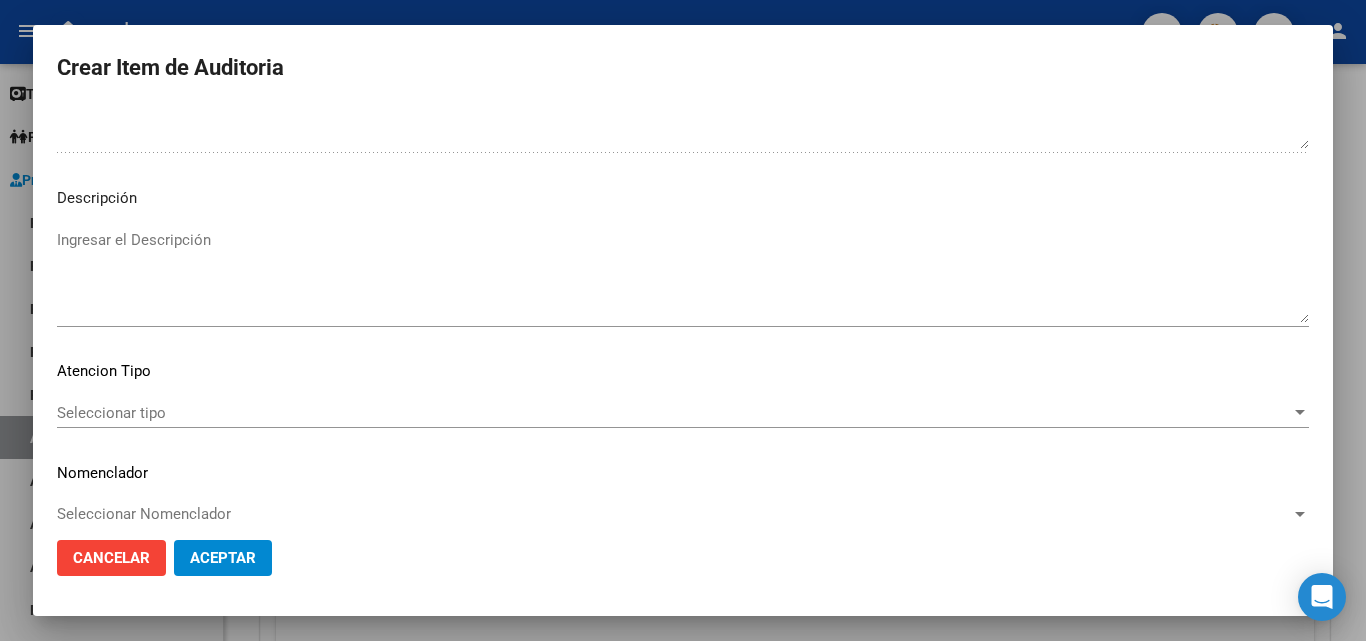 scroll, scrollTop: 1200, scrollLeft: 0, axis: vertical 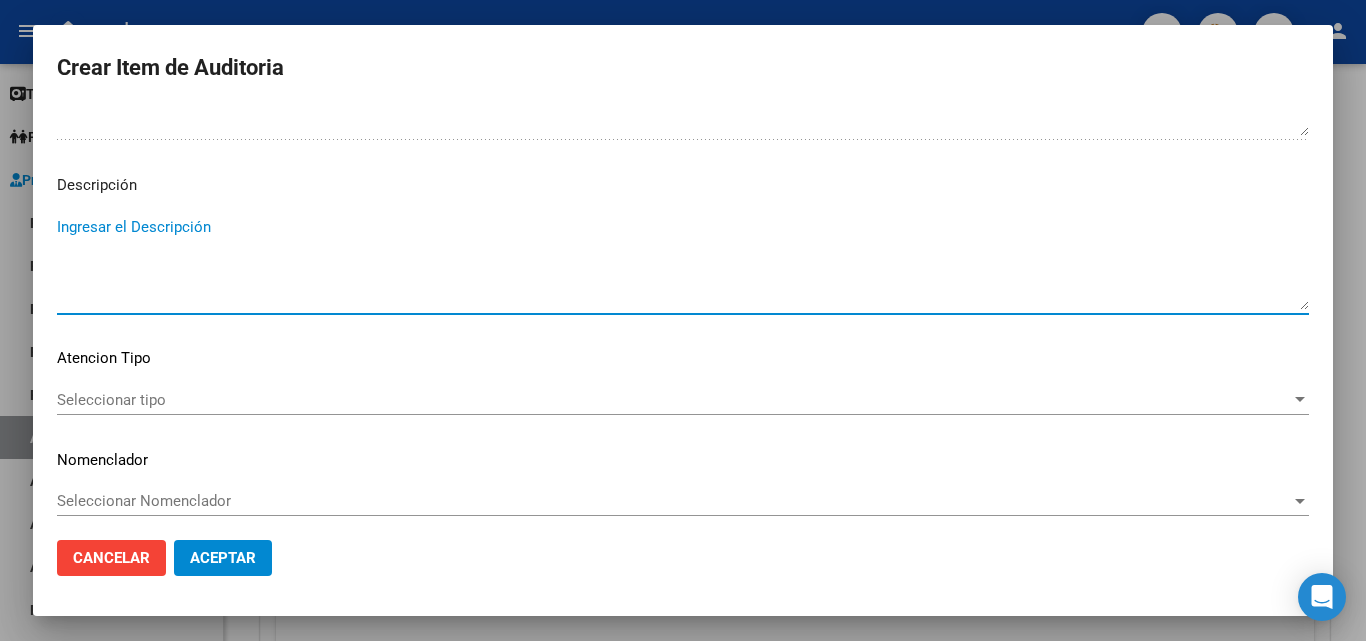 click on "Ingresar el Descripción" at bounding box center (683, 263) 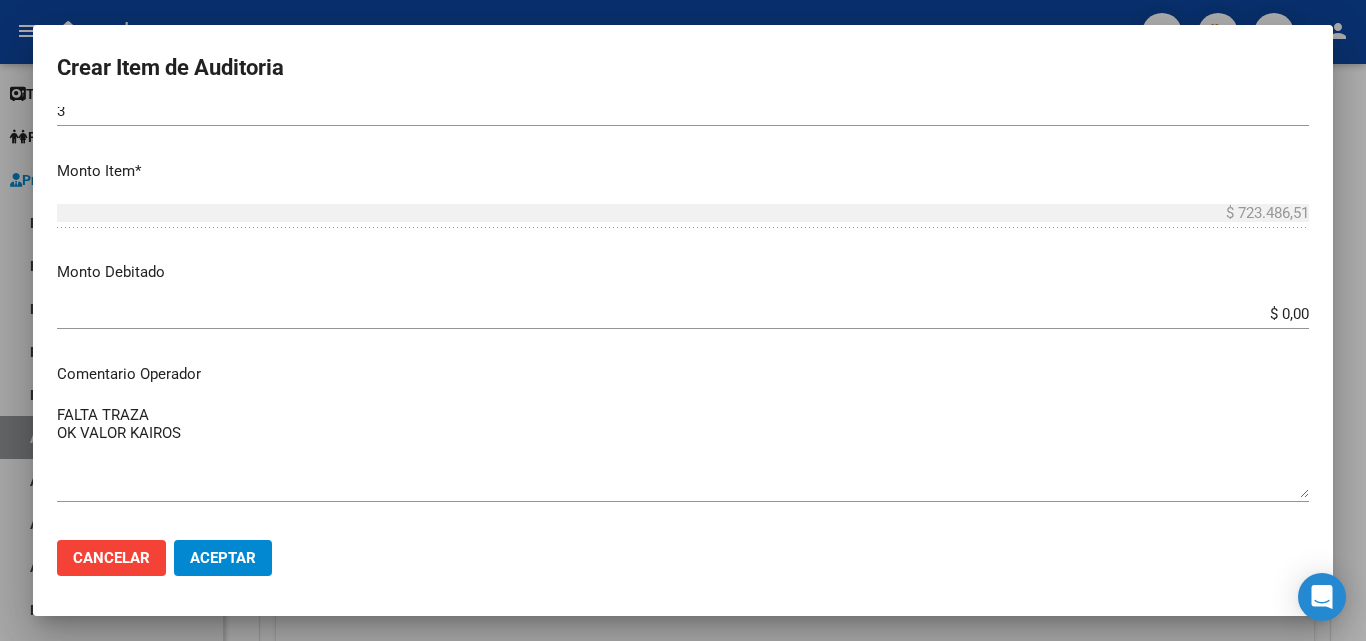 scroll, scrollTop: 700, scrollLeft: 0, axis: vertical 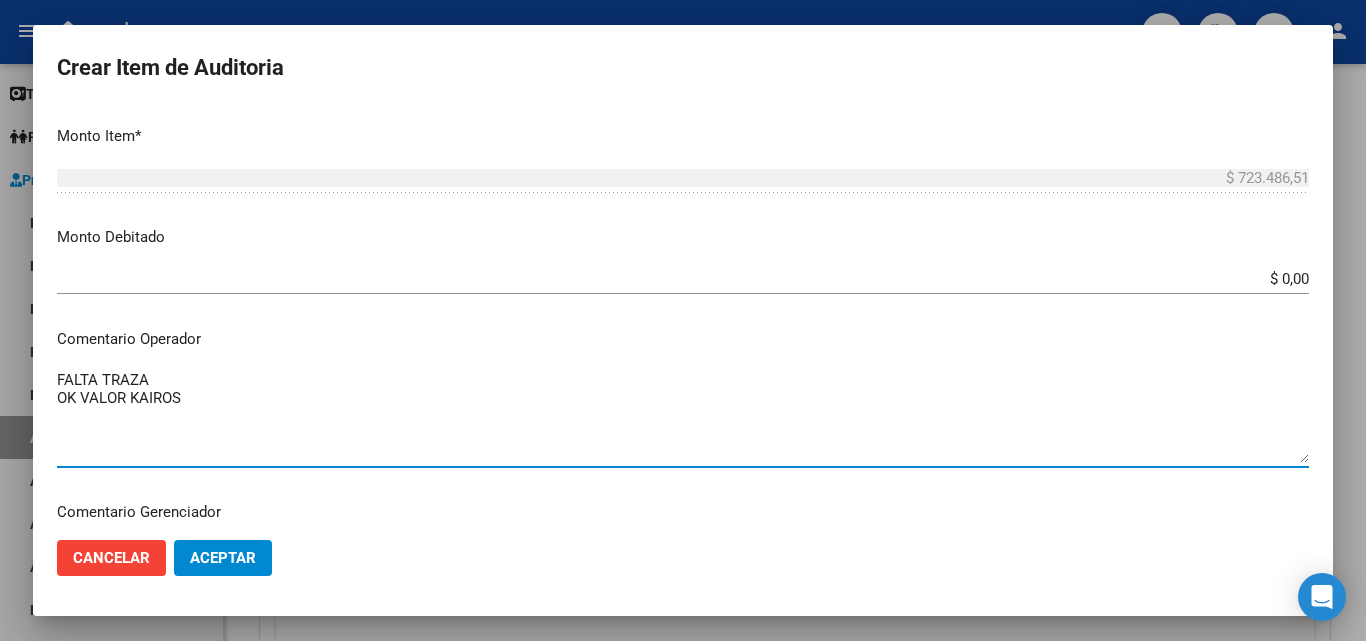 click on "FALTA TRAZA
OK VALOR KAIROS" at bounding box center [683, 416] 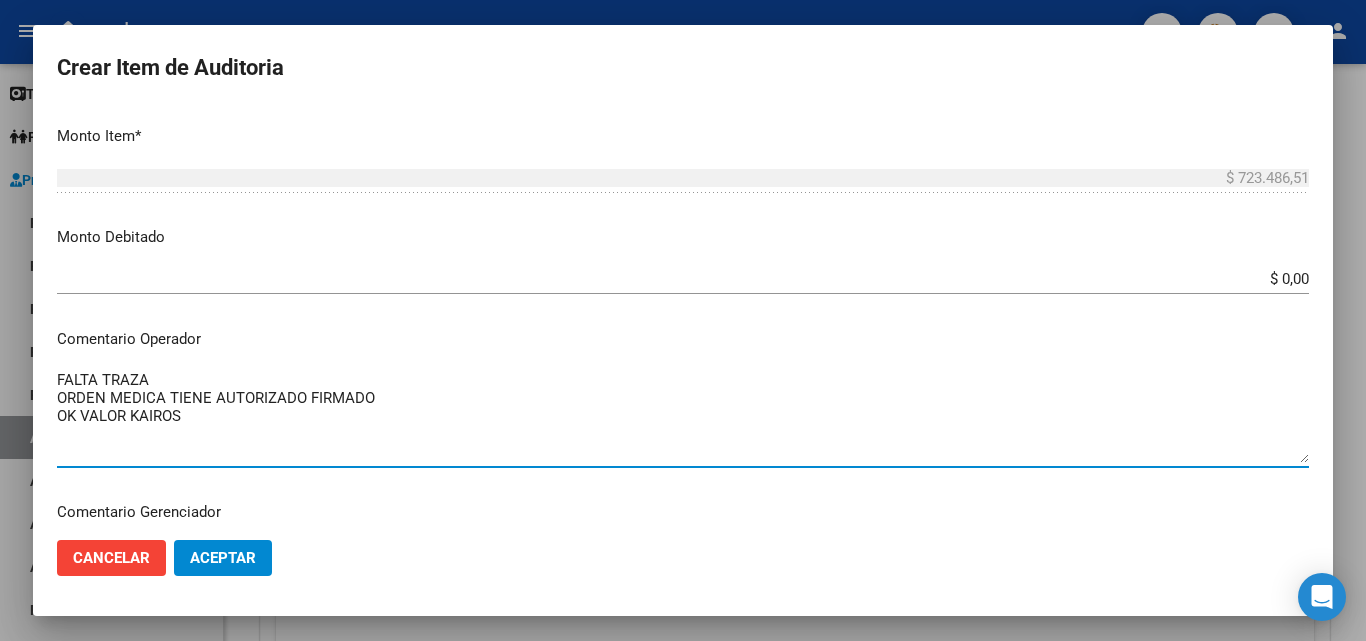click on "FALTA TRAZA
ORDEN MEDICA TIENE AUTORIZADO FIRMADO
OK VALOR KAIROS" at bounding box center [683, 416] 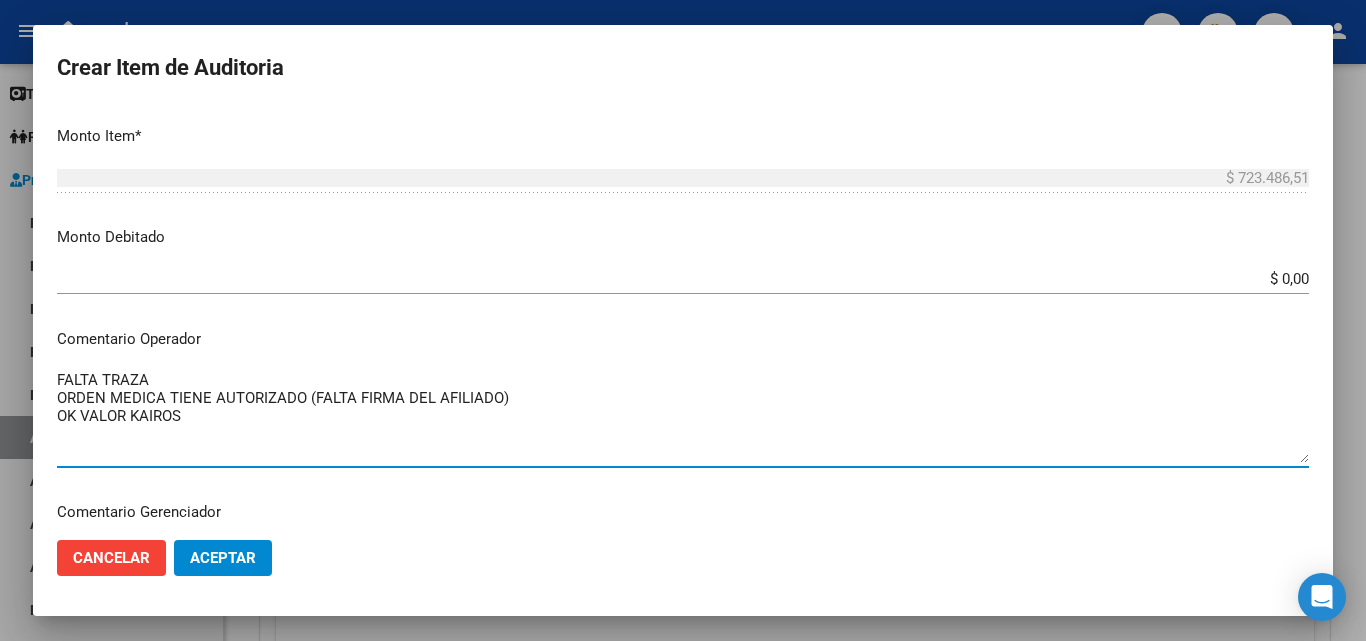 click on "FALTA TRAZA
ORDEN MEDICA TIENE AUTORIZADO (FALTA FIRMA DEL AFILIADO)
OK VALOR KAIROS" at bounding box center [683, 416] 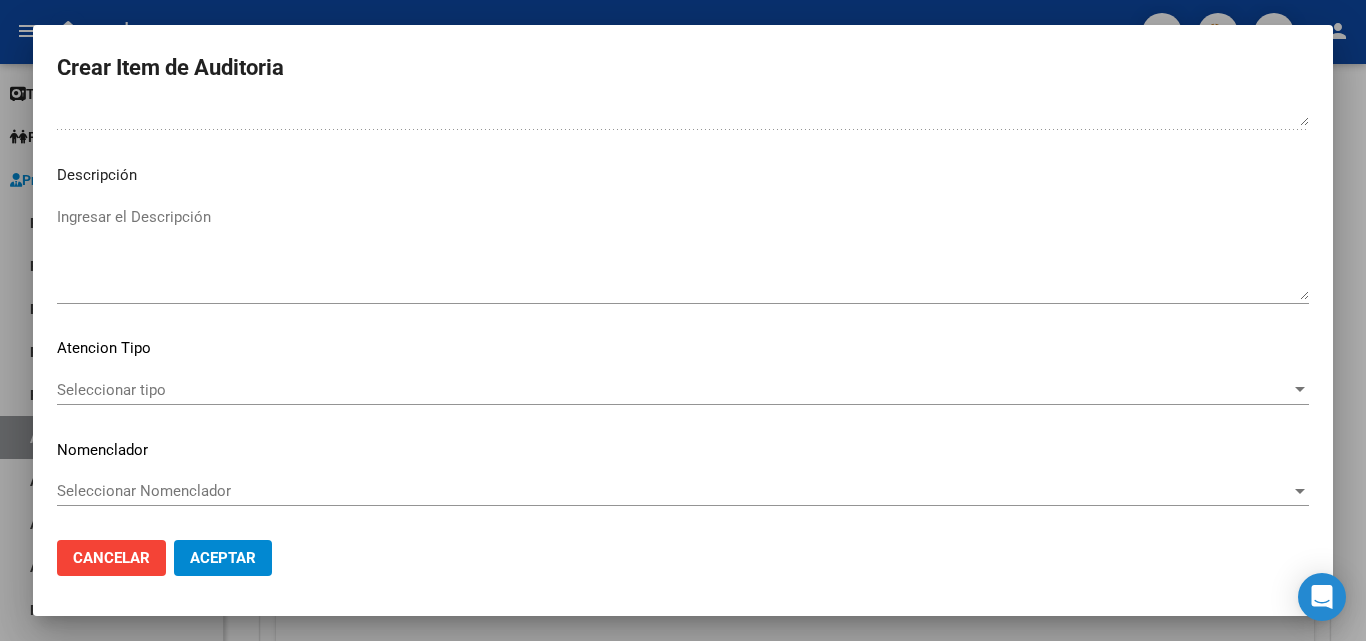 scroll, scrollTop: 1211, scrollLeft: 0, axis: vertical 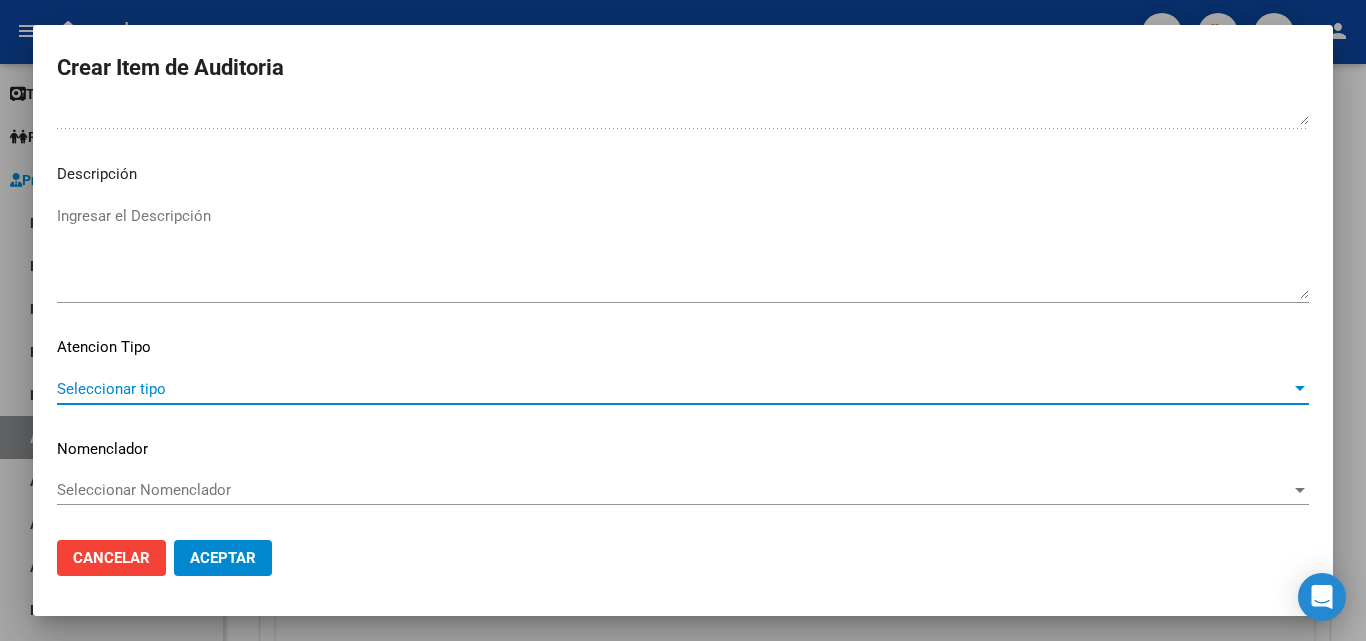 click on "Seleccionar tipo" at bounding box center [674, 389] 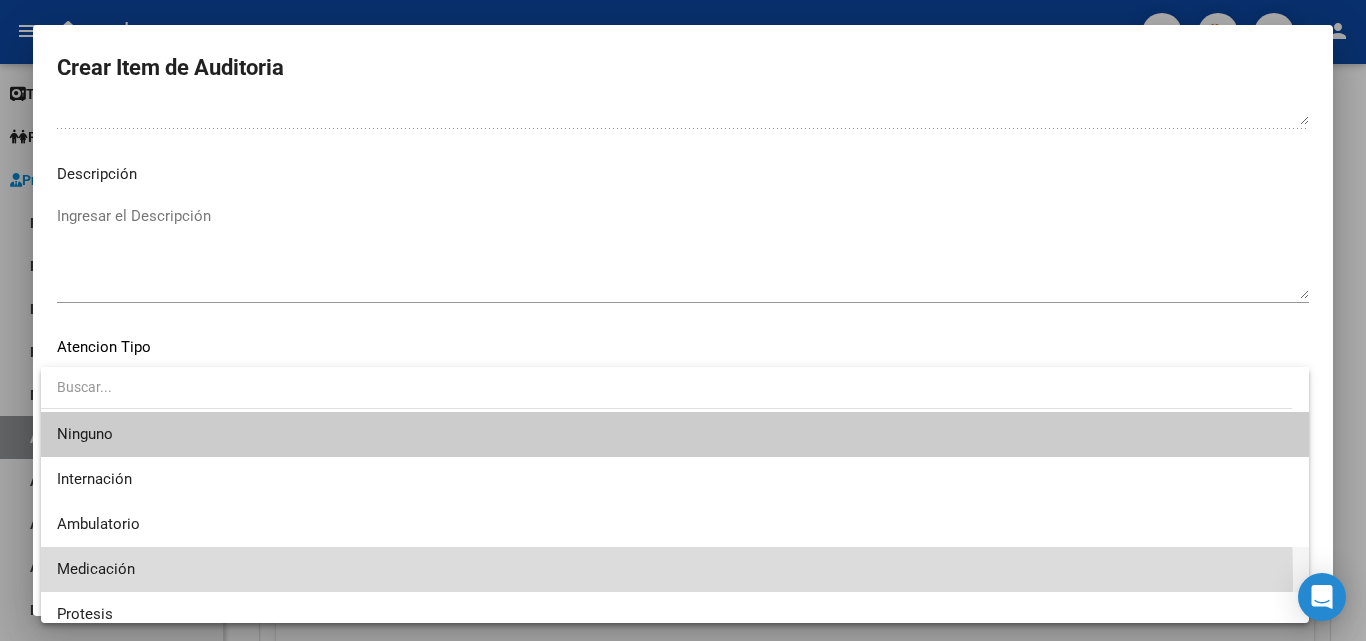 click on "Medicación" at bounding box center (675, 569) 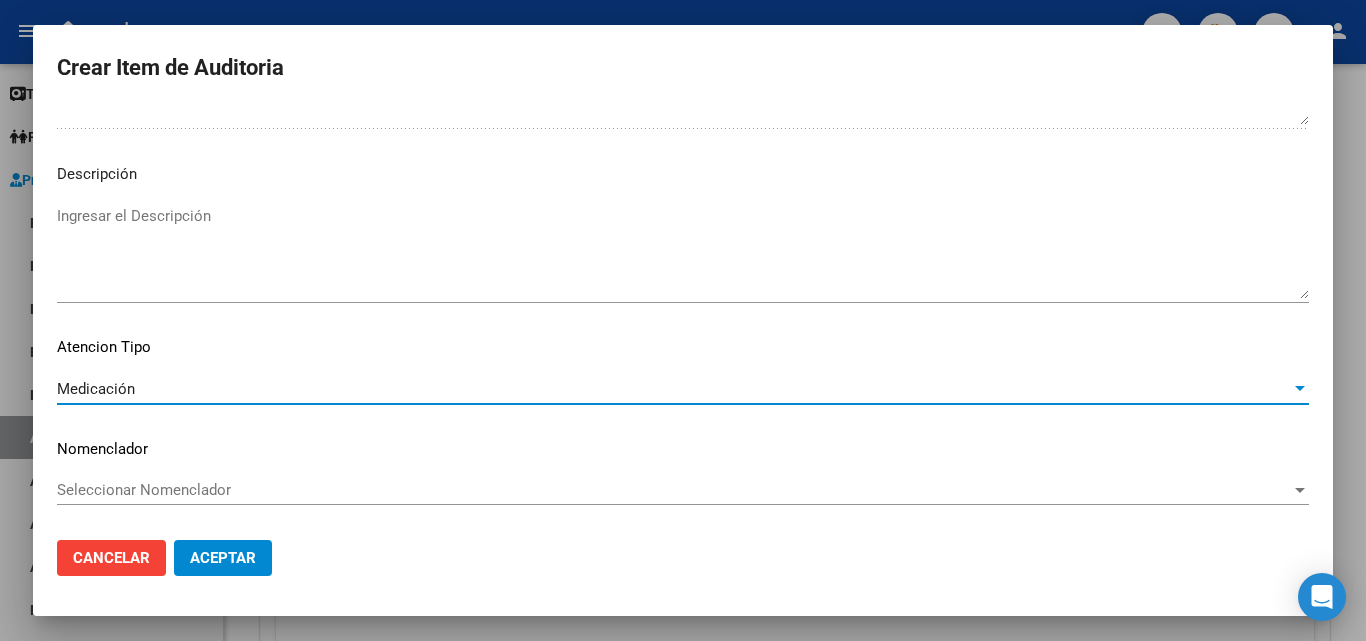 click on "Aceptar" 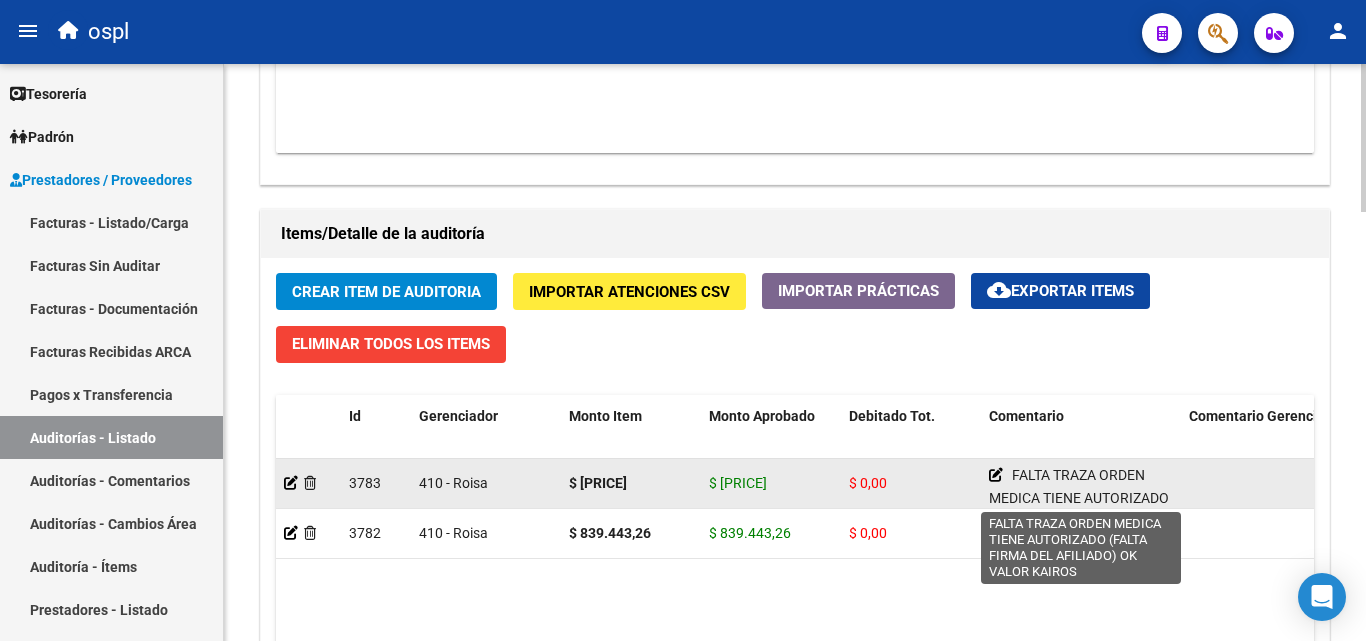 click 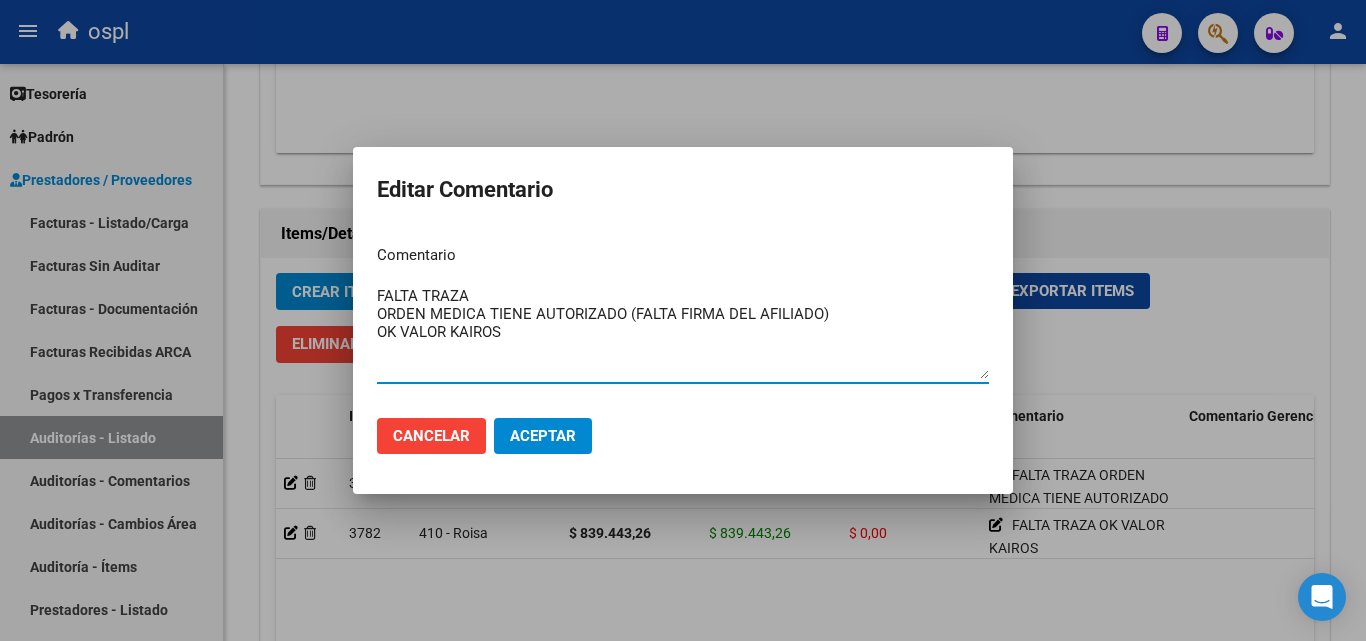 click on "FALTA TRAZA
ORDEN MEDICA TIENE AUTORIZADO (FALTA FIRMA DEL AFILIADO)
OK VALOR KAIROS" at bounding box center [683, 332] 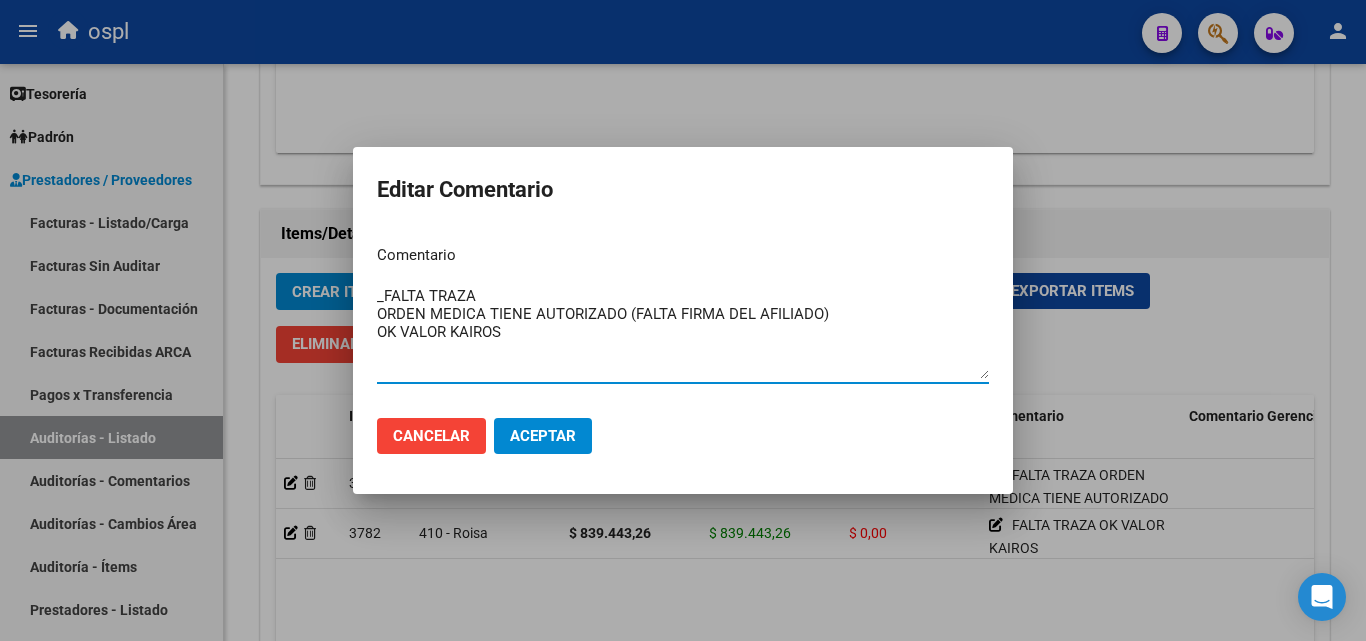 click on "_FALTA TRAZA
ORDEN MEDICA TIENE AUTORIZADO (FALTA FIRMA DEL AFILIADO)
OK VALOR KAIROS" at bounding box center [683, 332] 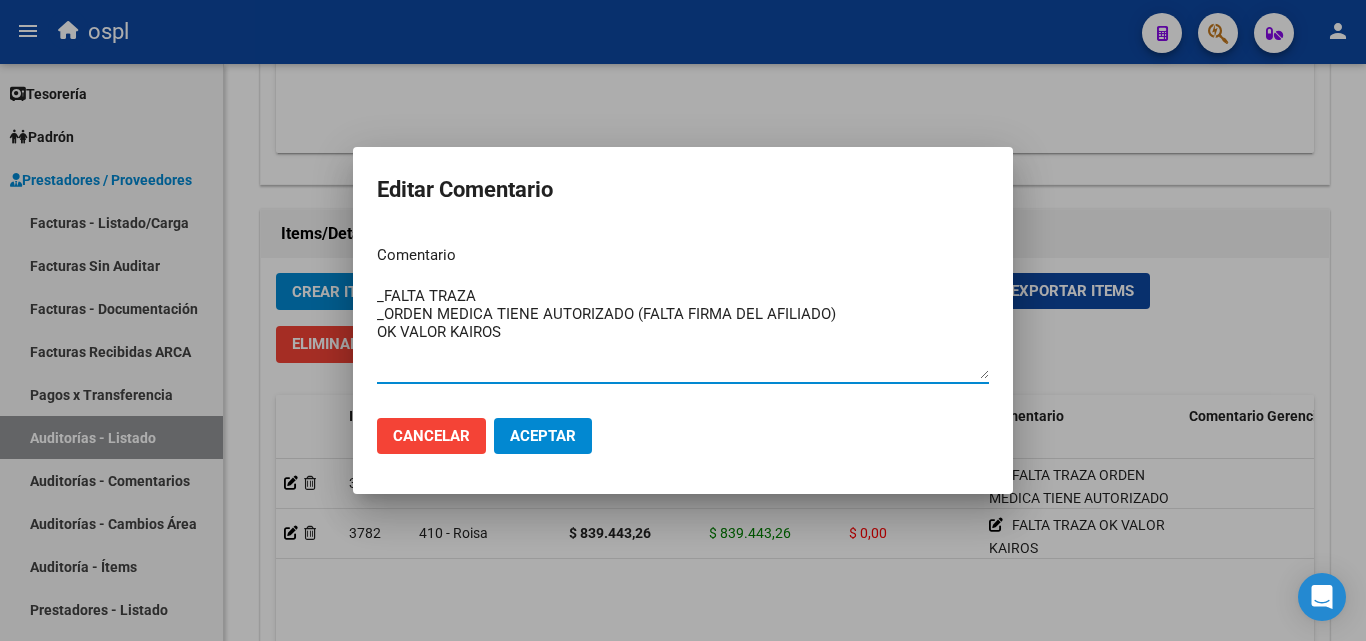 click on "_FALTA TRAZA
_ORDEN MEDICA TIENE AUTORIZADO (FALTA FIRMA DEL AFILIADO)
OK VALOR KAIROS" at bounding box center (683, 332) 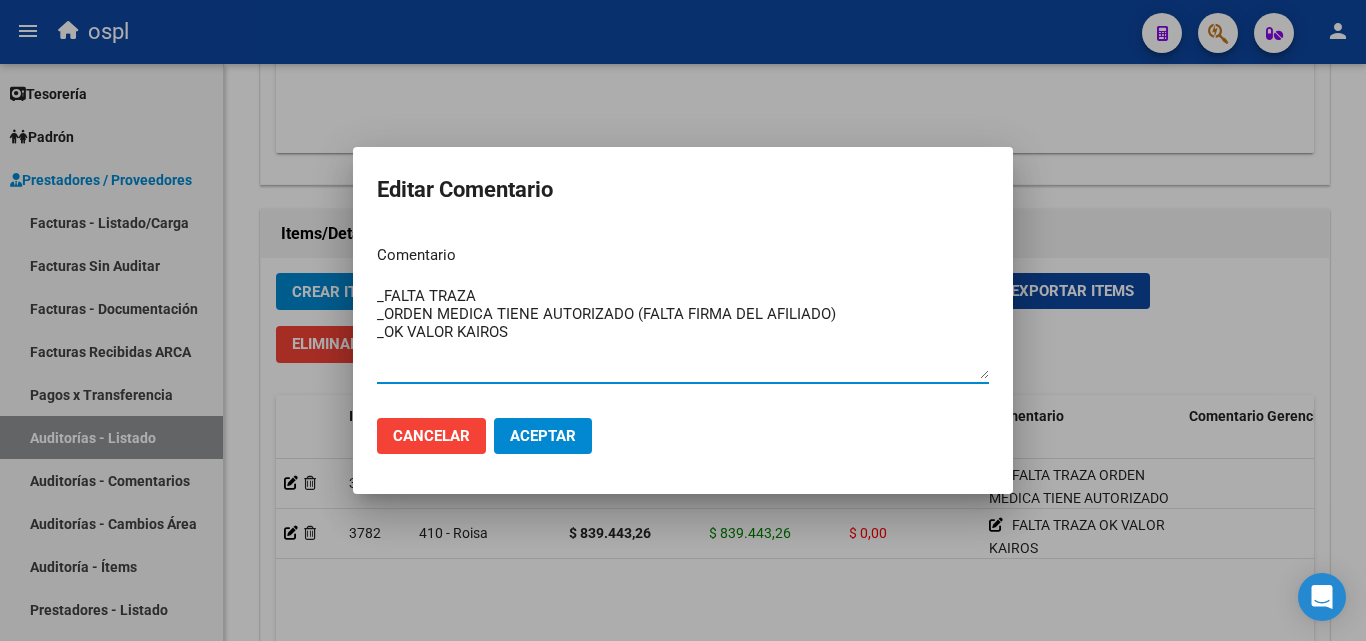 click on "_FALTA TRAZA
_ORDEN MEDICA TIENE AUTORIZADO (FALTA FIRMA DEL AFILIADO)
_OK VALOR KAIROS" at bounding box center [683, 332] 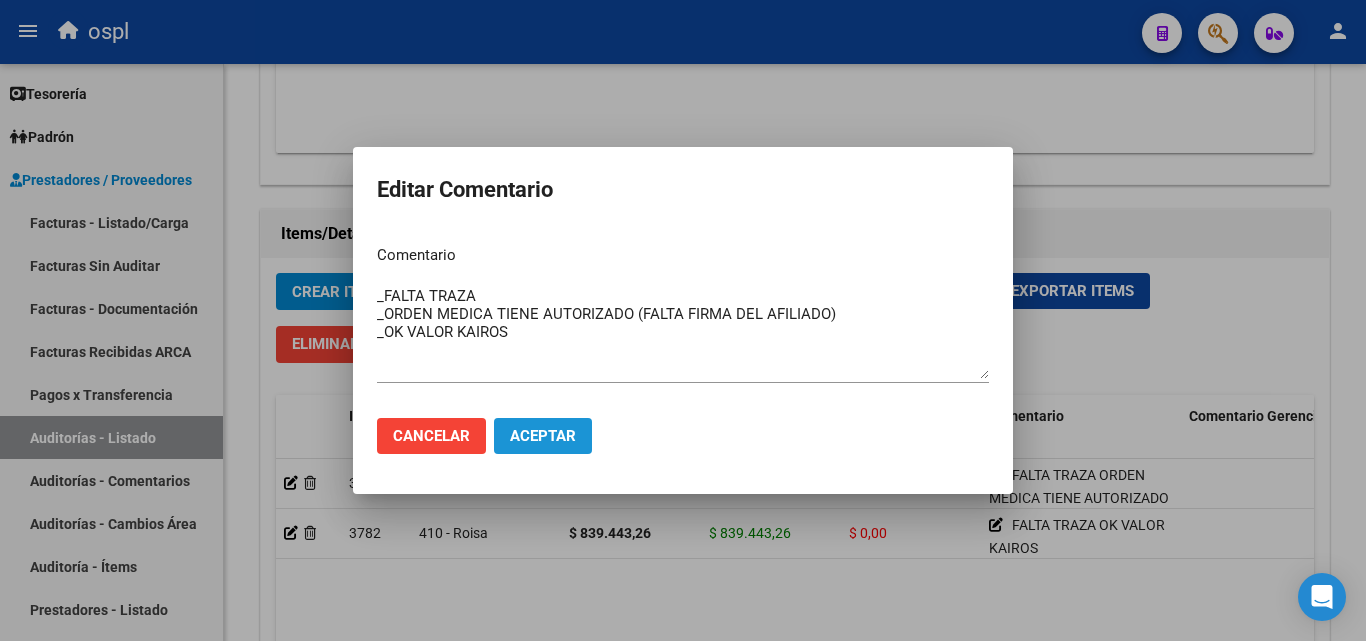 click on "Aceptar" 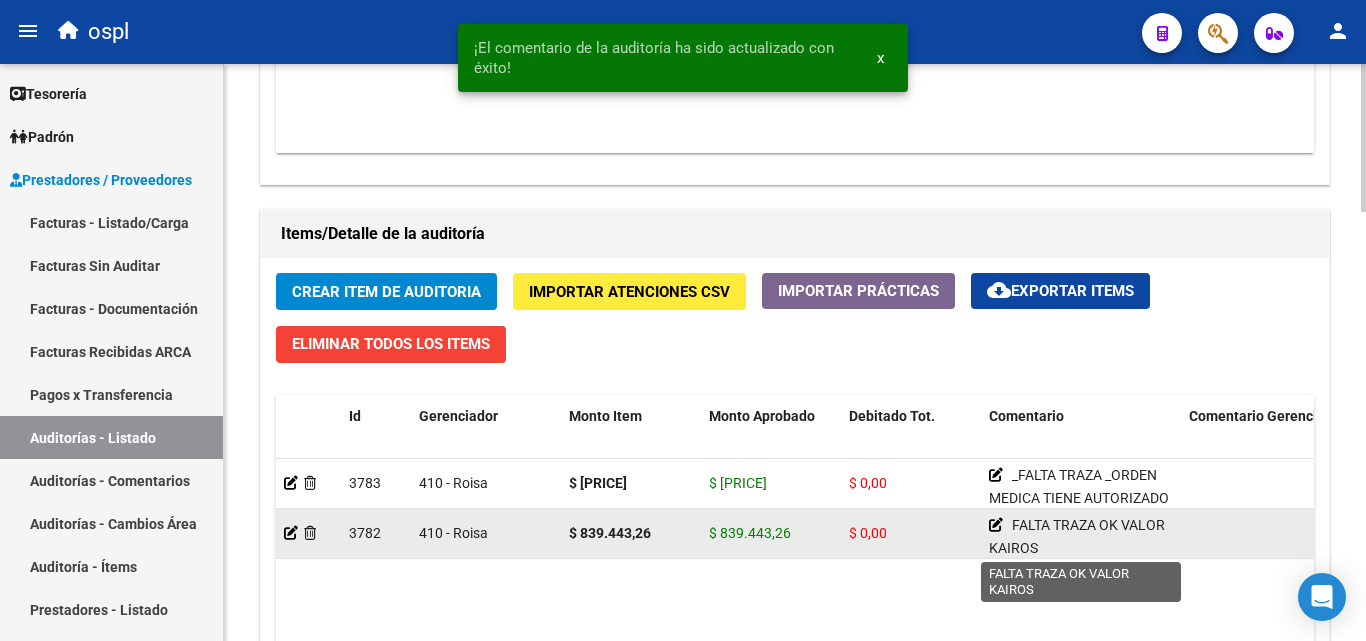 click 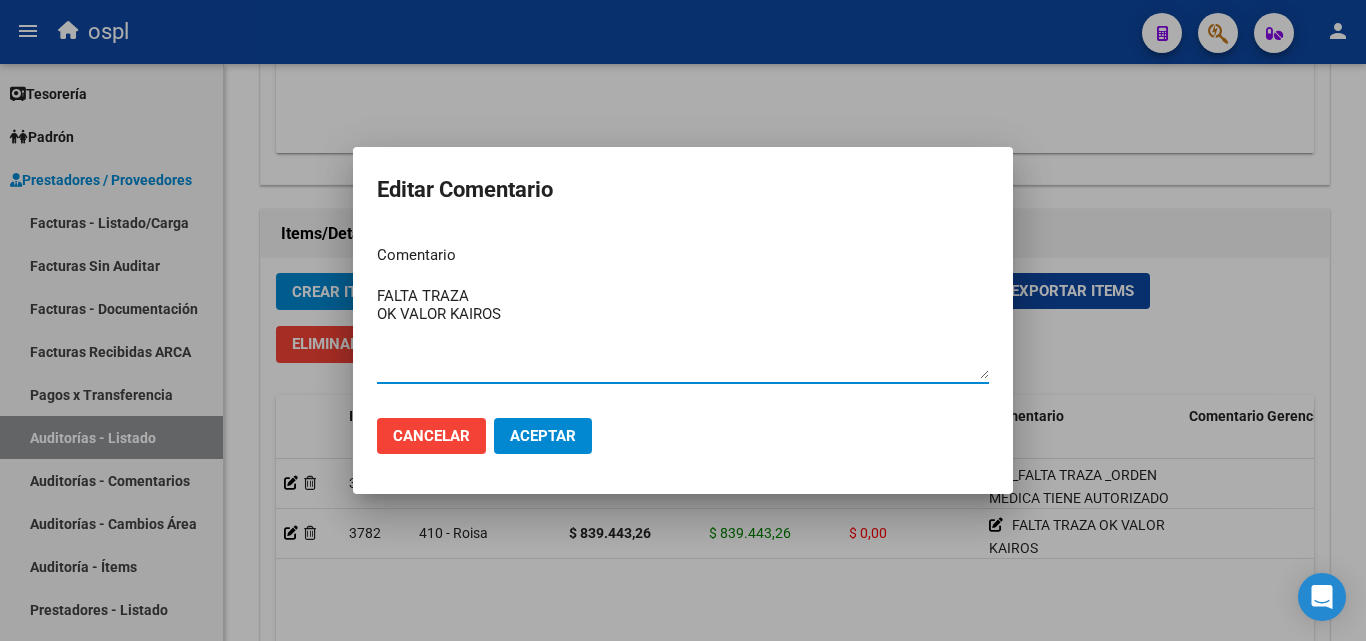 click on "FALTA TRAZA
OK VALOR KAIROS" at bounding box center [683, 332] 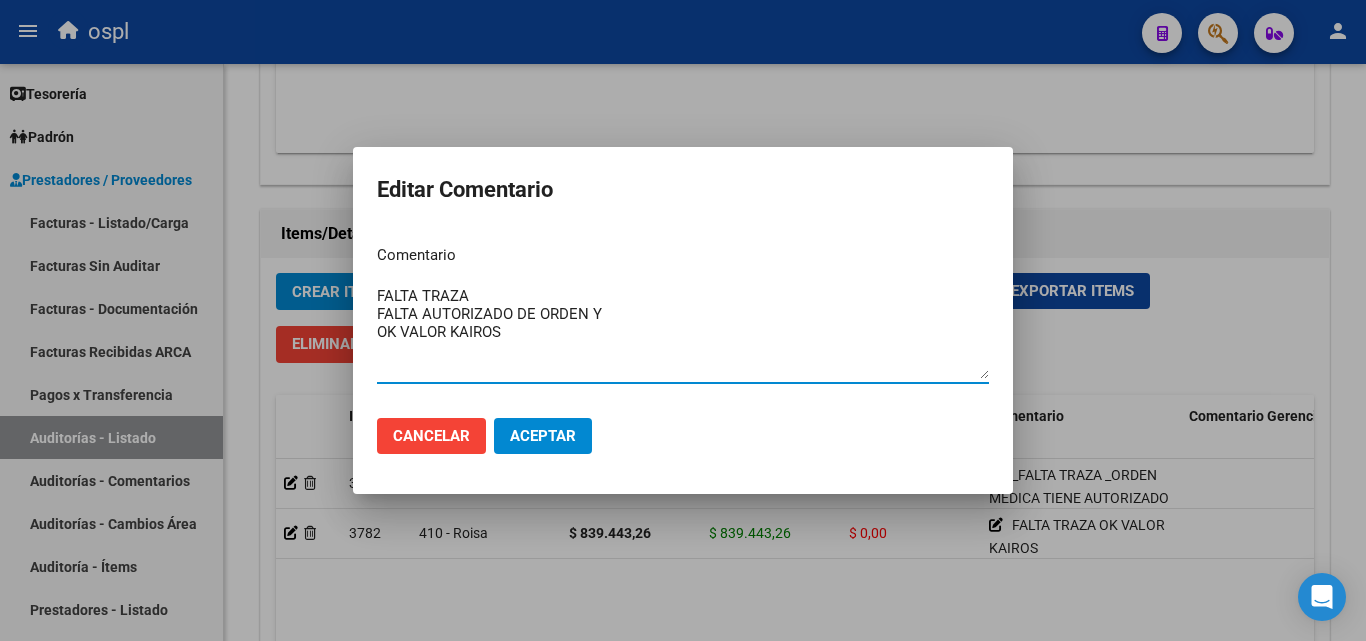 drag, startPoint x: 518, startPoint y: 311, endPoint x: 622, endPoint y: 313, distance: 104.019226 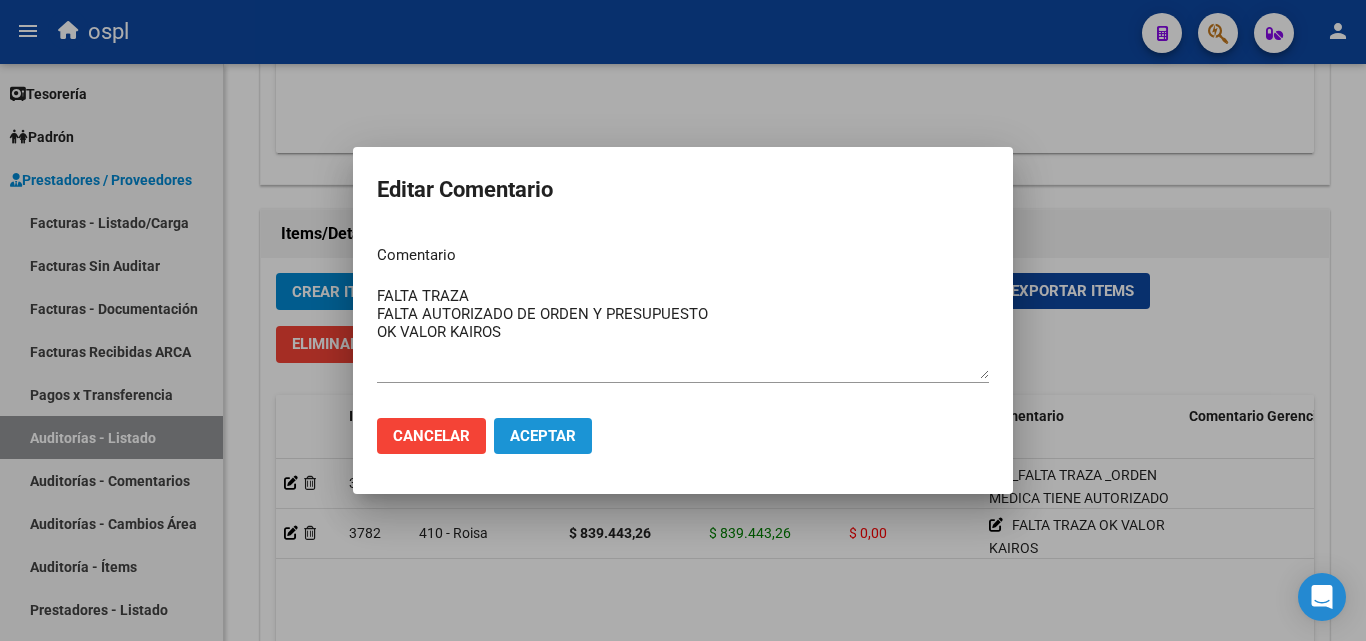 click on "Aceptar" 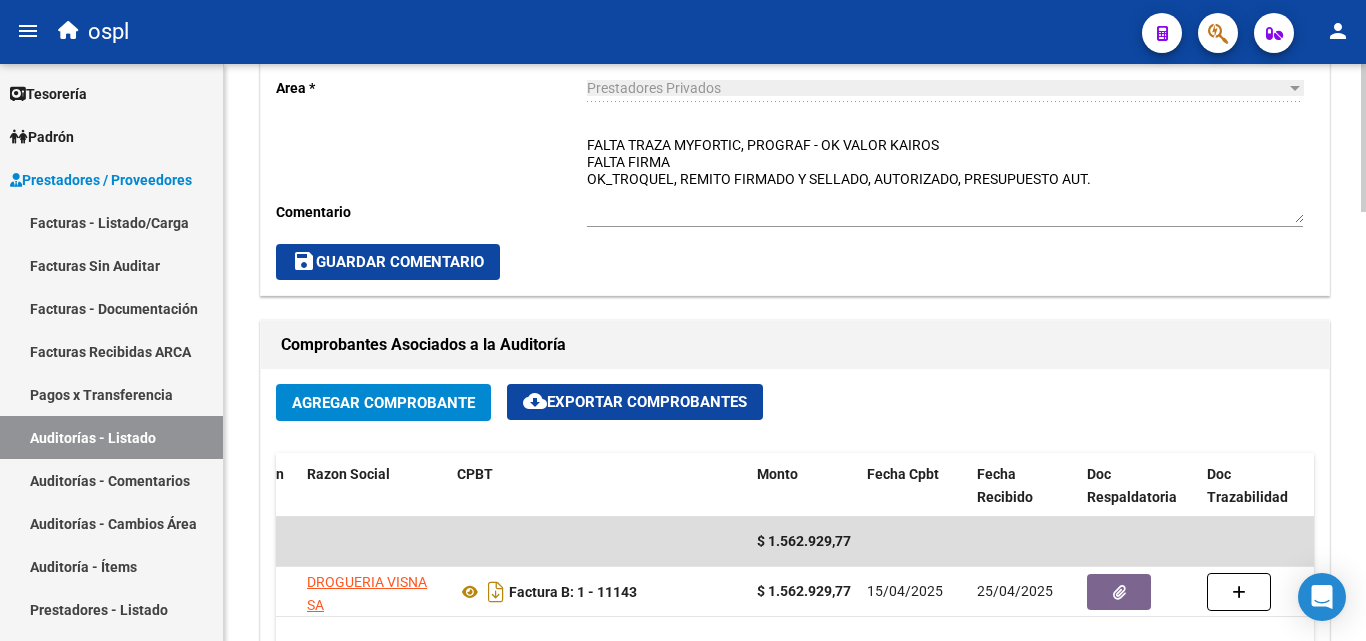 scroll, scrollTop: 600, scrollLeft: 0, axis: vertical 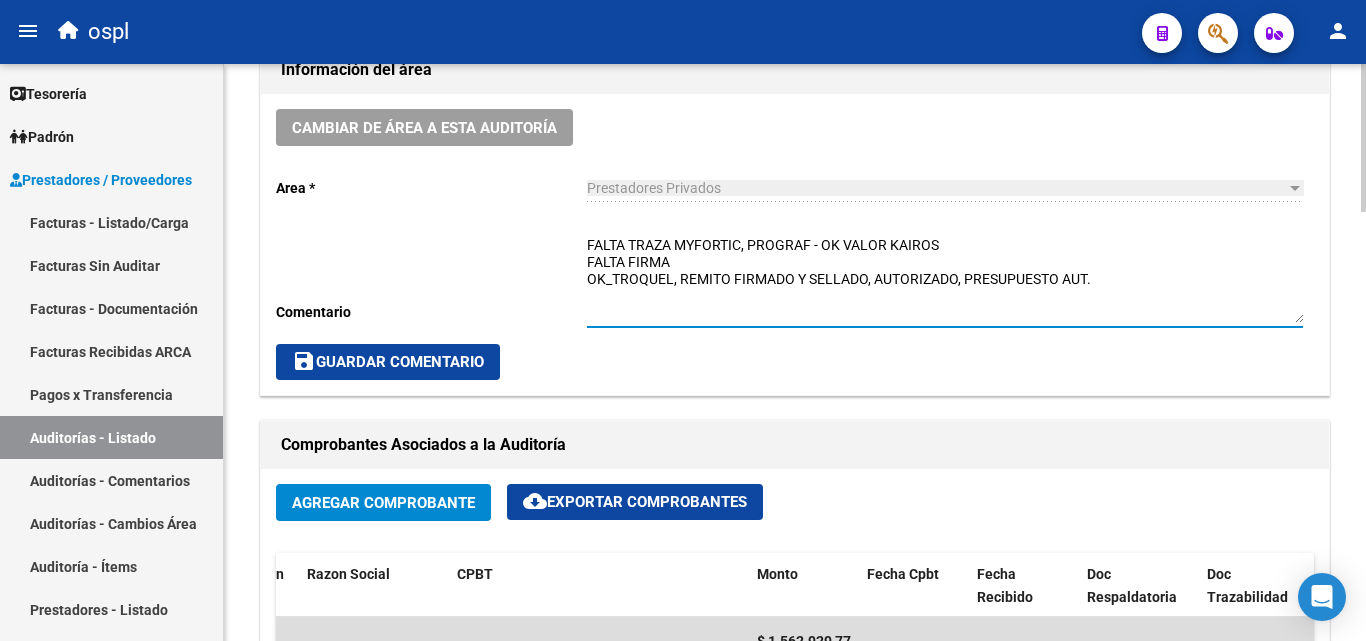 click on "FALTA TRAZA MYFORTIC, PROGRAF - OK VALOR KAIROS
FALTA FIRMA
OK_TROQUEL, REMITO FIRMADO Y SELLADO, AUTORIZADO, PRESUPUESTO AUT." at bounding box center (945, 279) 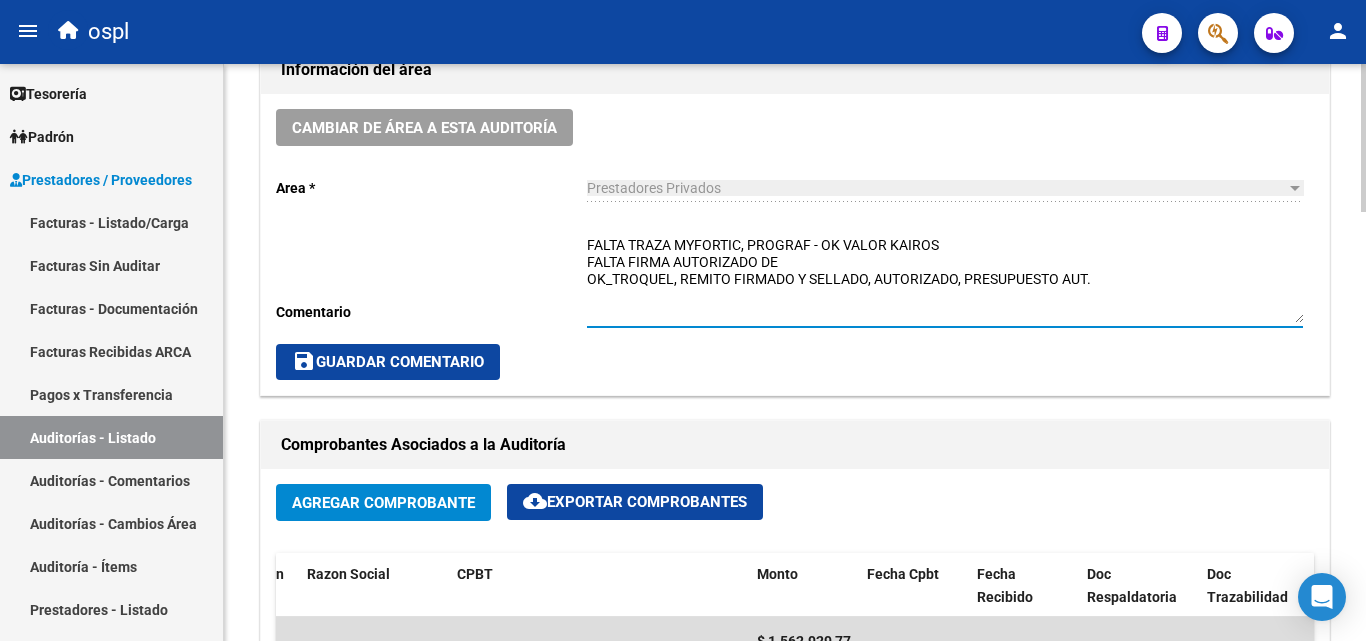 click on "FALTA TRAZA MYFORTIC, PROGRAF - OK VALOR KAIROS
FALTA FIRMA AUTORIZADO DE
OK_TROQUEL, REMITO FIRMADO Y SELLADO, AUTORIZADO, PRESUPUESTO AUT." at bounding box center (945, 279) 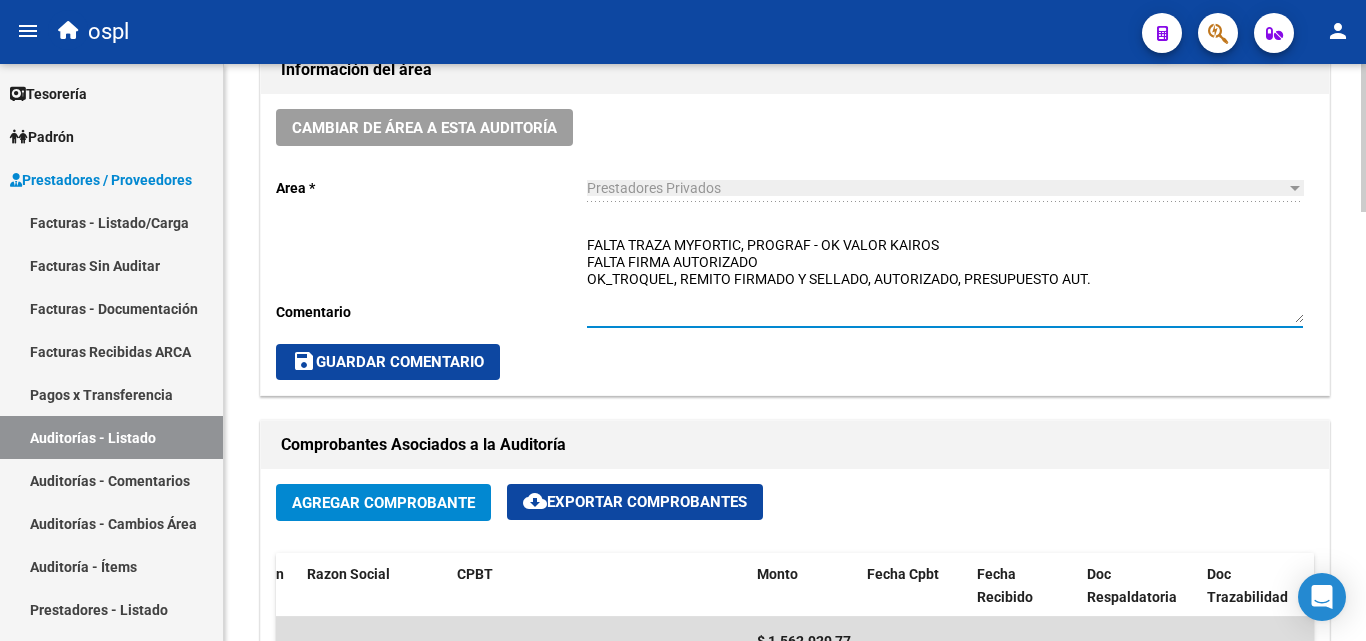click on "FALTA TRAZA MYFORTIC, PROGRAF - OK VALOR KAIROS
FALTA FIRMA AUTORIZADO
OK_TROQUEL, REMITO FIRMADO Y SELLADO, AUTORIZADO, PRESUPUESTO AUT." at bounding box center (945, 279) 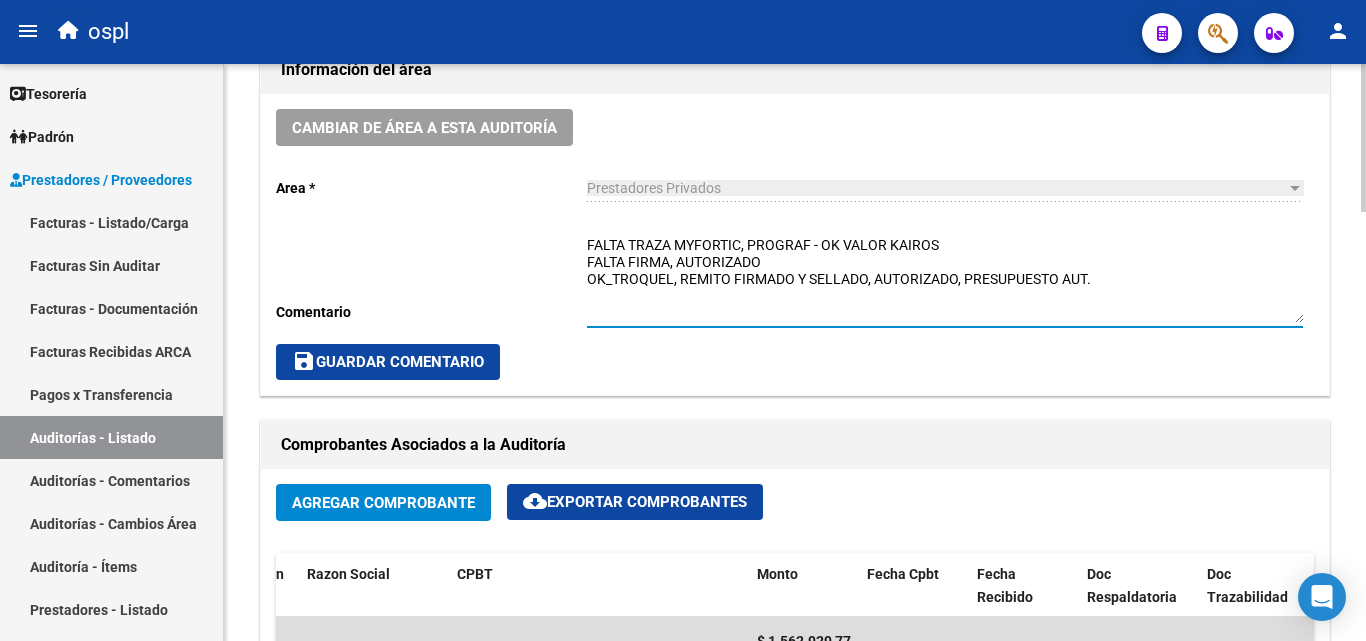 click on "FALTA TRAZA MYFORTIC, PROGRAF - OK VALOR KAIROS
FALTA FIRMA, AUTORIZADO
OK_TROQUEL, REMITO FIRMADO Y SELLADO, AUTORIZADO, PRESUPUESTO AUT." at bounding box center [945, 279] 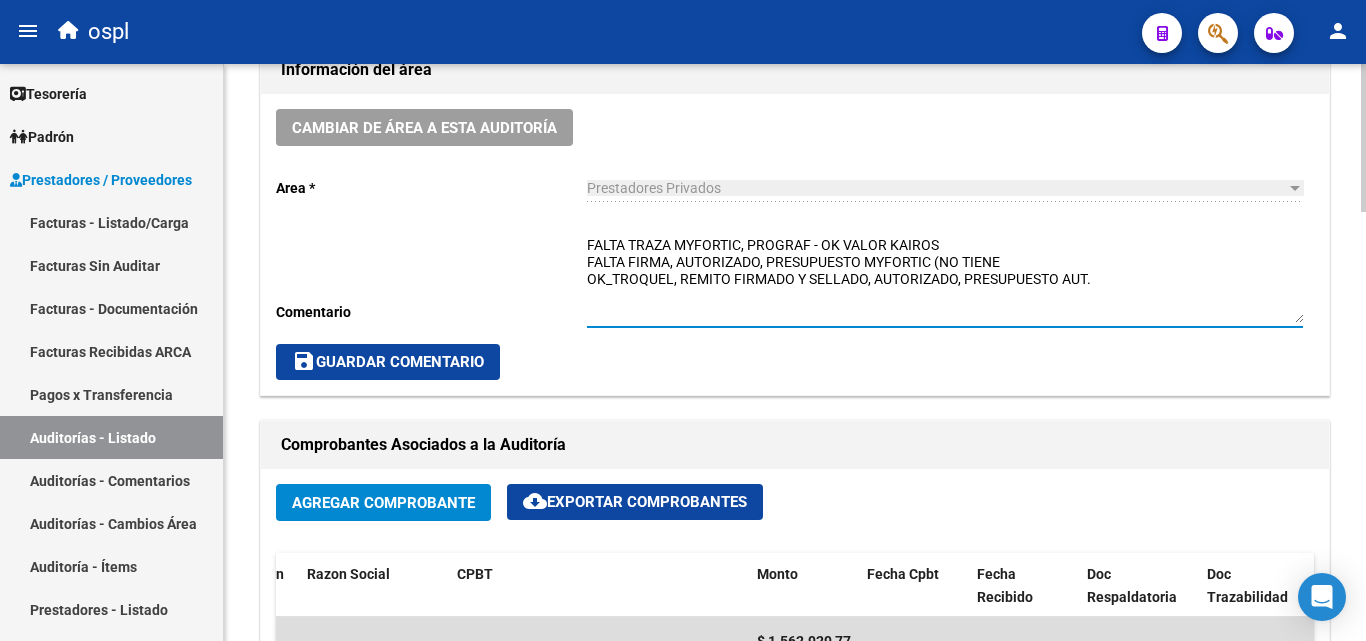 click on "FALTA TRAZA MYFORTIC, PROGRAF - OK VALOR KAIROS
FALTA FIRMA, AUTORIZADO, PRESUPUESTO MYFORTIC (NO TIENE
OK_TROQUEL, REMITO FIRMADO Y SELLADO, AUTORIZADO, PRESUPUESTO AUT." at bounding box center (945, 279) 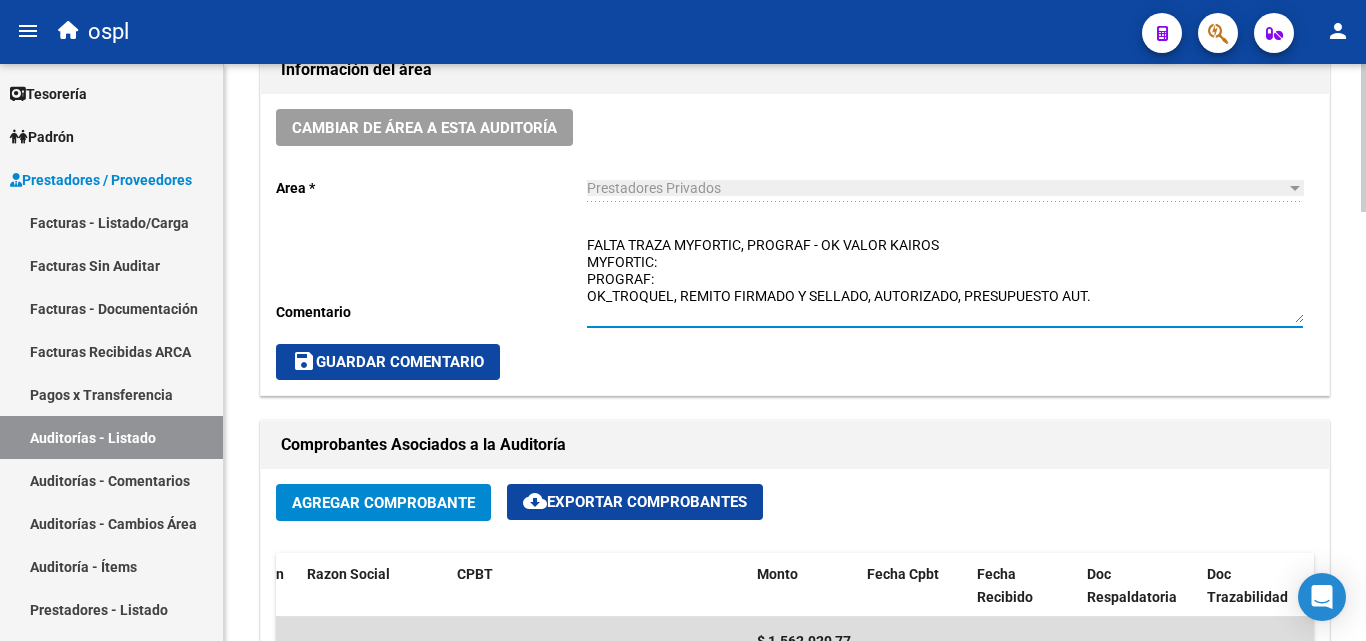 click on "FALTA TRAZA MYFORTIC, PROGRAF - OK VALOR KAIROS
MYFORTIC:
PROGRAF:
OK_TROQUEL, REMITO FIRMADO Y SELLADO, AUTORIZADO, PRESUPUESTO AUT." at bounding box center [945, 279] 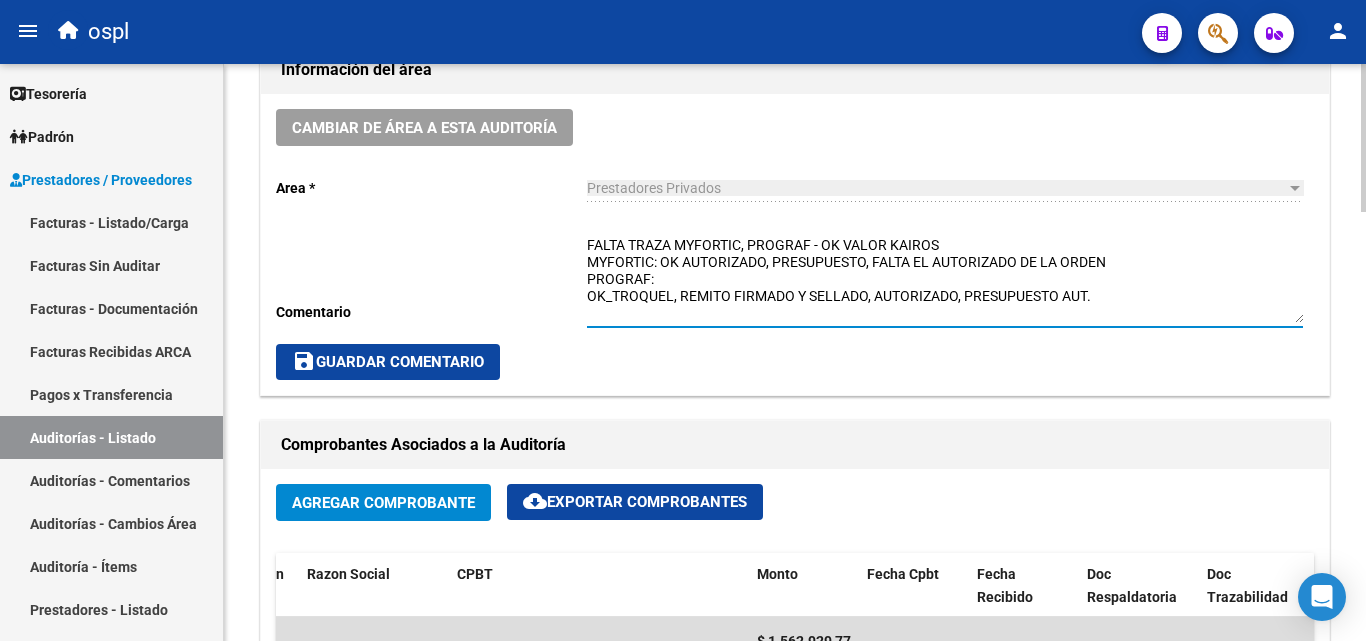 click on "FALTA TRAZA MYFORTIC, PROGRAF - OK VALOR KAIROS
MYFORTIC: OK AUTORIZADO, PRESUPUESTO, FALTA EL AUTORIZADO DE LA ORDEN
PROGRAF:
OK_TROQUEL, REMITO FIRMADO Y SELLADO, AUTORIZADO, PRESUPUESTO AUT." at bounding box center [945, 279] 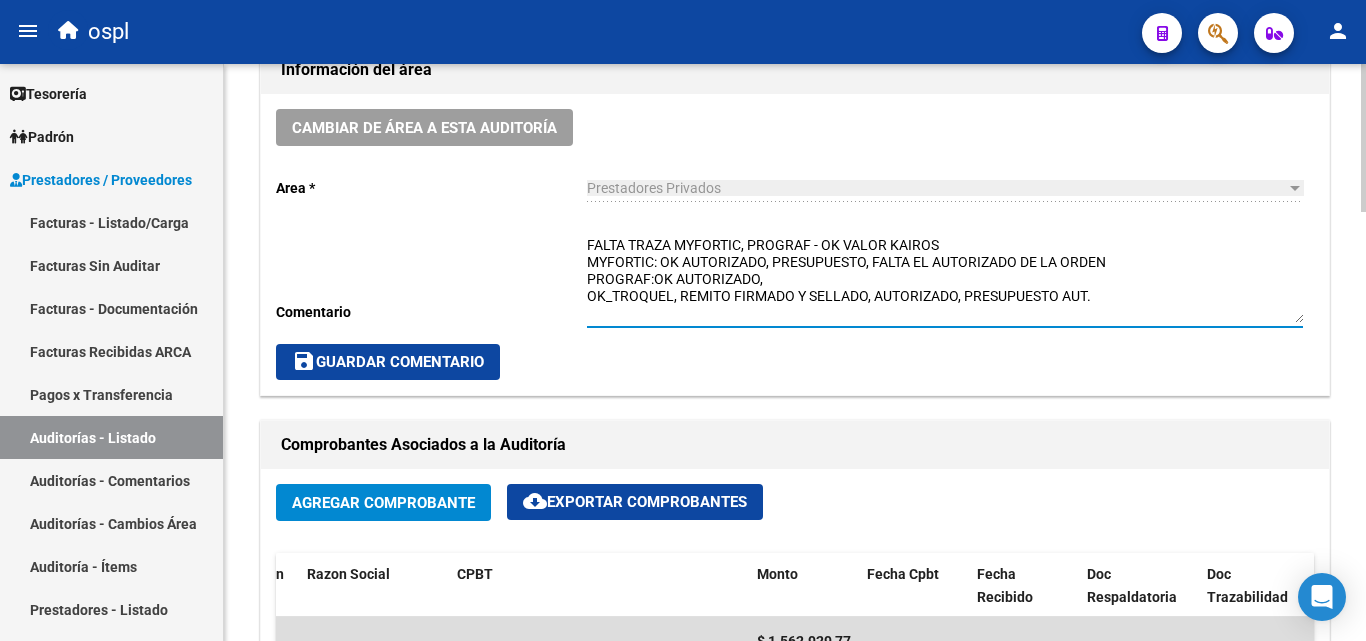 drag, startPoint x: 867, startPoint y: 260, endPoint x: 874, endPoint y: 280, distance: 21.189621 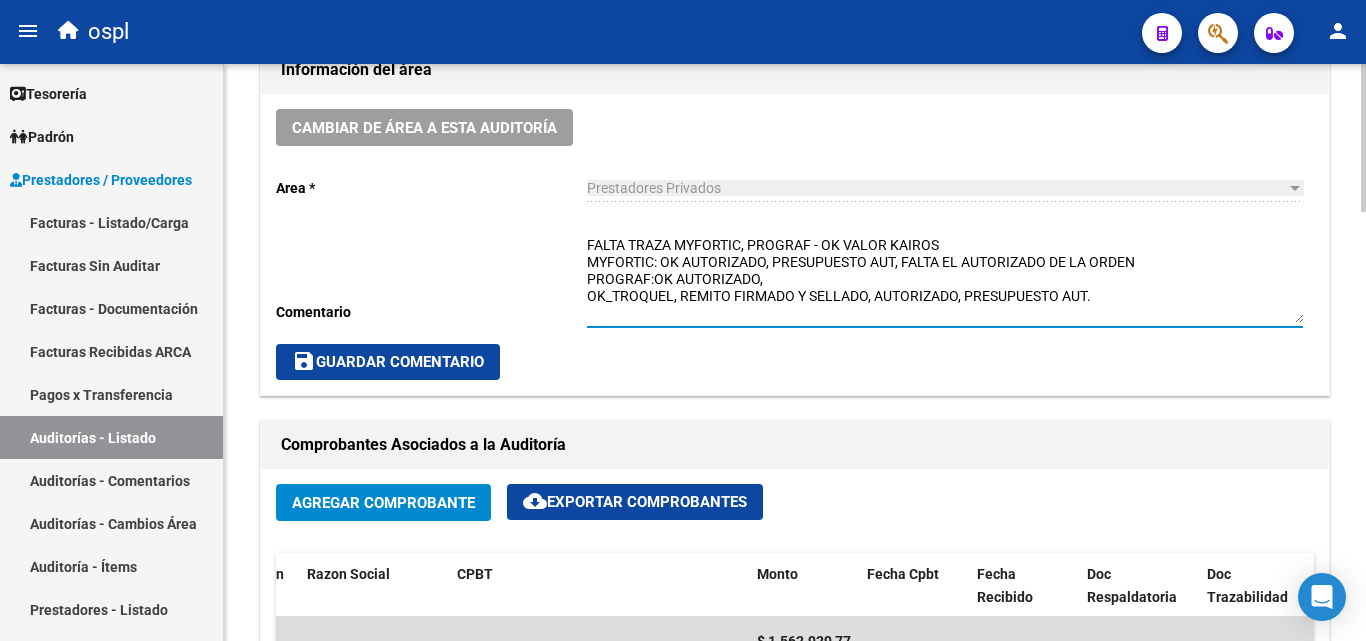 click on "FALTA TRAZA MYFORTIC, PROGRAF - OK VALOR KAIROS
MYFORTIC: OK AUTORIZADO, PRESUPUESTO AUT, FALTA EL AUTORIZADO DE LA ORDEN
PROGRAF:OK AUTORIZADO,
OK_TROQUEL, REMITO FIRMADO Y SELLADO, AUTORIZADO, PRESUPUESTO AUT." at bounding box center [945, 279] 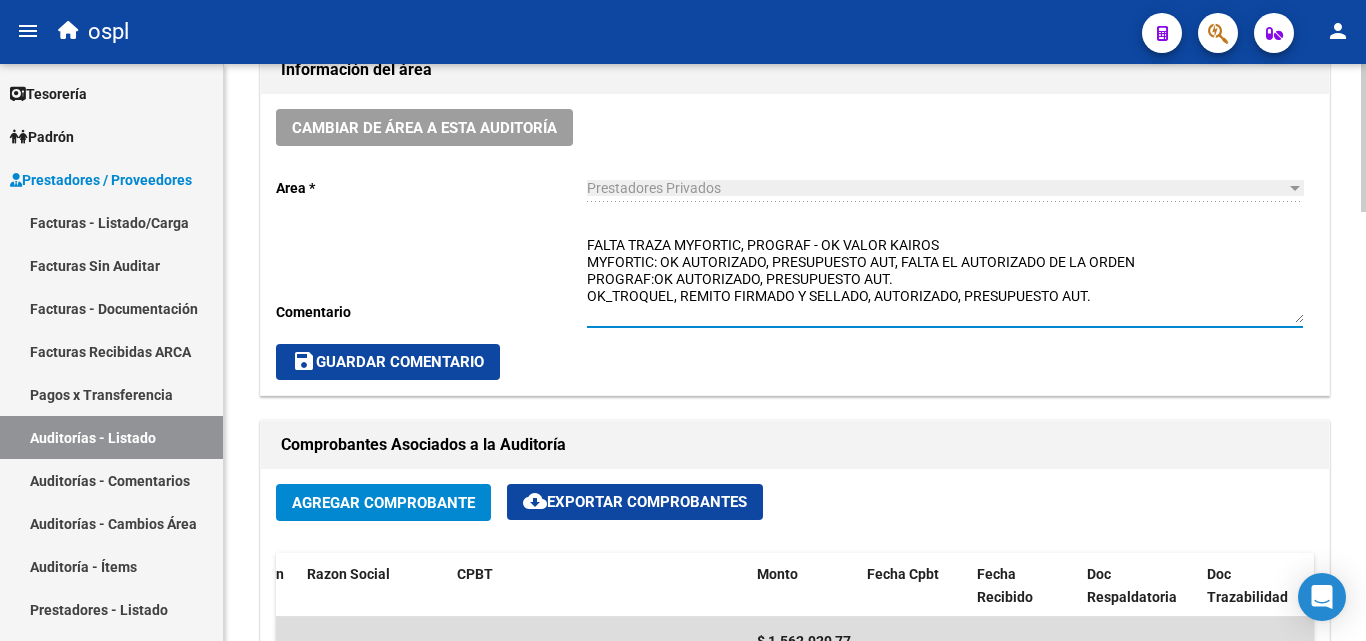 drag, startPoint x: 1158, startPoint y: 258, endPoint x: 1049, endPoint y: 265, distance: 109.22454 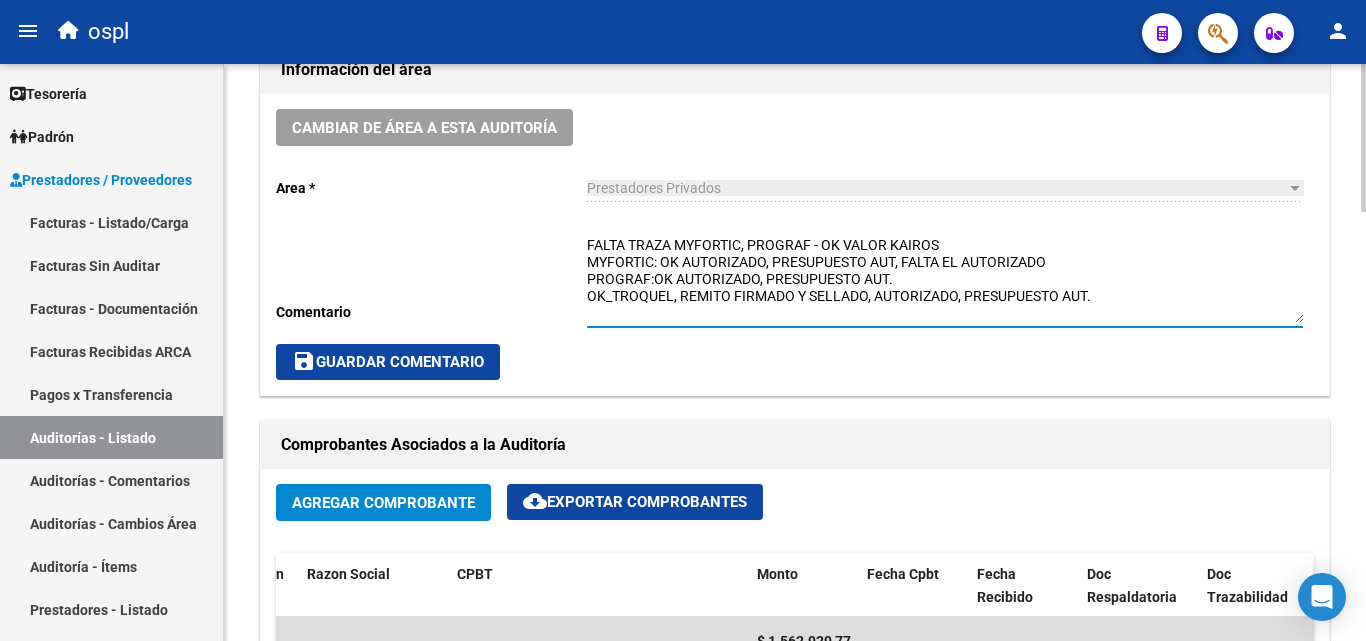 click on "FALTA TRAZA MYFORTIC, PROGRAF - OK VALOR KAIROS
MYFORTIC: OK AUTORIZADO, PRESUPUESTO AUT, FALTA EL AUTORIZADO
PROGRAF:OK AUTORIZADO, PRESUPUESTO AUT.
OK_TROQUEL, REMITO FIRMADO Y SELLADO, AUTORIZADO, PRESUPUESTO AUT." at bounding box center [945, 279] 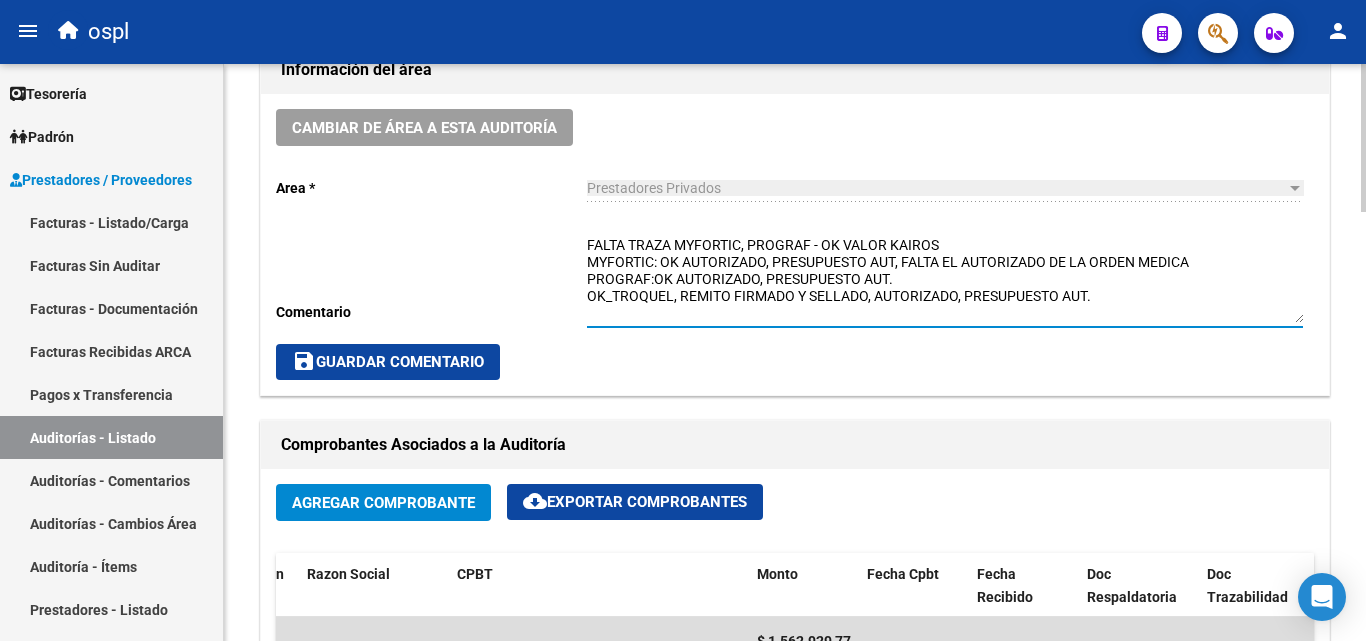 click on "FALTA TRAZA MYFORTIC, PROGRAF - OK VALOR KAIROS
MYFORTIC: OK AUTORIZADO, PRESUPUESTO AUT, FALTA EL AUTORIZADO DE LA ORDEN MEDICA
PROGRAF:OK AUTORIZADO, PRESUPUESTO AUT.
OK_TROQUEL, REMITO FIRMADO Y SELLADO, AUTORIZADO, PRESUPUESTO AUT." at bounding box center [945, 279] 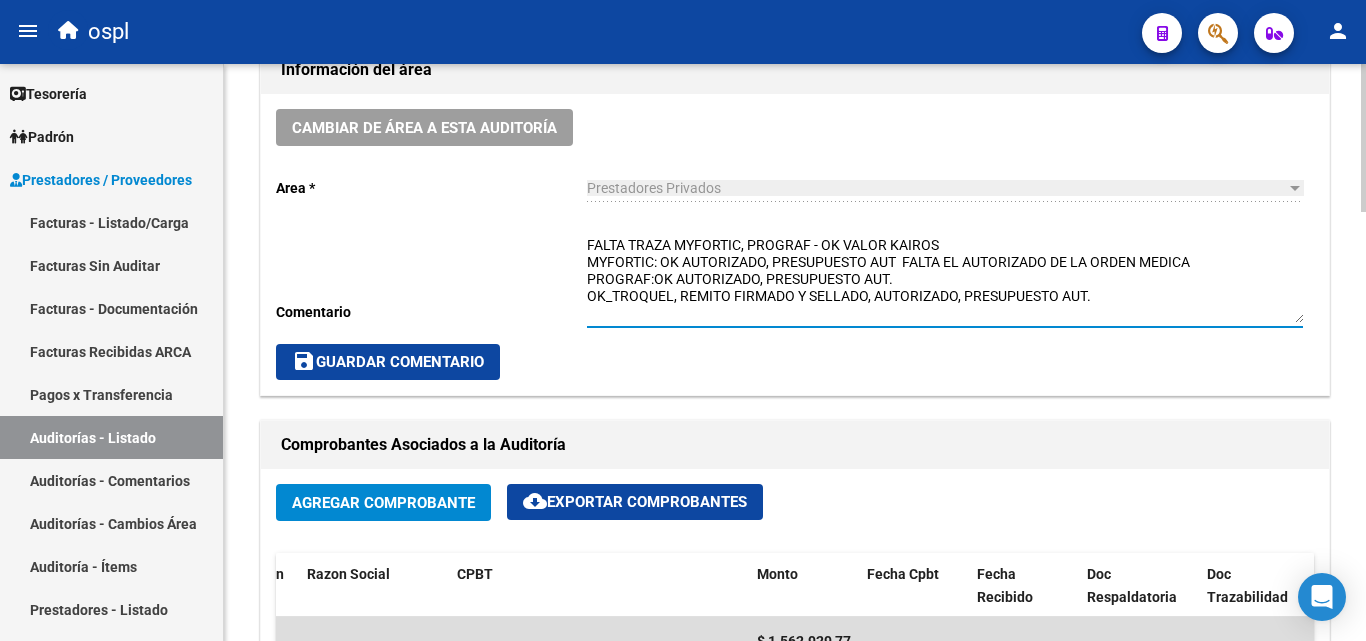 click on "FALTA TRAZA MYFORTIC, PROGRAF - OK VALOR KAIROS
MYFORTIC: OK AUTORIZADO, PRESUPUESTO AUT  FALTA EL AUTORIZADO DE LA ORDEN MEDICA
PROGRAF:OK AUTORIZADO, PRESUPUESTO AUT.
OK_TROQUEL, REMITO FIRMADO Y SELLADO, AUTORIZADO, PRESUPUESTO AUT." at bounding box center (945, 279) 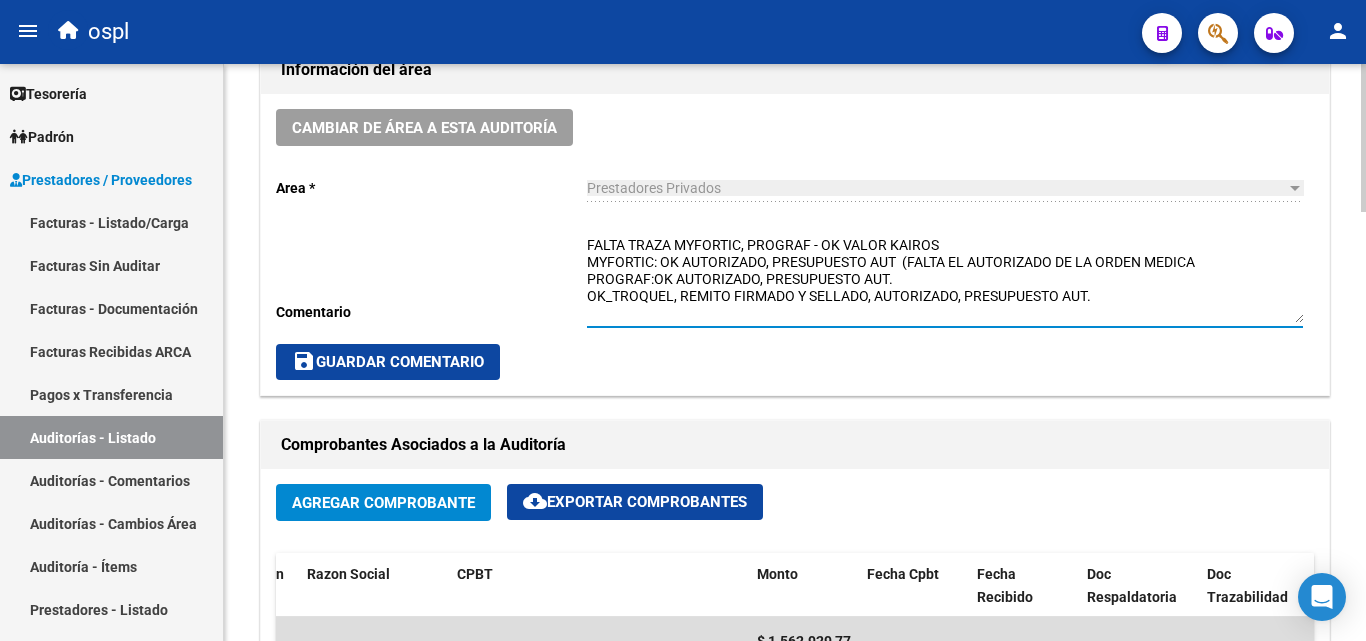 click on "FALTA TRAZA MYFORTIC, PROGRAF - OK VALOR KAIROS
MYFORTIC: OK AUTORIZADO, PRESUPUESTO AUT  (FALTA EL AUTORIZADO DE LA ORDEN MEDICA
PROGRAF:OK AUTORIZADO, PRESUPUESTO AUT.
OK_TROQUEL, REMITO FIRMADO Y SELLADO, AUTORIZADO, PRESUPUESTO AUT." at bounding box center (945, 279) 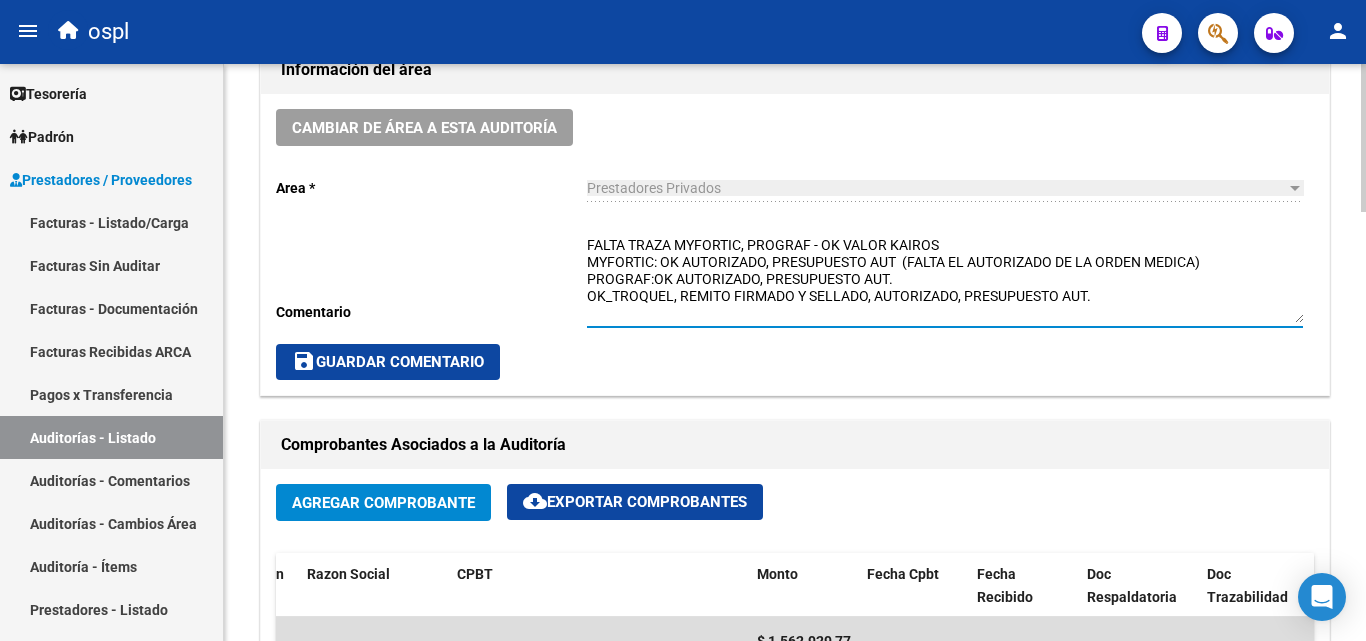 click on "FALTA TRAZA MYFORTIC, PROGRAF - OK VALOR KAIROS
MYFORTIC: OK AUTORIZADO, PRESUPUESTO AUT  (FALTA EL AUTORIZADO DE LA ORDEN MEDICA)
PROGRAF:OK AUTORIZADO, PRESUPUESTO AUT.
OK_TROQUEL, REMITO FIRMADO Y SELLADO, AUTORIZADO, PRESUPUESTO AUT." at bounding box center [945, 279] 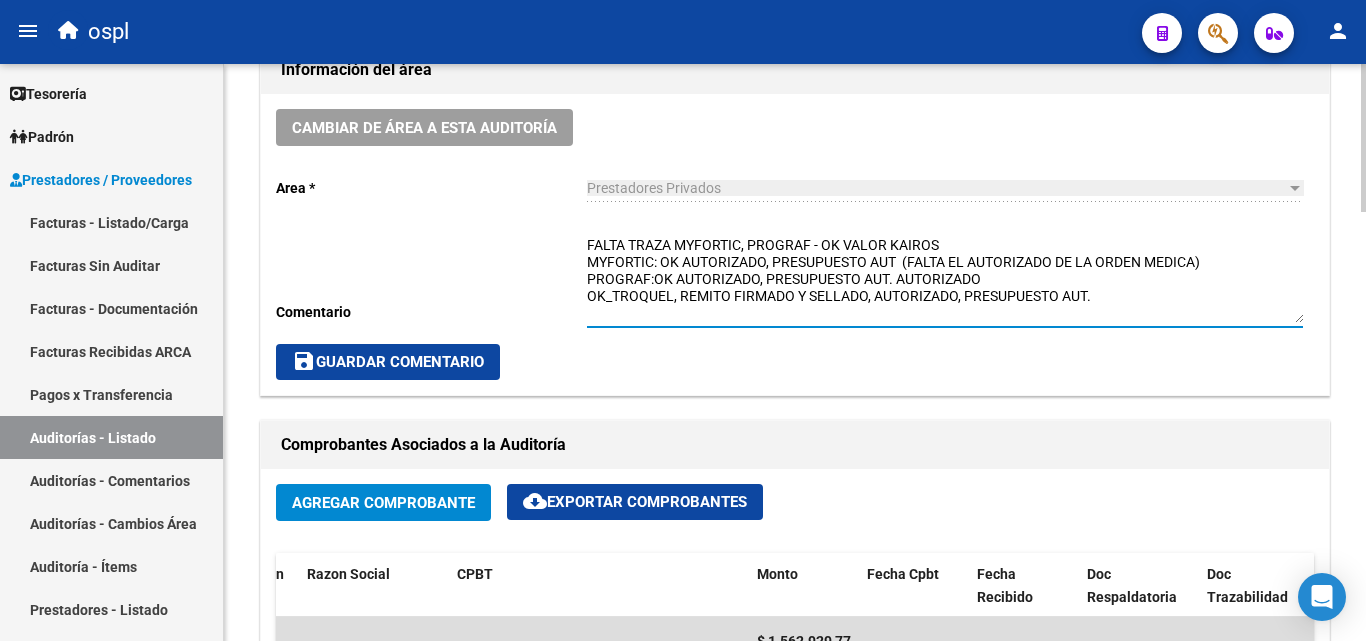 click on "FALTA TRAZA MYFORTIC, PROGRAF - OK VALOR KAIROS
MYFORTIC: OK AUTORIZADO, PRESUPUESTO AUT  (FALTA EL AUTORIZADO DE LA ORDEN MEDICA)
PROGRAF:OK AUTORIZADO, PRESUPUESTO AUT. AUTORIZADO
OK_TROQUEL, REMITO FIRMADO Y SELLADO, AUTORIZADO, PRESUPUESTO AUT." at bounding box center (945, 279) 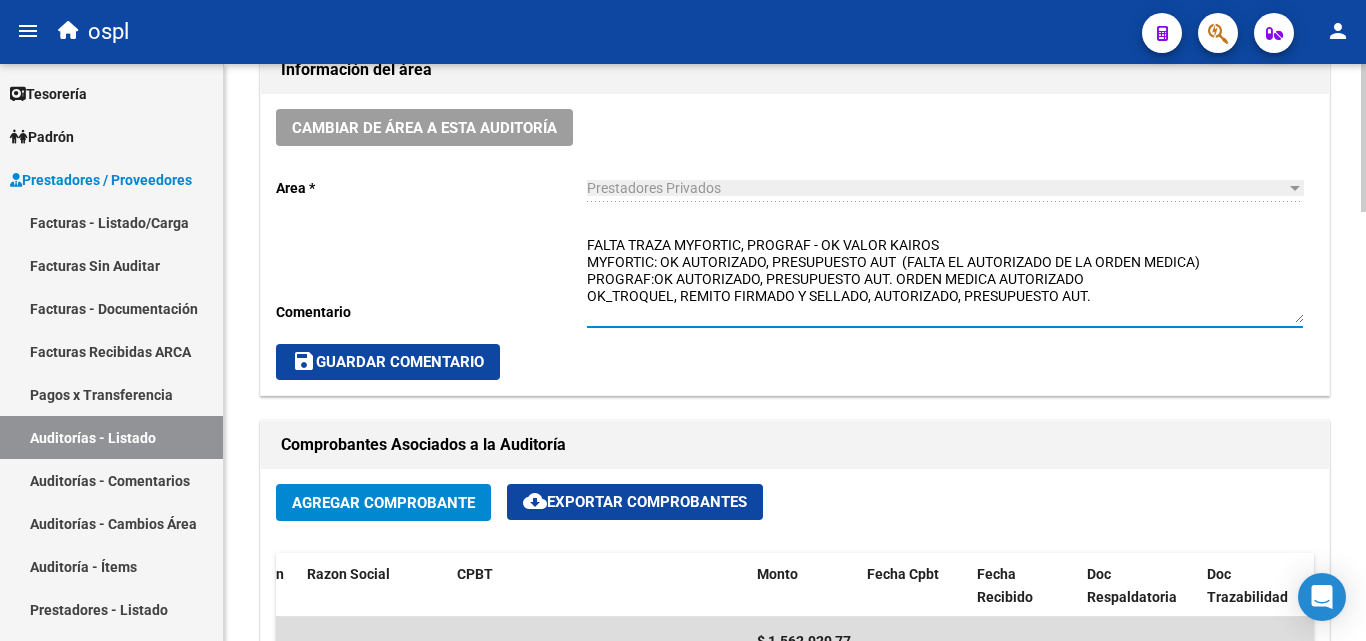 click on "FALTA TRAZA MYFORTIC, PROGRAF - OK VALOR KAIROS
MYFORTIC: OK AUTORIZADO, PRESUPUESTO AUT  (FALTA EL AUTORIZADO DE LA ORDEN MEDICA)
PROGRAF:OK AUTORIZADO, PRESUPUESTO AUT. ORDEN MEDICA AUTORIZADO
OK_TROQUEL, REMITO FIRMADO Y SELLADO, AUTORIZADO, PRESUPUESTO AUT." at bounding box center (945, 279) 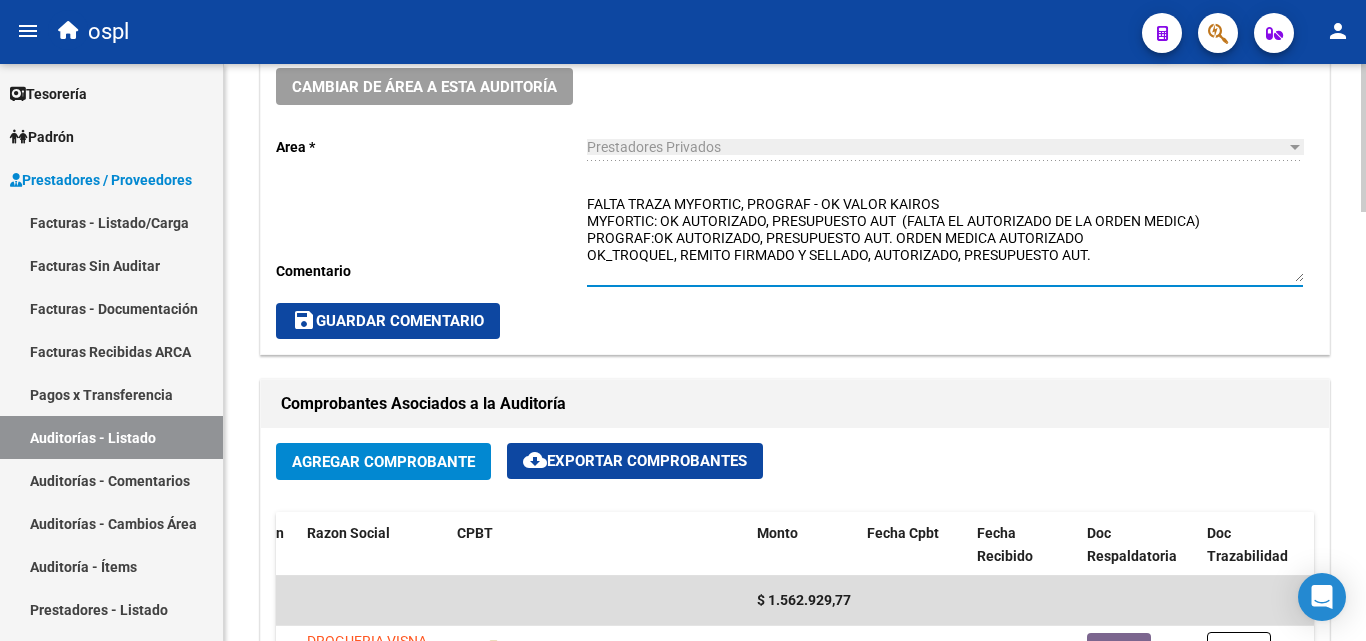 scroll, scrollTop: 600, scrollLeft: 0, axis: vertical 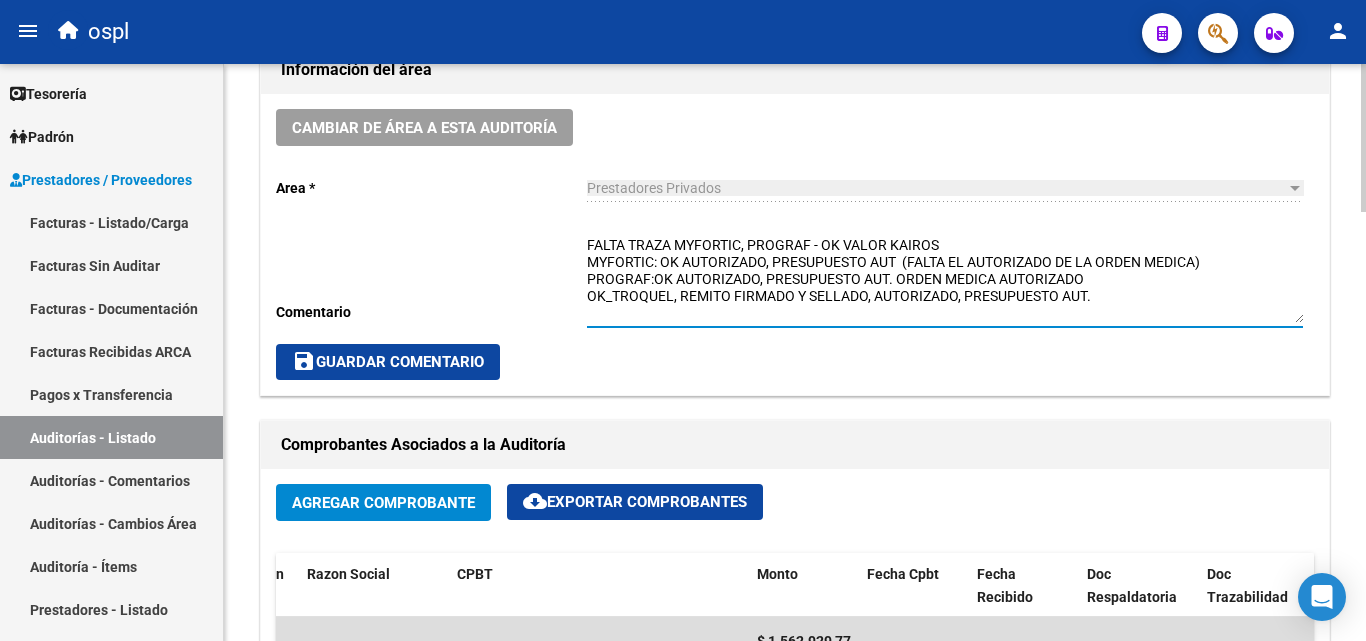 click on "FALTA TRAZA MYFORTIC, PROGRAF - OK VALOR KAIROS
MYFORTIC: OK AUTORIZADO, PRESUPUESTO AUT  (FALTA EL AUTORIZADO DE LA ORDEN MEDICA)
PROGRAF:OK AUTORIZADO, PRESUPUESTO AUT. ORDEN MEDICA AUTORIZADO
OK_TROQUEL, REMITO FIRMADO Y SELLADO, AUTORIZADO, PRESUPUESTO AUT." at bounding box center (945, 279) 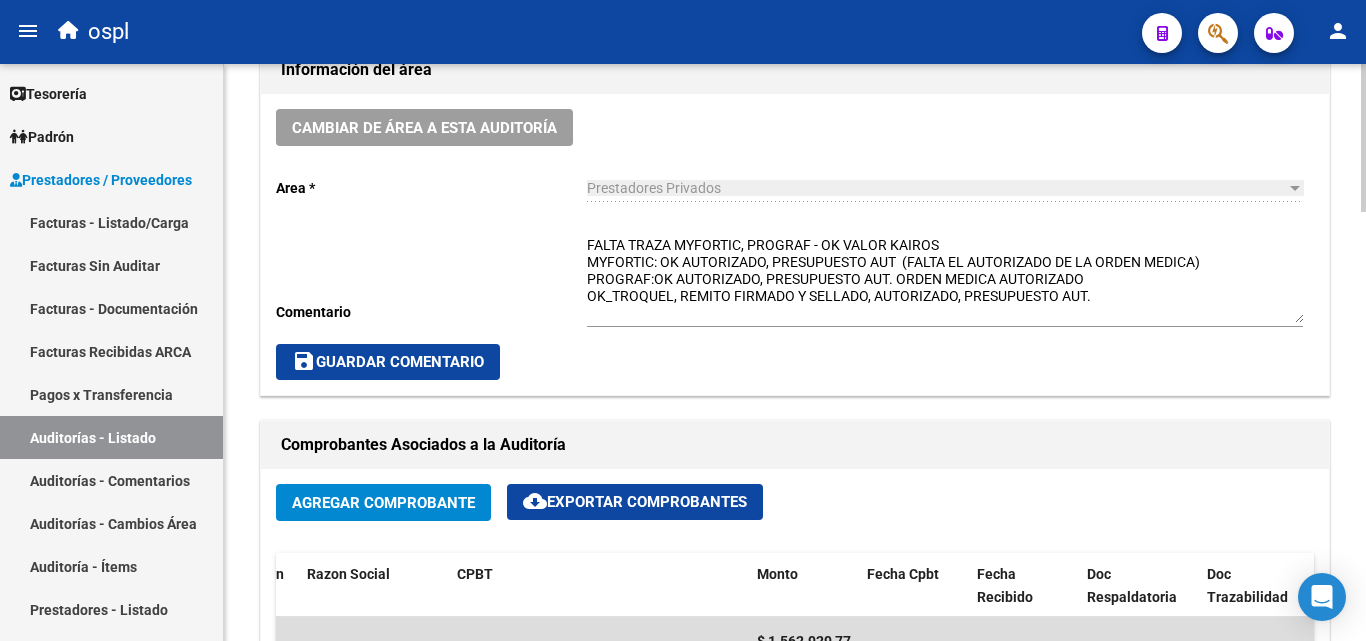 click on "FALTA TRAZA MYFORTIC, PROGRAF - OK VALOR KAIROS
MYFORTIC: OK AUTORIZADO, PRESUPUESTO AUT  (FALTA EL AUTORIZADO DE LA ORDEN MEDICA)
PROGRAF:OK AUTORIZADO, PRESUPUESTO AUT. ORDEN MEDICA AUTORIZADO
OK_TROQUEL, REMITO FIRMADO Y SELLADO, AUTORIZADO, PRESUPUESTO AUT." at bounding box center (945, 279) 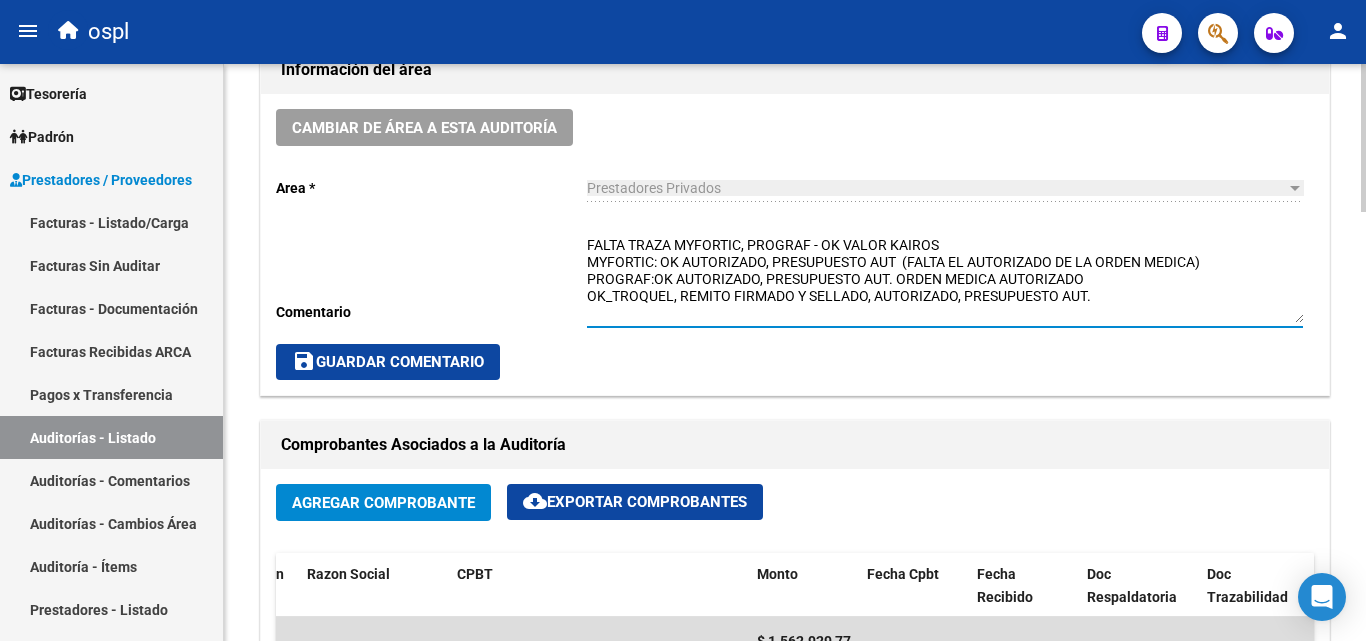 click on "FALTA TRAZA MYFORTIC, PROGRAF - OK VALOR KAIROS
MYFORTIC: OK AUTORIZADO, PRESUPUESTO AUT  (FALTA EL AUTORIZADO DE LA ORDEN MEDICA)
PROGRAF:OK AUTORIZADO, PRESUPUESTO AUT. ORDEN MEDICA AUTORIZADO
OK_TROQUEL, REMITO FIRMADO Y SELLADO, AUTORIZADO, PRESUPUESTO AUT. Ingresar comentario" 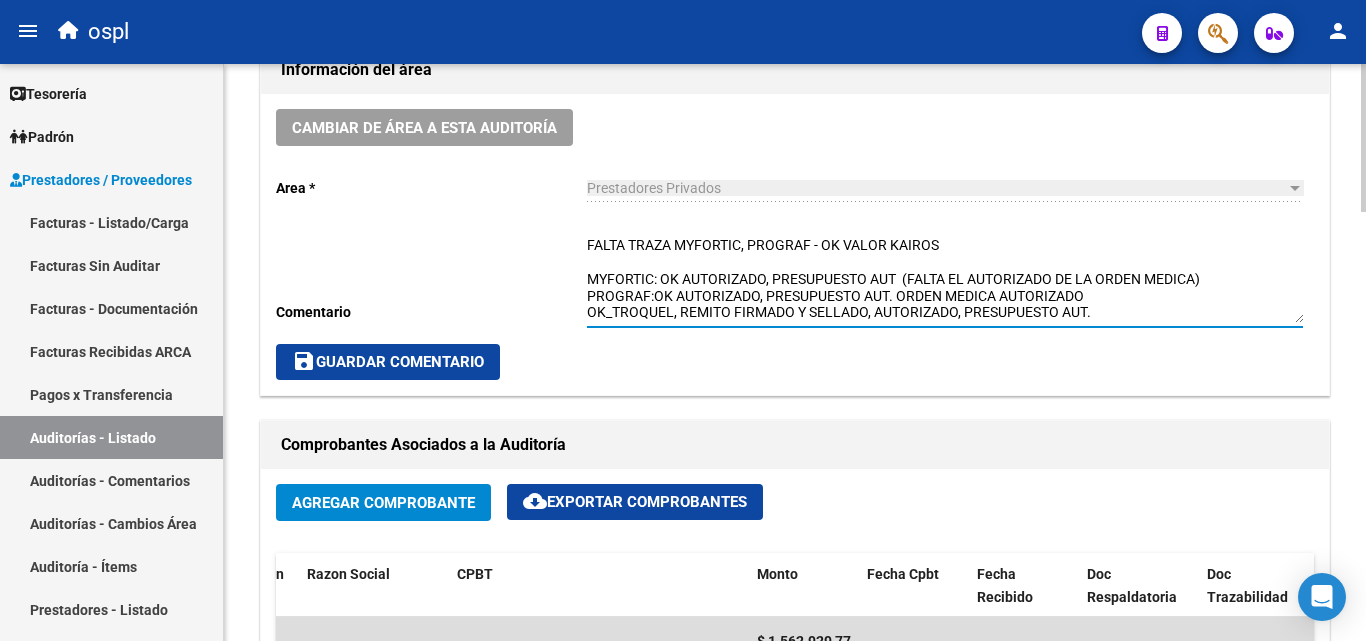 click on "FALTA TRAZA MYFORTIC, PROGRAF - OK VALOR KAIROS
MYFORTIC: OK AUTORIZADO, PRESUPUESTO AUT  (FALTA EL AUTORIZADO DE LA ORDEN MEDICA)
PROGRAF:OK AUTORIZADO, PRESUPUESTO AUT. ORDEN MEDICA AUTORIZADO
OK_TROQUEL, REMITO FIRMADO Y SELLADO, AUTORIZADO, PRESUPUESTO AUT." at bounding box center [945, 279] 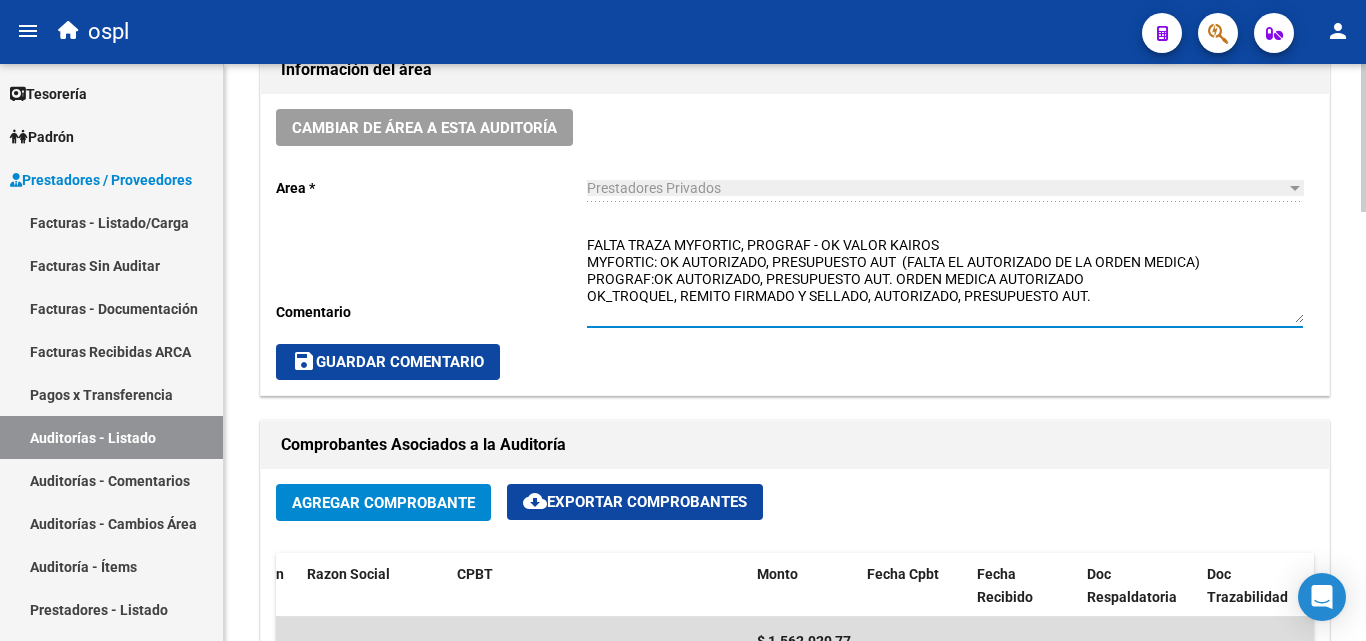 click on "FALTA TRAZA MYFORTIC, PROGRAF - OK VALOR KAIROS
MYFORTIC: OK AUTORIZADO, PRESUPUESTO AUT  (FALTA EL AUTORIZADO DE LA ORDEN MEDICA)
PROGRAF:OK AUTORIZADO, PRESUPUESTO AUT. ORDEN MEDICA AUTORIZADO
OK_TROQUEL, REMITO FIRMADO Y SELLADO, AUTORIZADO, PRESUPUESTO AUT." at bounding box center [945, 279] 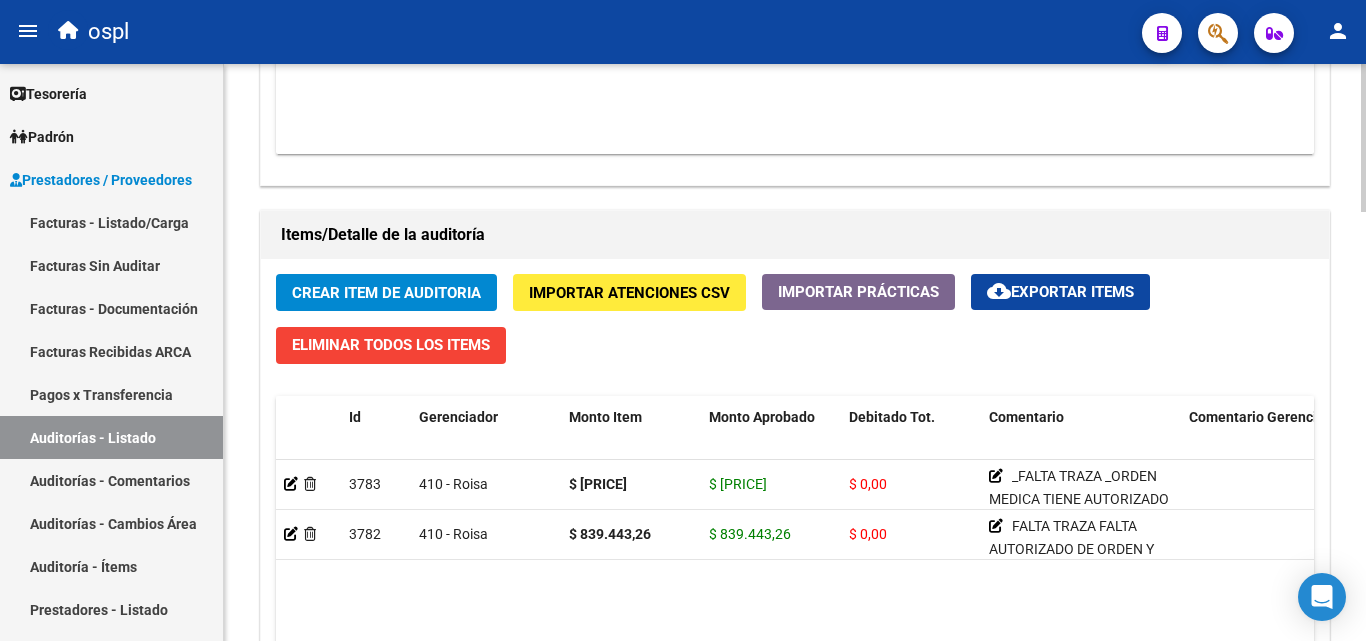 scroll, scrollTop: 1300, scrollLeft: 0, axis: vertical 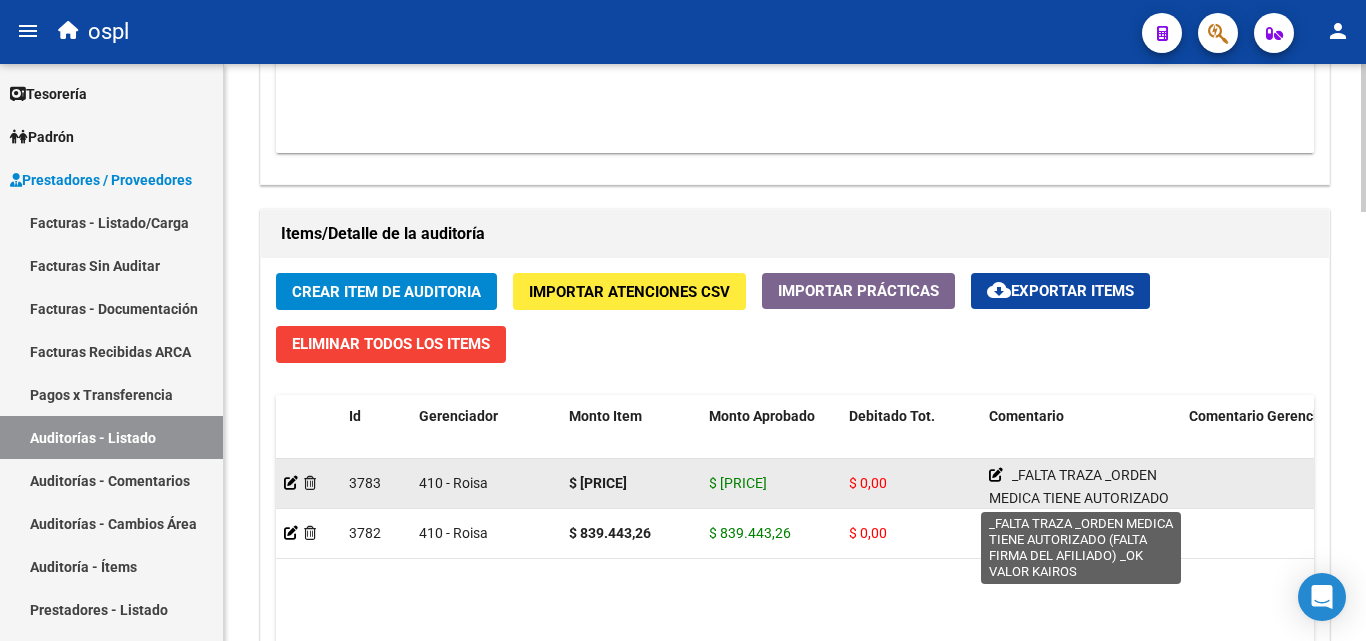 click 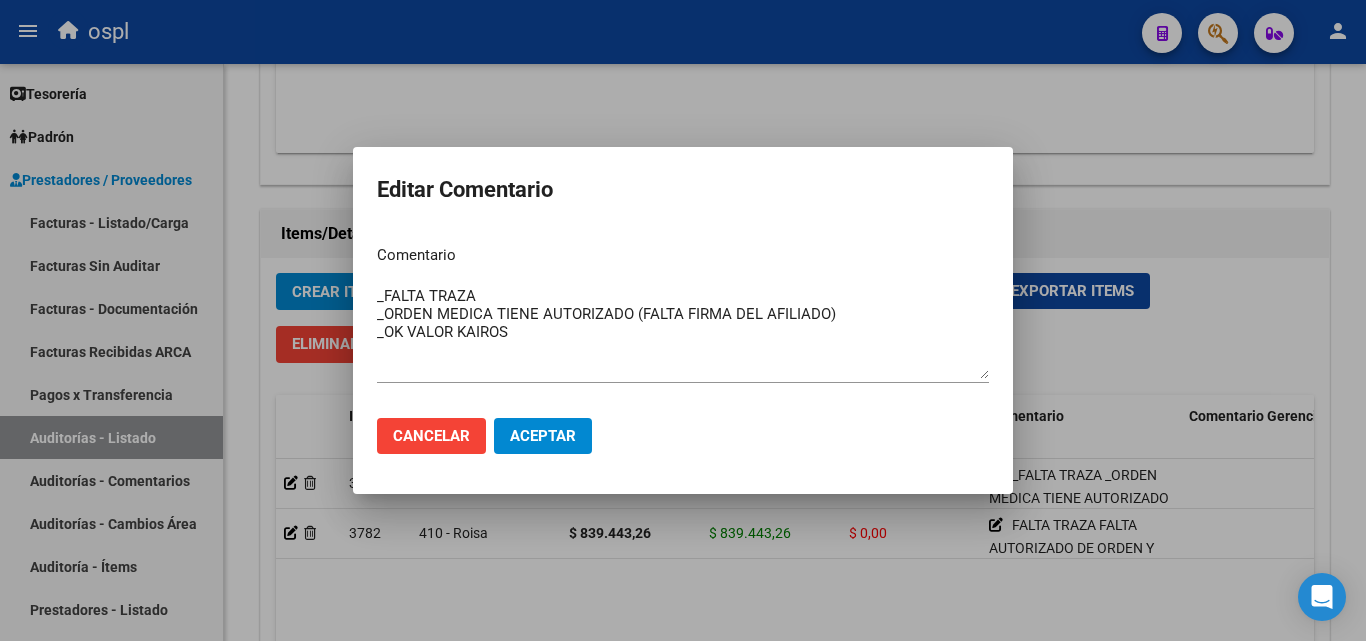 click at bounding box center (683, 320) 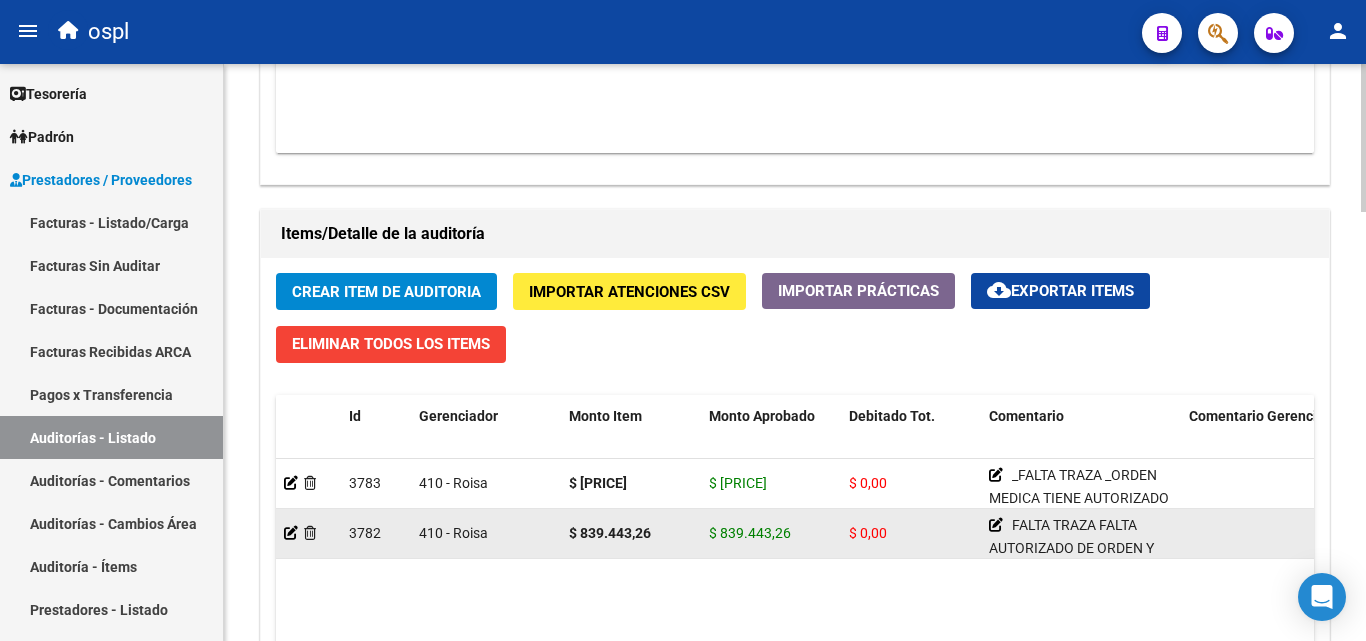click on "FALTA TRAZA
FALTA AUTORIZADO DE ORDEN Y PRESUPUESTO
OK VALOR KAIROS" 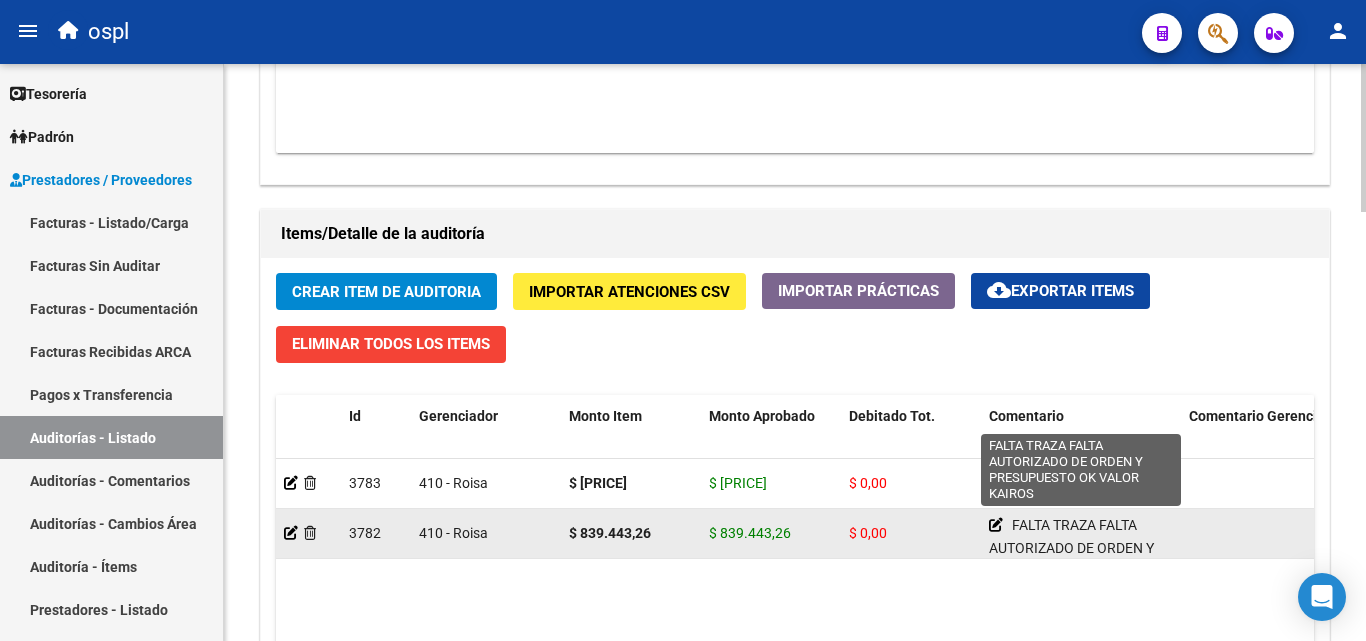 click 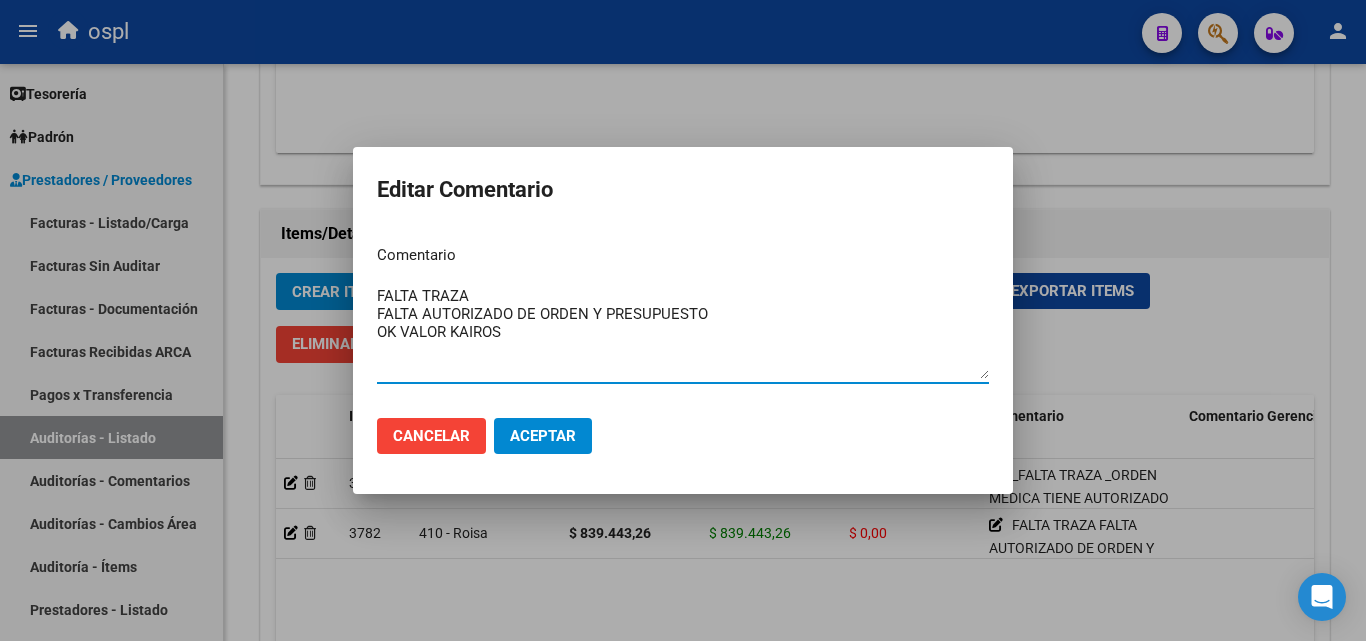 drag, startPoint x: 731, startPoint y: 315, endPoint x: 591, endPoint y: 313, distance: 140.01428 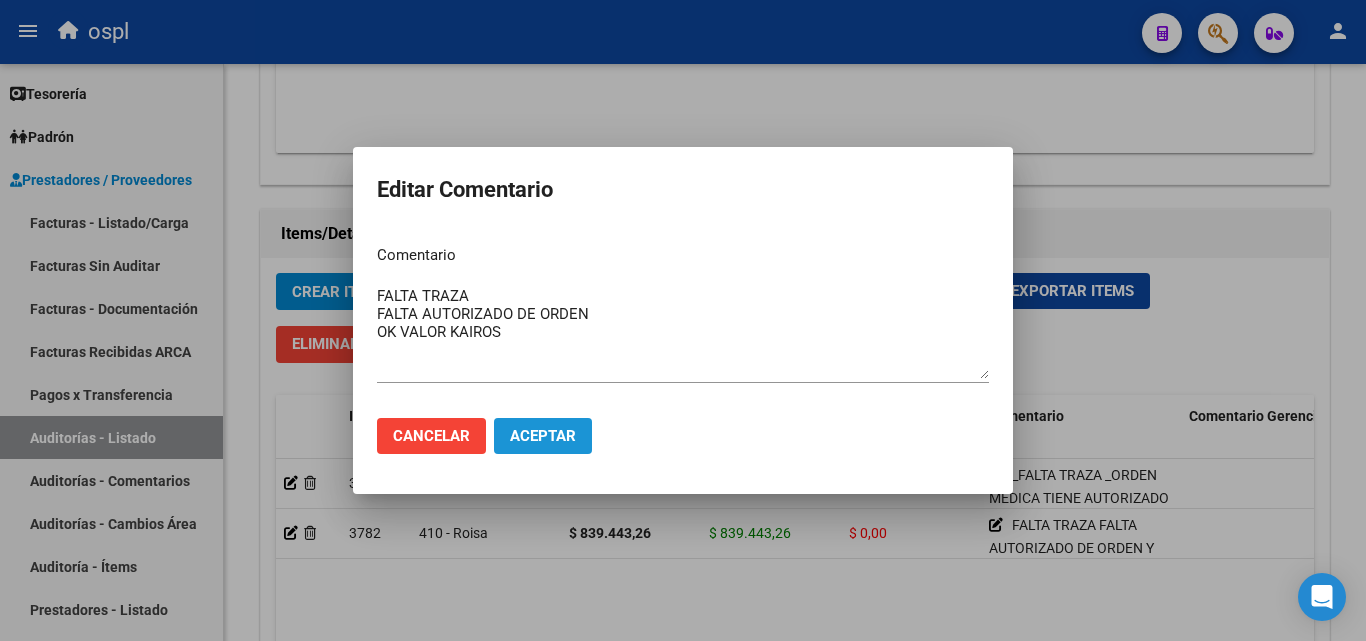 click on "Aceptar" 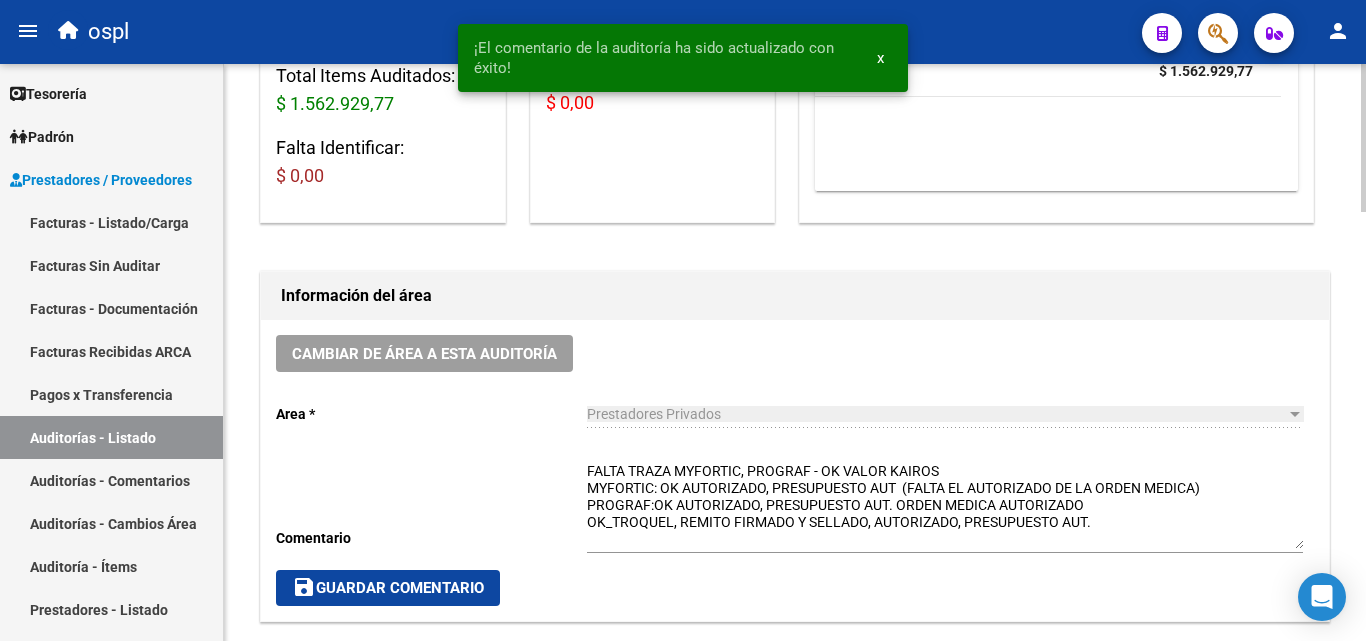 scroll, scrollTop: 500, scrollLeft: 0, axis: vertical 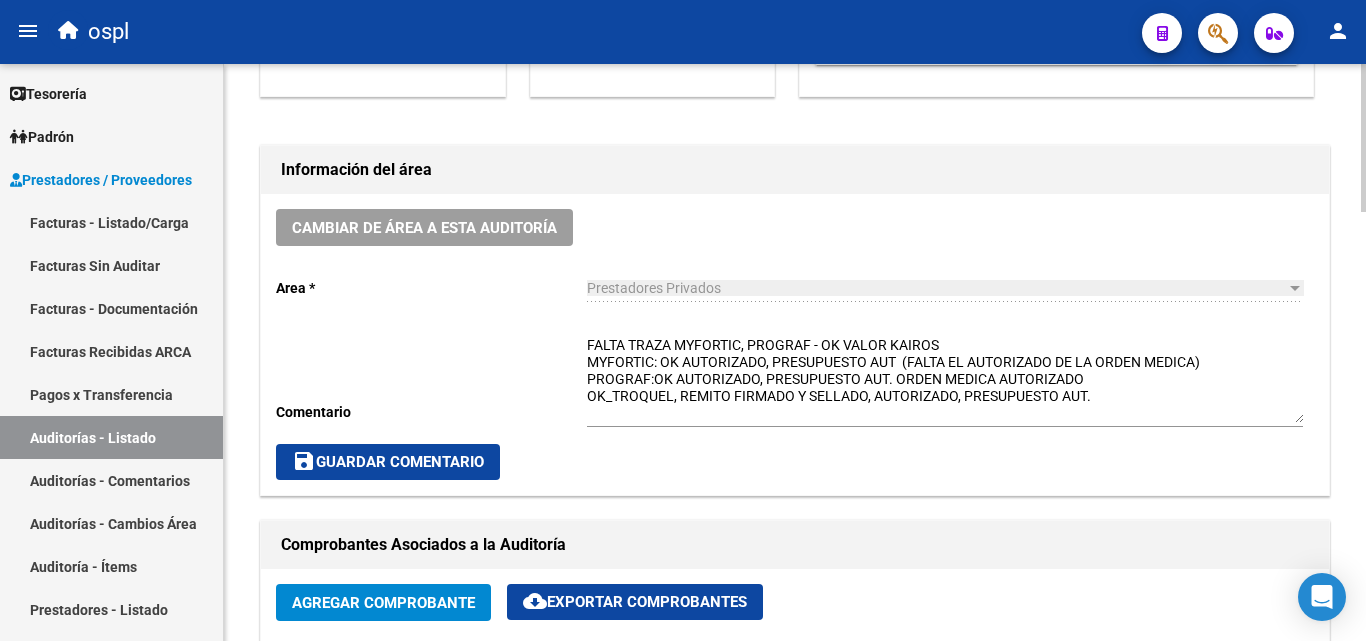click on "save  Guardar Comentario" 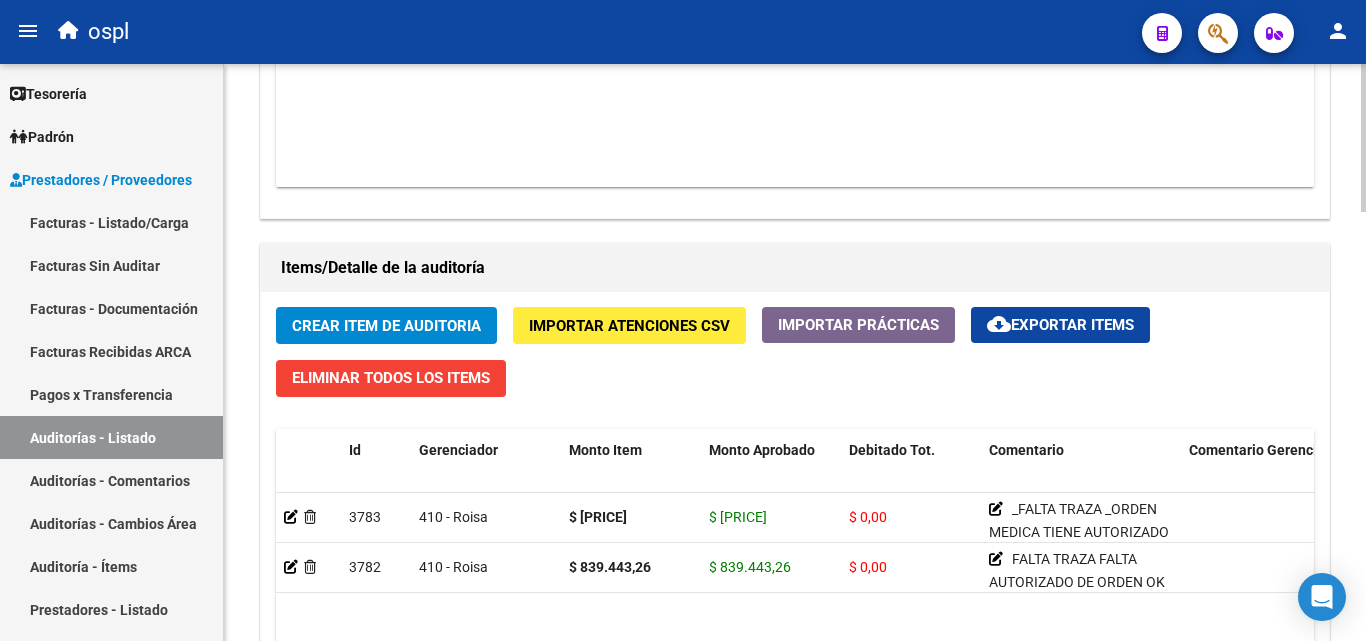 scroll, scrollTop: 1300, scrollLeft: 0, axis: vertical 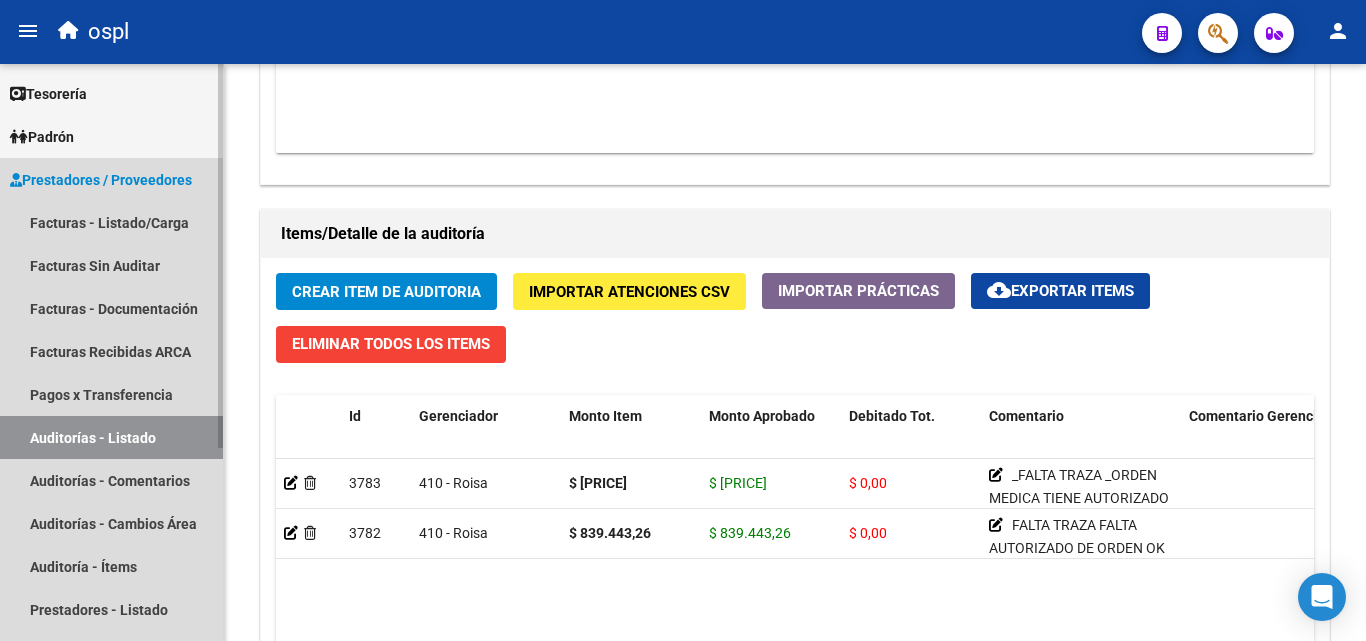 click on "Auditorías - Listado" at bounding box center (111, 437) 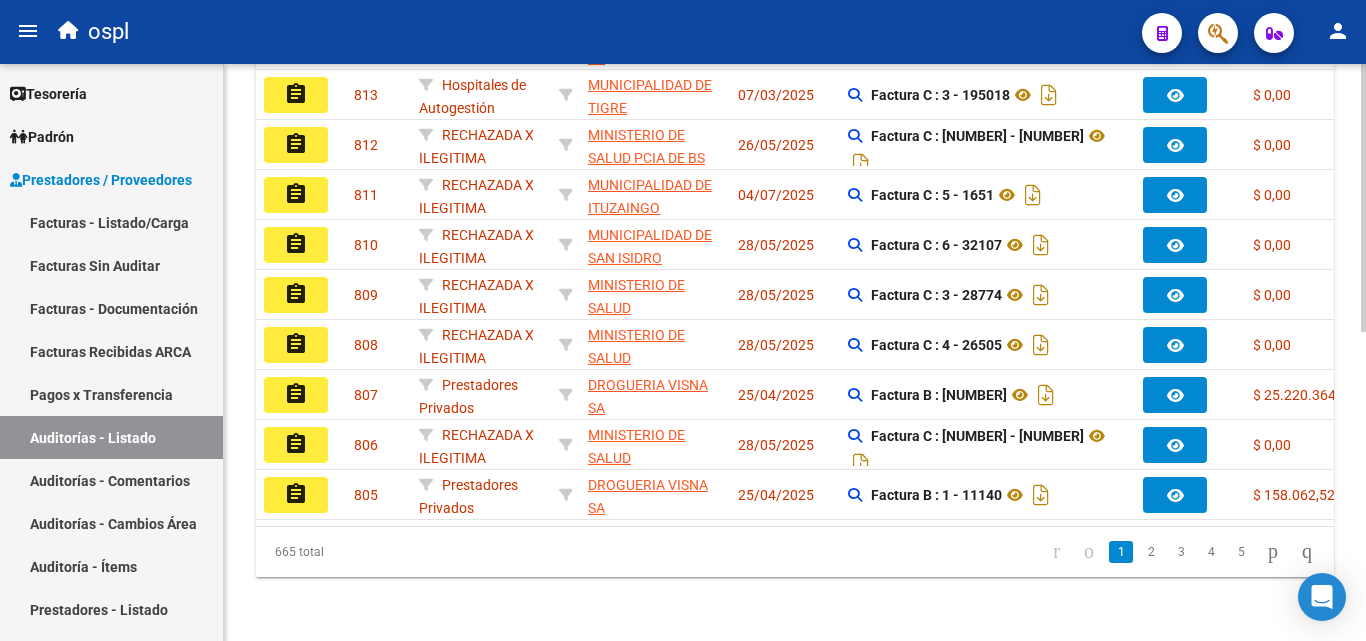 scroll, scrollTop: 163, scrollLeft: 0, axis: vertical 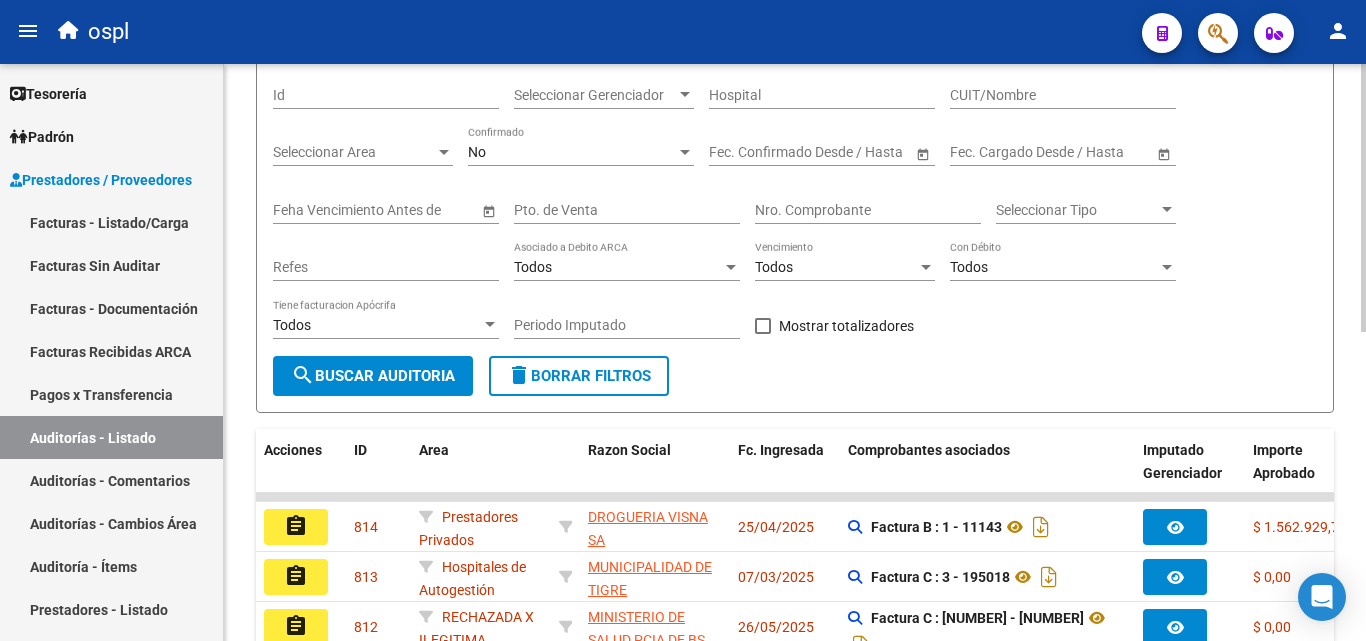 click on "Nro. Comprobante" at bounding box center (868, 210) 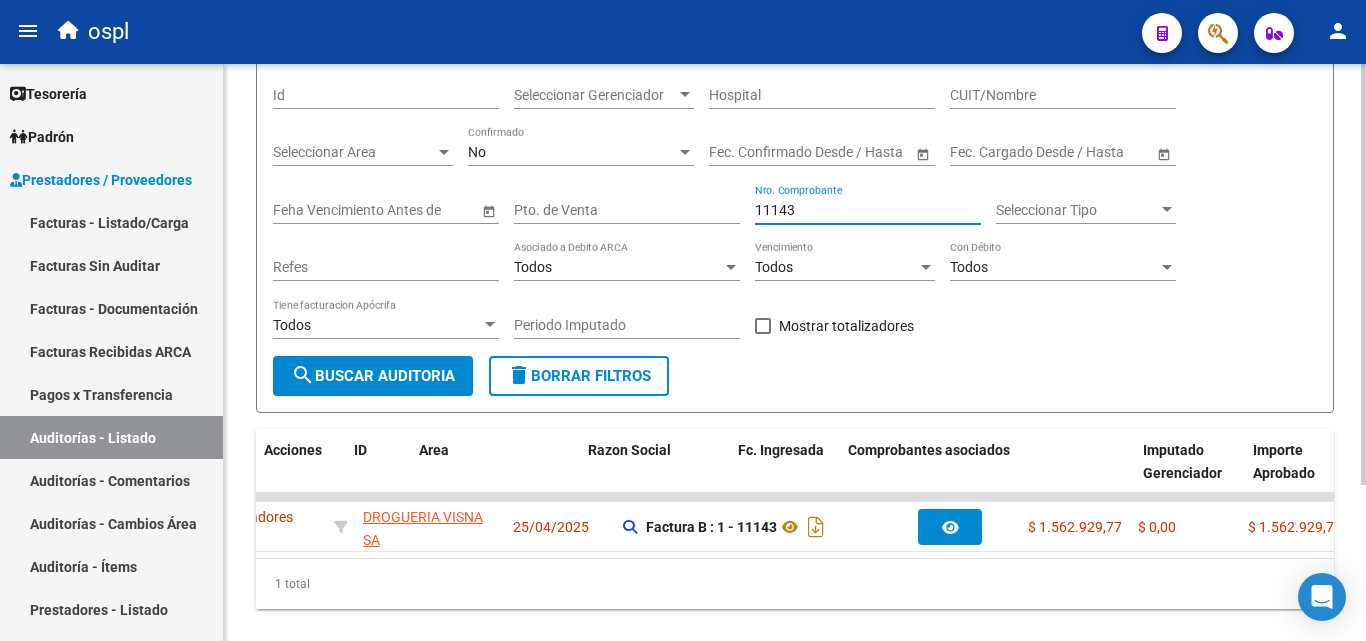 scroll, scrollTop: 0, scrollLeft: 0, axis: both 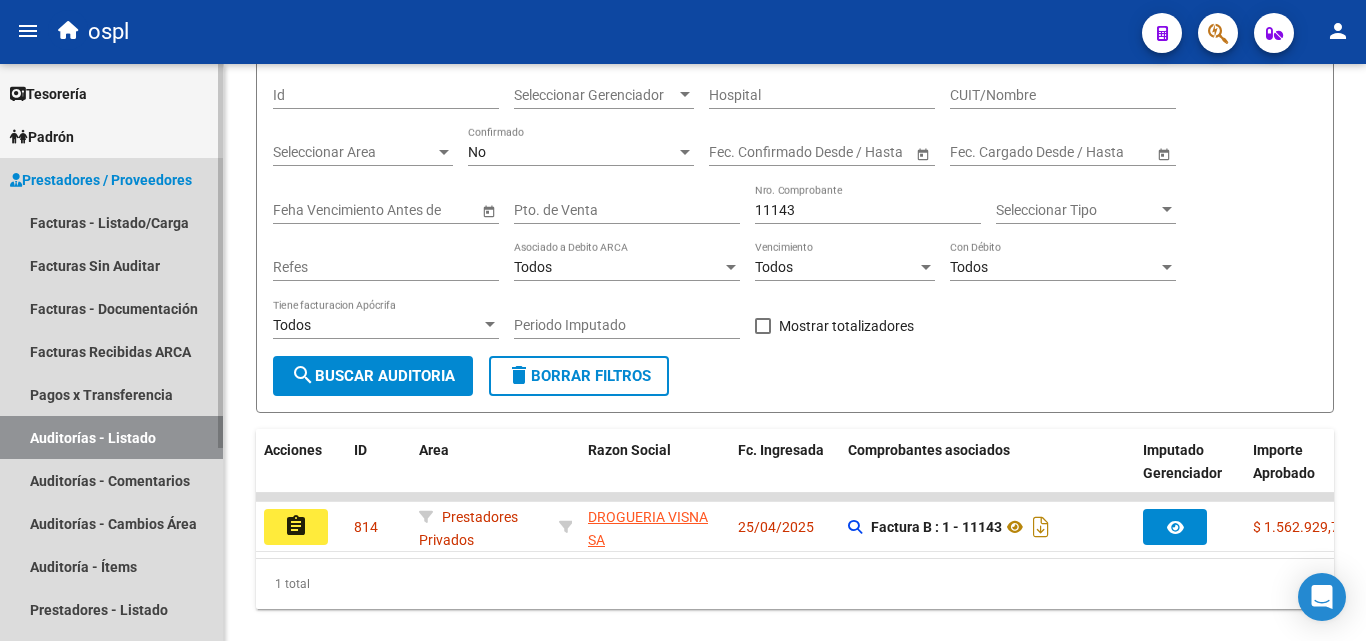 click on "Auditorías - Listado" at bounding box center [111, 437] 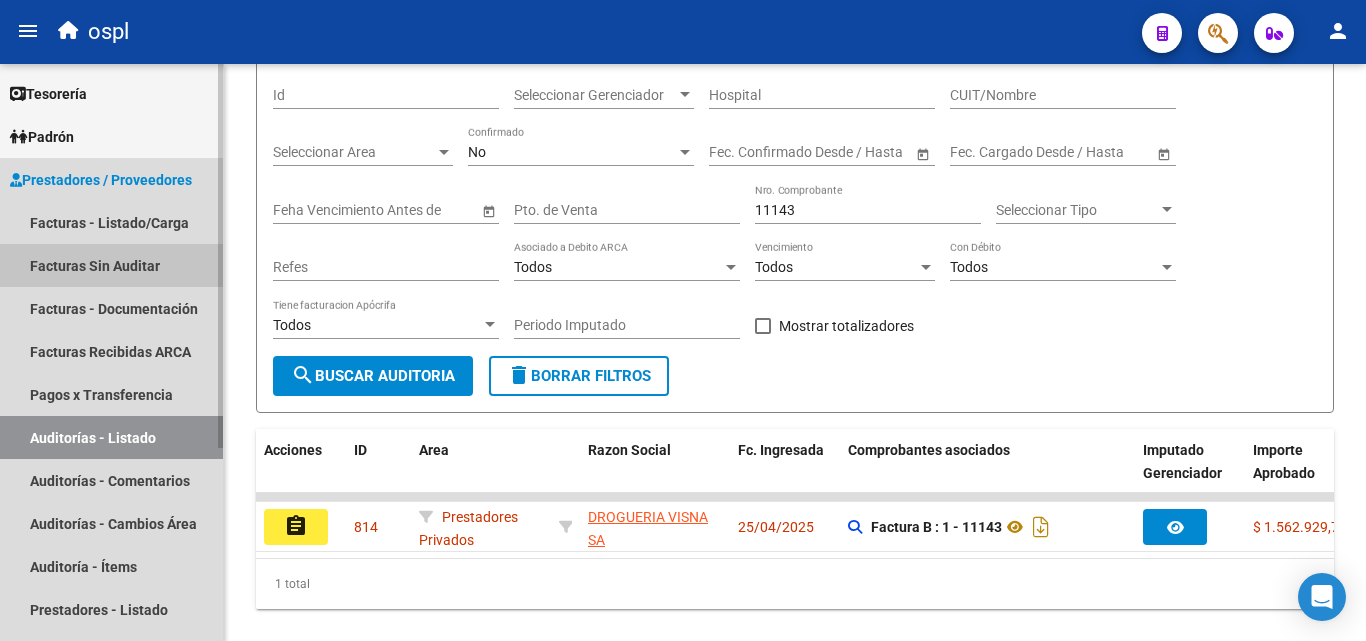 click on "Facturas Sin Auditar" at bounding box center [111, 265] 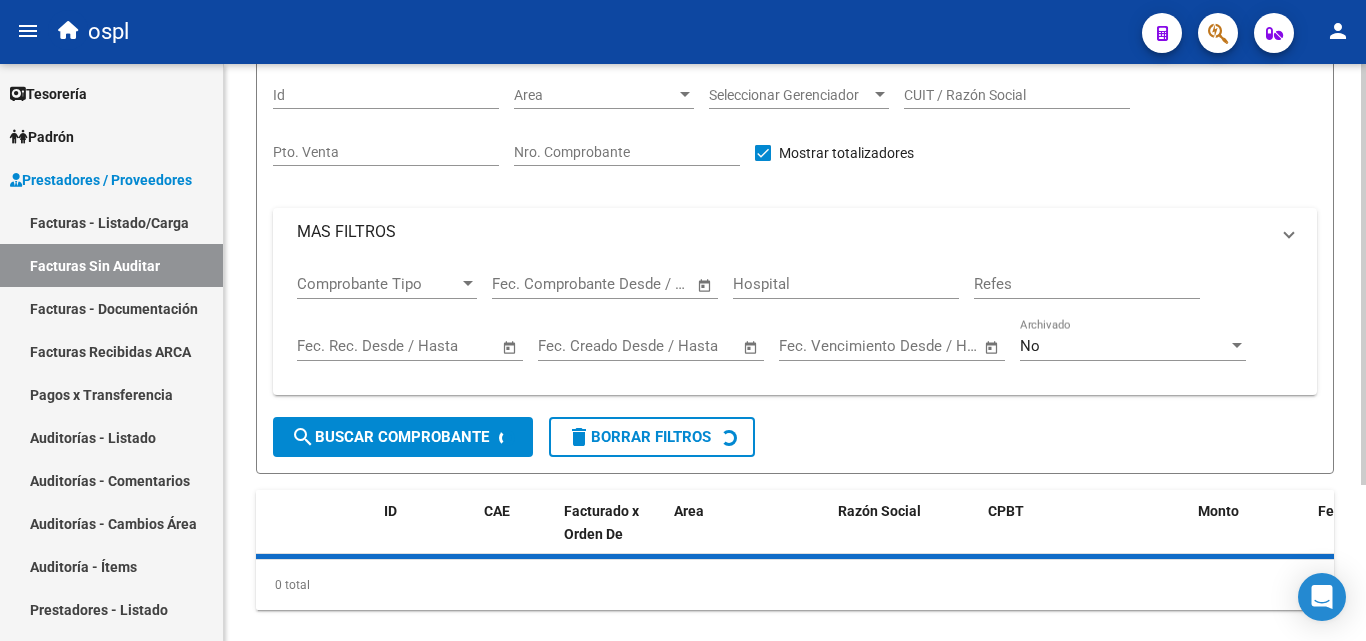 scroll, scrollTop: 57, scrollLeft: 0, axis: vertical 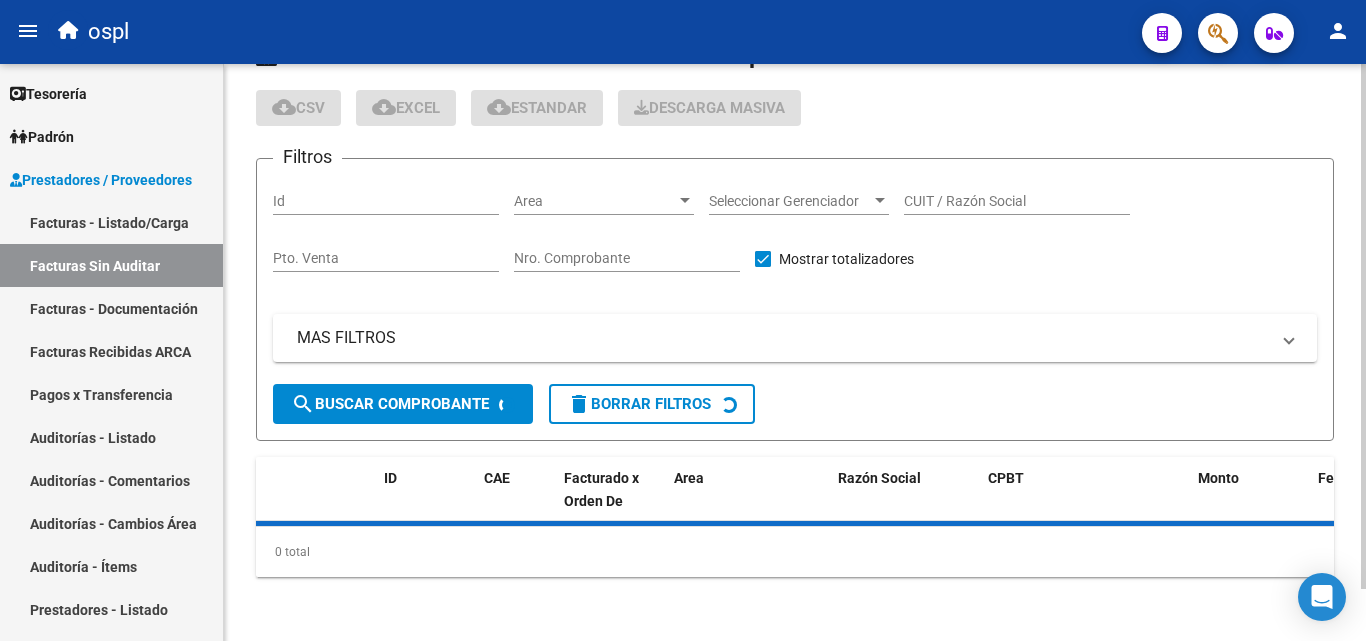 click on "Nro. Comprobante" at bounding box center [627, 258] 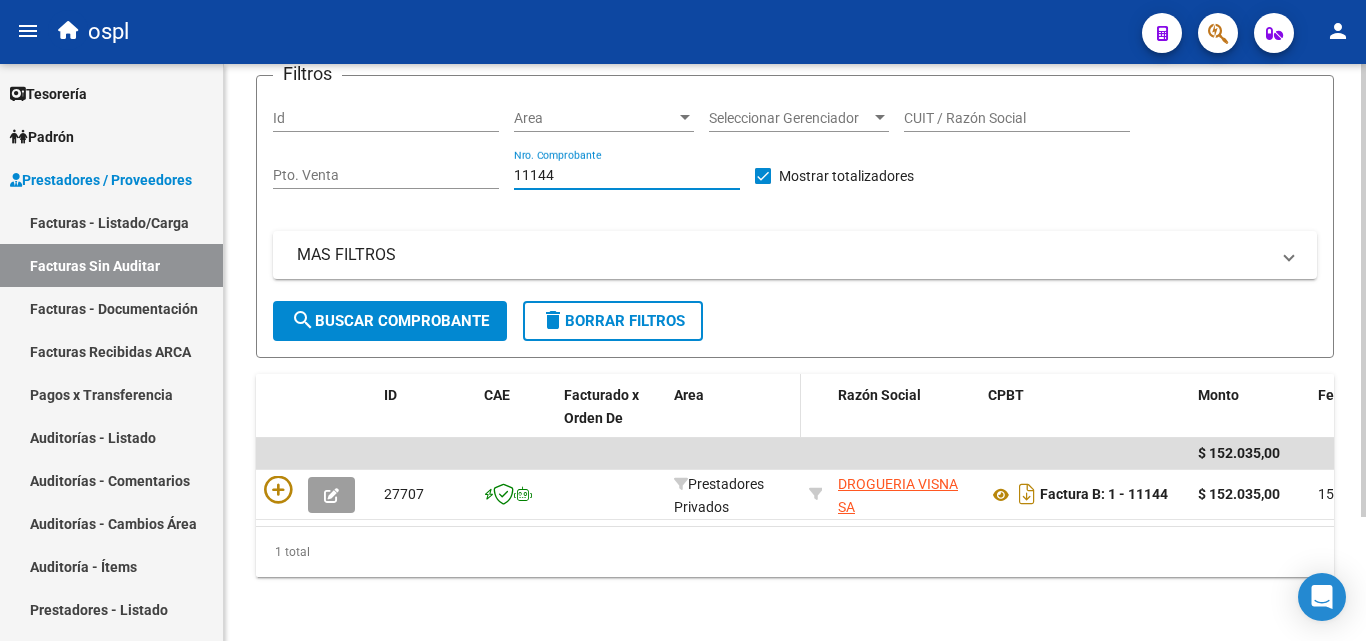 scroll, scrollTop: 158, scrollLeft: 0, axis: vertical 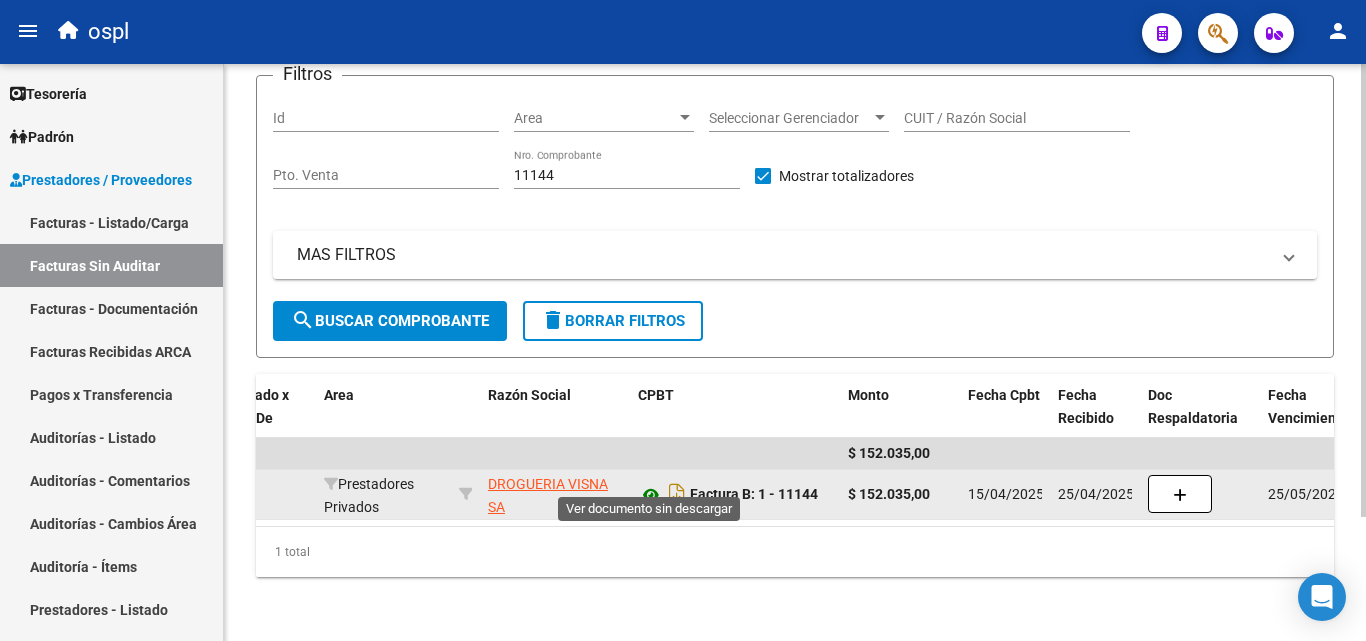 click 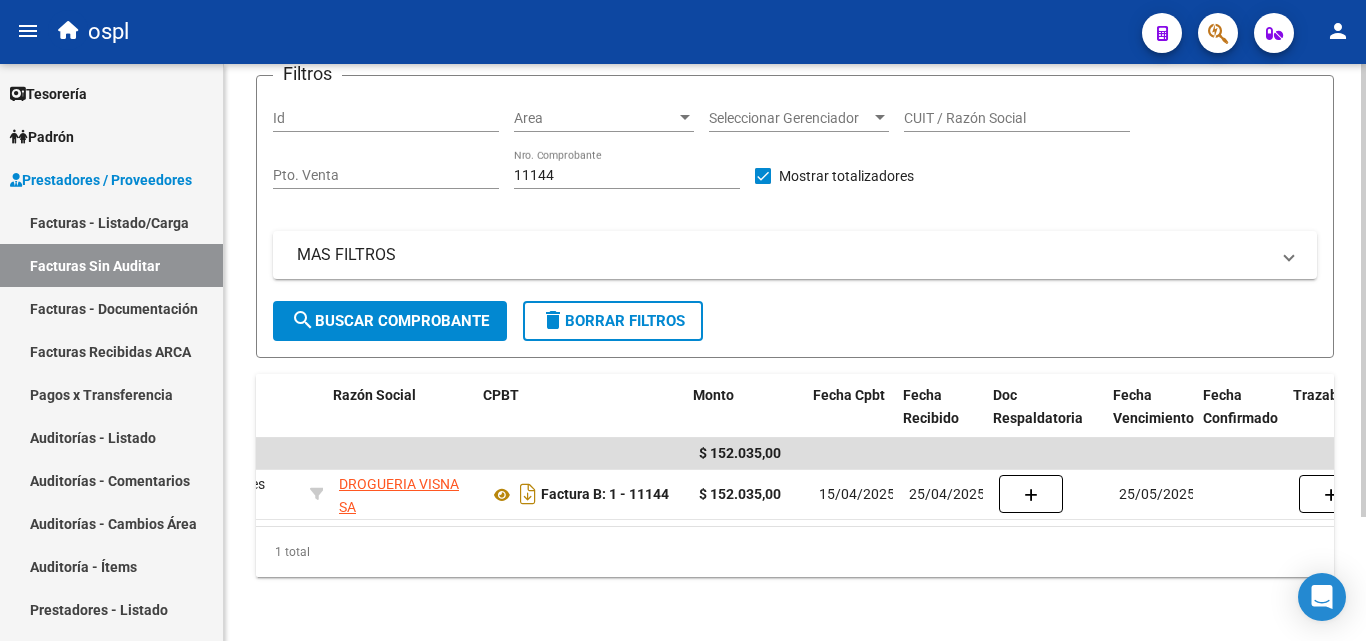 scroll, scrollTop: 0, scrollLeft: 505, axis: horizontal 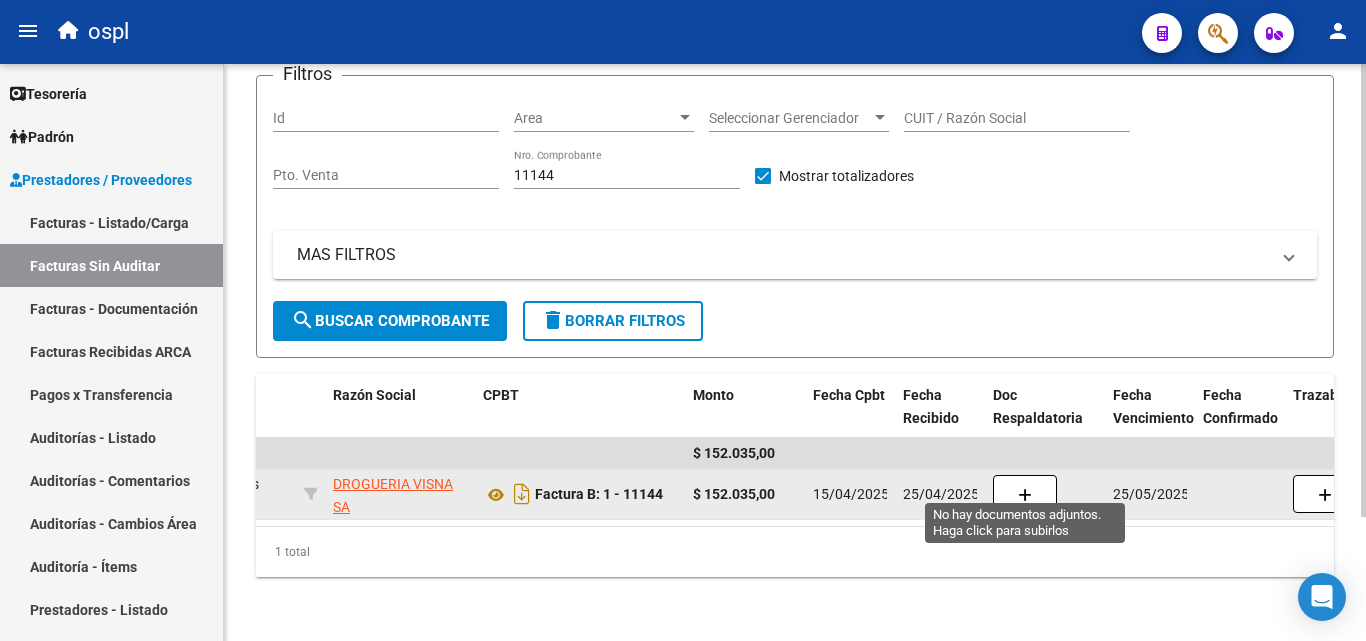 click 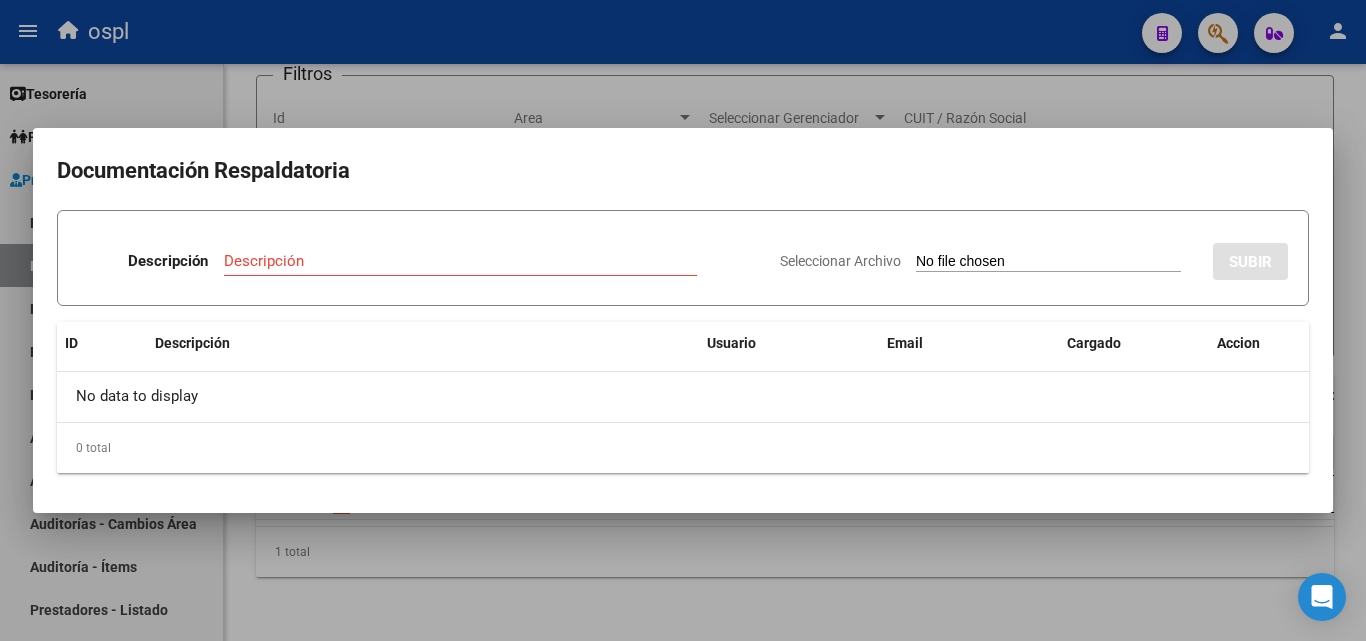 click on "Seleccionar Archivo" at bounding box center (1048, 262) 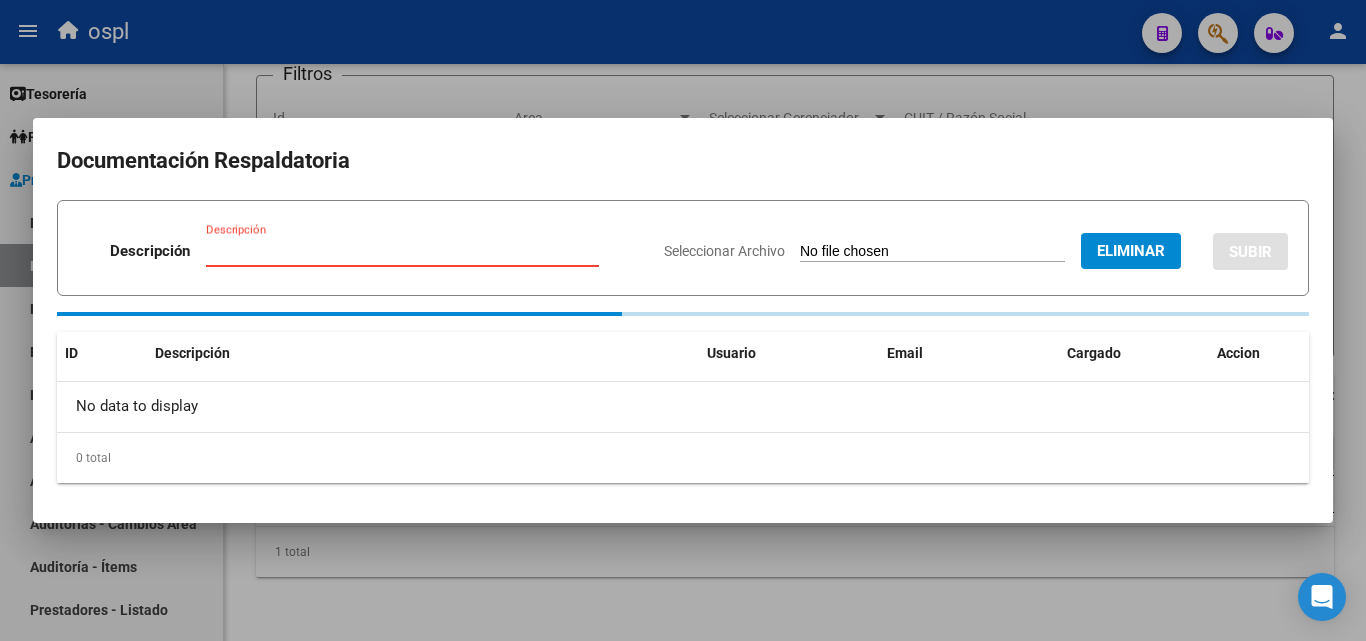 click on "Descripción" at bounding box center (402, 251) 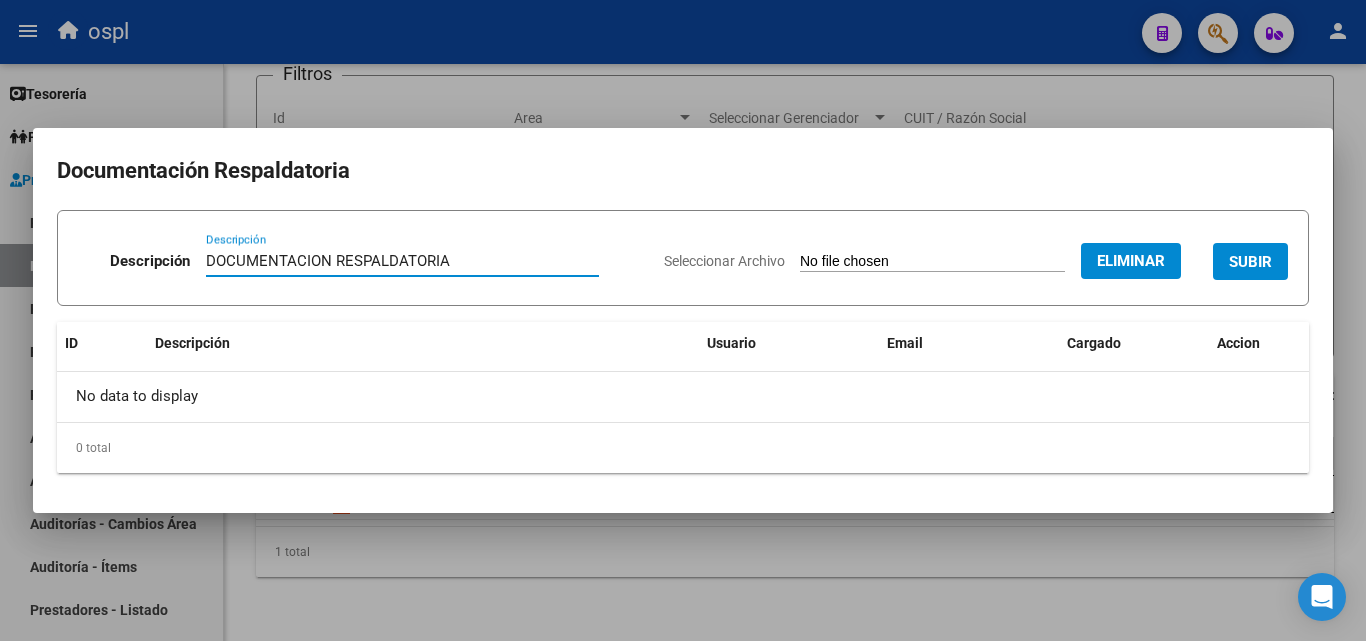 click on "SUBIR" at bounding box center (1250, 262) 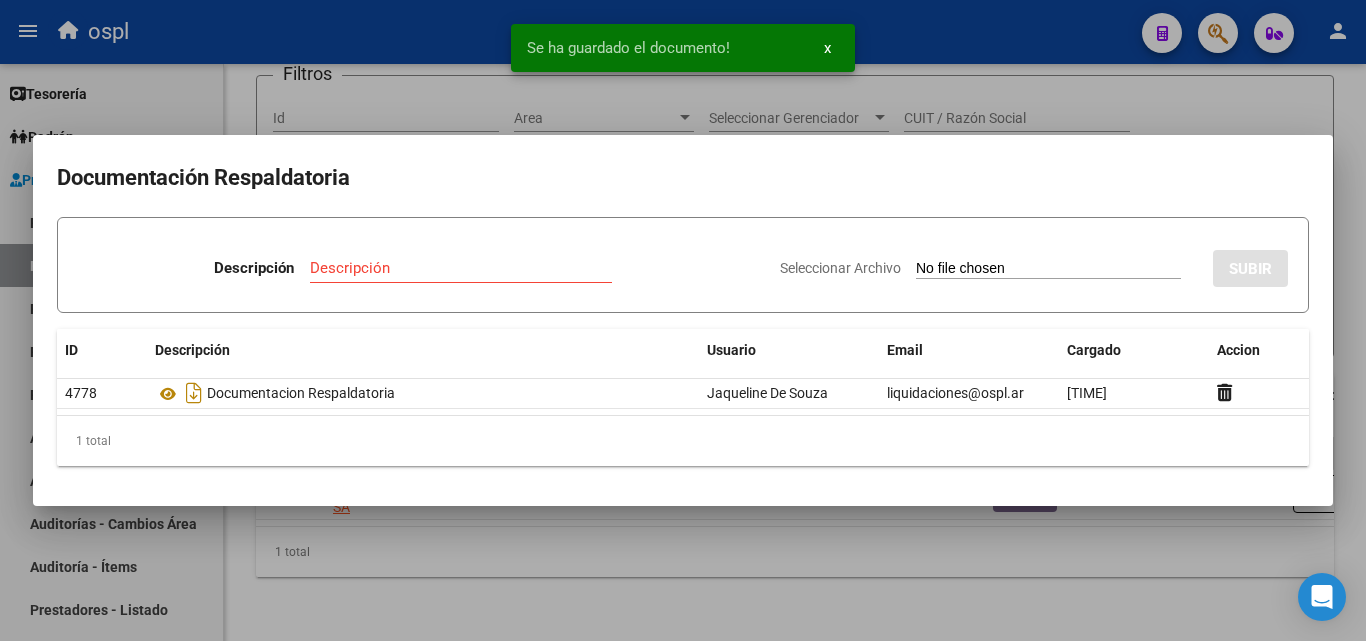 click at bounding box center [683, 320] 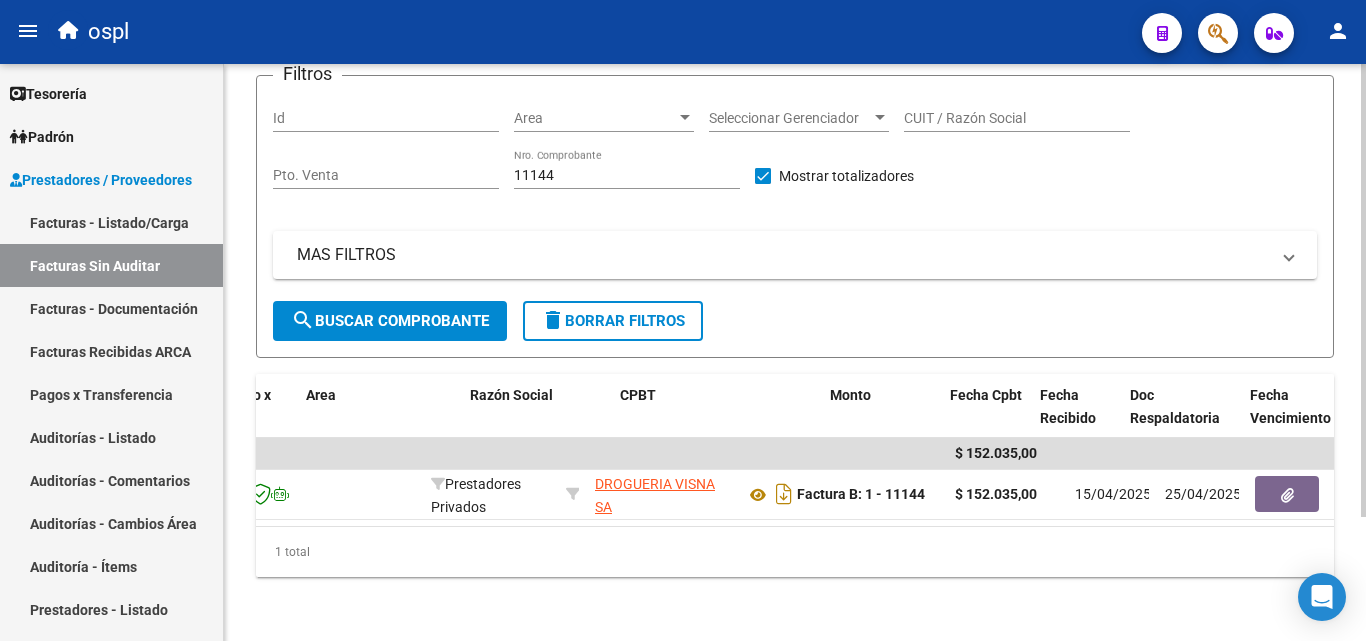 scroll, scrollTop: 0, scrollLeft: 658, axis: horizontal 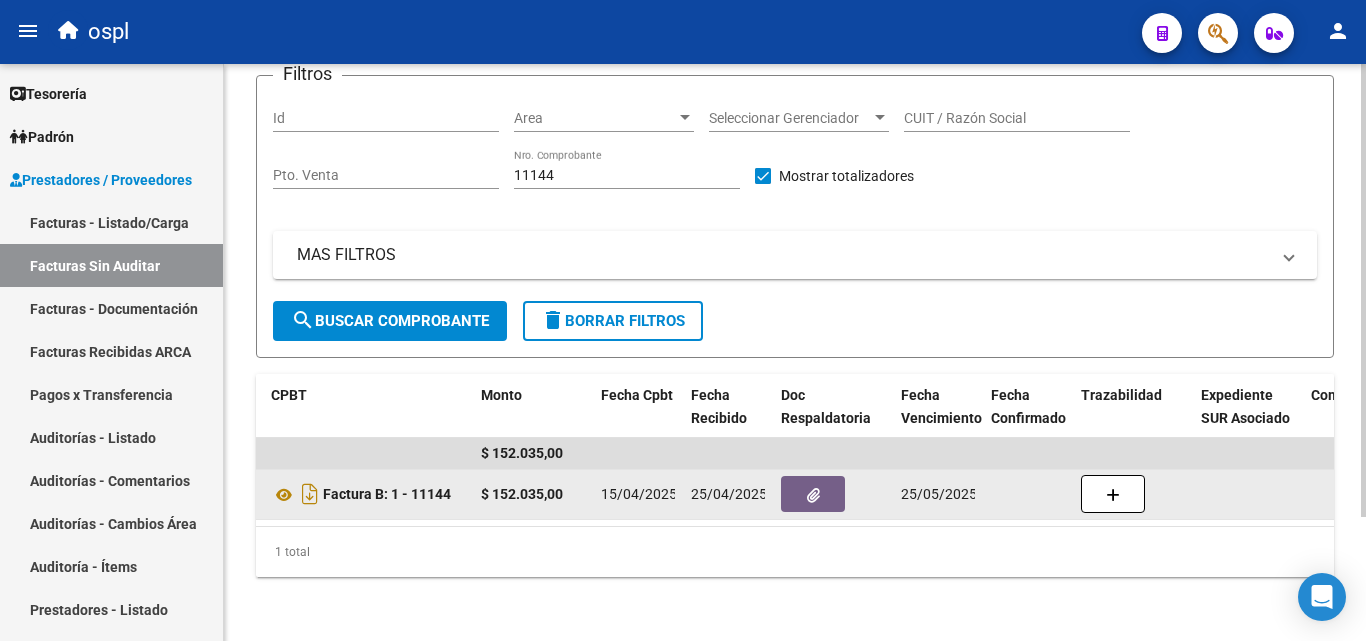 click 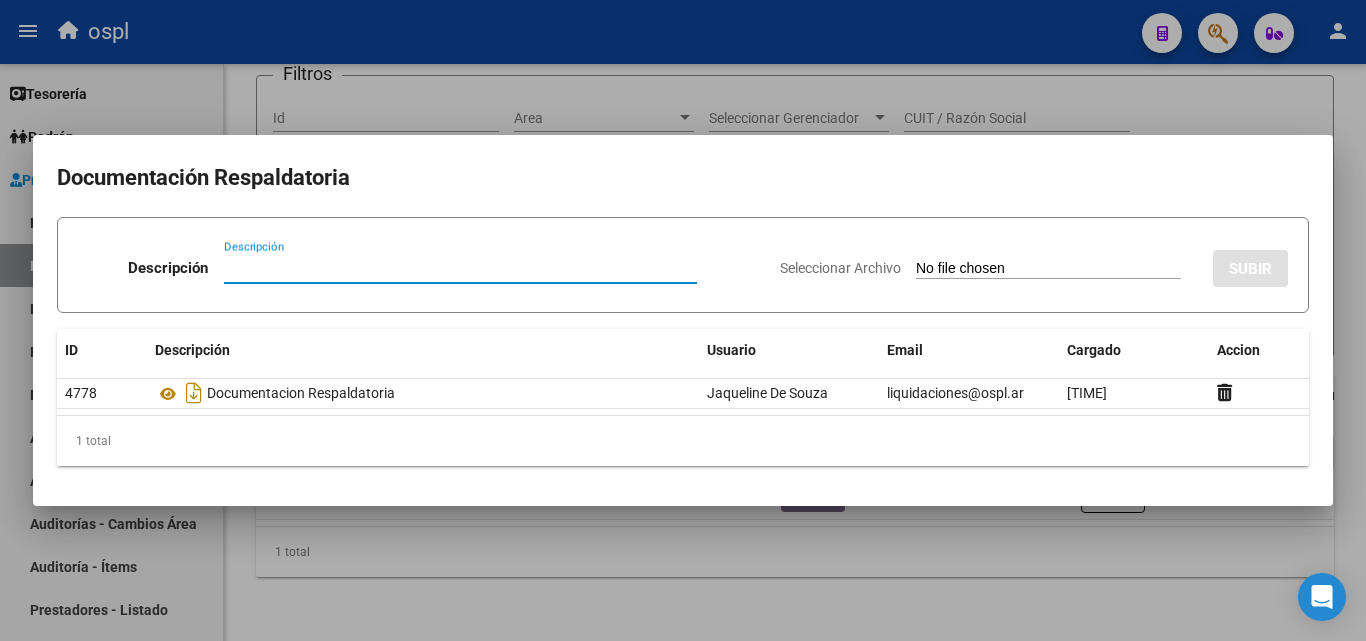 click at bounding box center [683, 320] 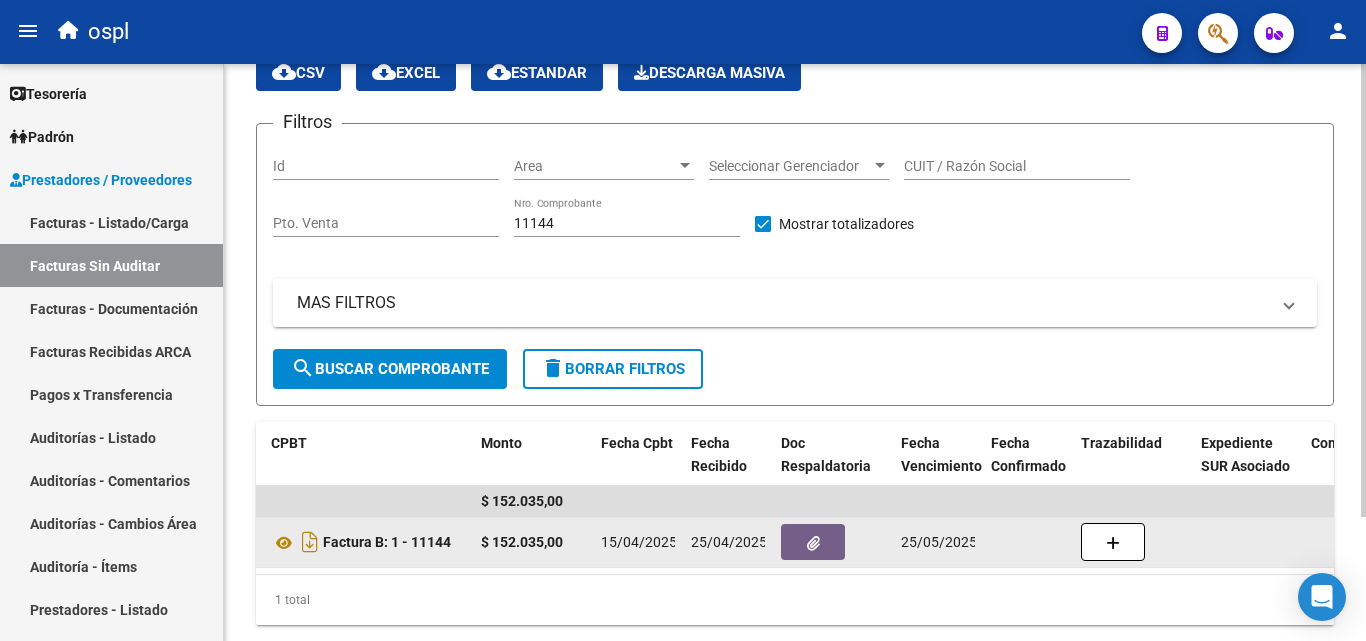 scroll, scrollTop: 58, scrollLeft: 0, axis: vertical 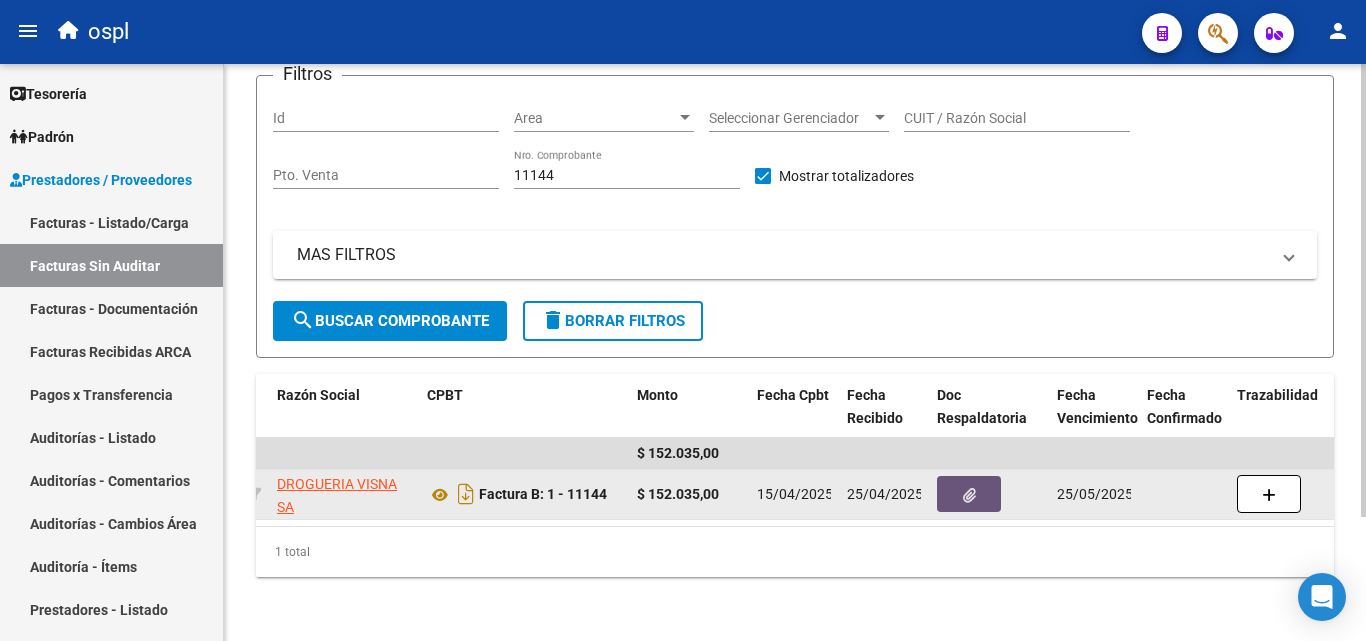 click 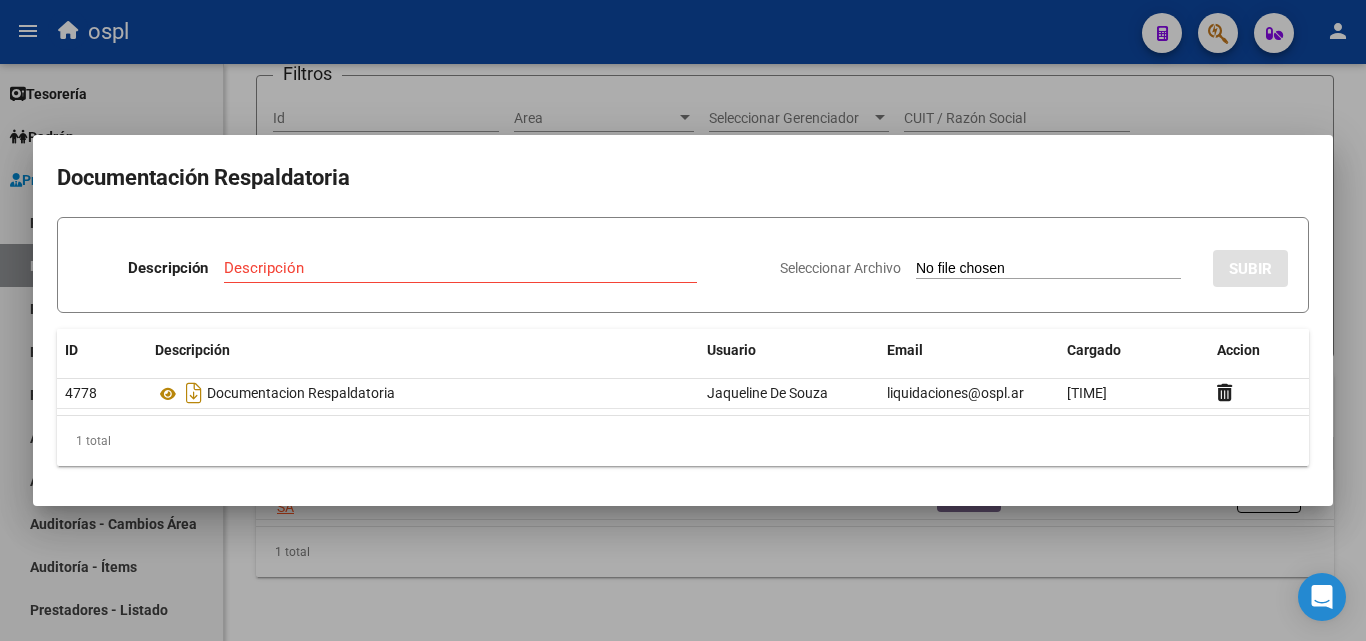 click at bounding box center [683, 320] 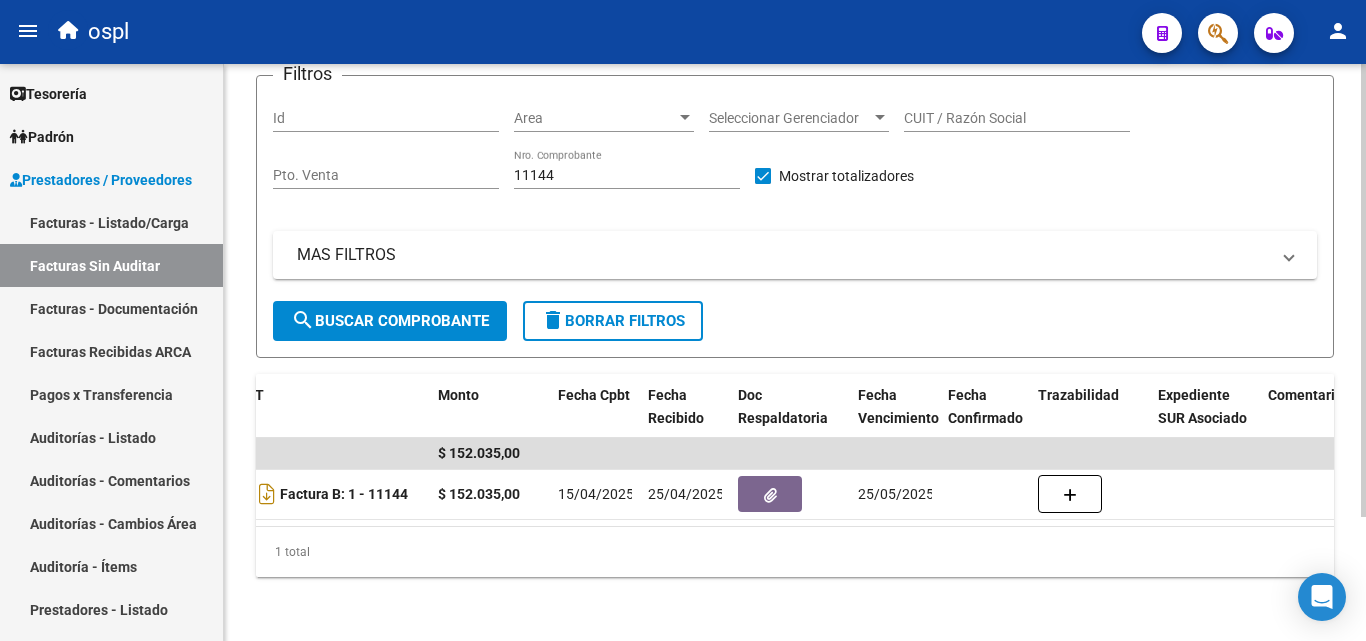 scroll, scrollTop: 0, scrollLeft: 0, axis: both 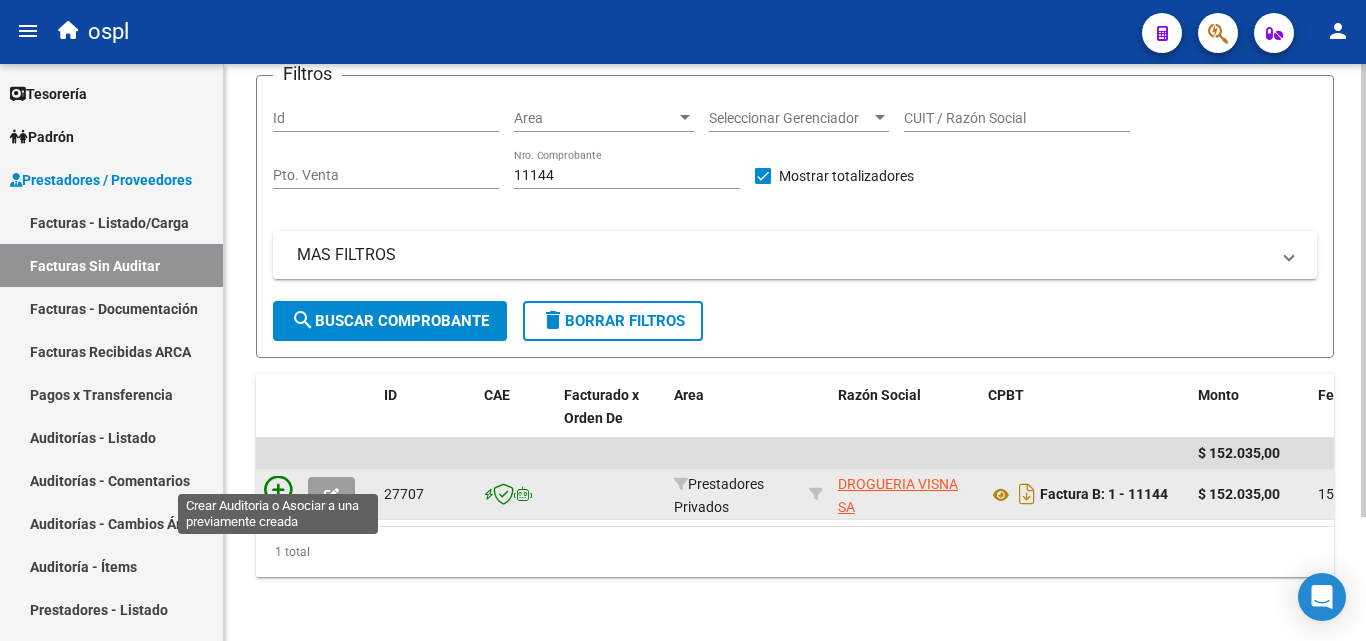 click 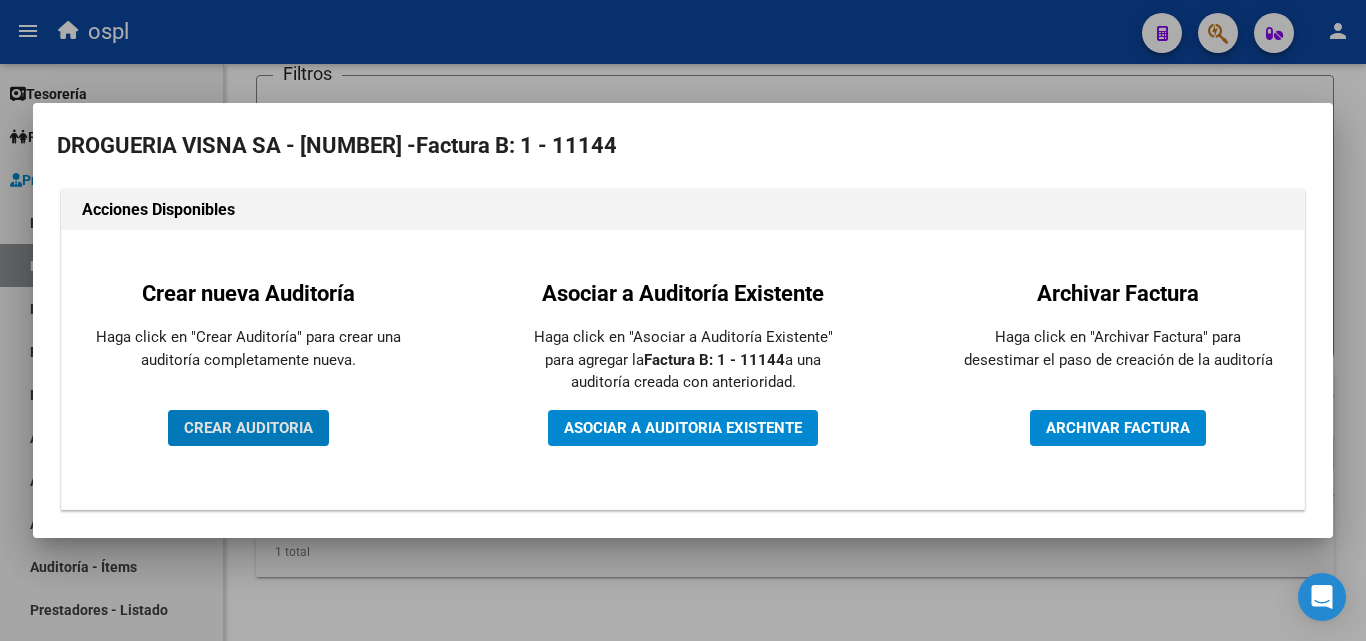 click on "CREAR AUDITORIA" at bounding box center [248, 428] 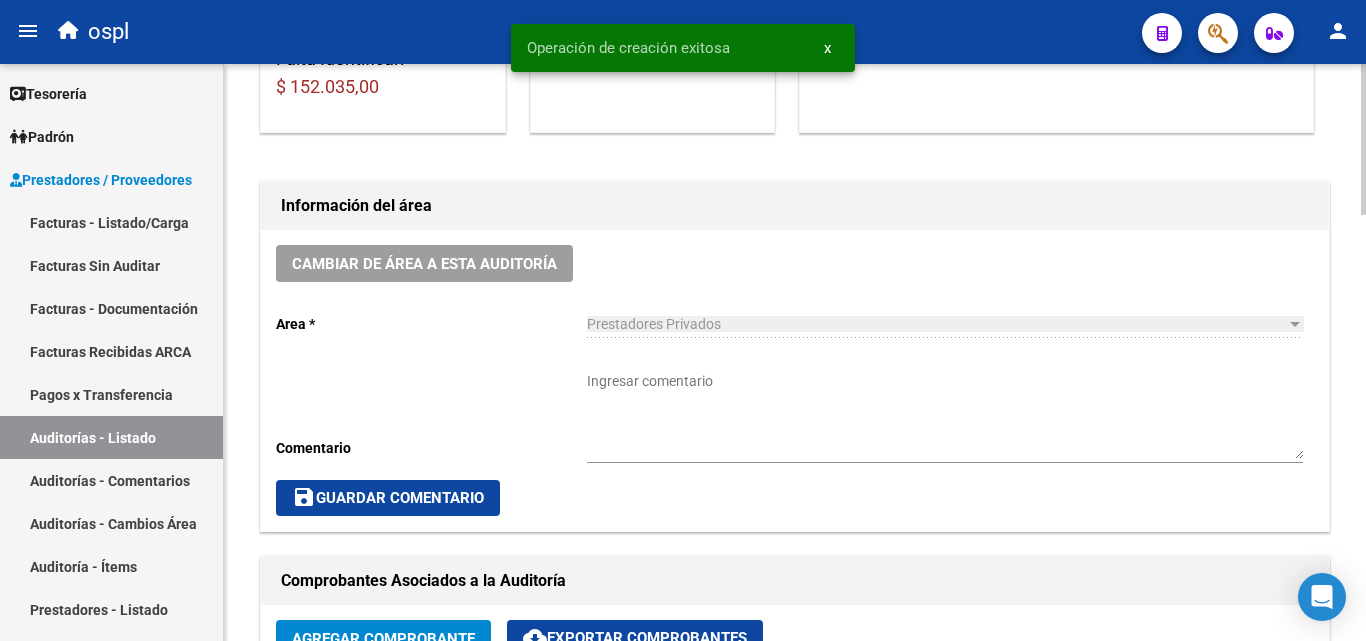 scroll, scrollTop: 500, scrollLeft: 0, axis: vertical 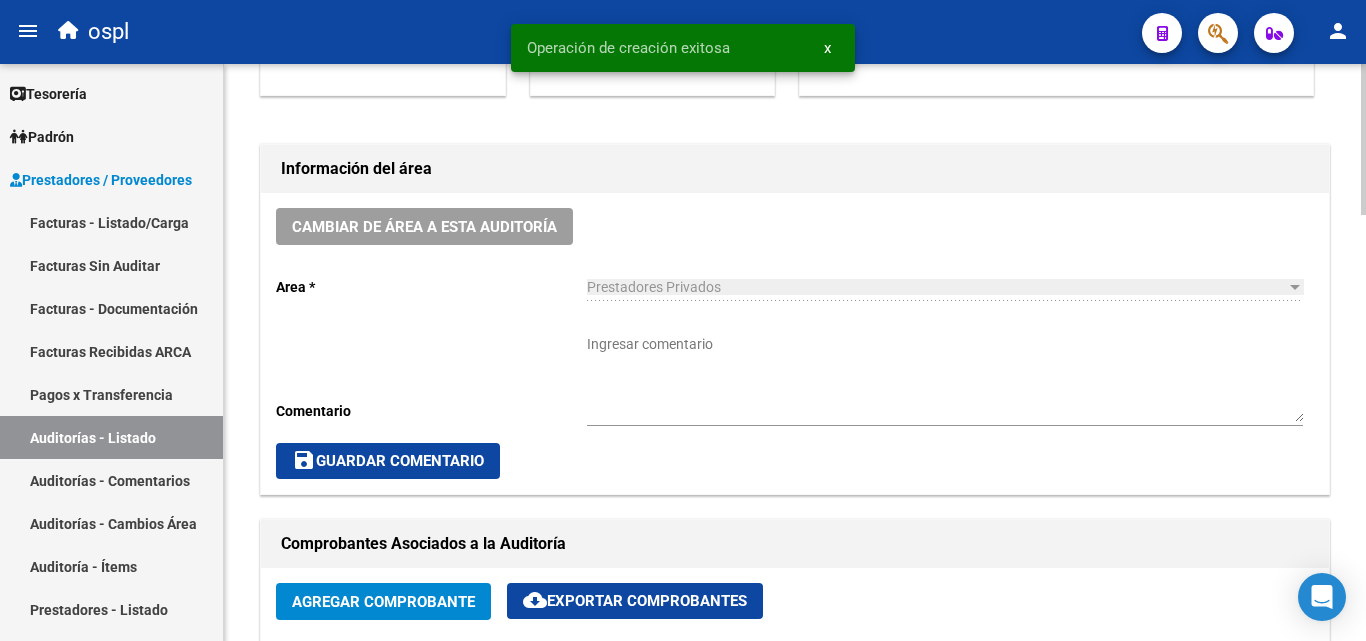 click on "Ingresar comentario" at bounding box center [945, 378] 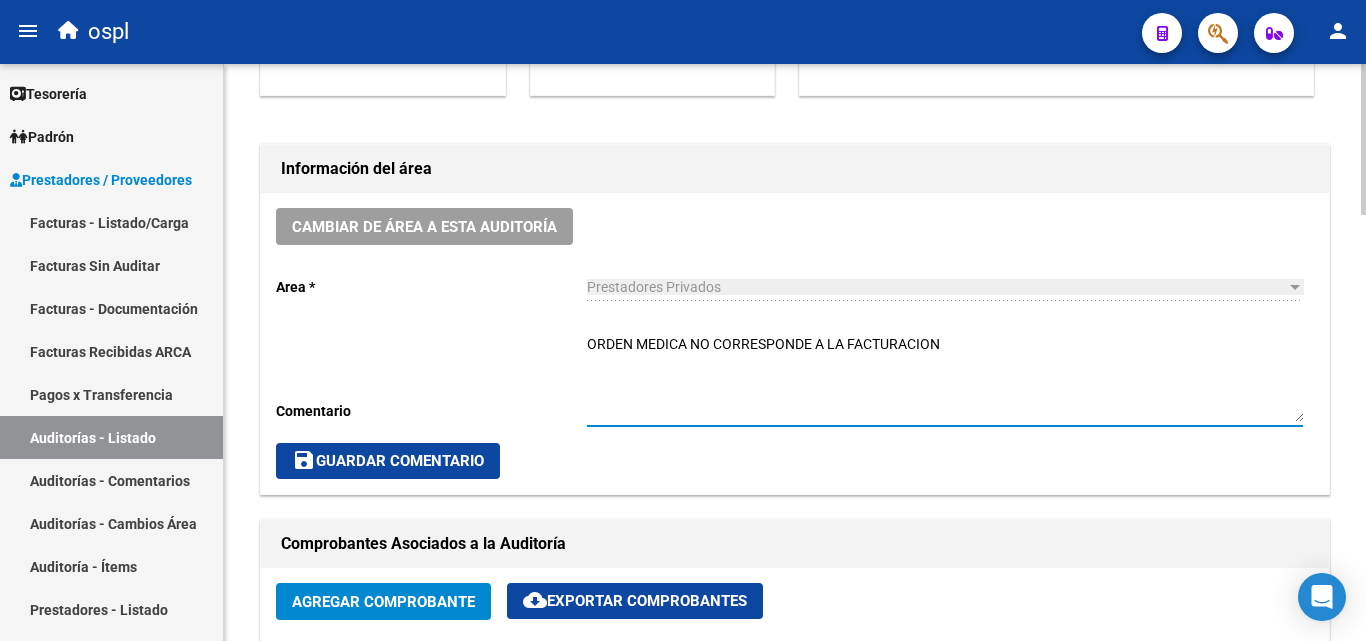 click on "ORDEN MEDICA NO CORRESPONDE A LA FACTURACION" at bounding box center (945, 378) 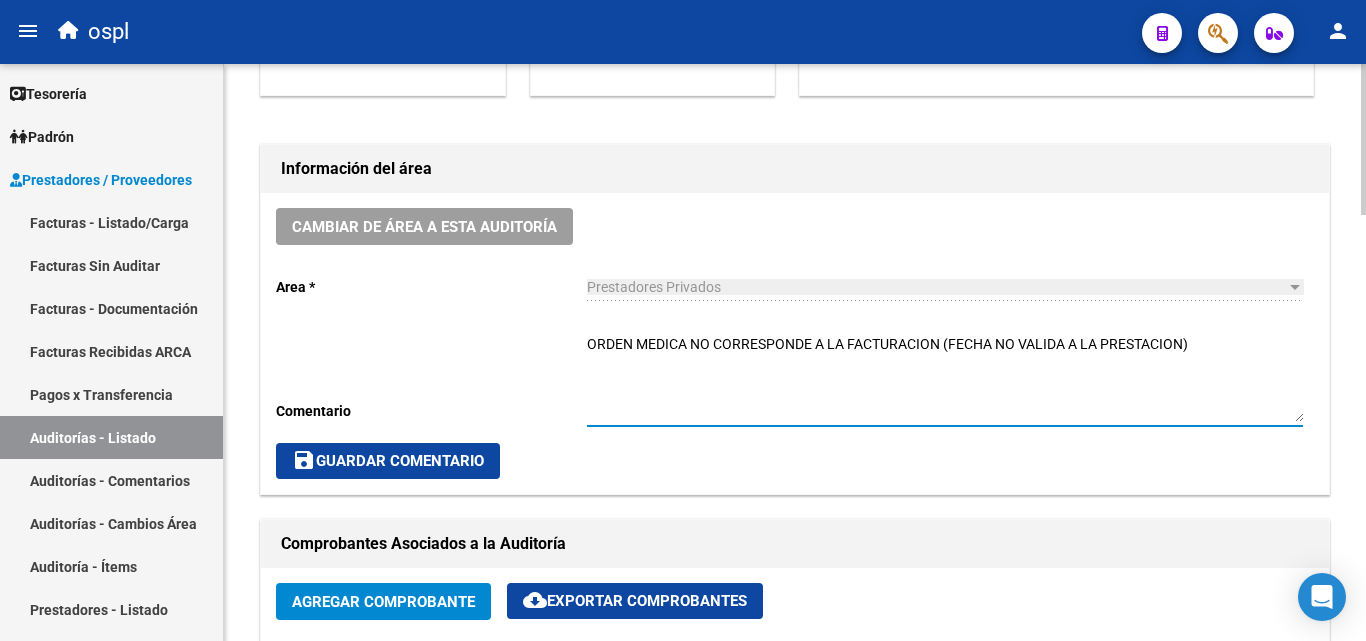click on "ORDEN MEDICA NO CORRESPONDE A LA FACTURACION (FECHA NO VALIDA A LA PRESTACION)" at bounding box center (945, 378) 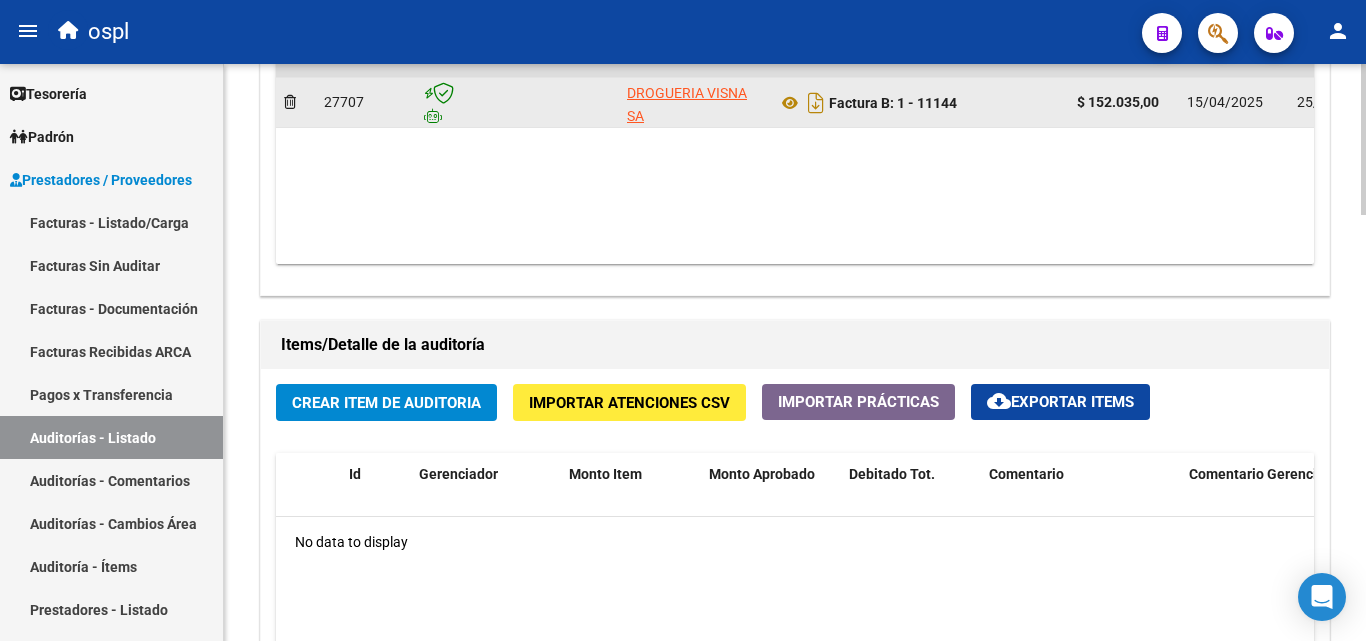 scroll, scrollTop: 1200, scrollLeft: 0, axis: vertical 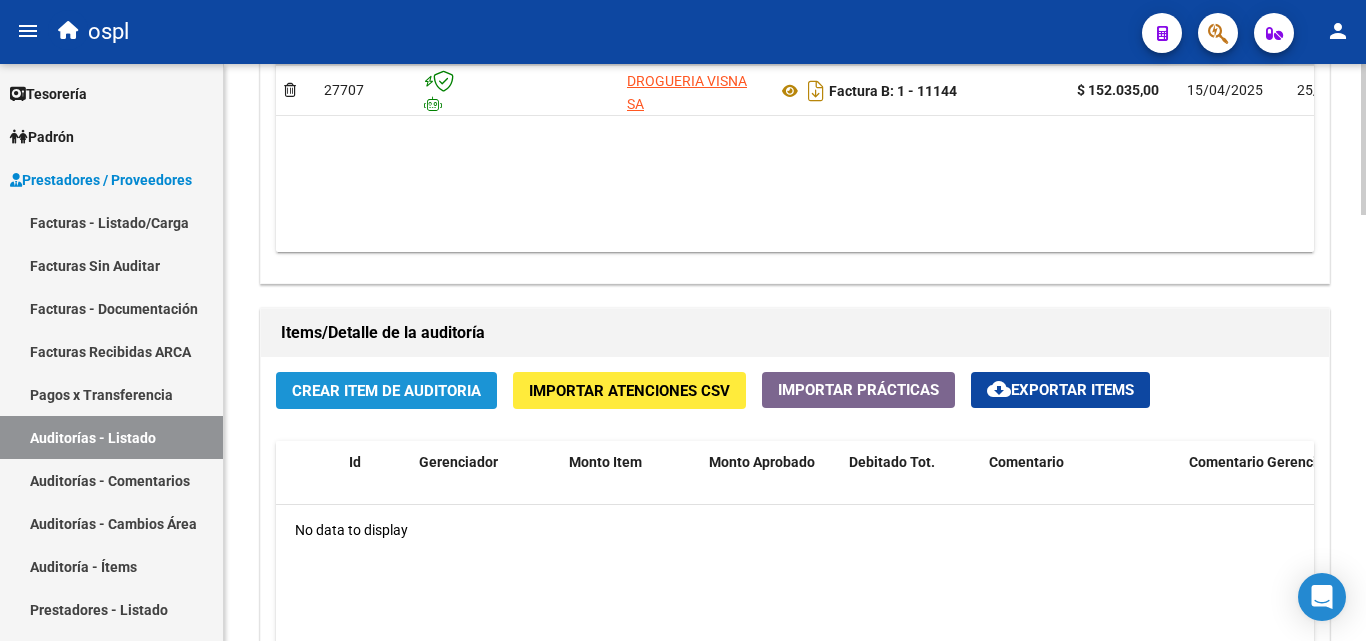 click on "Crear Item de Auditoria" 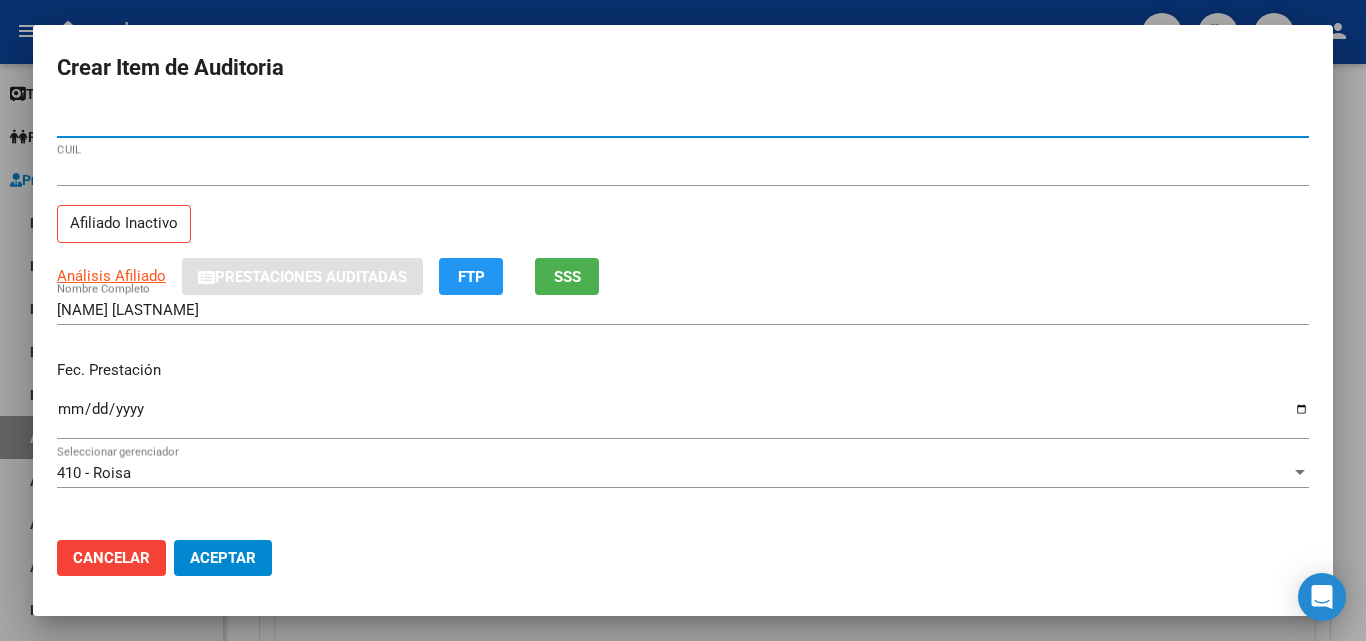 click on "Ingresar la fecha" at bounding box center [683, 417] 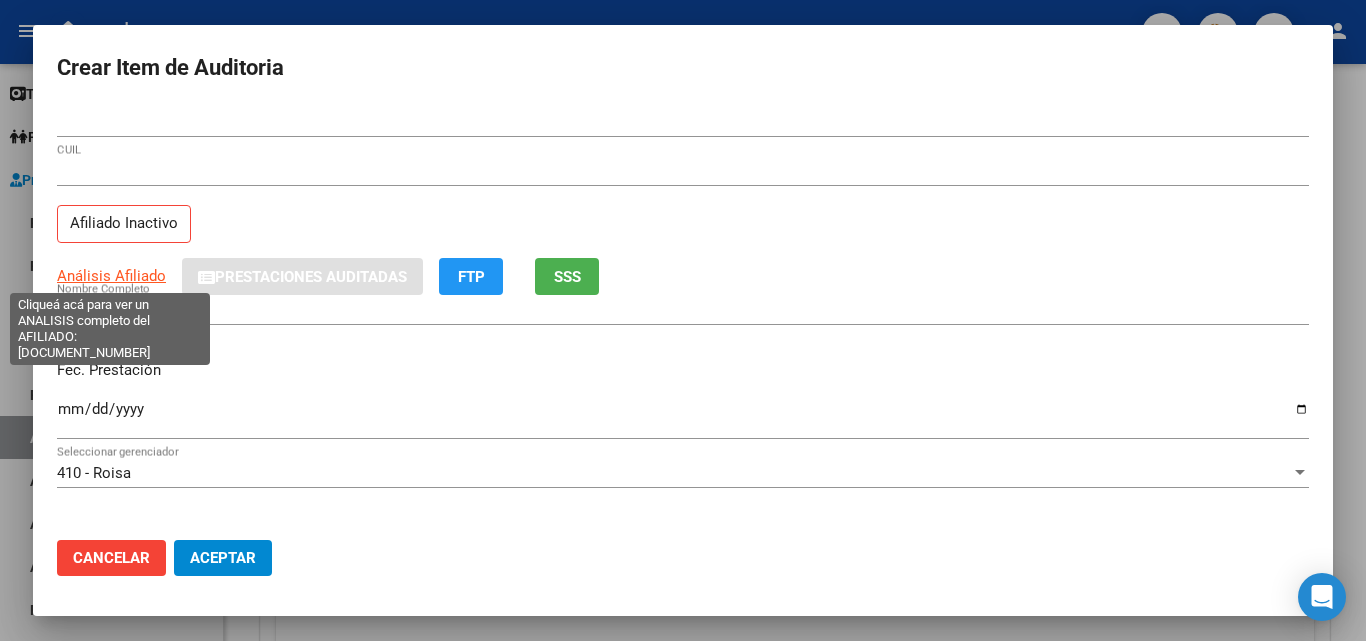 click on "Análisis Afiliado" at bounding box center [111, 276] 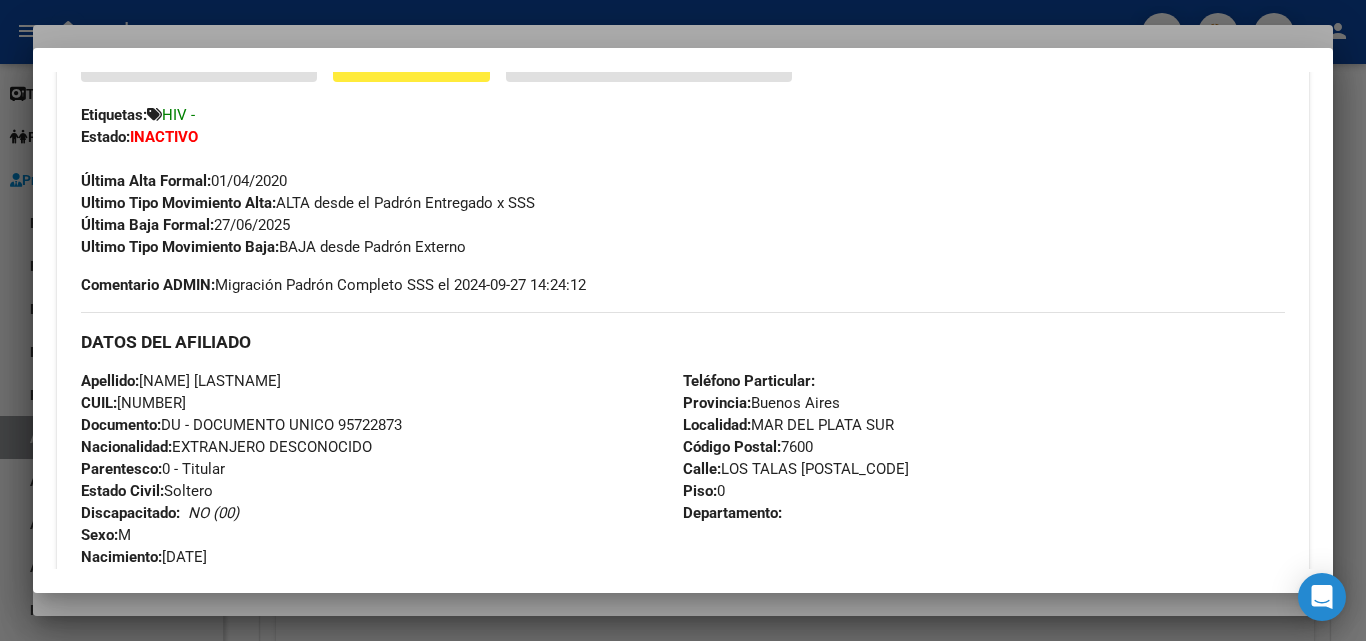scroll, scrollTop: 500, scrollLeft: 0, axis: vertical 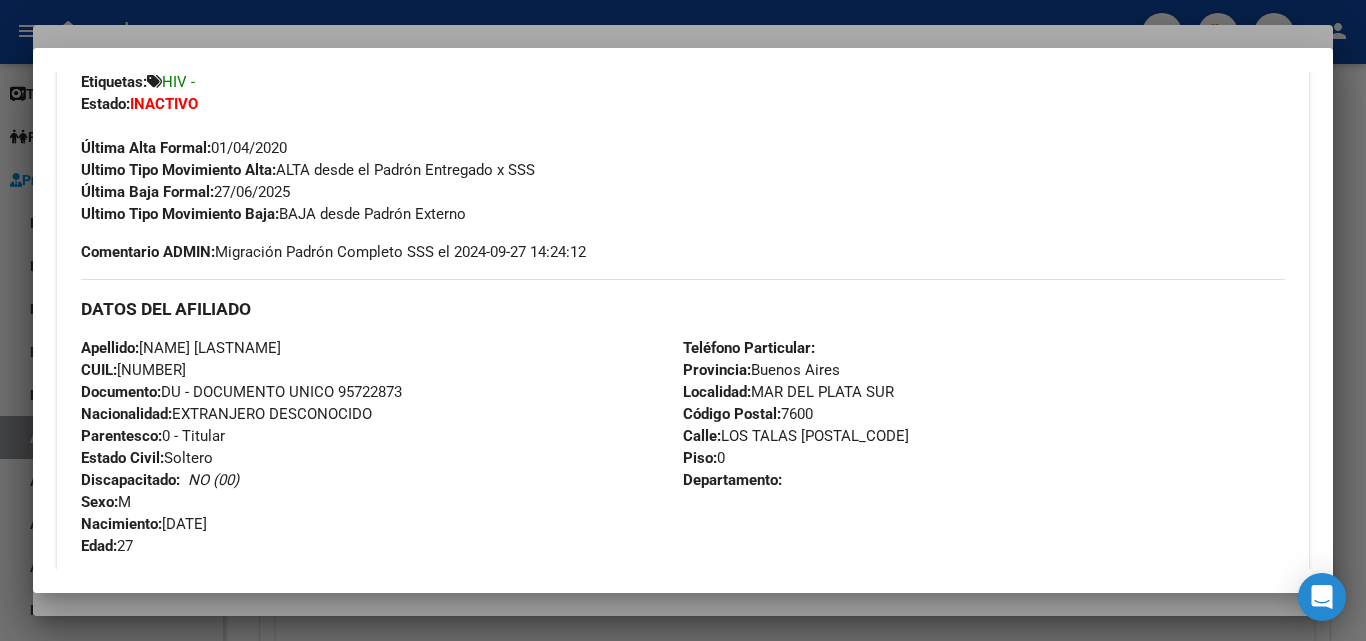 click at bounding box center [683, 320] 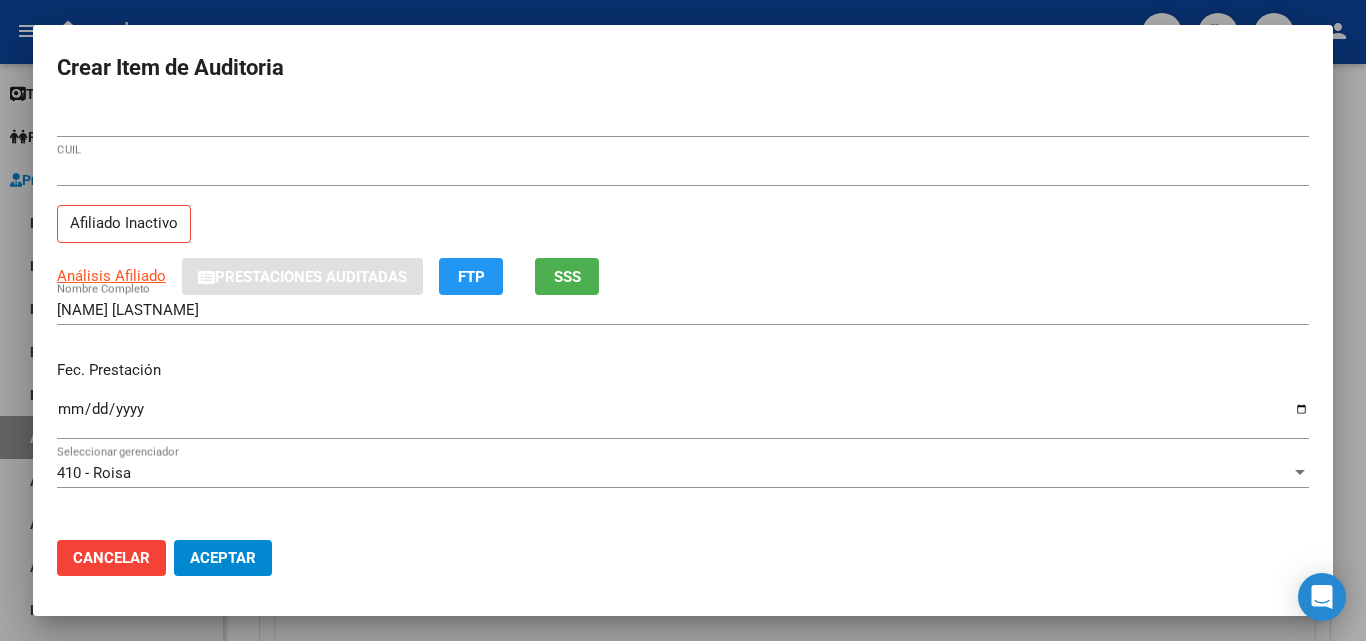 drag, startPoint x: 42, startPoint y: 411, endPoint x: 54, endPoint y: 410, distance: 12.0415945 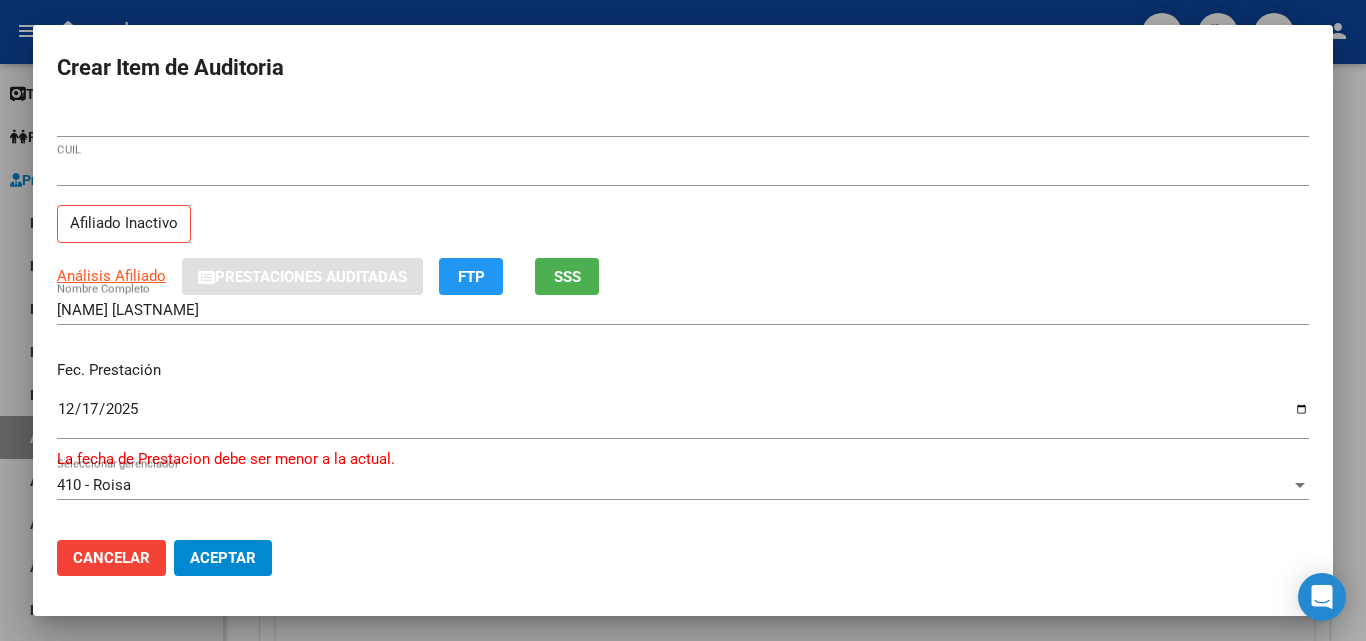 scroll, scrollTop: 100, scrollLeft: 0, axis: vertical 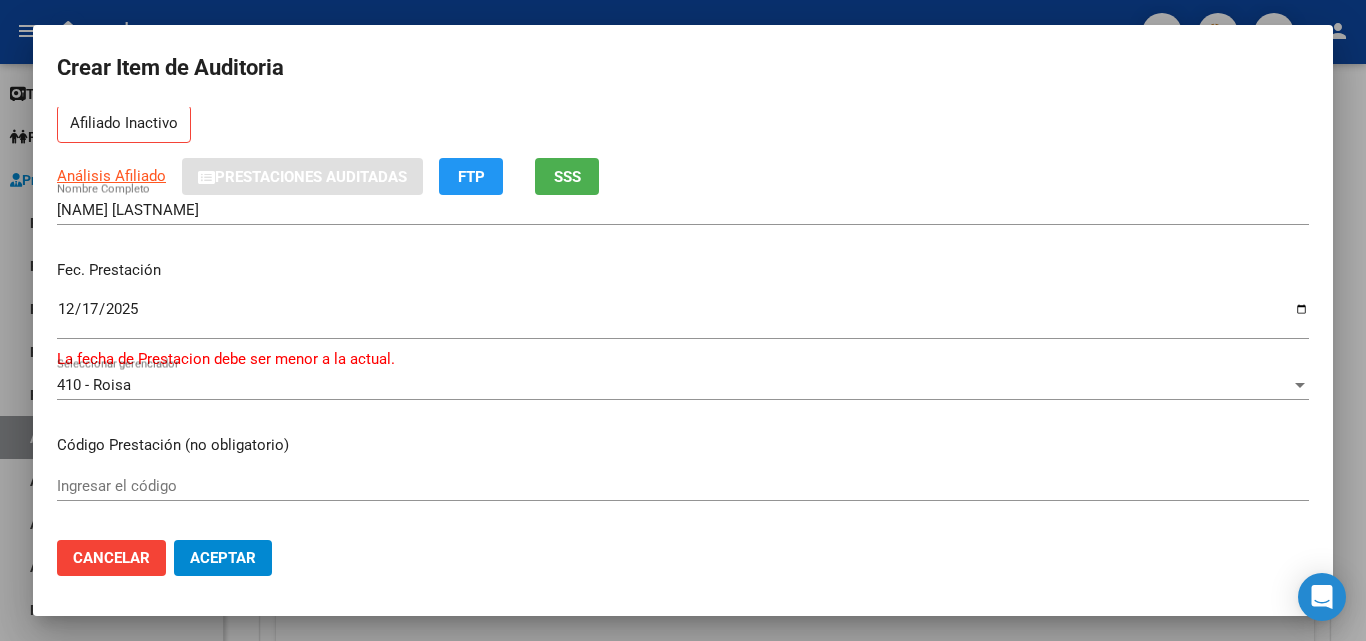 click on "2025-12-17" at bounding box center (683, 317) 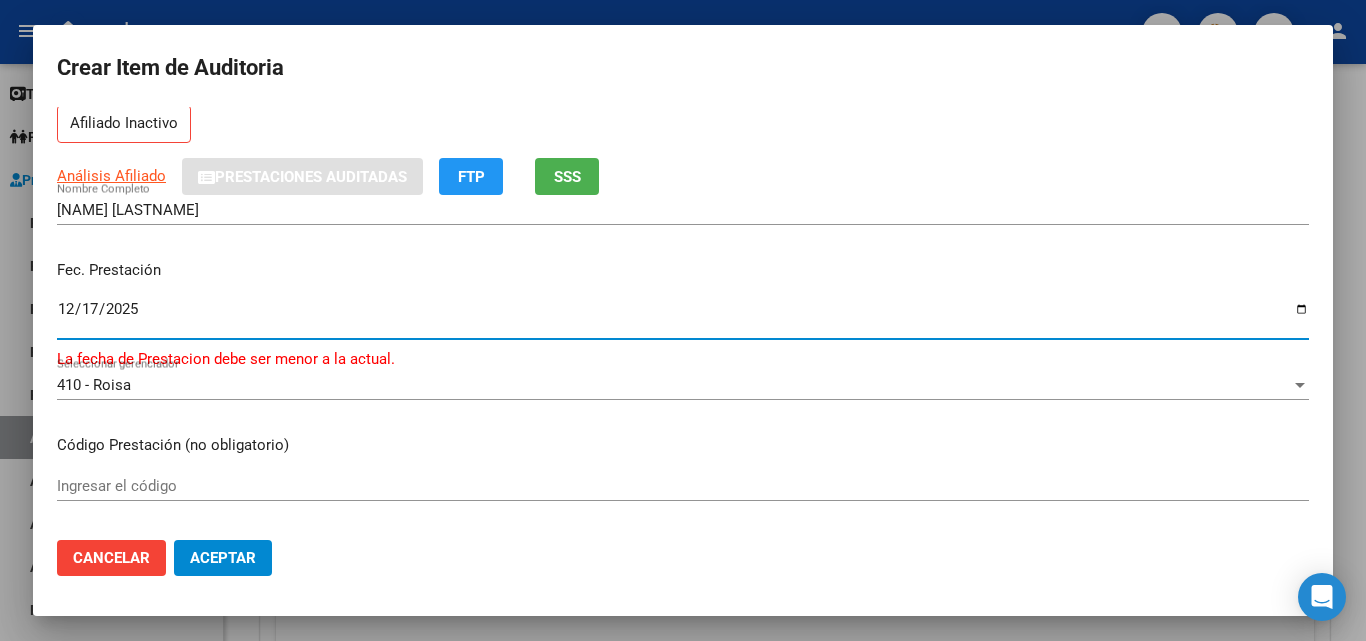 click on "2025-12-17" at bounding box center [683, 317] 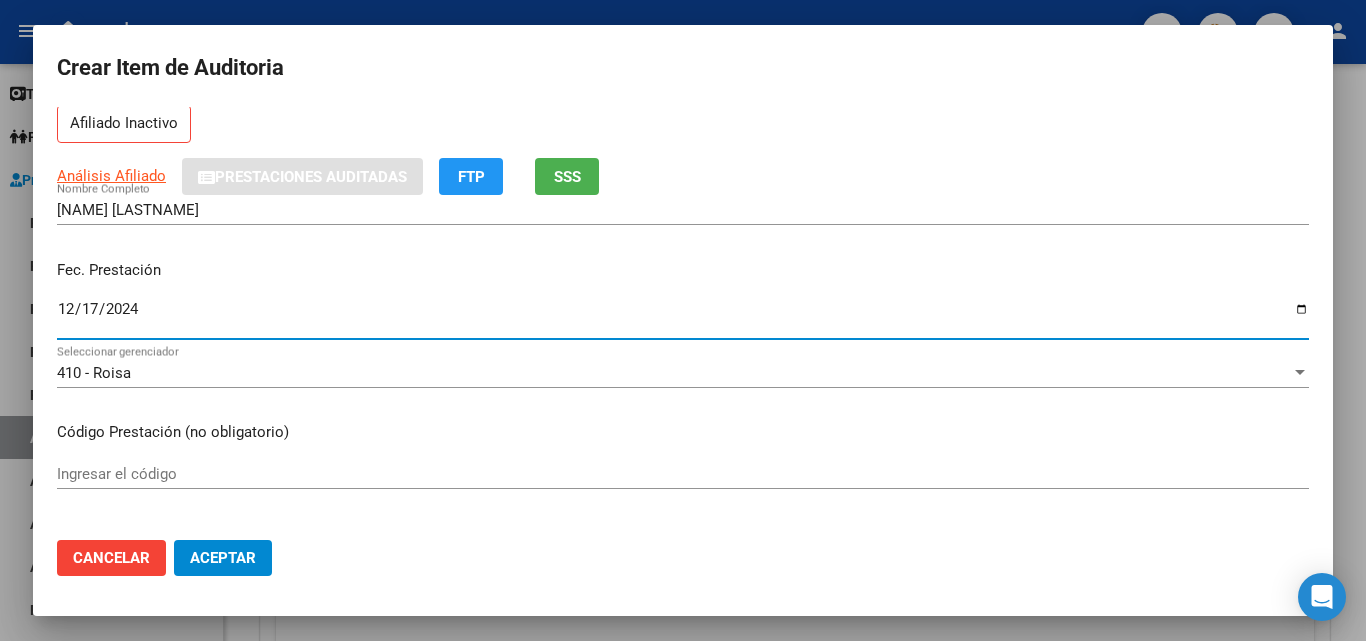 click on "Ingresar el código" at bounding box center (683, 474) 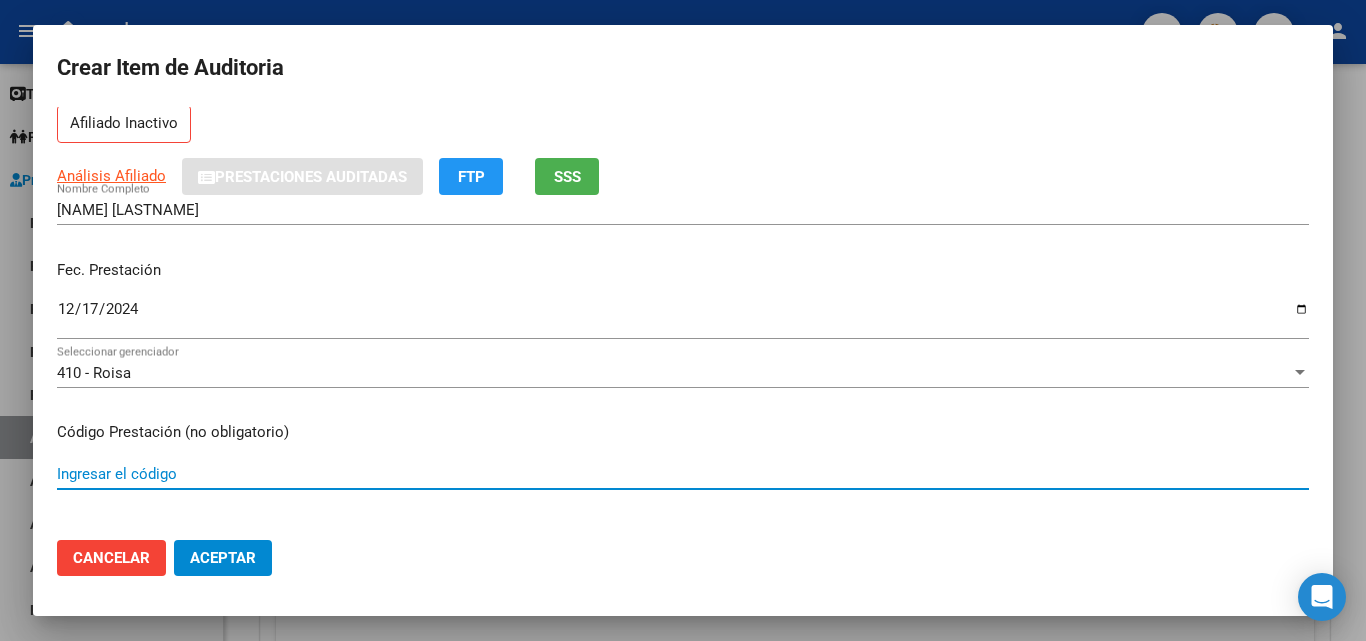click on "Ingresar el código" at bounding box center [683, 474] 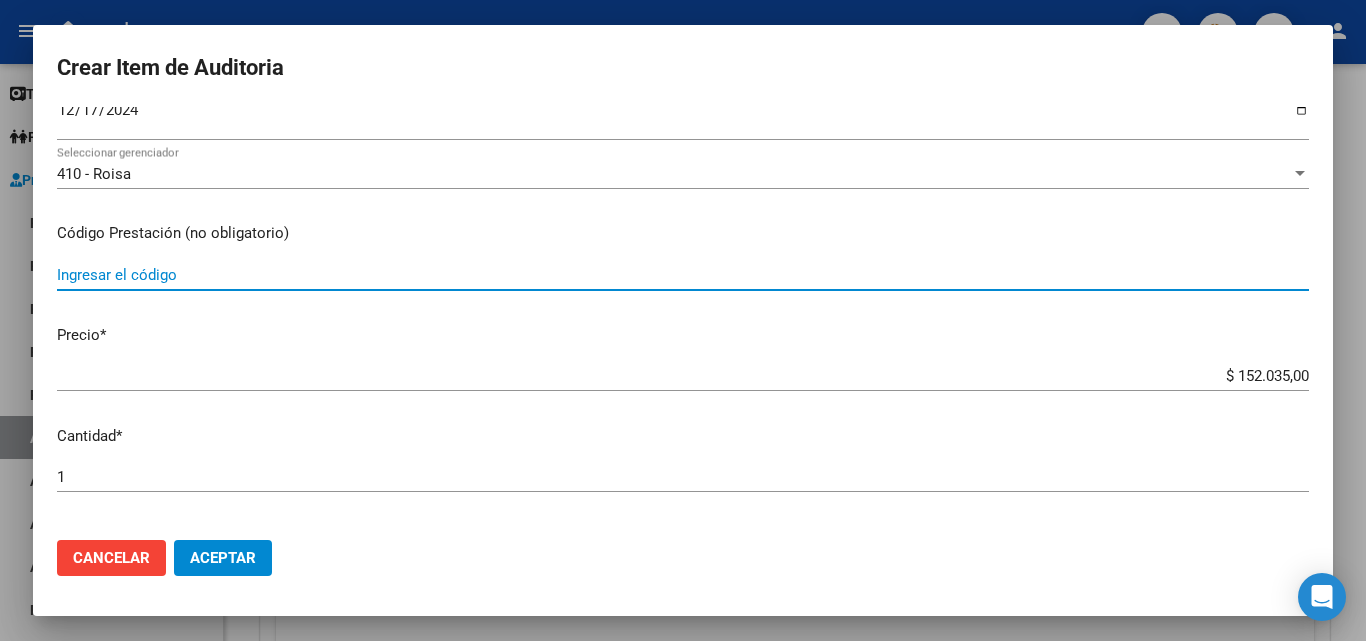 scroll, scrollTop: 300, scrollLeft: 0, axis: vertical 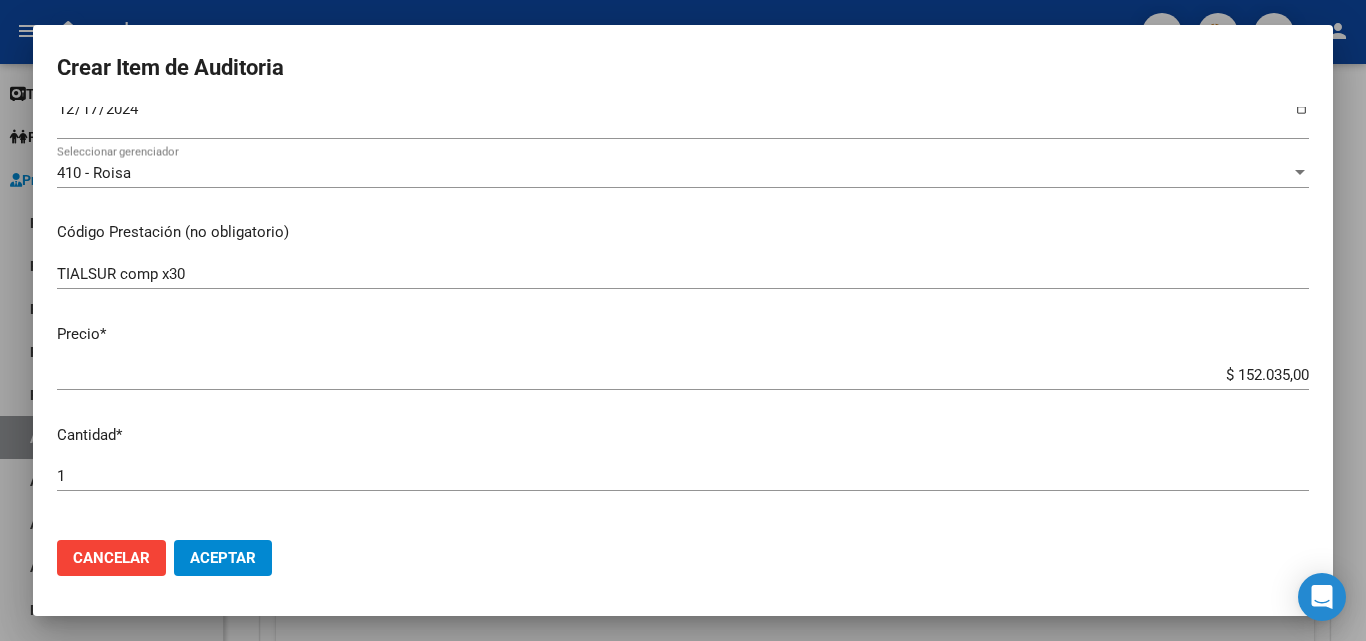 click on "$ 152.035,00 Ingresar el precio" at bounding box center [683, 375] 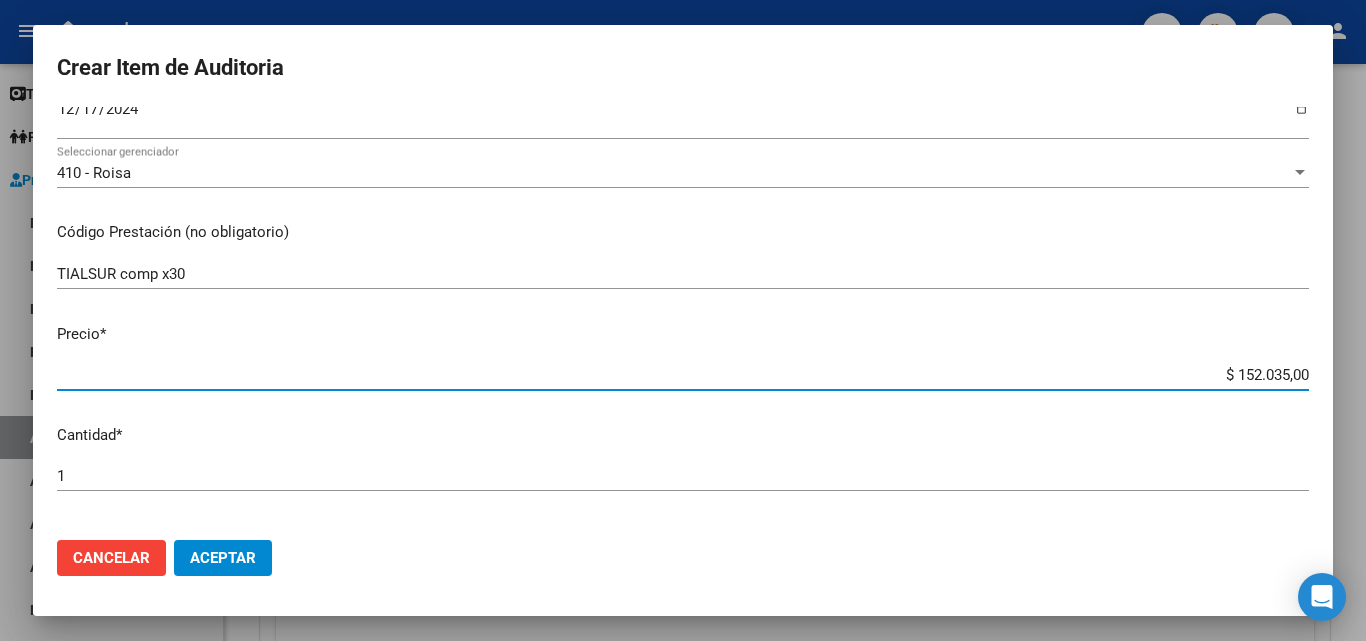 drag, startPoint x: 1175, startPoint y: 369, endPoint x: 1308, endPoint y: 377, distance: 133.24039 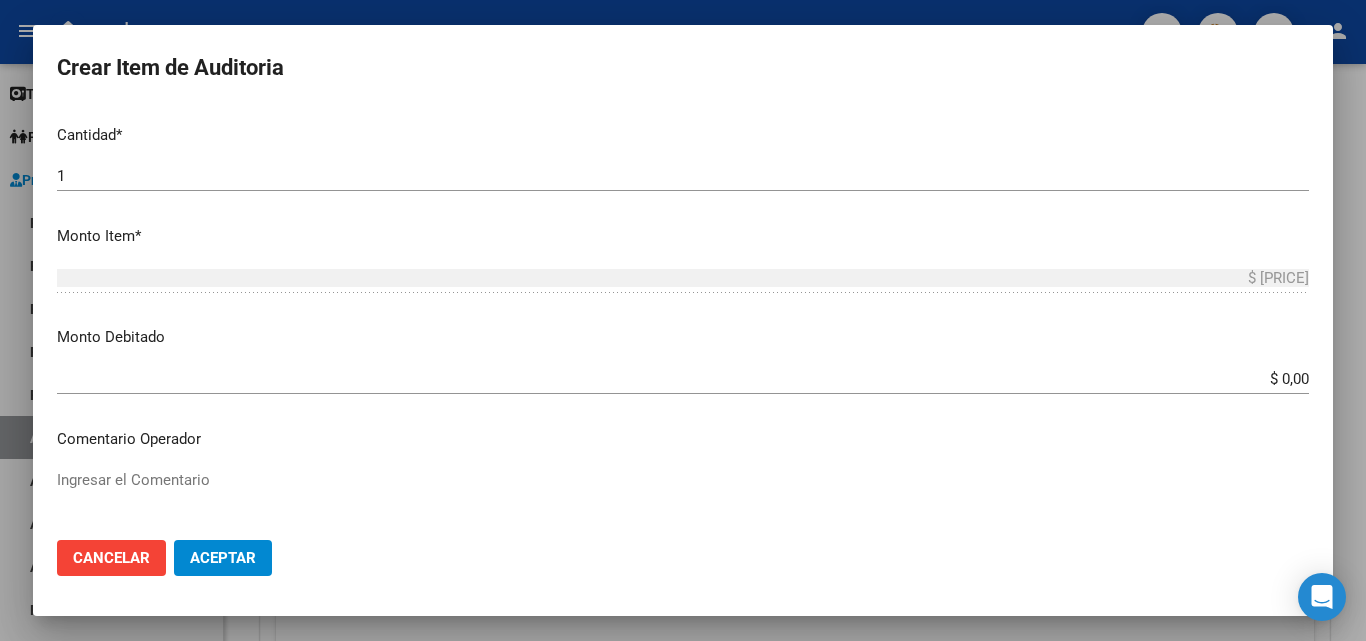 scroll, scrollTop: 700, scrollLeft: 0, axis: vertical 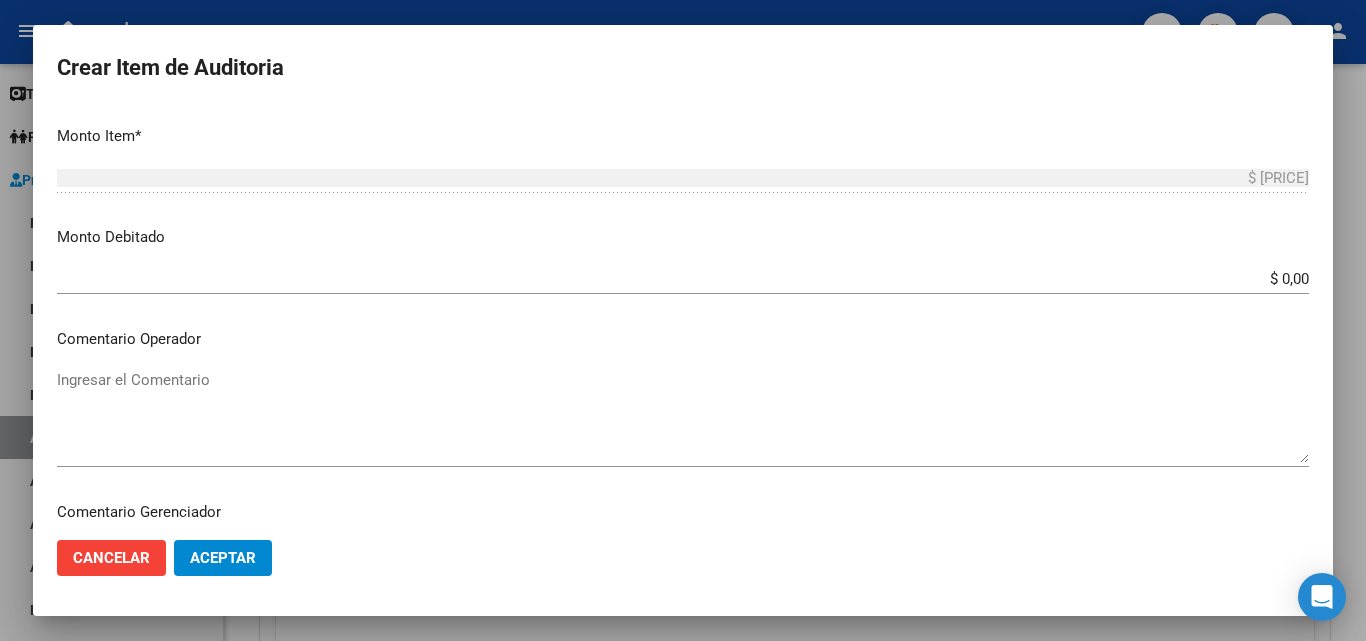 click on "Ingresar el Comentario" at bounding box center (683, 416) 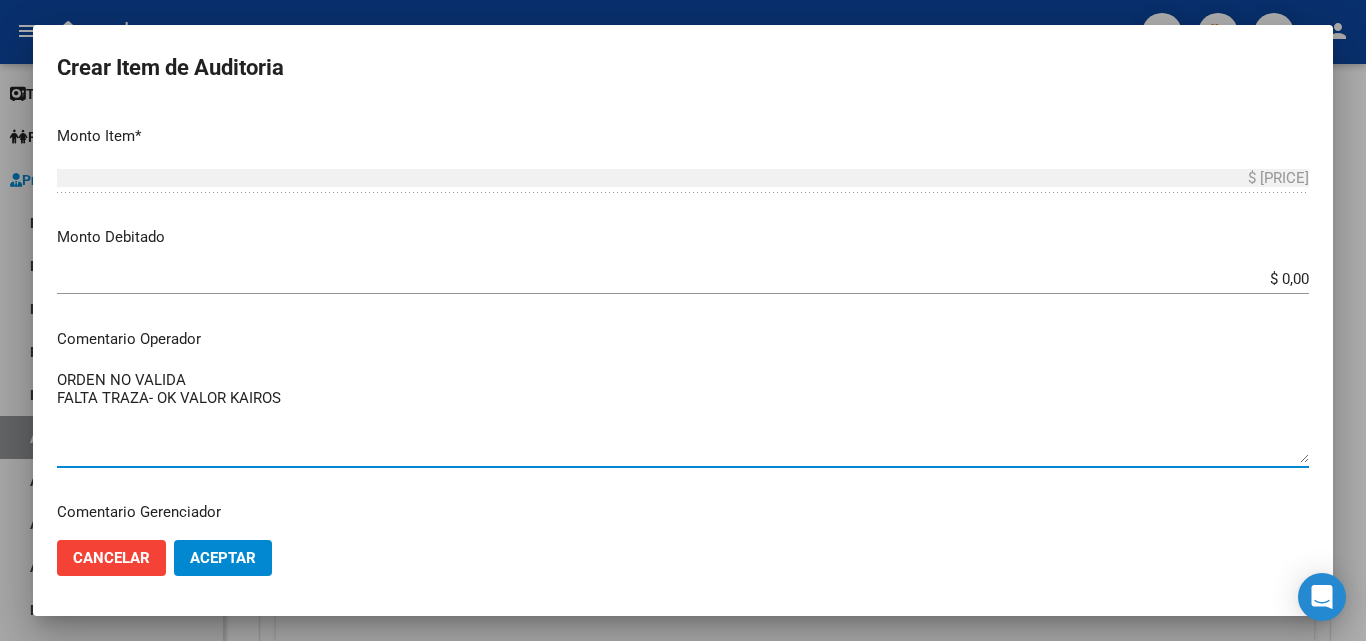 drag, startPoint x: 286, startPoint y: 402, endPoint x: 13, endPoint y: 381, distance: 273.8065 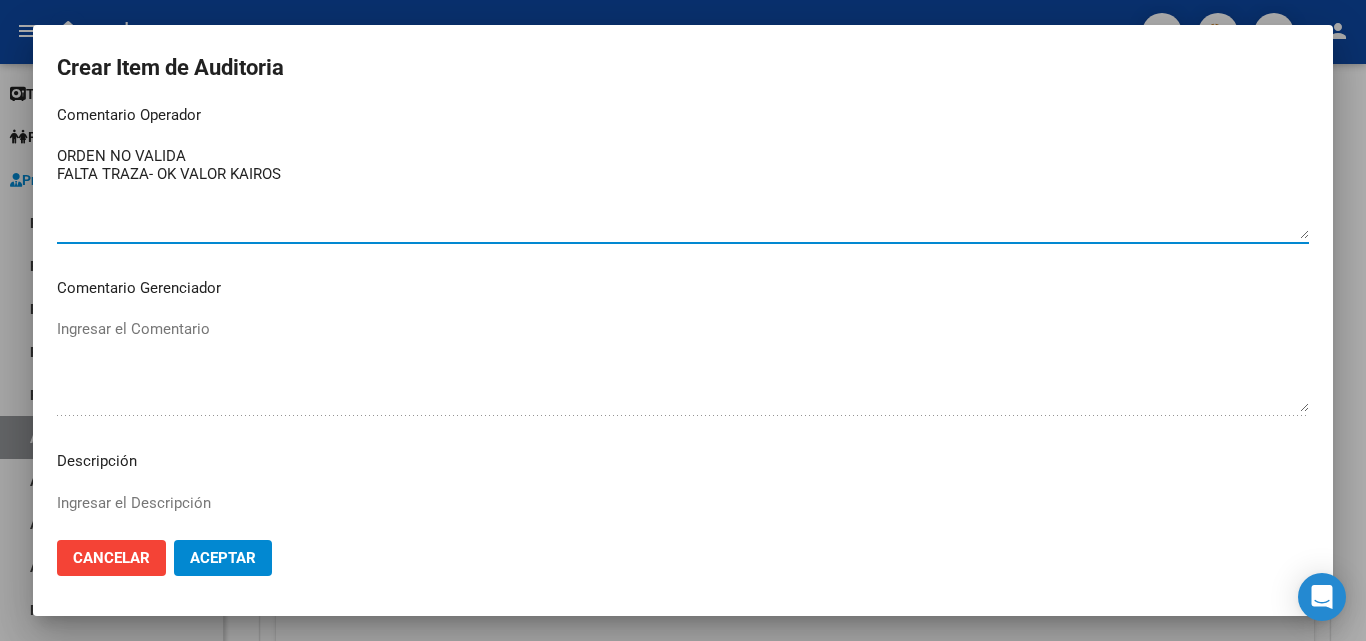 scroll, scrollTop: 900, scrollLeft: 0, axis: vertical 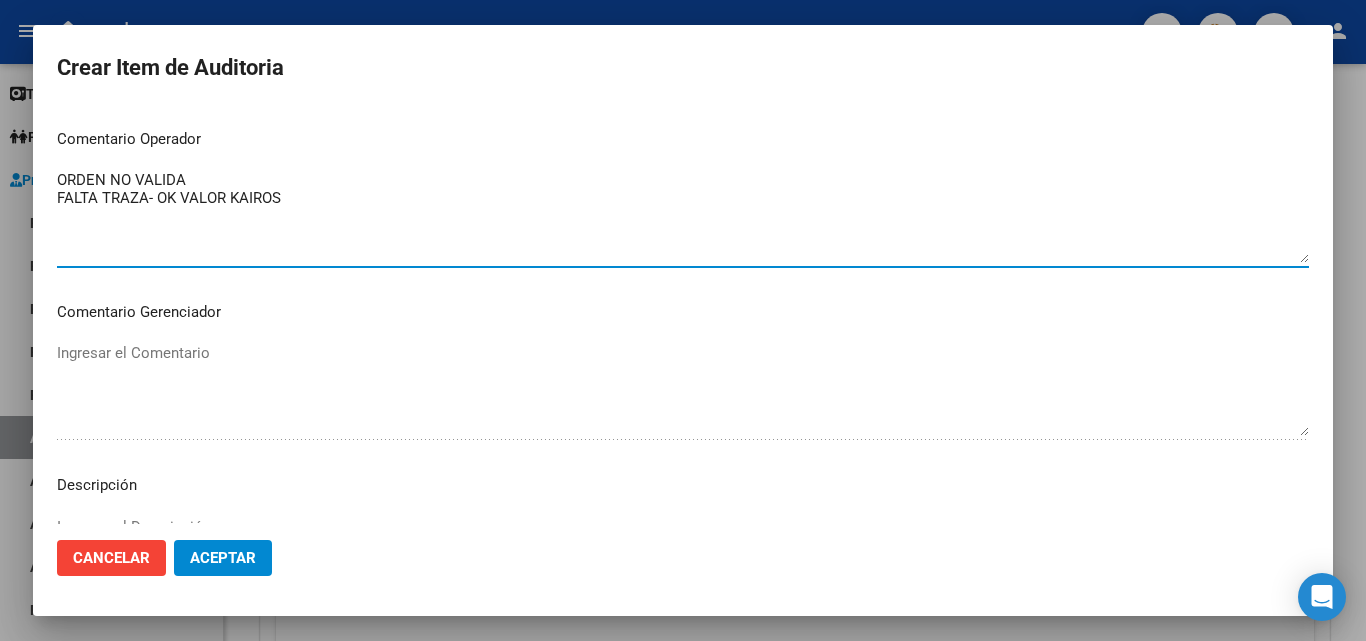 click on "ORDEN NO VALIDA
FALTA TRAZA- OK VALOR KAIROS" at bounding box center (683, 216) 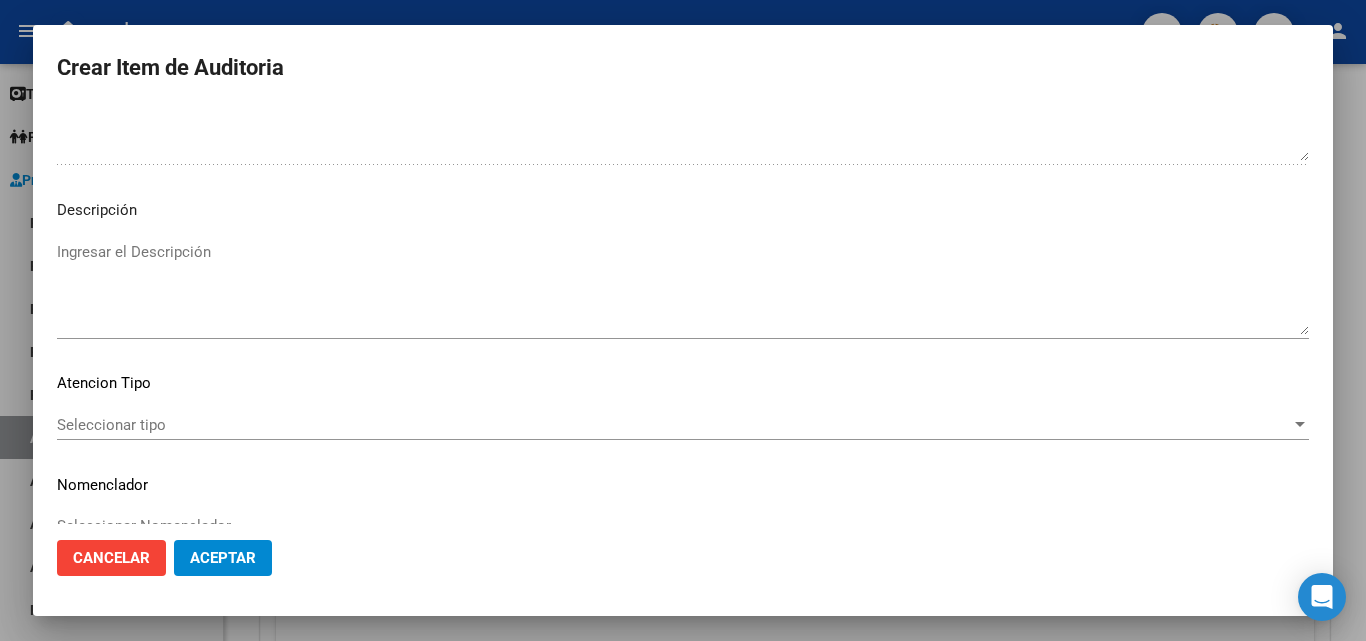 scroll, scrollTop: 1200, scrollLeft: 0, axis: vertical 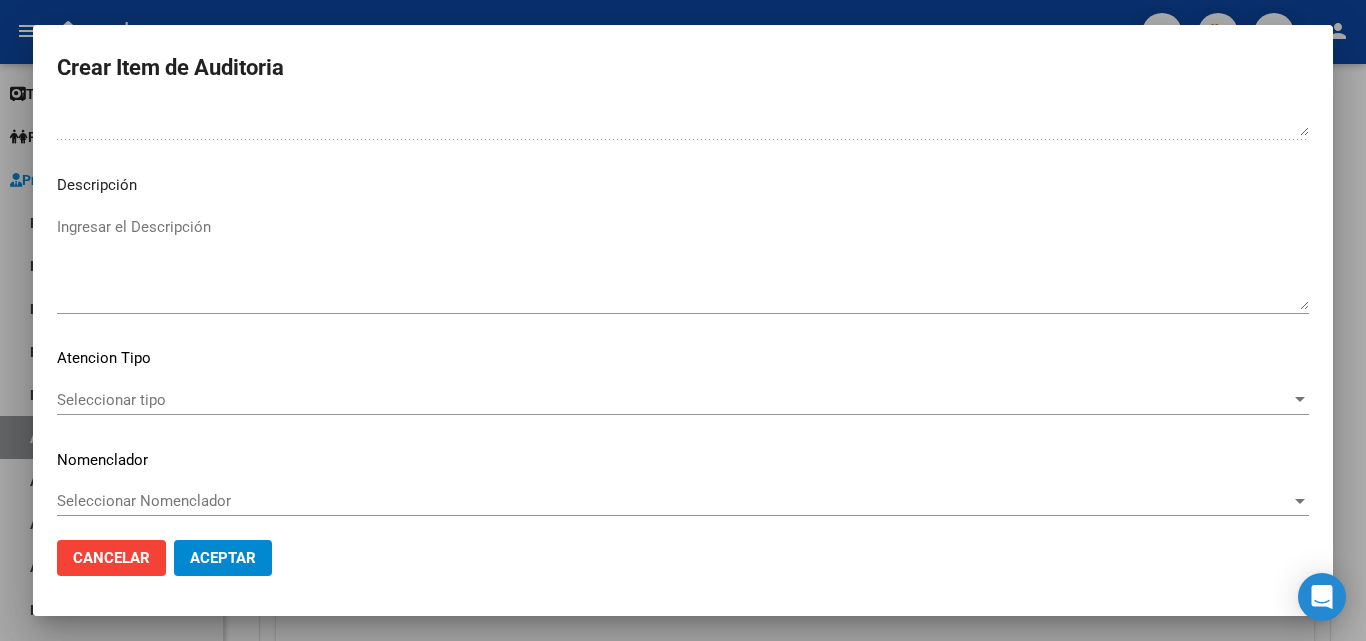 click on "Seleccionar tipo" at bounding box center (674, 400) 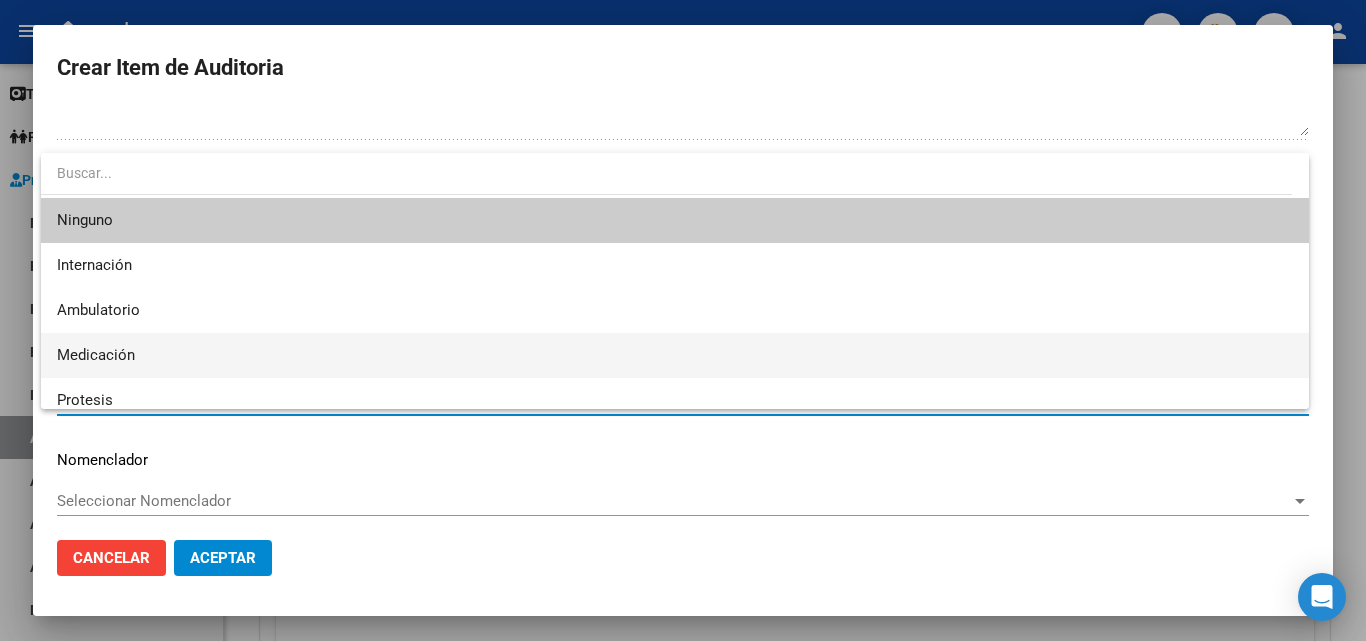 click on "Medicación" at bounding box center [675, 355] 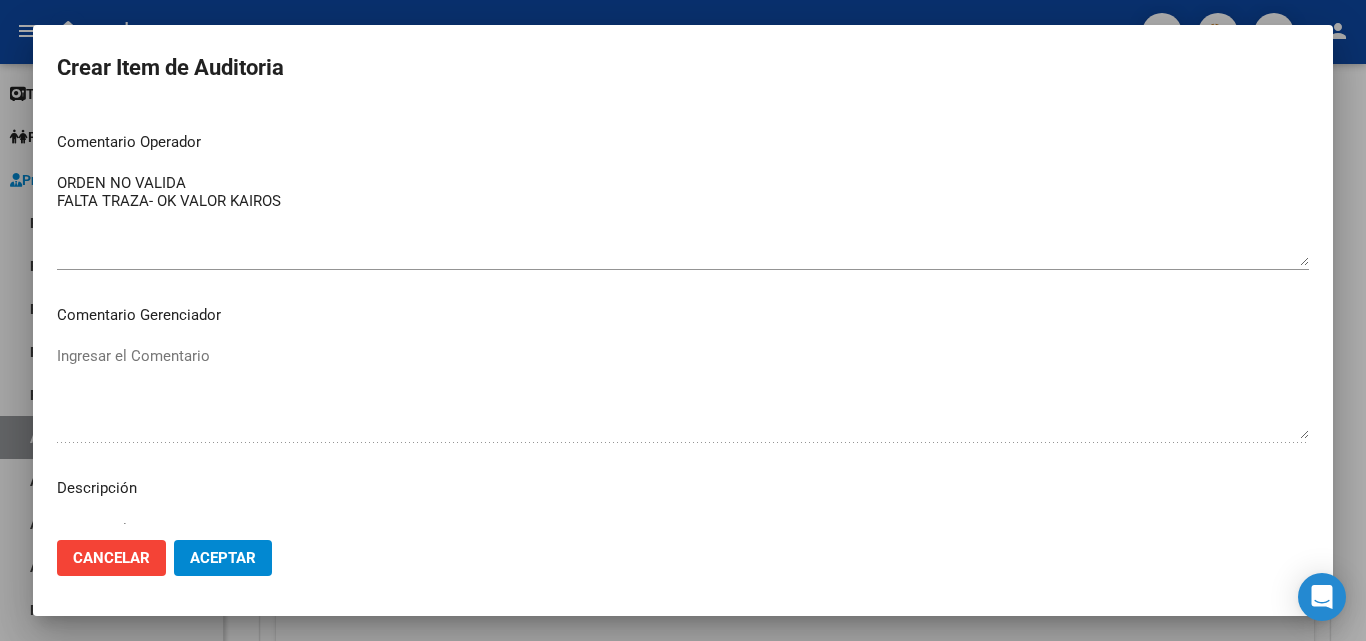 scroll, scrollTop: 611, scrollLeft: 0, axis: vertical 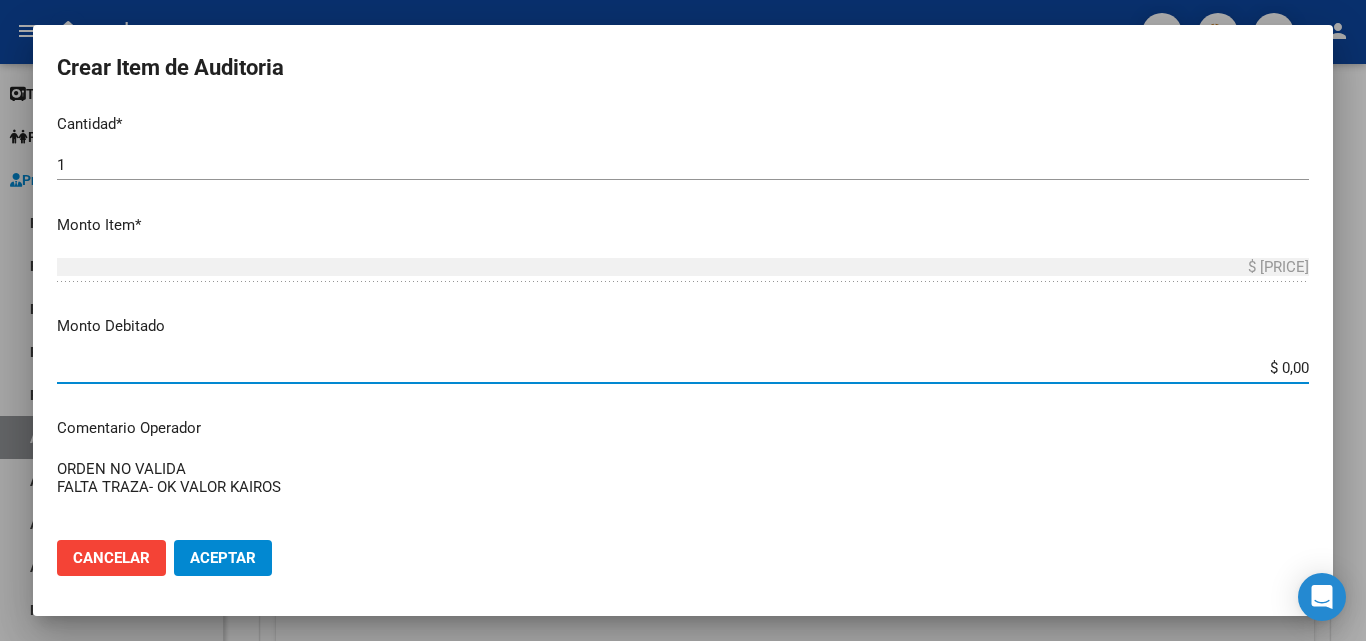 click on "$ 0,00" at bounding box center [683, 368] 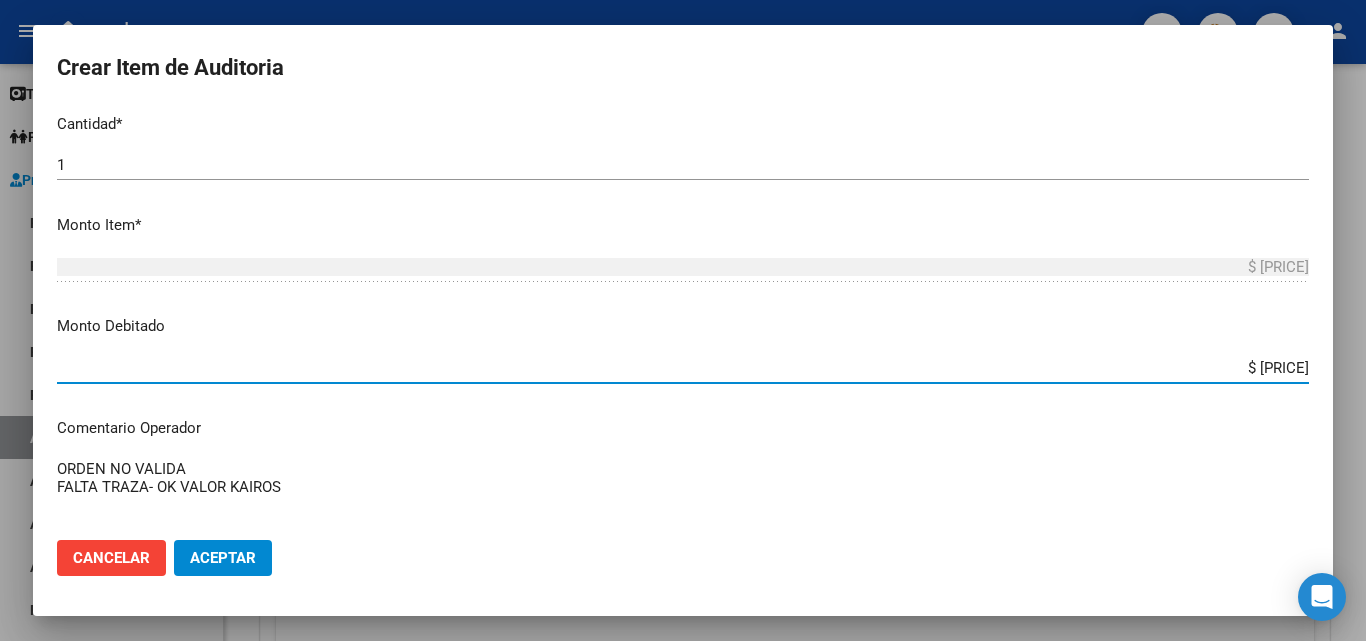 click on "Cancelar Aceptar" 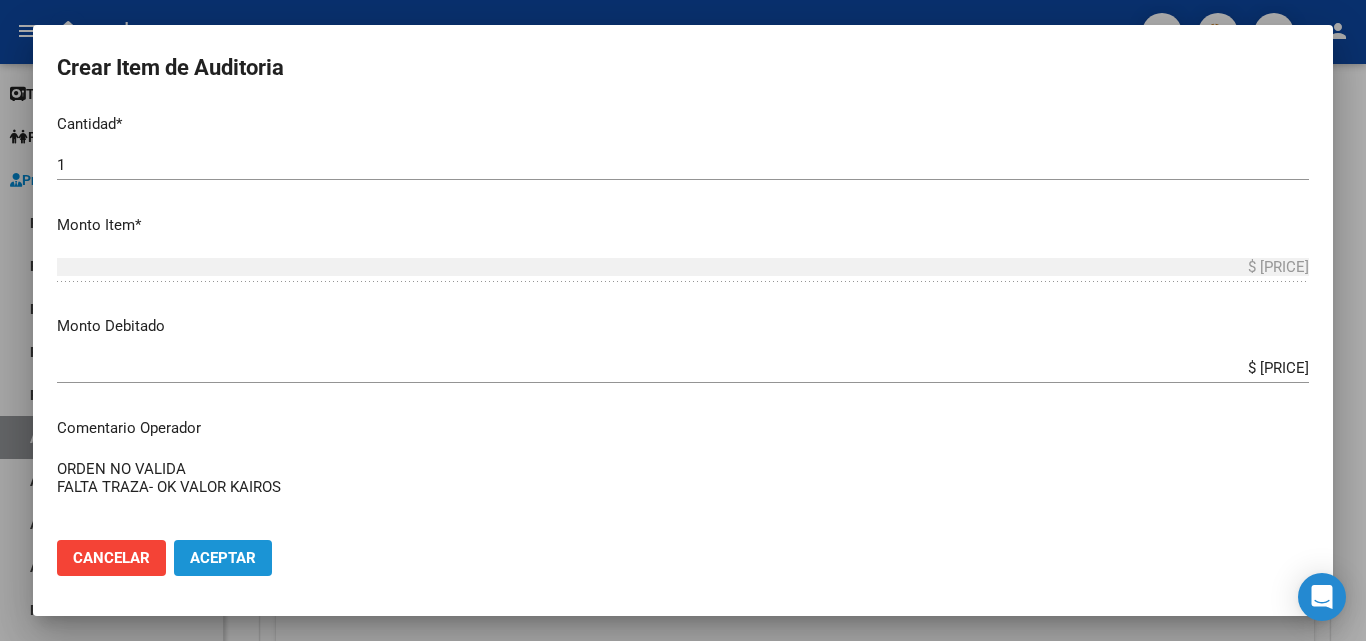 click on "Aceptar" 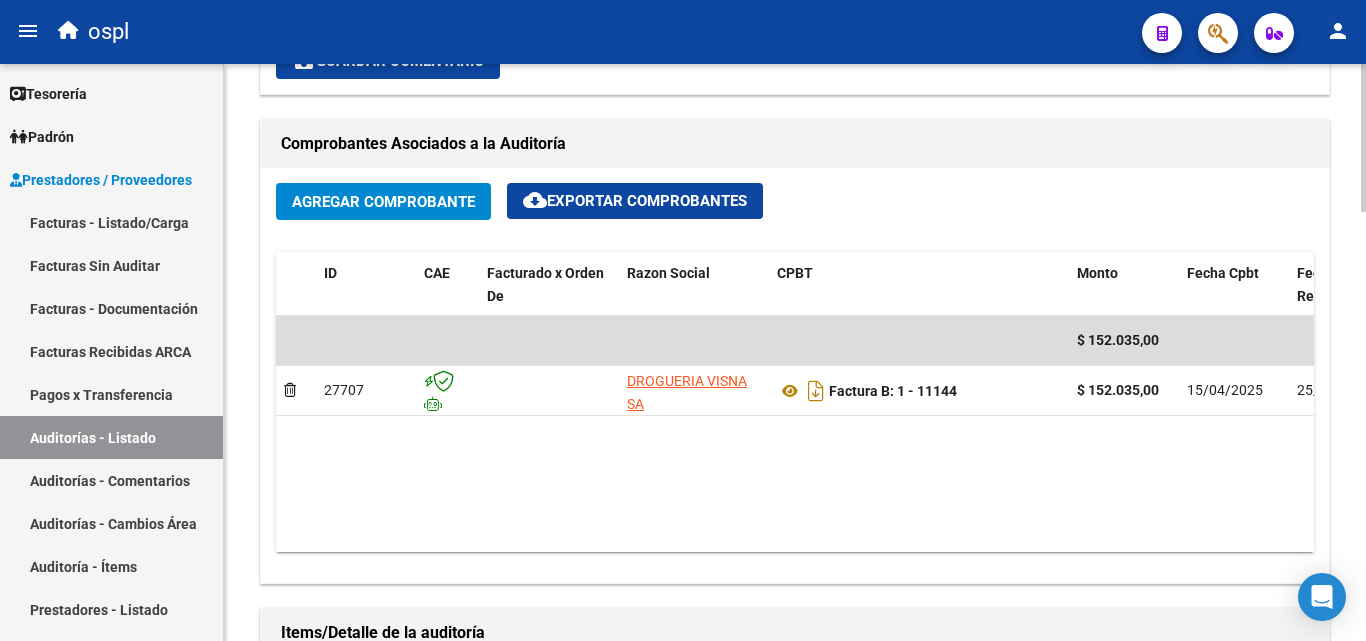 scroll, scrollTop: 1101, scrollLeft: 0, axis: vertical 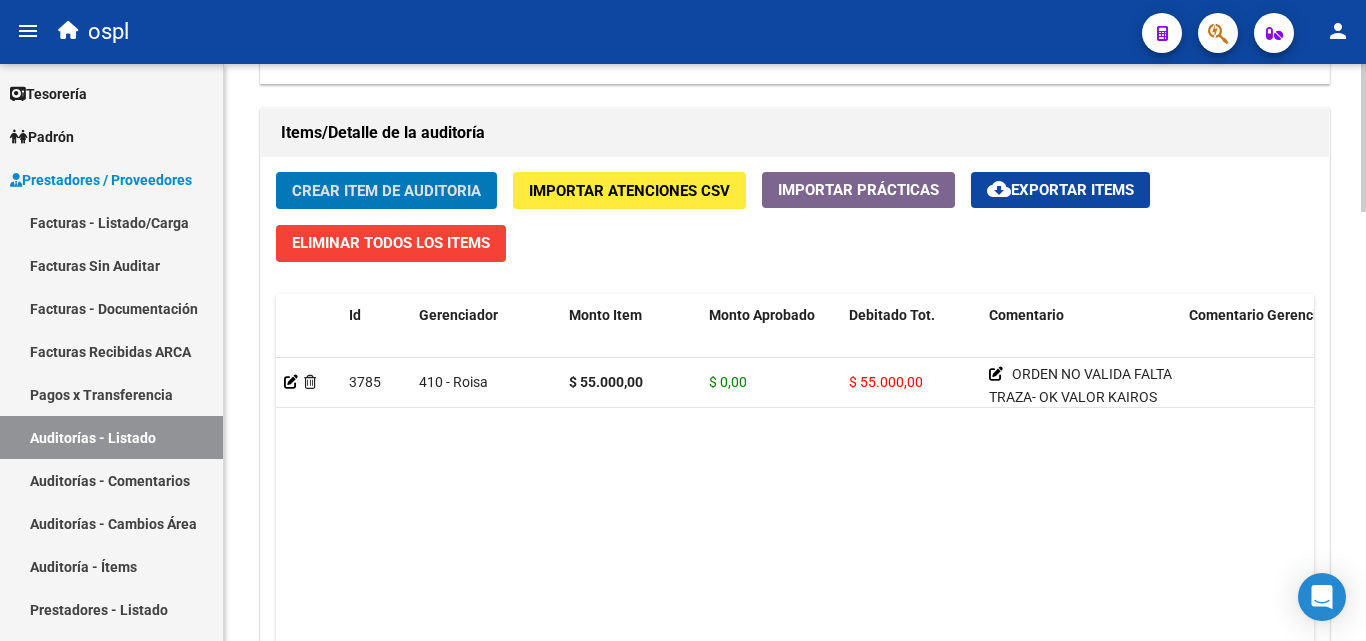 click on "Crear Item de Auditoria Importar Atenciones CSV  Importar Prácticas
cloud_download  Exportar Items   Eliminar Todos los Items  Id Gerenciador Monto Item Monto Aprobado Debitado Tot. Comentario Comentario Gerenciador Descripción Afiliado Estado CUIL Documento Nombre Completo Fec. Prestación Atencion Tipo Nomenclador Código Nomenclador Nombre Usuario Creado Area Creado Area Modificado     3785  410 - Roisa $ 55.000,00 $ 0,00 $ 55.000,00      ORDEN NO VALIDA
FALTA TRAZA- OK VALOR KAIROS       23957228739  95722873   MEDINA ESCOBAR CELSO              17/12/2024   Medicación  Jaqueline De Souza   08/08/2025   1 total   1" 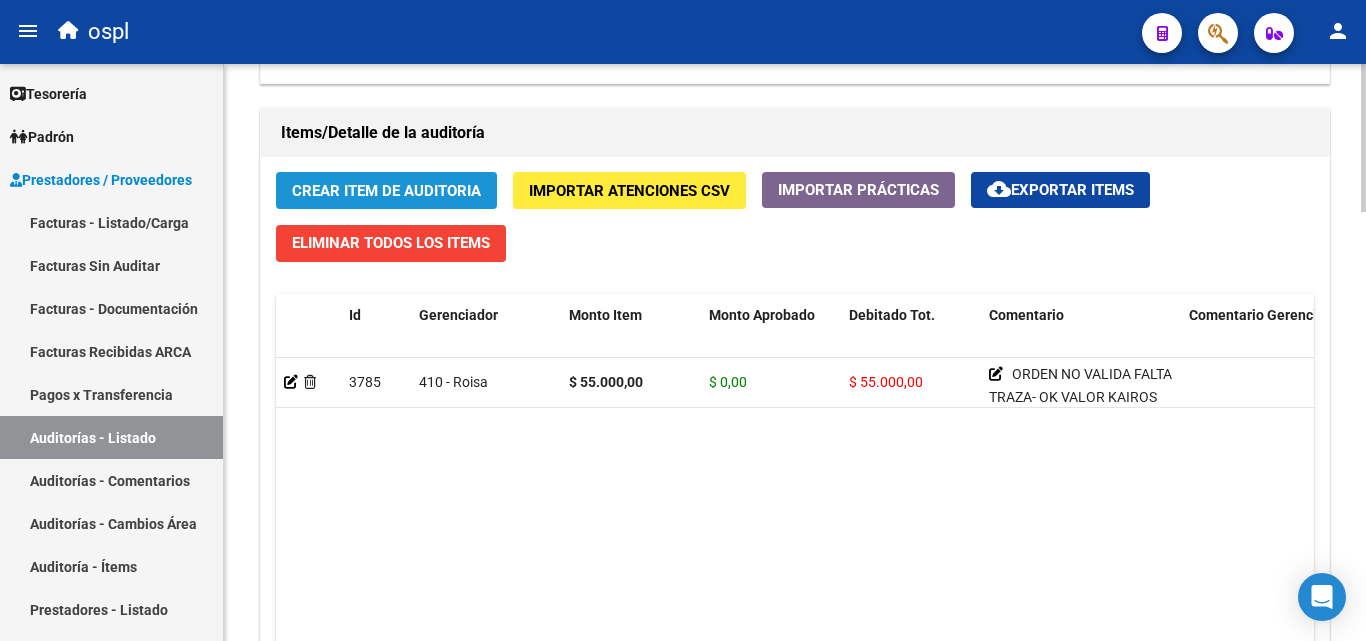 click on "Crear Item de Auditoria" 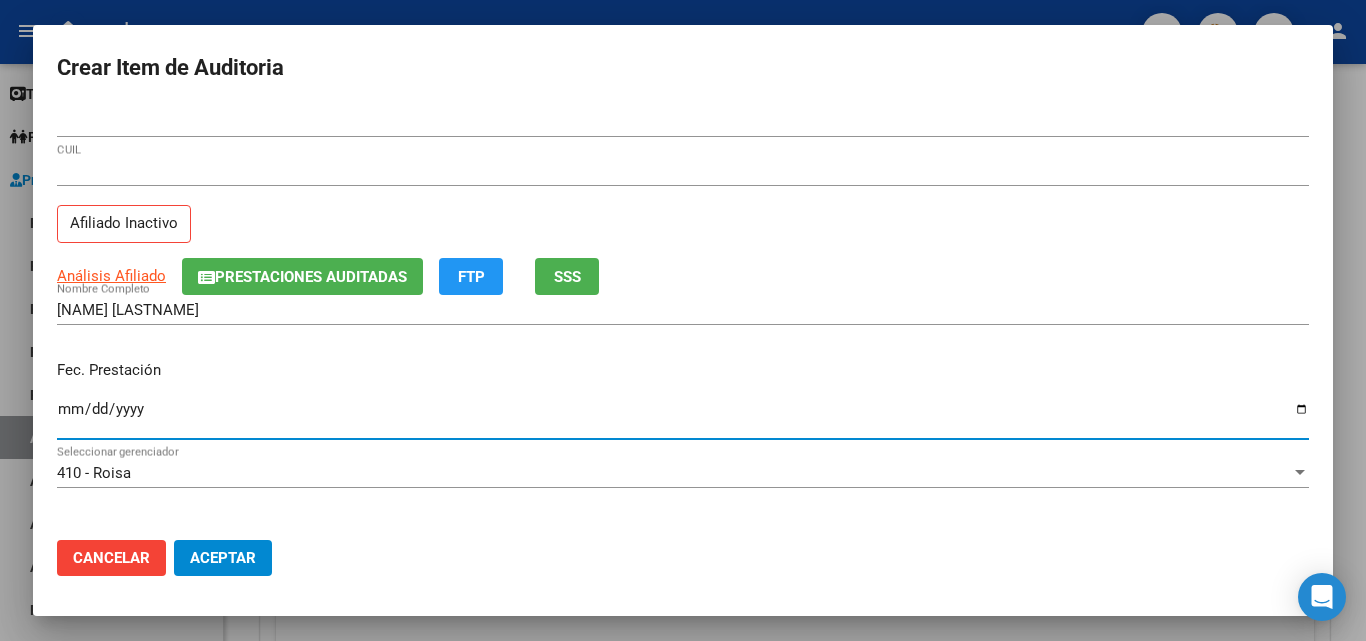 click on "Ingresar la fecha" at bounding box center (683, 417) 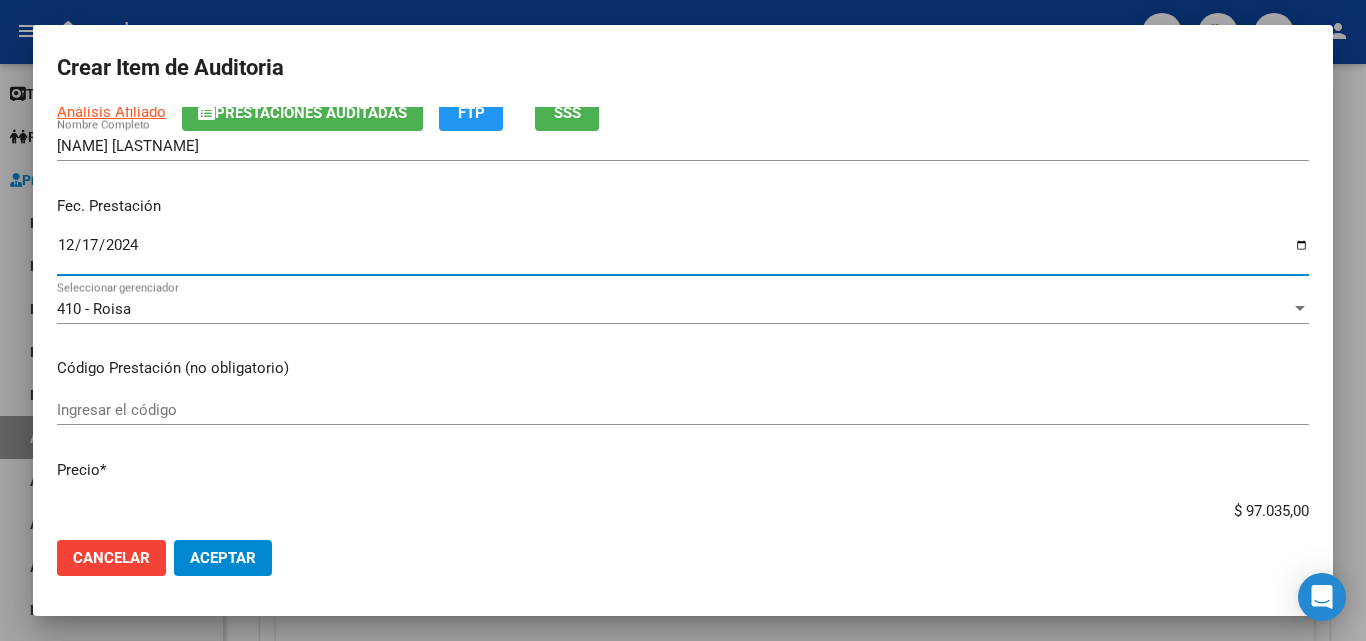 scroll, scrollTop: 200, scrollLeft: 0, axis: vertical 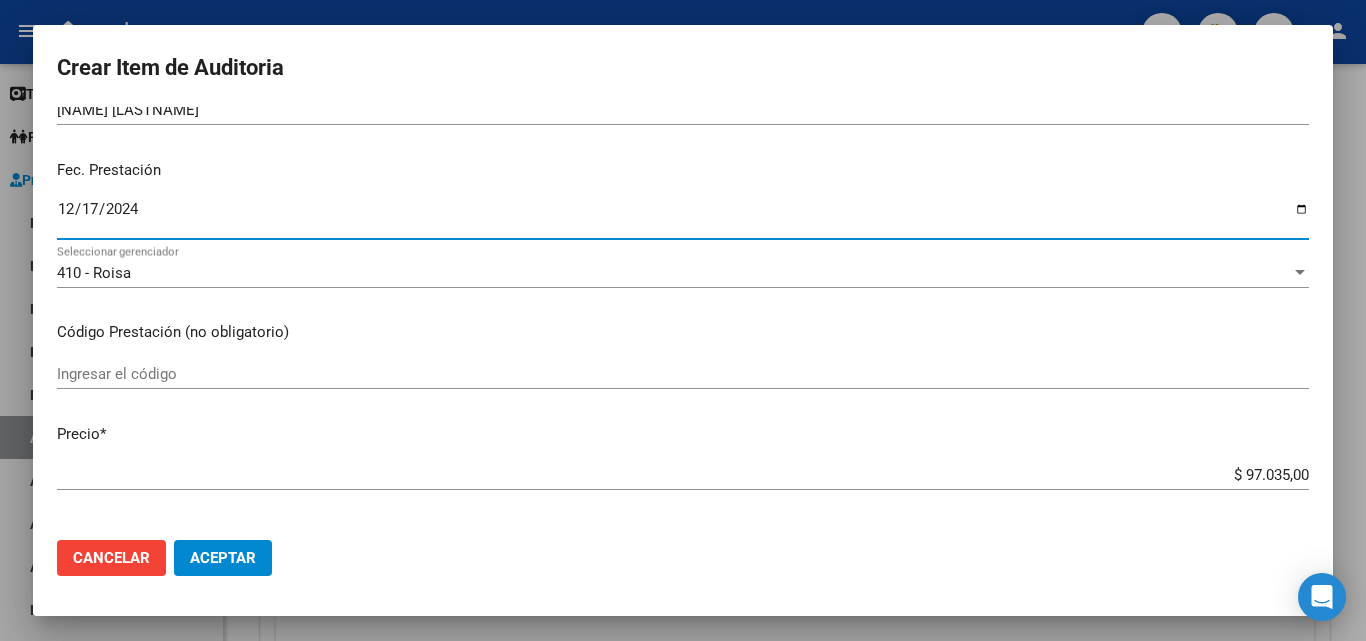 click on "95722873 Nro Documento    23957228739 CUIL   Afiliado Inactivo  Análisis Afiliado  Prestaciones Auditadas FTP SSS   MEDINA ESCOBAR CELSO Nombre Completo  Fec. Prestación    2024-12-17 Ingresar la fecha  410 - Roisa Seleccionar gerenciador Código Prestación (no obligatorio)    Ingresar el código  Precio  *   $ 97.035,00 Ingresar el precio  Cantidad  *   1 Ingresar la cantidad  Monto Item  *   $ 97.035,00 Ingresar el monto  Monto Debitado    $ 0,00 Ingresar el monto  Comentario Operador    Ingresar el Comentario  Comentario Gerenciador    Ingresar el Comentario  Descripción    Ingresar el Descripción   Atencion Tipo  Seleccionar tipo Seleccionar tipo  Nomenclador  Seleccionar Nomenclador Seleccionar Nomenclador" at bounding box center [683, 315] 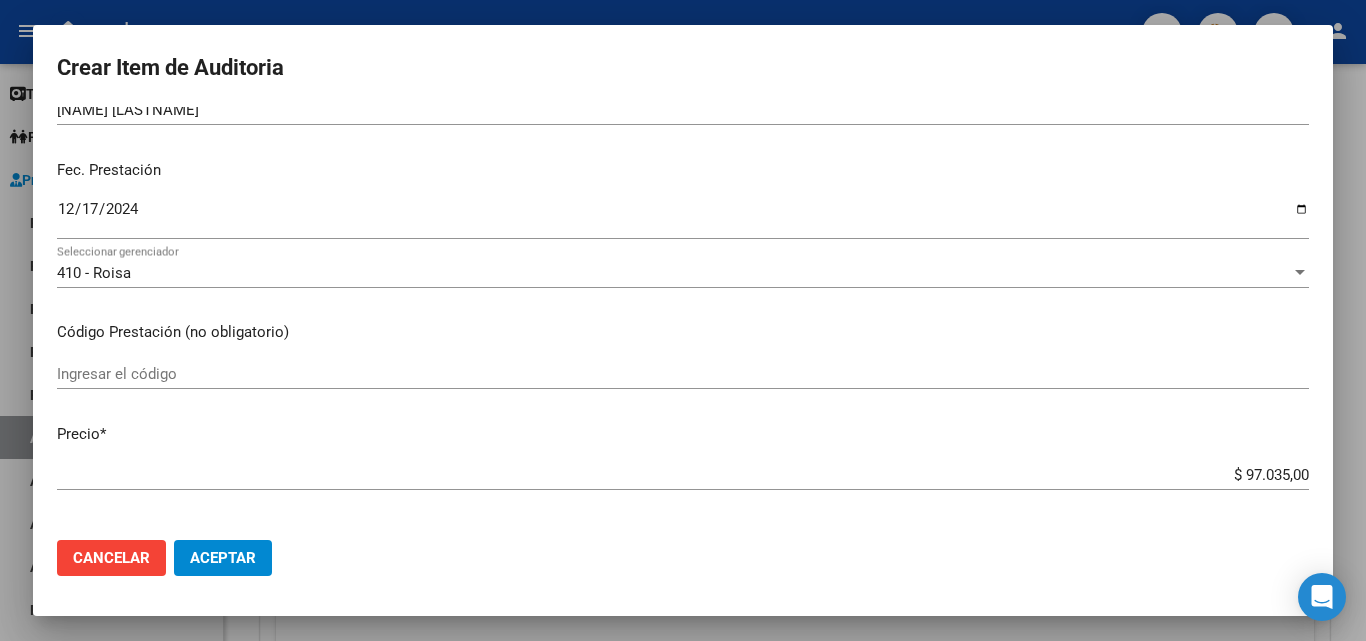 click on "Ingresar el código" at bounding box center (683, 374) 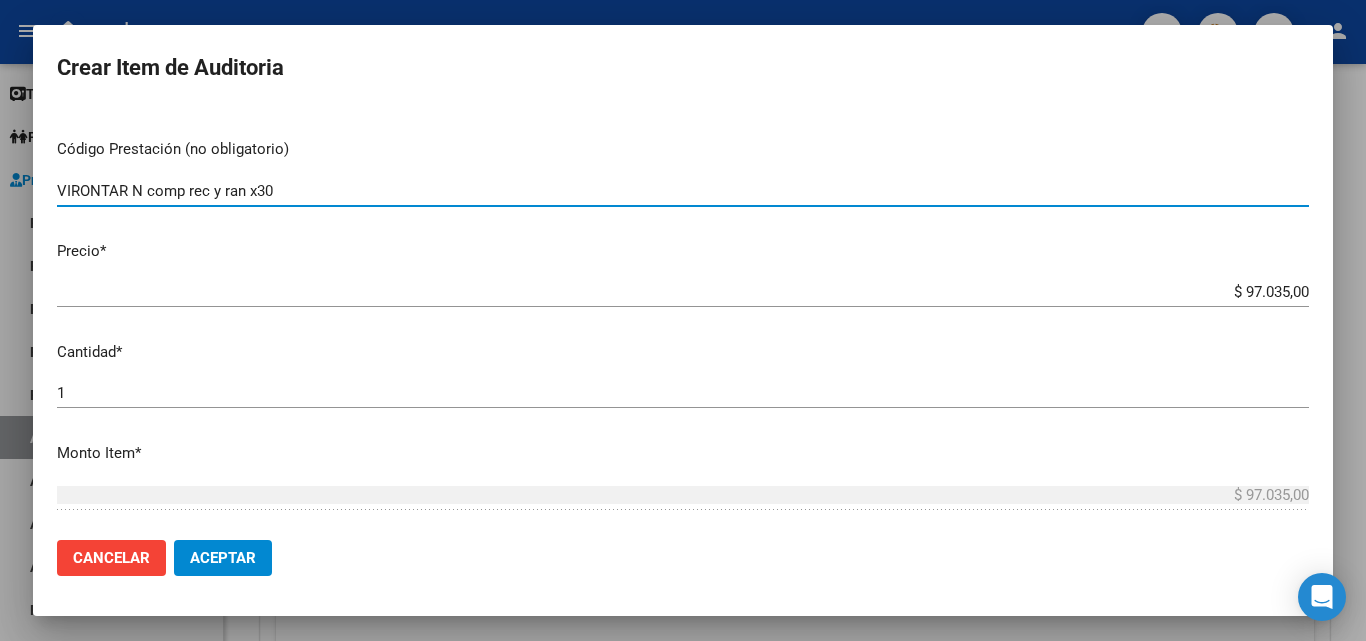 scroll, scrollTop: 400, scrollLeft: 0, axis: vertical 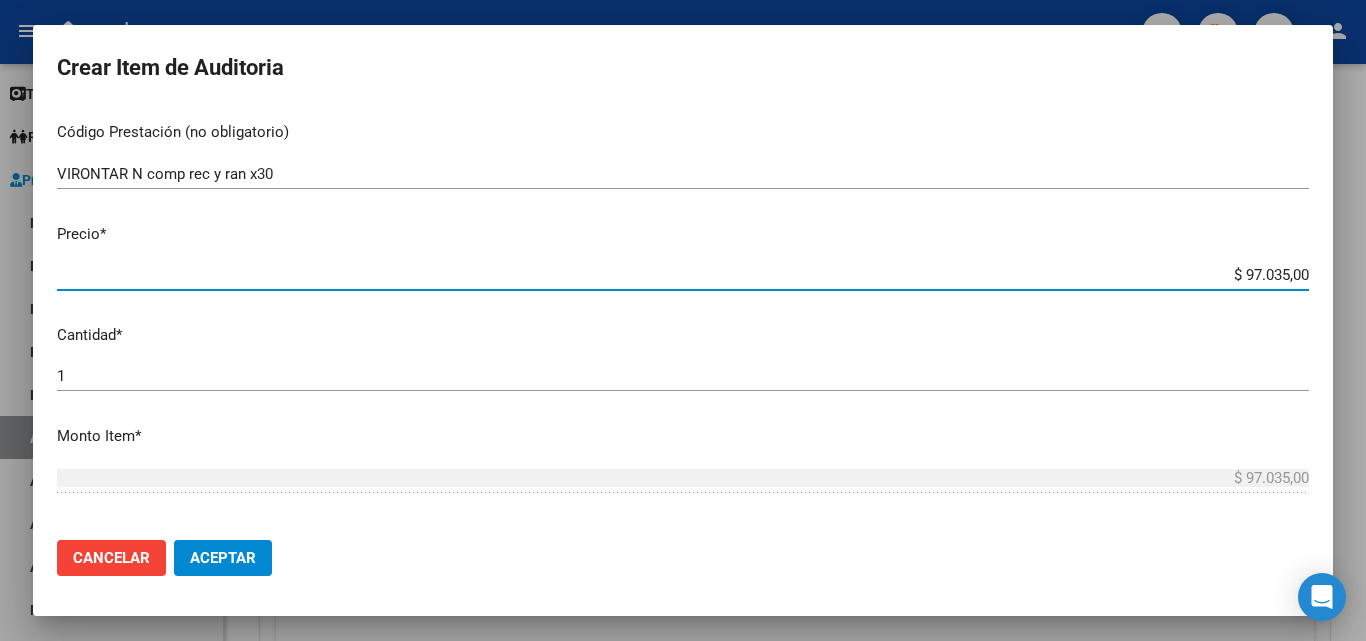 click on "$ 97.035,00" at bounding box center (683, 275) 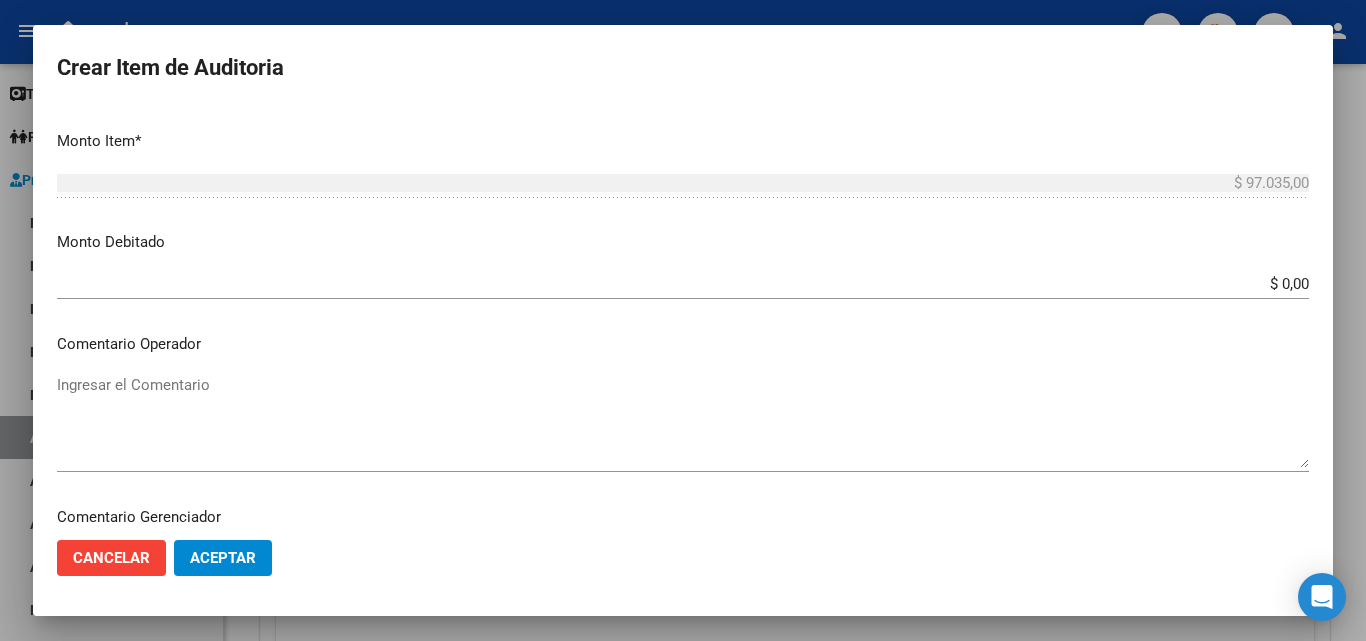 scroll, scrollTop: 700, scrollLeft: 0, axis: vertical 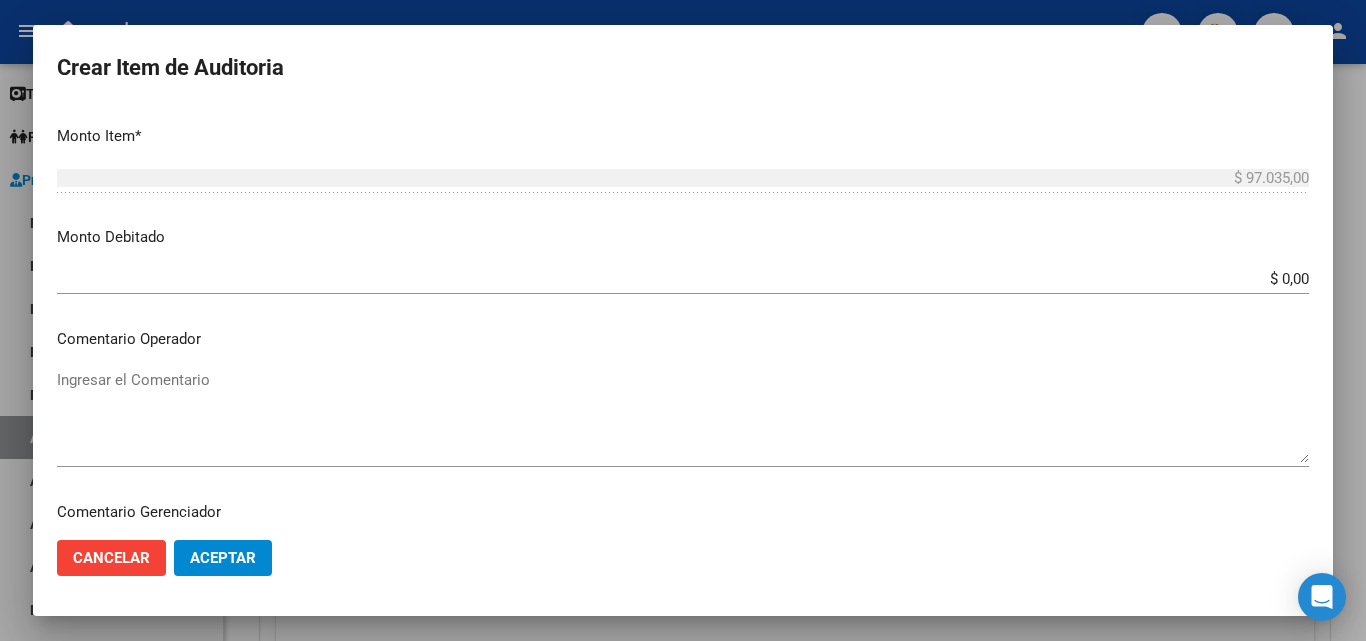 click on "Ingresar el Comentario" at bounding box center (683, 416) 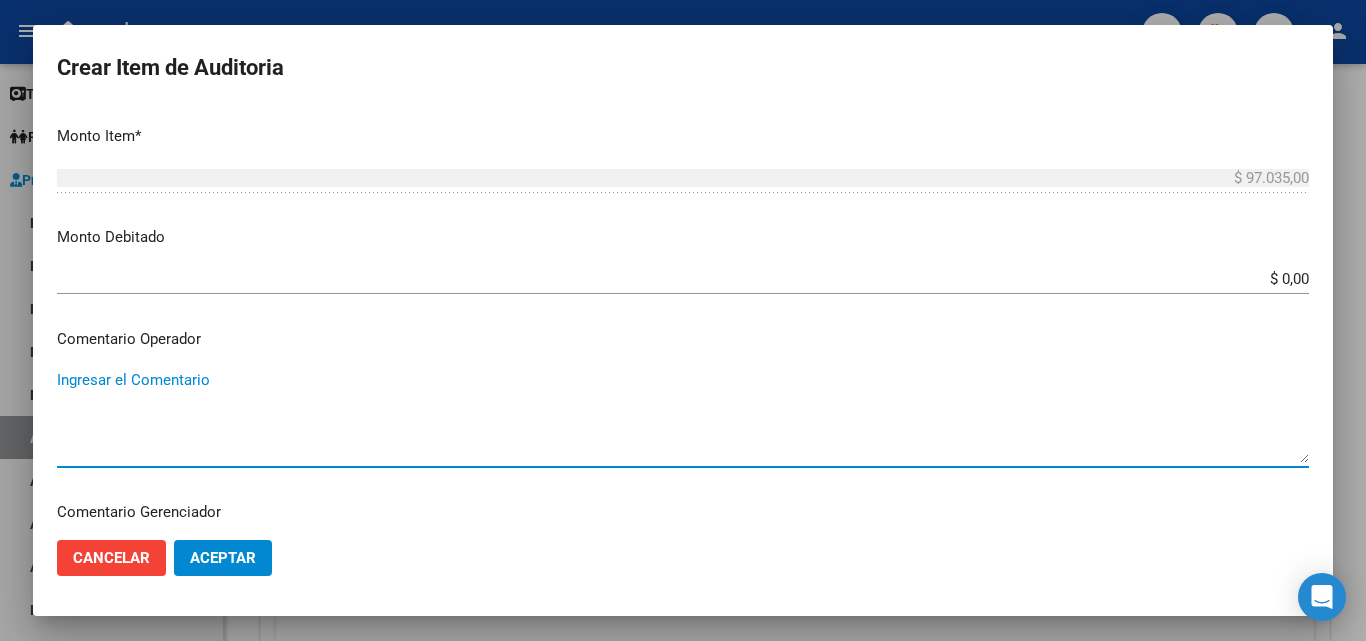 paste on "ORDEN NO VALIDA
FALTA TRAZA- OK VALOR KAIROS" 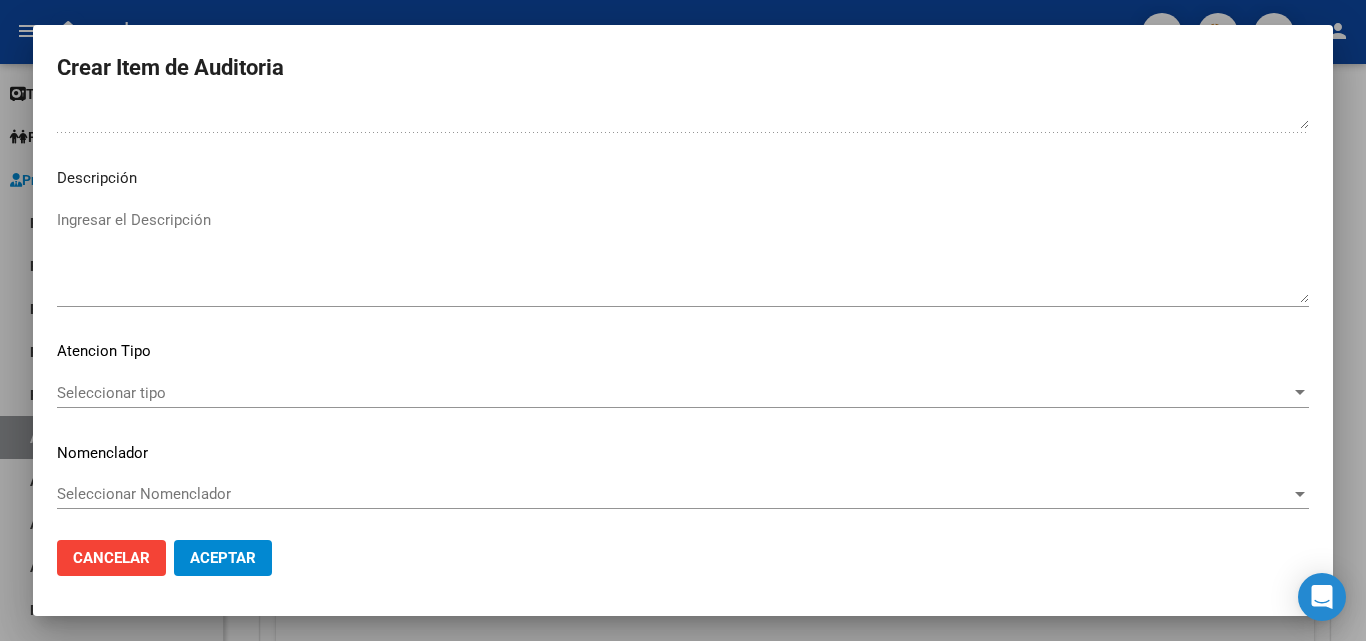 scroll, scrollTop: 1211, scrollLeft: 0, axis: vertical 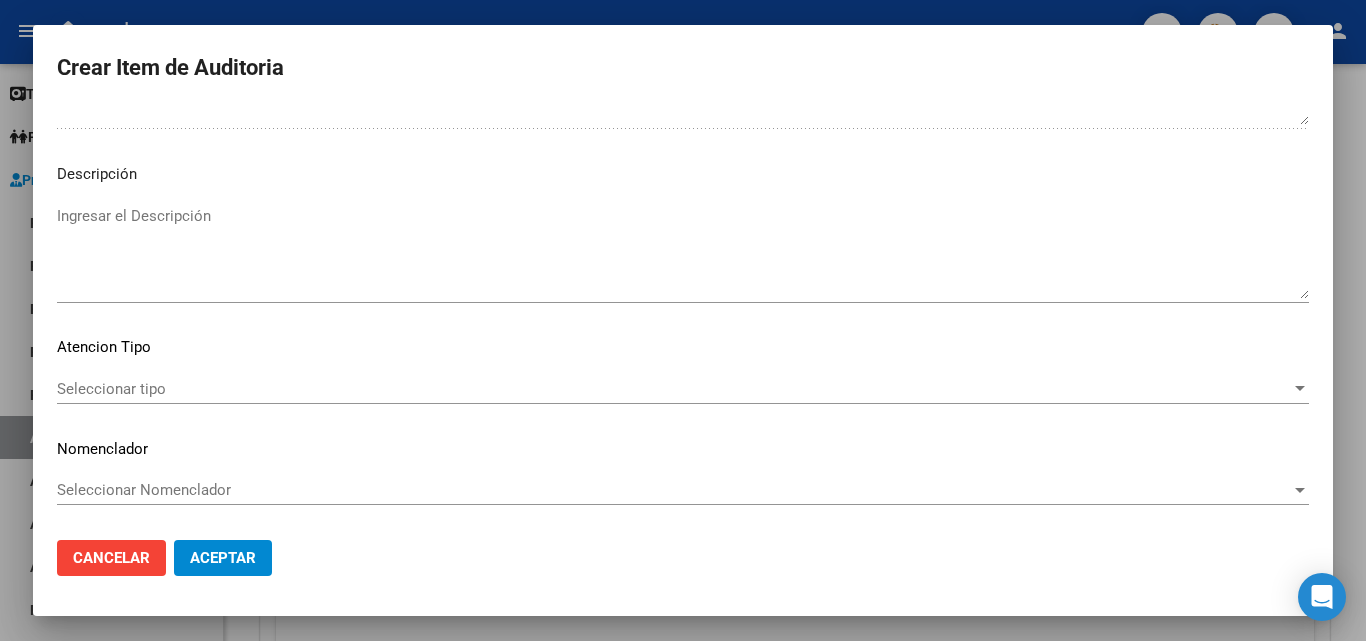 click on "Seleccionar tipo Seleccionar tipo" 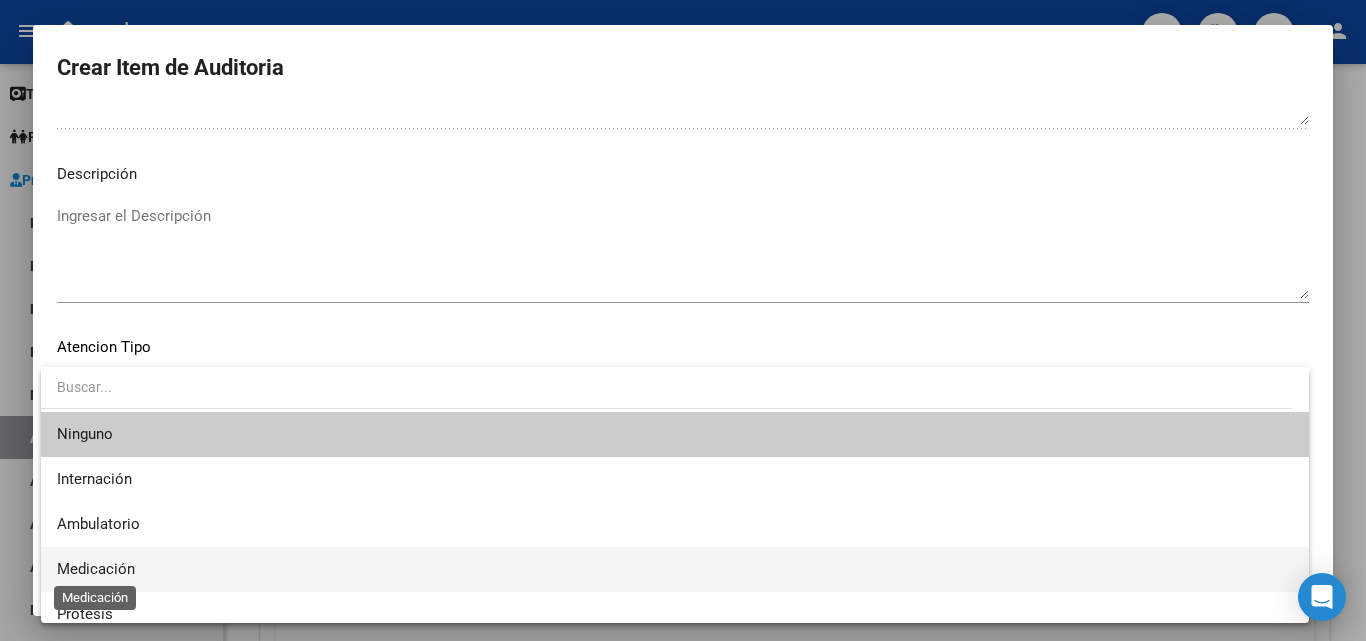 click on "Medicación" at bounding box center (96, 569) 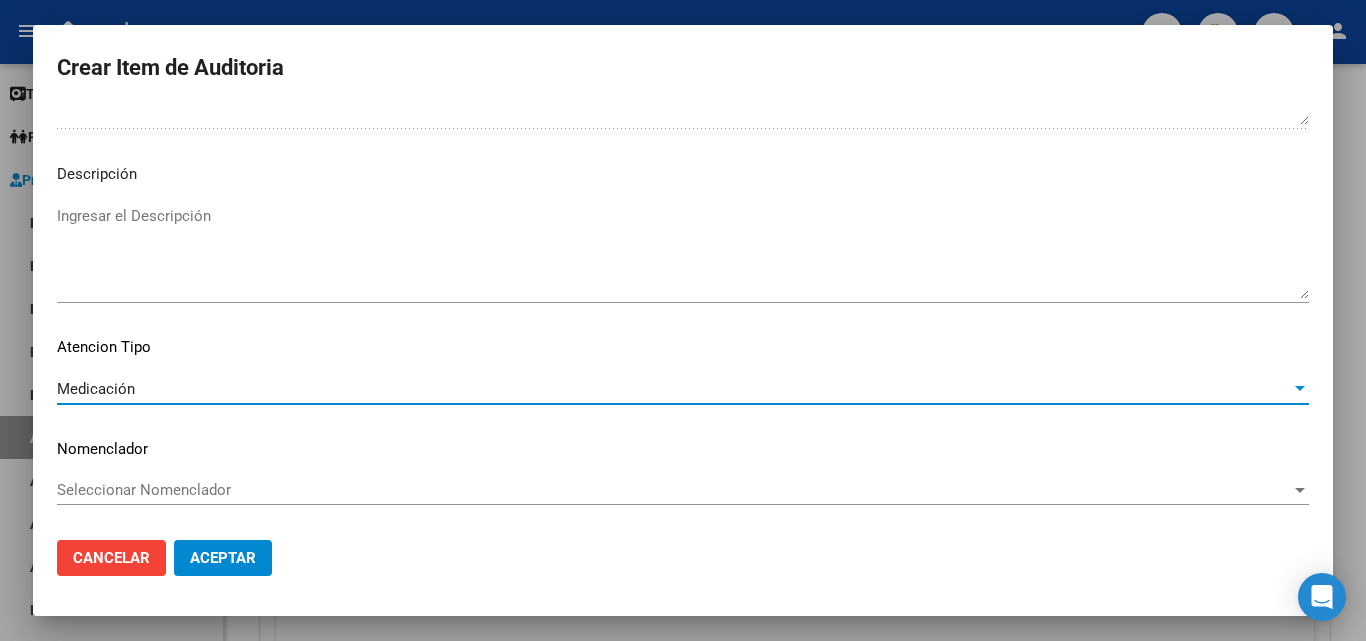 click on "Aceptar" 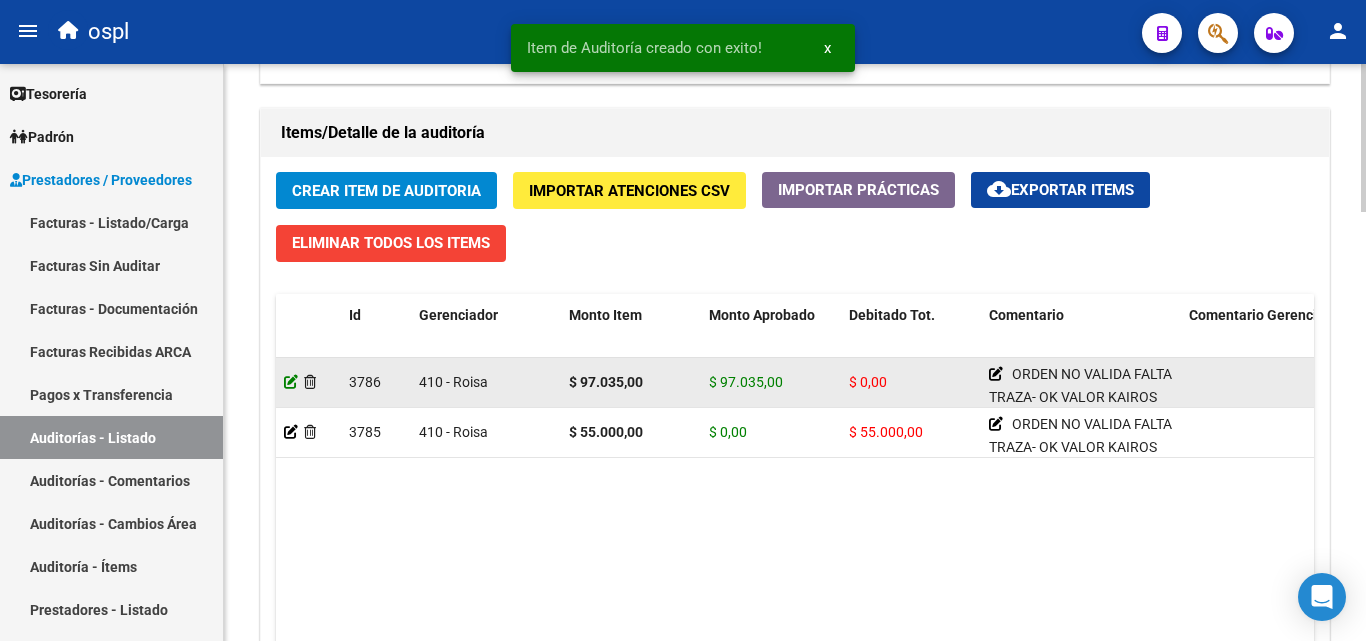 click 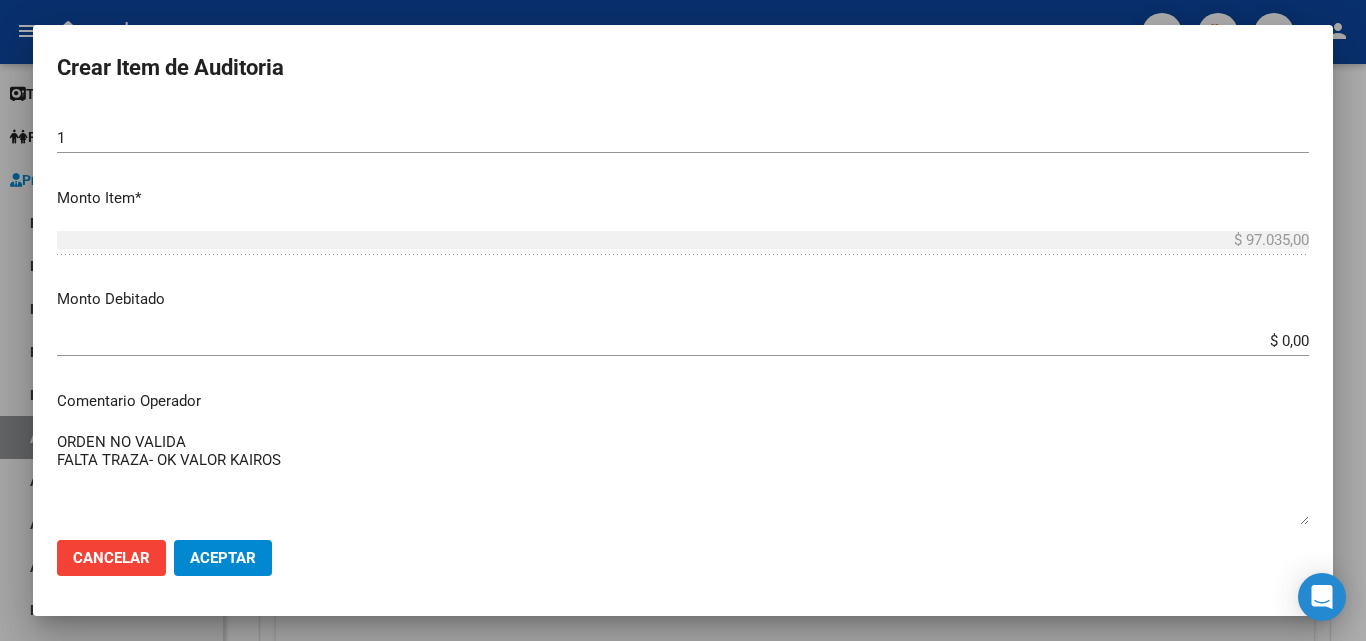 scroll, scrollTop: 600, scrollLeft: 0, axis: vertical 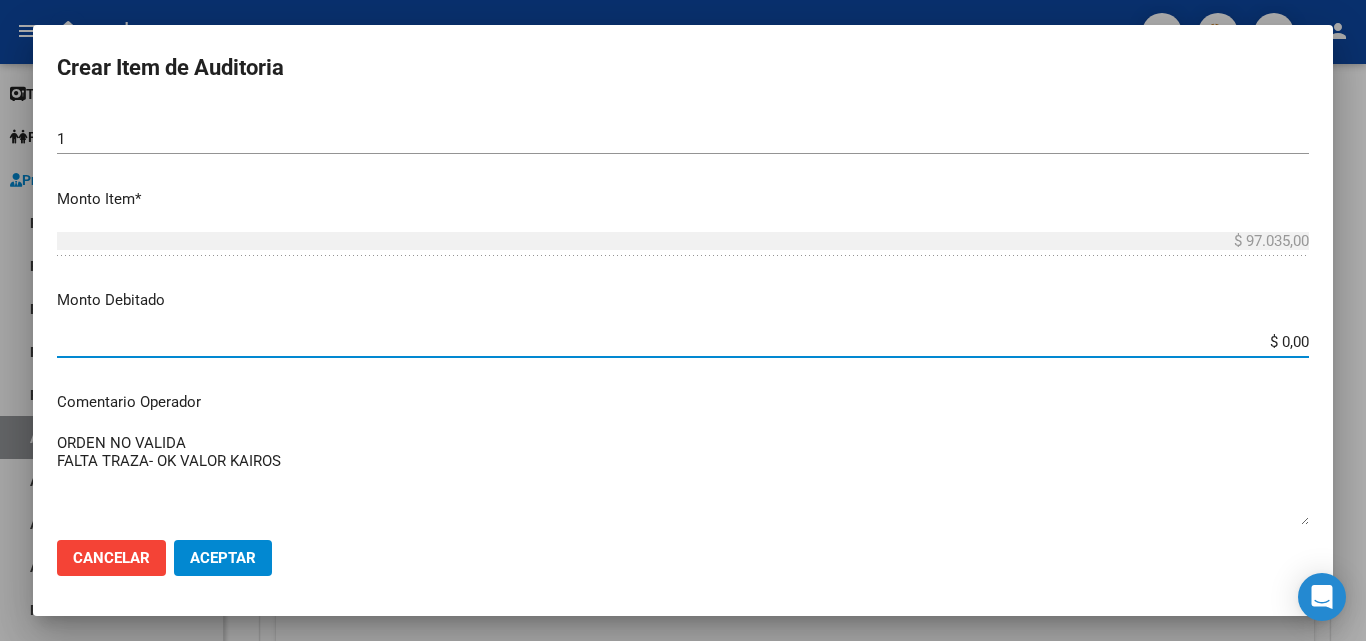 click on "$ 0,00" at bounding box center (683, 342) 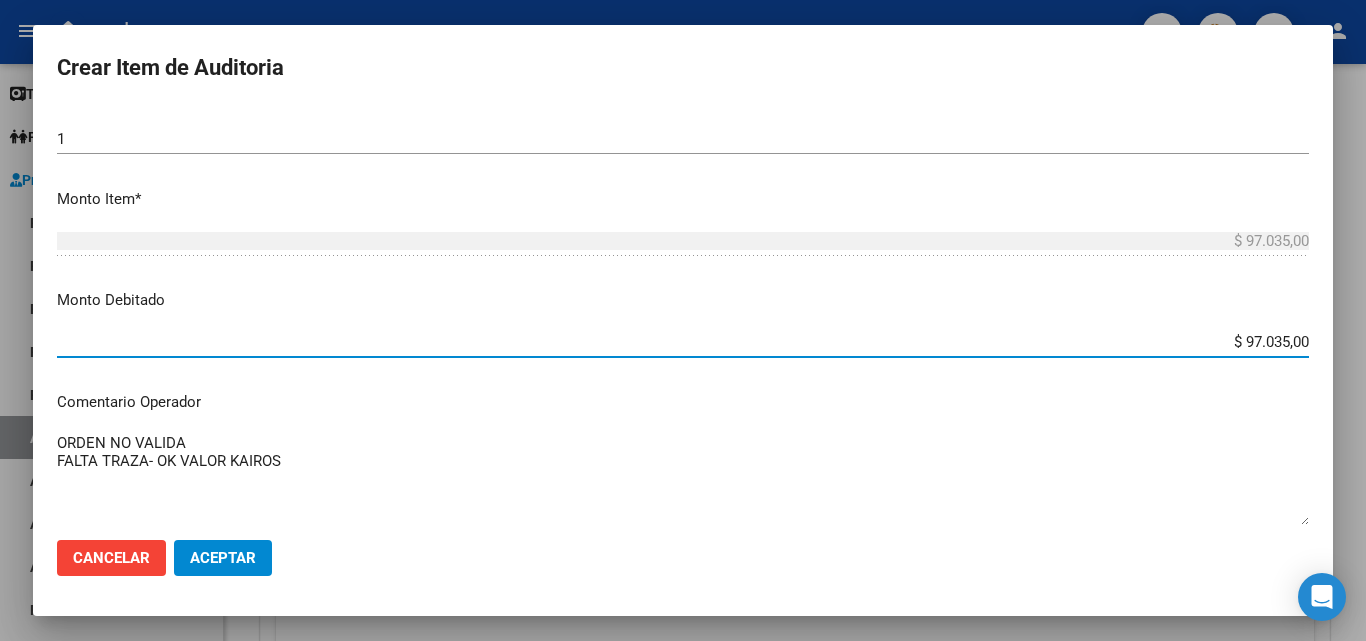 click on "Aceptar" 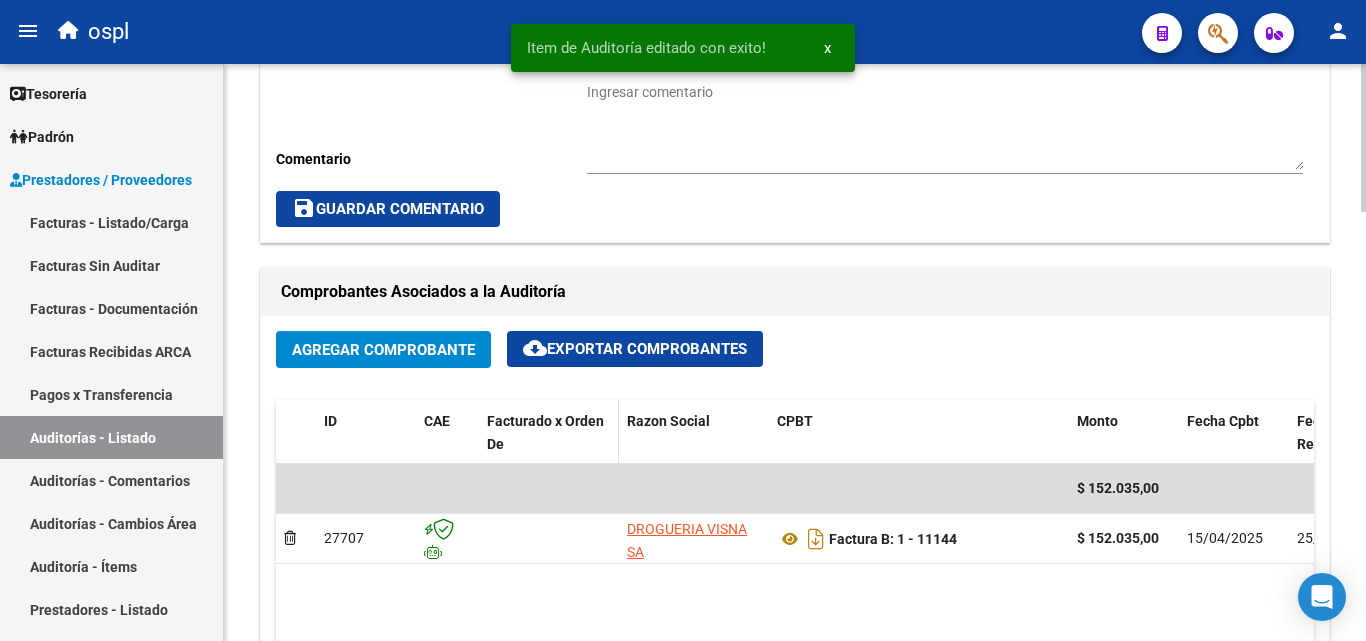 scroll, scrollTop: 700, scrollLeft: 0, axis: vertical 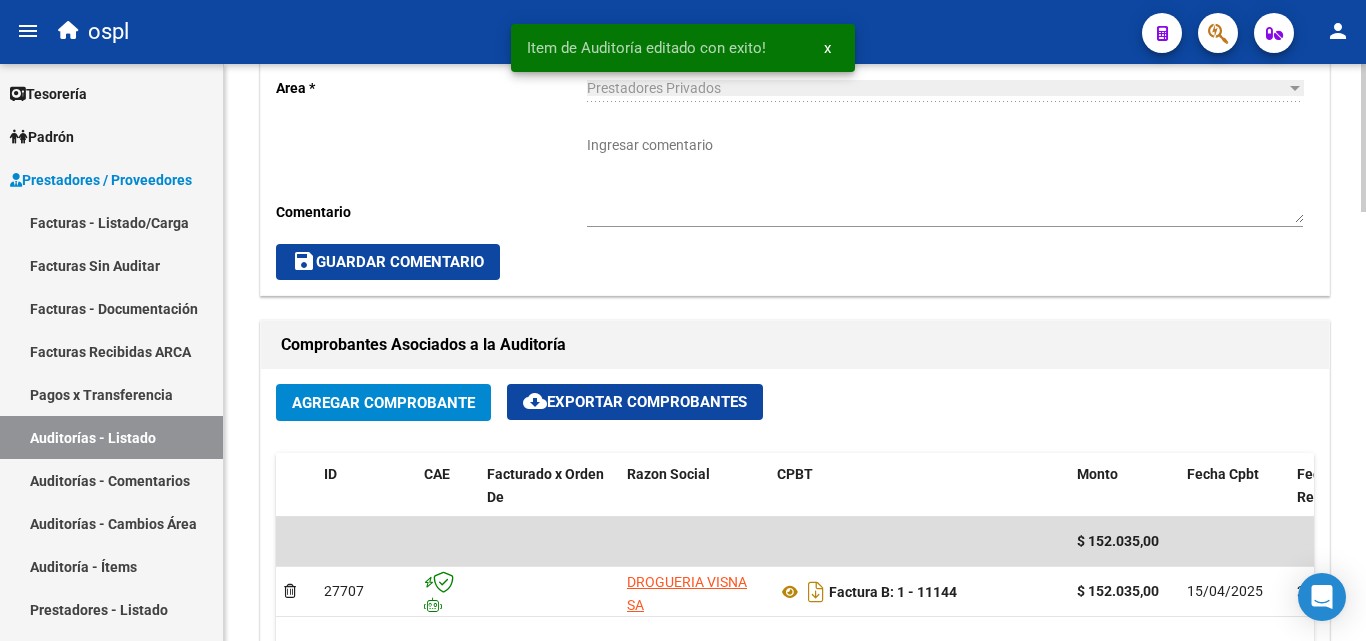 click on "Ingresar comentario" at bounding box center [945, 179] 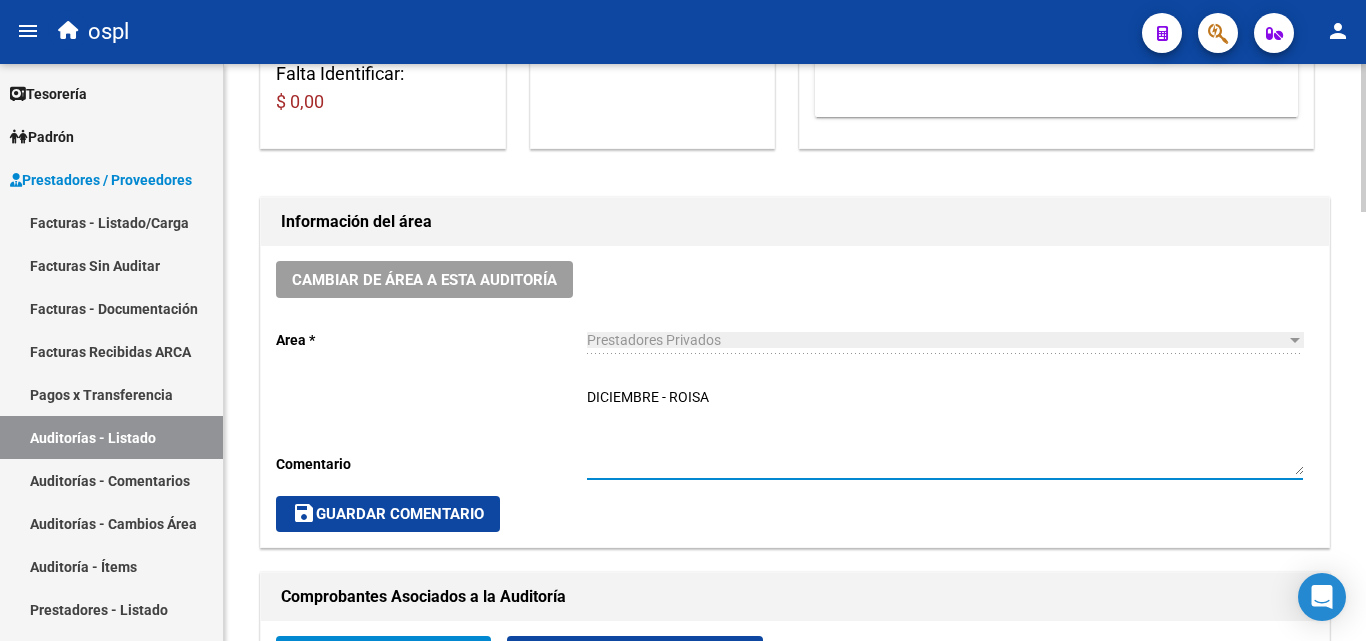 scroll, scrollTop: 500, scrollLeft: 0, axis: vertical 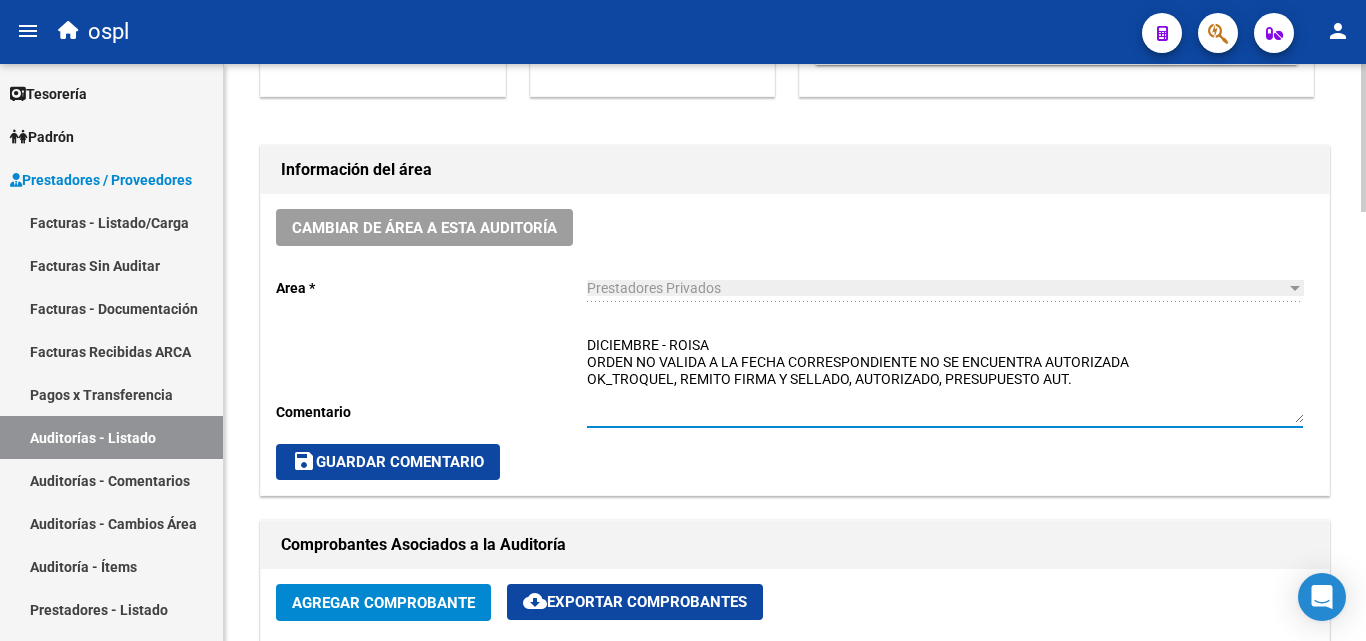 click on "DICIEMBRE - ROISA
ORDEN NO VALIDA A LA FECHA CORRESPONDIENTE NO SE ENCUENTRA AUTORIZADA
OK_TROQUEL, REMITO FIRMA Y SELLADO, AUTORIZADO, PRESUPUESTO AUT." at bounding box center [945, 379] 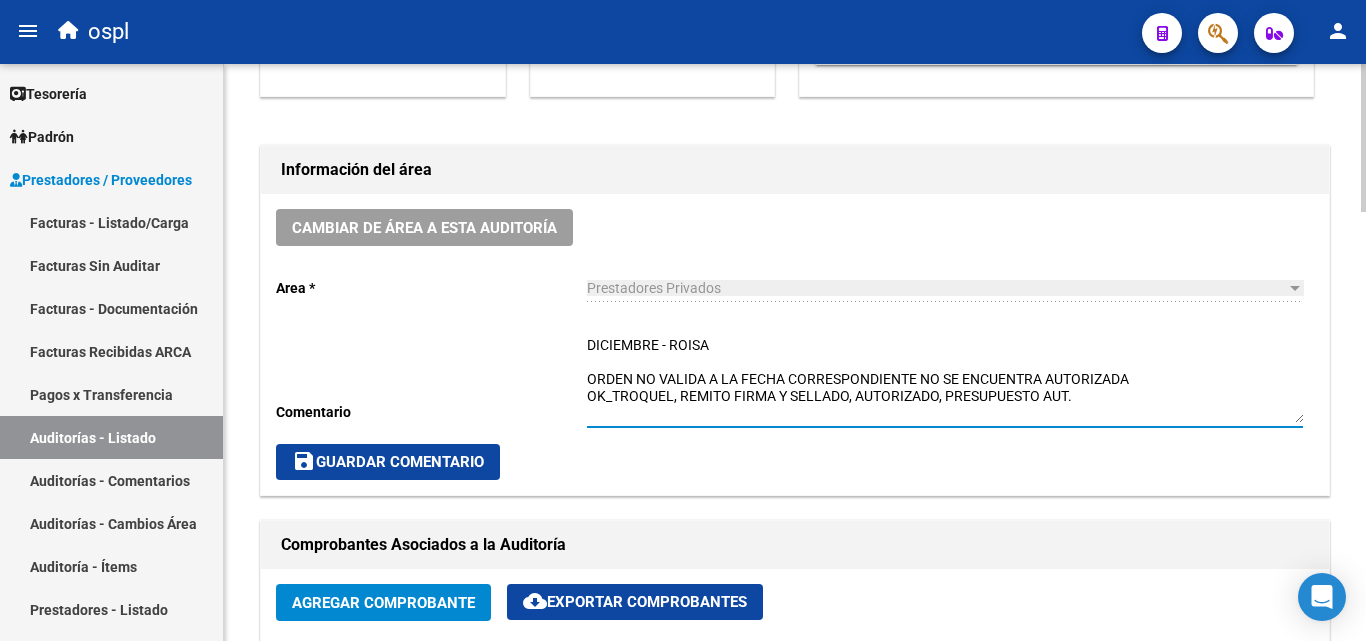 click on "DICIEMBRE - ROISA
ORDEN NO VALIDA A LA FECHA CORRESPONDIENTE NO SE ENCUENTRA AUTORIZADA
OK_TROQUEL, REMITO FIRMA Y SELLADO, AUTORIZADO, PRESUPUESTO AUT." at bounding box center [945, 379] 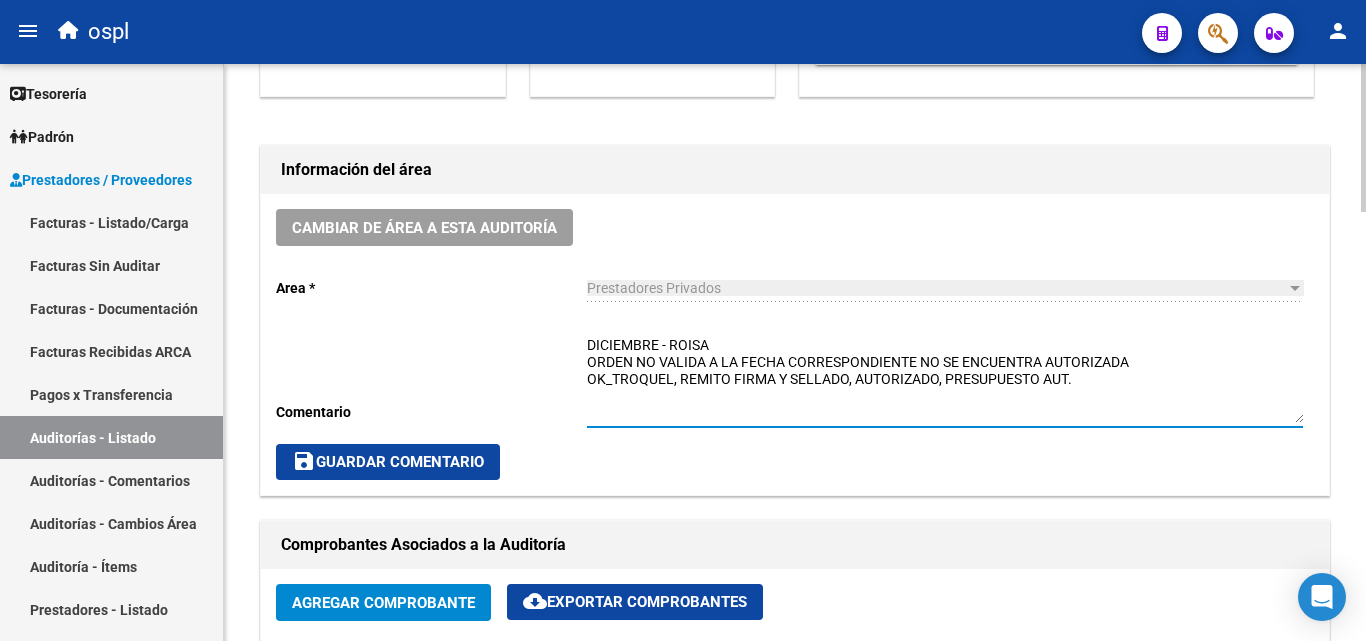 click on "DICIEMBRE - ROISA
ORDEN NO VALIDA A LA FECHA CORRESPONDIENTE NO SE ENCUENTRA AUTORIZADA
OK_TROQUEL, REMITO FIRMA Y SELLADO, AUTORIZADO, PRESUPUESTO AUT." at bounding box center [945, 379] 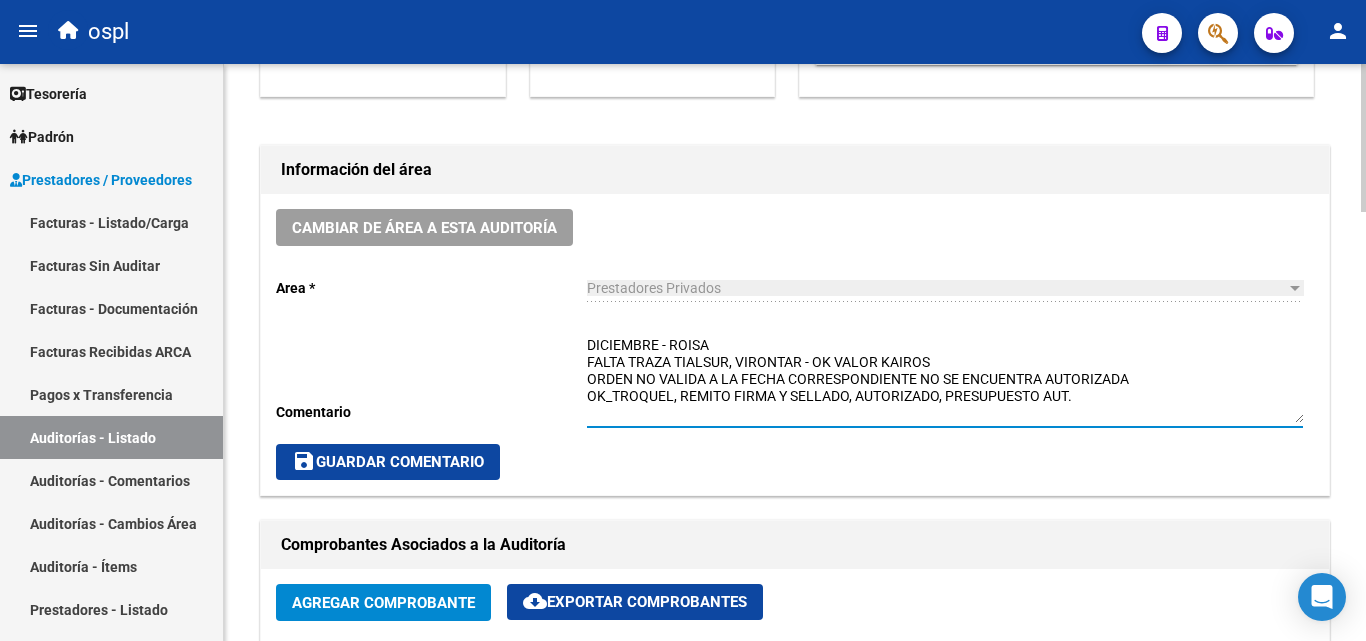 click on "DICIEMBRE - ROISA
FALTA TRAZA TIALSUR, VIRONTAR - OK VALOR KAIROS
ORDEN NO VALIDA A LA FECHA CORRESPONDIENTE NO SE ENCUENTRA AUTORIZADA
OK_TROQUEL, REMITO FIRMA Y SELLADO, AUTORIZADO, PRESUPUESTO AUT." at bounding box center [945, 379] 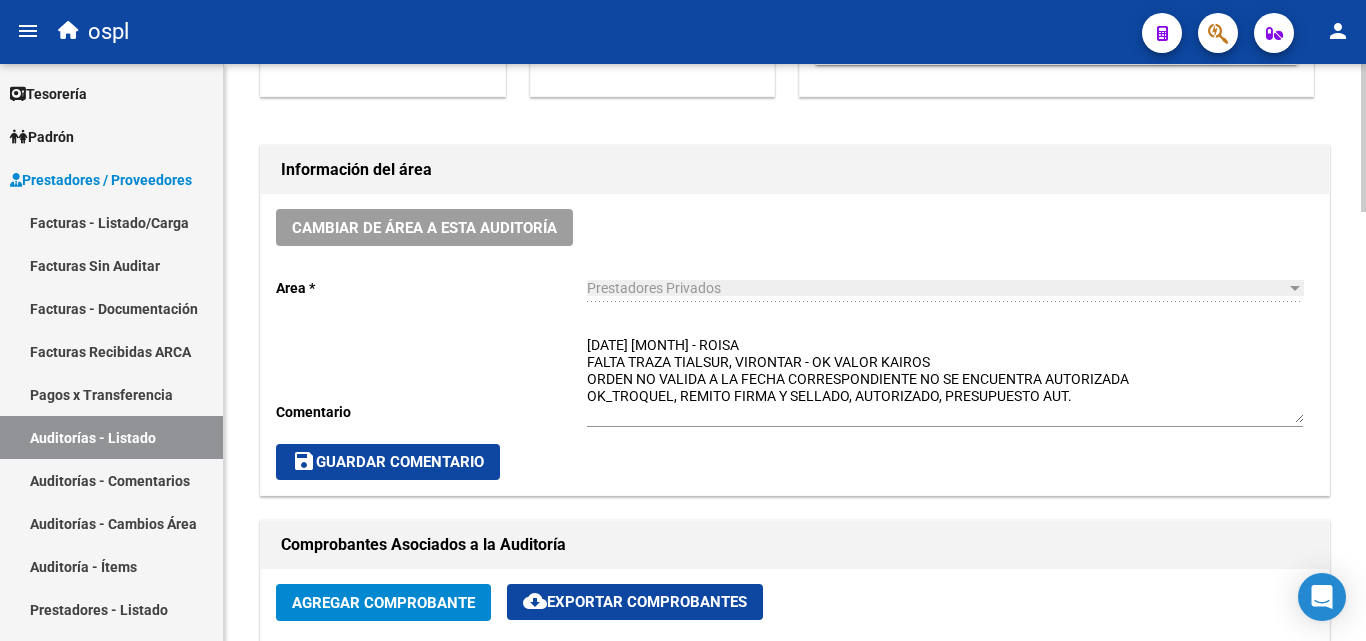 click on "17-12-2024 DICIEMBRE - ROISA
FALTA TRAZA TIALSUR, VIRONTAR - OK VALOR KAIROS
ORDEN NO VALIDA A LA FECHA CORRESPONDIENTE NO SE ENCUENTRA AUTORIZADA
OK_TROQUEL, REMITO FIRMA Y SELLADO, AUTORIZADO, PRESUPUESTO AUT. Ingresar comentario" 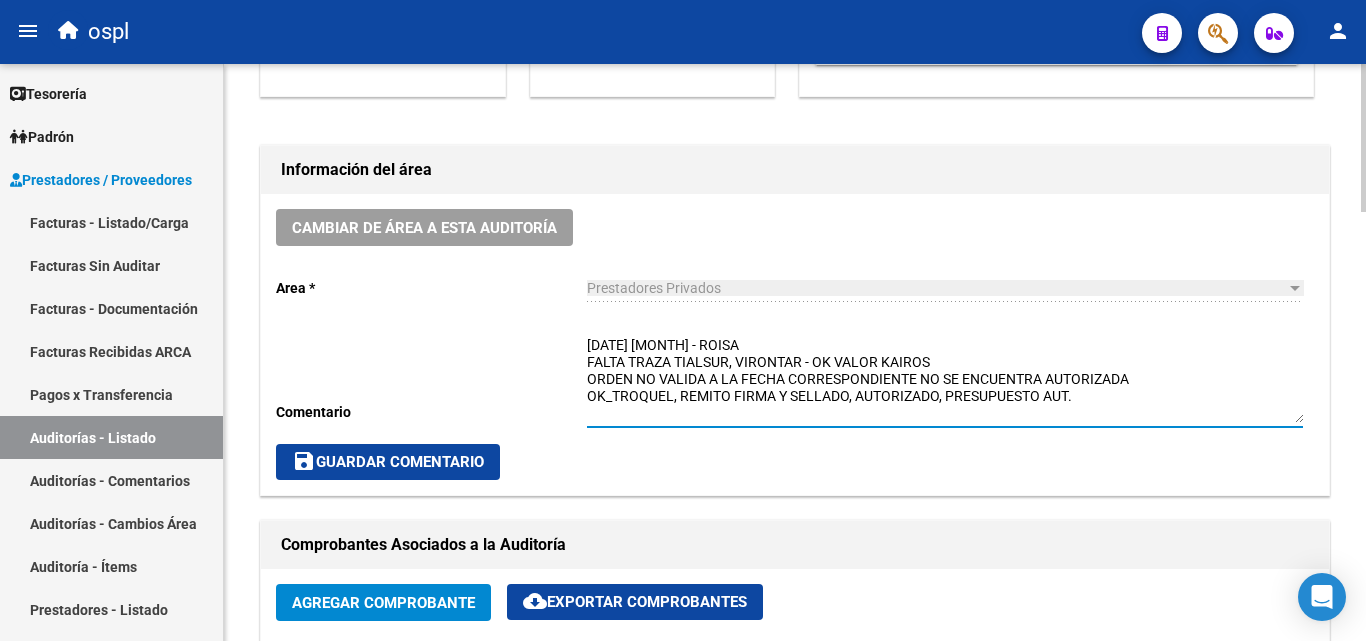 click on "17-12-2024 DICIEMBRE - ROISA
FALTA TRAZA TIALSUR, VIRONTAR - OK VALOR KAIROS
ORDEN NO VALIDA A LA FECHA CORRESPONDIENTE NO SE ENCUENTRA AUTORIZADA
OK_TROQUEL, REMITO FIRMA Y SELLADO, AUTORIZADO, PRESUPUESTO AUT." at bounding box center (945, 379) 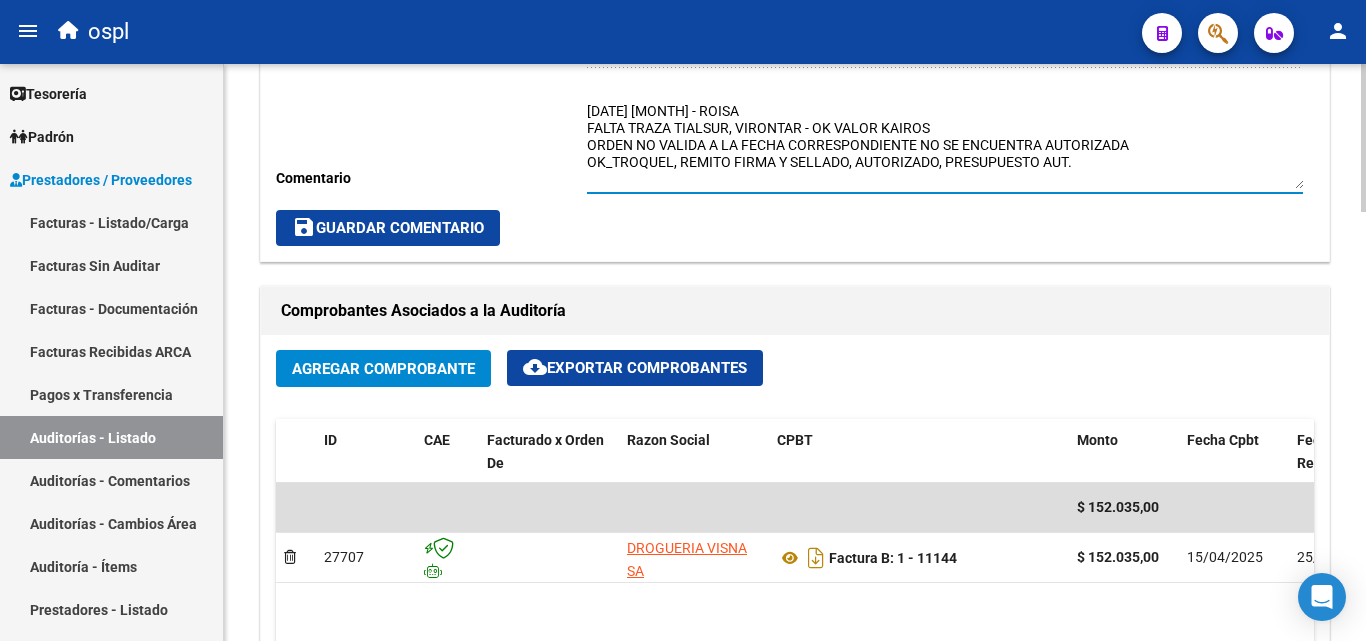 scroll, scrollTop: 700, scrollLeft: 0, axis: vertical 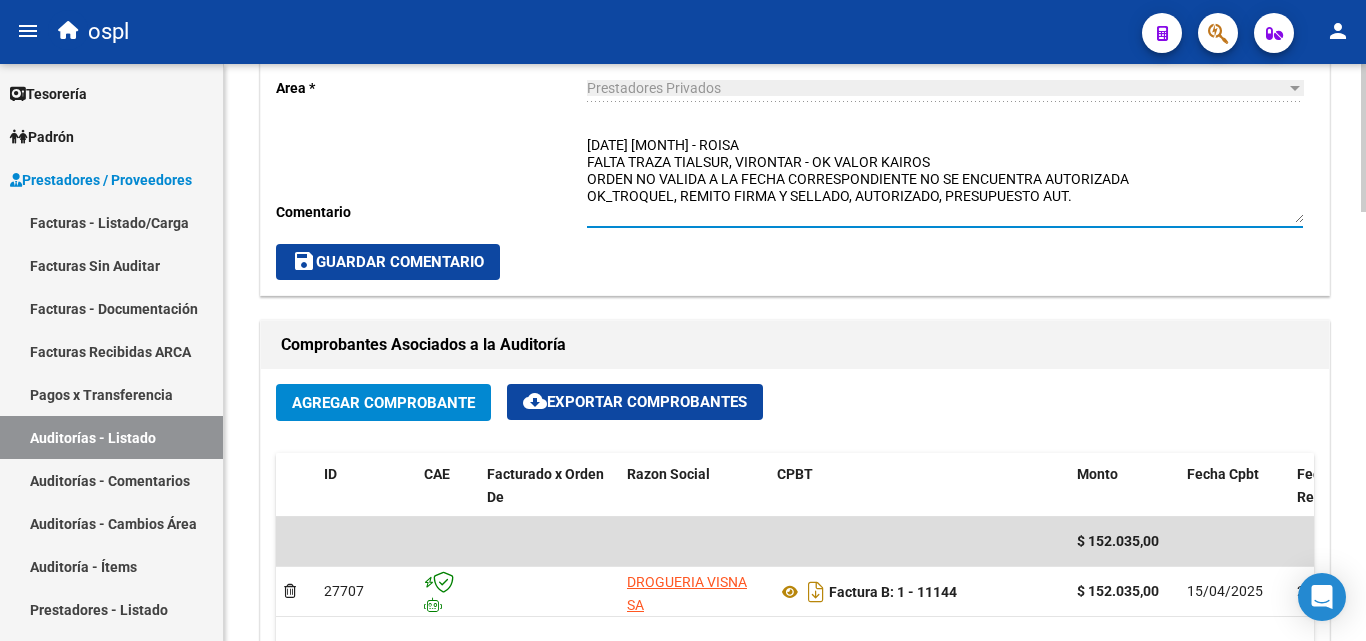 click on "save  Guardar Comentario" 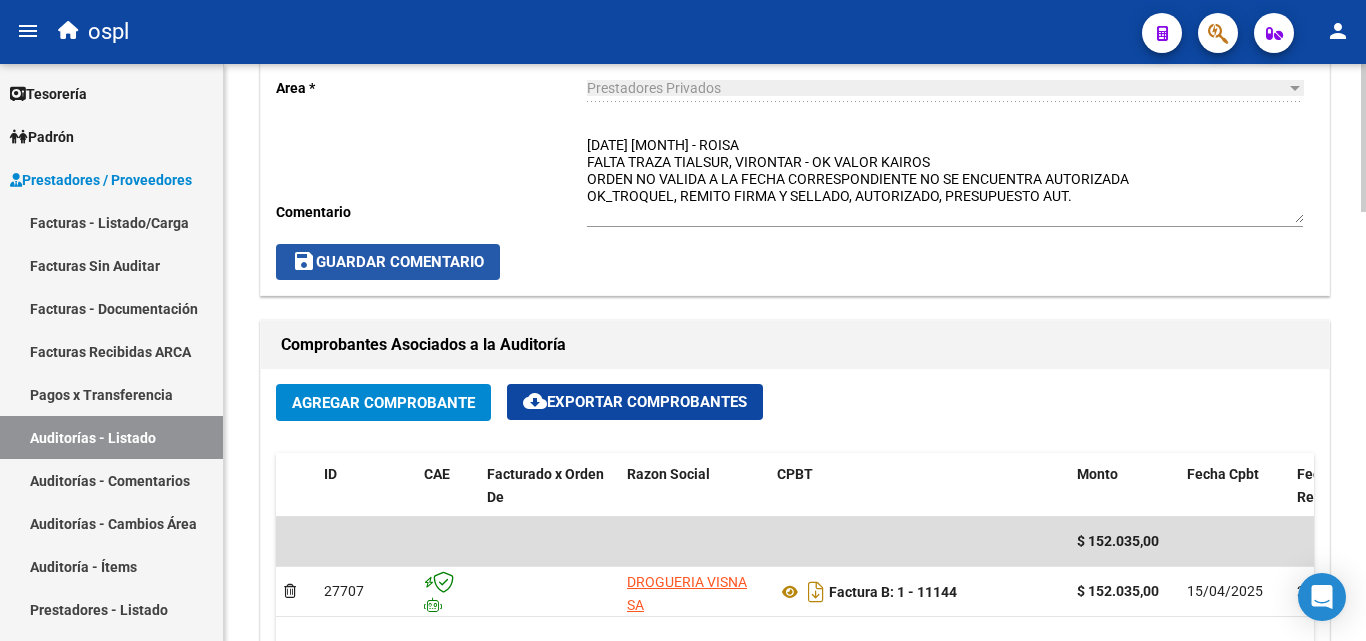 click on "save" 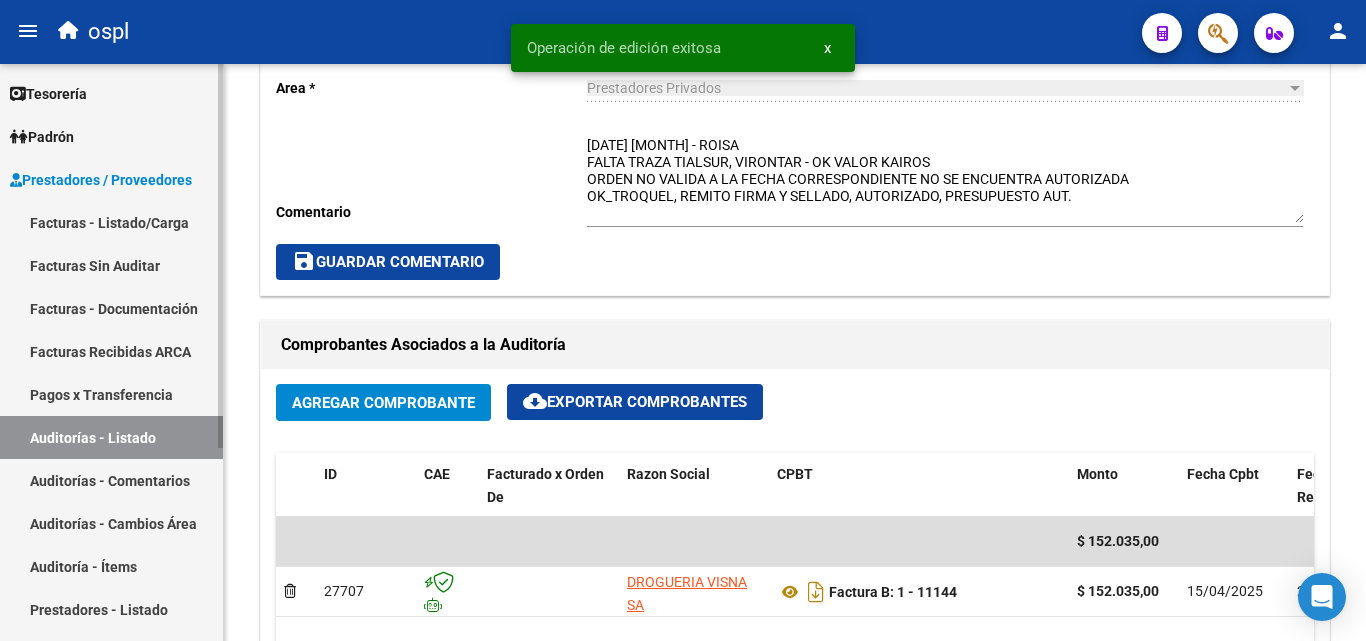 click on "Auditorías - Listado" at bounding box center [111, 437] 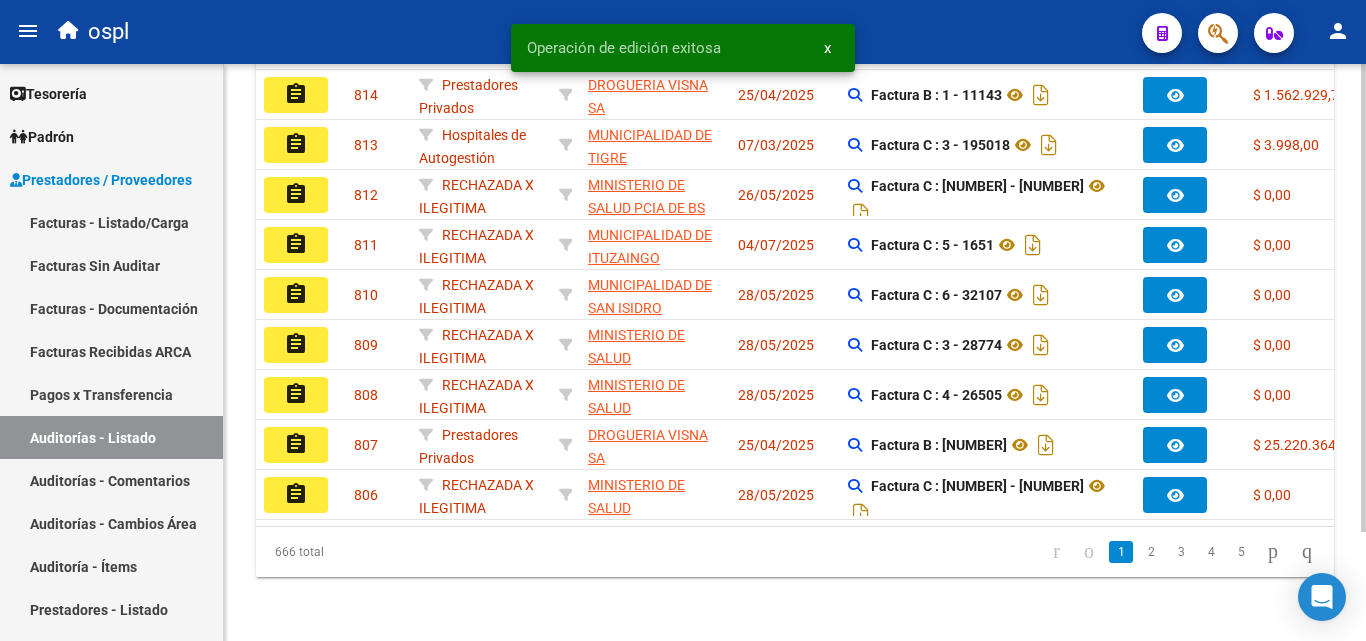 click on "04/07/2025" 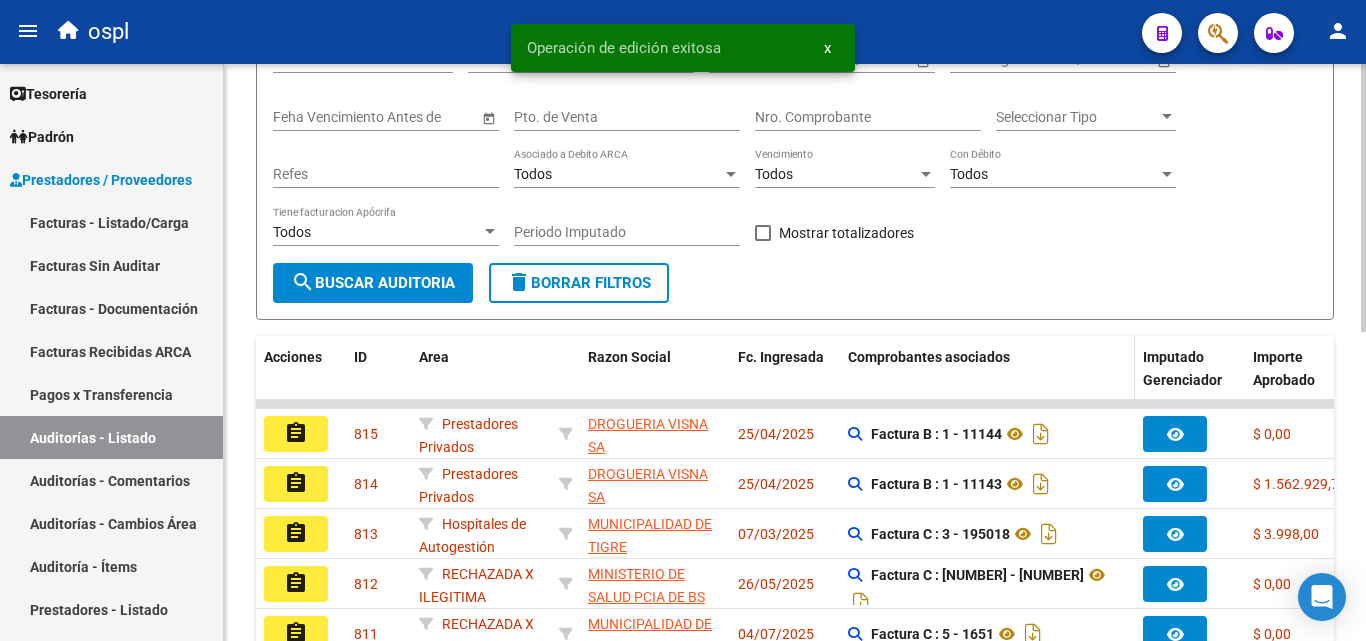 scroll, scrollTop: 163, scrollLeft: 0, axis: vertical 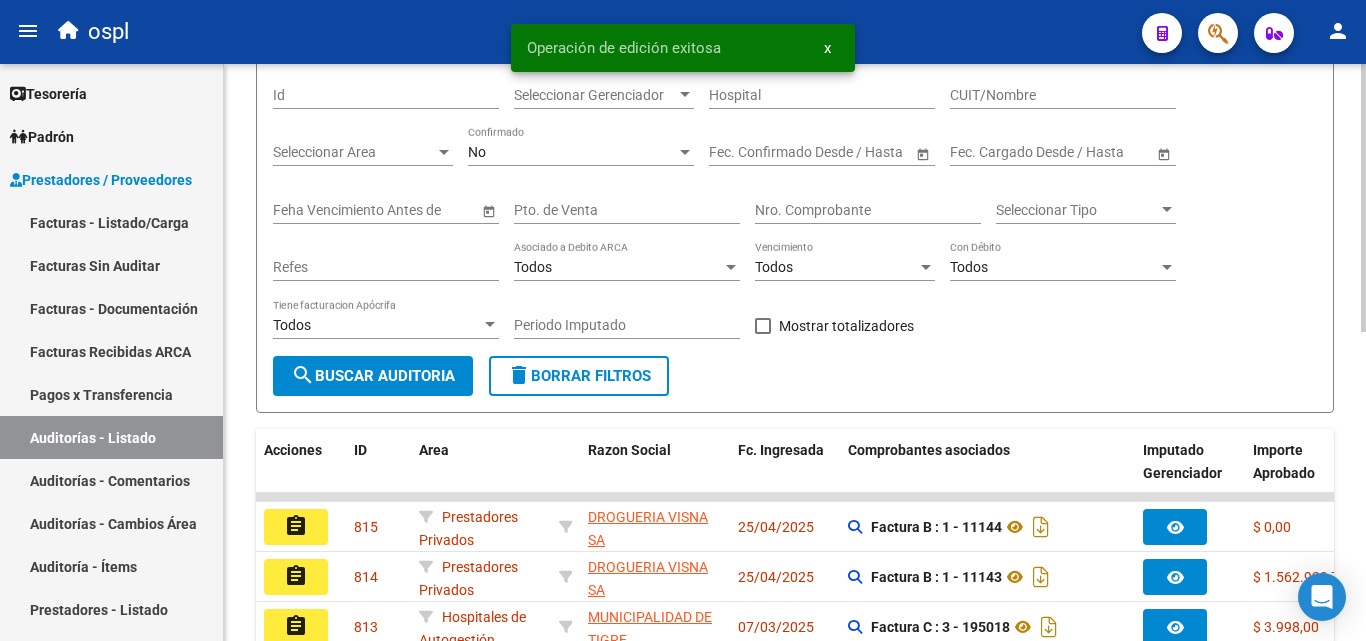 click on "Nro. Comprobante" at bounding box center [868, 210] 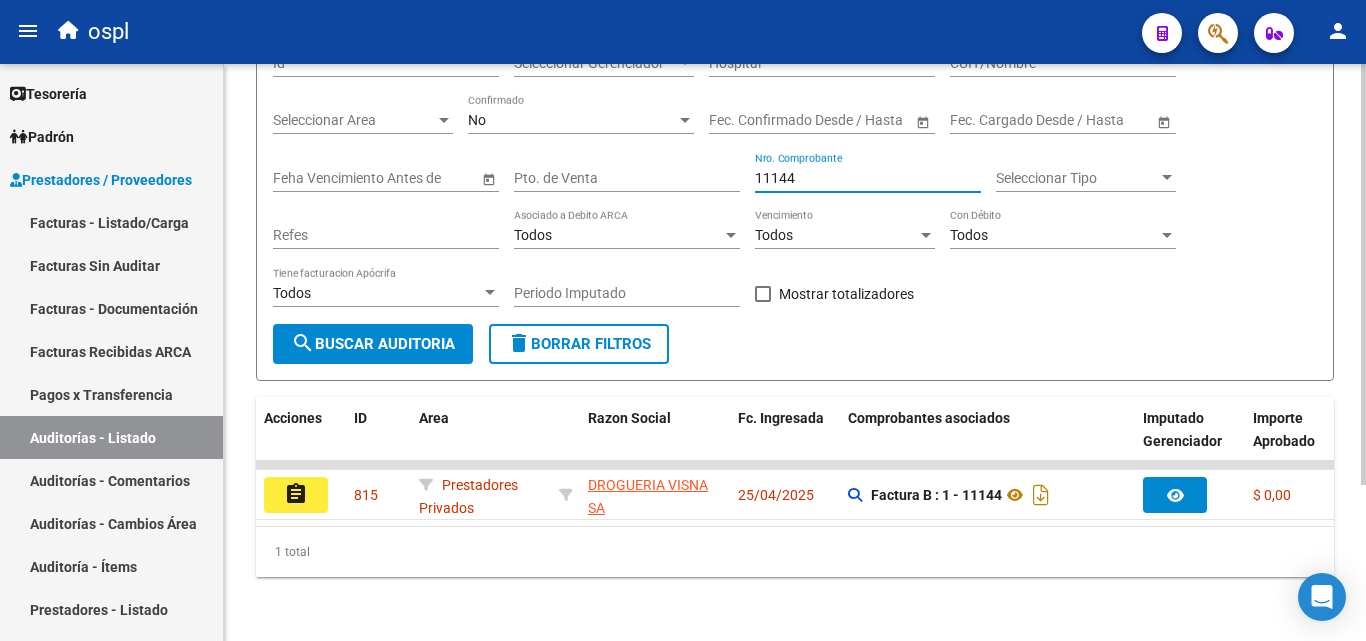 scroll, scrollTop: 213, scrollLeft: 0, axis: vertical 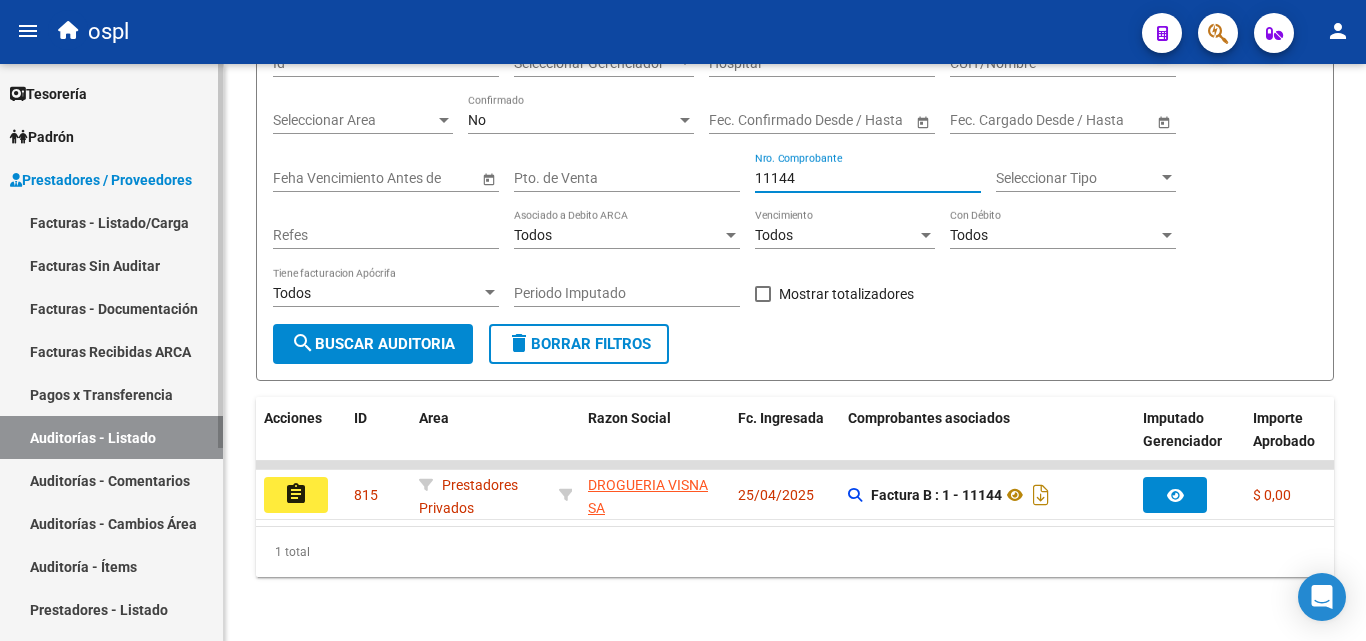 click on "Facturas - Listado/Carga" at bounding box center (111, 222) 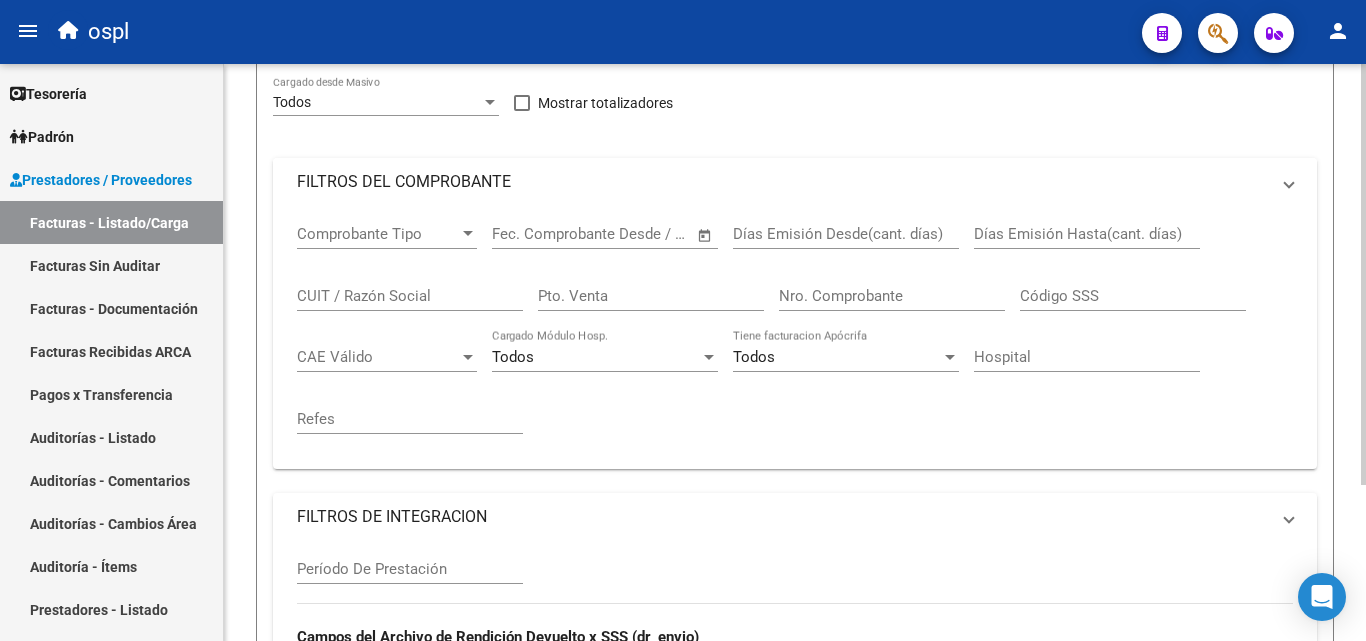 click on "FILTROS DEL COMPROBANTE" at bounding box center (783, 182) 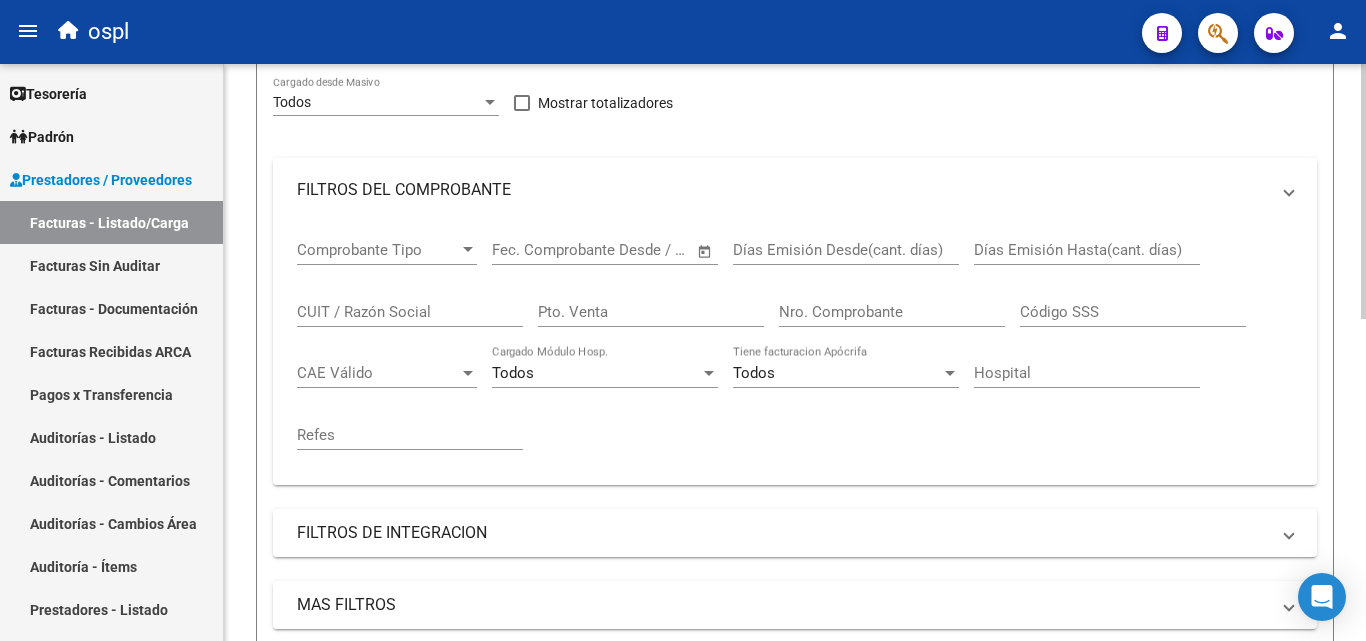 scroll, scrollTop: 0, scrollLeft: 0, axis: both 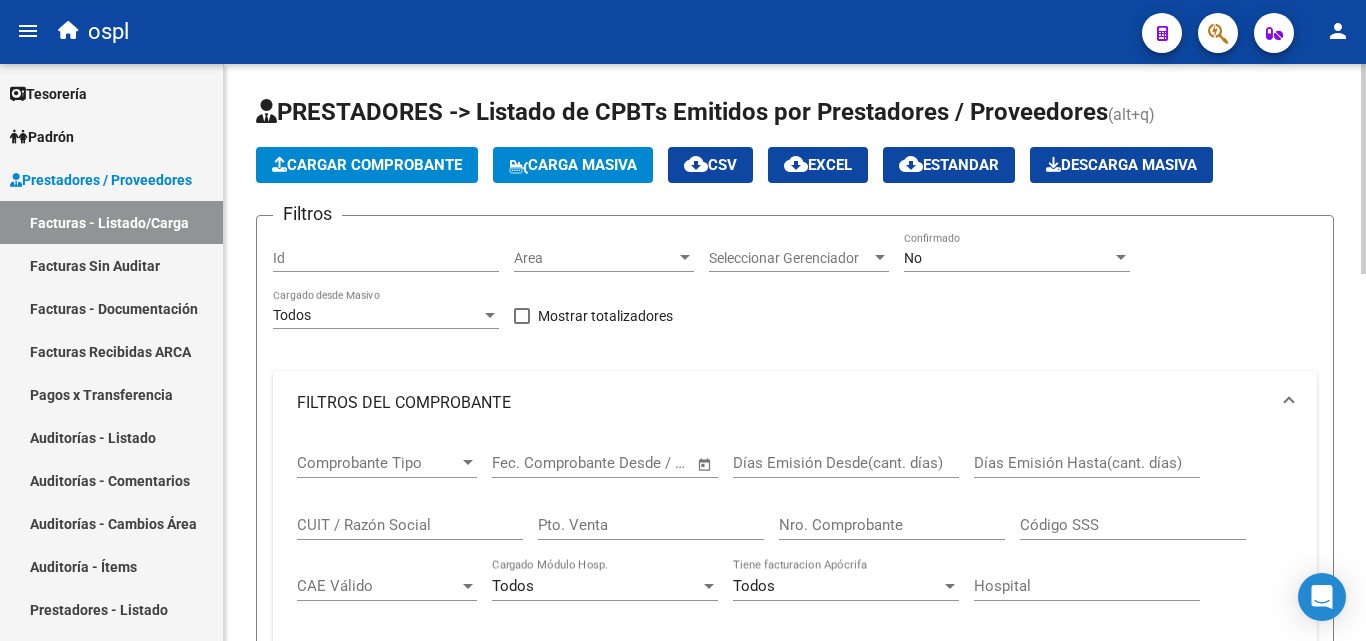 click on "Nro. Comprobante" 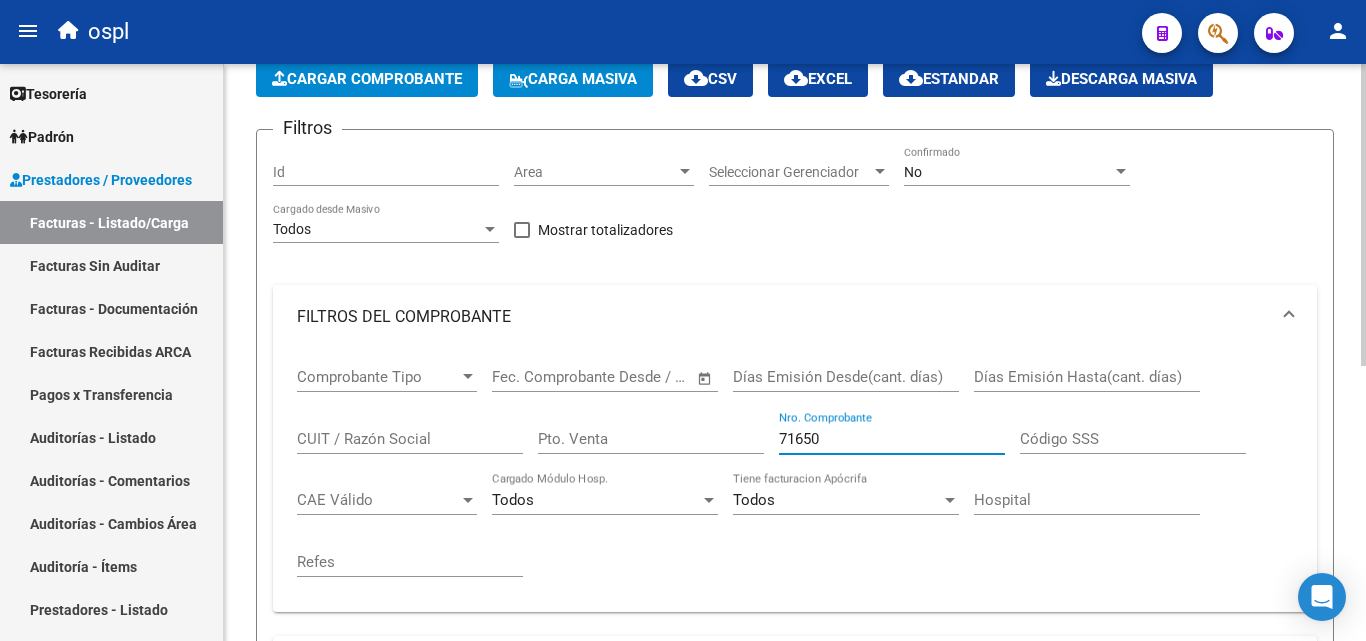 scroll, scrollTop: 500, scrollLeft: 0, axis: vertical 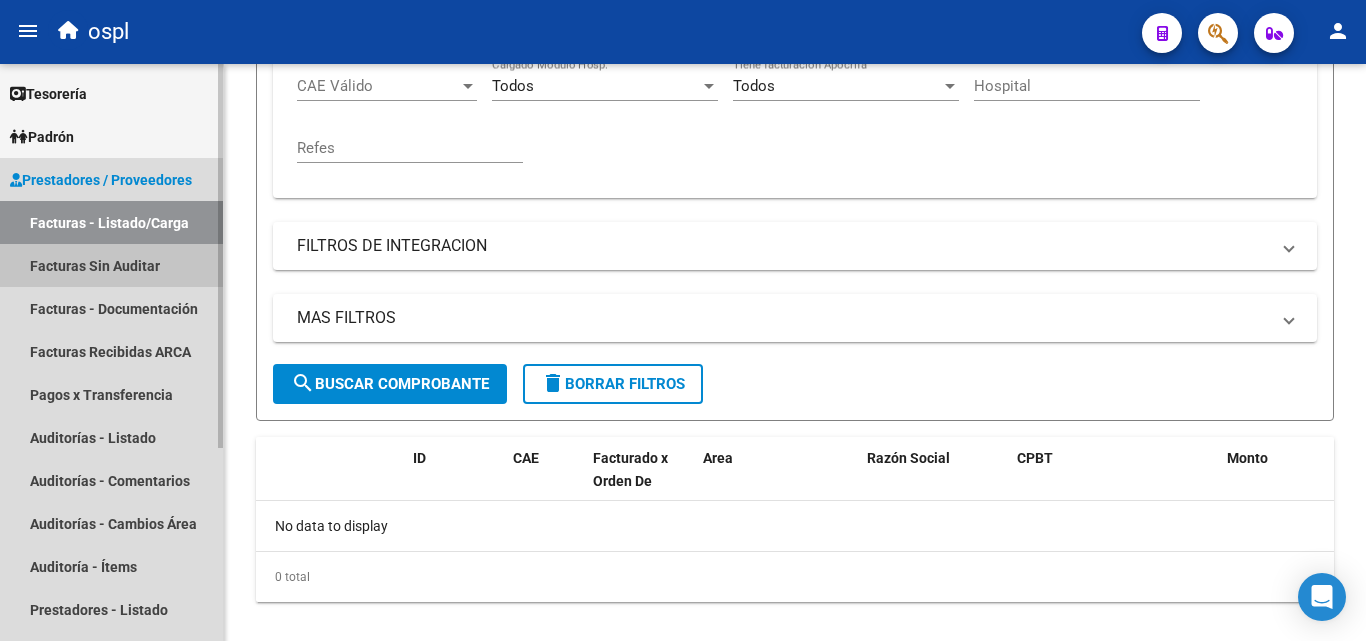 click on "Facturas Sin Auditar" at bounding box center (111, 265) 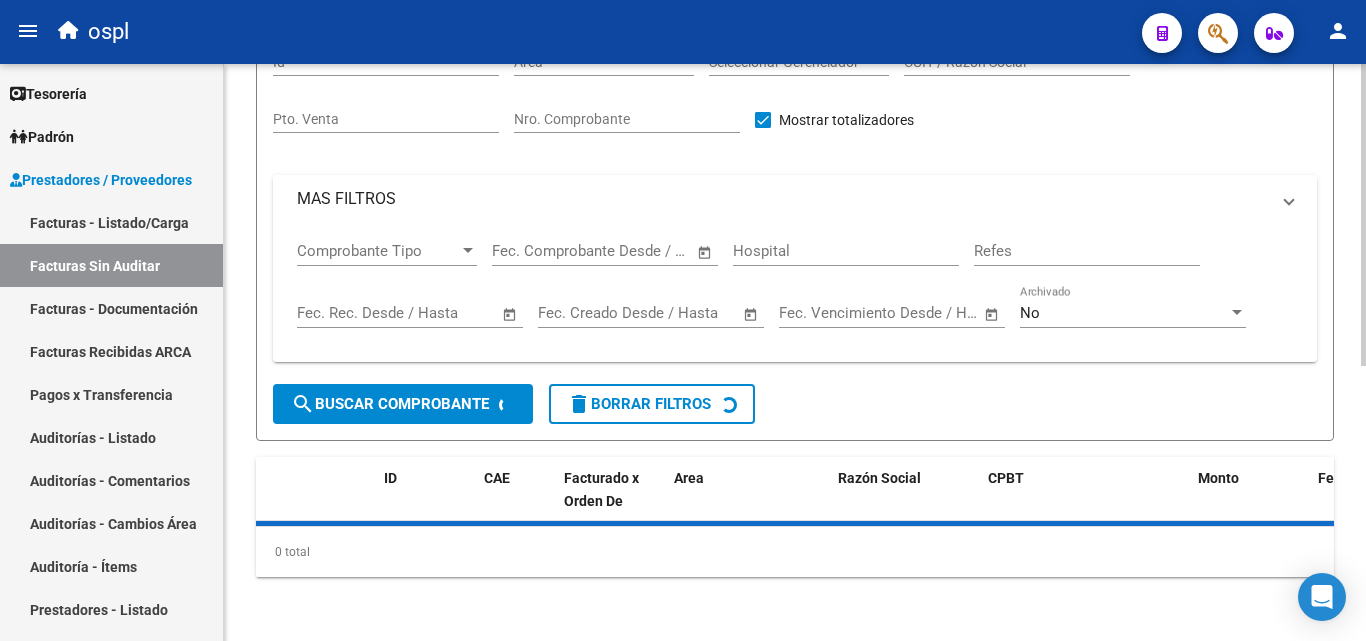 scroll, scrollTop: 0, scrollLeft: 0, axis: both 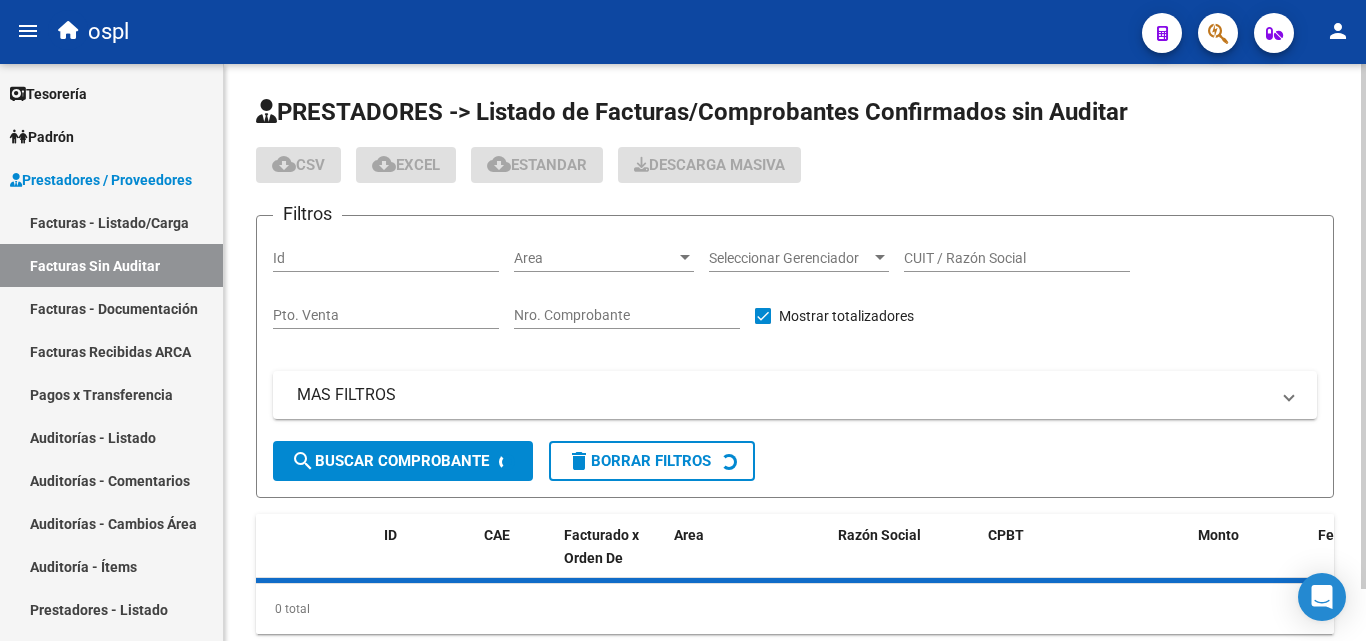 click on "Nro. Comprobante" at bounding box center [627, 315] 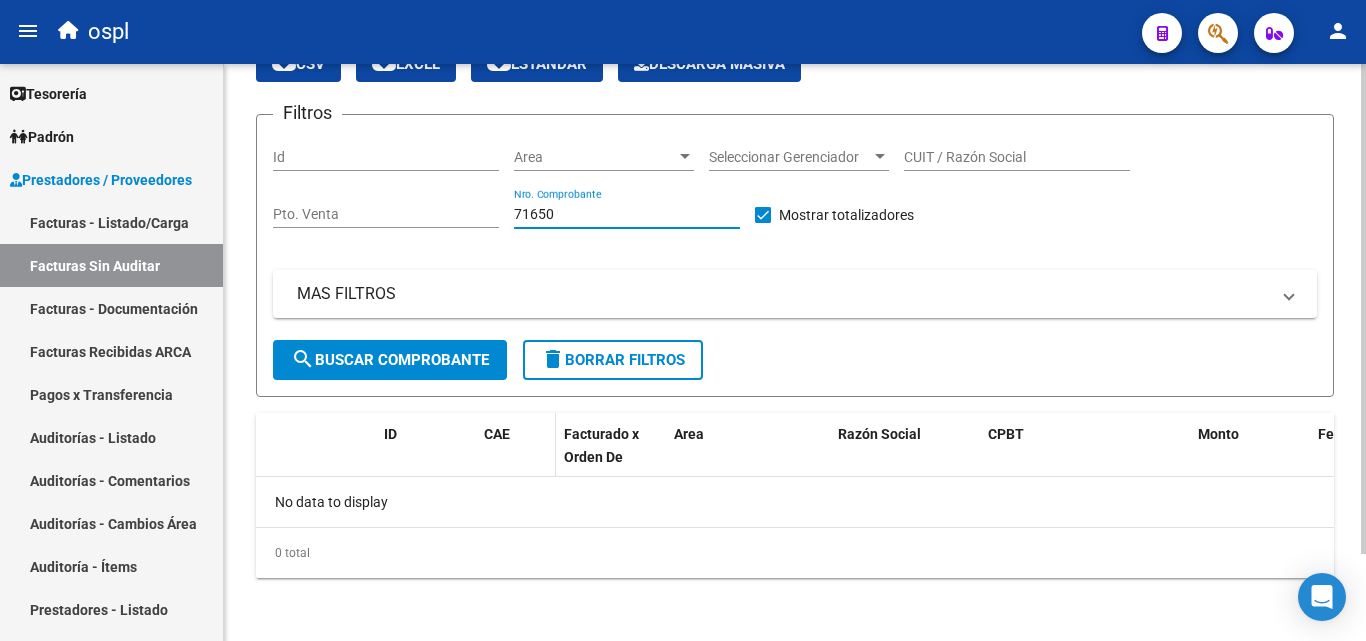 scroll, scrollTop: 102, scrollLeft: 0, axis: vertical 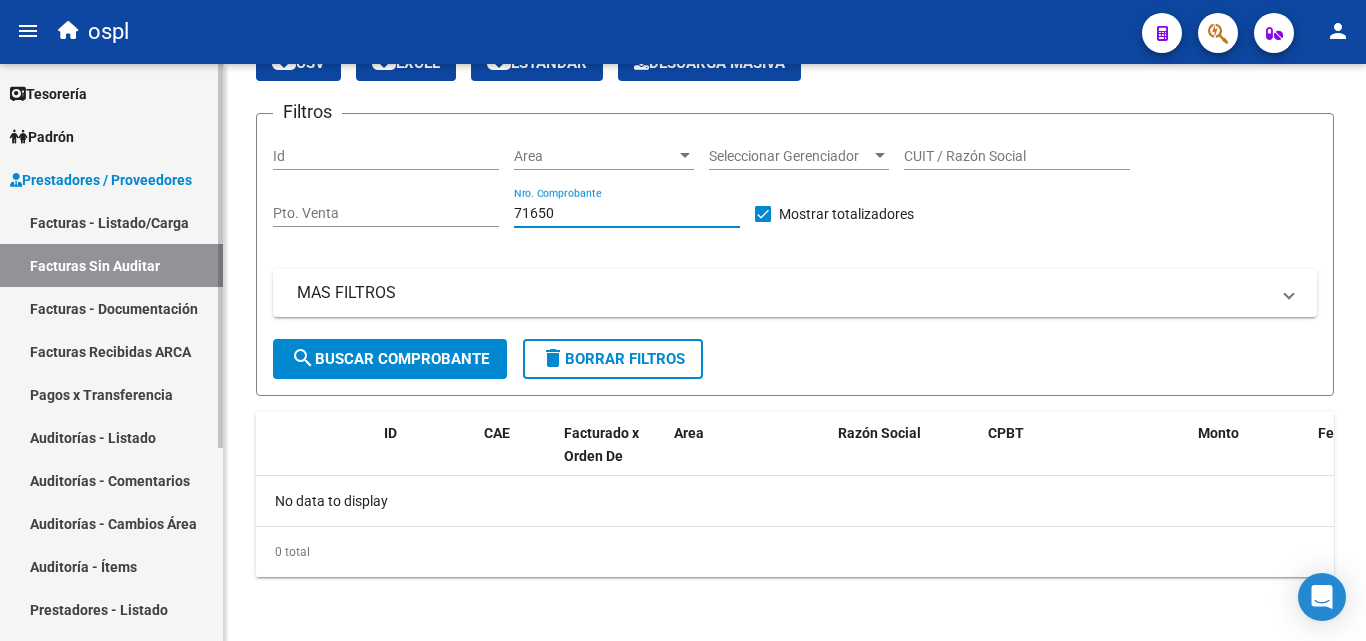 click on "Auditorías - Listado" at bounding box center [111, 437] 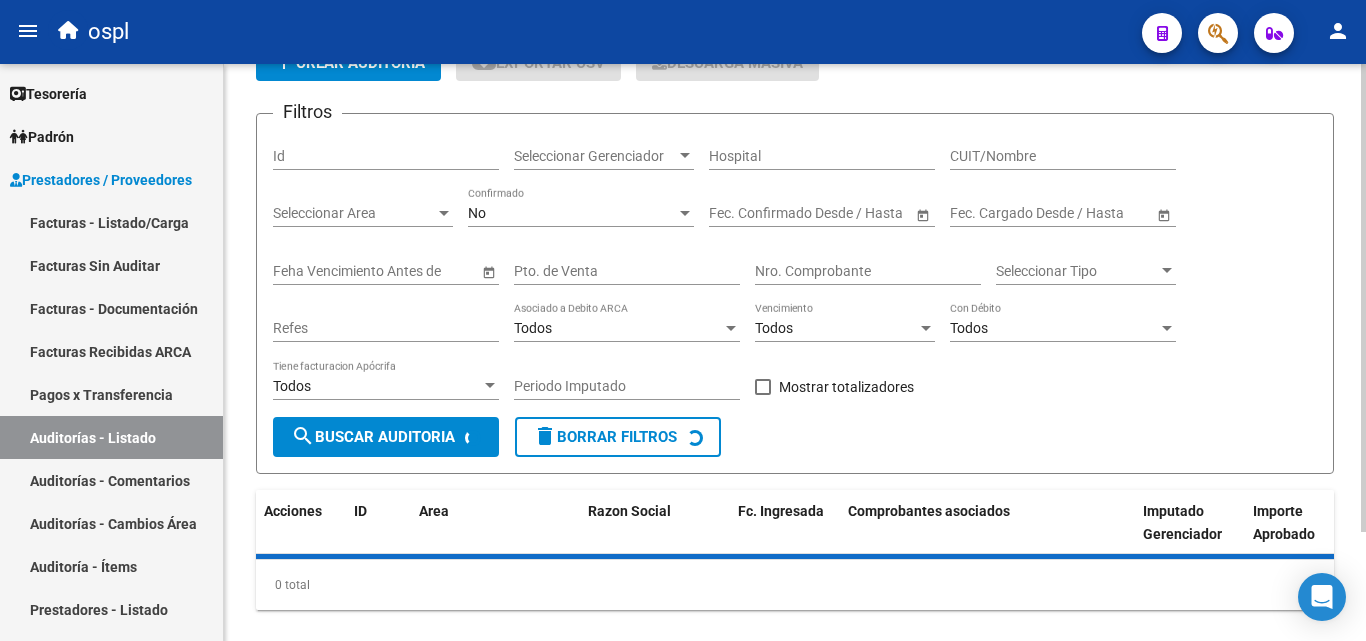 scroll, scrollTop: 0, scrollLeft: 0, axis: both 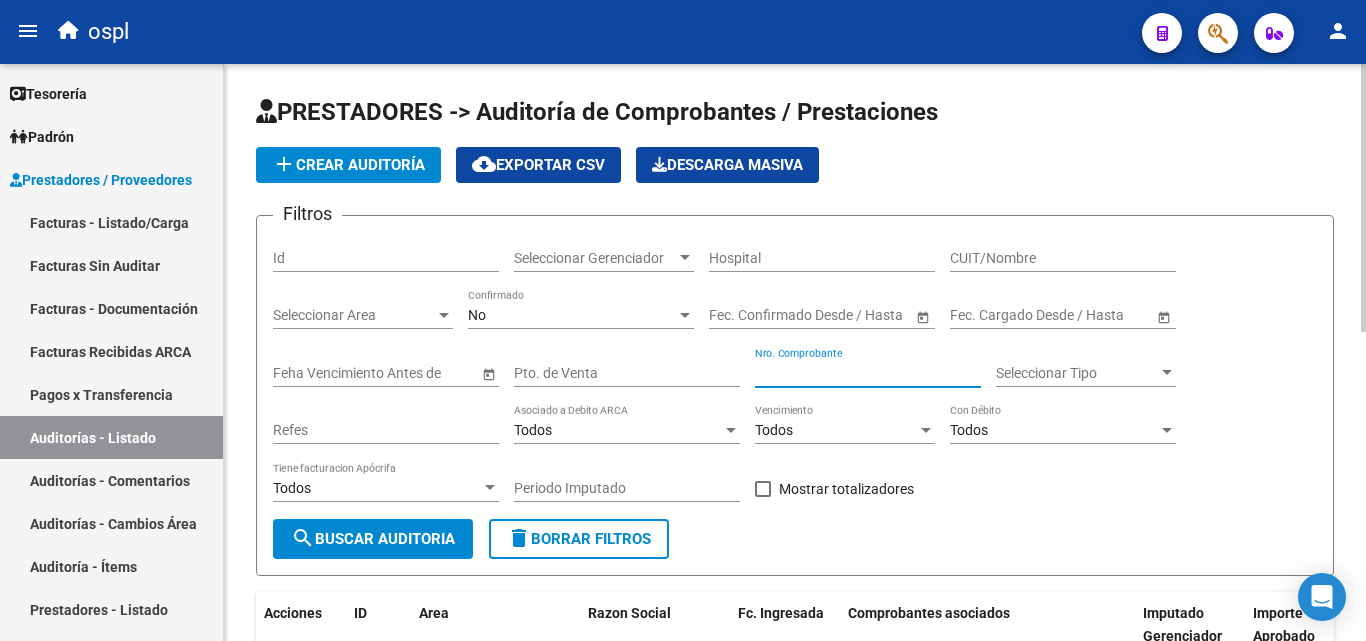 click on "Nro. Comprobante" at bounding box center (868, 373) 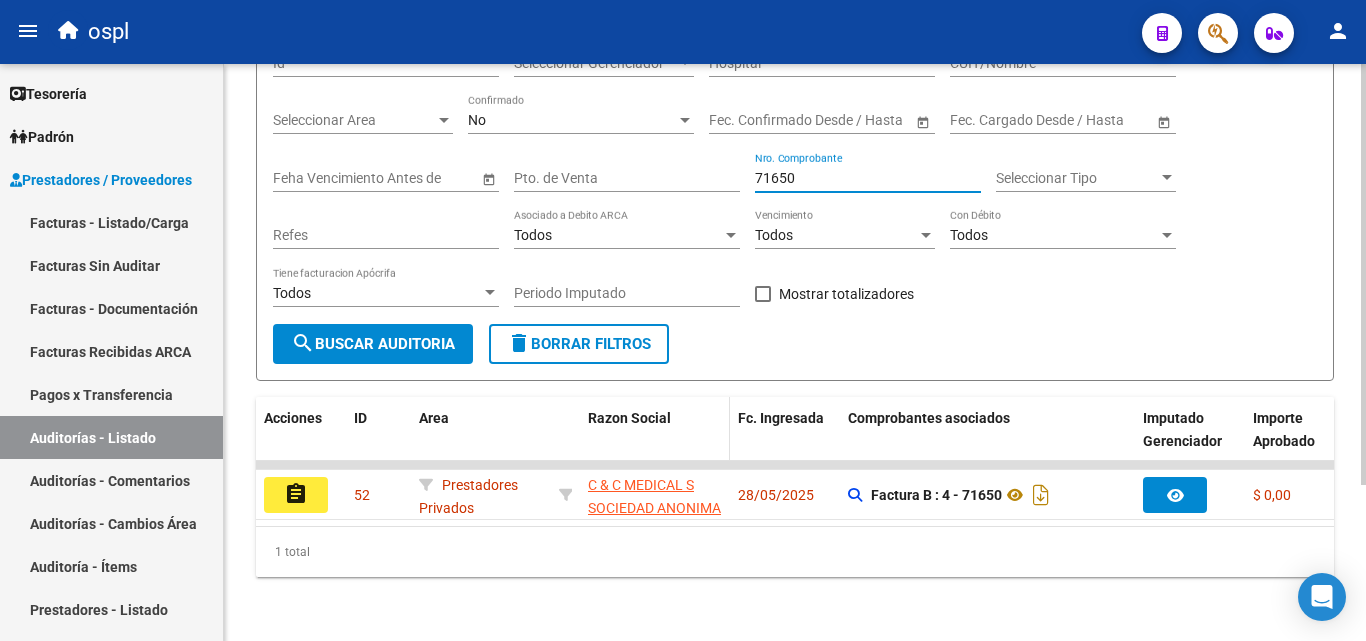 scroll, scrollTop: 213, scrollLeft: 0, axis: vertical 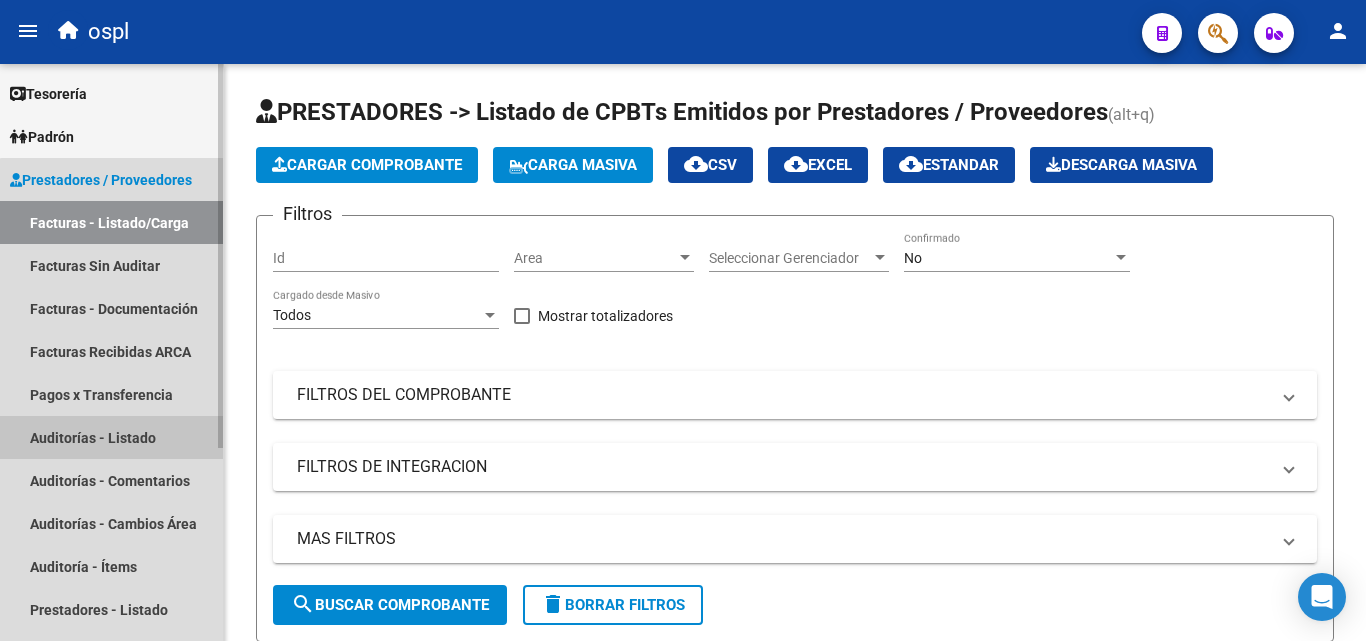 click on "Auditorías - Listado" at bounding box center (111, 437) 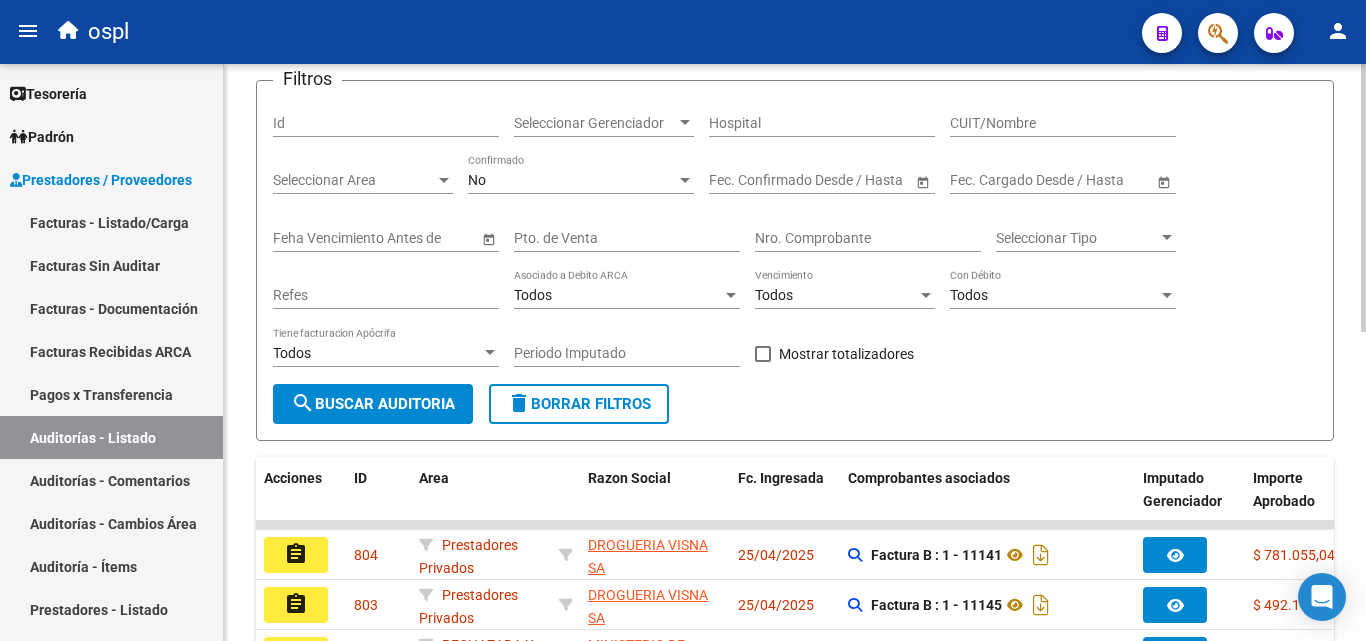 scroll, scrollTop: 235, scrollLeft: 0, axis: vertical 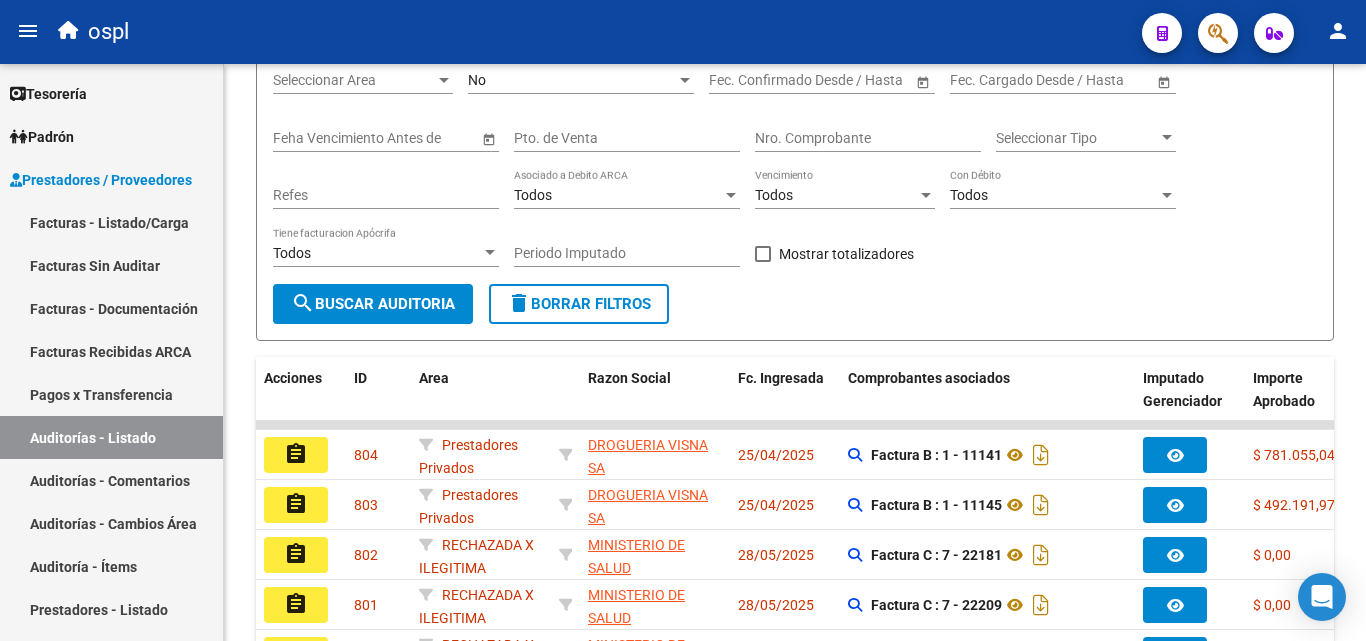 click on "assignment" 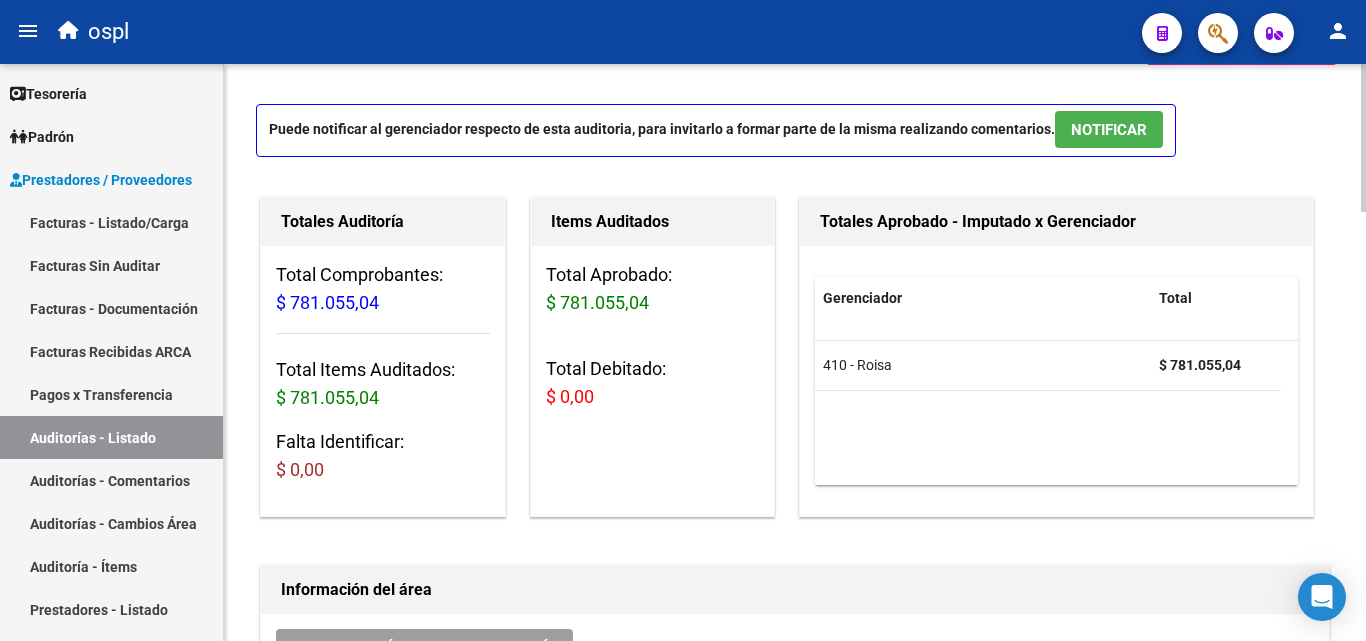 scroll, scrollTop: 500, scrollLeft: 0, axis: vertical 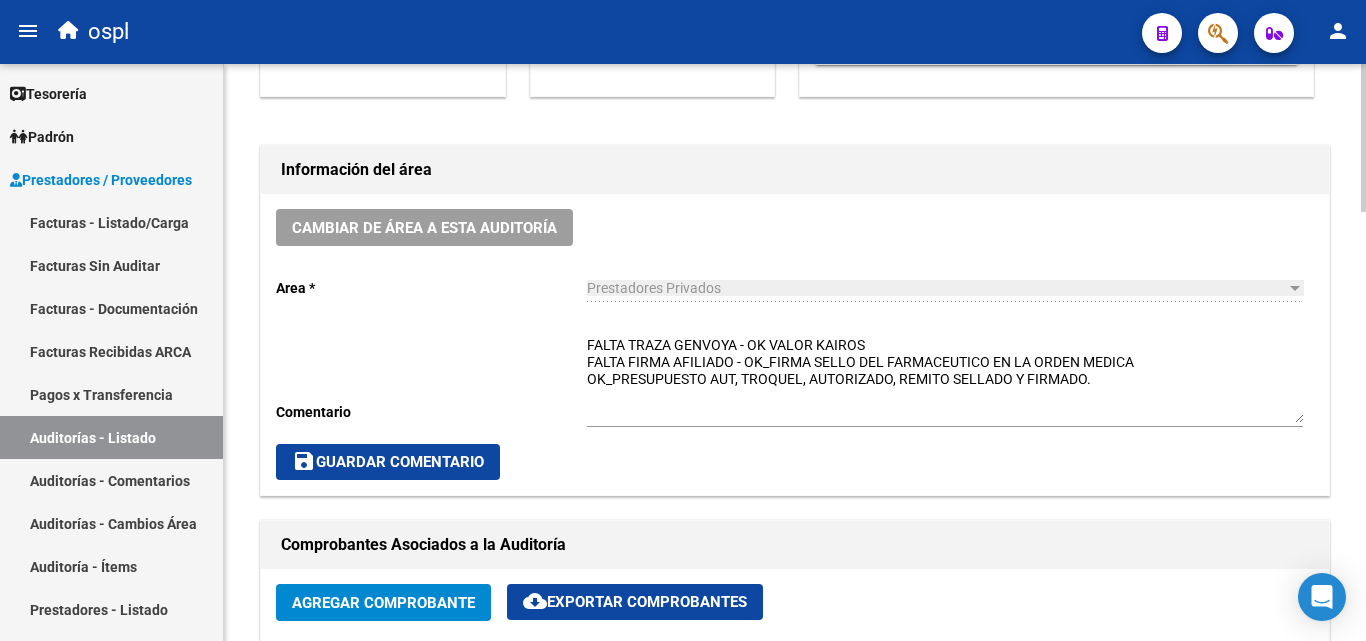 click on "FALTA TRAZA GENVOYA - OK VALOR KAIROS
FALTA FIRMA AFILIADO - OK_FIRMA SELLO DEL FARMACEUTICO EN LA ORDEN MEDICA
OK_PRESUPUESTO AUT, TROQUEL, AUTORIZADO, REMITO SELLADO Y FIRMADO." at bounding box center (945, 379) 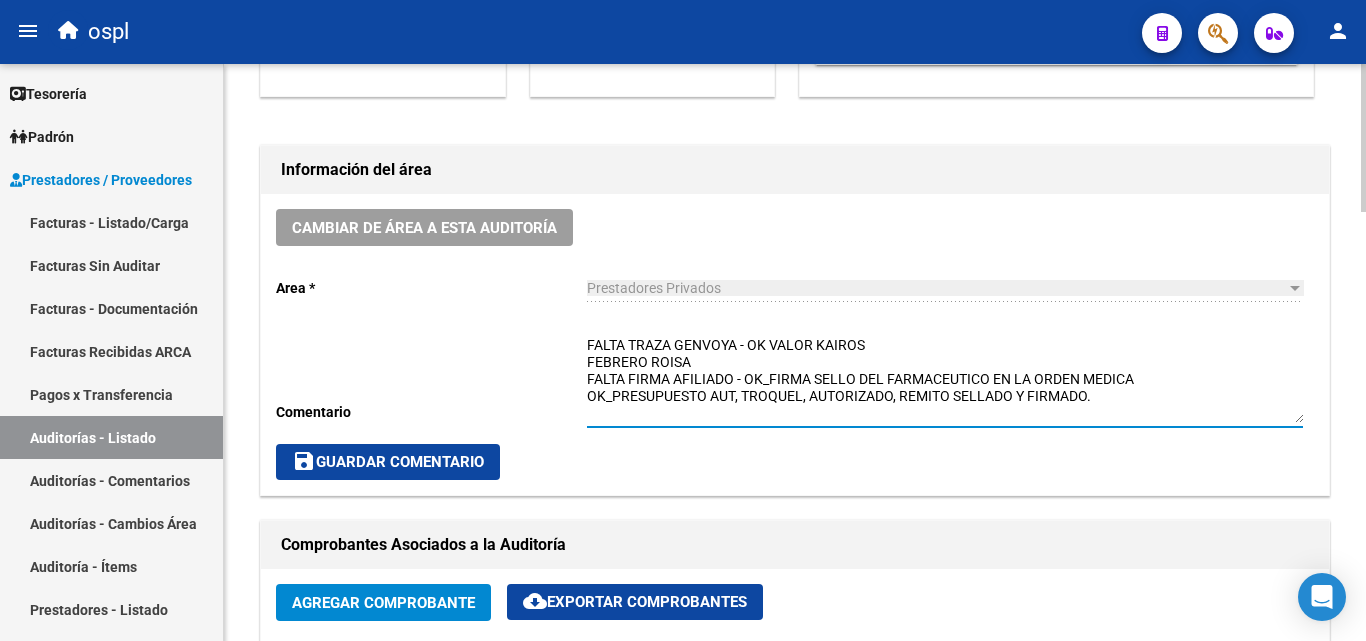 type on "FALTA TRAZA GENVOYA - OK VALOR KAIROS
FEBRERO ROISA
FALTA FIRMA AFILIADO - OK_FIRMA SELLO DEL FARMACEUTICO EN LA ORDEN MEDICA
OK_PRESUPUESTO AUT, TROQUEL, AUTORIZADO, REMITO SELLADO Y FIRMADO." 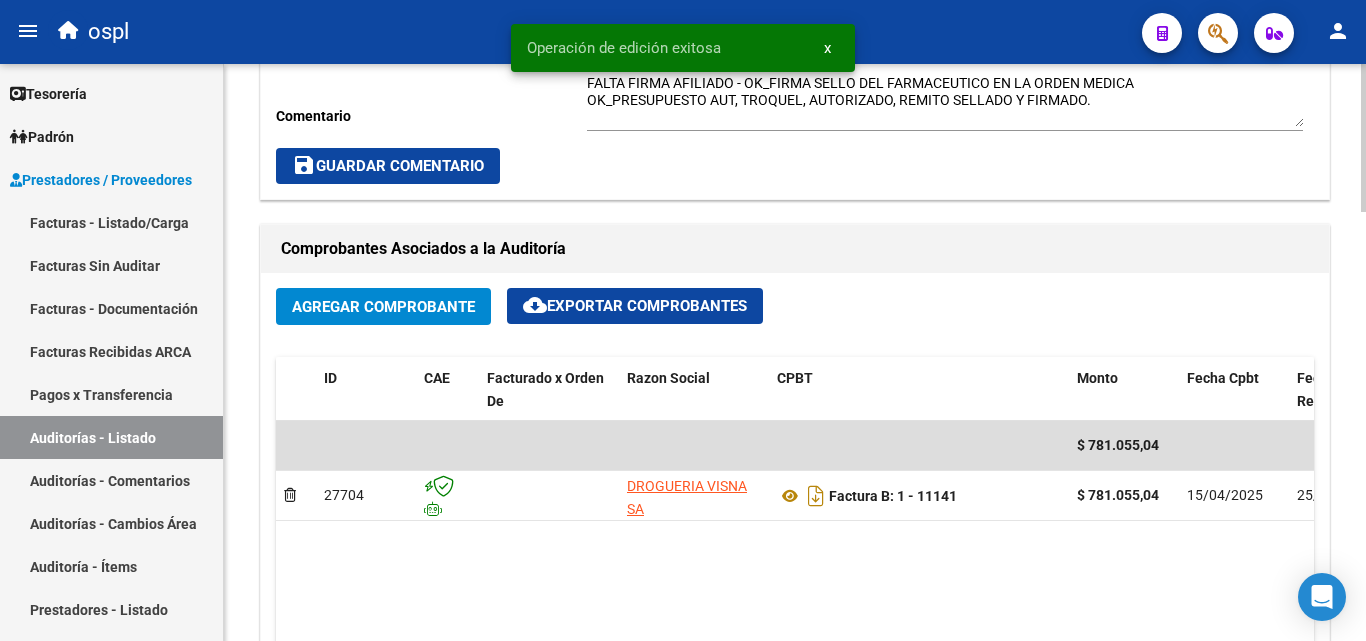 scroll, scrollTop: 800, scrollLeft: 0, axis: vertical 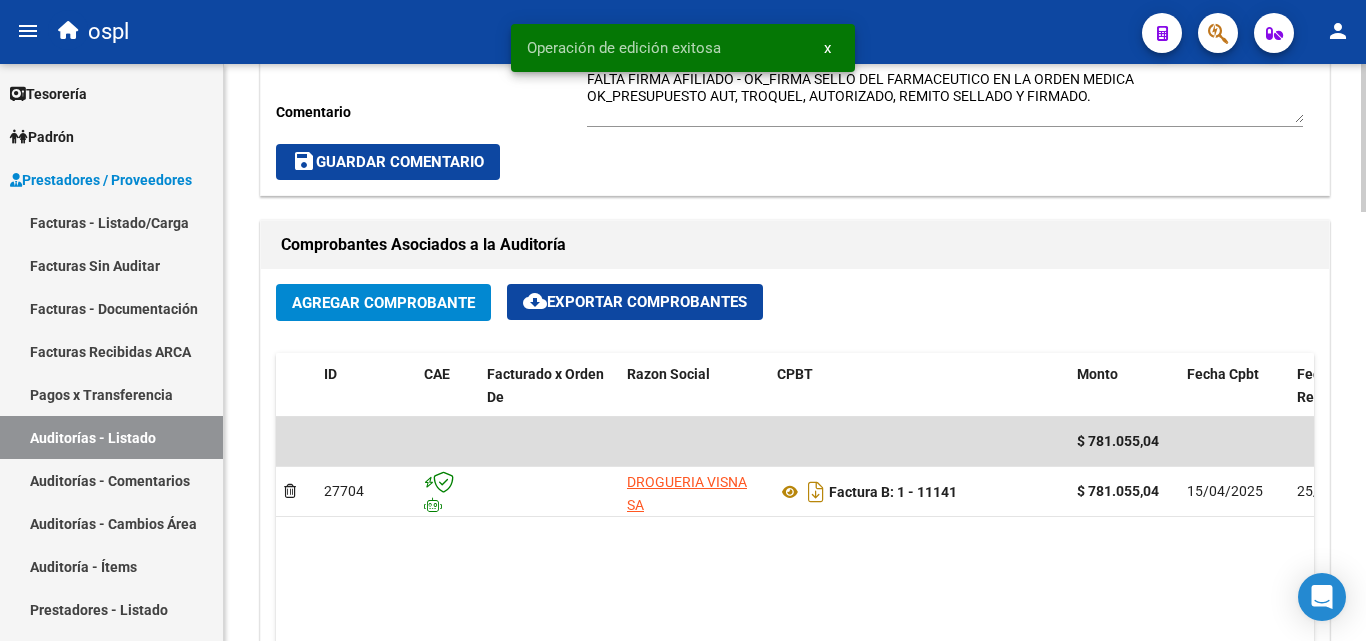 click on "save  Guardar Comentario" 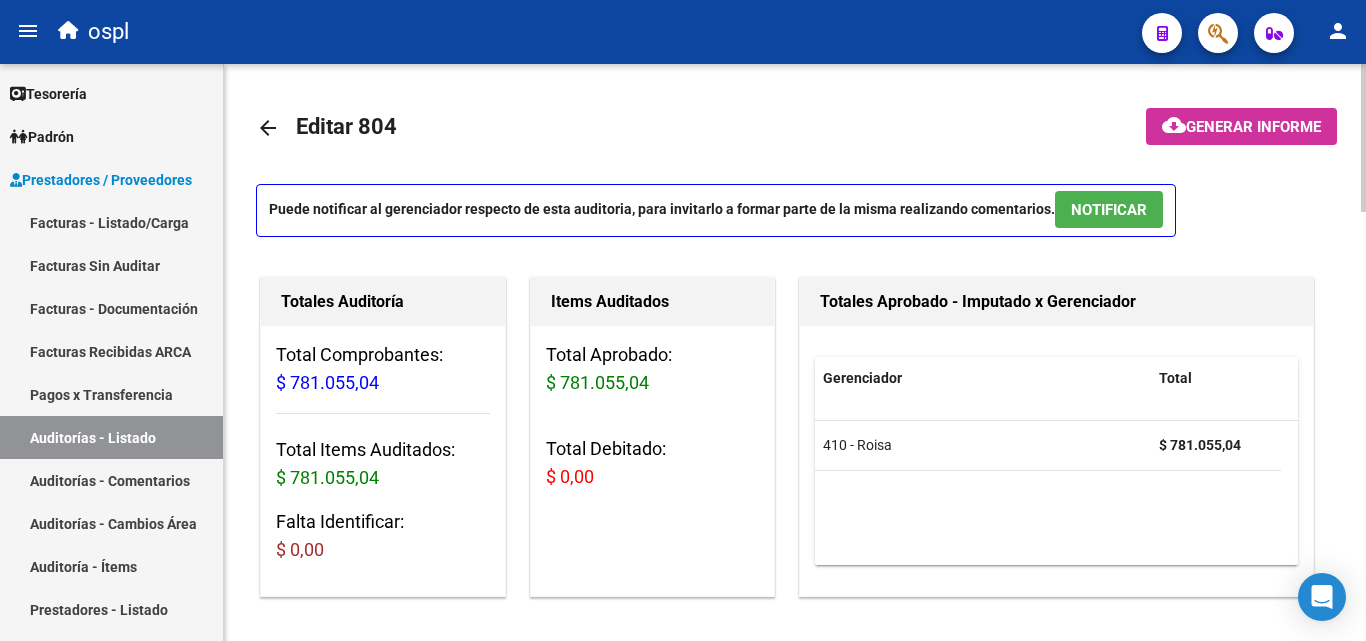 scroll, scrollTop: 0, scrollLeft: 0, axis: both 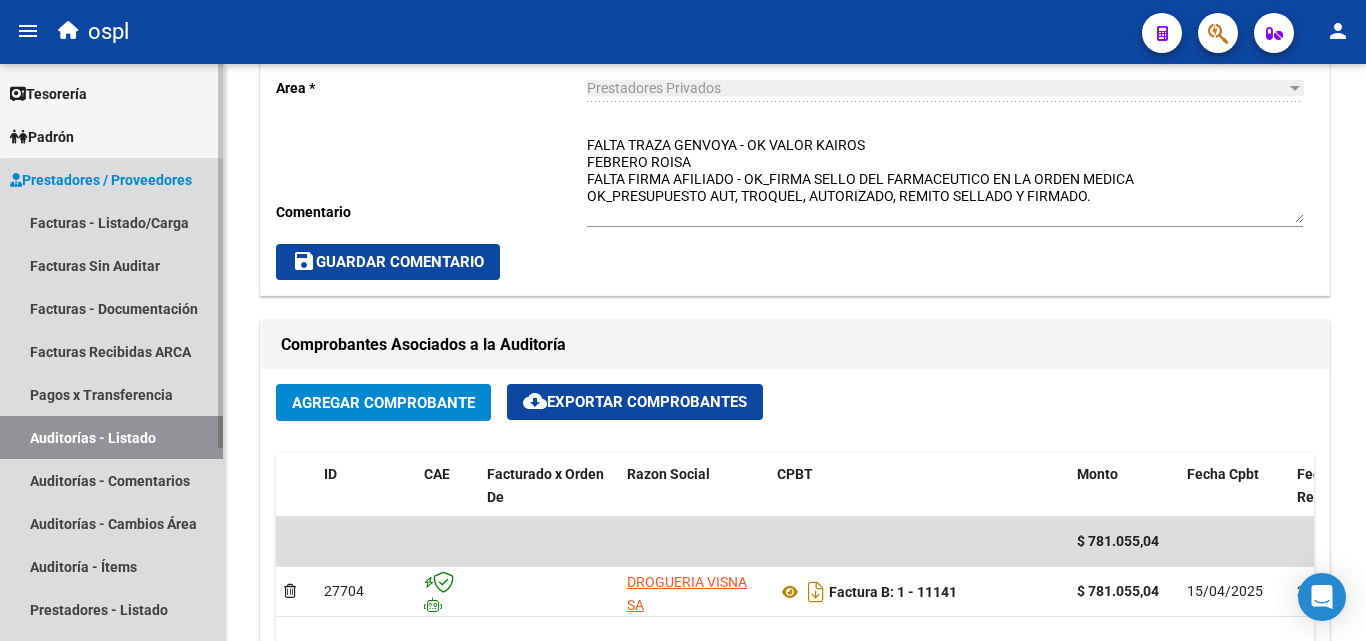 click on "Auditorías - Listado" at bounding box center [111, 437] 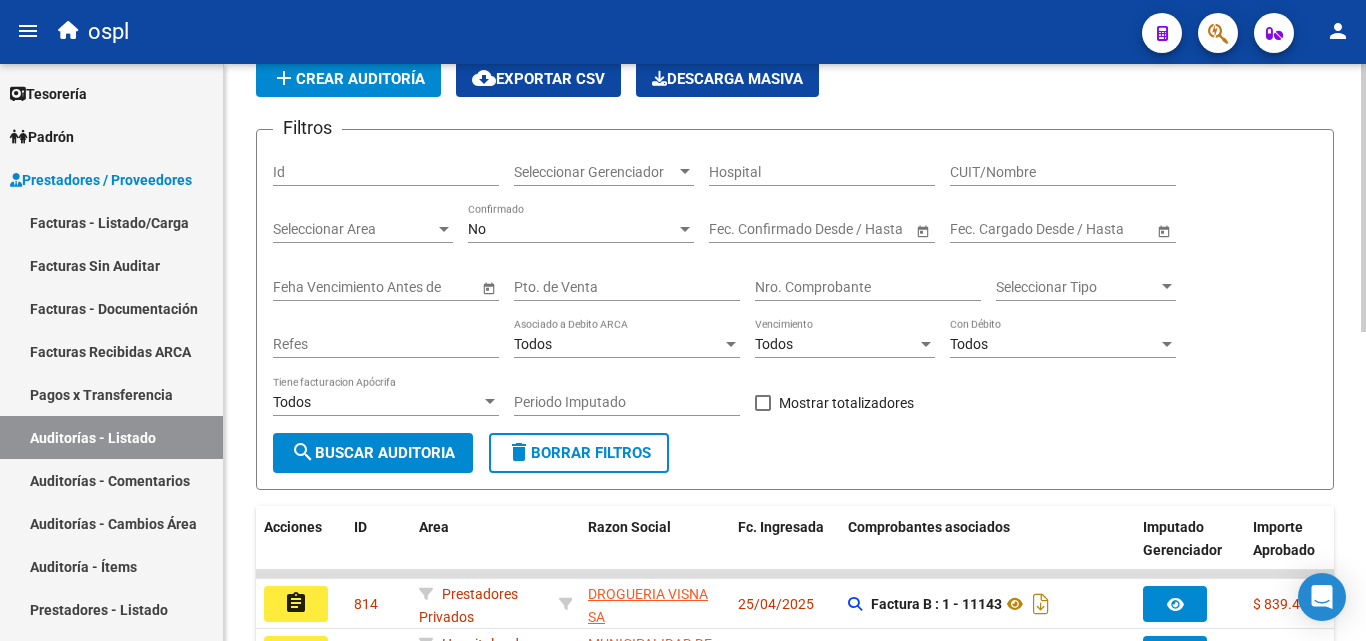 scroll, scrollTop: 63, scrollLeft: 0, axis: vertical 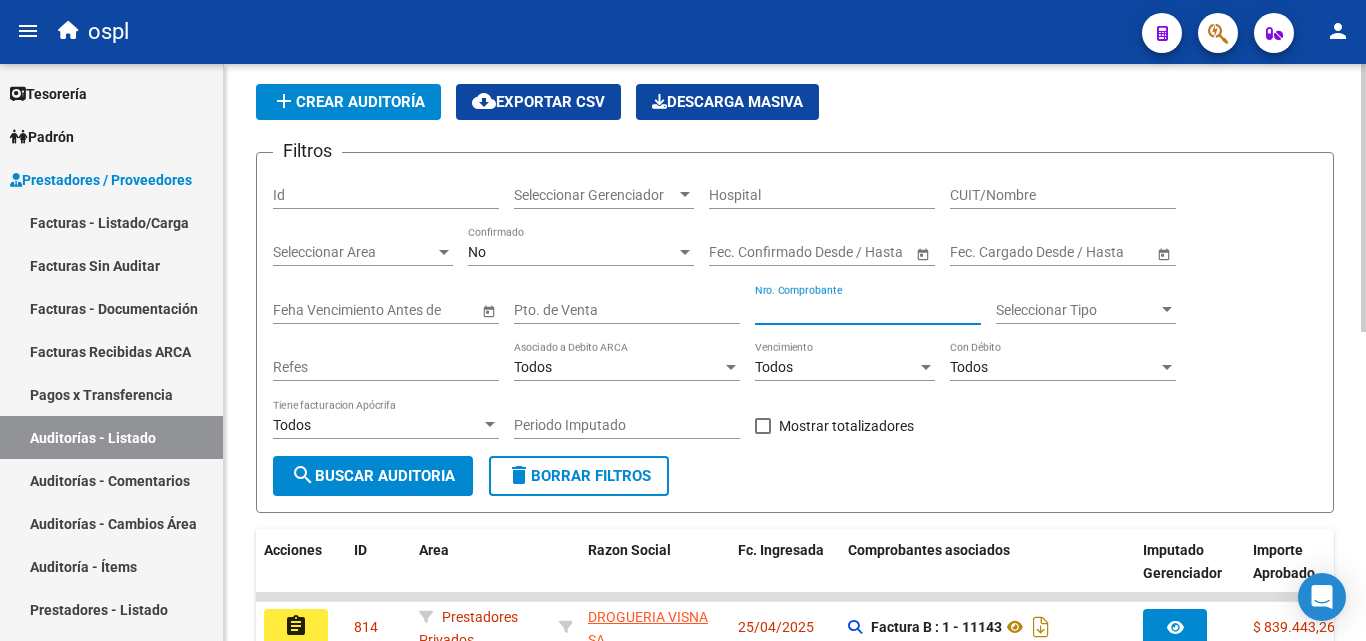 click on "Nro. Comprobante" at bounding box center [868, 310] 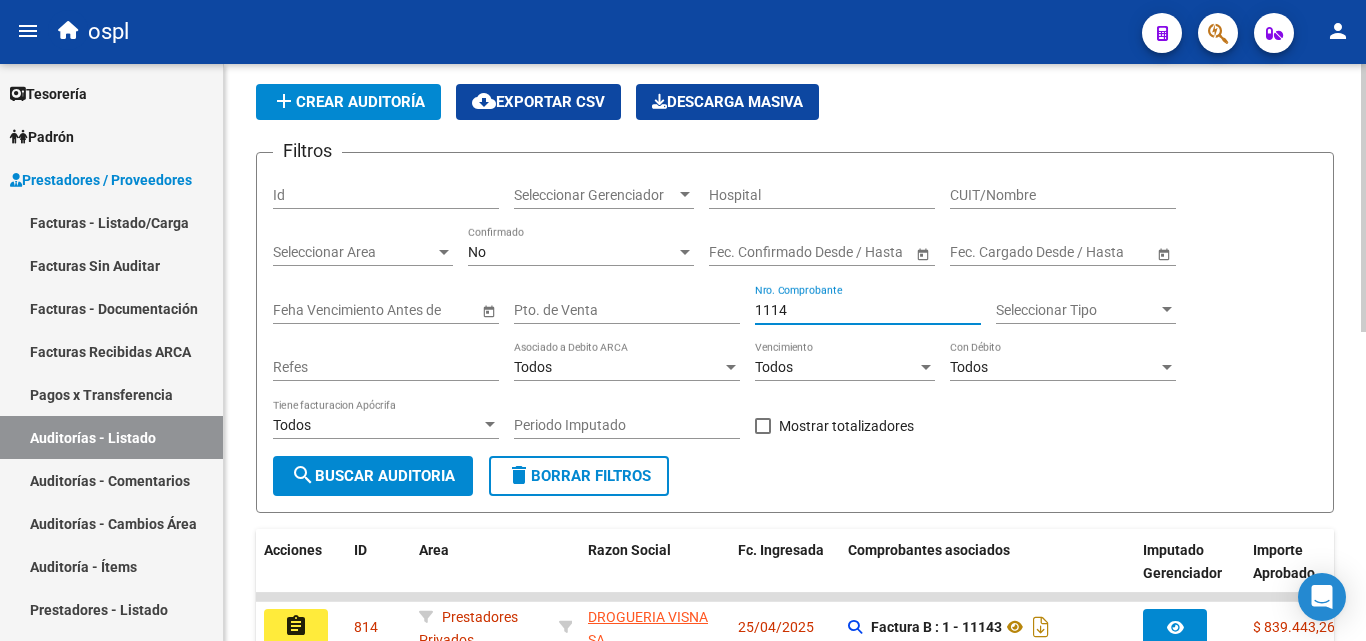 type on "11142" 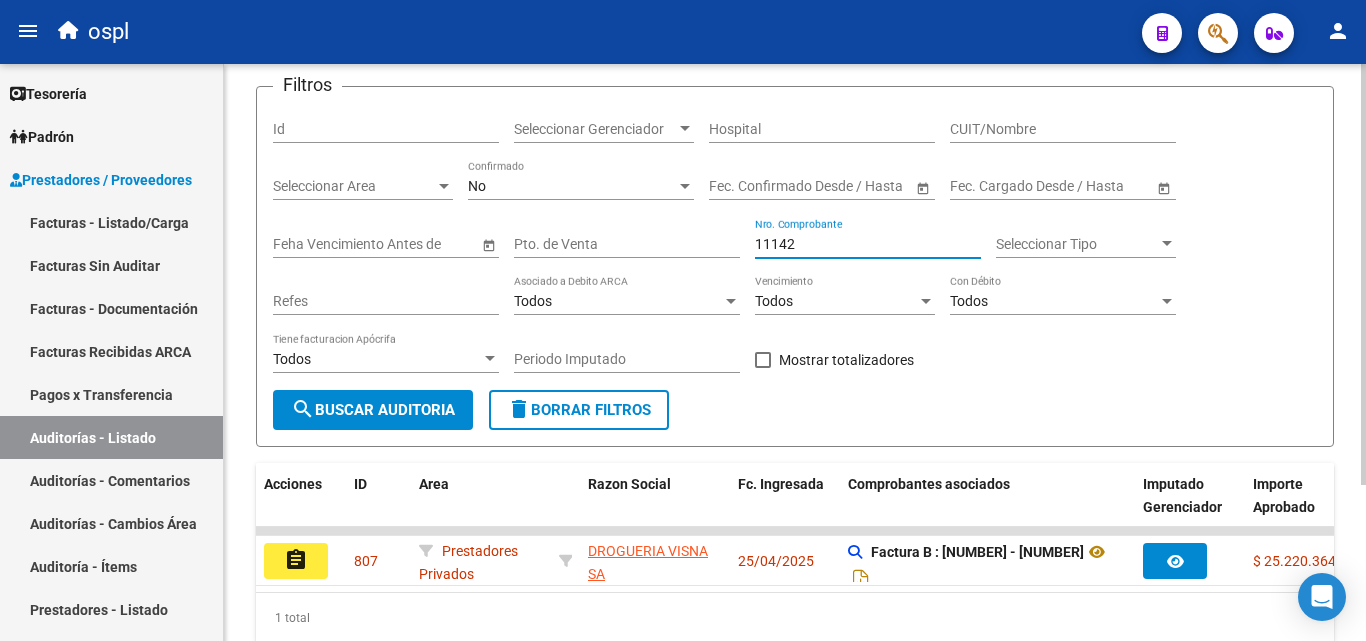 scroll, scrollTop: 213, scrollLeft: 0, axis: vertical 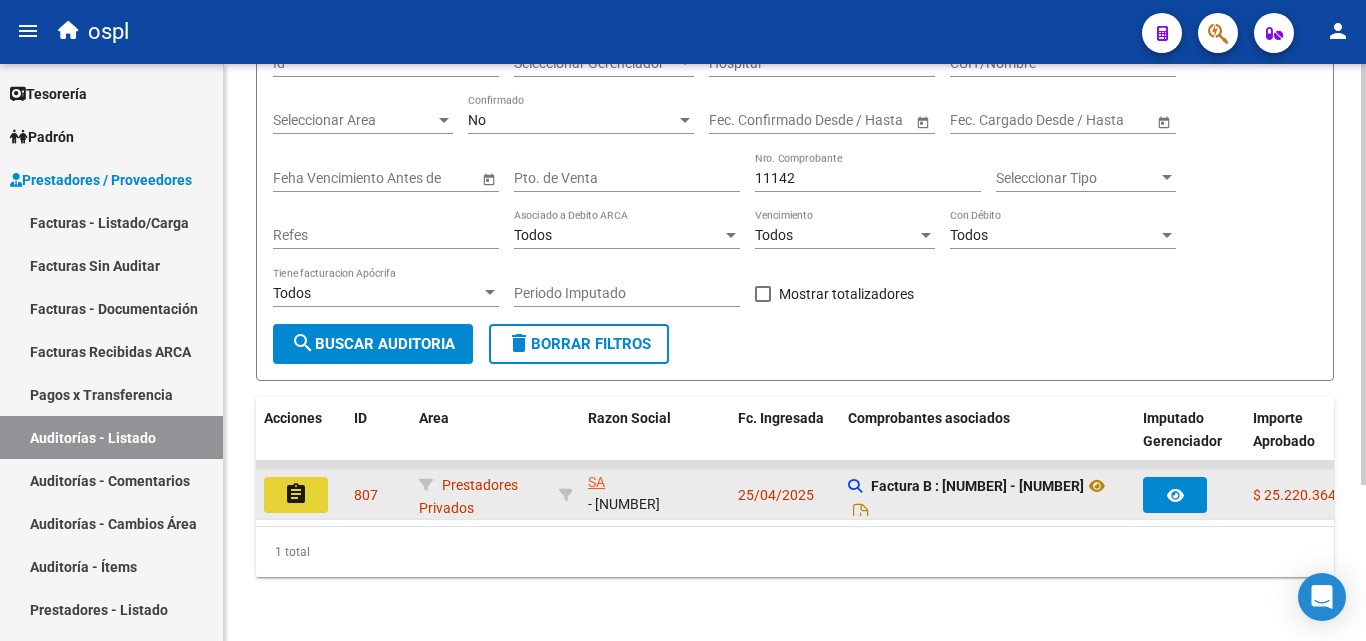 click on "assignment" 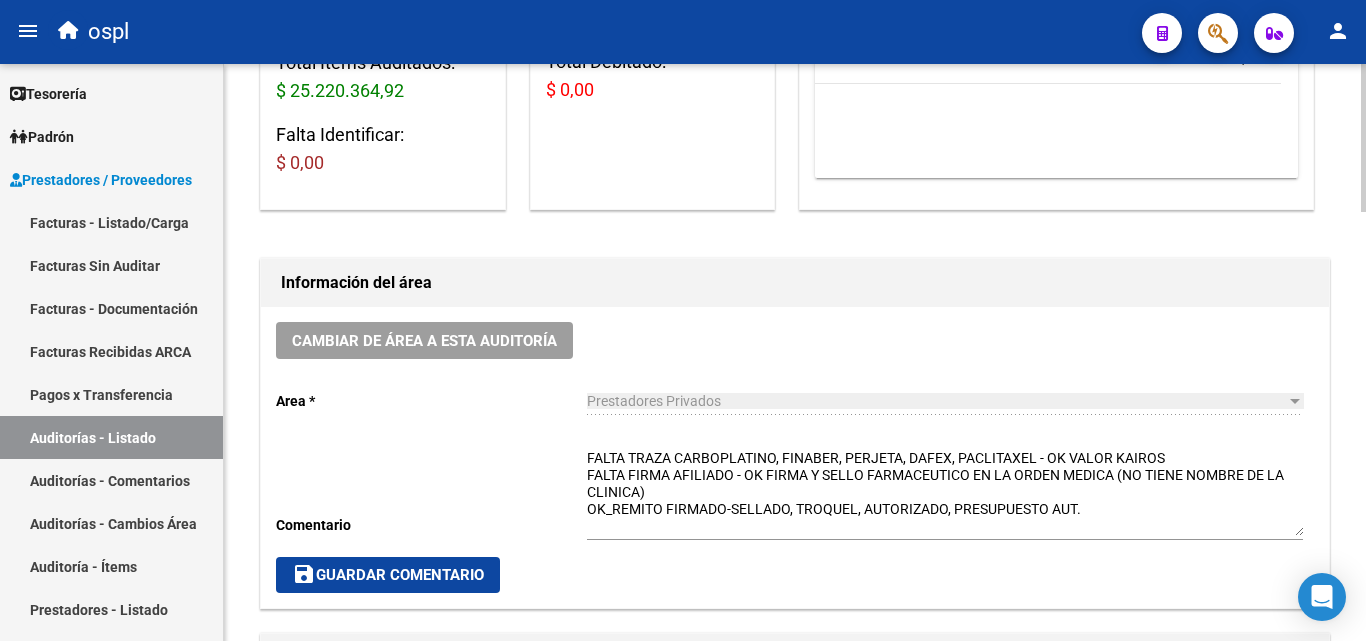 scroll, scrollTop: 377, scrollLeft: 0, axis: vertical 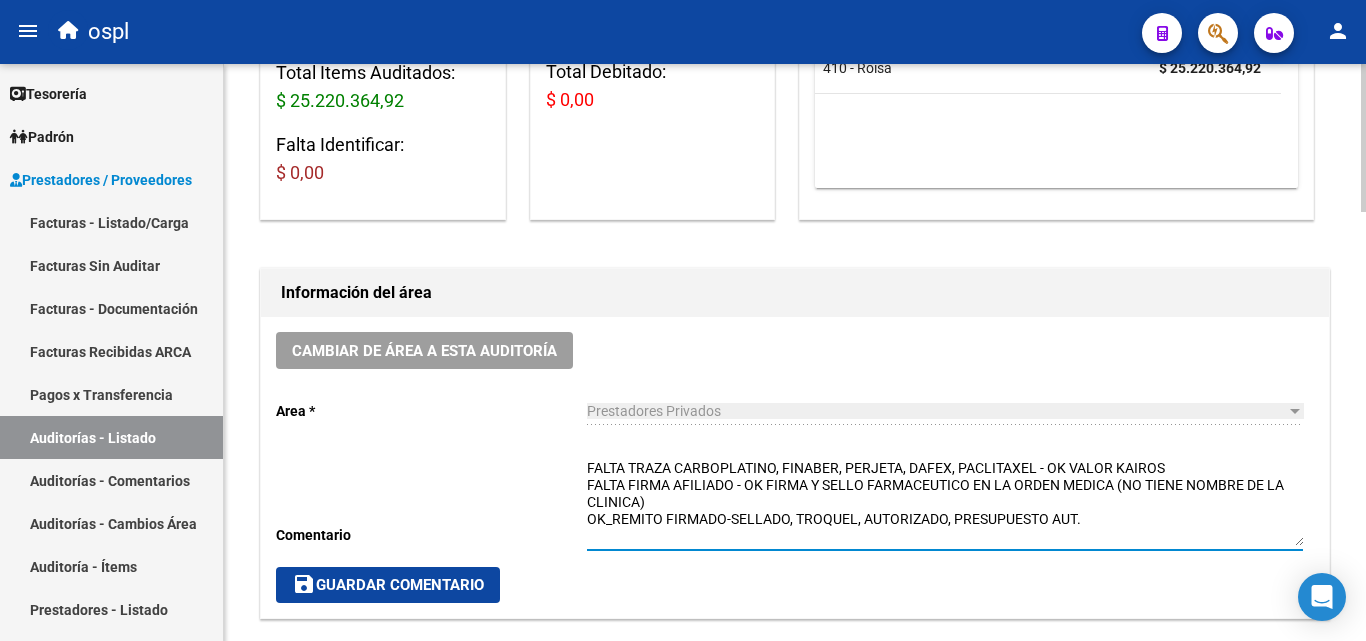 click on "FALTA TRAZA CARBOPLATINO, FINABER, PERJETA, DAFEX, PACLITAXEL - OK VALOR KAIROS
FALTA FIRMA AFILIADO - OK FIRMA Y SELLO FARMACEUTICO EN LA ORDEN MEDICA (NO TIENE NOMBRE DE LA CLINICA)
OK_REMITO FIRMADO-SELLADO, TROQUEL, AUTORIZADO, PRESUPUESTO AUT." at bounding box center (945, 502) 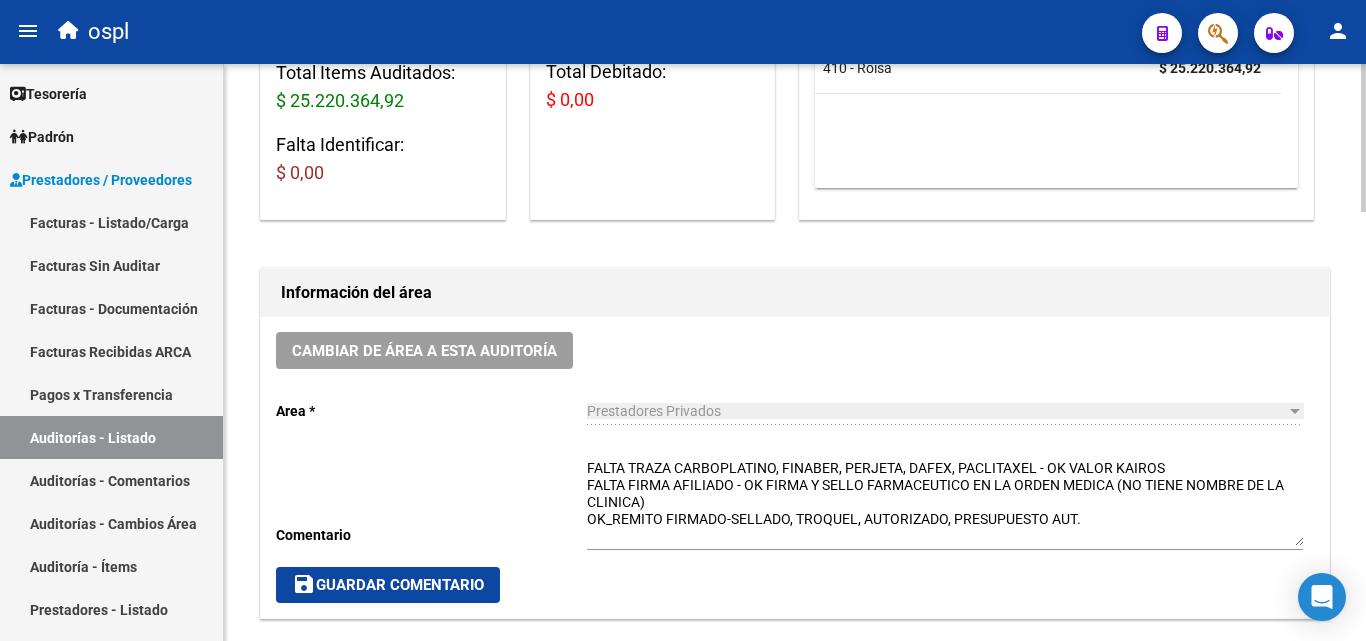 click on "FALTA TRAZA CARBOPLATINO, FINABER, PERJETA, DAFEX, PACLITAXEL - OK VALOR KAIROS
FALTA FIRMA AFILIADO - OK FIRMA Y SELLO FARMACEUTICO EN LA ORDEN MEDICA (NO TIENE NOMBRE DE LA CLINICA)
OK_REMITO FIRMADO-SELLADO, TROQUEL, AUTORIZADO, PRESUPUESTO AUT. Ingresar comentario" 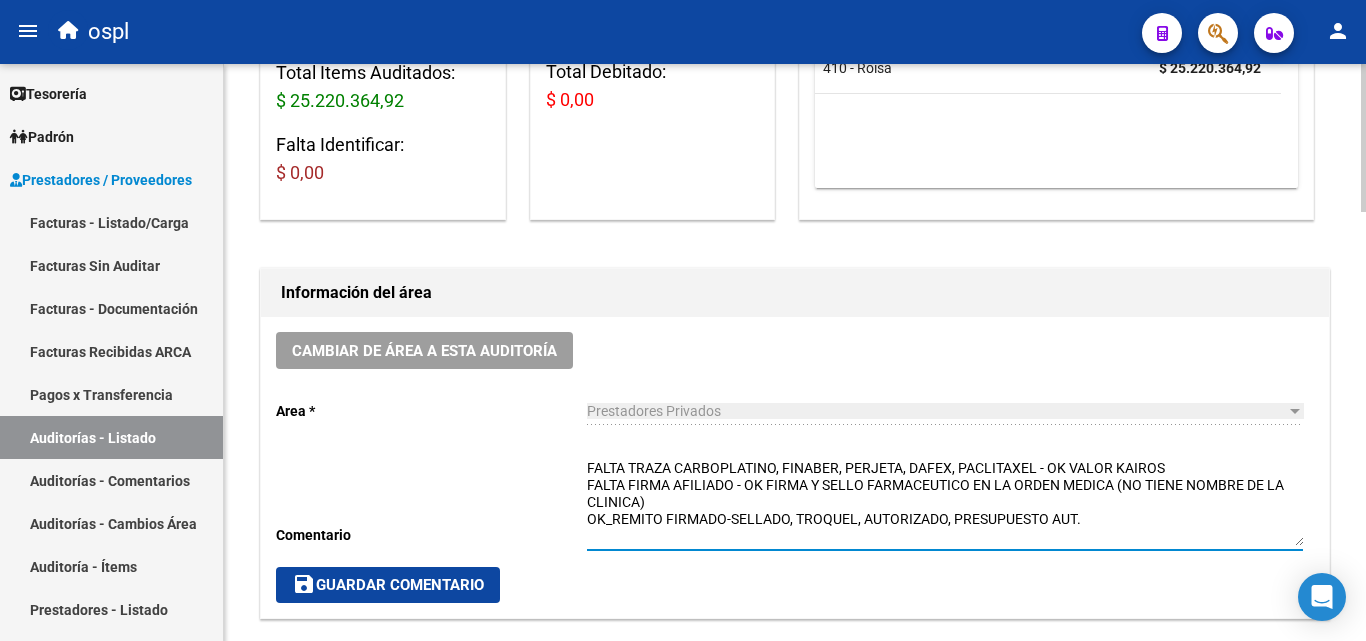 click on "FALTA TRAZA CARBOPLATINO, FINABER, PERJETA, DAFEX, PACLITAXEL - OK VALOR KAIROS
FALTA FIRMA AFILIADO - OK FIRMA Y SELLO FARMACEUTICO EN LA ORDEN MEDICA (NO TIENE NOMBRE DE LA CLINICA)
OK_REMITO FIRMADO-SELLADO, TROQUEL, AUTORIZADO, PRESUPUESTO AUT." at bounding box center [945, 502] 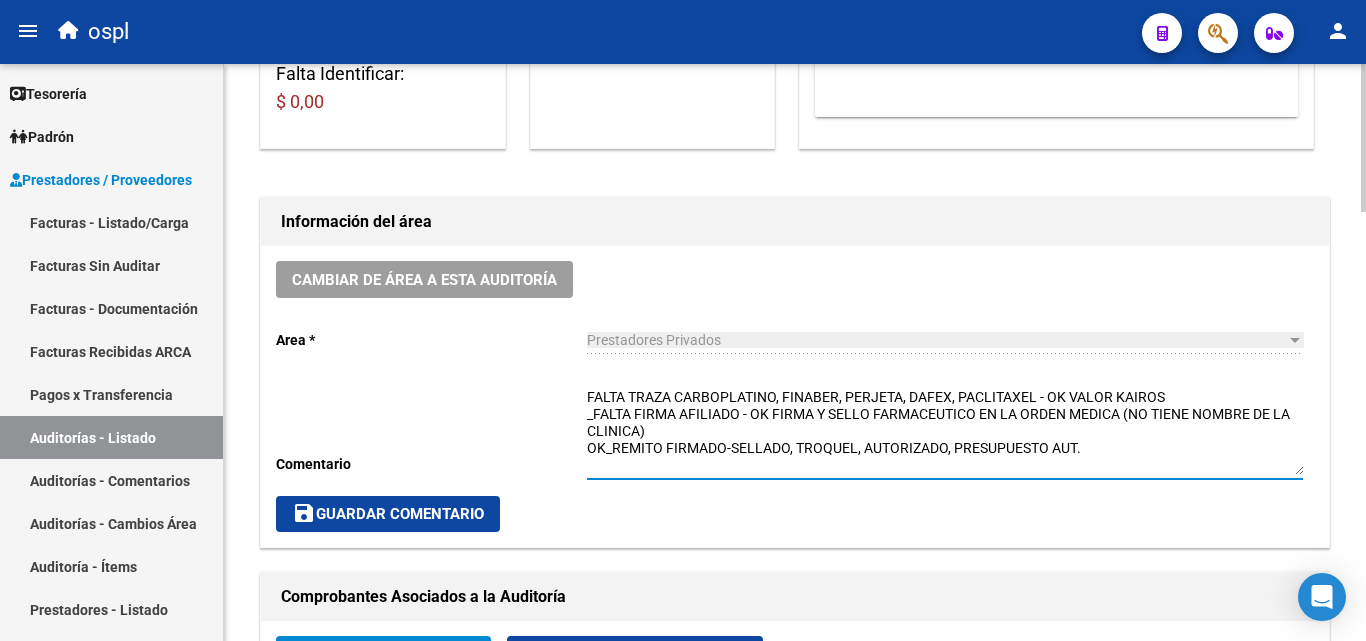 scroll, scrollTop: 477, scrollLeft: 0, axis: vertical 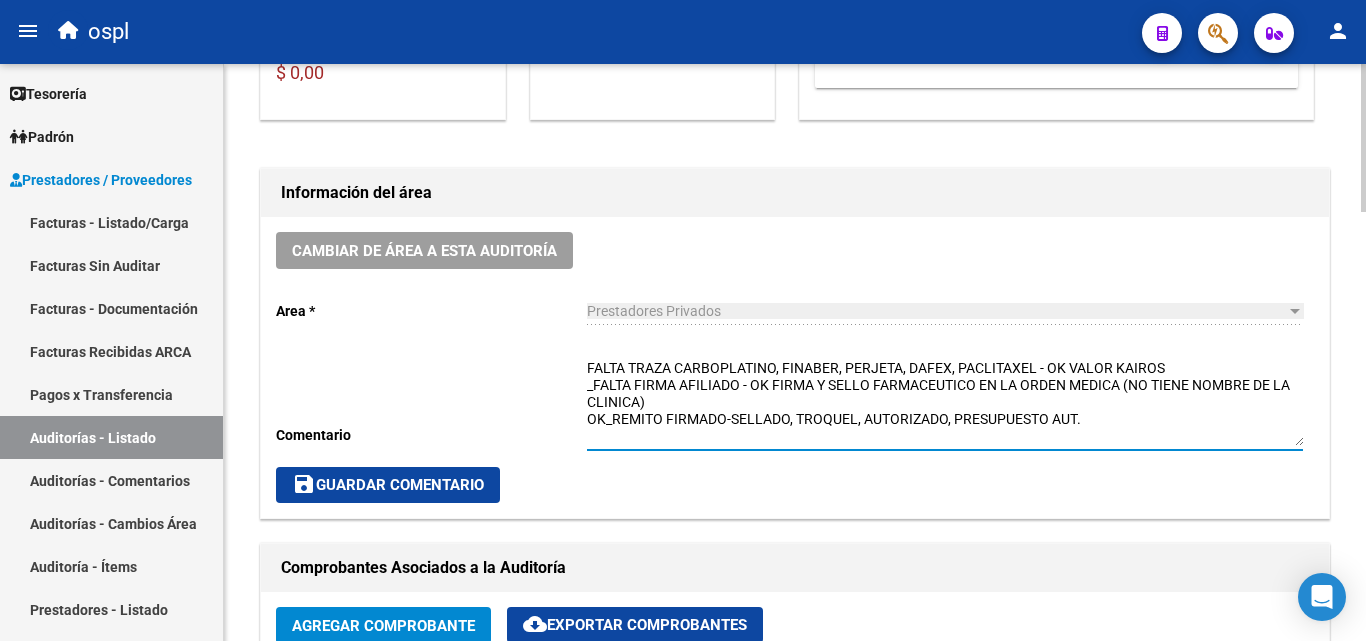 click on "FALTA TRAZA CARBOPLATINO, FINABER, PERJETA, DAFEX, PACLITAXEL - OK VALOR KAIROS
_FALTA FIRMA AFILIADO - OK FIRMA Y SELLO FARMACEUTICO EN LA ORDEN MEDICA (NO TIENE NOMBRE DE LA CLINICA)
OK_REMITO FIRMADO-SELLADO, TROQUEL, AUTORIZADO, PRESUPUESTO AUT." at bounding box center [945, 402] 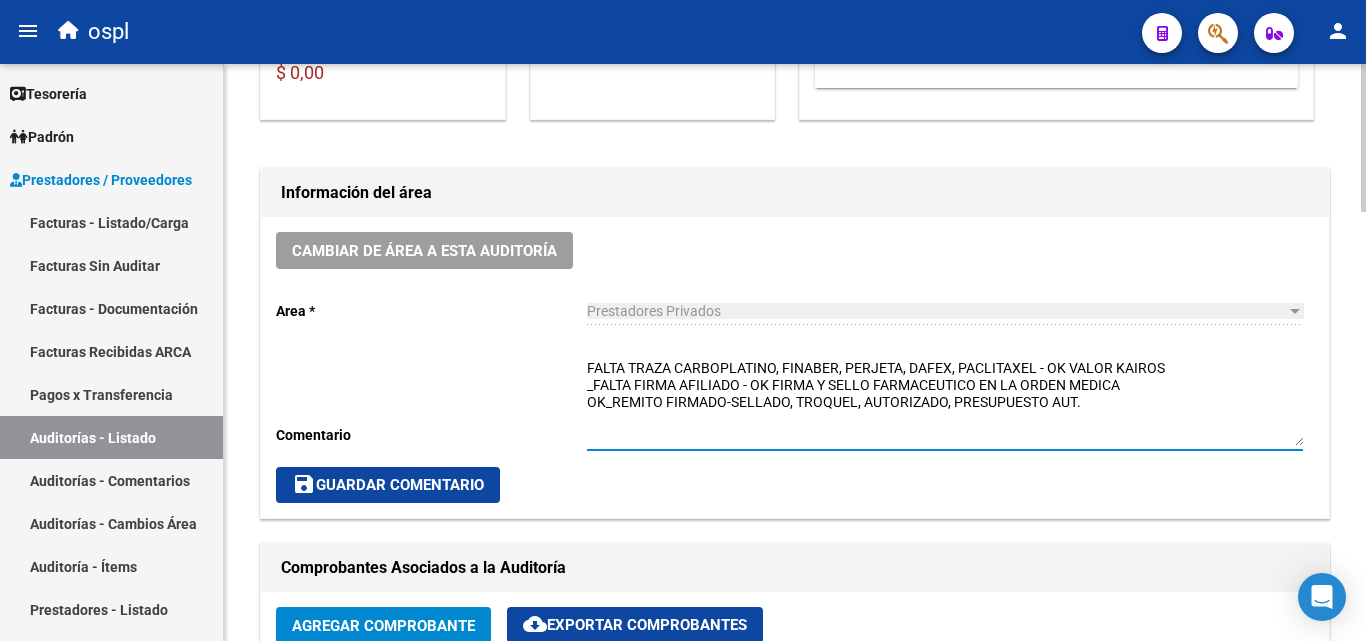 click on "FALTA TRAZA CARBOPLATINO, FINABER, PERJETA, DAFEX, PACLITAXEL - OK VALOR KAIROS
_FALTA FIRMA AFILIADO - OK FIRMA Y SELLO FARMACEUTICO EN LA ORDEN MEDICA
OK_REMITO FIRMADO-SELLADO, TROQUEL, AUTORIZADO, PRESUPUESTO AUT." at bounding box center [945, 402] 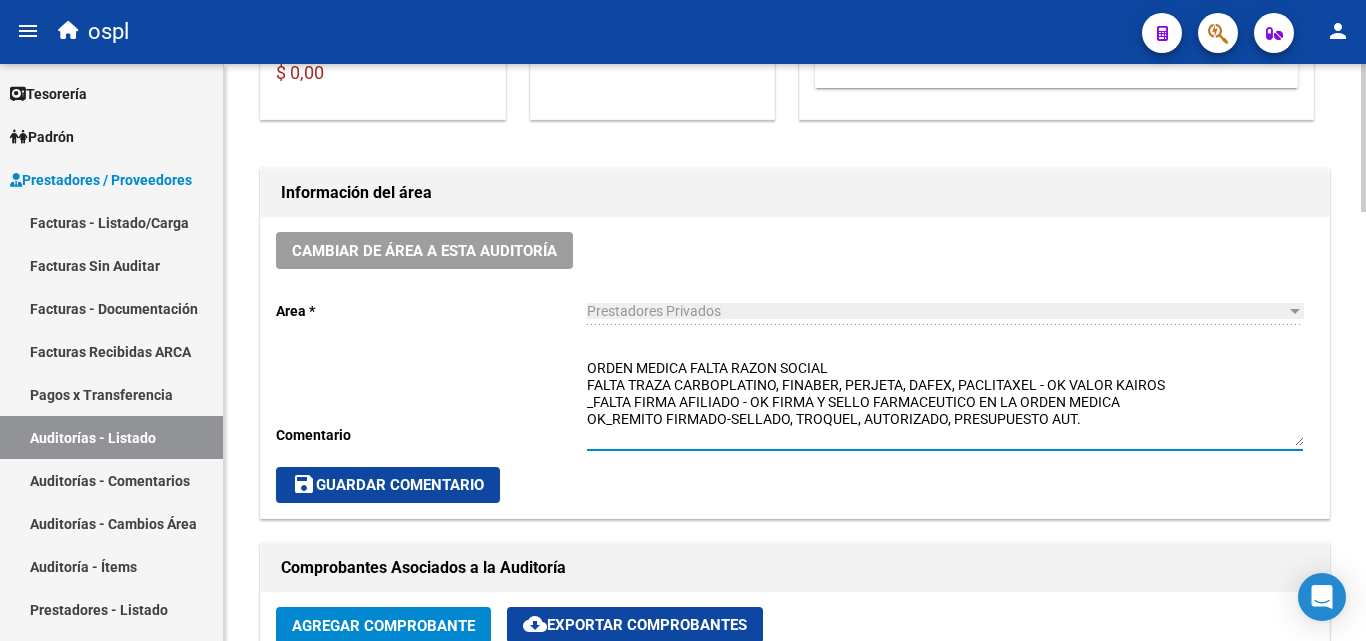 click on "ORDEN MEDICA FALTA RAZON SOCIAL
FALTA TRAZA CARBOPLATINO, FINABER, PERJETA, DAFEX, PACLITAXEL - OK VALOR KAIROS
_FALTA FIRMA AFILIADO - OK FIRMA Y SELLO FARMACEUTICO EN LA ORDEN MEDICA
OK_REMITO FIRMADO-SELLADO, TROQUEL, AUTORIZADO, PRESUPUESTO AUT." at bounding box center (945, 402) 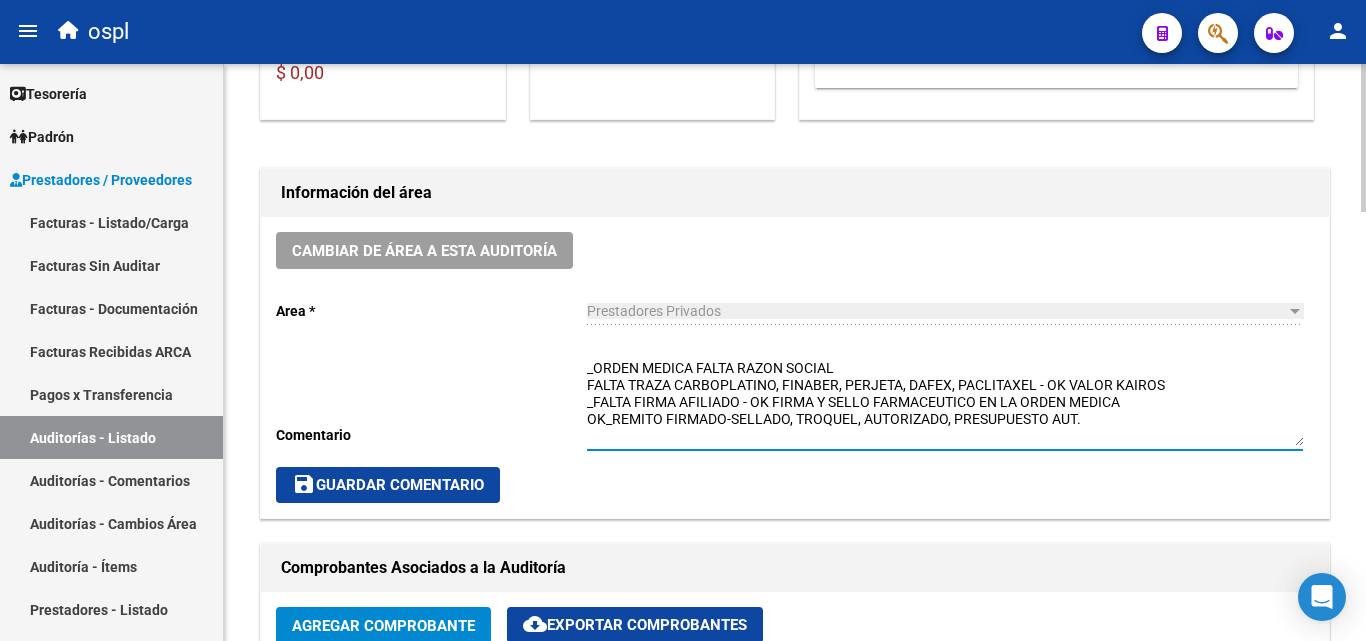click on "_ORDEN MEDICA FALTA RAZON SOCIAL
FALTA TRAZA CARBOPLATINO, FINABER, PERJETA, DAFEX, PACLITAXEL - OK VALOR KAIROS
_FALTA FIRMA AFILIADO - OK FIRMA Y SELLO FARMACEUTICO EN LA ORDEN MEDICA
OK_REMITO FIRMADO-SELLADO, TROQUEL, AUTORIZADO, PRESUPUESTO AUT." at bounding box center (945, 402) 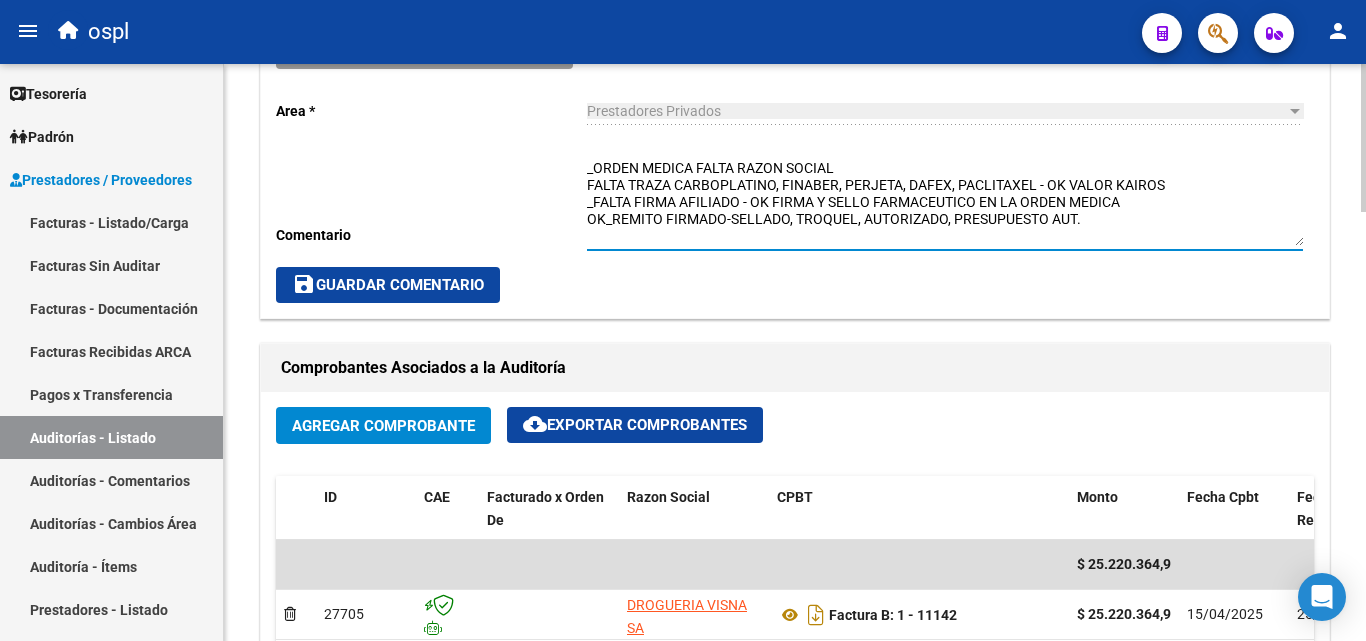 click on "_ORDEN MEDICA FALTA RAZON SOCIAL
FALTA TRAZA CARBOPLATINO, FINABER, PERJETA, DAFEX, PACLITAXEL - OK VALOR KAIROS
_FALTA FIRMA AFILIADO - OK FIRMA Y SELLO FARMACEUTICO EN LA ORDEN MEDICA
OK_REMITO FIRMADO-SELLADO, TROQUEL, AUTORIZADO, PRESUPUESTO AUT." at bounding box center [945, 202] 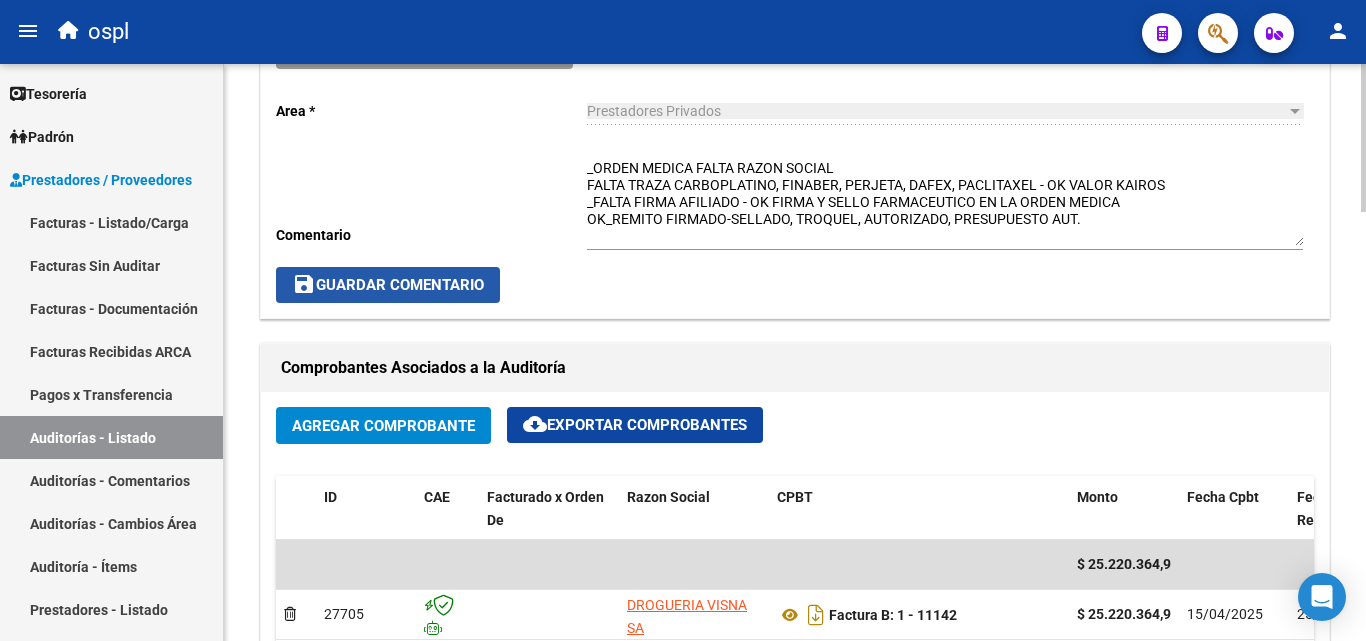 click on "save  Guardar Comentario" 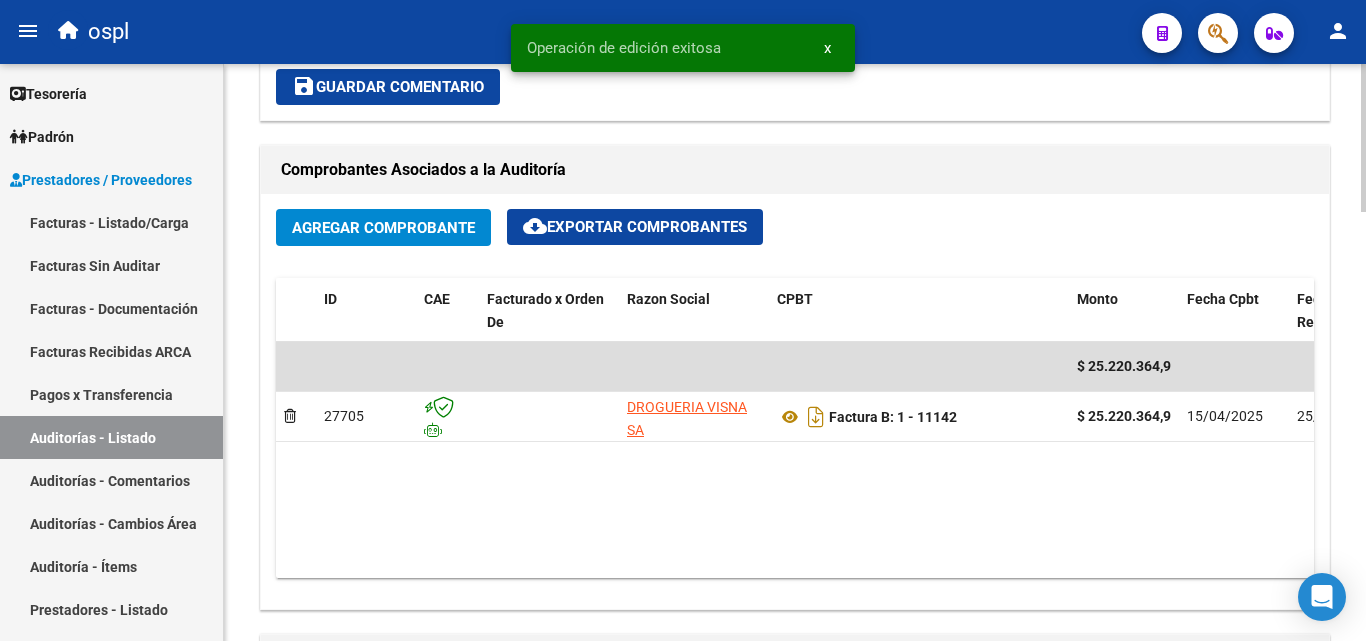 scroll, scrollTop: 877, scrollLeft: 0, axis: vertical 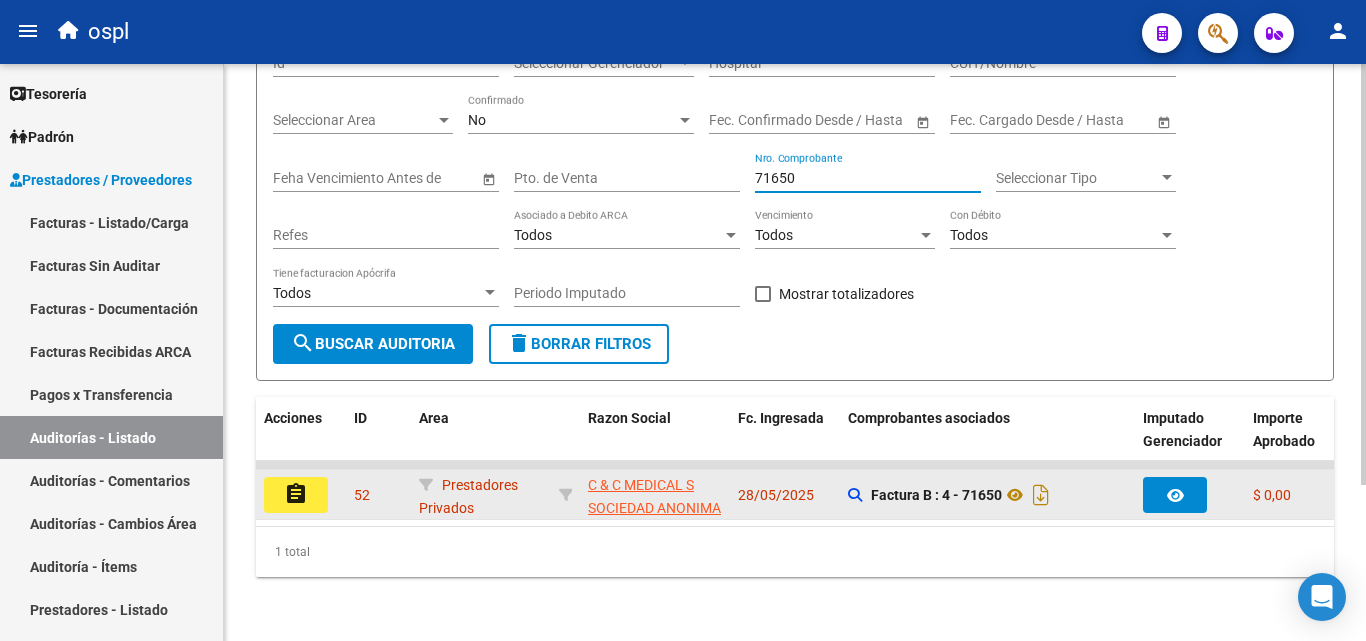 type on "71650" 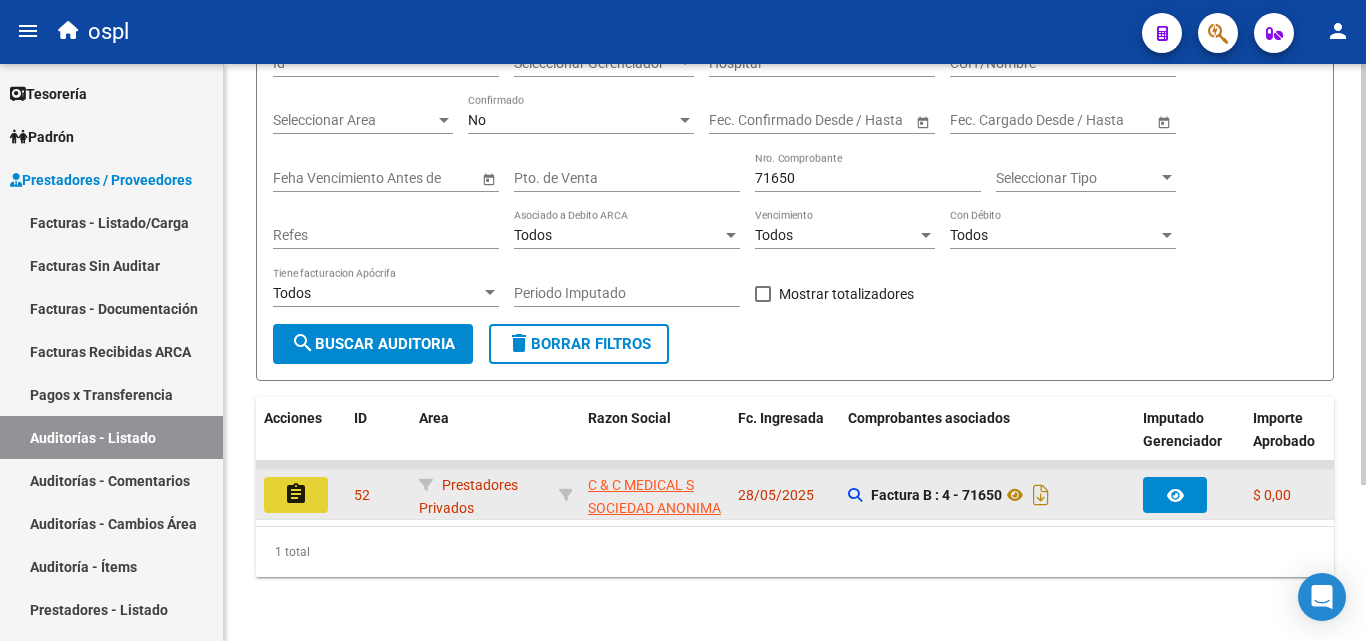 click on "assignment" 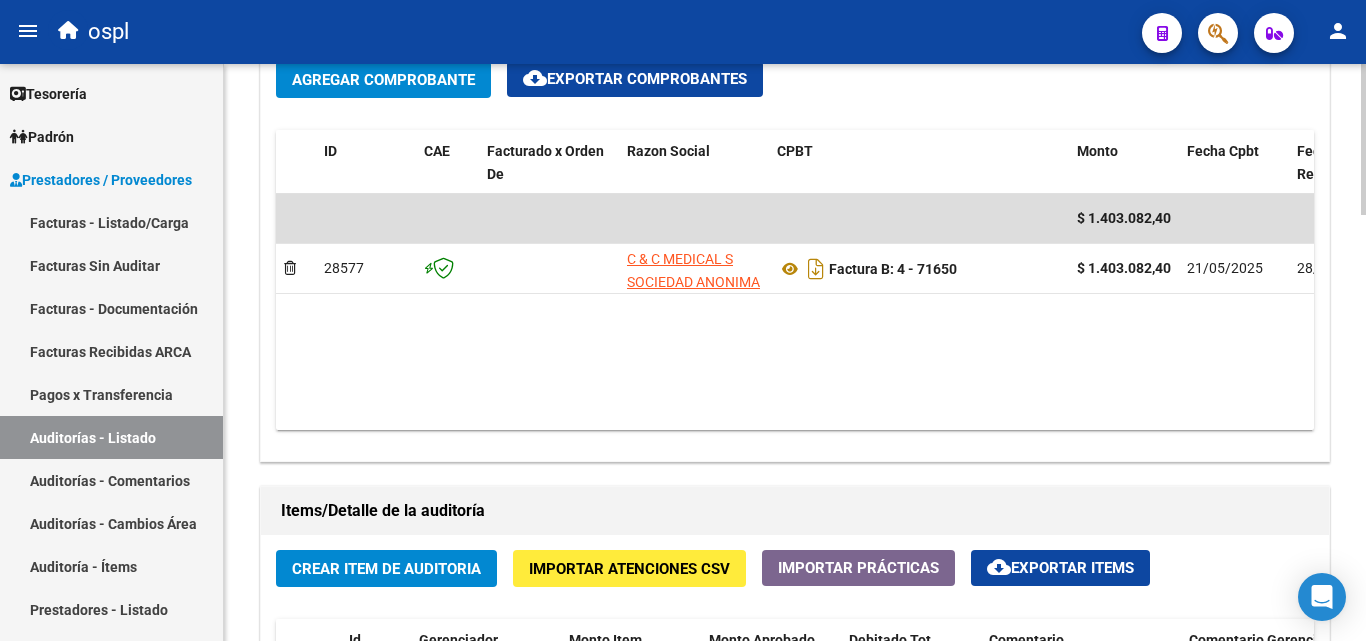 scroll, scrollTop: 1000, scrollLeft: 0, axis: vertical 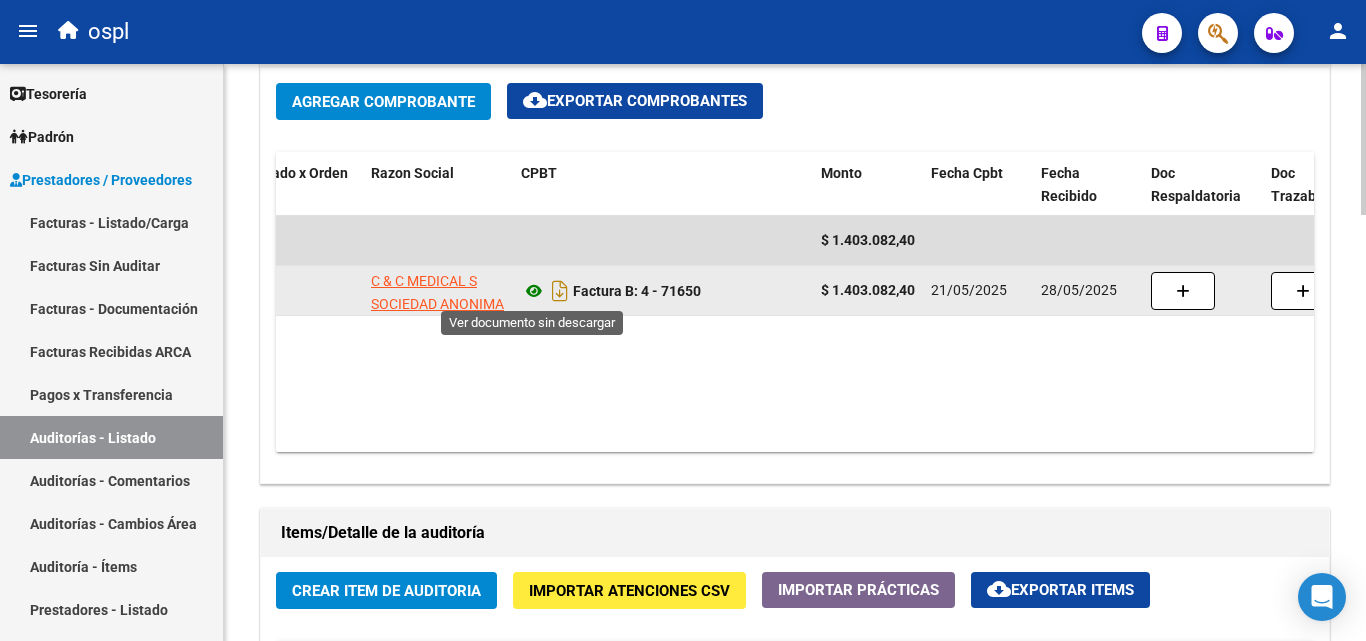 click 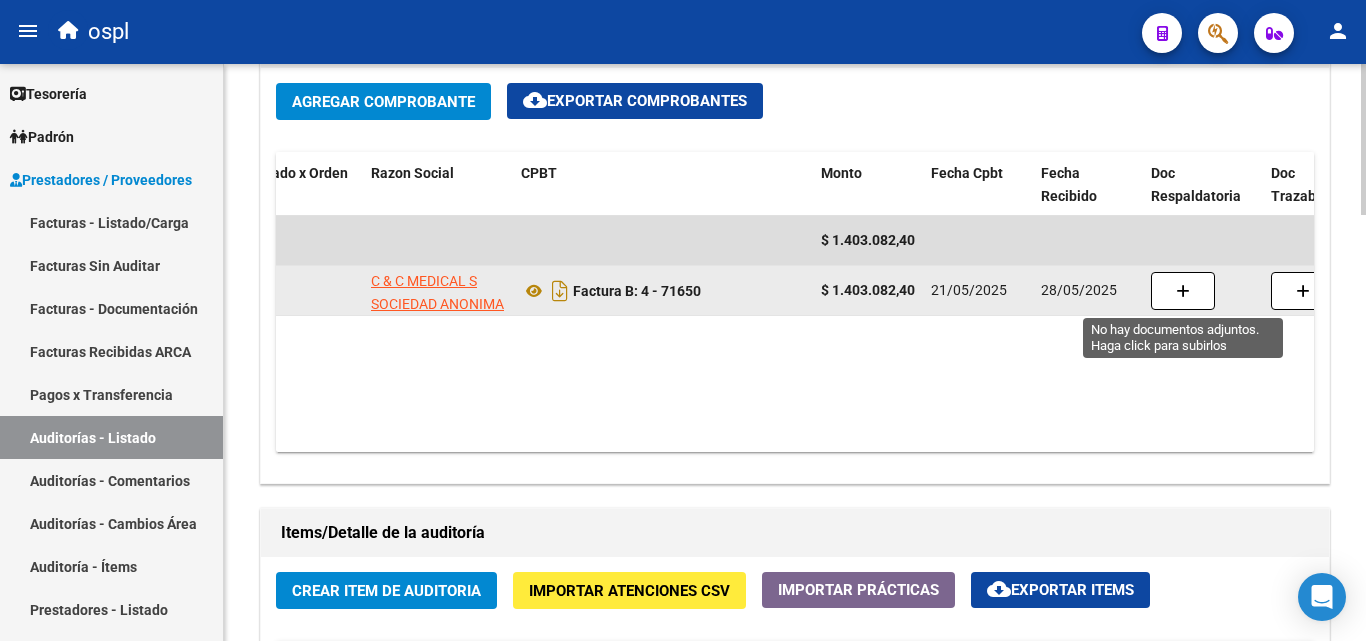 click 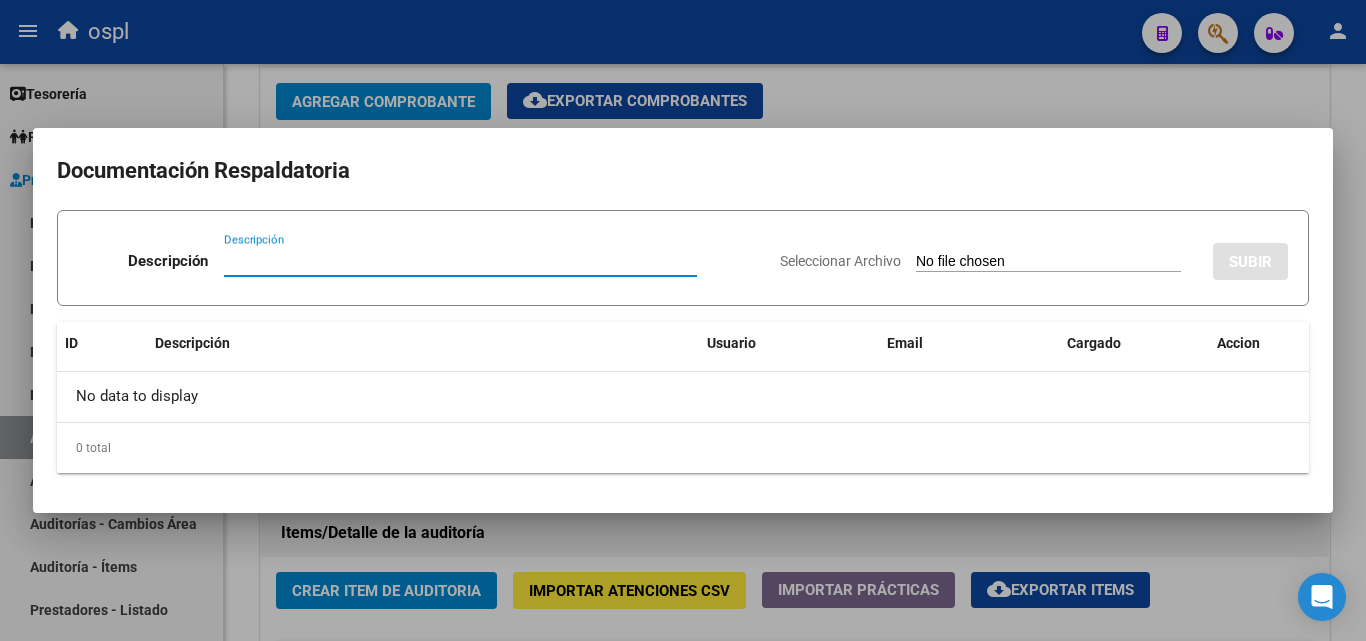 click on "Seleccionar Archivo" at bounding box center (1048, 262) 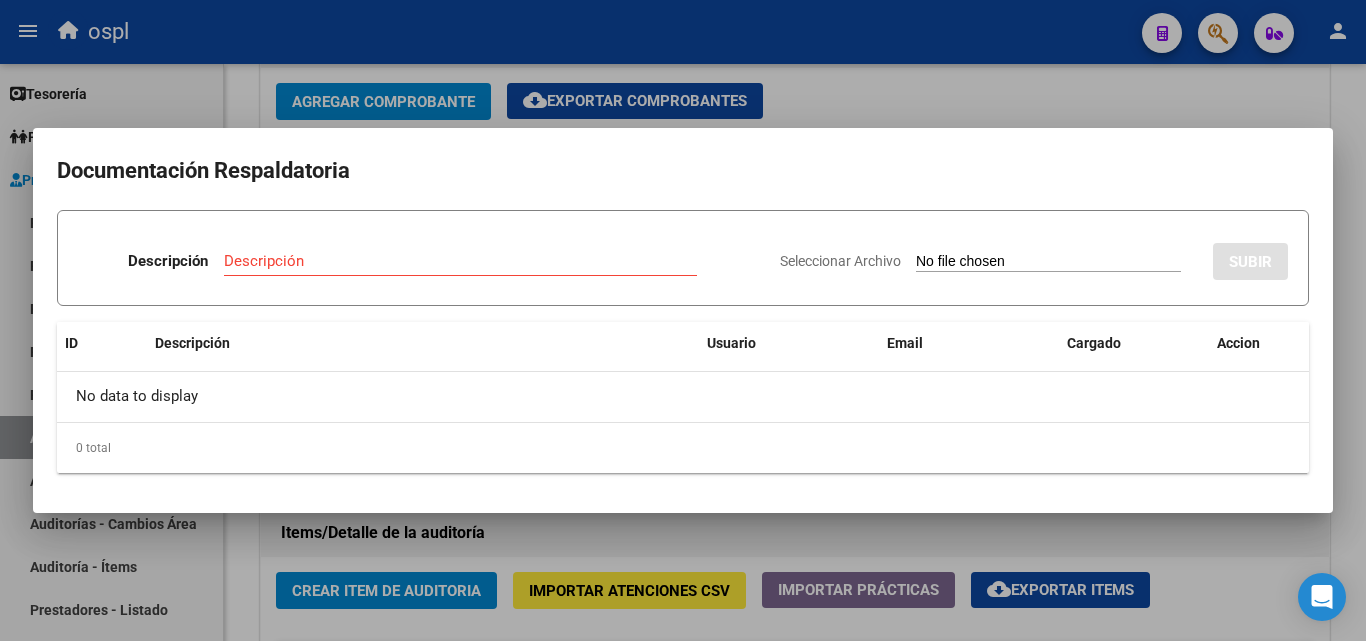 type on "C:\fakepath\48946 - WhatsApp Image 2025-05-20 at 10.35.43.jpeg" 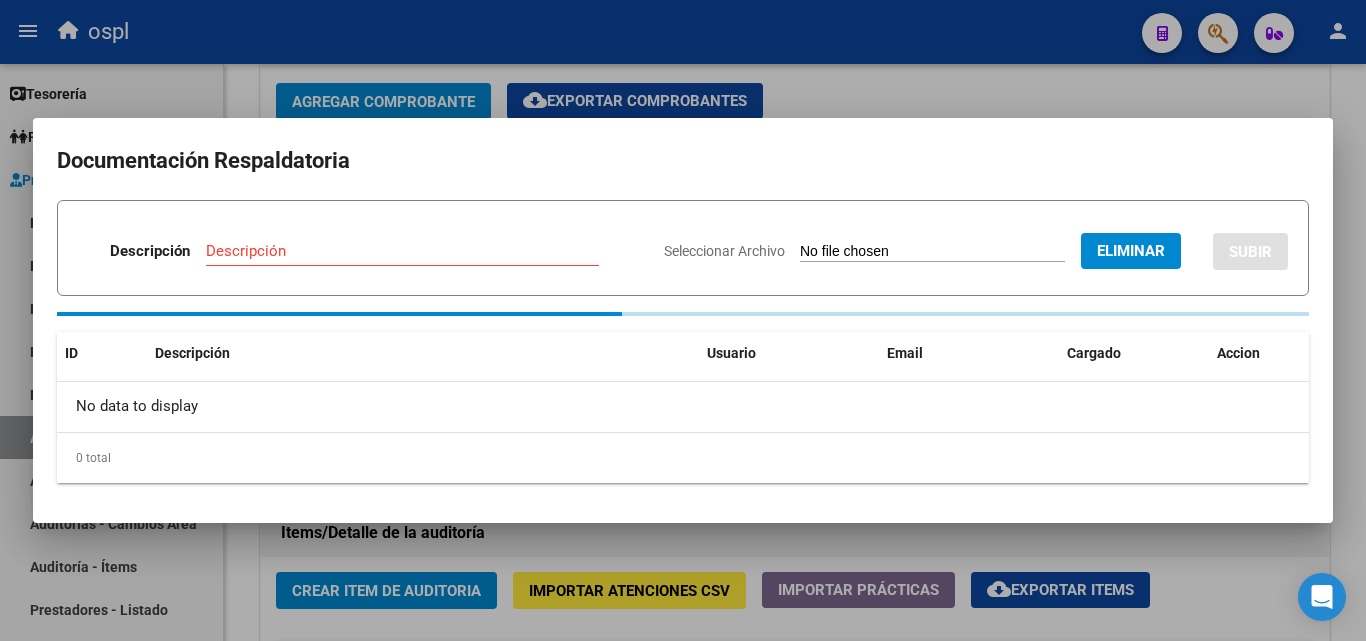 click on "Descripción" at bounding box center (402, 251) 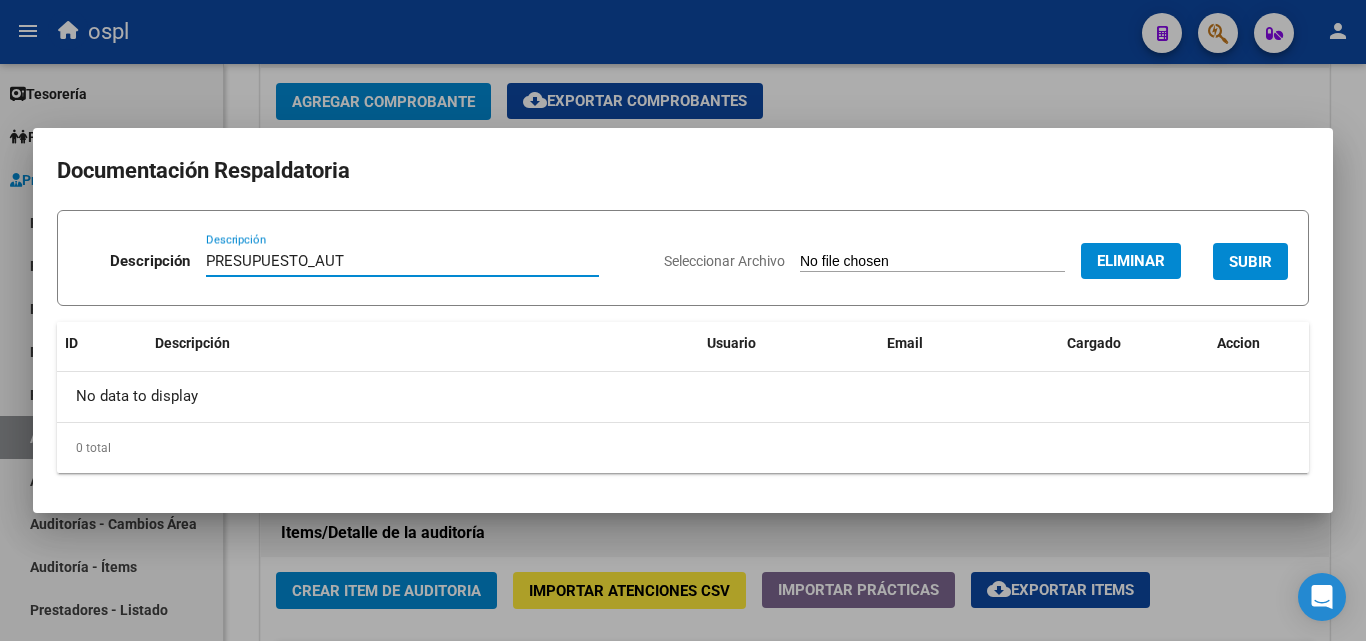 type on "PRESUPUESTO_AUT" 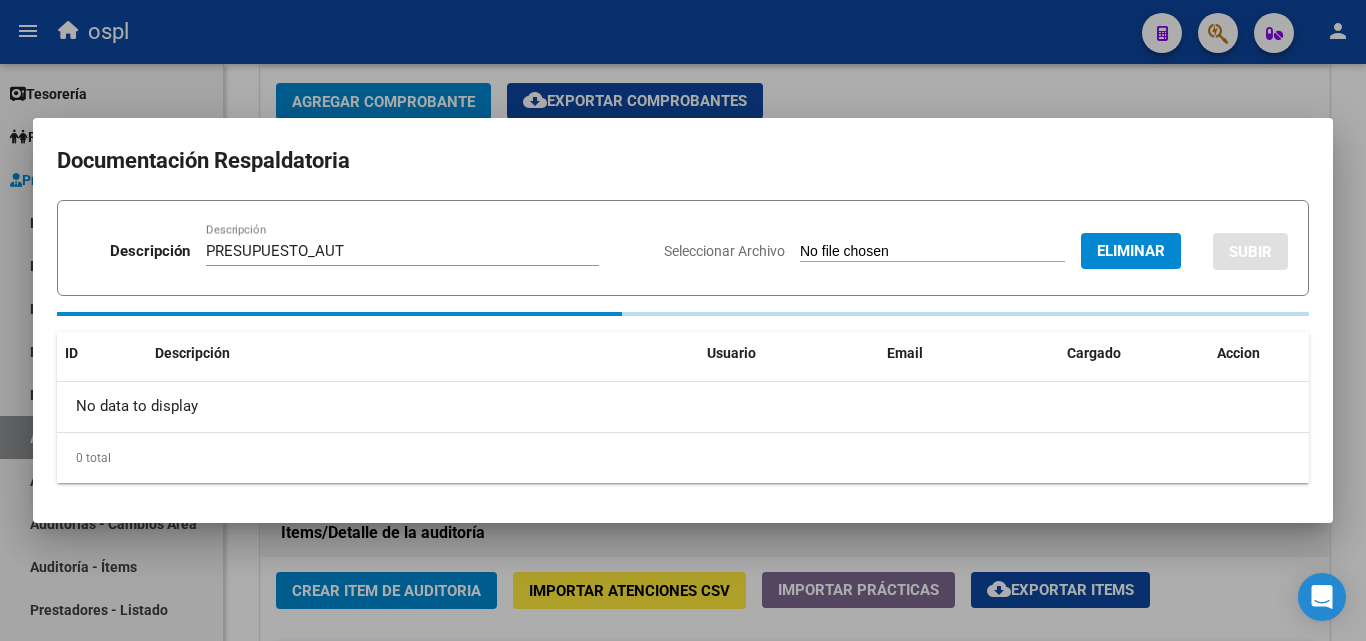 type 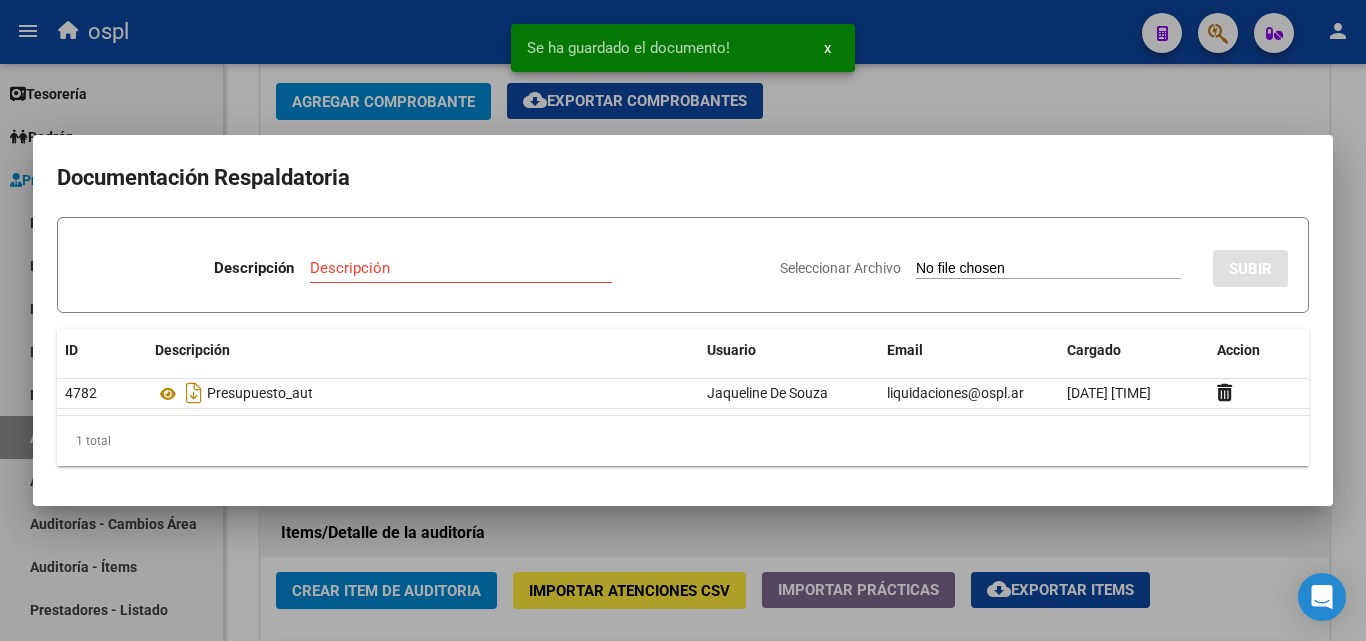 click on "Seleccionar Archivo" at bounding box center [1048, 269] 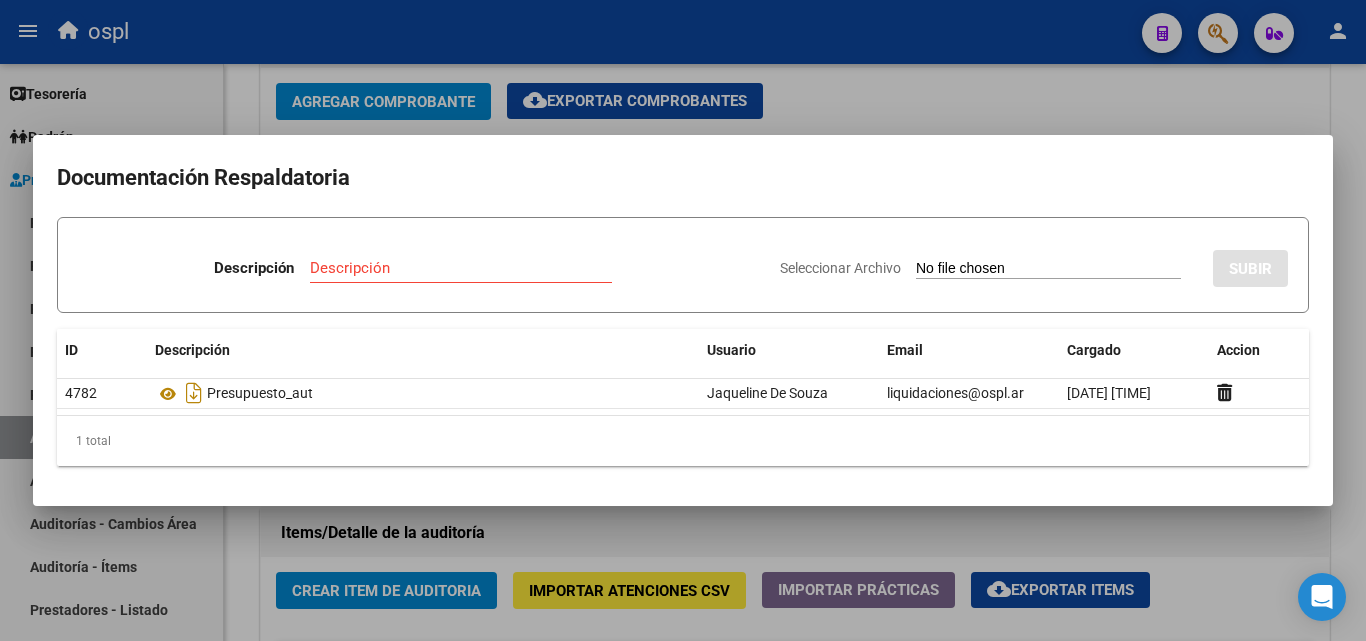 type on "C:\fakepath\48946 - WhatsApp Image 2025-05-20 at 10.35.36.jpeg" 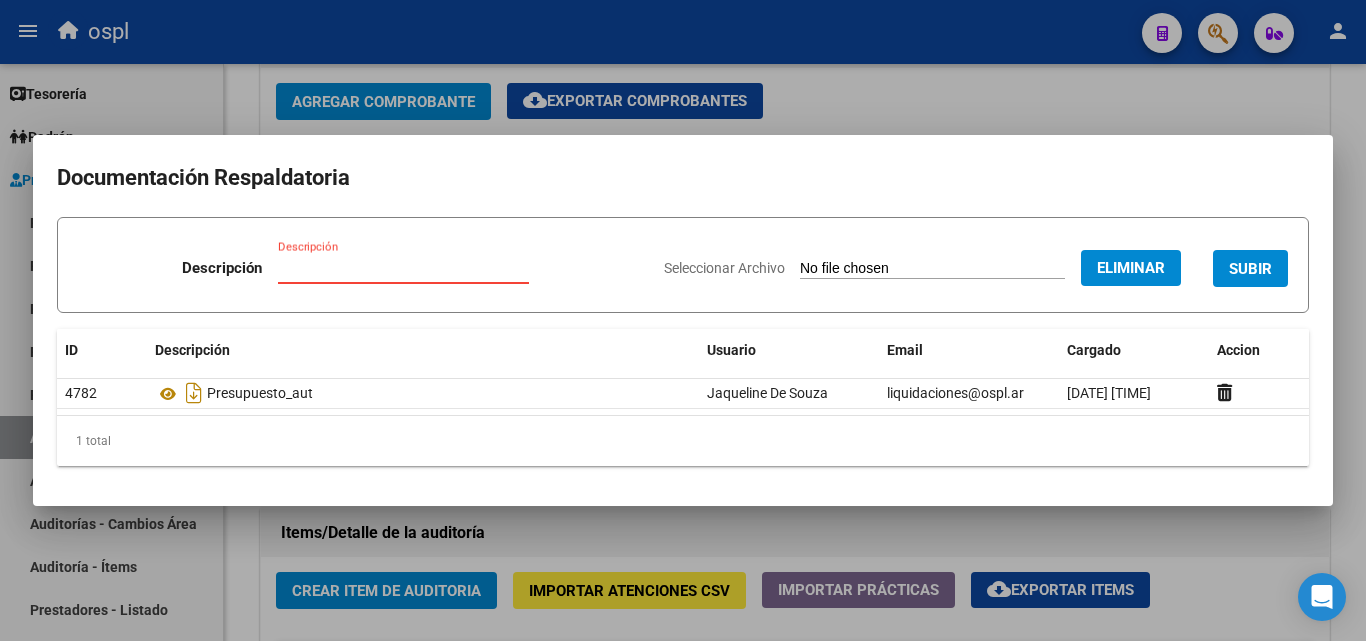 click on "Descripción" at bounding box center [403, 268] 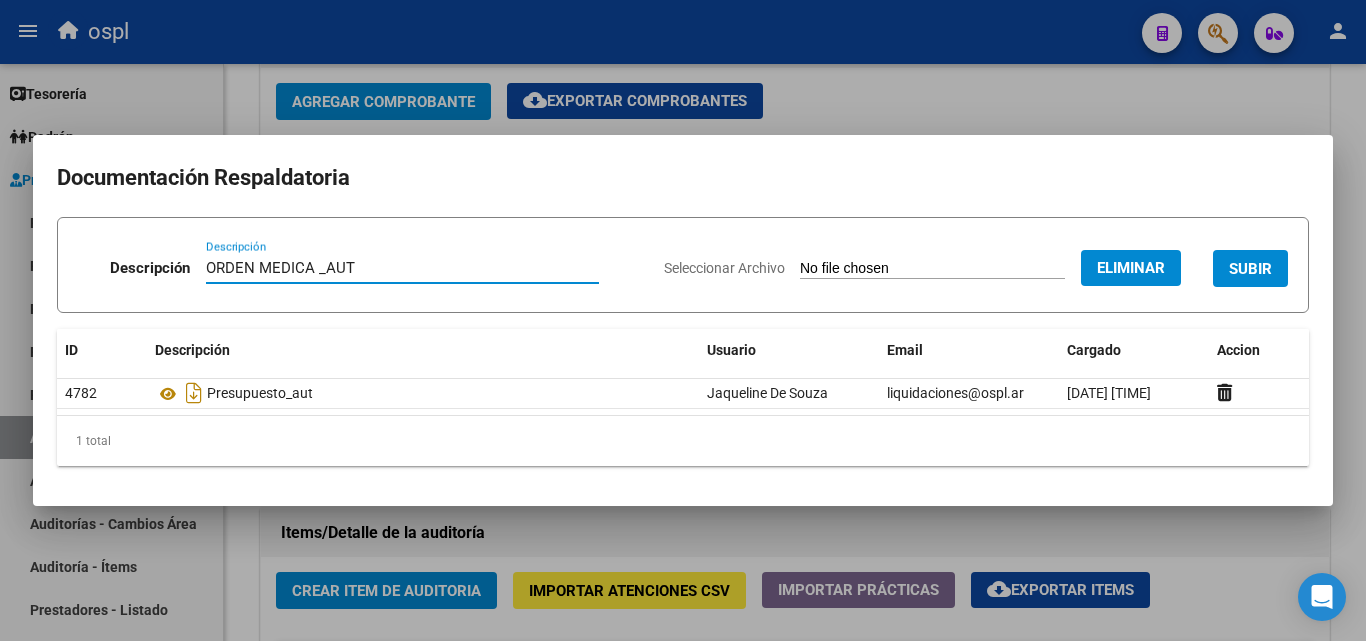 type on "ORDEN MEDICA _AUT" 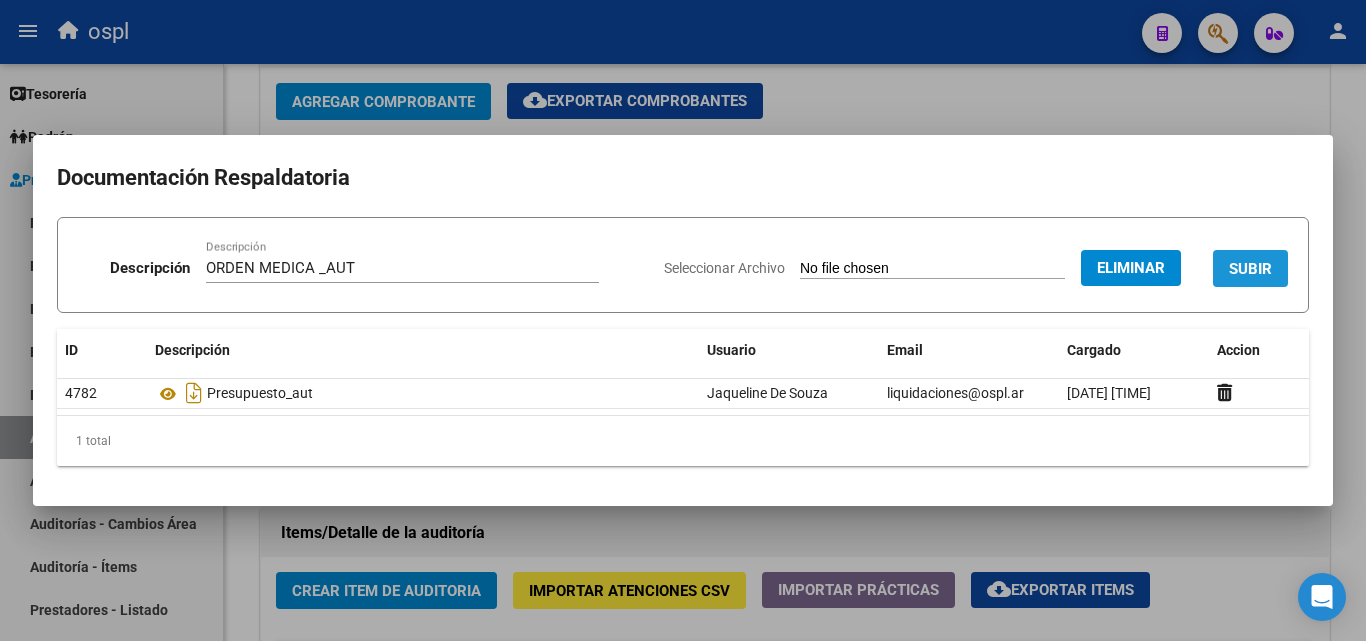 click on "SUBIR" at bounding box center [1250, 268] 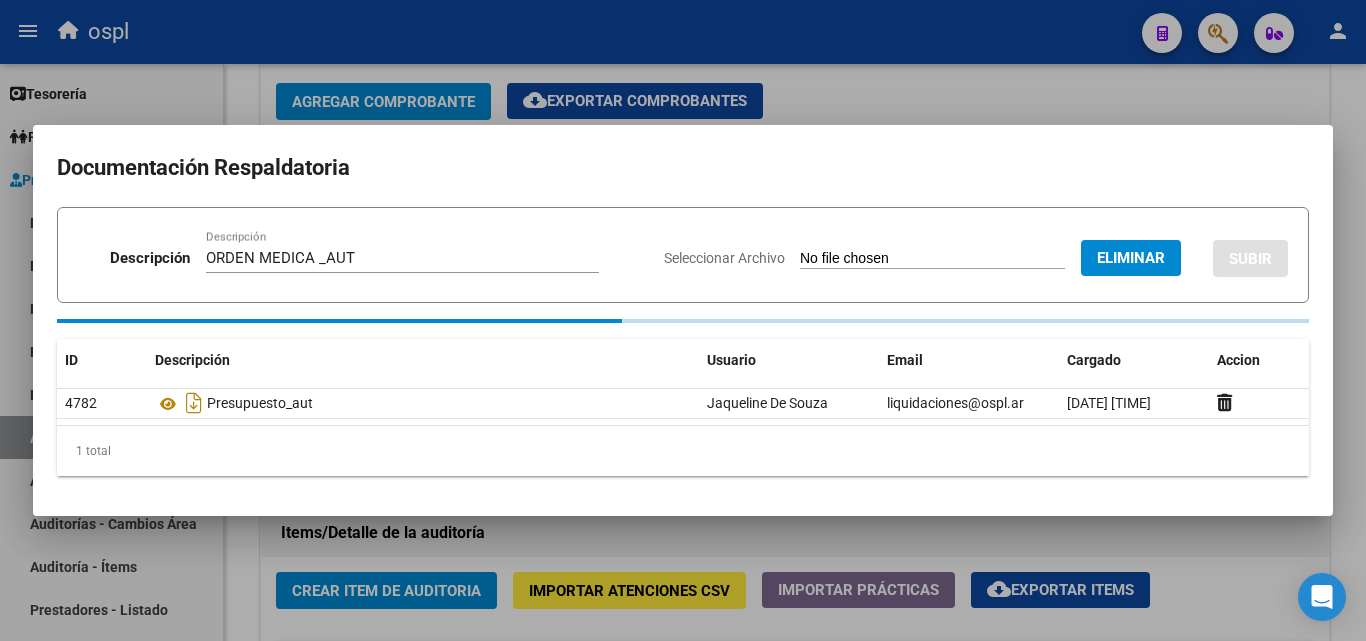 type 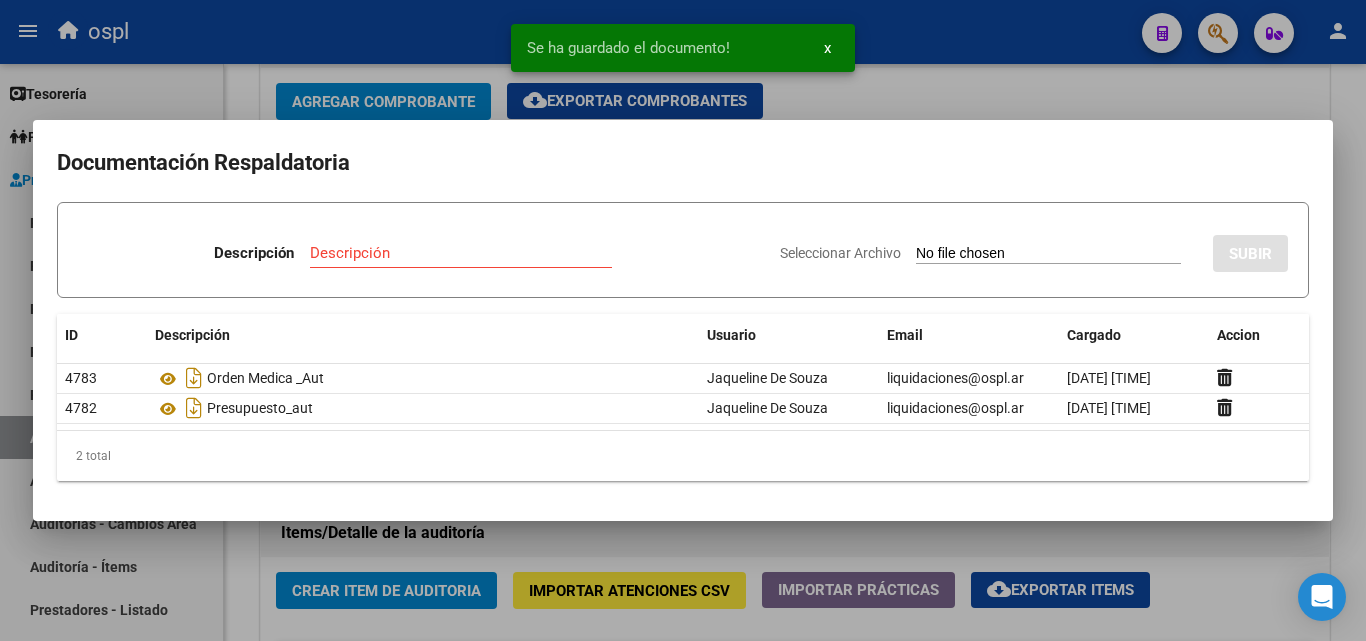 click on "Se ha guardado el documento! x" at bounding box center (683, 48) 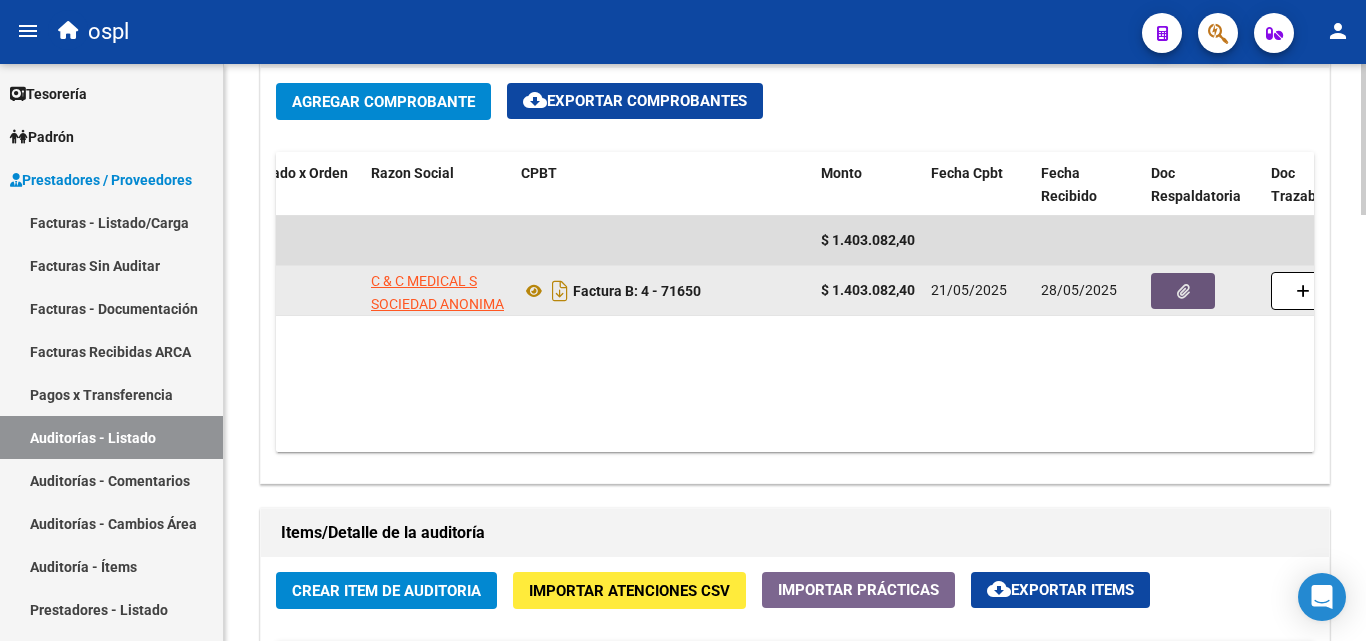 click 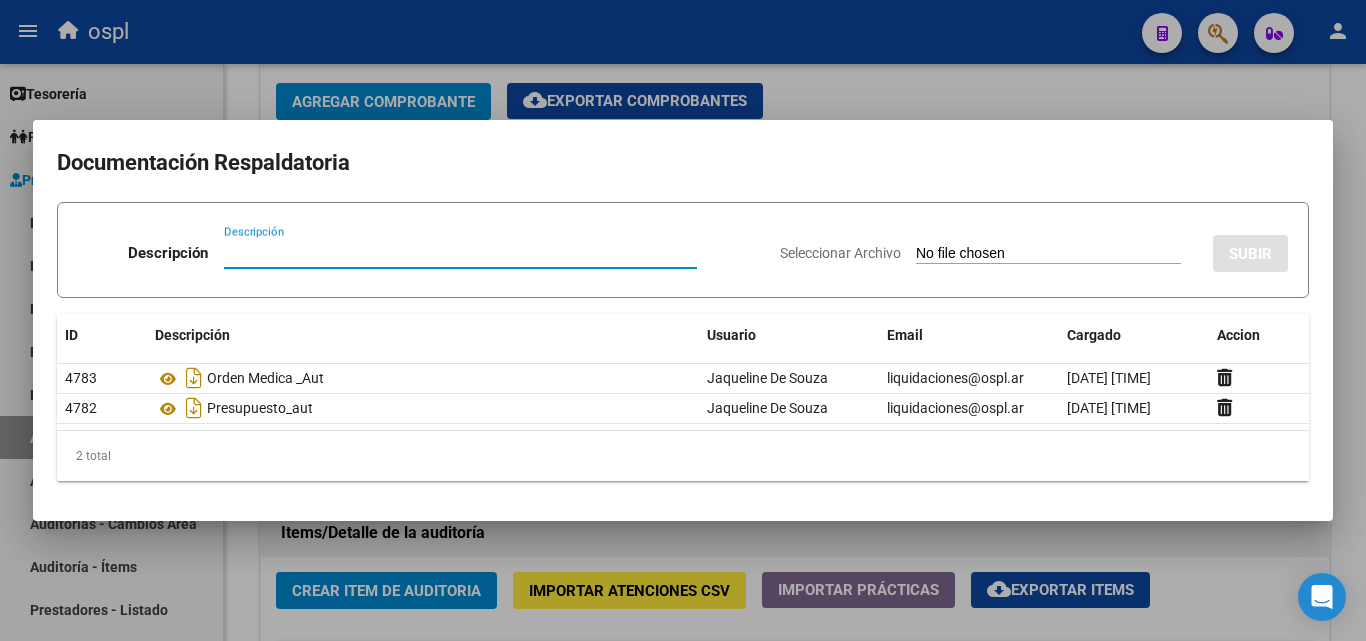 click at bounding box center [683, 320] 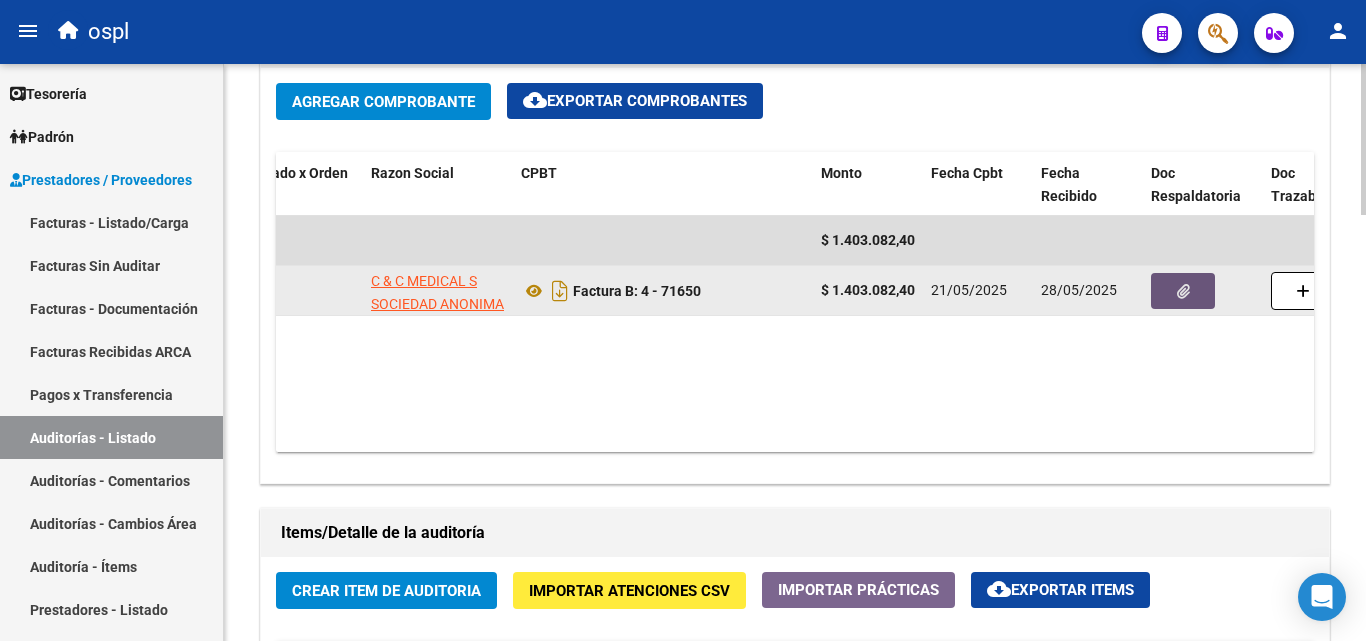 click 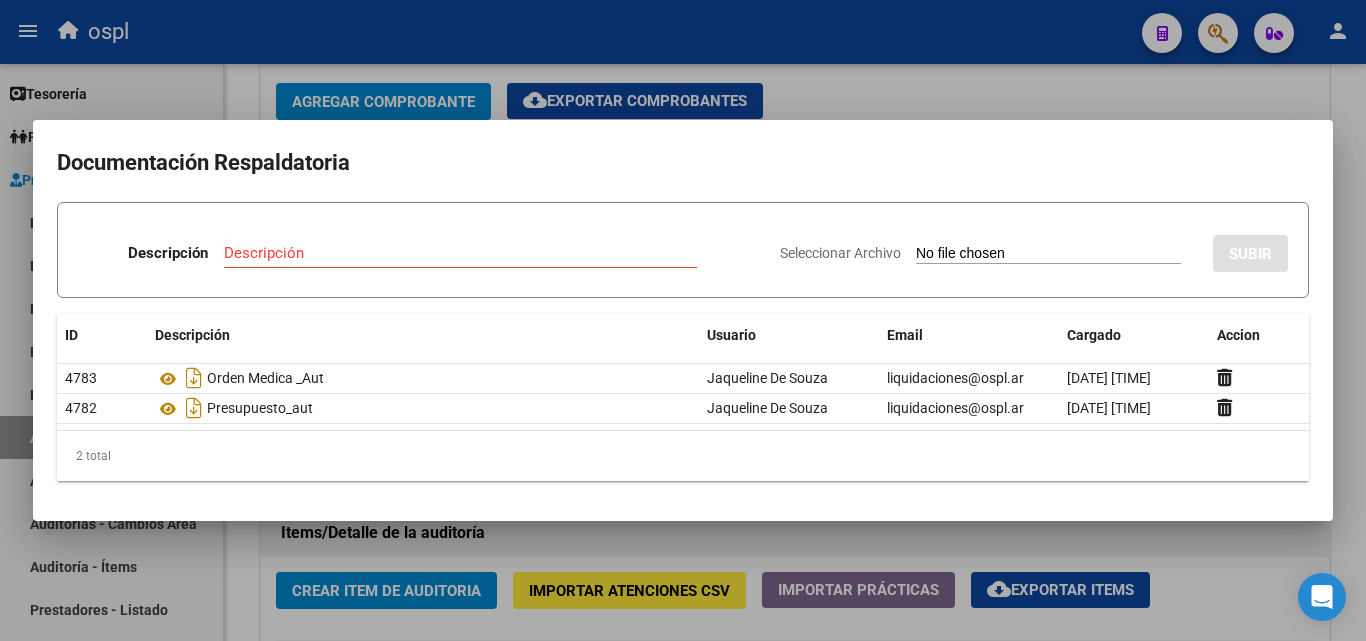 click on "Seleccionar Archivo" at bounding box center (1048, 254) 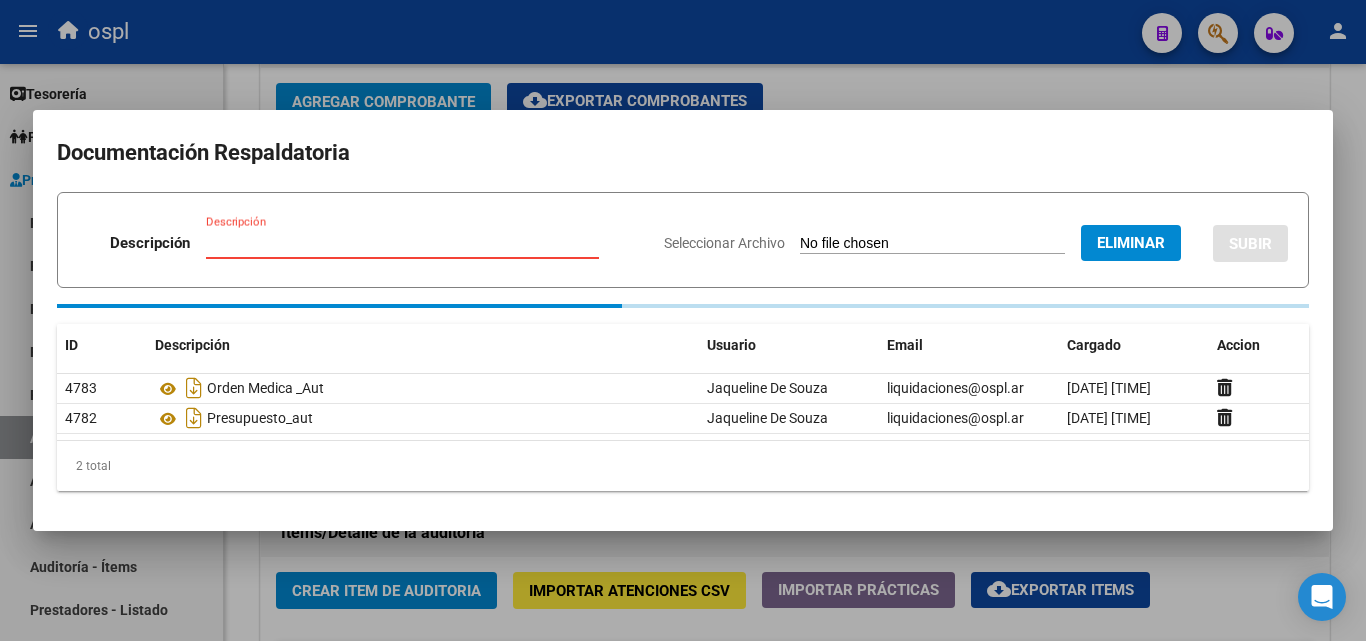 click on "Descripción" at bounding box center (402, 243) 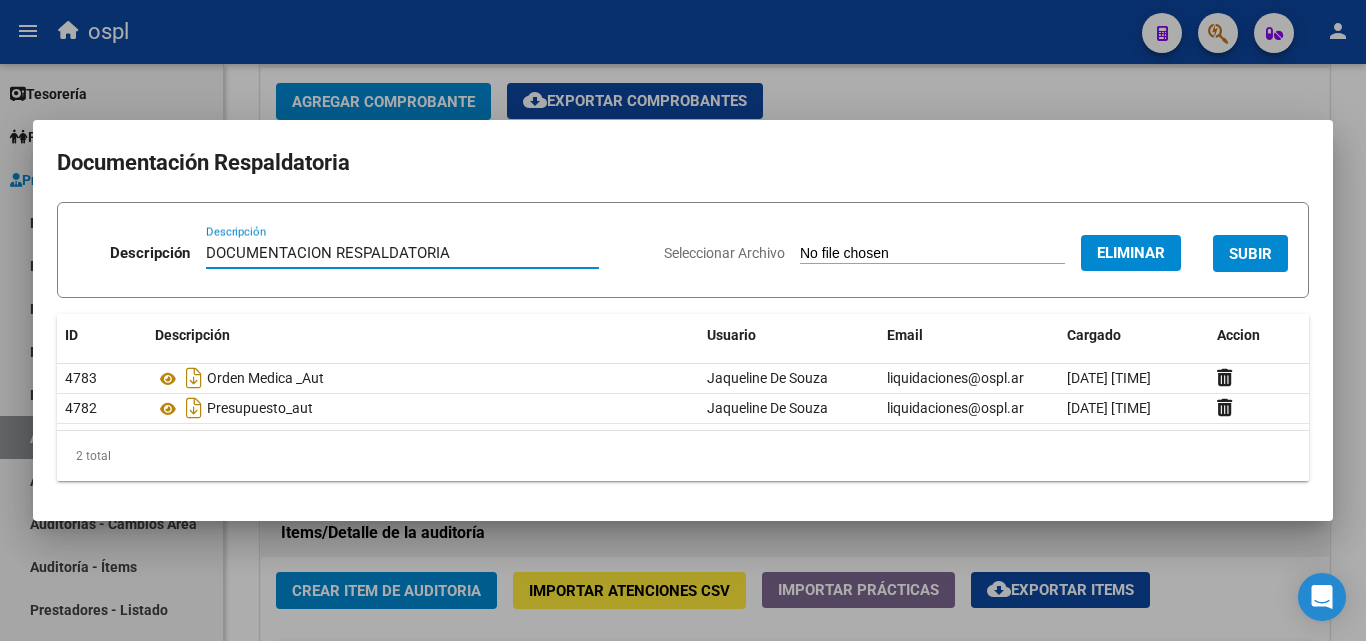 type on "DOCUMENTACION RESPALDATORIA" 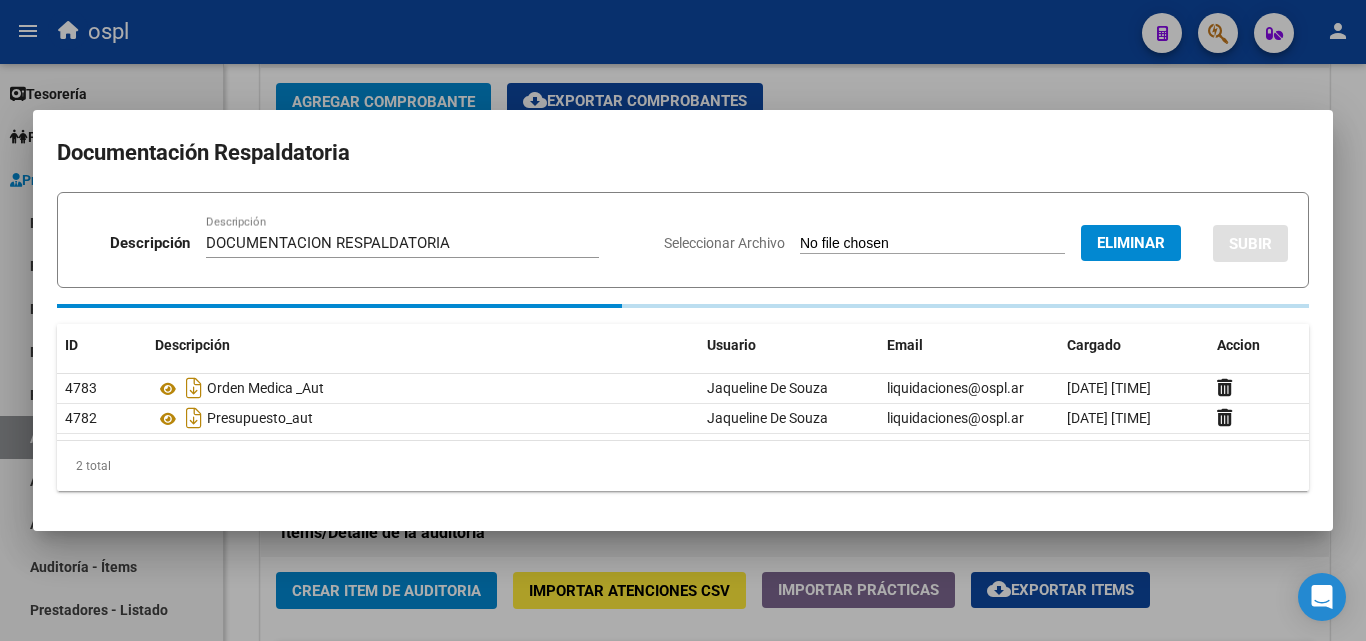 type 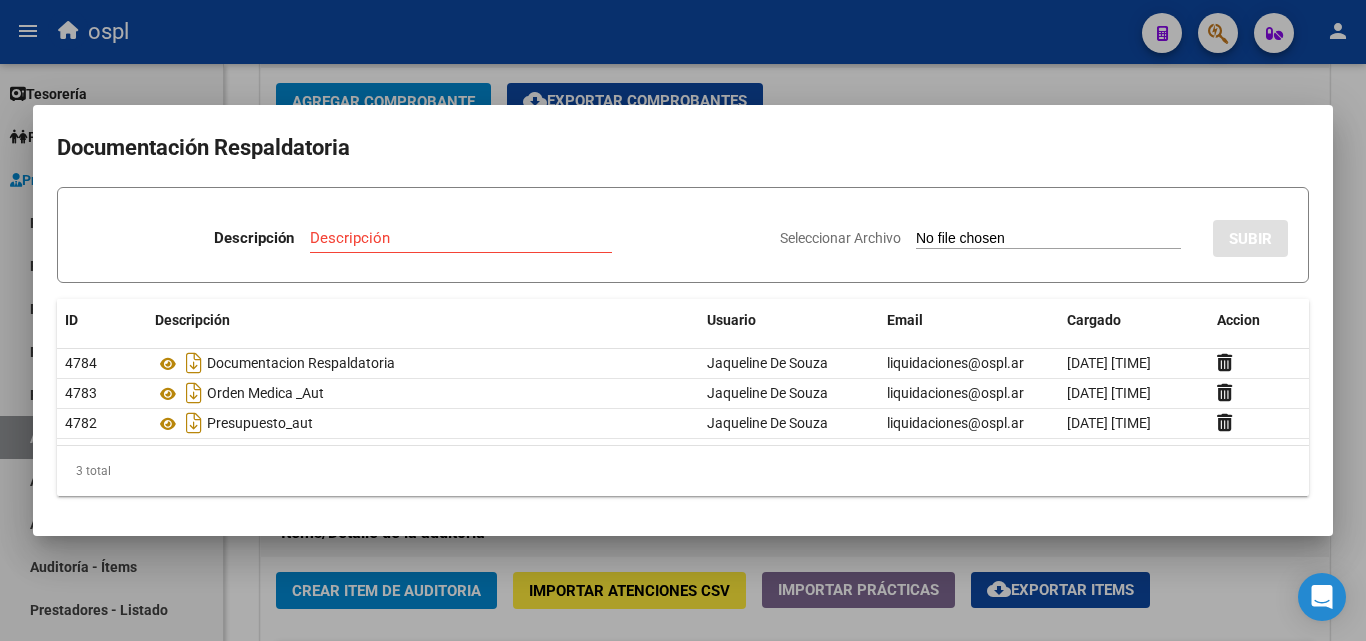 click at bounding box center (683, 320) 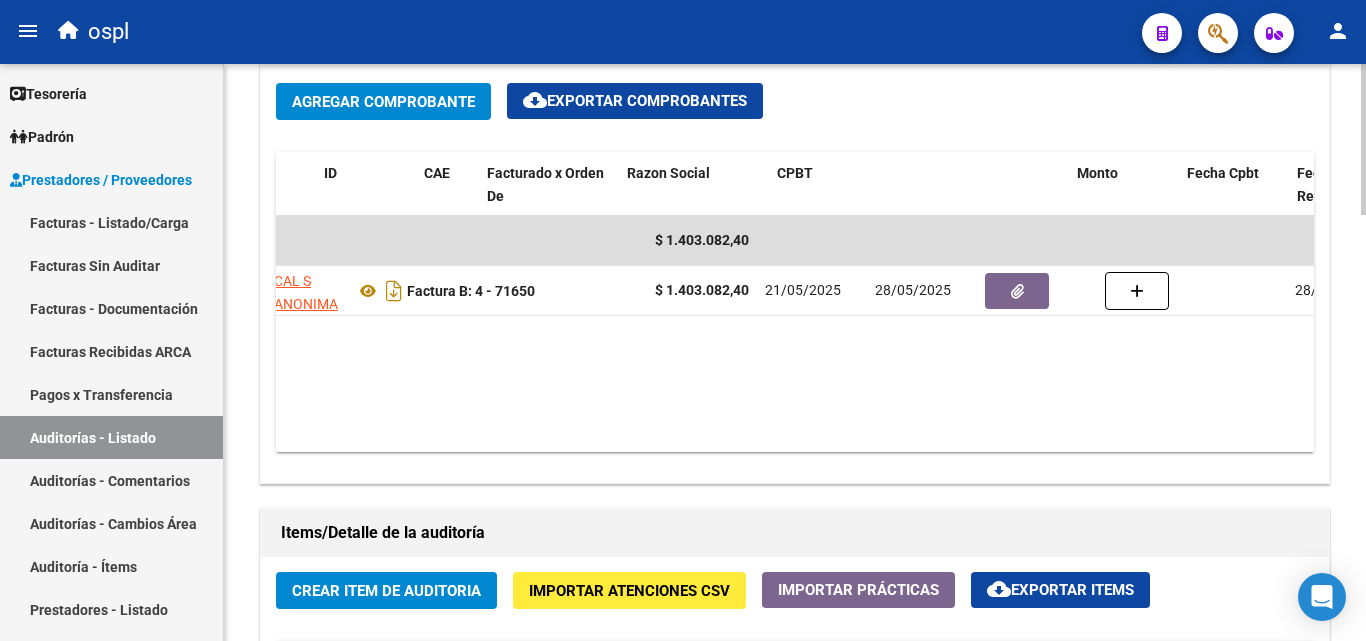 scroll, scrollTop: 0, scrollLeft: 0, axis: both 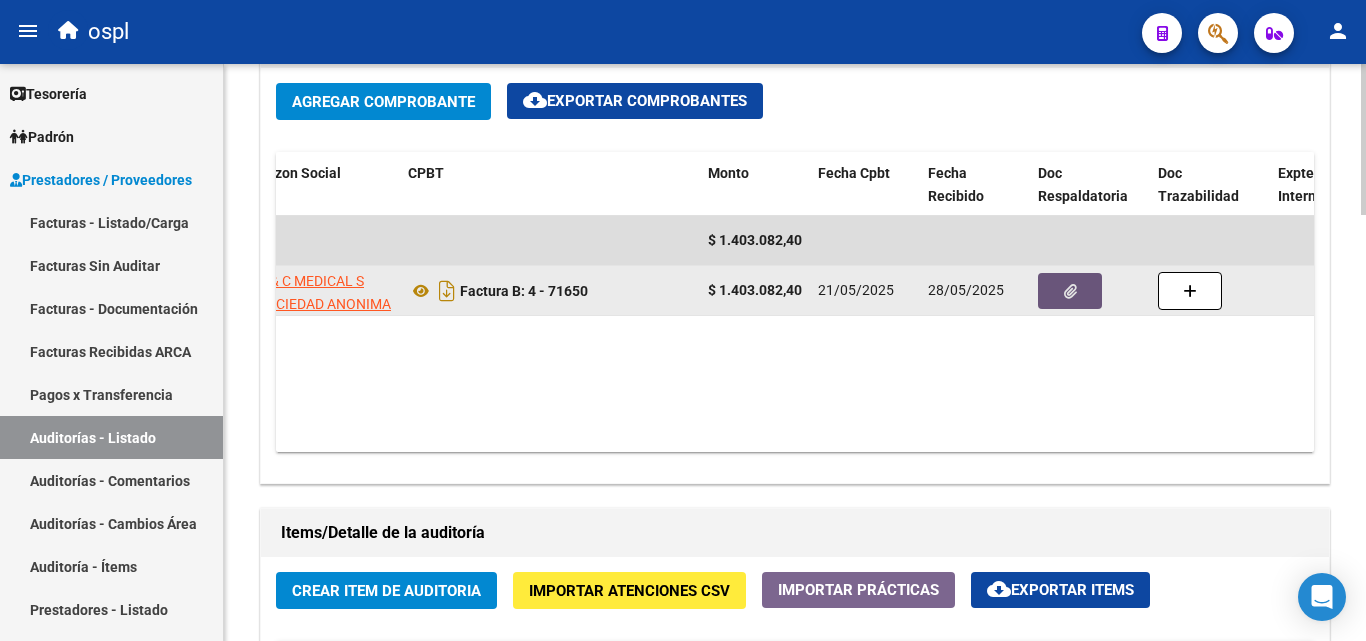 click 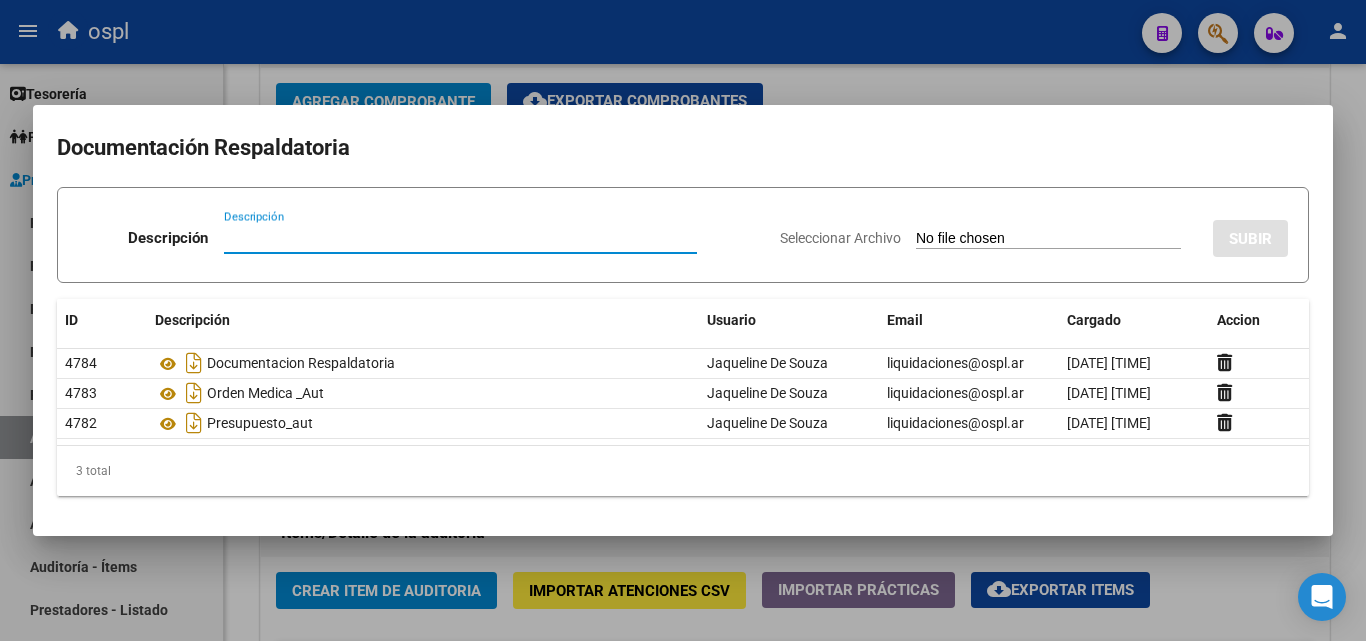 click at bounding box center [683, 320] 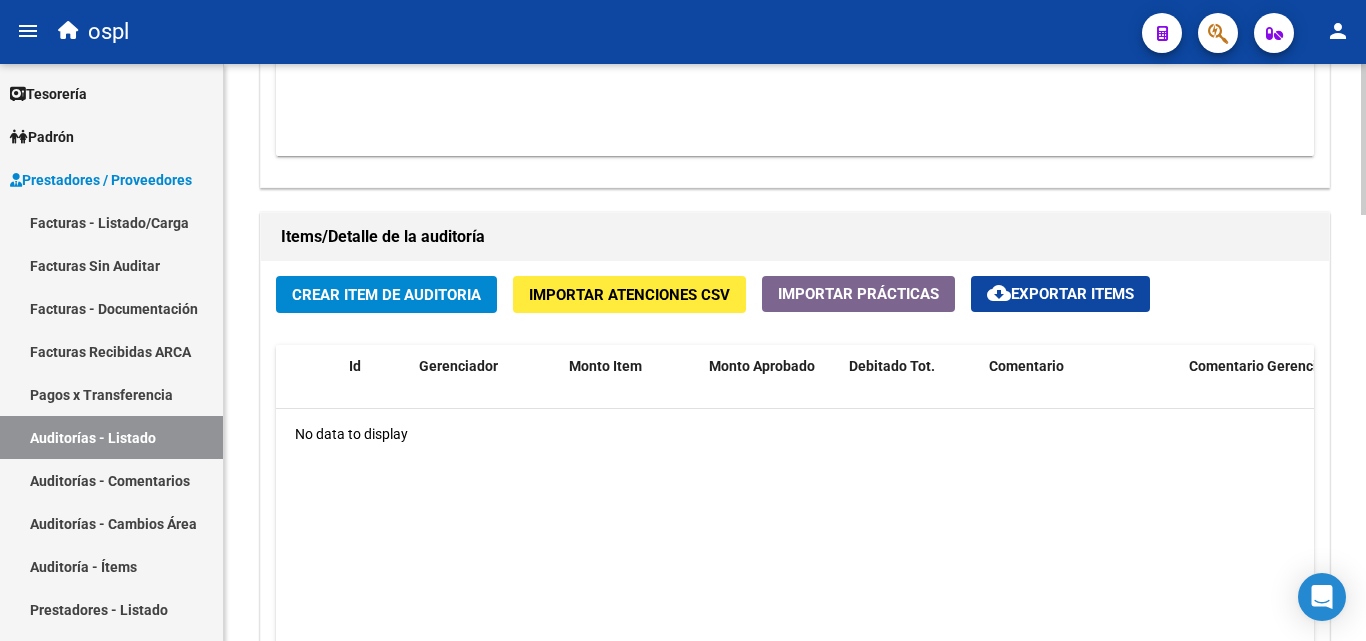 scroll, scrollTop: 1300, scrollLeft: 0, axis: vertical 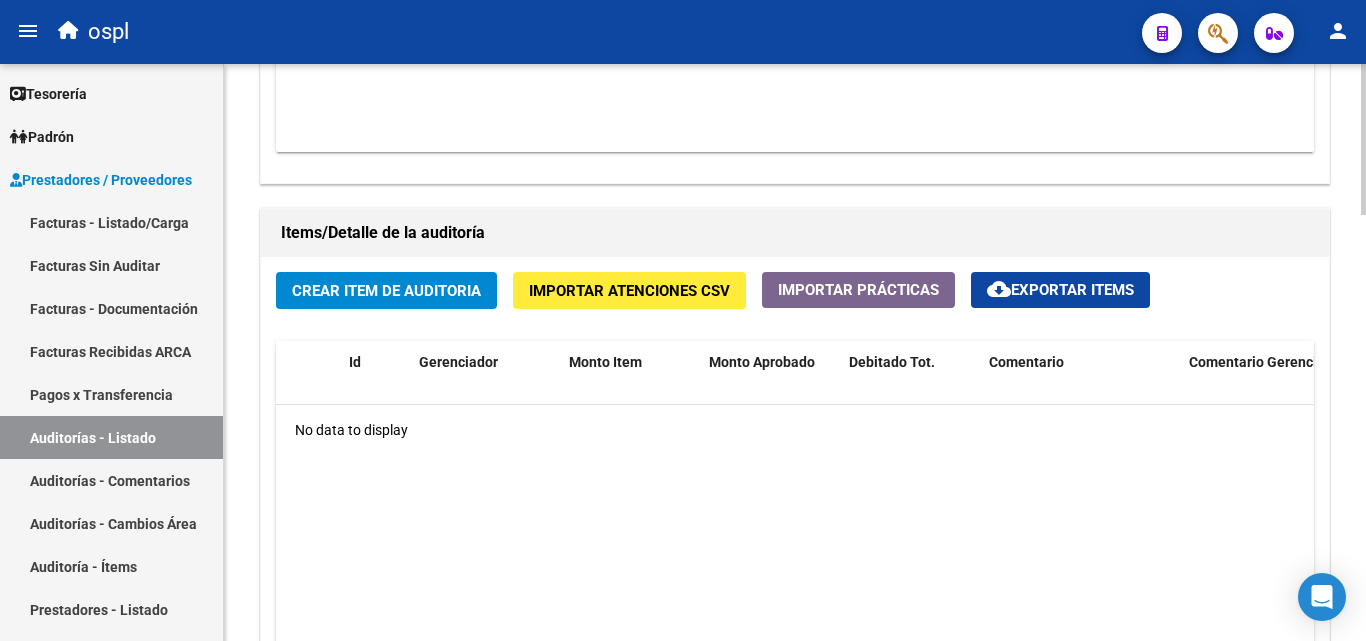 click on "Crear Item de Auditoria" 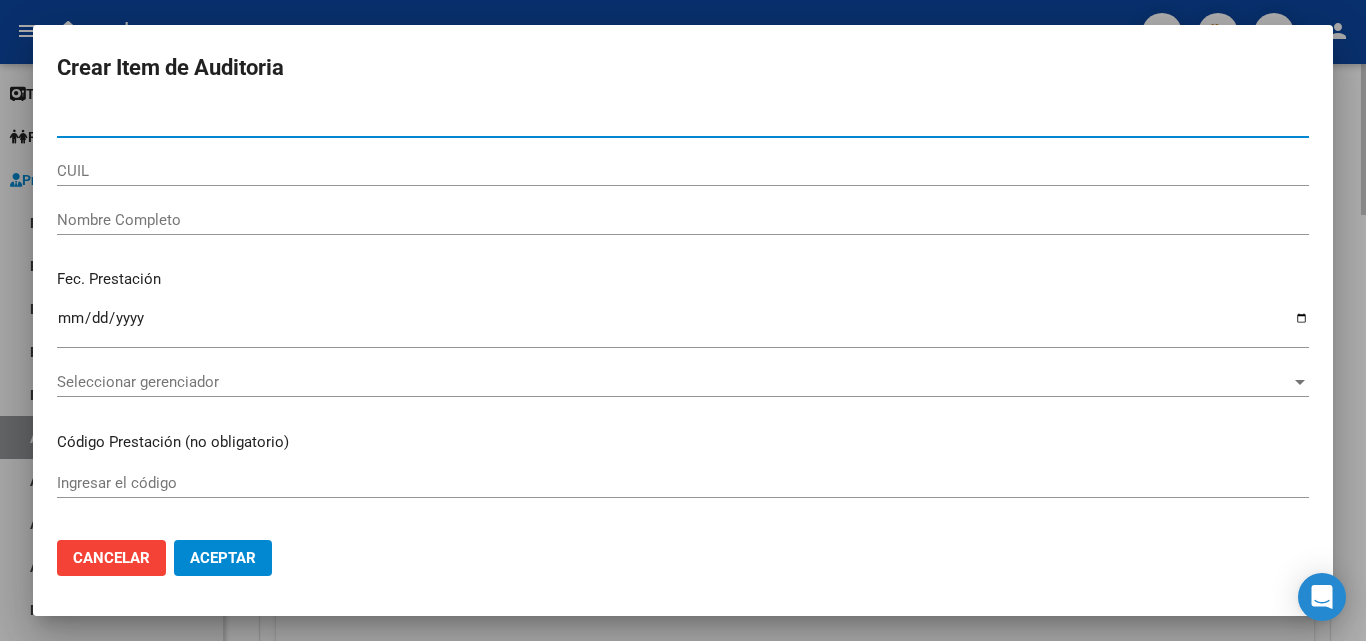 type on "[NUMBER]" 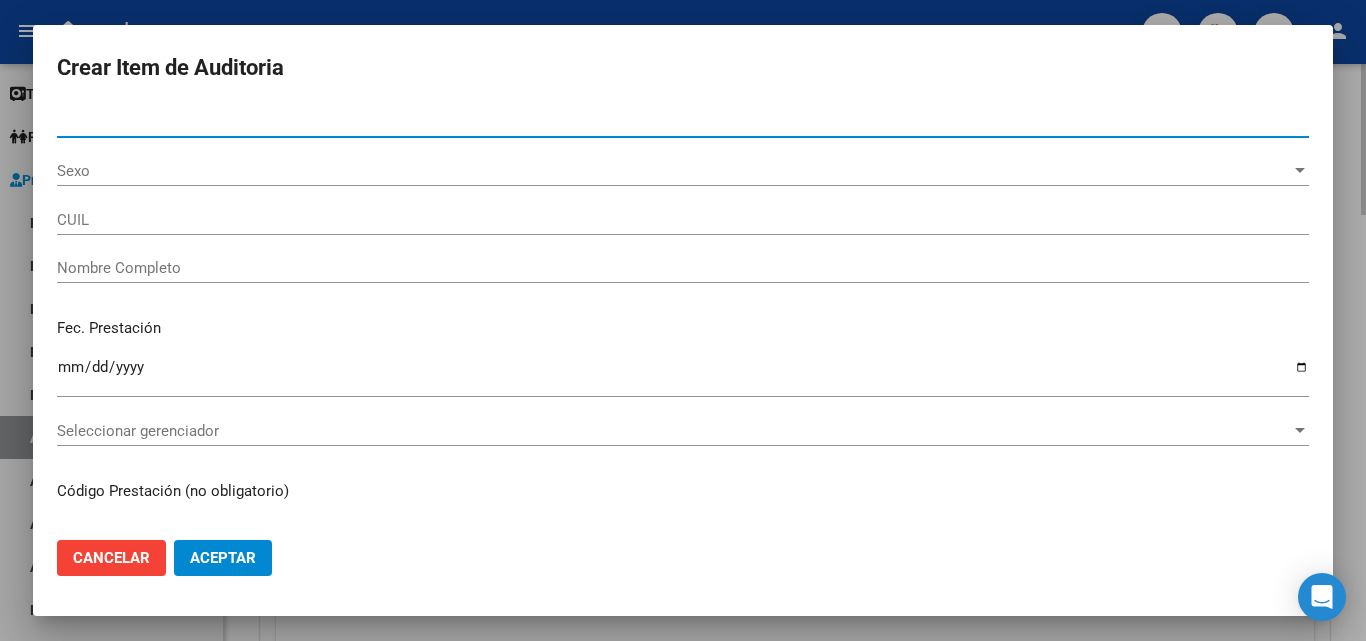 type on "[NUMBER]" 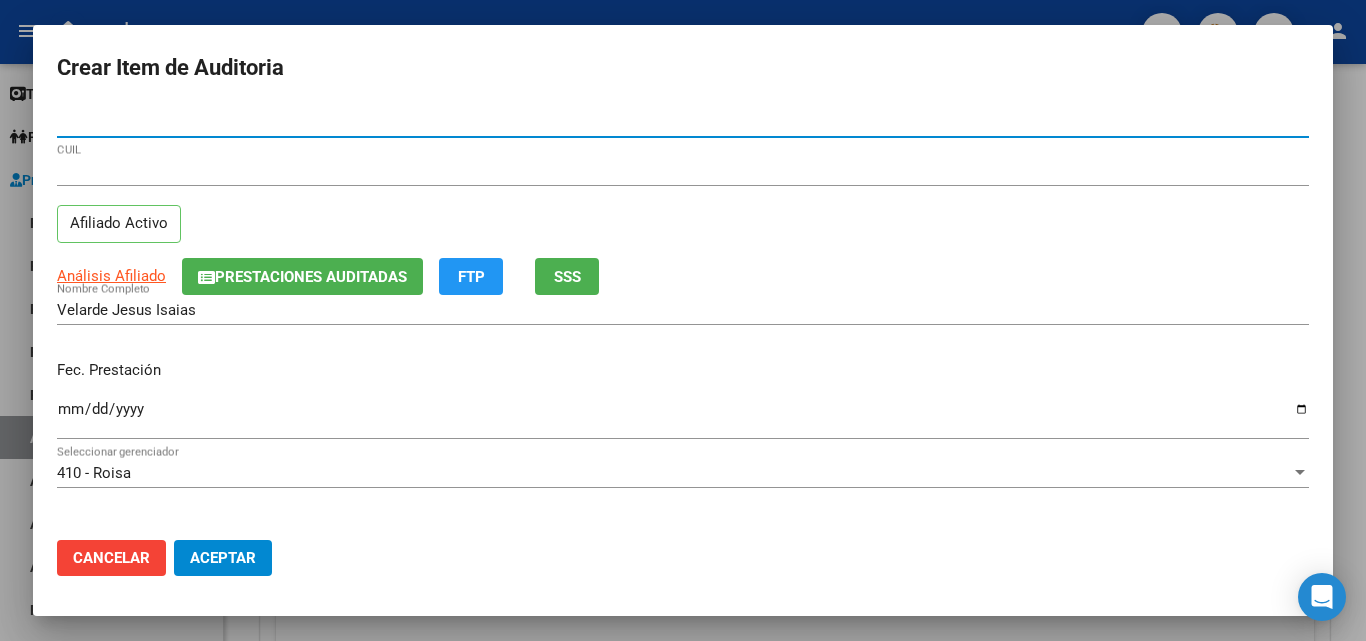 type on "[NUMBER]" 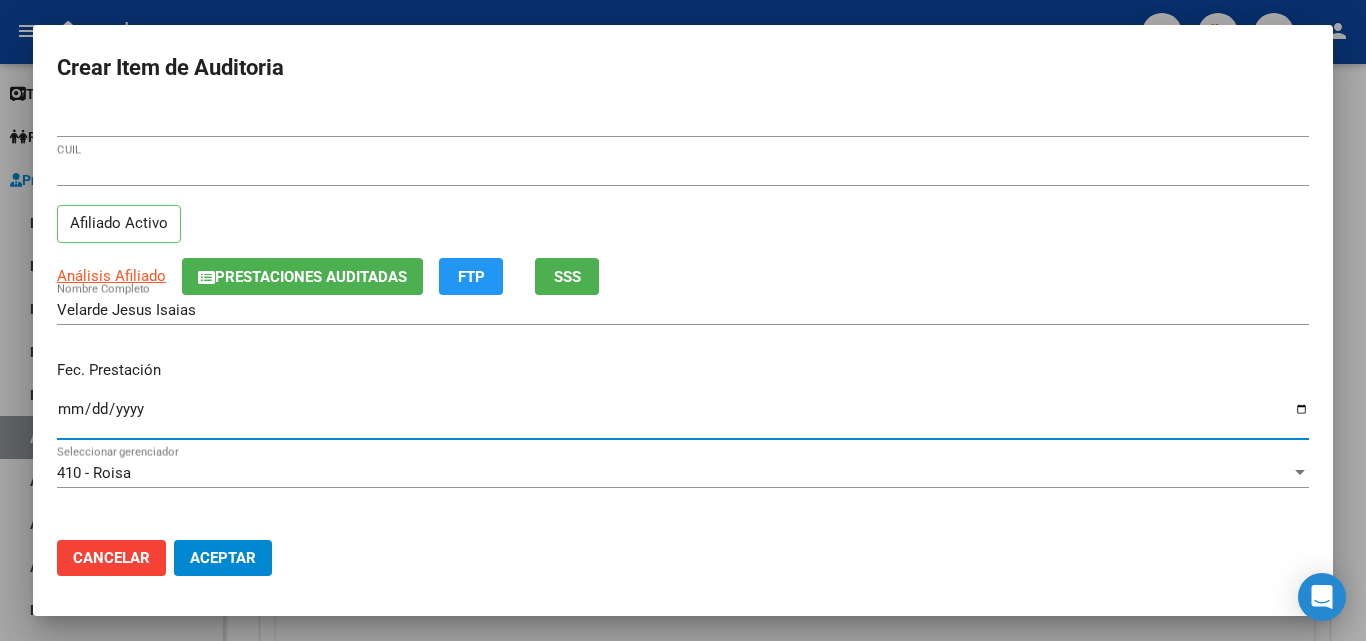click on "Ingresar la fecha" at bounding box center [683, 417] 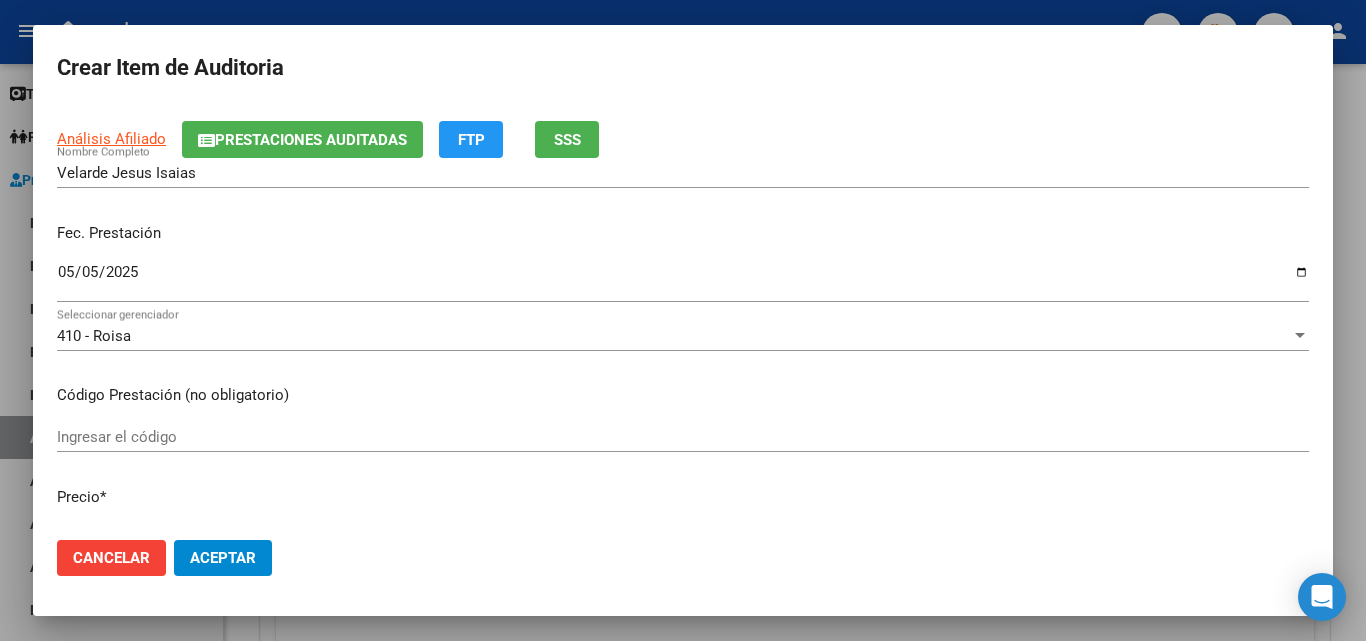 scroll, scrollTop: 200, scrollLeft: 0, axis: vertical 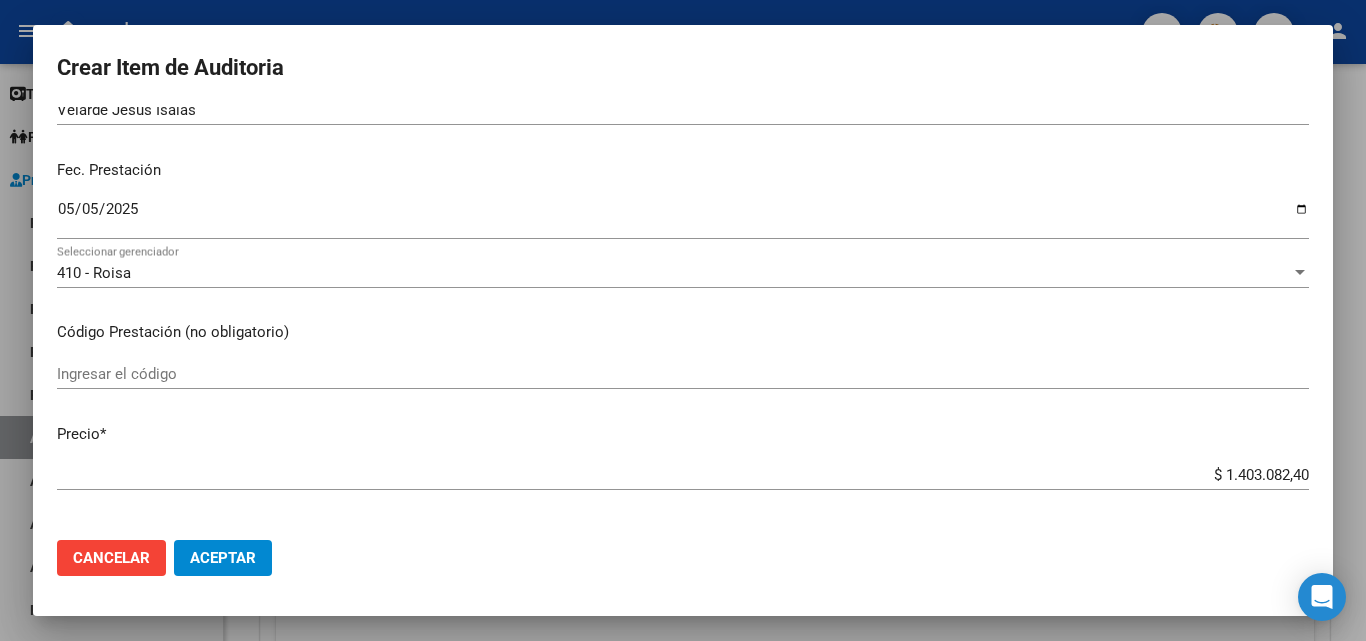 click on "Ingresar el código" at bounding box center (683, 374) 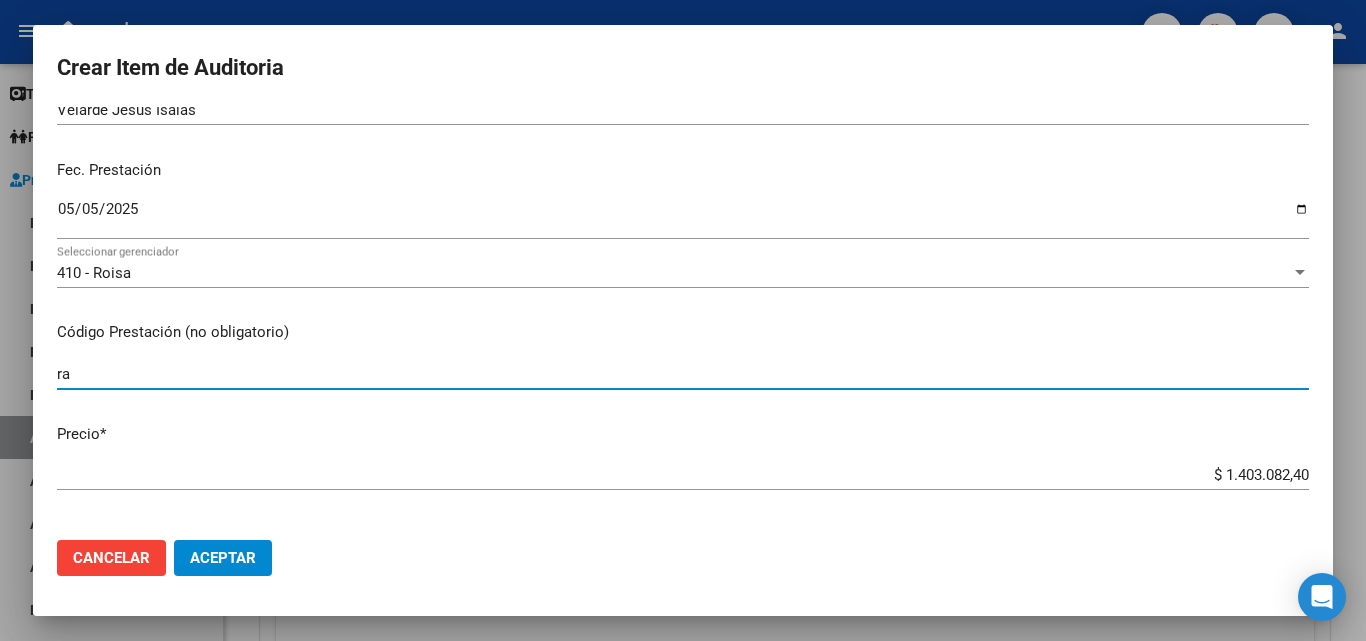 type on "r" 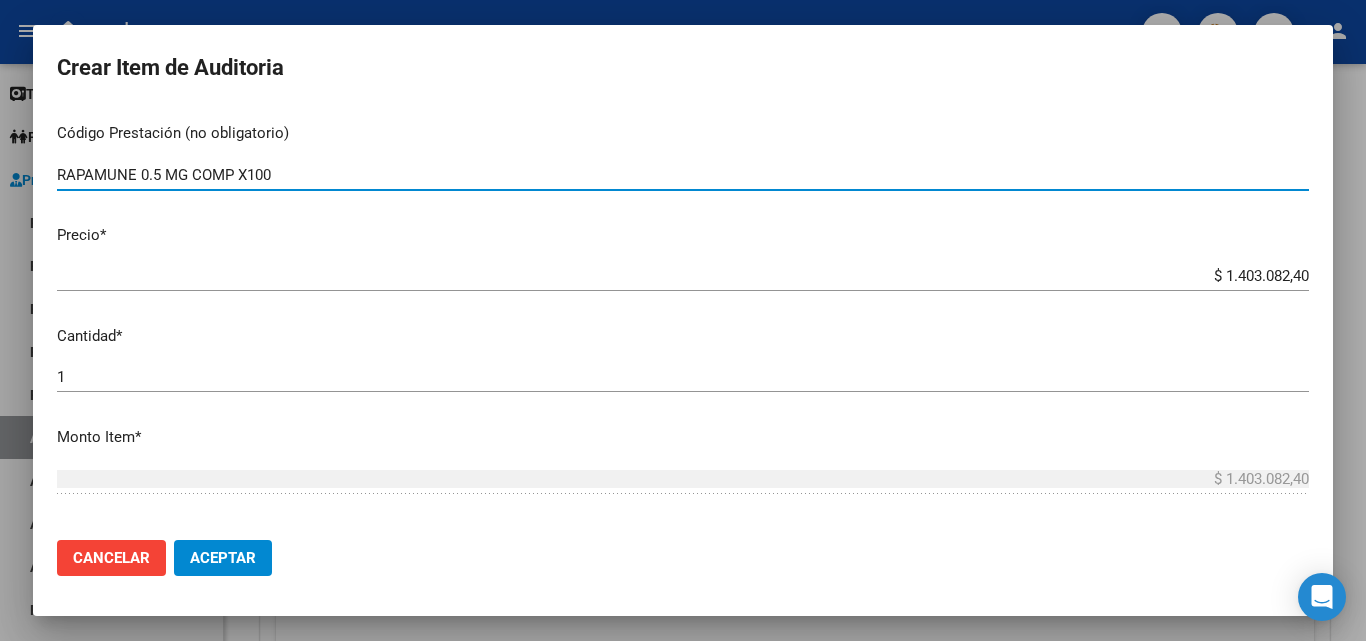 scroll, scrollTop: 400, scrollLeft: 0, axis: vertical 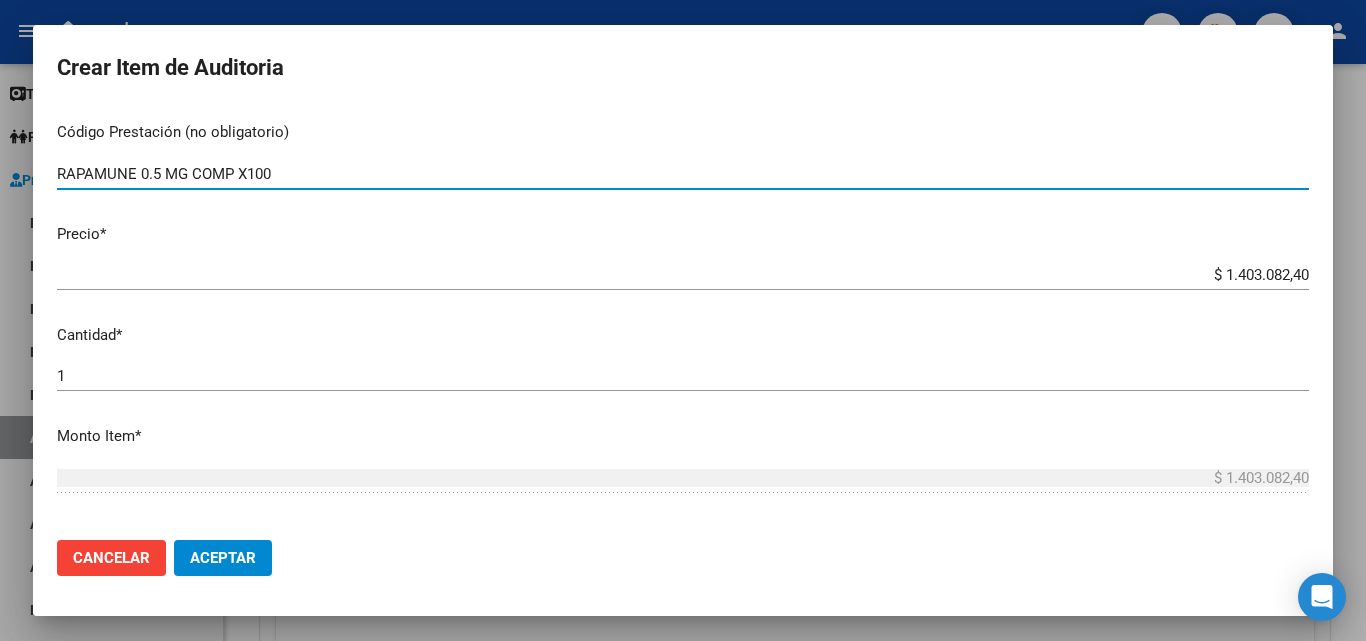 type on "RAPAMUNE 0.5 MG COMP X100" 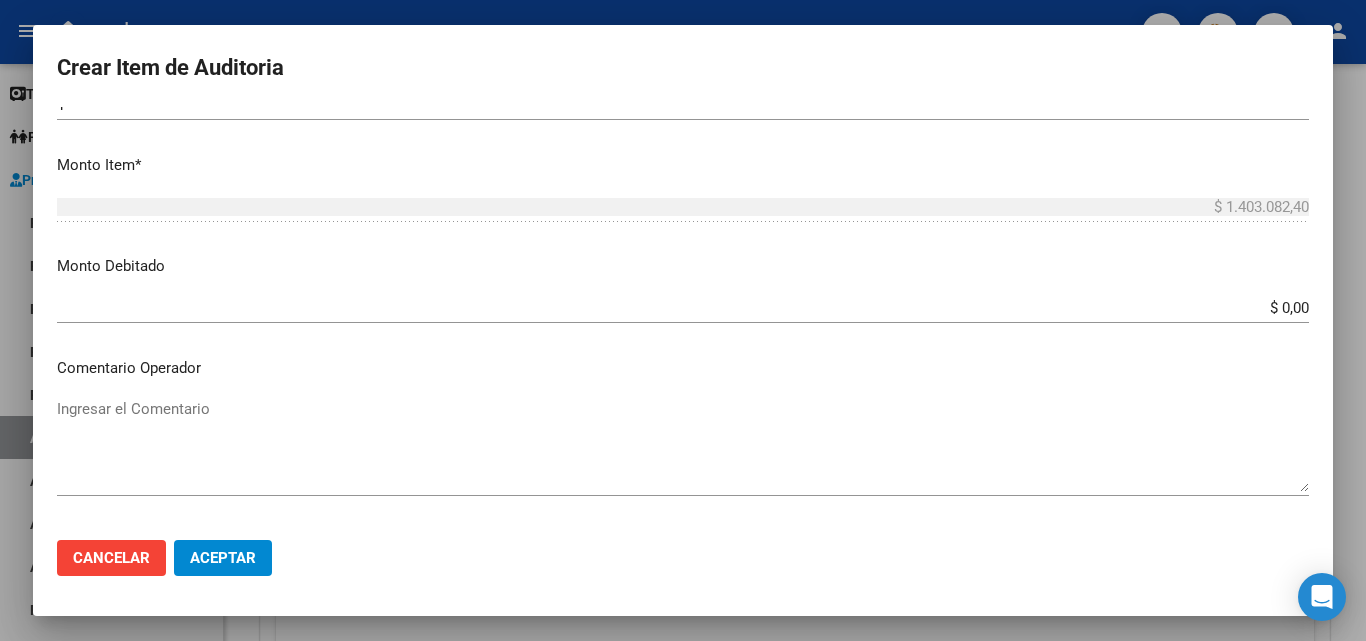 scroll, scrollTop: 700, scrollLeft: 0, axis: vertical 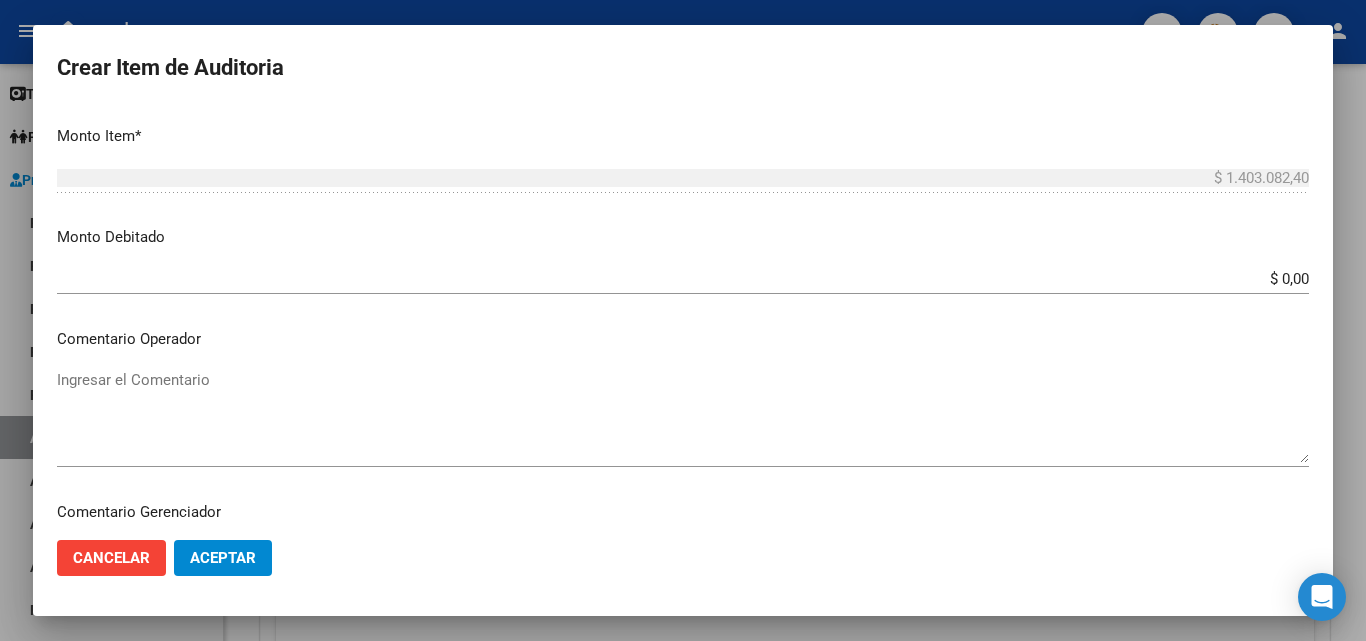 click on "Ingresar el Comentario" at bounding box center (683, 416) 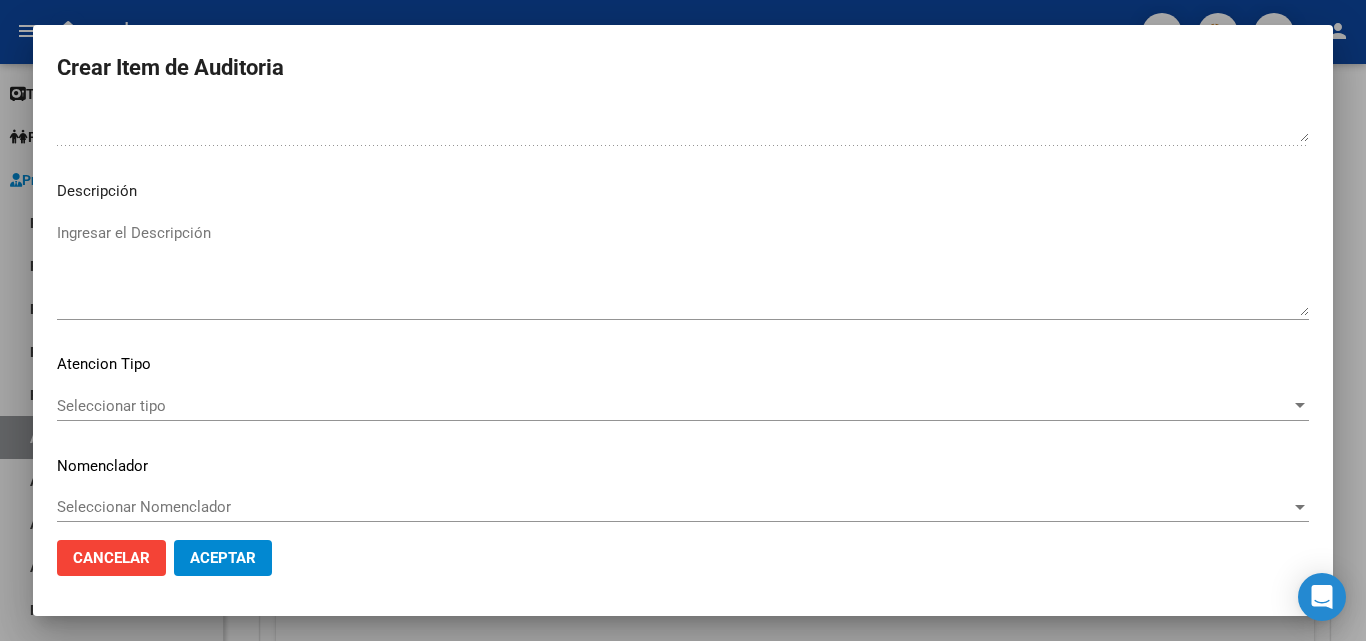 scroll, scrollTop: 1200, scrollLeft: 0, axis: vertical 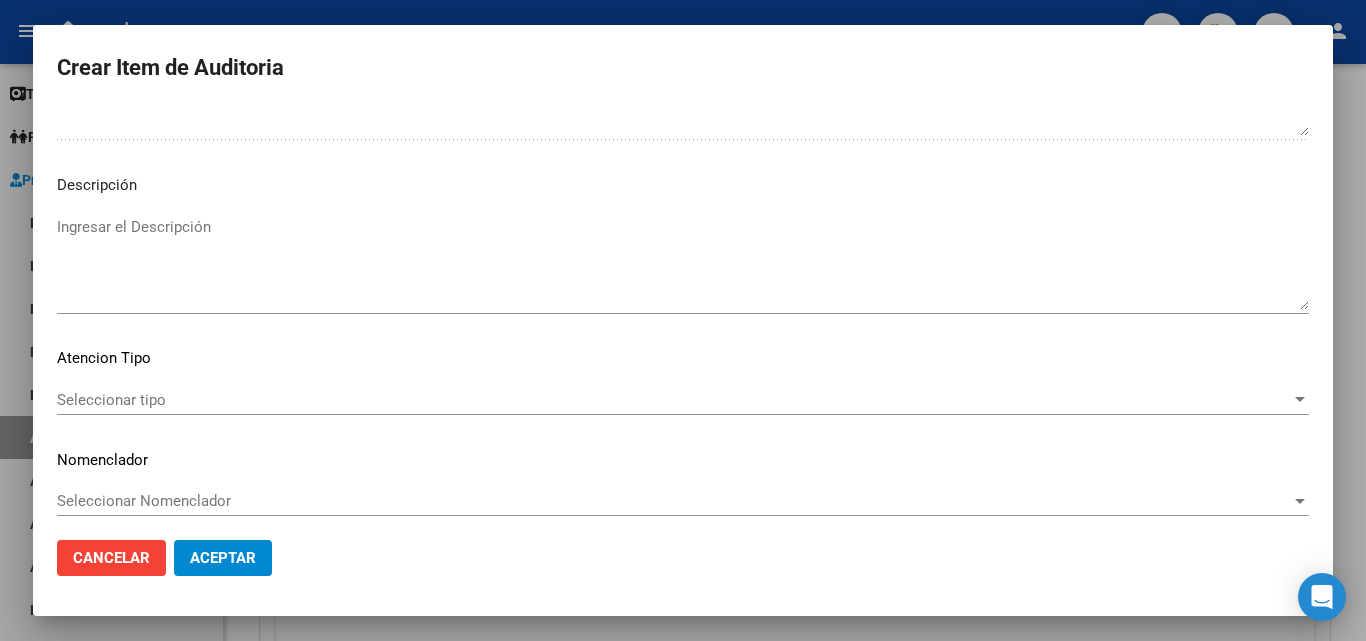 type on "FALTA TRAZA
OK VALOR KAIROS" 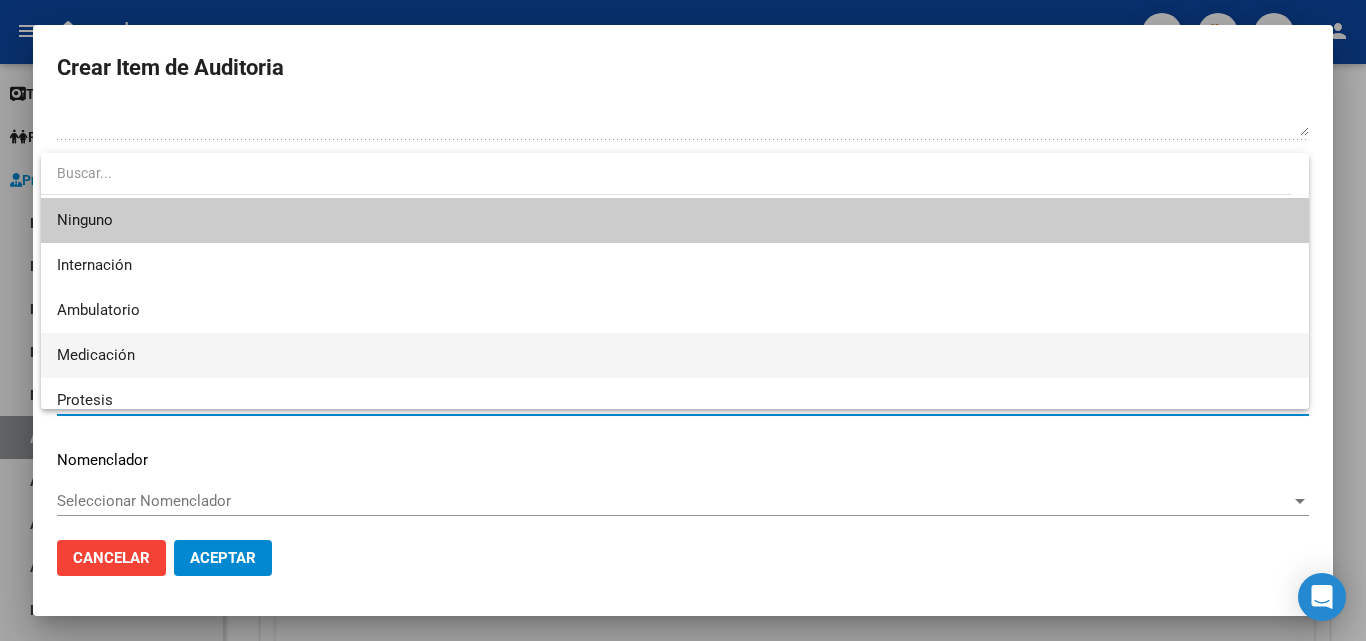 click on "Medicación" at bounding box center (675, 355) 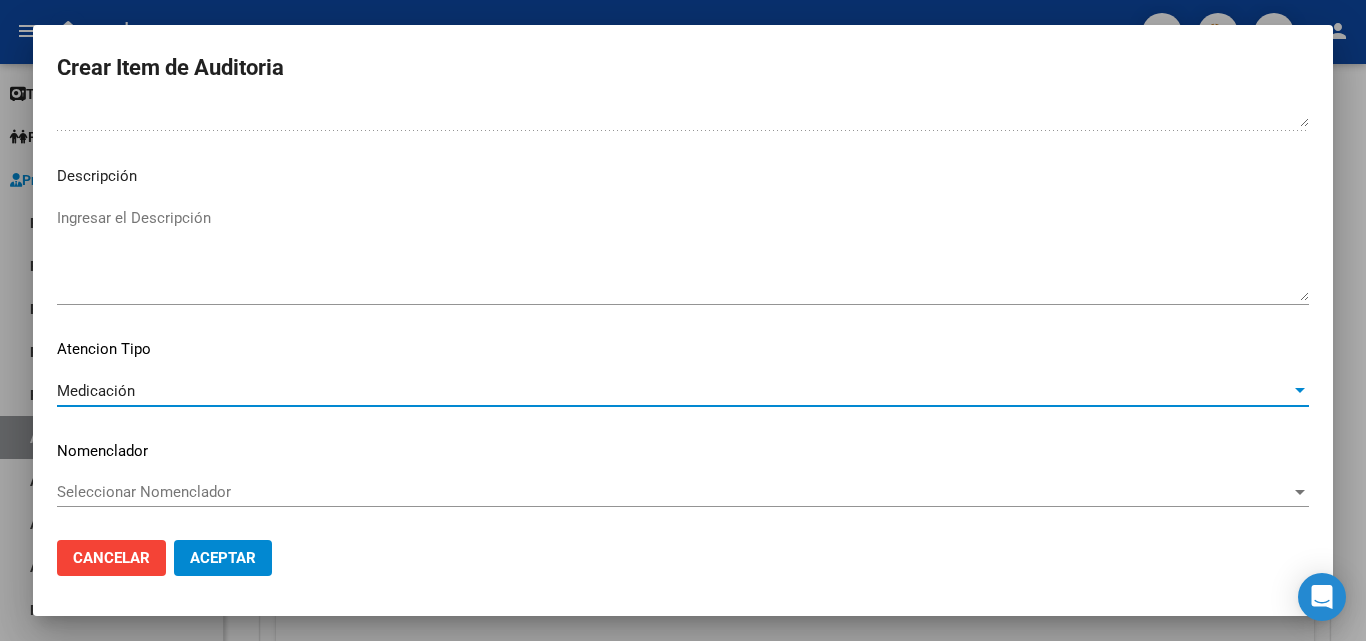 scroll, scrollTop: 1211, scrollLeft: 0, axis: vertical 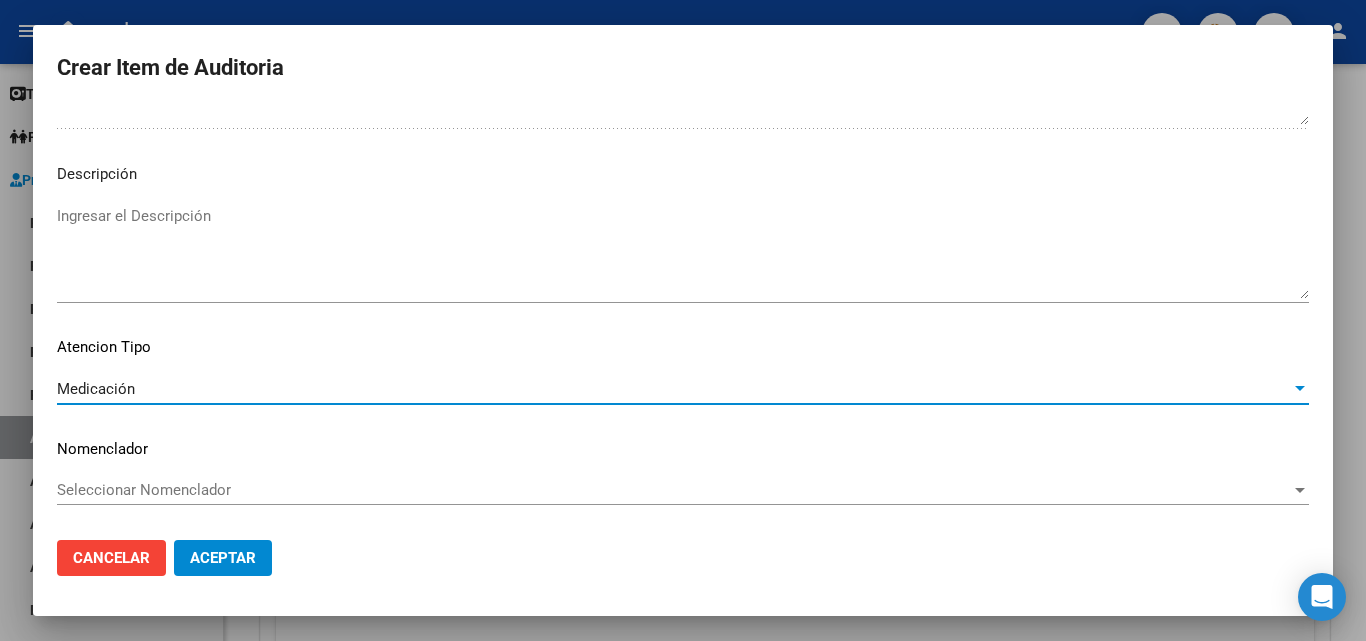 click on "Aceptar" 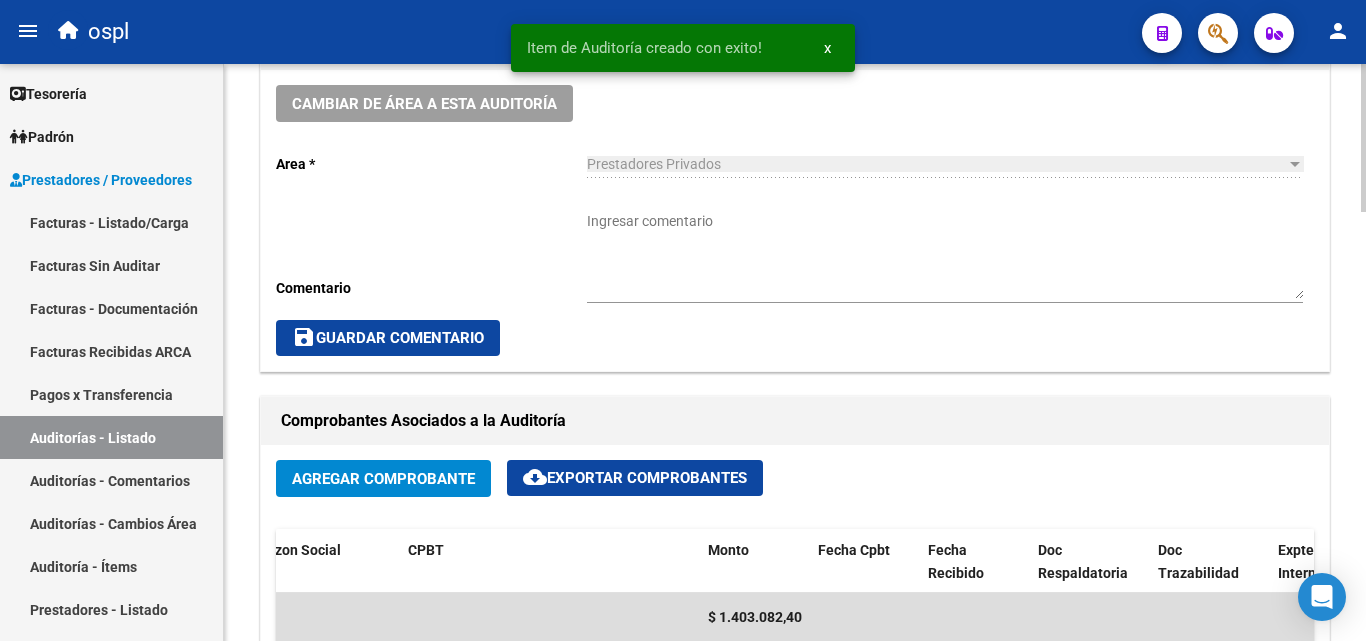 scroll, scrollTop: 501, scrollLeft: 0, axis: vertical 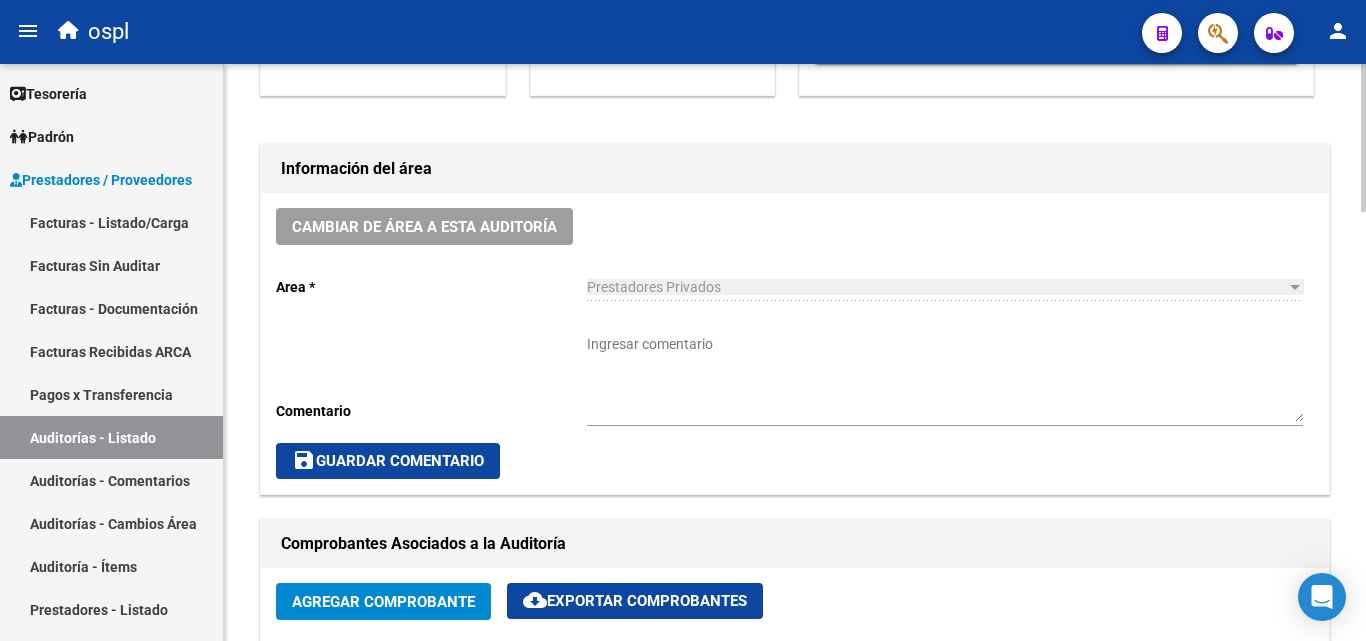 click on "Ingresar comentario" at bounding box center (945, 378) 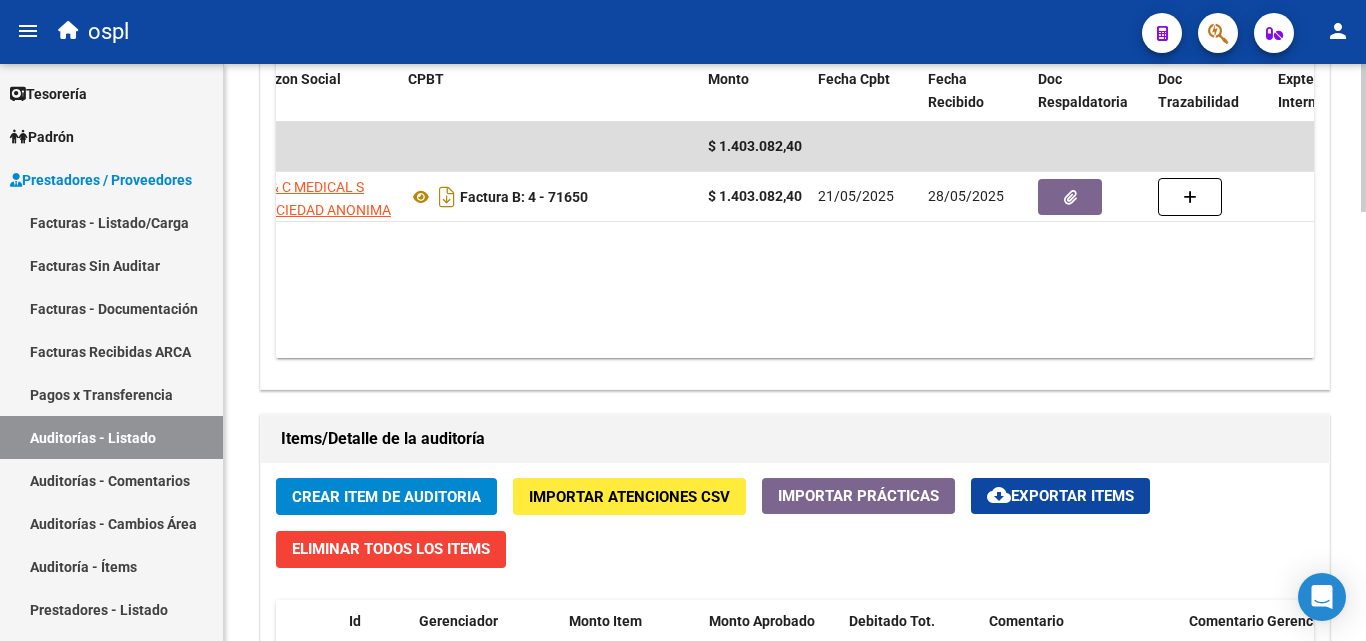 scroll, scrollTop: 1101, scrollLeft: 0, axis: vertical 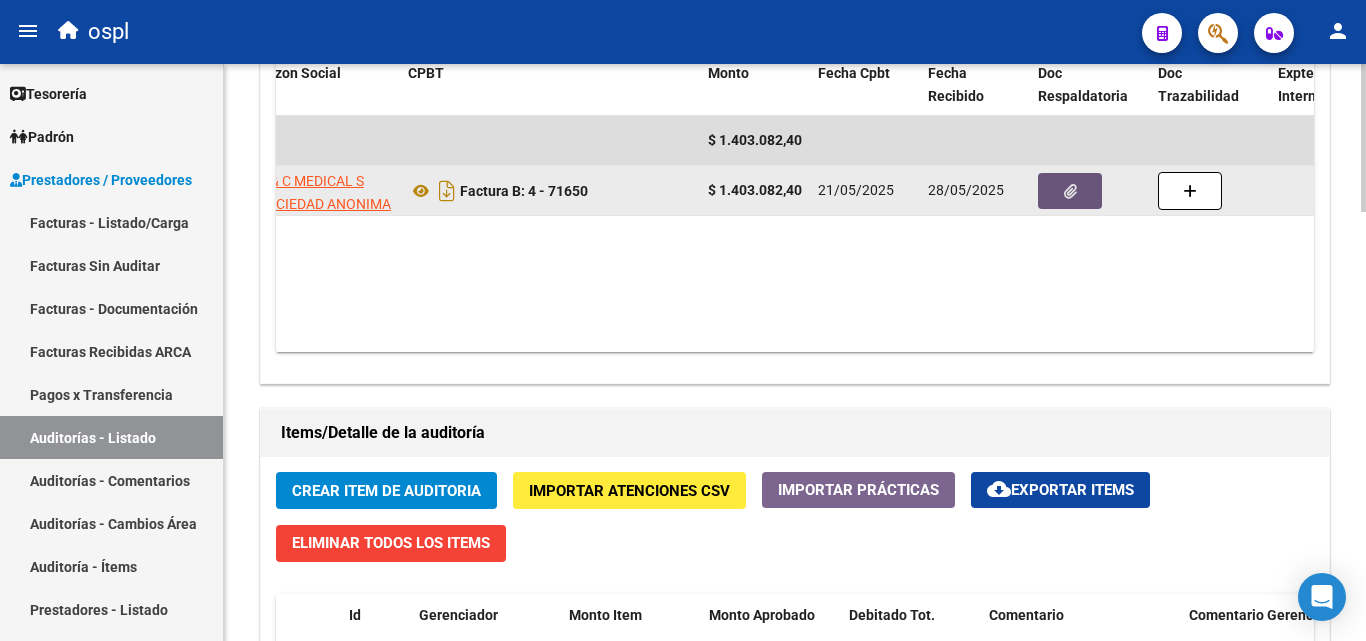 click 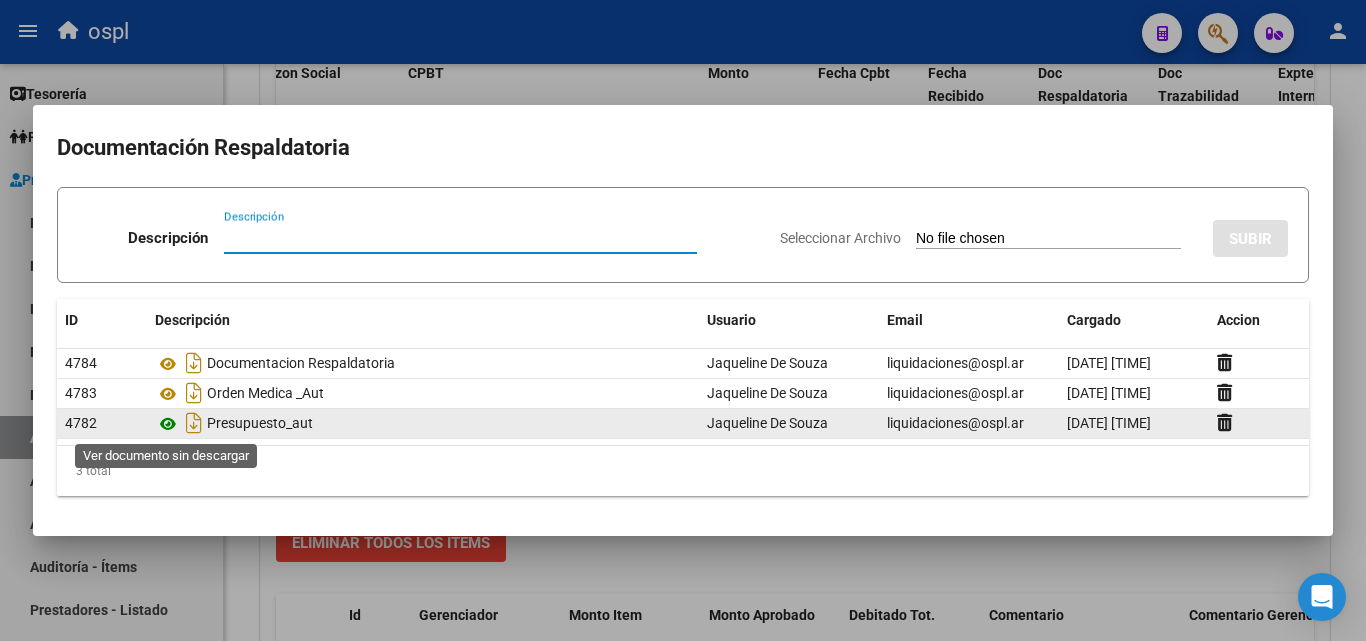 click 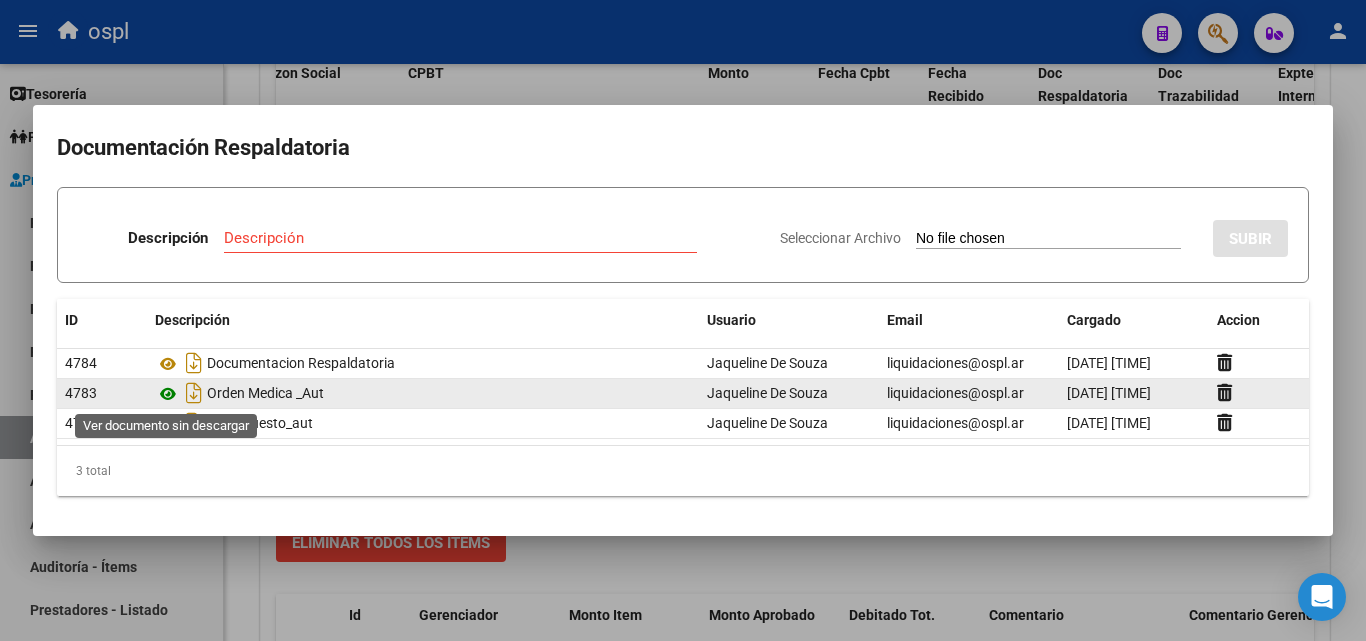 click 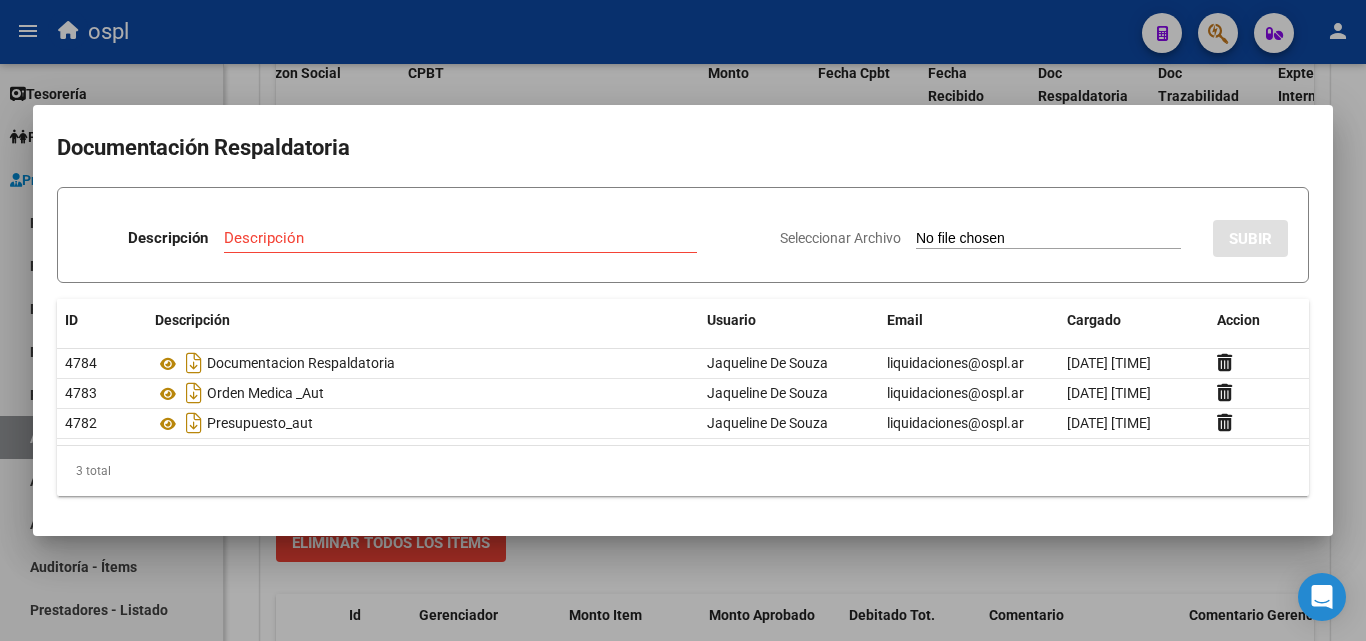 click at bounding box center (683, 320) 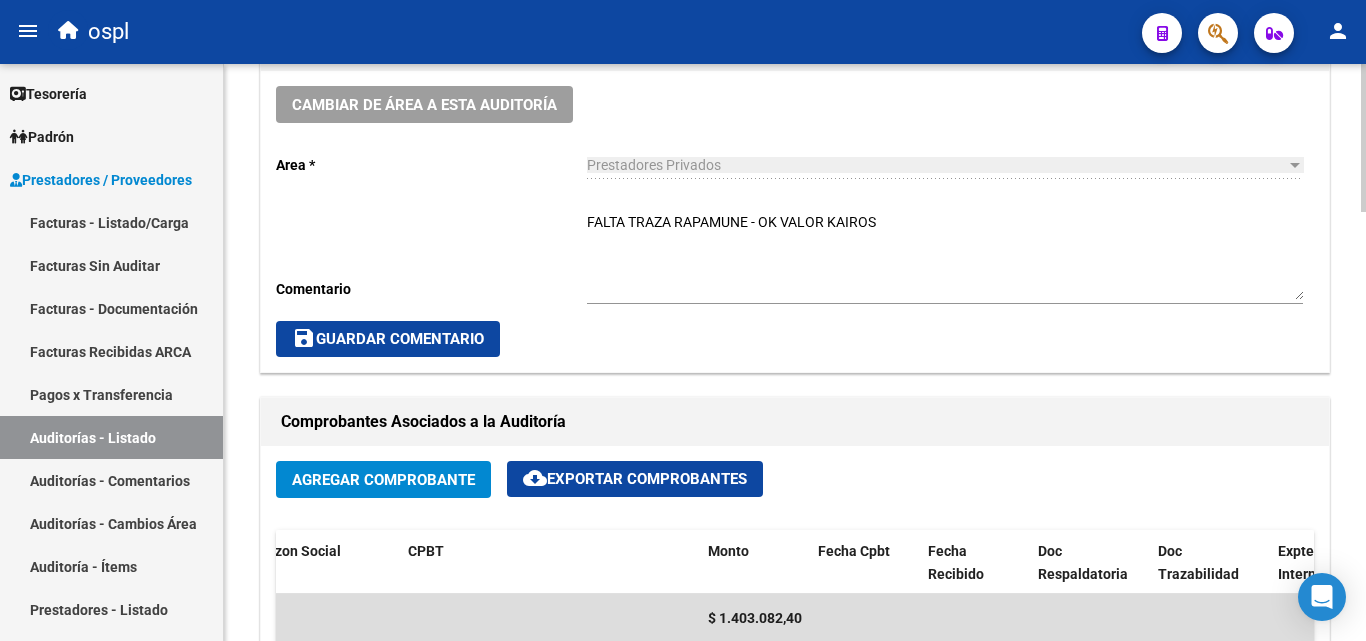 scroll, scrollTop: 601, scrollLeft: 0, axis: vertical 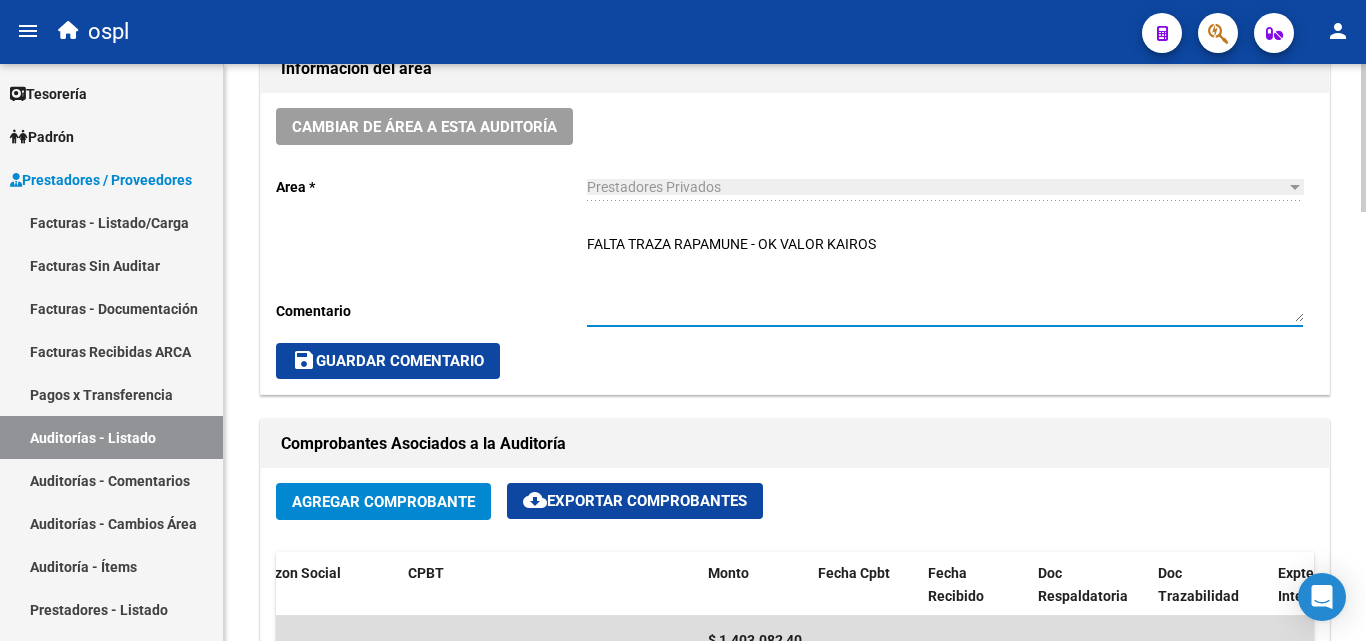 click on "FALTA TRAZA RAPAMUNE - OK VALOR KAIROS" at bounding box center (945, 278) 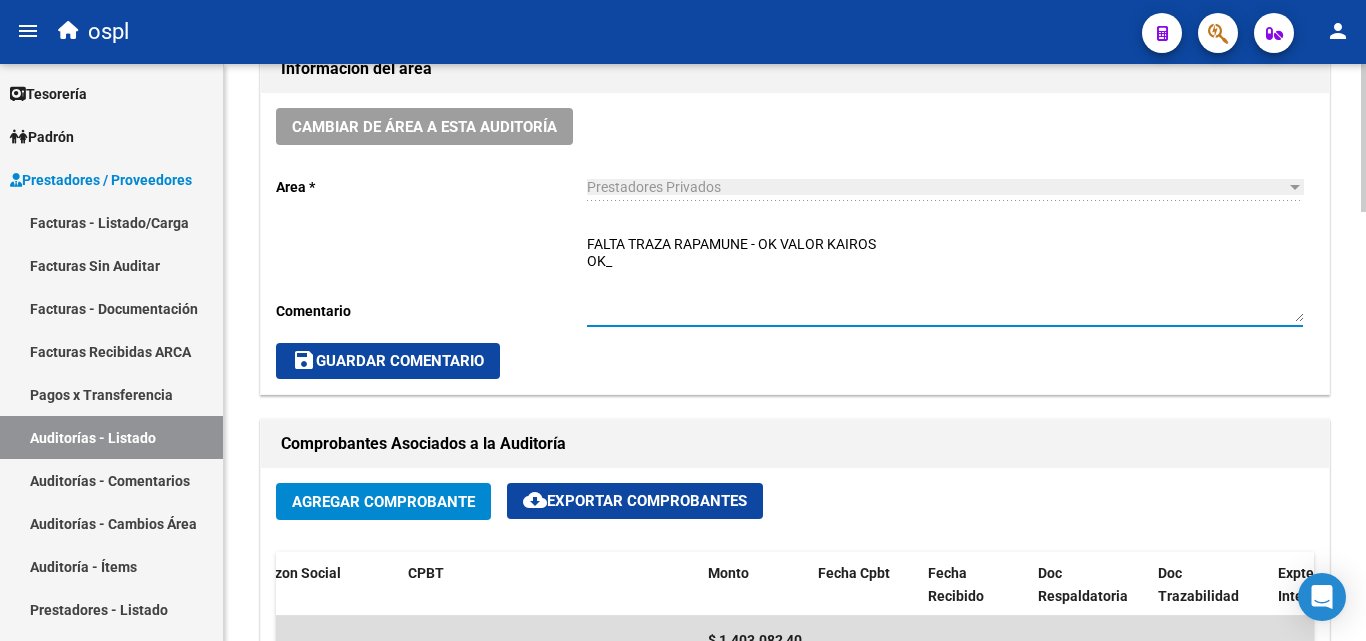 click on "FALTA TRAZA RAPAMUNE - OK VALOR KAIROS
OK_" at bounding box center [945, 278] 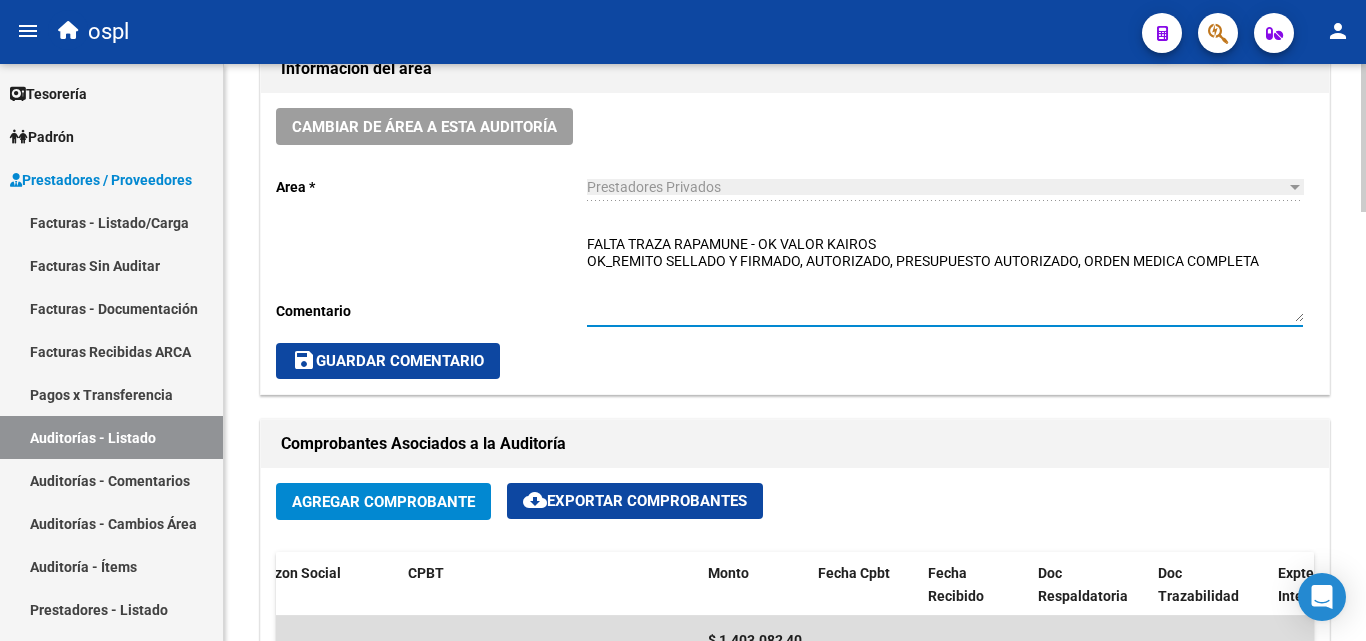 click on "FALTA TRAZA RAPAMUNE - OK VALOR KAIROS
OK_REMITO SELLADO Y FIRMADO, AUTORIZADO, PRESUPUESTO AUTORIZADO, ORDEN MEDICA COMPLETA" at bounding box center [945, 278] 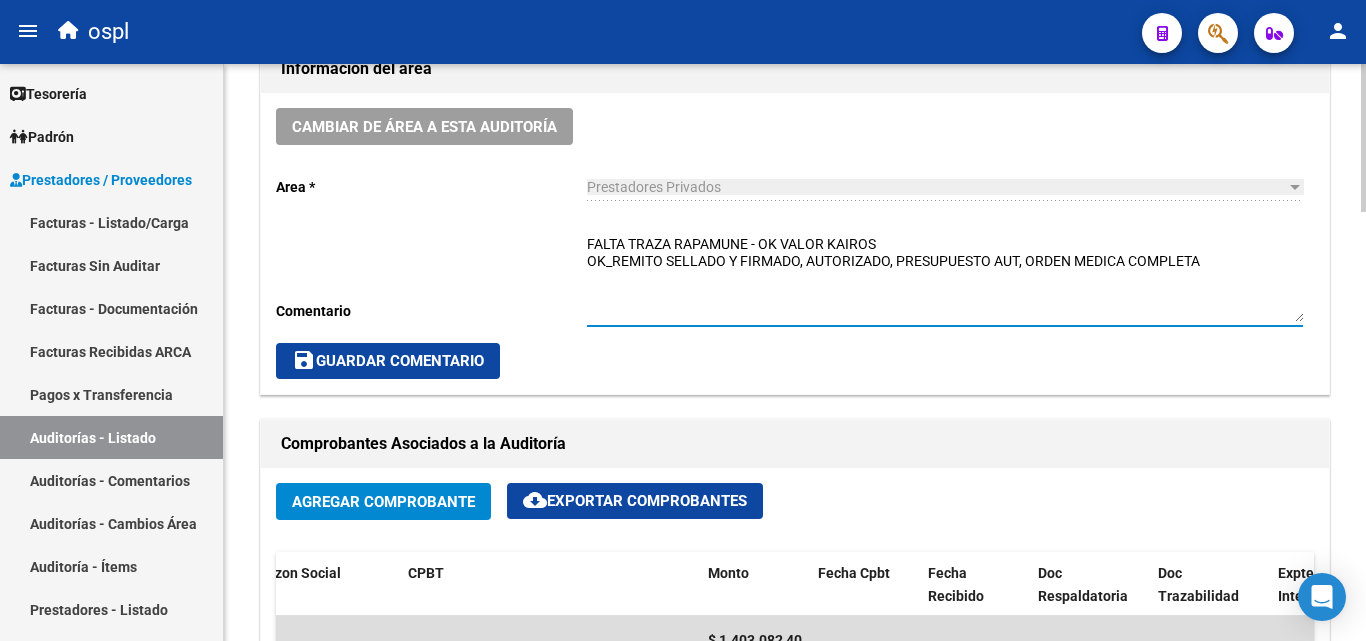 click on "FALTA TRAZA RAPAMUNE - OK VALOR KAIROS
OK_REMITO SELLADO Y FIRMADO, AUTORIZADO, PRESUPUESTO AUT, ORDEN MEDICA COMPLETA" at bounding box center (945, 278) 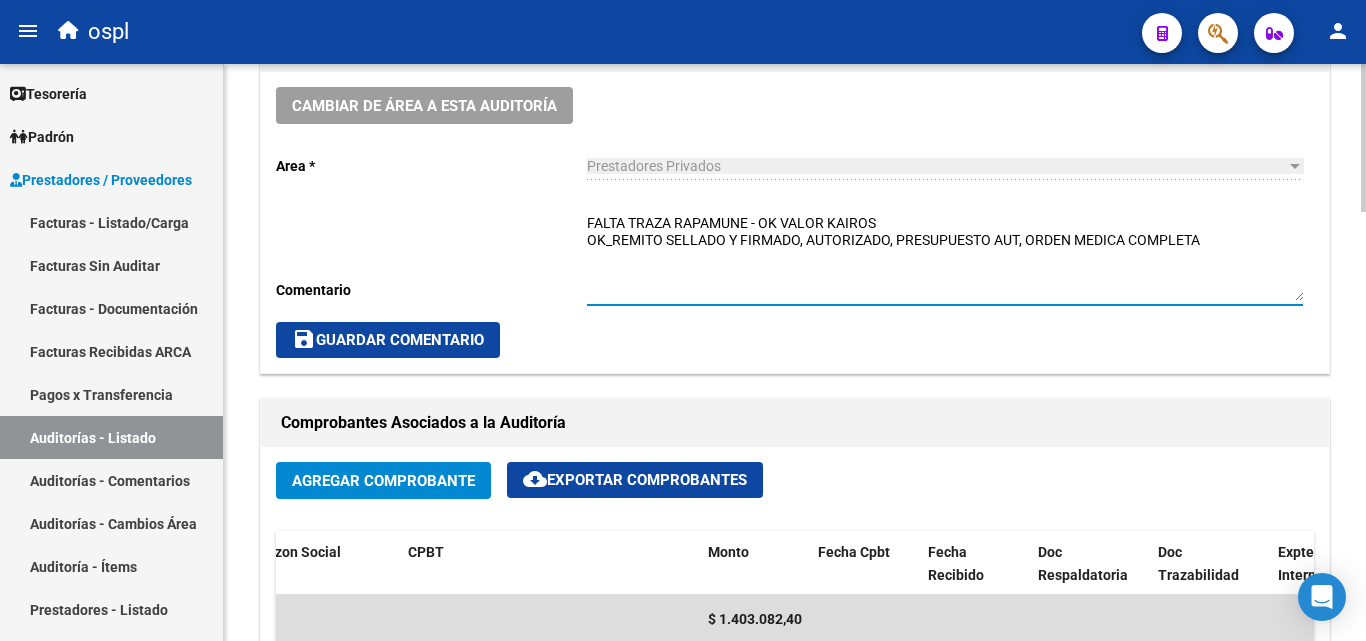 scroll, scrollTop: 601, scrollLeft: 0, axis: vertical 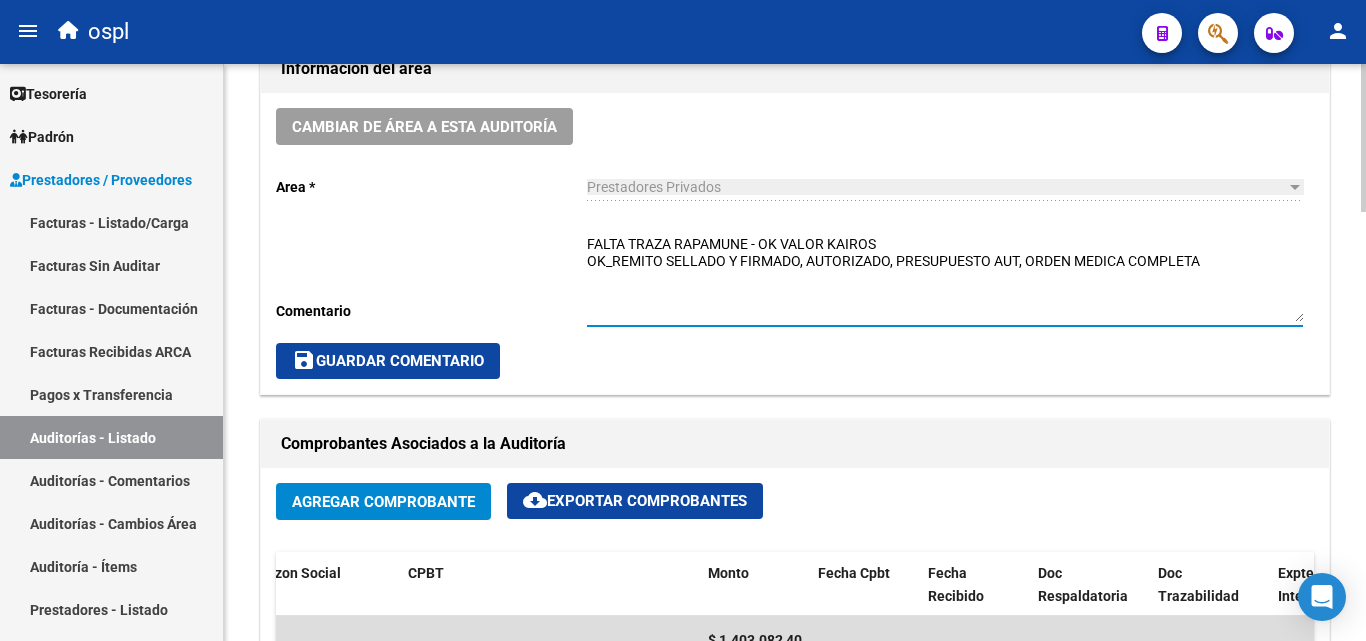 type on "FALTA TRAZA RAPAMUNE - OK VALOR KAIROS
OK_REMITO SELLADO Y FIRMADO, AUTORIZADO, PRESUPUESTO AUT, ORDEN MEDICA COMPLETA" 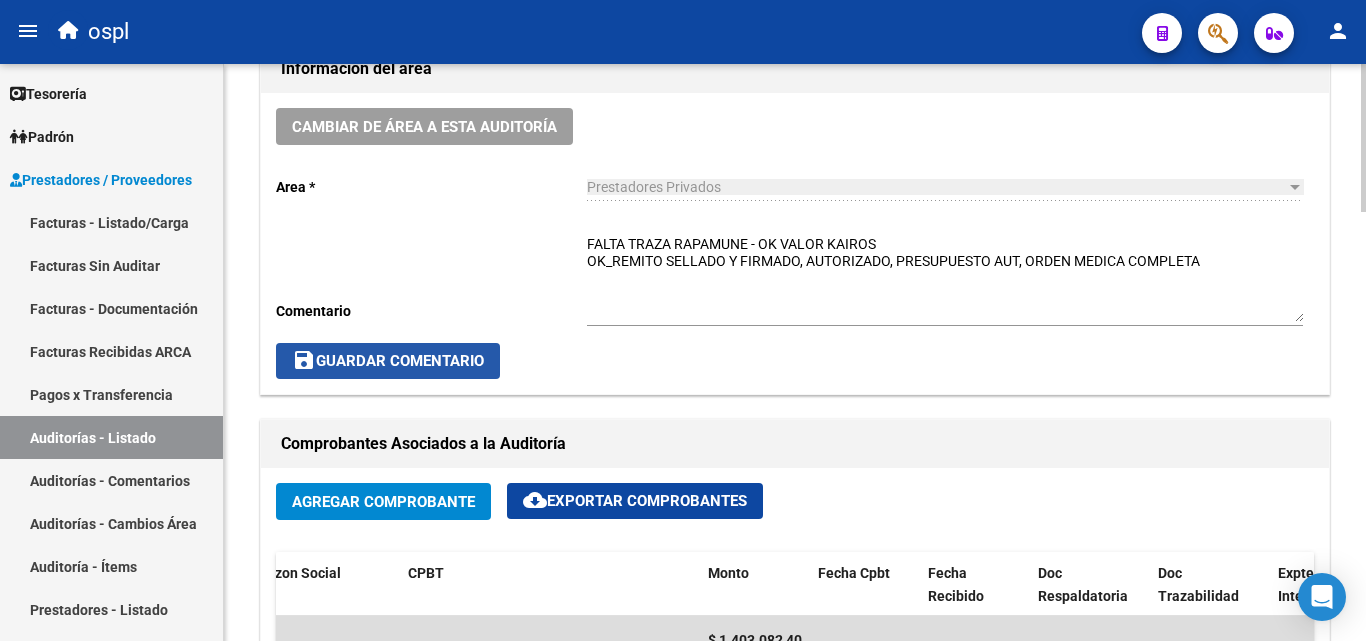 click on "save  Guardar Comentario" 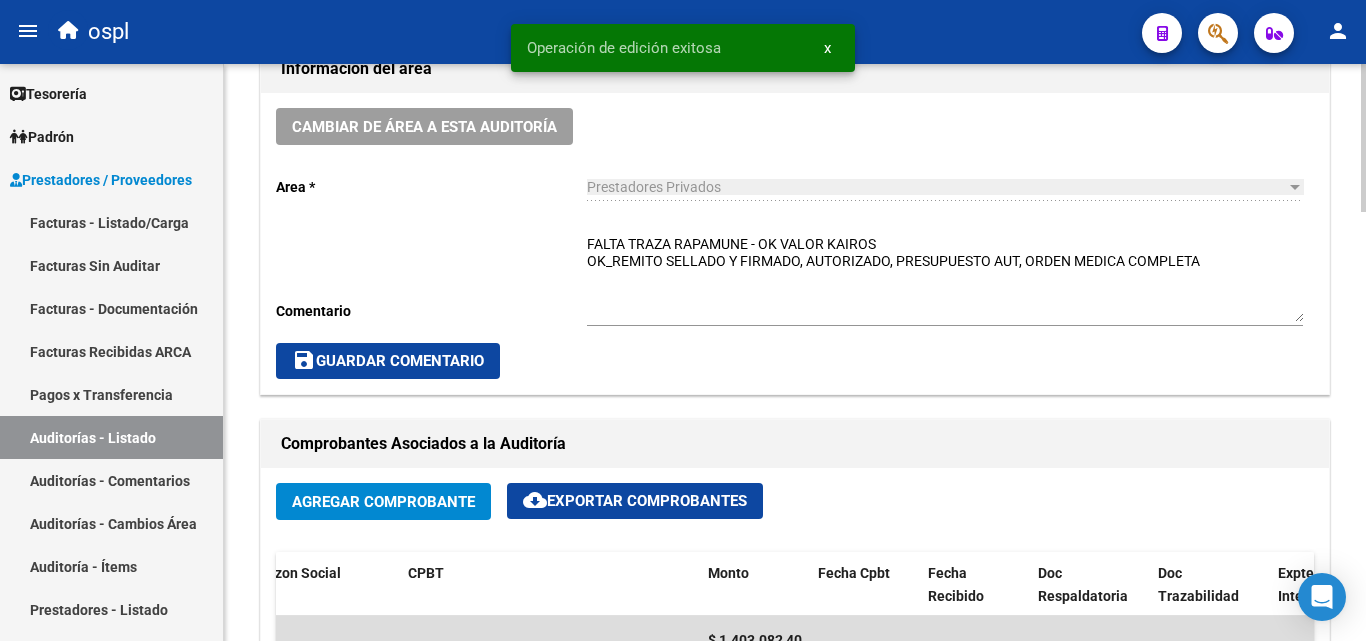 click on "save  Guardar Comentario" 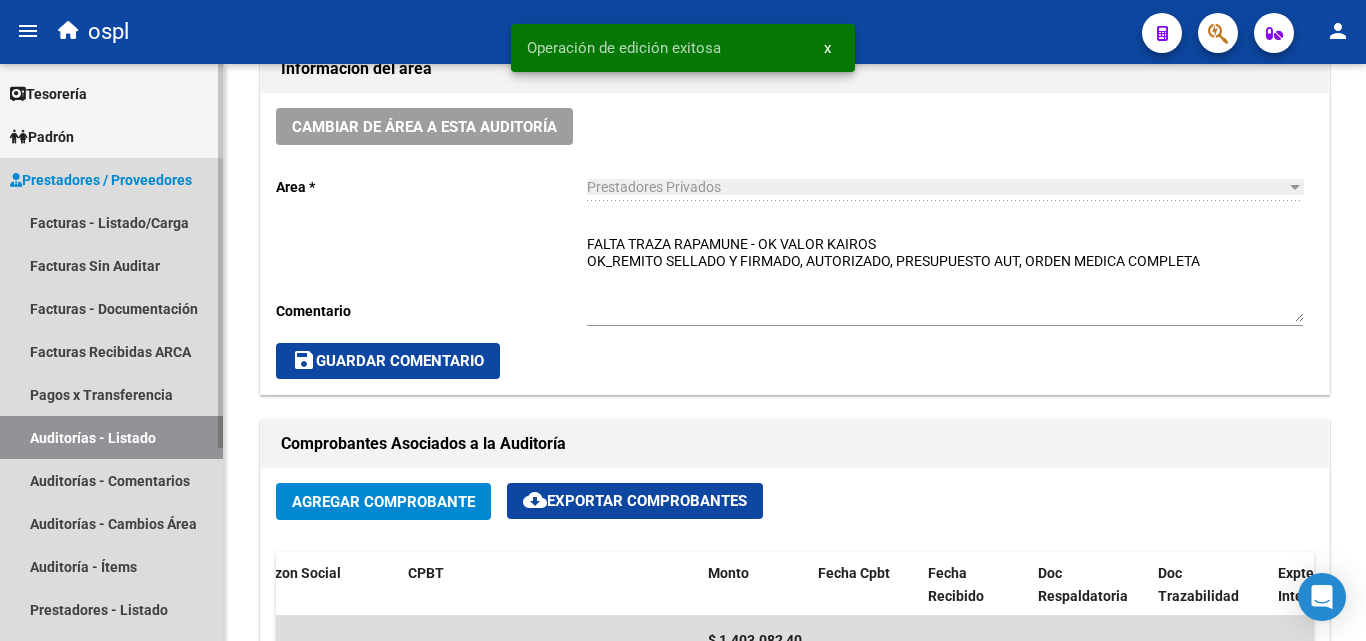 click on "Auditorías - Listado" at bounding box center [111, 437] 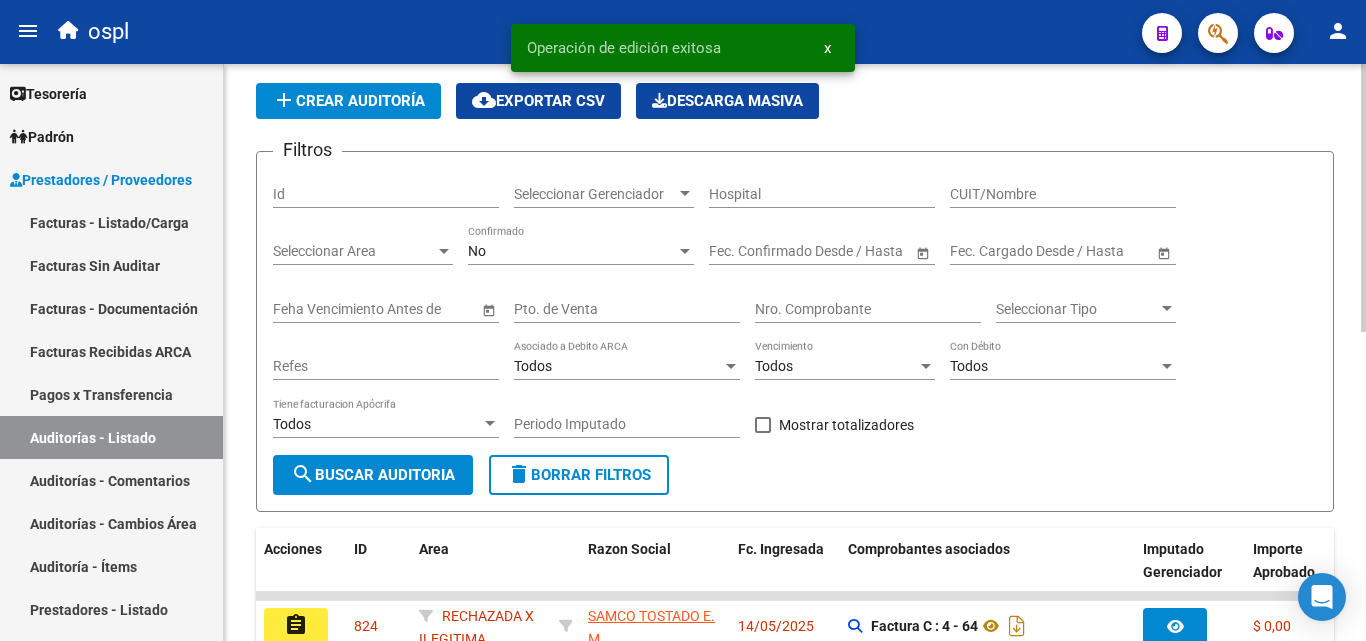 scroll, scrollTop: 1, scrollLeft: 0, axis: vertical 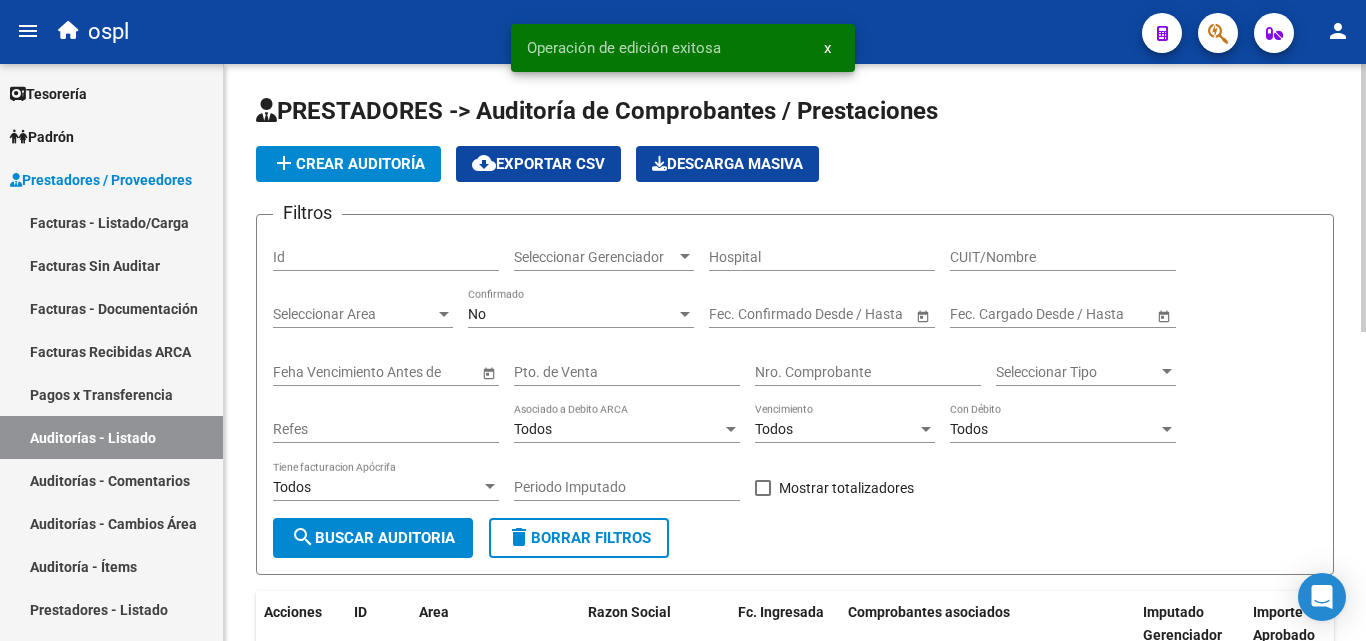 click on "Nro. Comprobante" at bounding box center (868, 372) 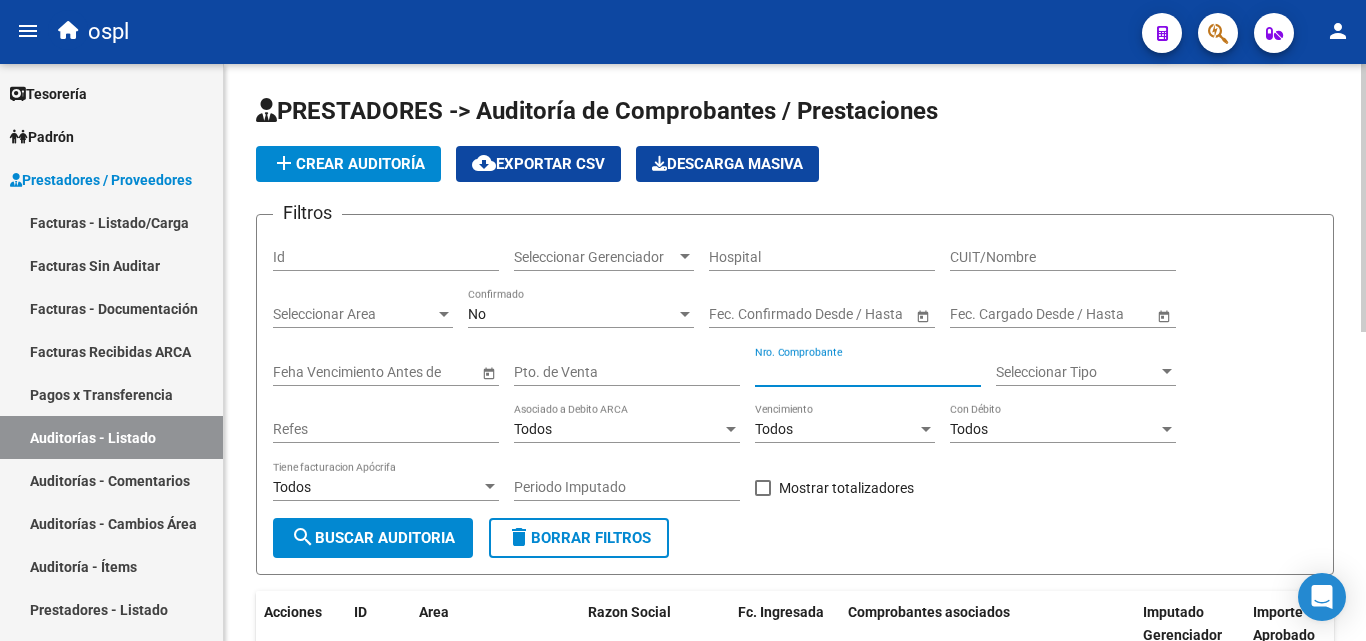 type on "71650" 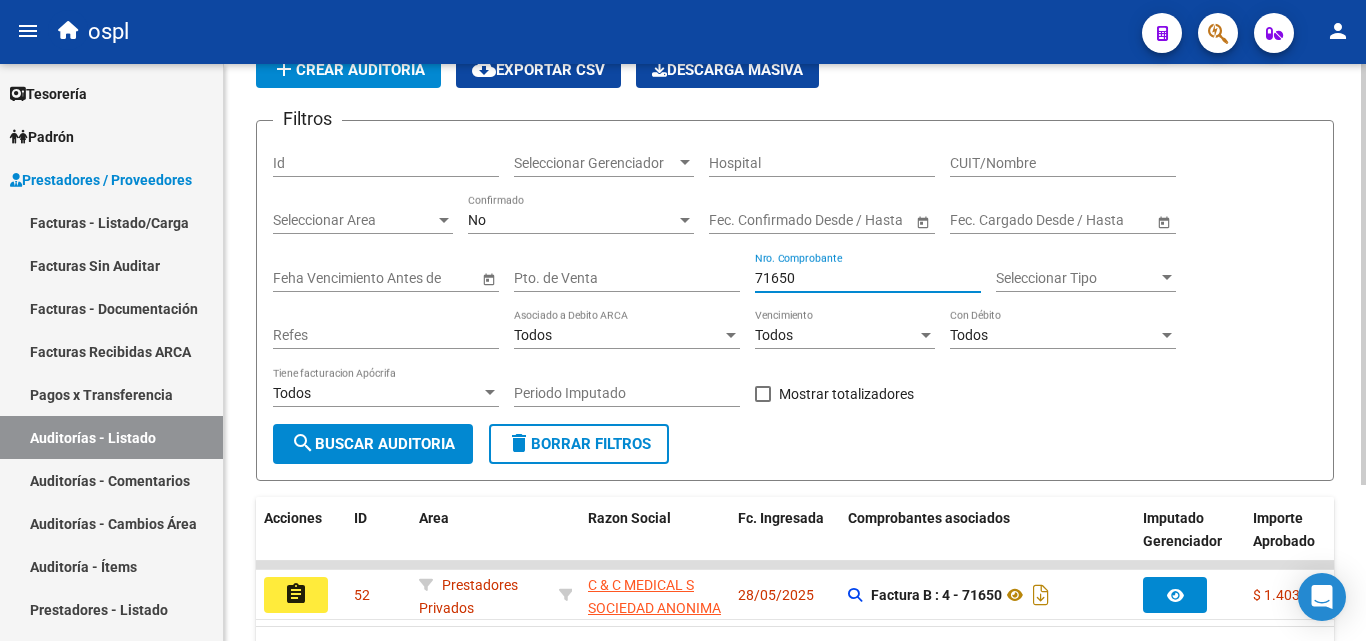 scroll, scrollTop: 213, scrollLeft: 0, axis: vertical 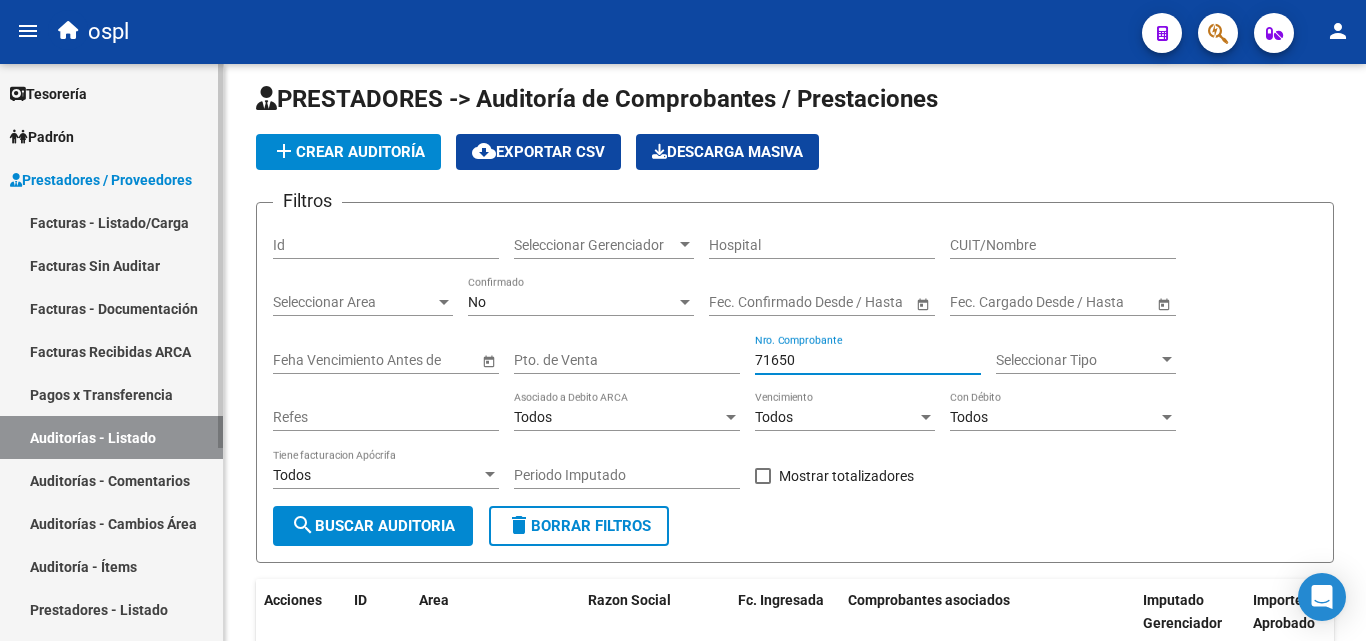 click on "Facturas - Listado/Carga" at bounding box center (111, 222) 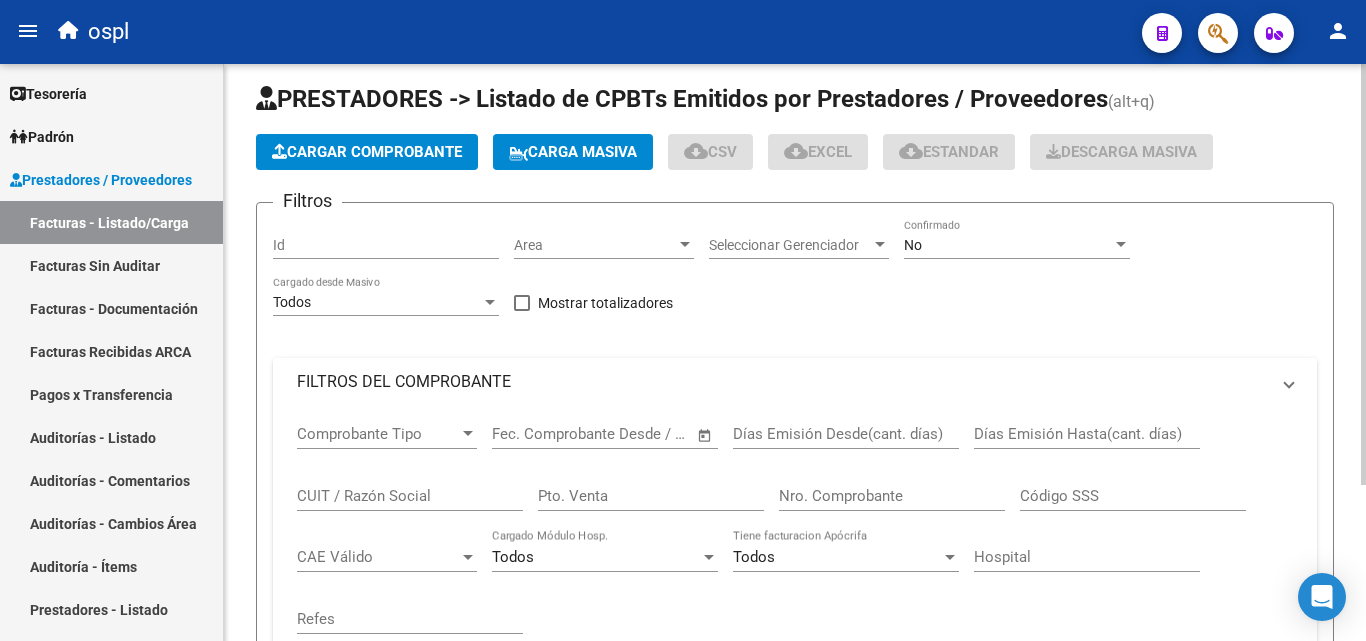click on "FILTROS DEL COMPROBANTE" at bounding box center (783, 382) 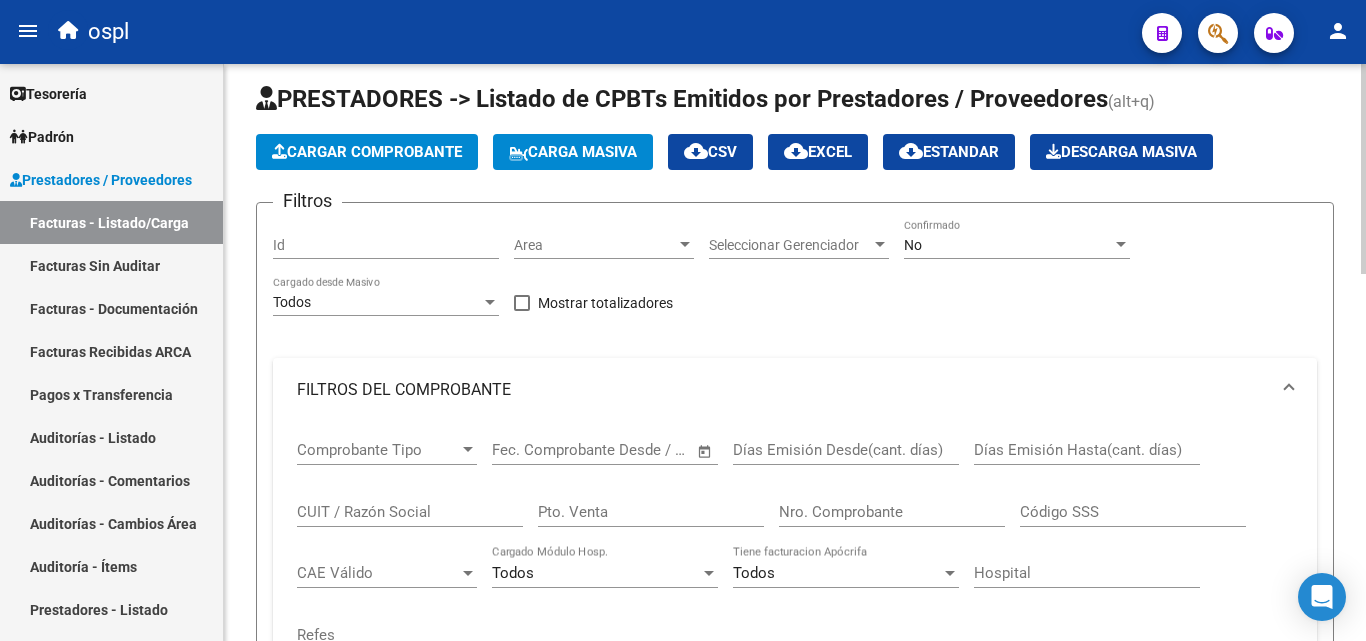 click on "Nro. Comprobante" at bounding box center [892, 512] 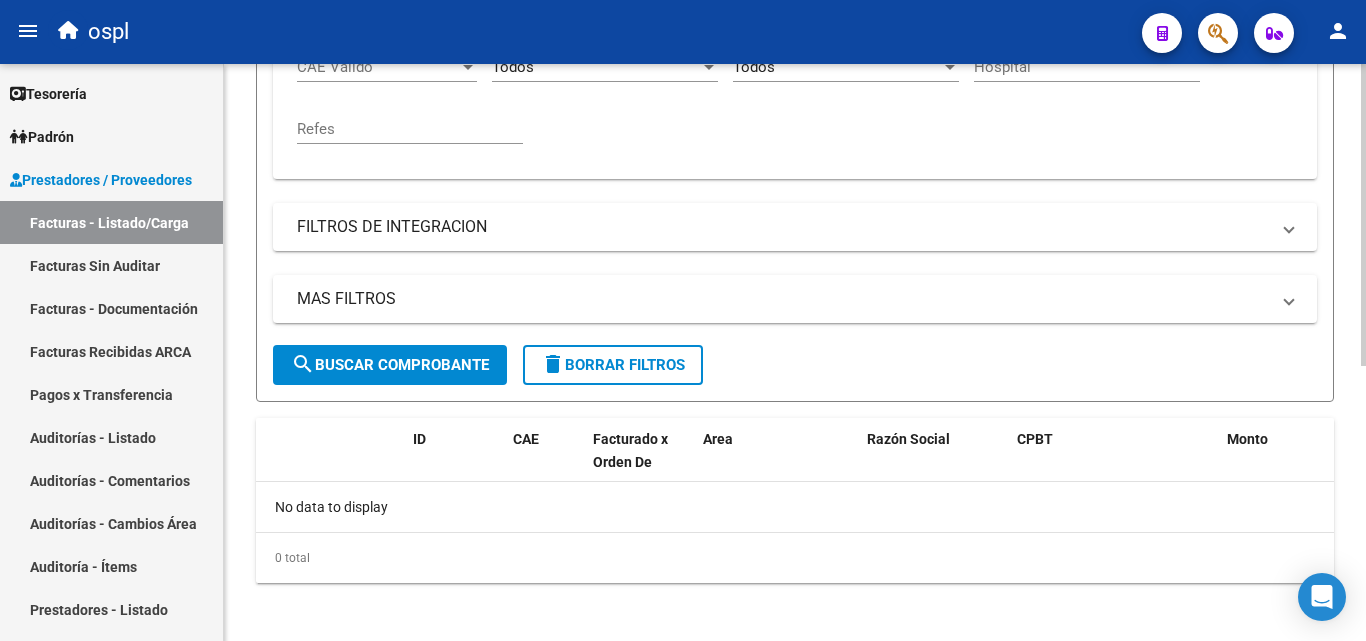scroll, scrollTop: 525, scrollLeft: 0, axis: vertical 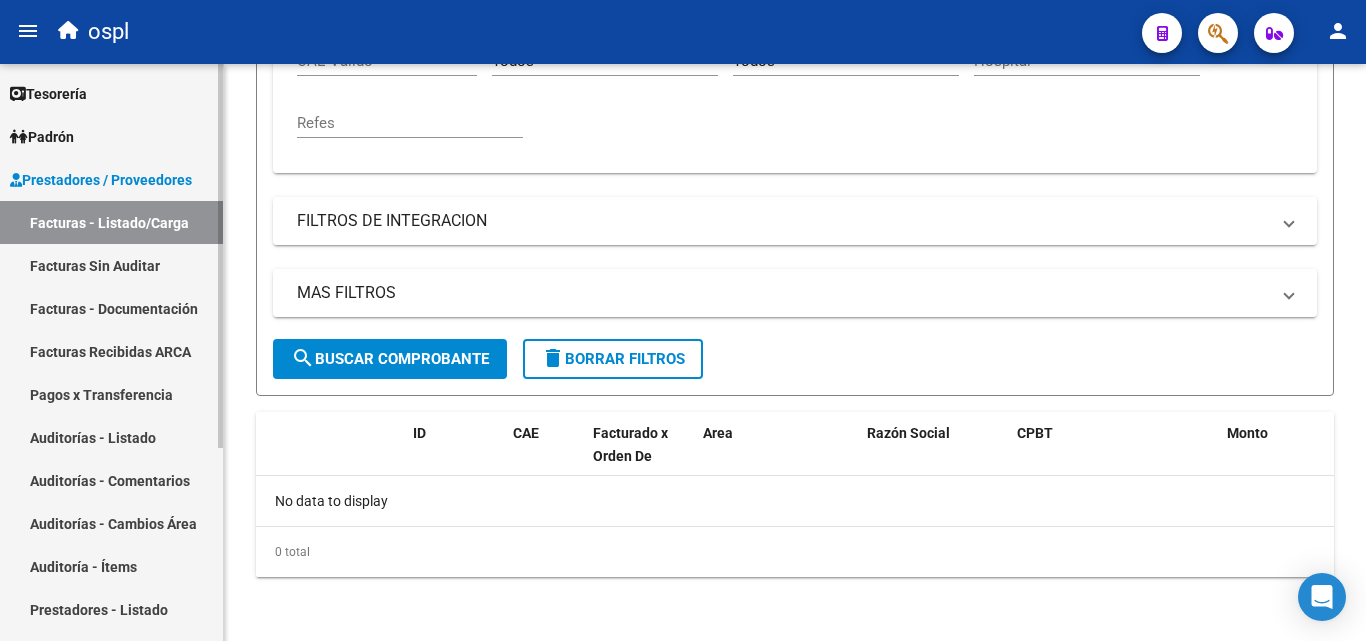 type on "71735" 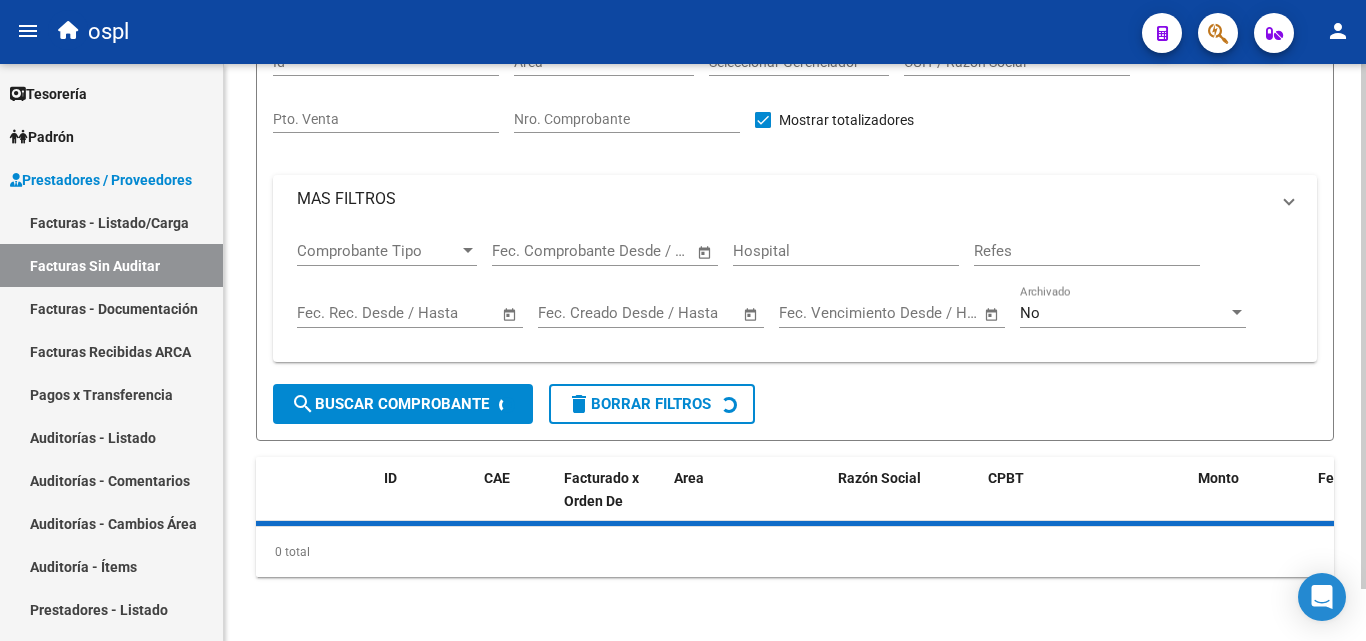 scroll, scrollTop: 0, scrollLeft: 0, axis: both 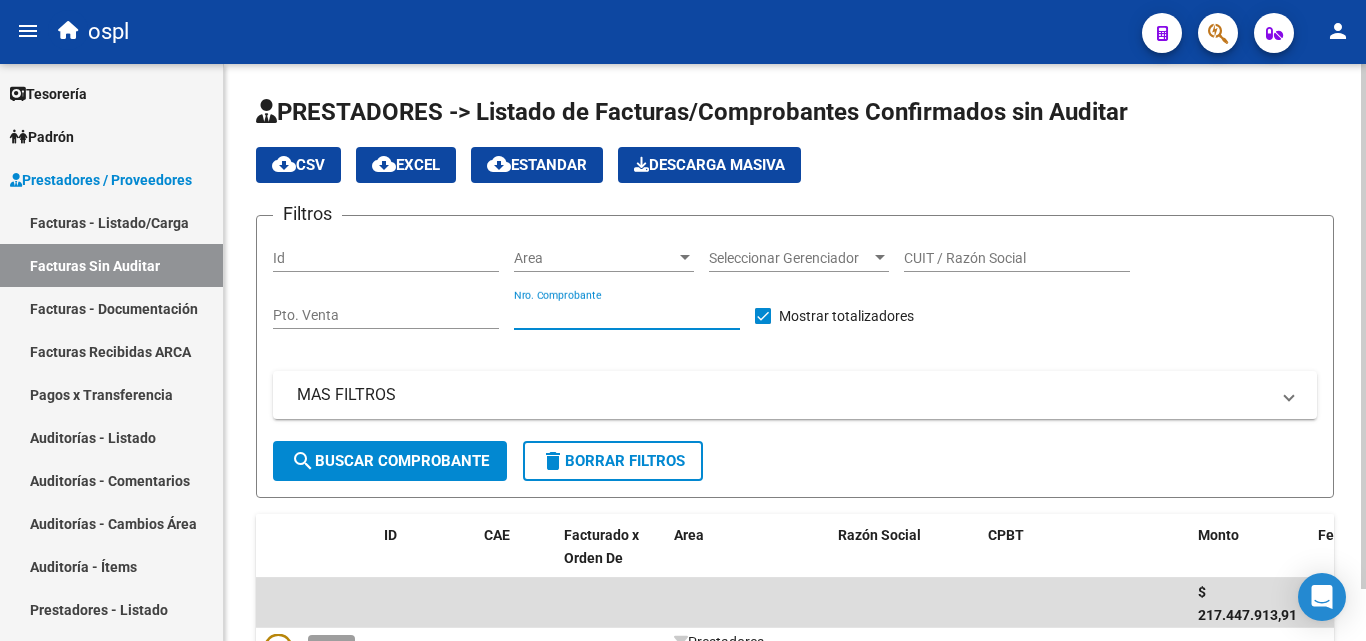 click on "Nro. Comprobante" at bounding box center (627, 315) 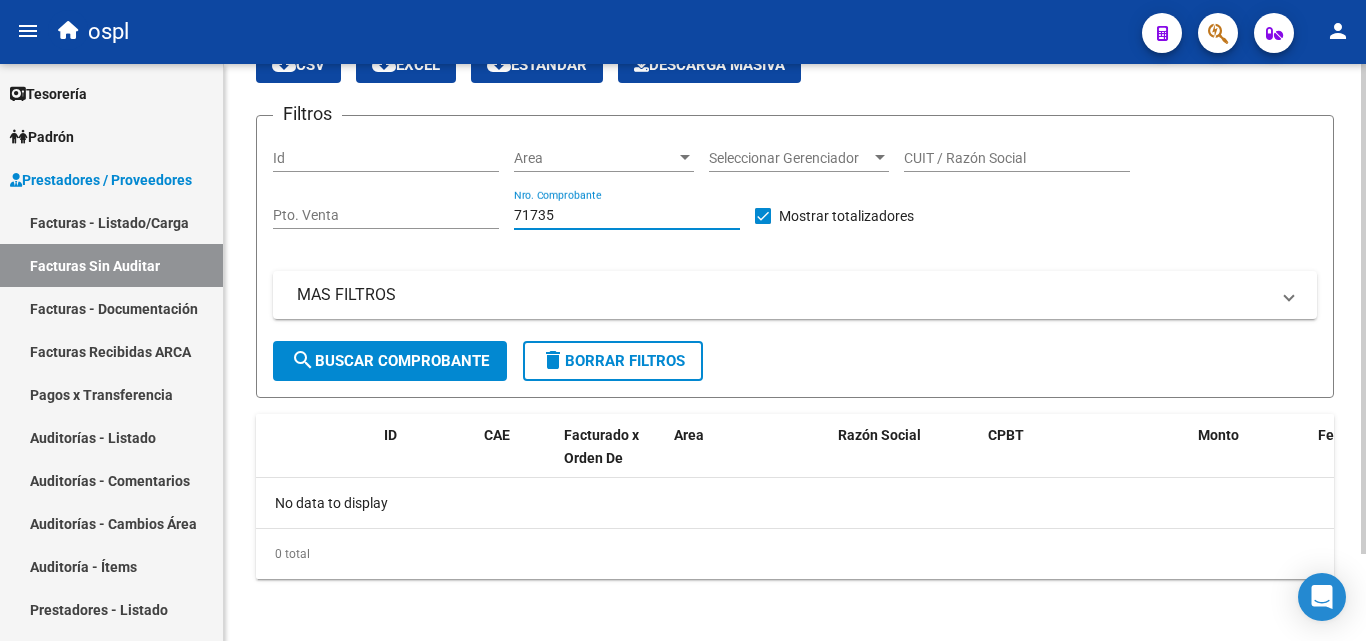 scroll, scrollTop: 102, scrollLeft: 0, axis: vertical 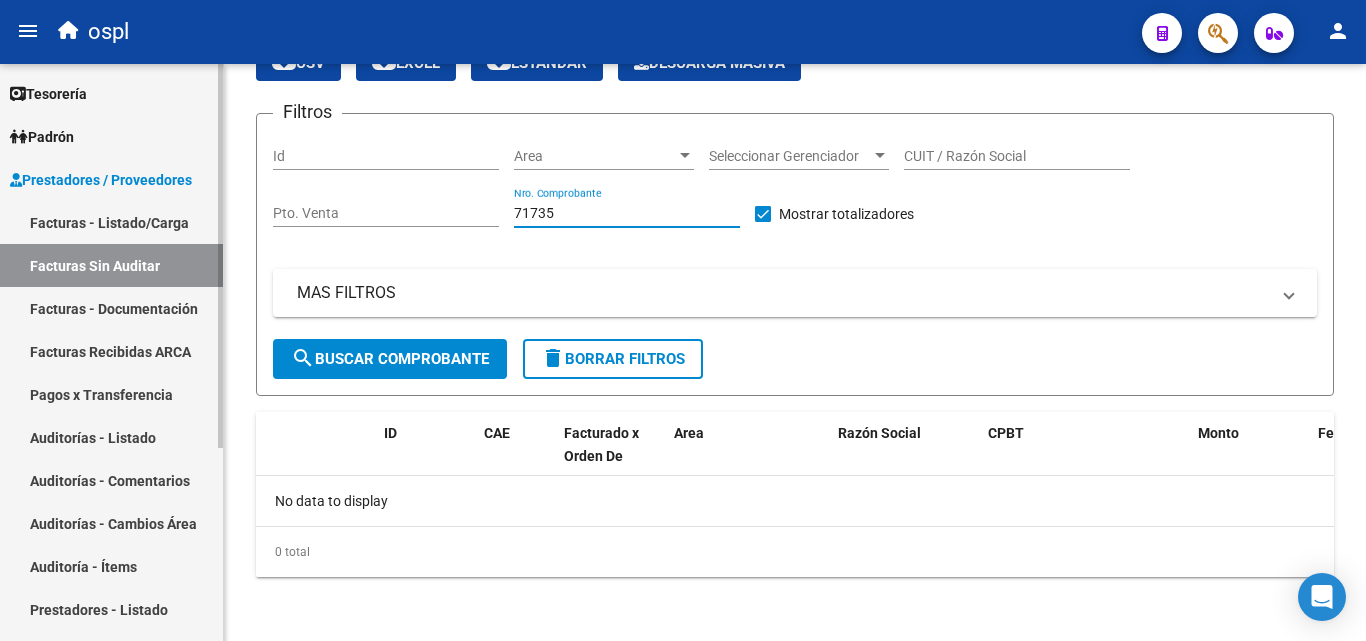 type on "71735" 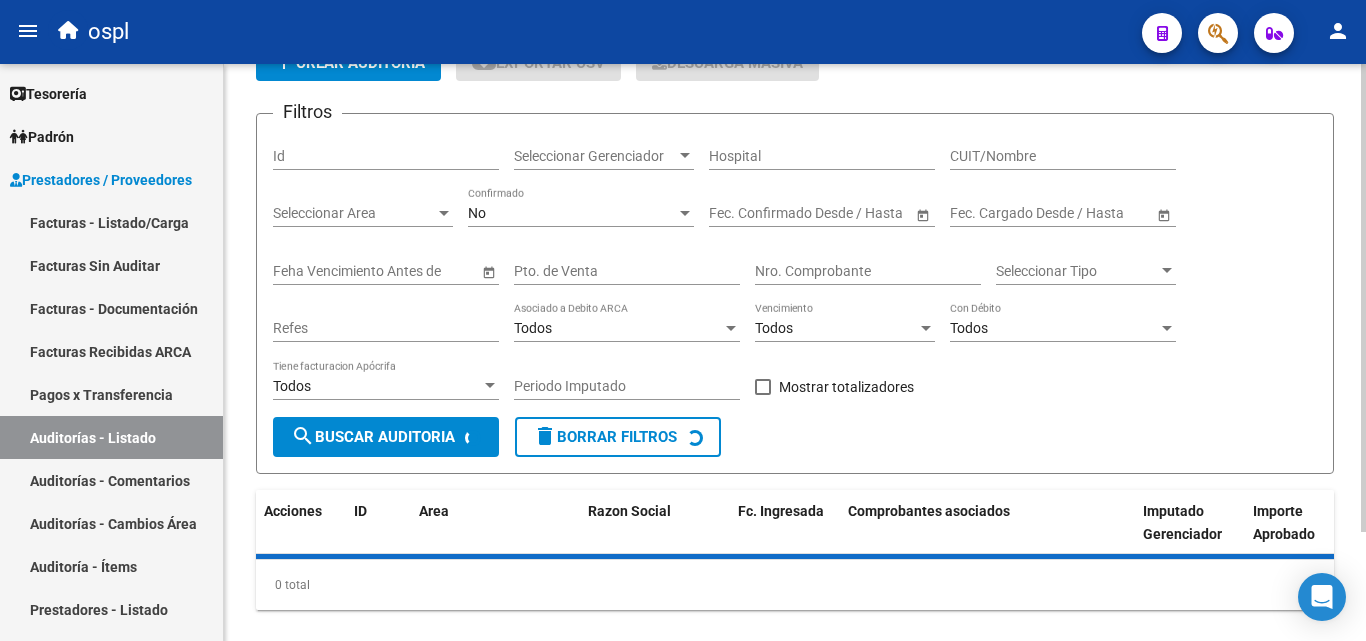 scroll, scrollTop: 0, scrollLeft: 0, axis: both 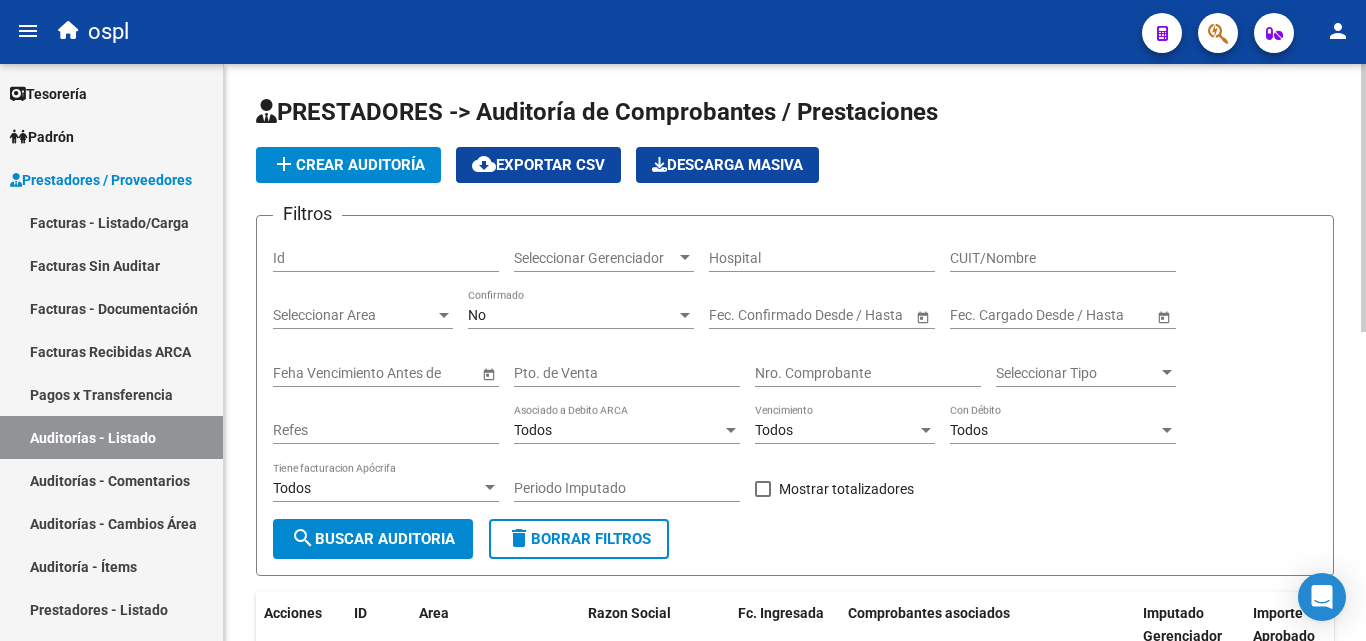 click on "Nro. Comprobante" at bounding box center [868, 373] 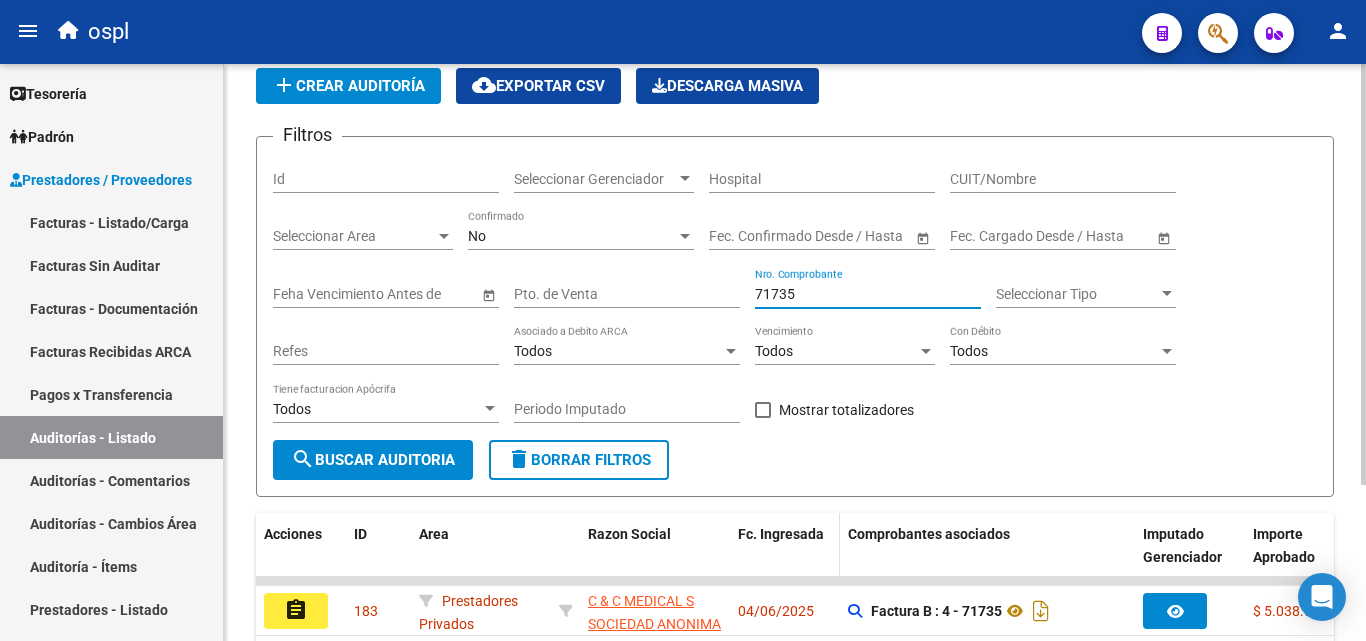 scroll, scrollTop: 213, scrollLeft: 0, axis: vertical 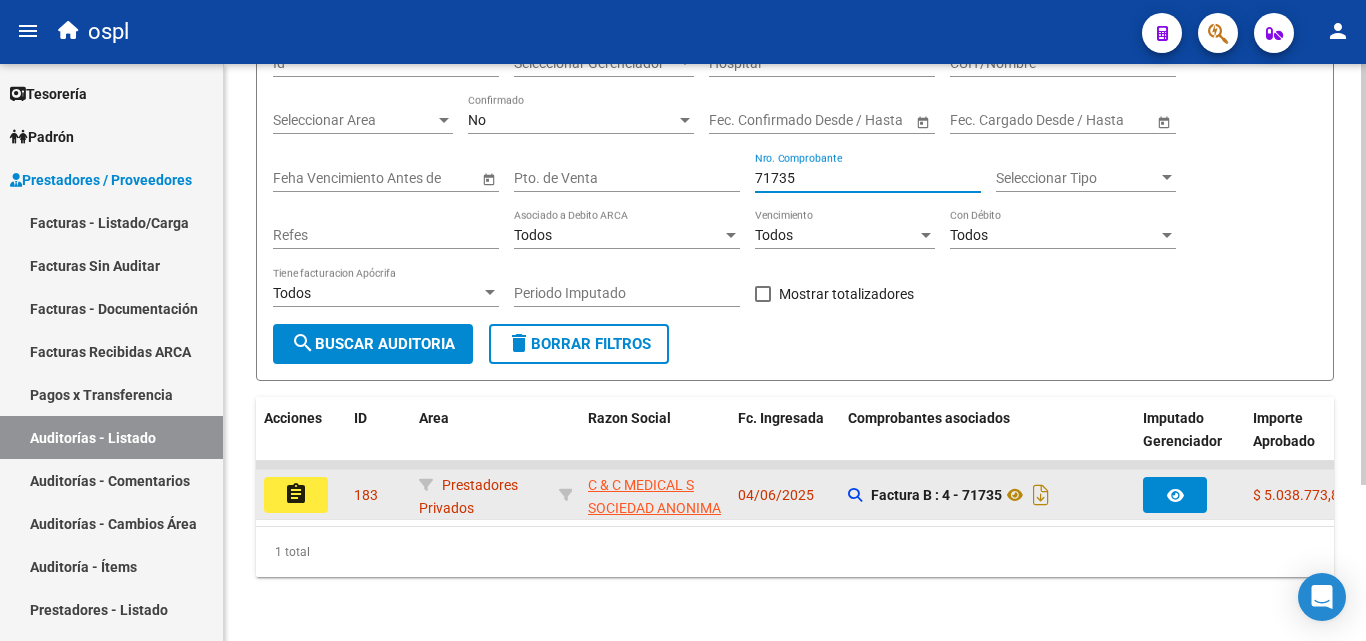 type on "71735" 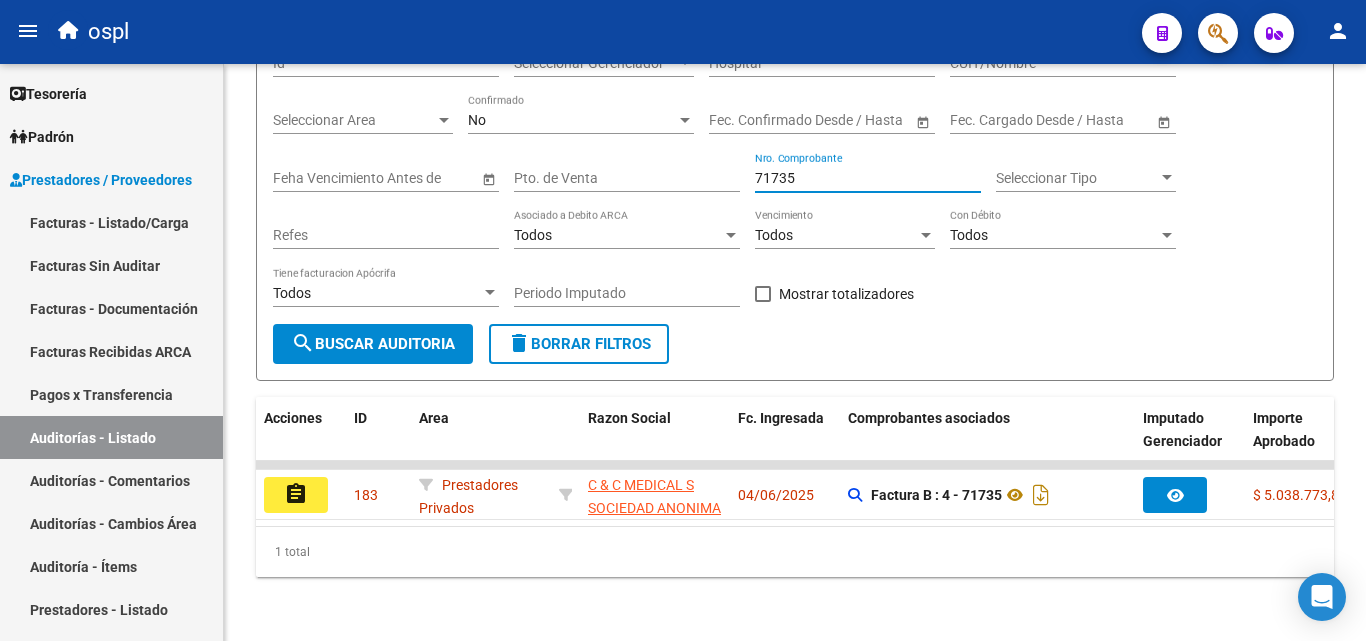 click on "assignment" 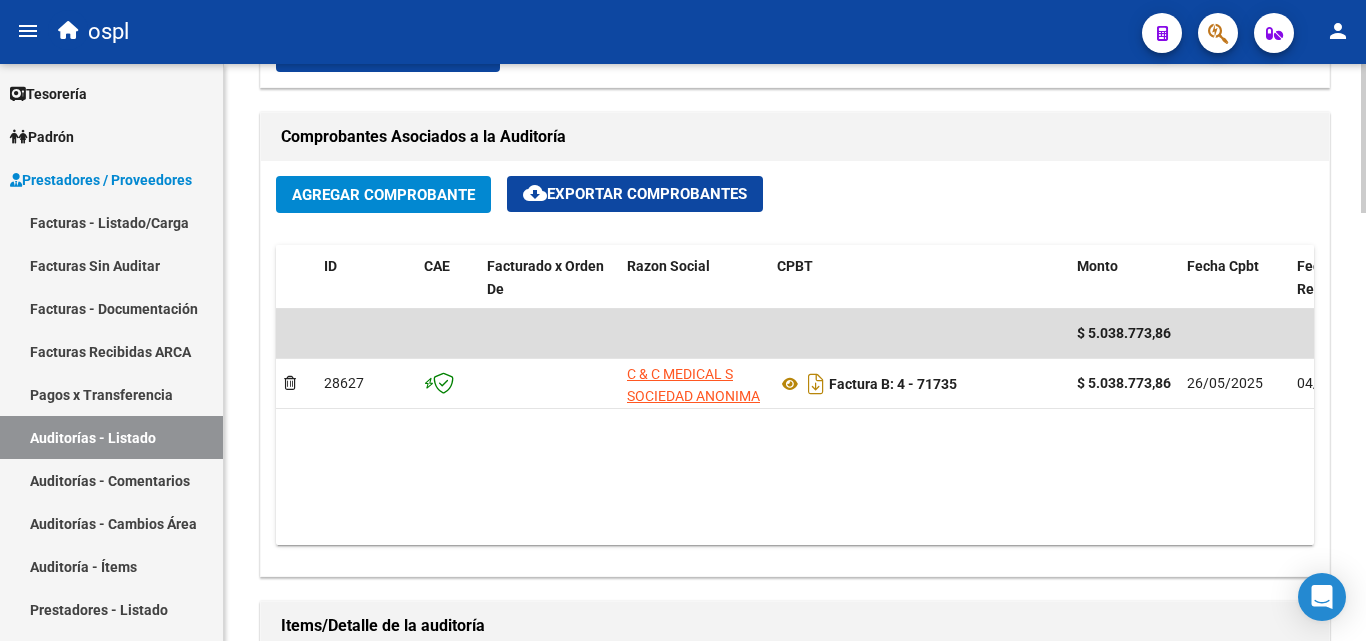 scroll, scrollTop: 900, scrollLeft: 0, axis: vertical 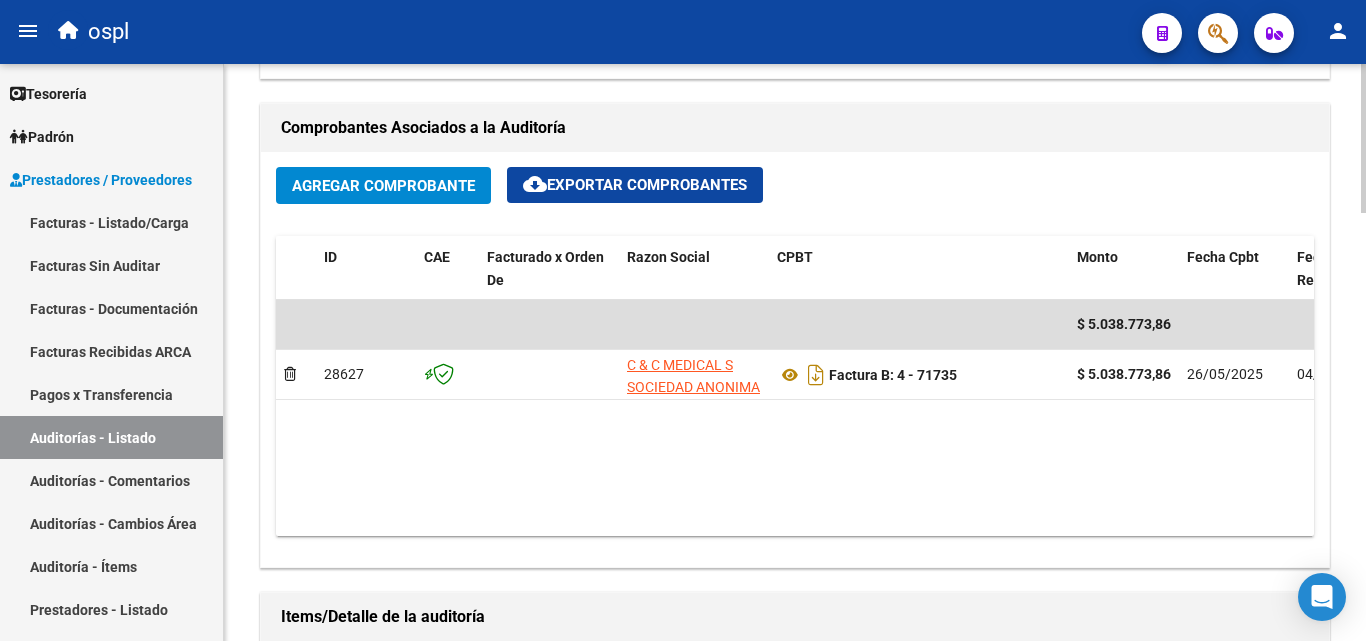 drag, startPoint x: 746, startPoint y: 515, endPoint x: 800, endPoint y: 511, distance: 54.147945 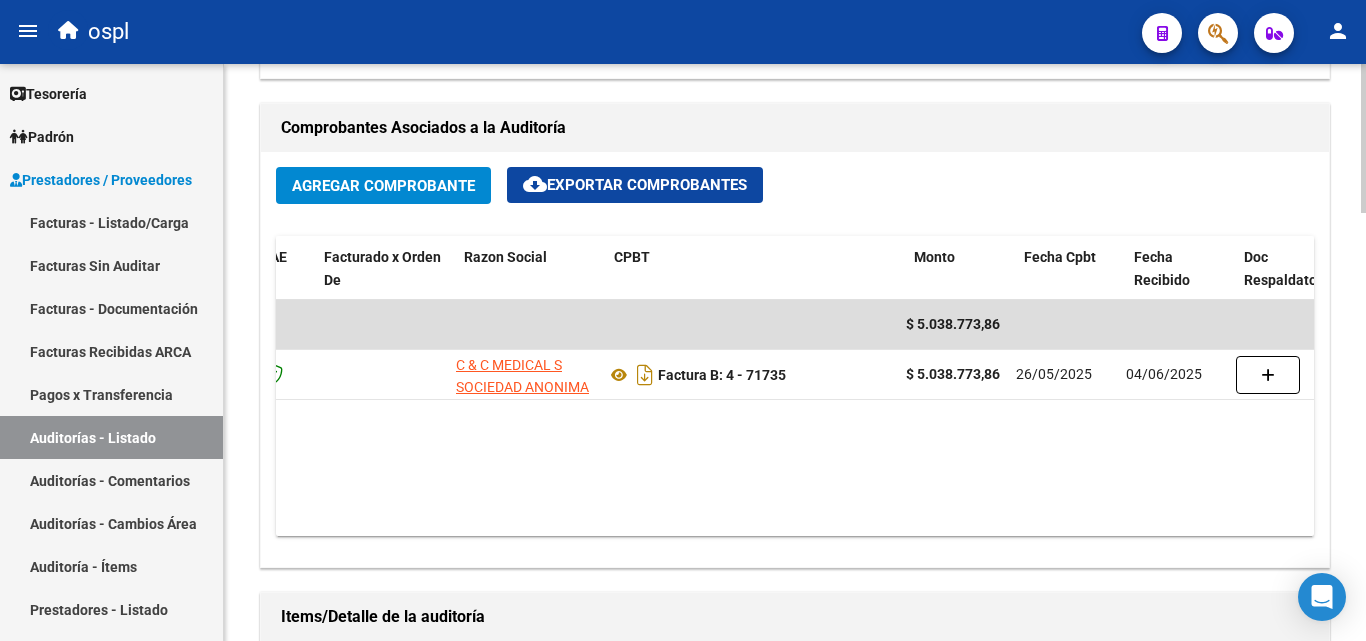 scroll, scrollTop: 0, scrollLeft: 238, axis: horizontal 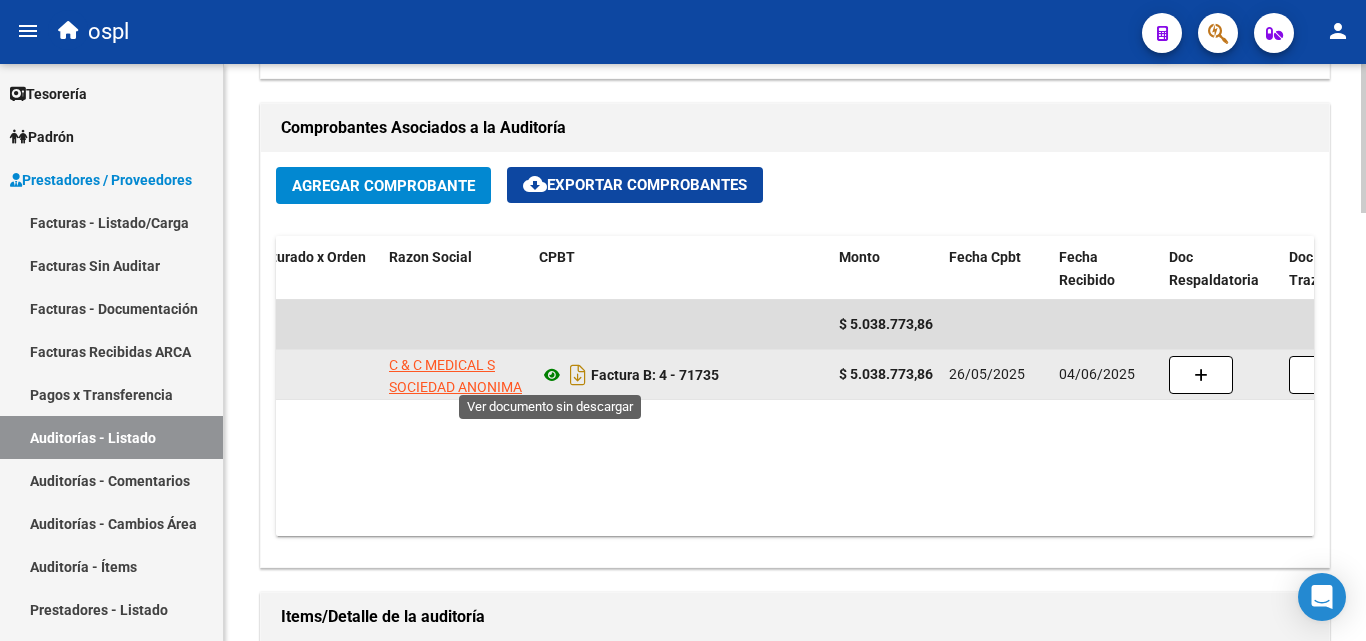 click 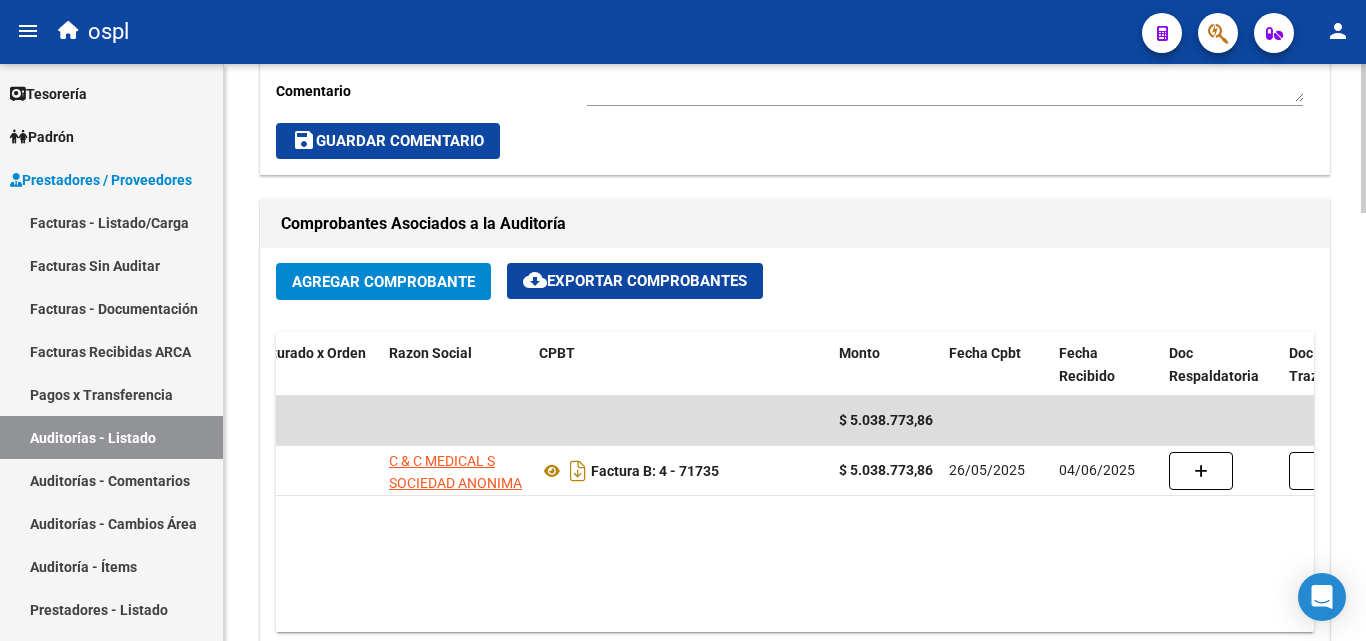 scroll, scrollTop: 900, scrollLeft: 0, axis: vertical 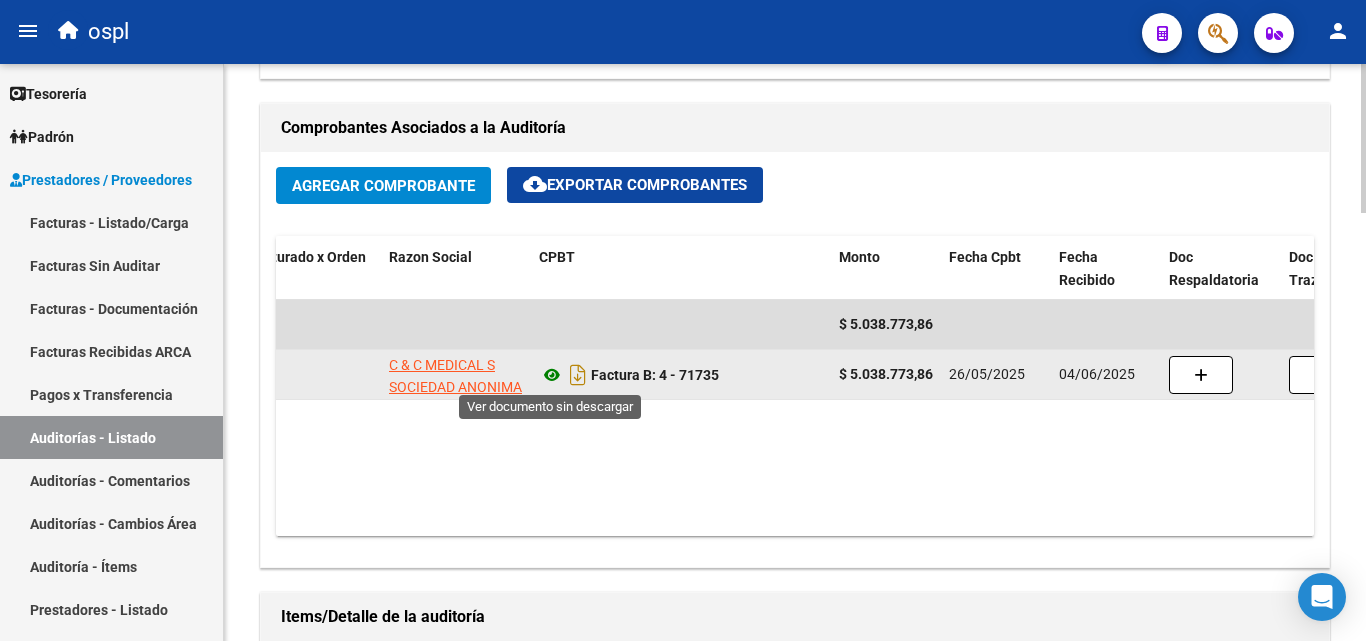 click 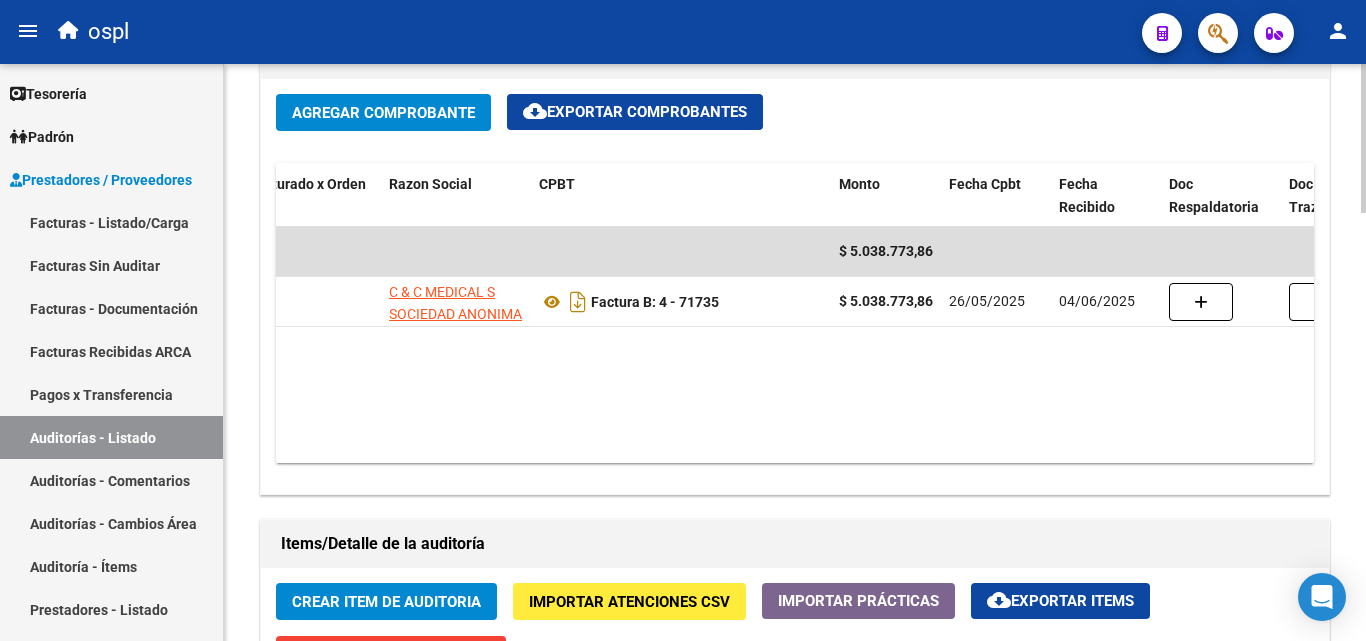 scroll, scrollTop: 1000, scrollLeft: 0, axis: vertical 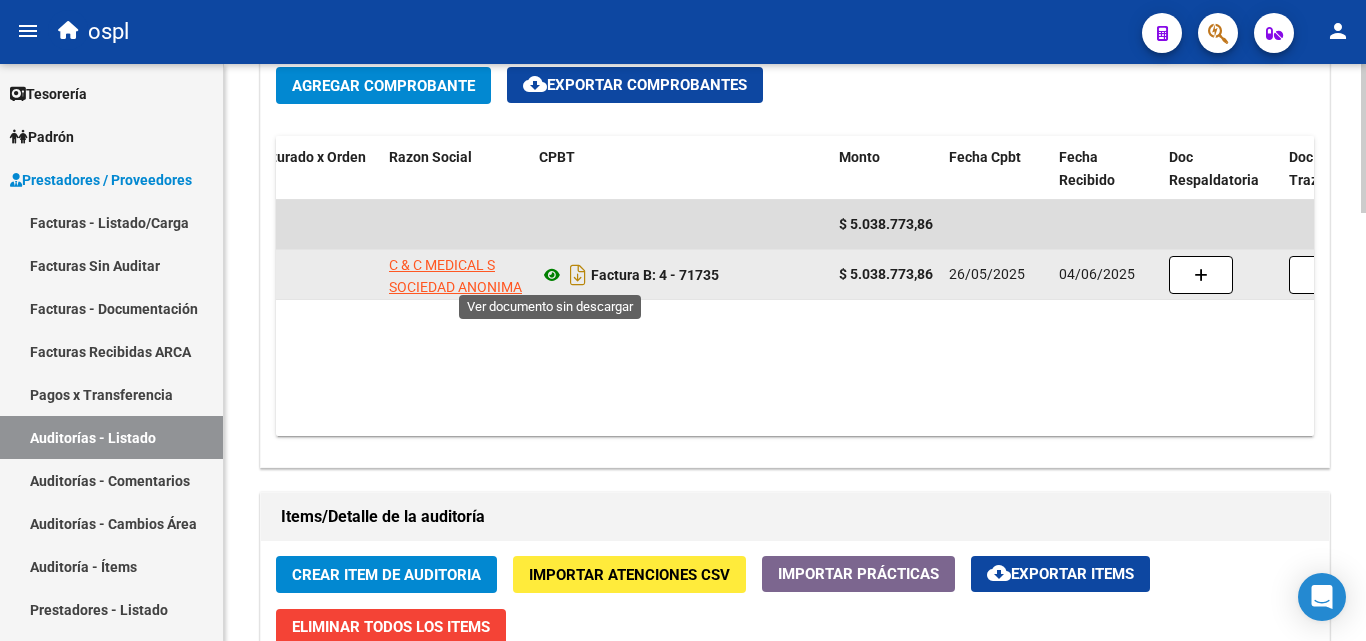 click 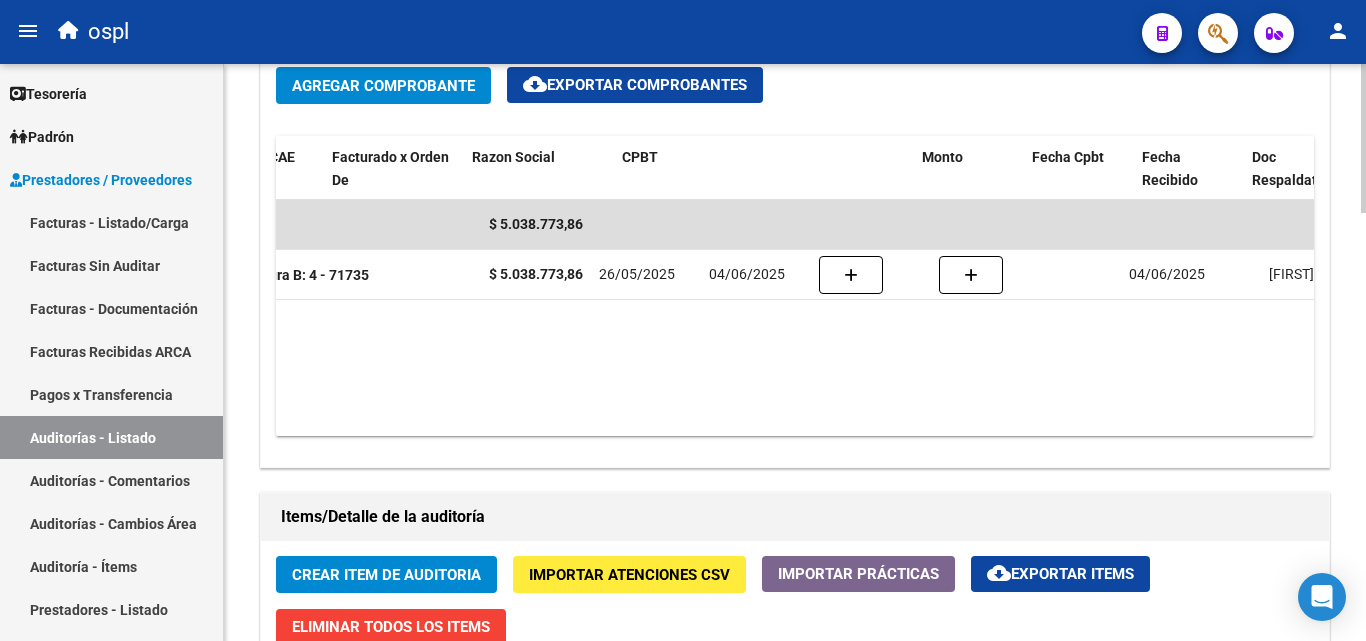 scroll, scrollTop: 0, scrollLeft: 0, axis: both 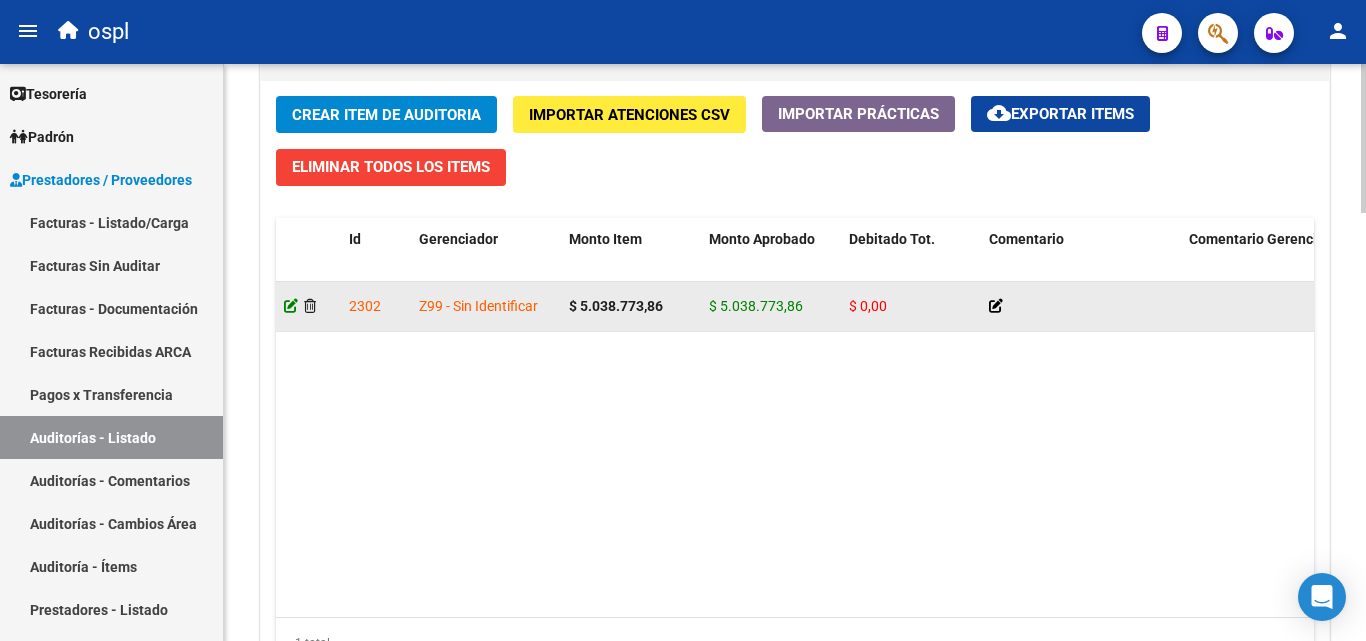 click 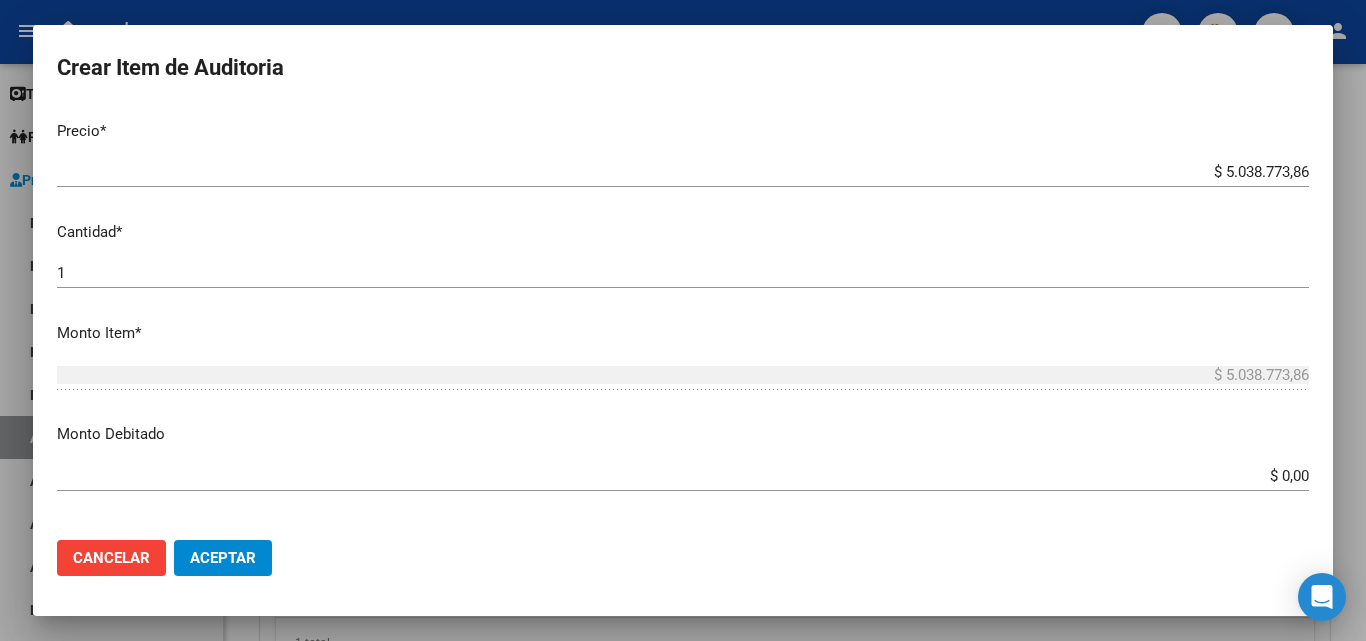 scroll, scrollTop: 500, scrollLeft: 0, axis: vertical 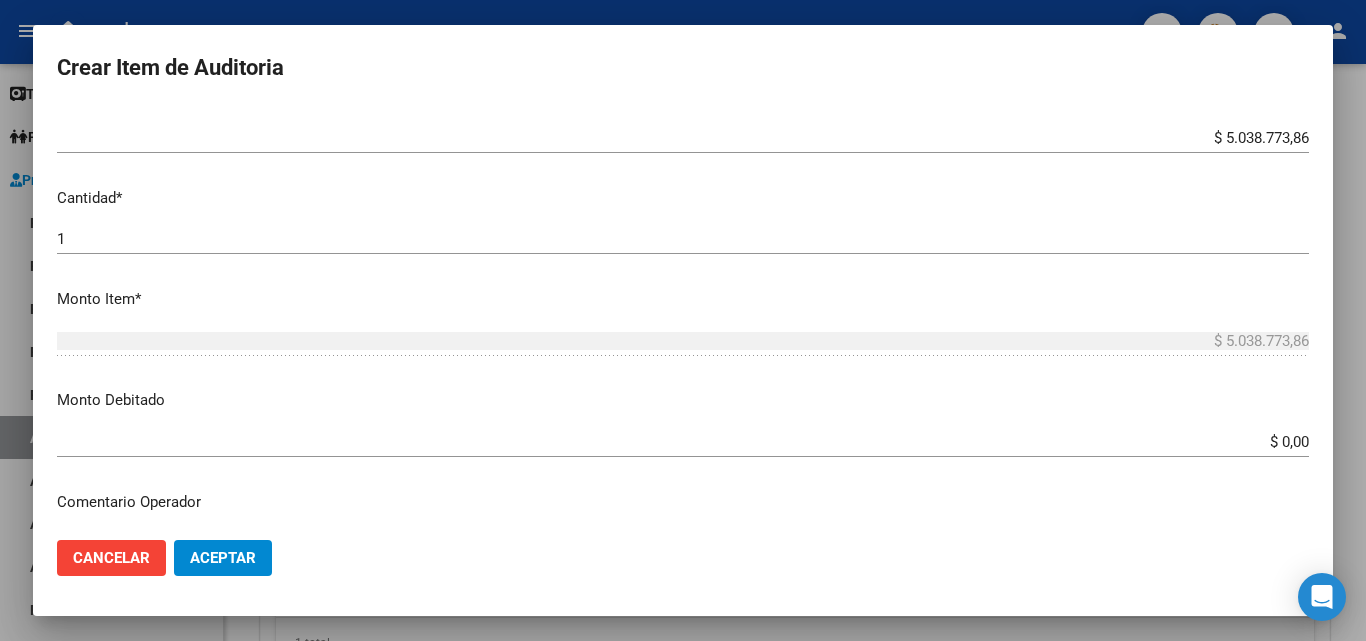 click on "Monto Debitado    $ 0,00 Ingresar el monto" at bounding box center (691, 420) 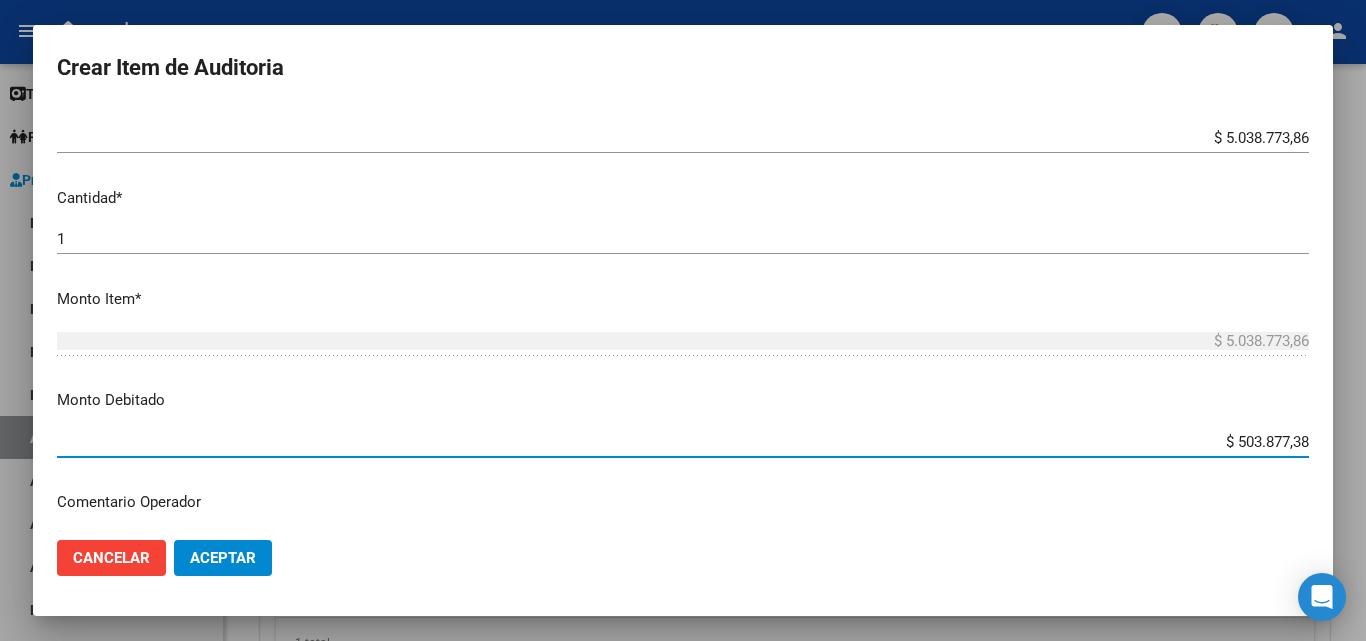 type on "$ 5.038.773,86" 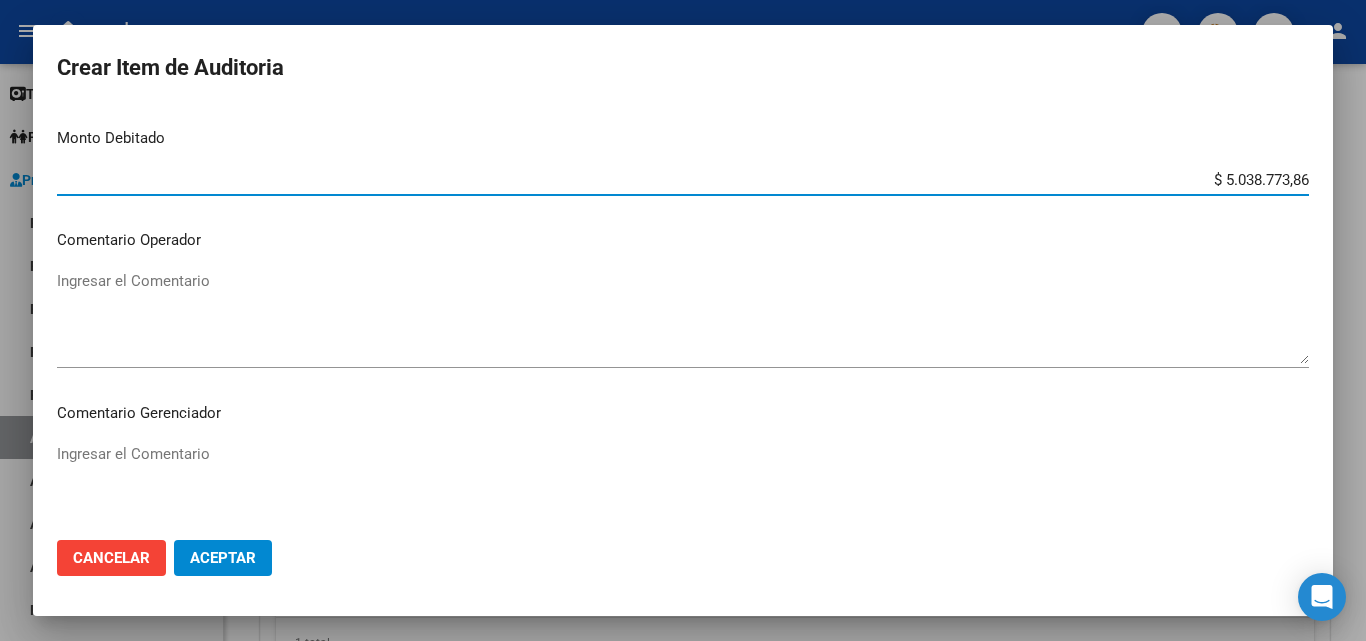scroll, scrollTop: 800, scrollLeft: 0, axis: vertical 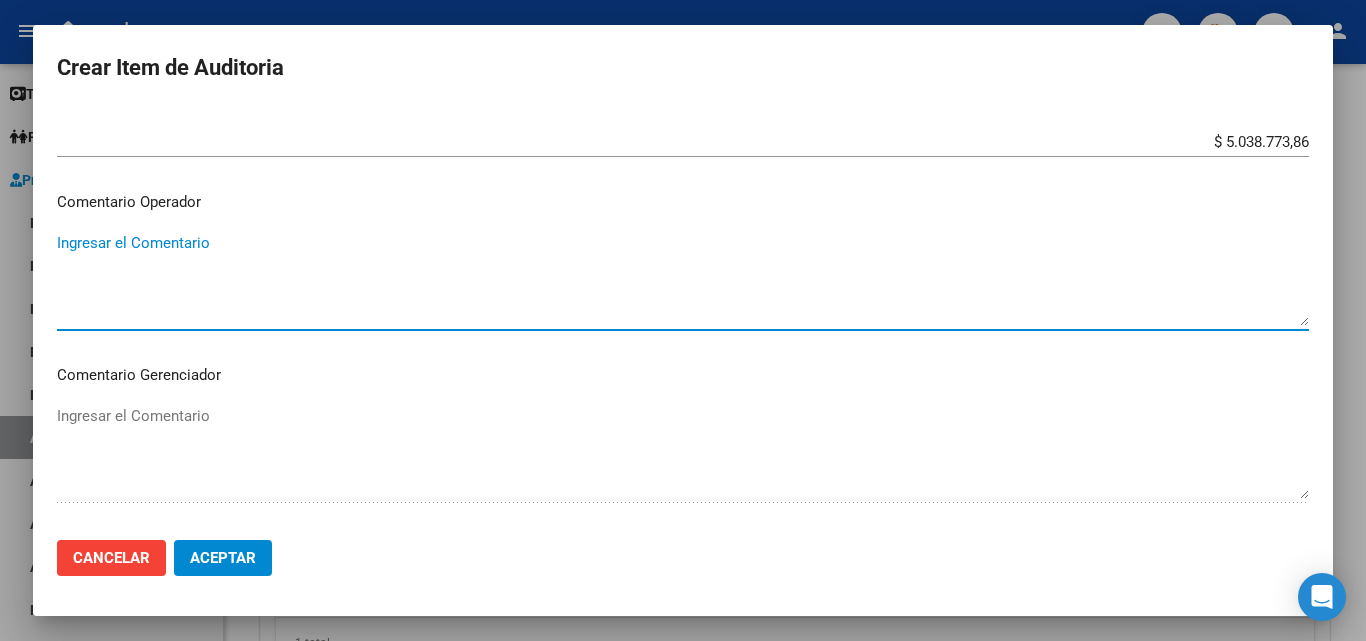 click on "Ingresar el Comentario" at bounding box center (683, 279) 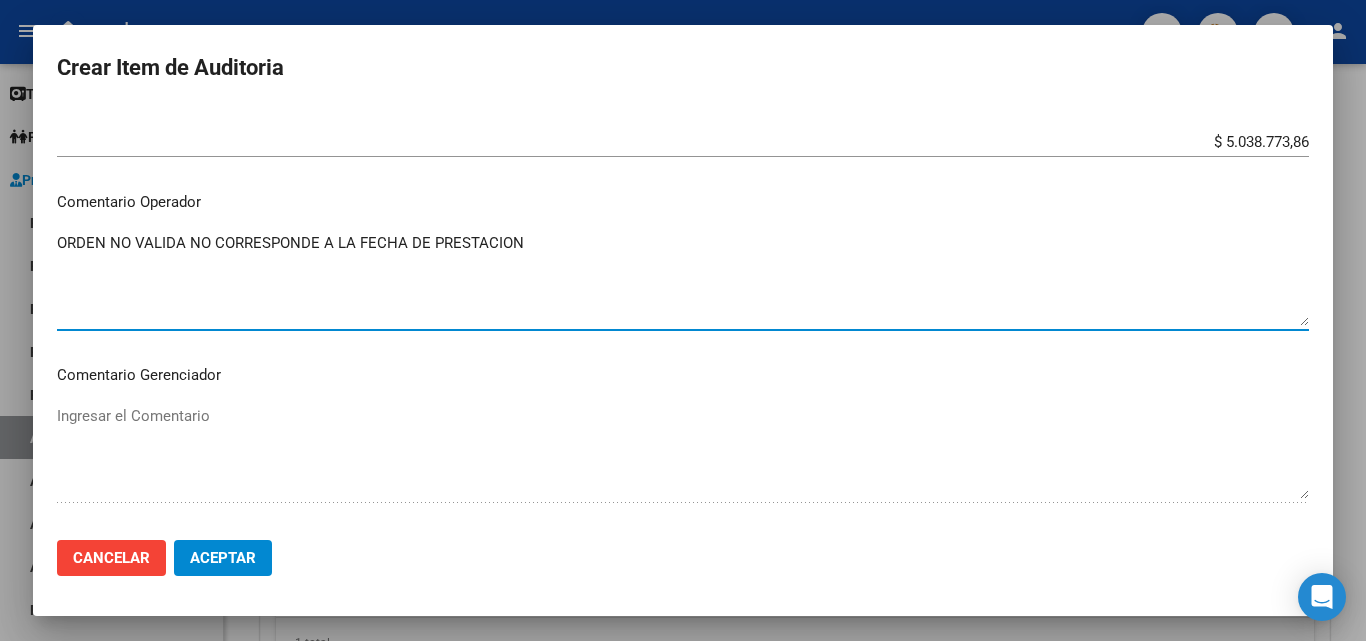 click on "ORDEN NO VALIDA NO CORRESPONDE A LA FECHA DE PRESTACION" at bounding box center [683, 279] 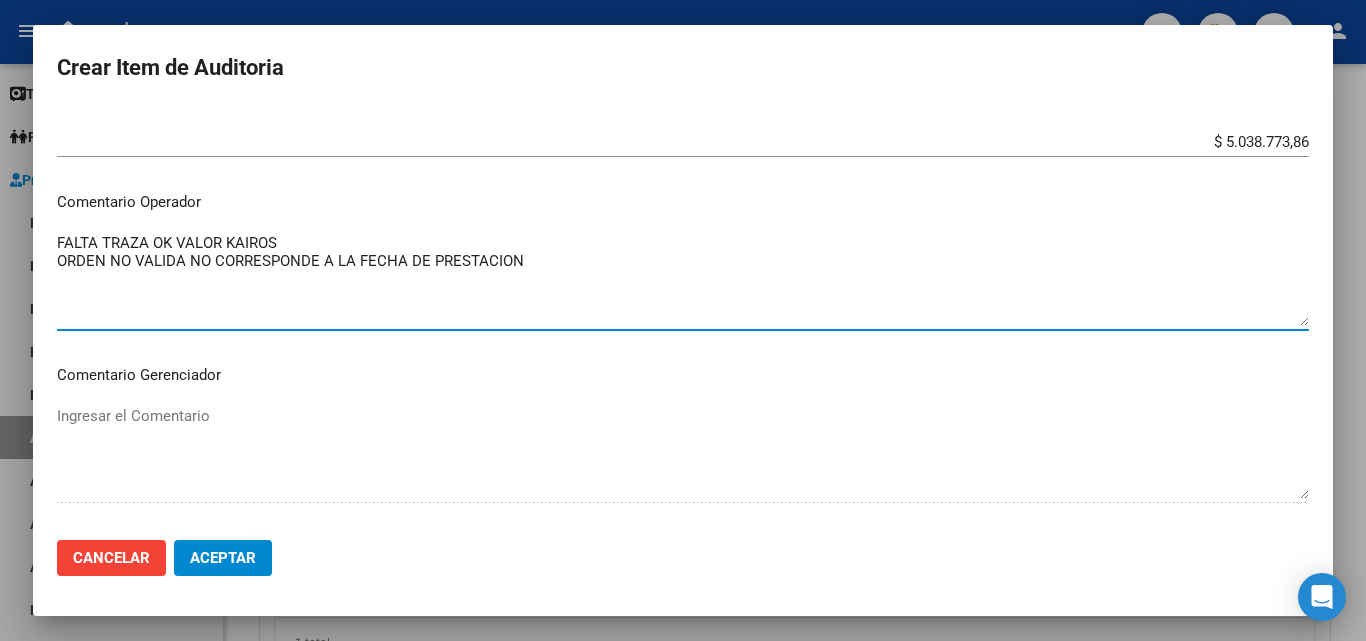 click on "FALTA TRAZA OK VALOR KAIROS
ORDEN NO VALIDA NO CORRESPONDE A LA FECHA DE PRESTACION" at bounding box center [683, 279] 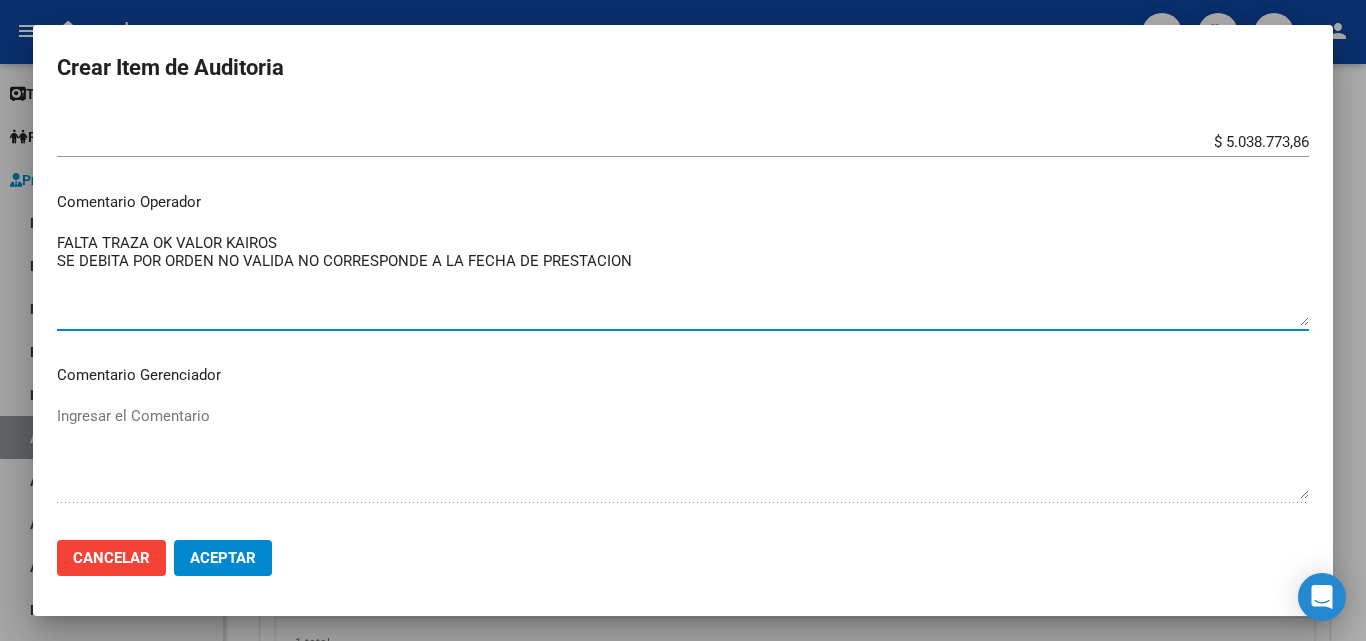 click on "FALTA TRAZA OK VALOR KAIROS
SE DEBITA POR ORDEN NO VALIDA NO CORRESPONDE A LA FECHA DE PRESTACION" at bounding box center (683, 279) 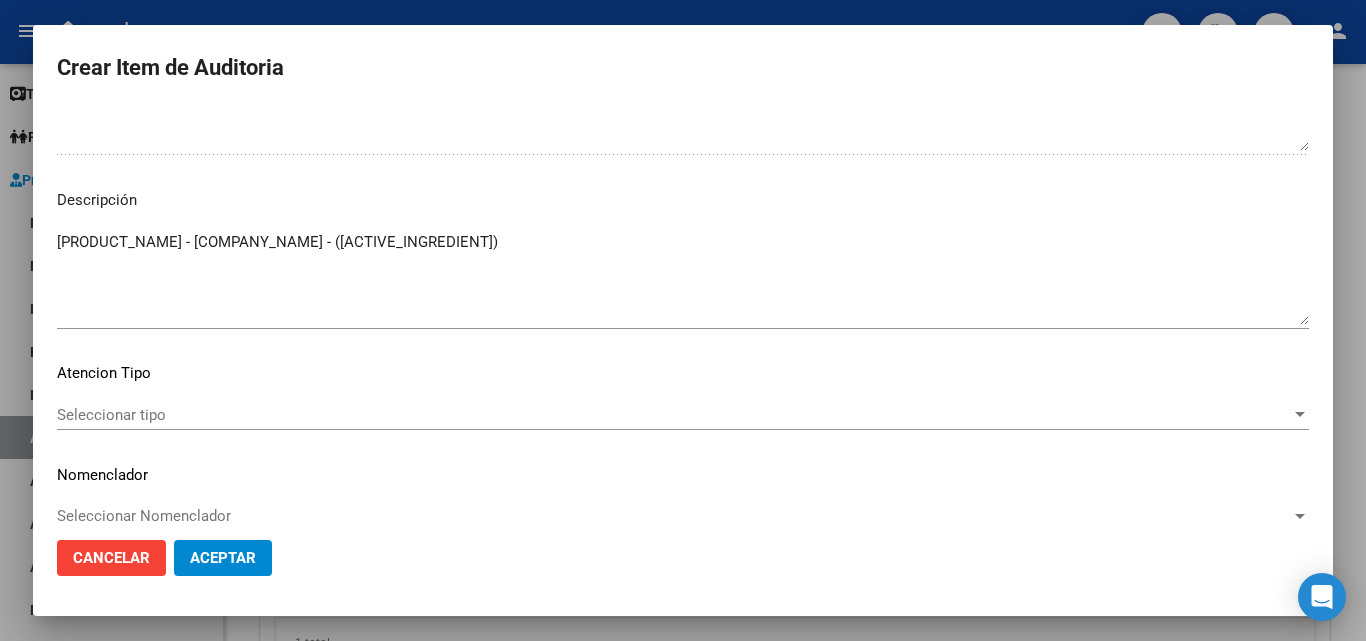 scroll, scrollTop: 1174, scrollLeft: 0, axis: vertical 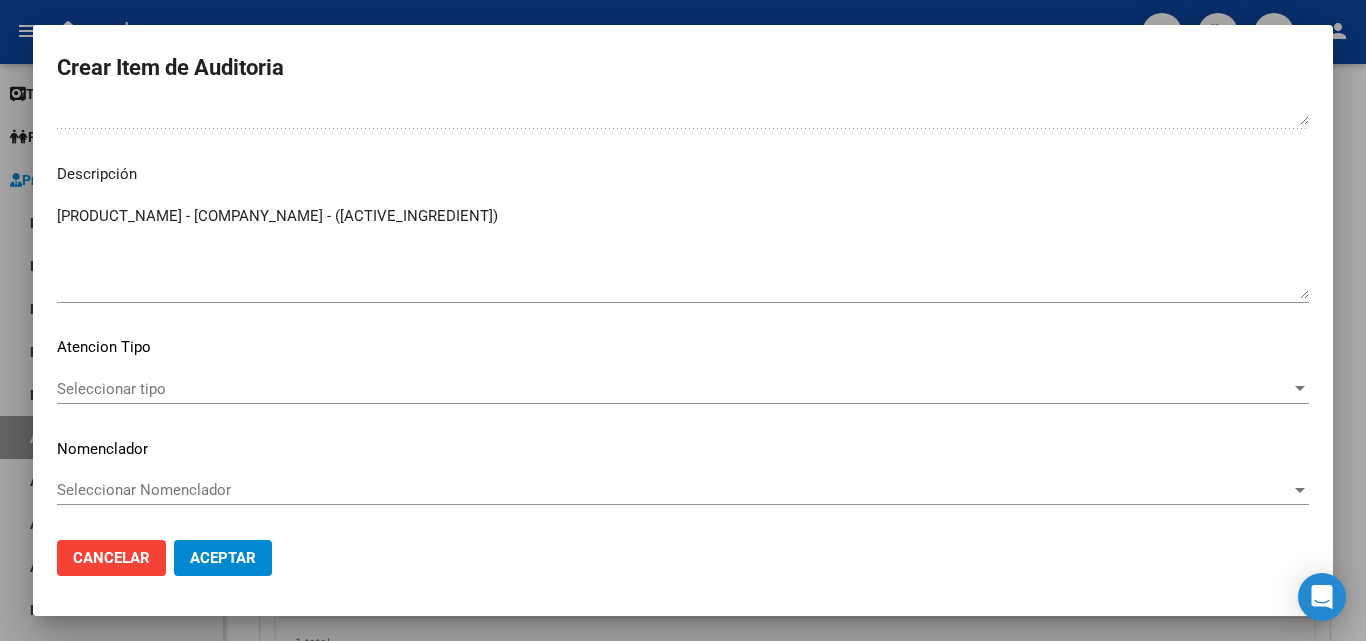 type on "FALTA TRAZA OK VALOR KAIROS
SE DEBITA POR ORDEN NO VALIDA NO CORRESPONDE A LA FECHA DE PRESTACION
OK VALOR KAIROS" 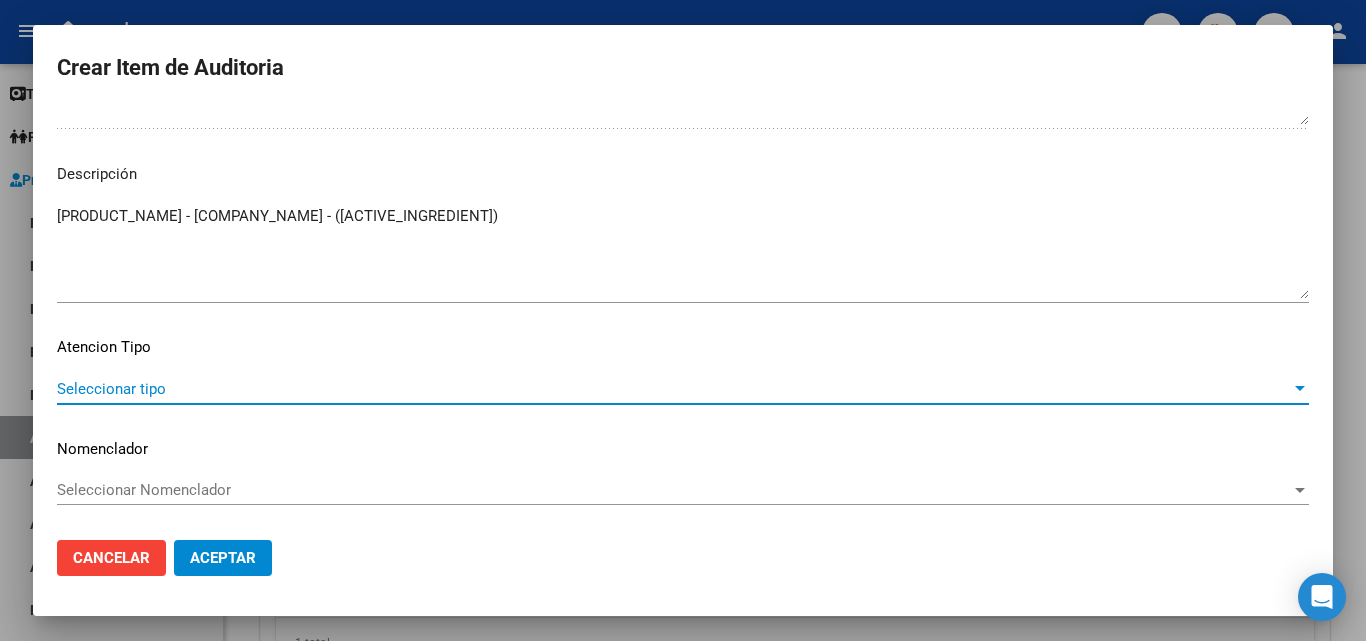 click on "Seleccionar tipo" at bounding box center [674, 389] 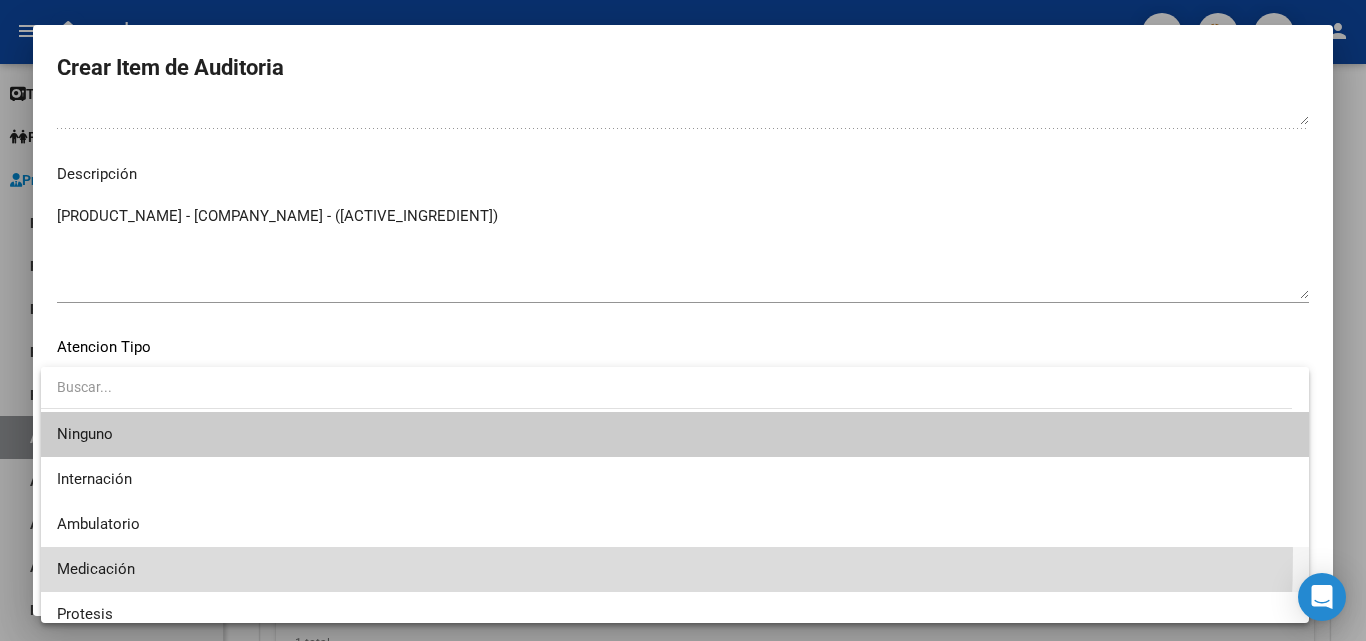 click on "Medicación" at bounding box center (675, 569) 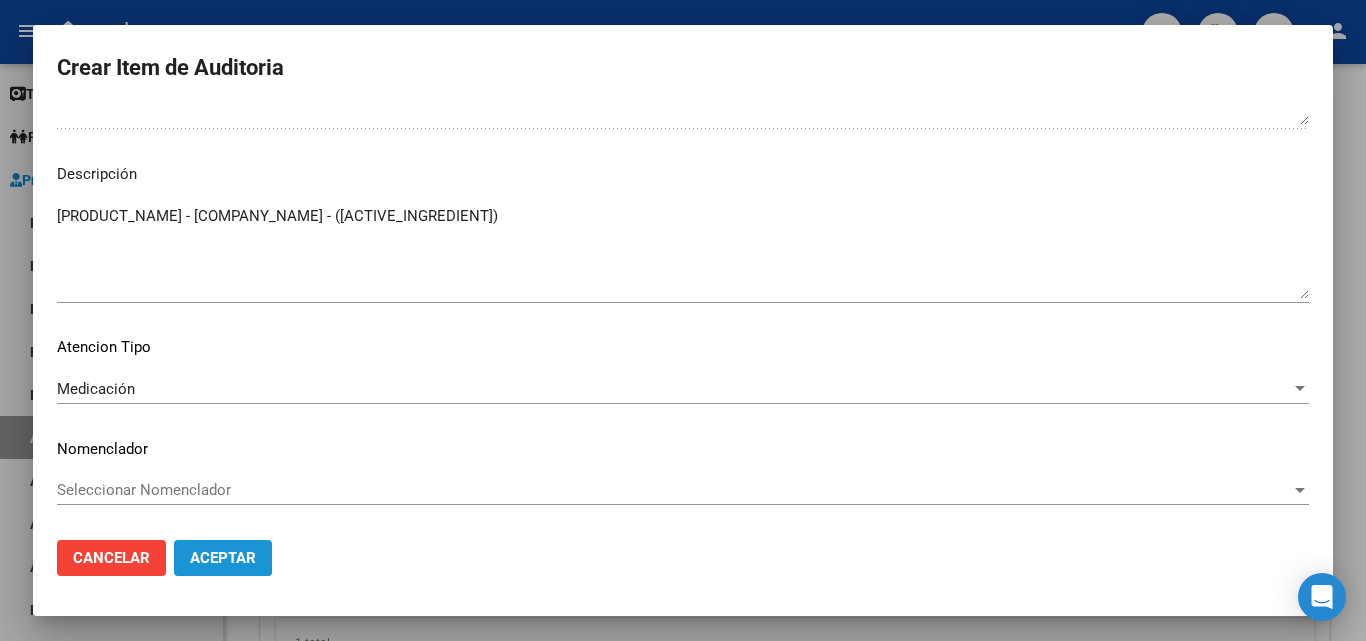 click on "Aceptar" 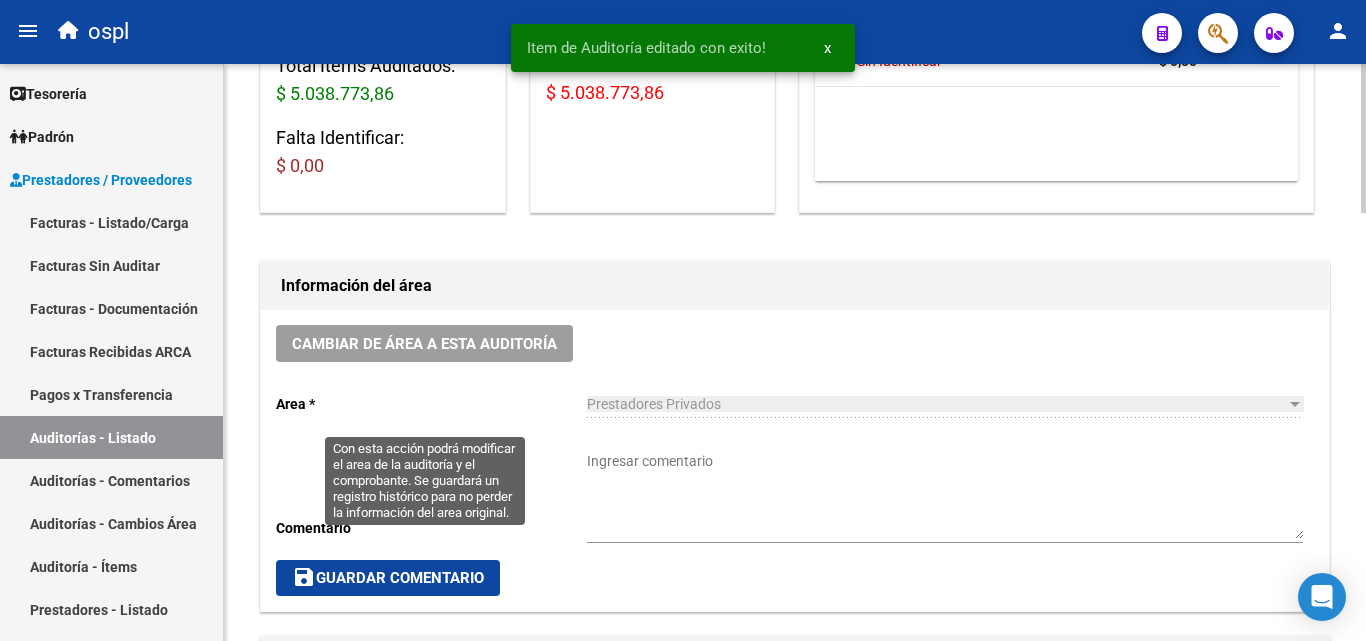 scroll, scrollTop: 400, scrollLeft: 0, axis: vertical 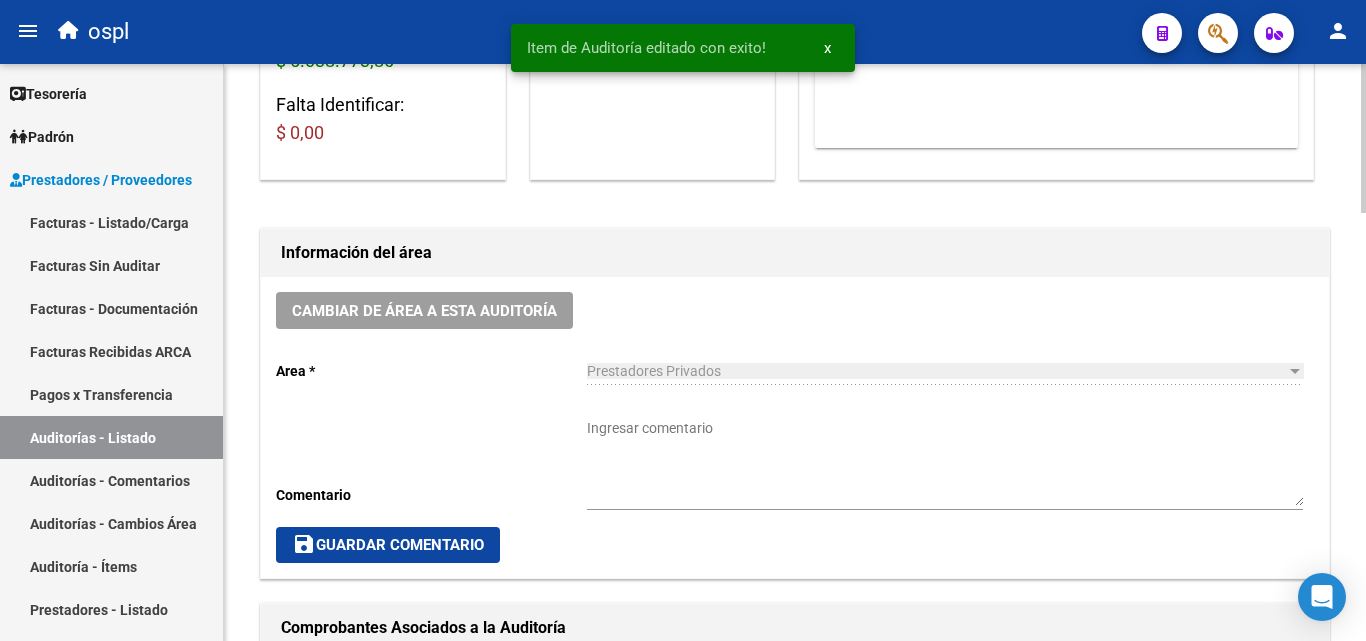 click on "Ingresar comentario" at bounding box center [945, 462] 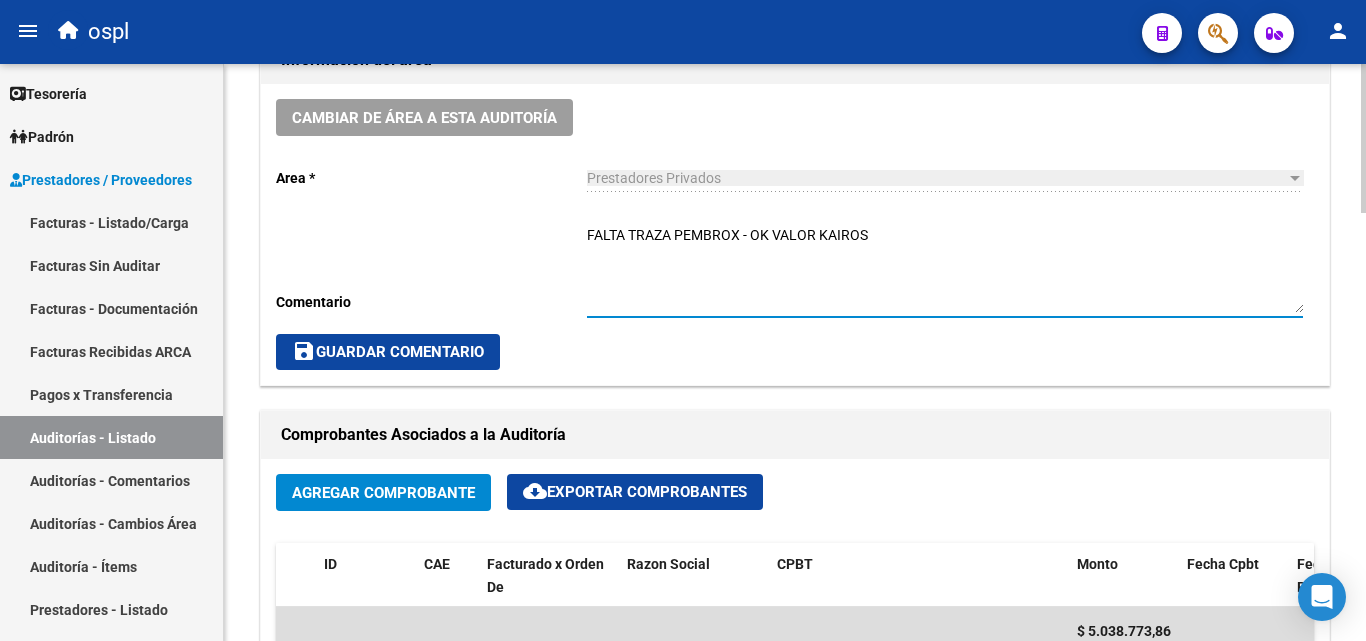 scroll, scrollTop: 900, scrollLeft: 0, axis: vertical 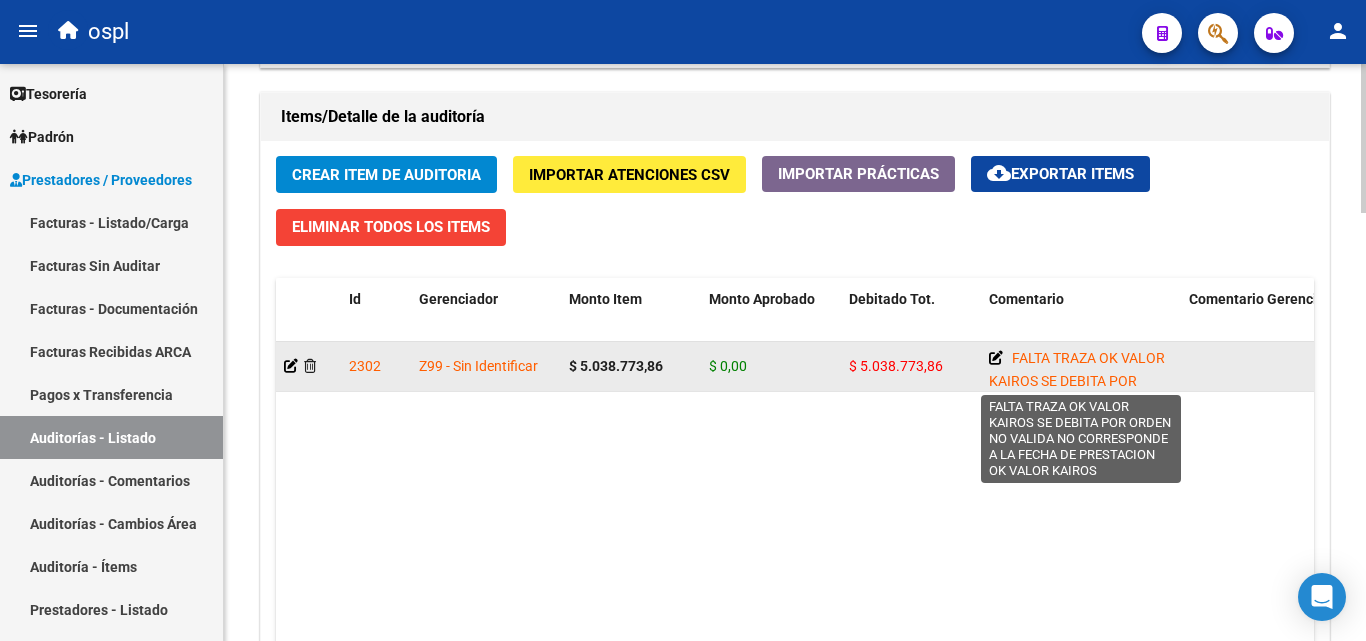 click 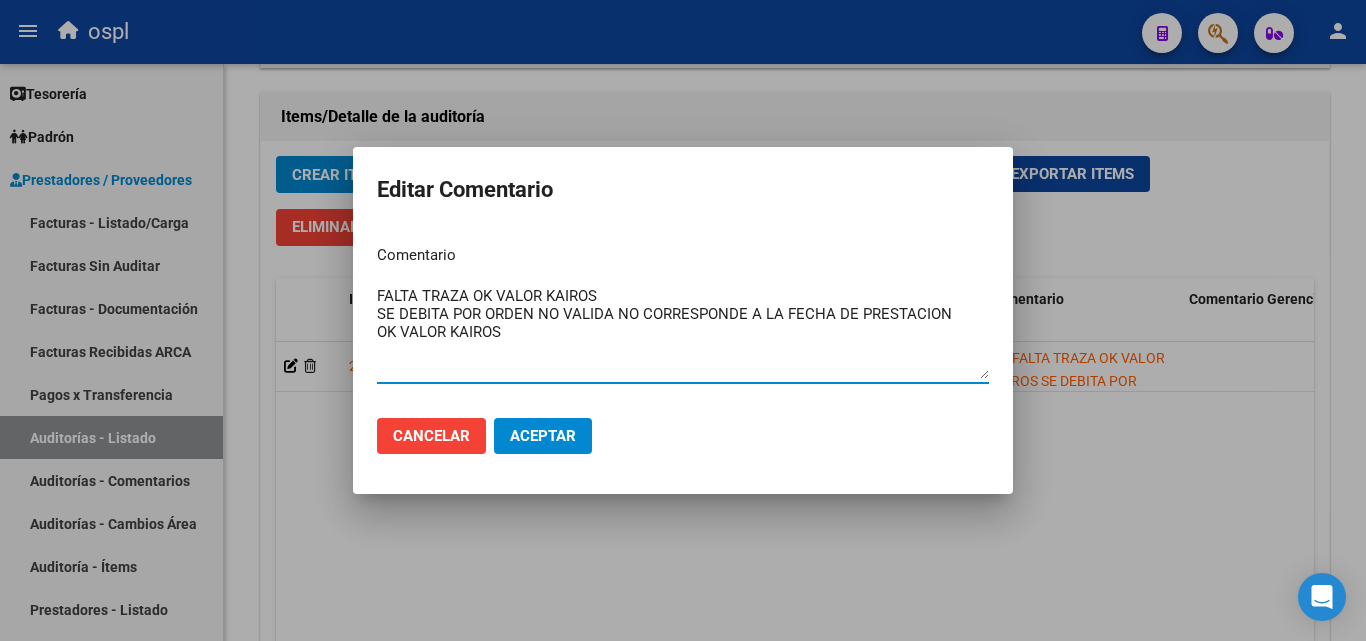 drag, startPoint x: 379, startPoint y: 315, endPoint x: 960, endPoint y: 319, distance: 581.0138 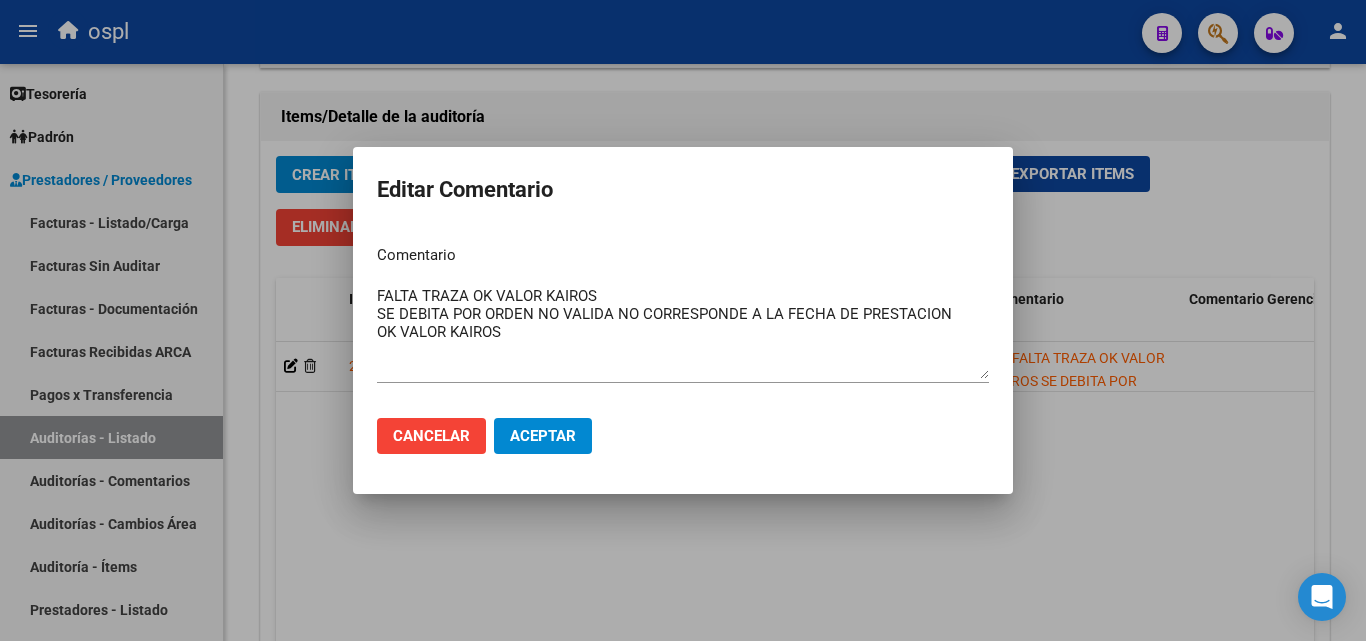 click at bounding box center (683, 320) 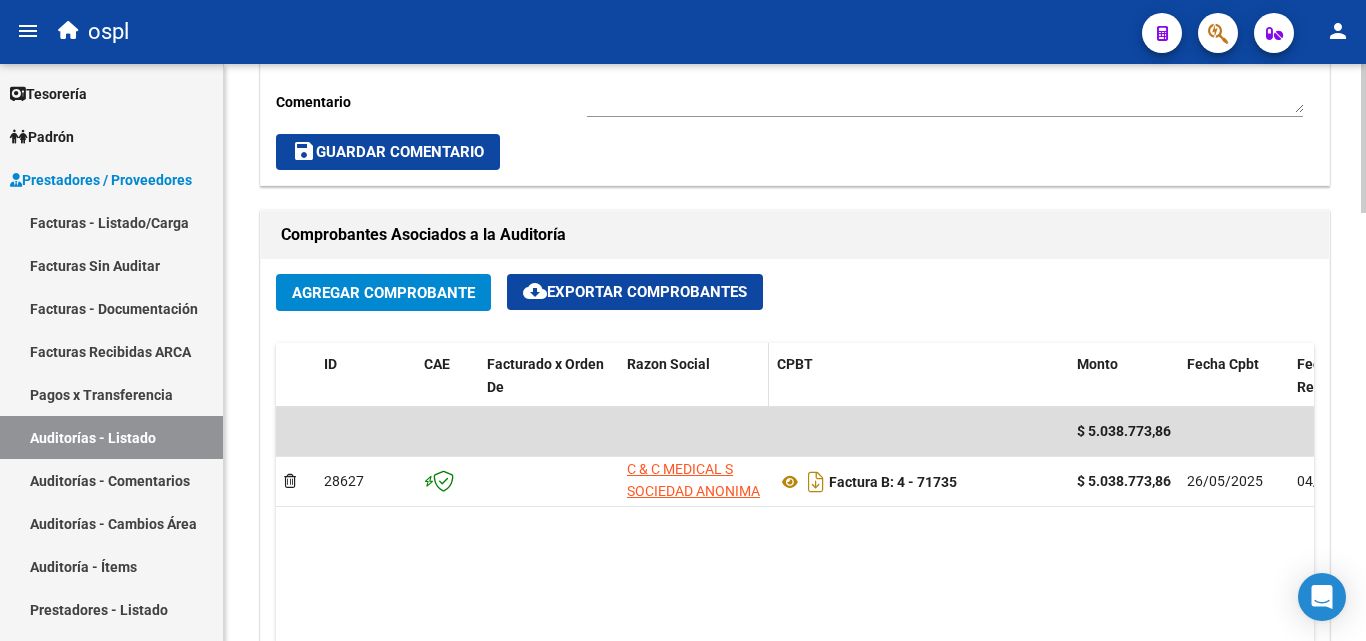 scroll, scrollTop: 600, scrollLeft: 0, axis: vertical 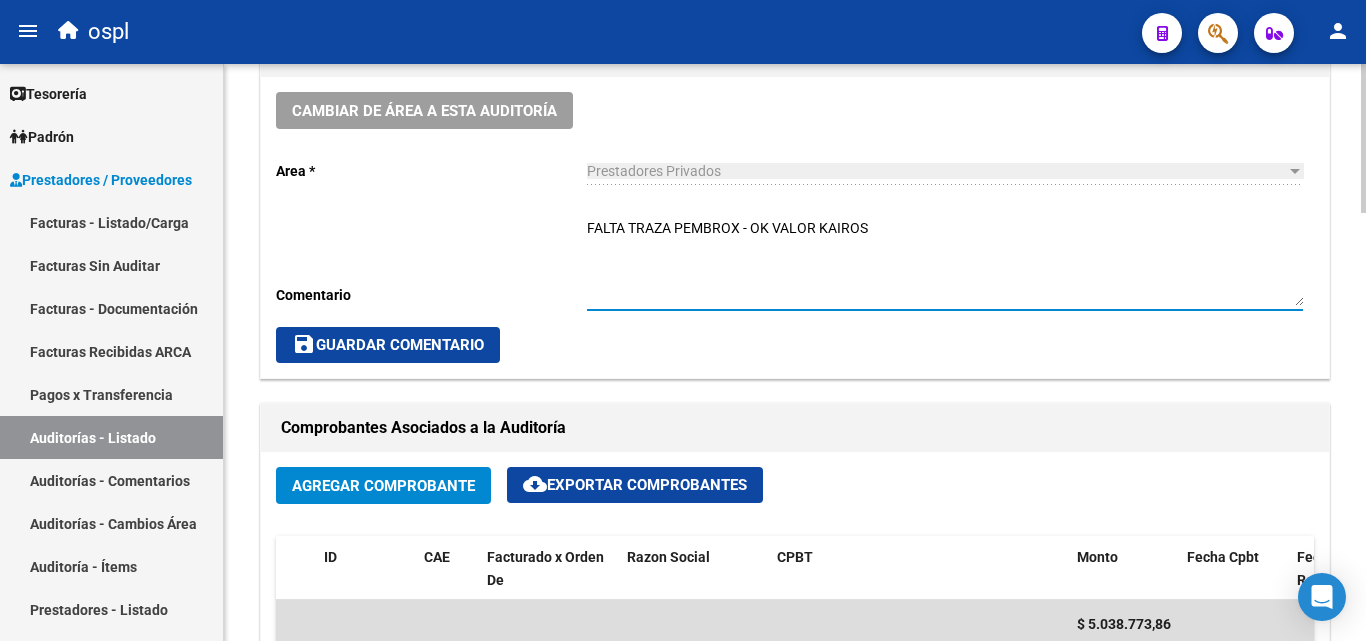 click on "FALTA TRAZA PEMBROX - OK VALOR KAIROS" at bounding box center (945, 262) 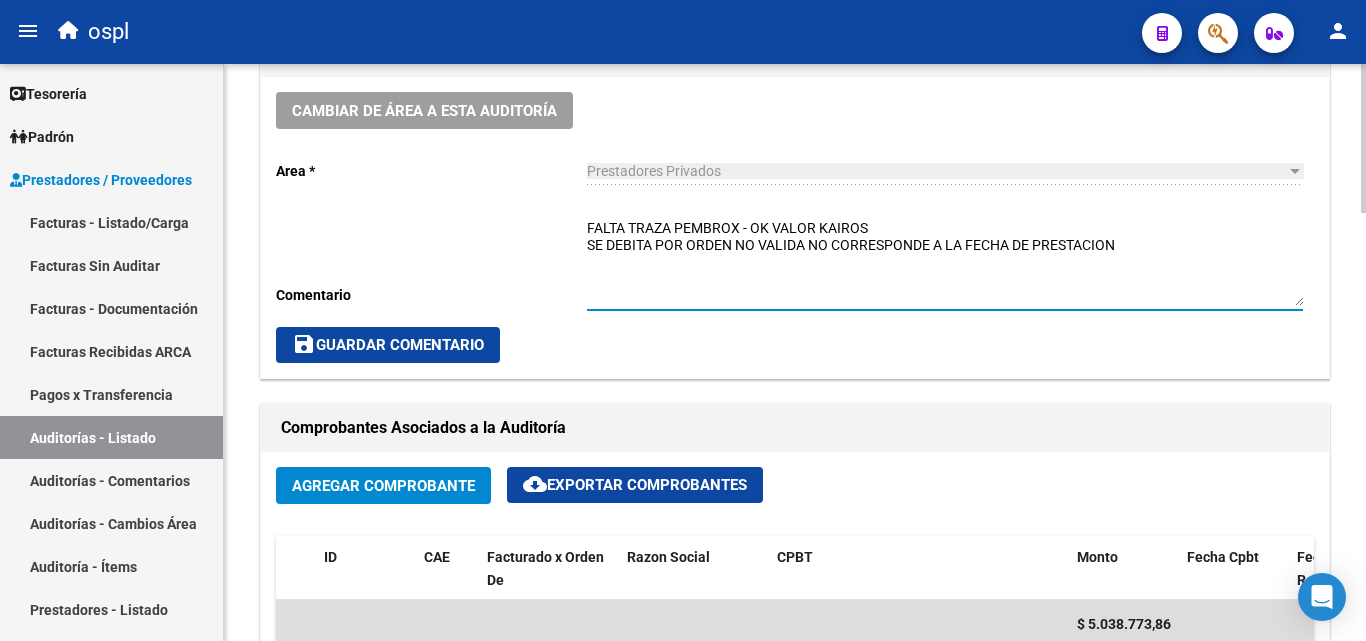 click on "FALTA TRAZA PEMBROX - OK VALOR KAIROS
SE DEBITA POR ORDEN NO VALIDA NO CORRESPONDE A LA FECHA DE PRESTACION" at bounding box center (945, 262) 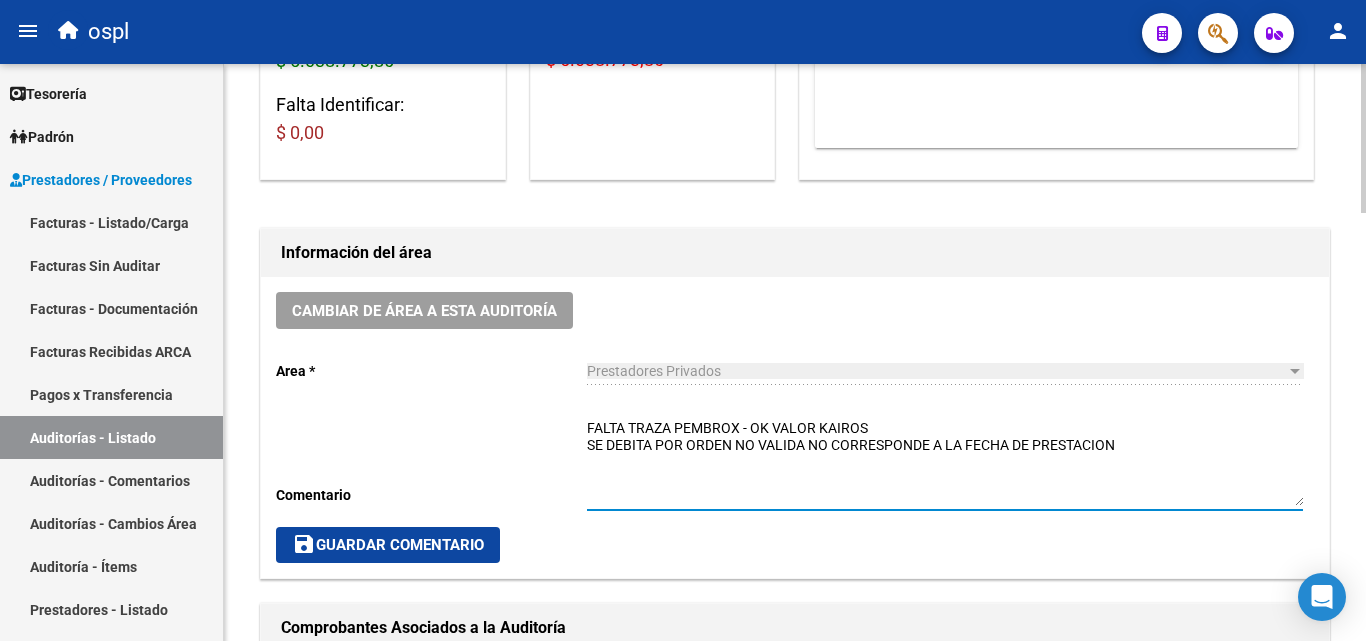 scroll, scrollTop: 500, scrollLeft: 0, axis: vertical 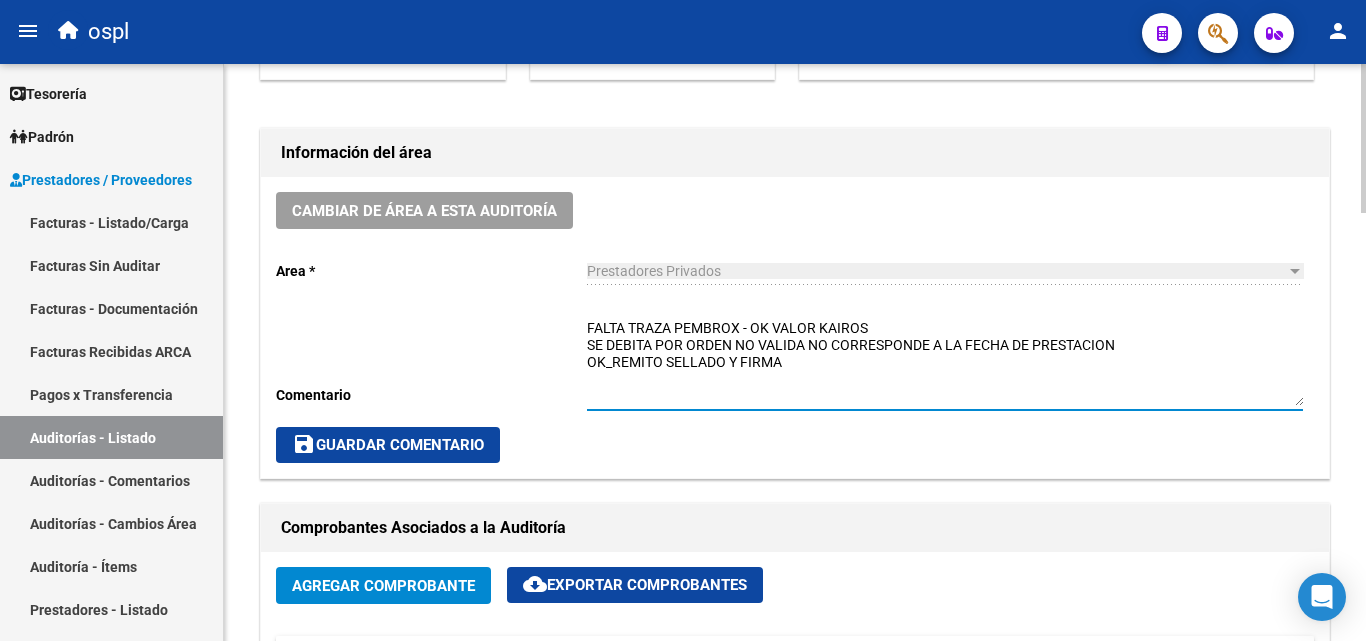 click on "FALTA TRAZA PEMBROX - OK VALOR KAIROS
SE DEBITA POR ORDEN NO VALIDA NO CORRESPONDE A LA FECHA DE PRESTACION
OK_REMITO SELLADO Y FIRMA" at bounding box center [945, 362] 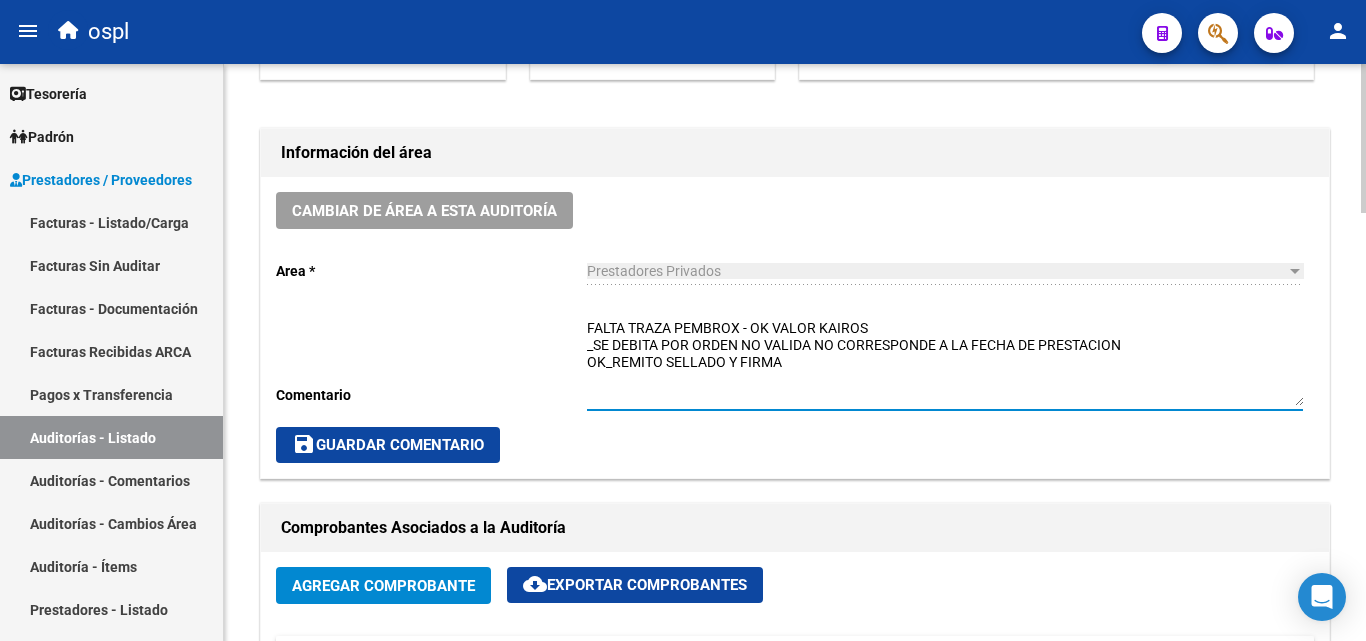 click on "FALTA TRAZA PEMBROX - OK VALOR KAIROS
_SE DEBITA POR ORDEN NO VALIDA NO CORRESPONDE A LA FECHA DE PRESTACION
OK_REMITO SELLADO Y FIRMA" at bounding box center (945, 362) 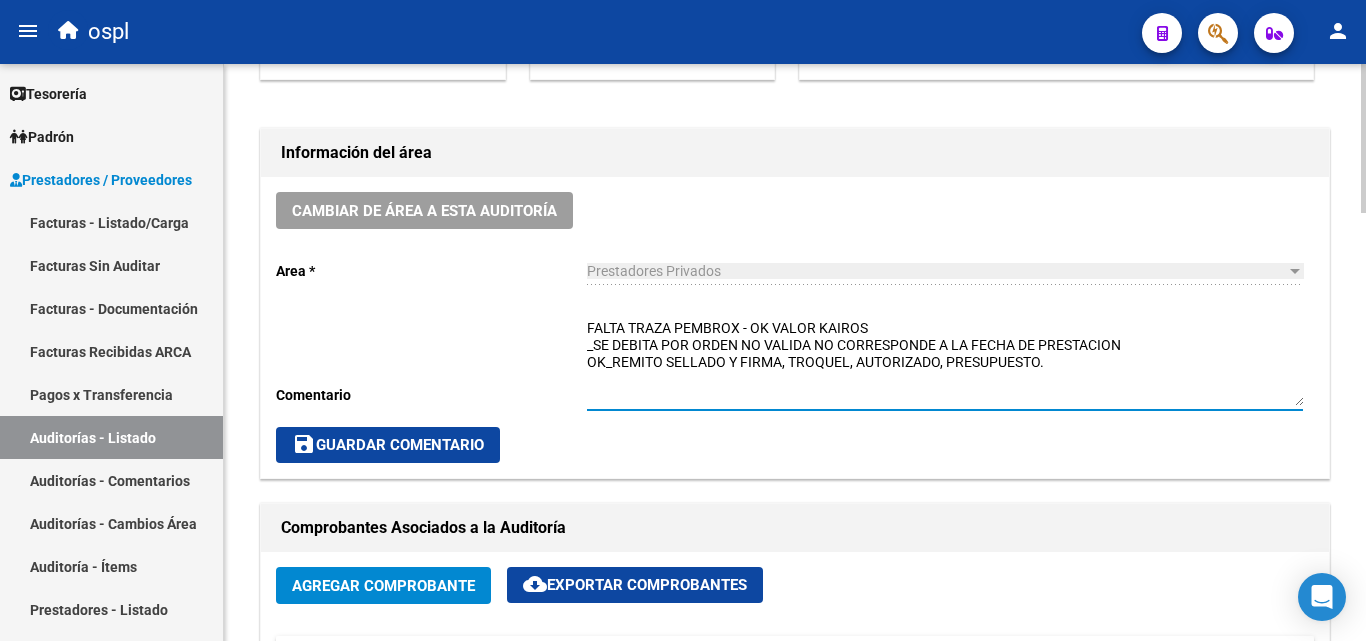type on "FALTA TRAZA PEMBROX - OK VALOR KAIROS
_SE DEBITA POR ORDEN NO VALIDA NO CORRESPONDE A LA FECHA DE PRESTACION
OK_REMITO SELLADO Y FIRMA, TROQUEL, AUTORIZADO, PRESUPUESTO." 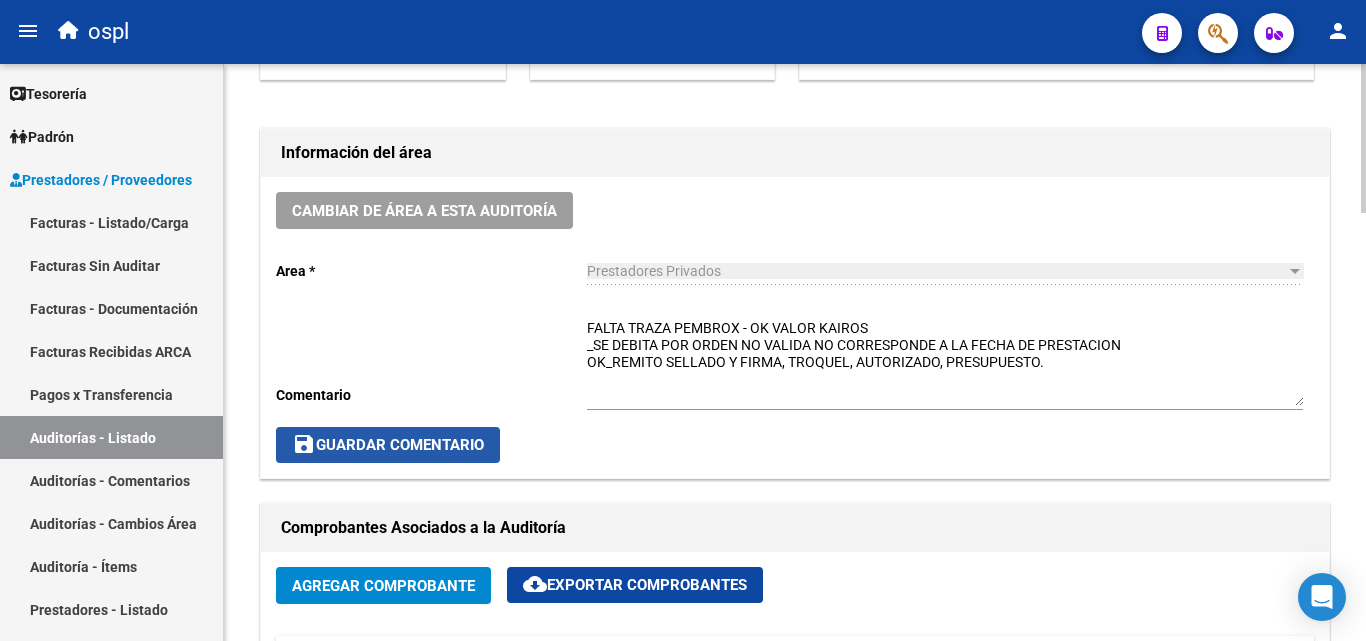 click on "save  Guardar Comentario" 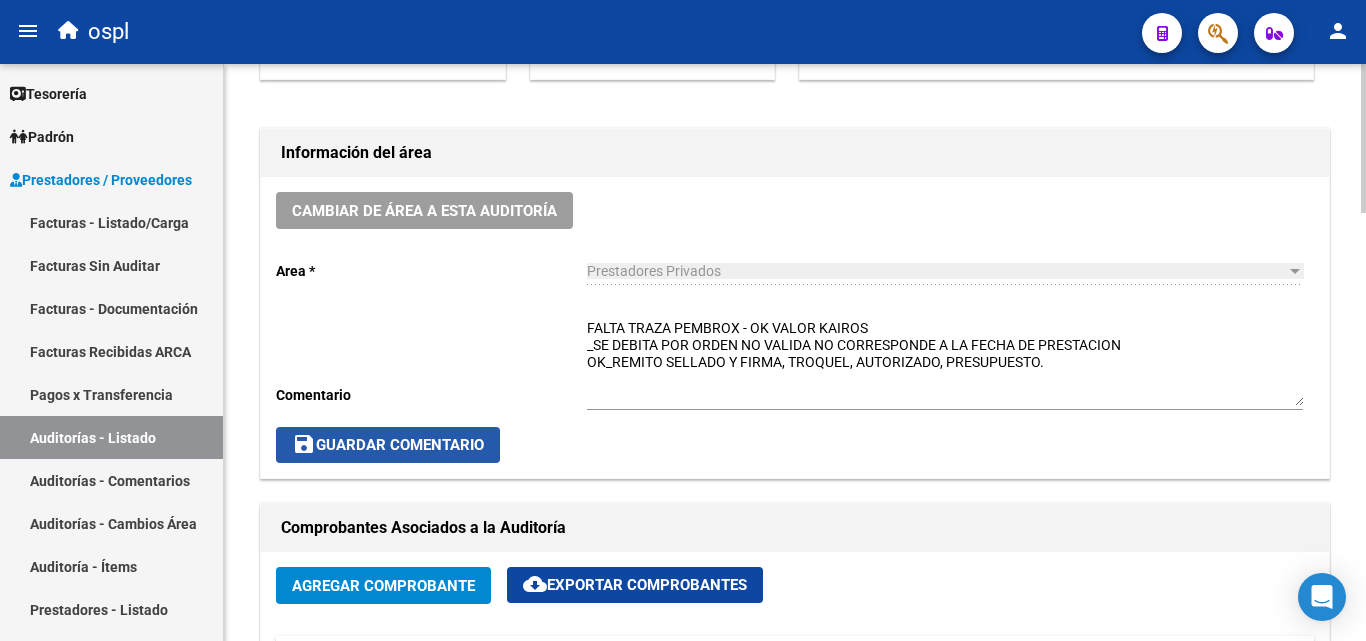 click on "save  Guardar Comentario" 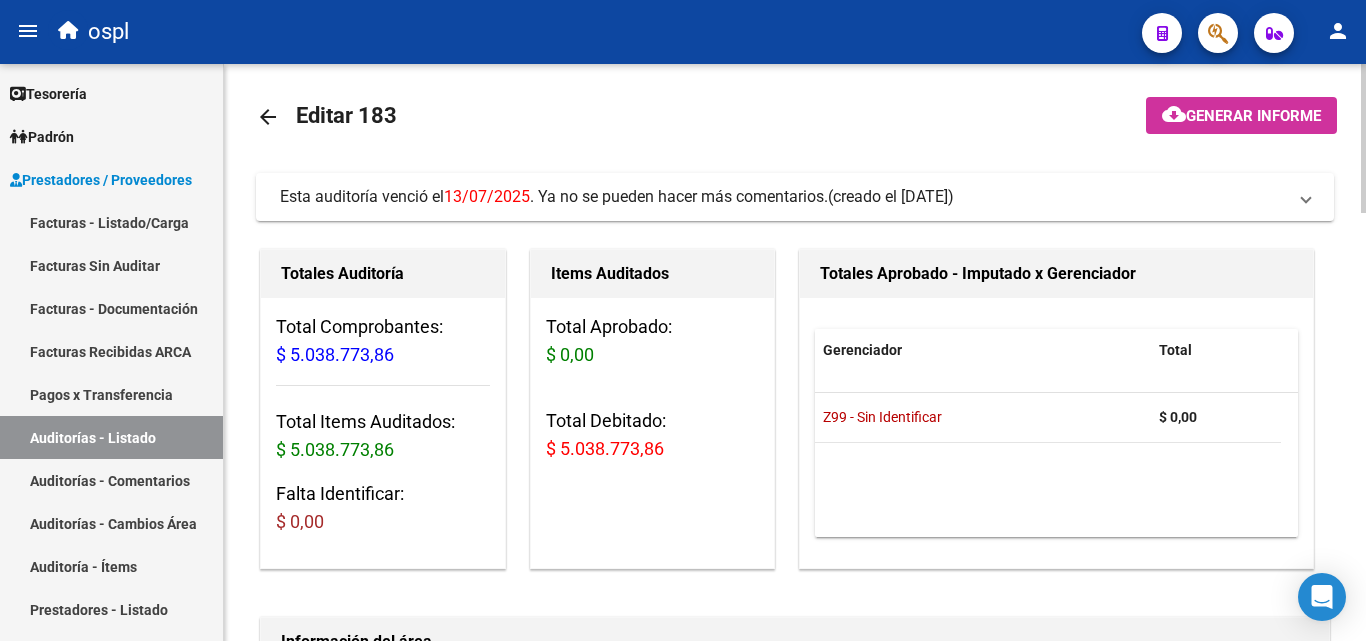 scroll, scrollTop: 0, scrollLeft: 0, axis: both 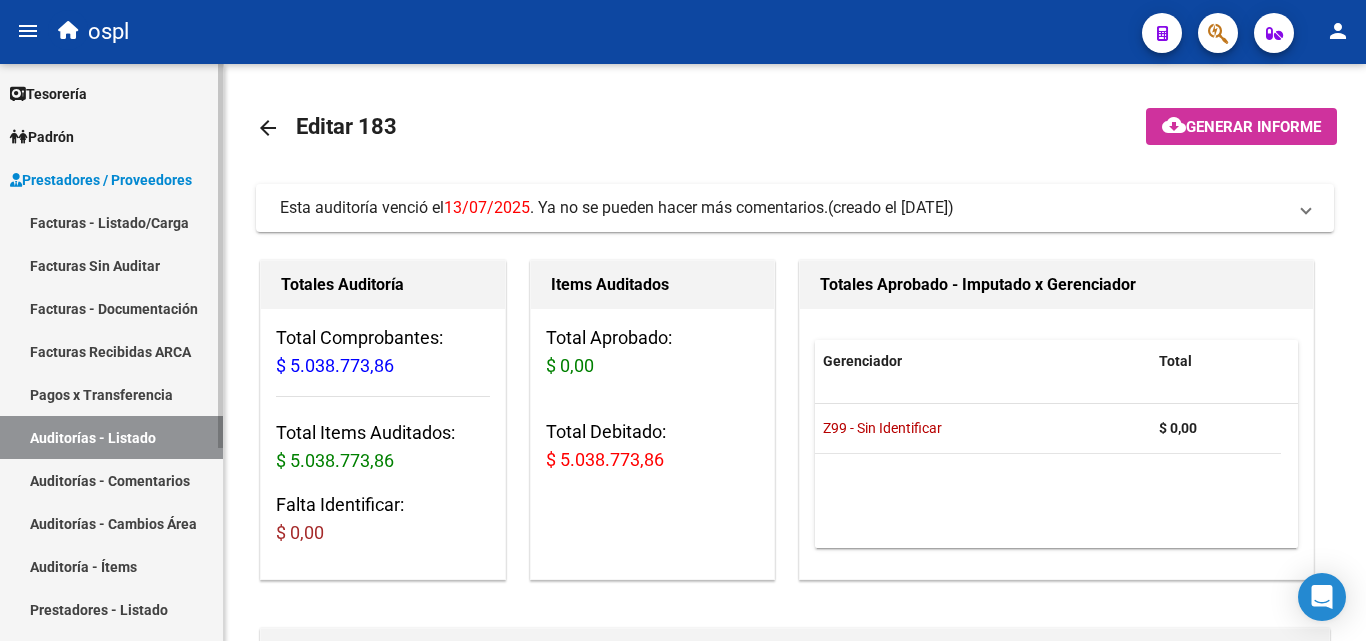click on "Auditorías - Listado" at bounding box center (111, 437) 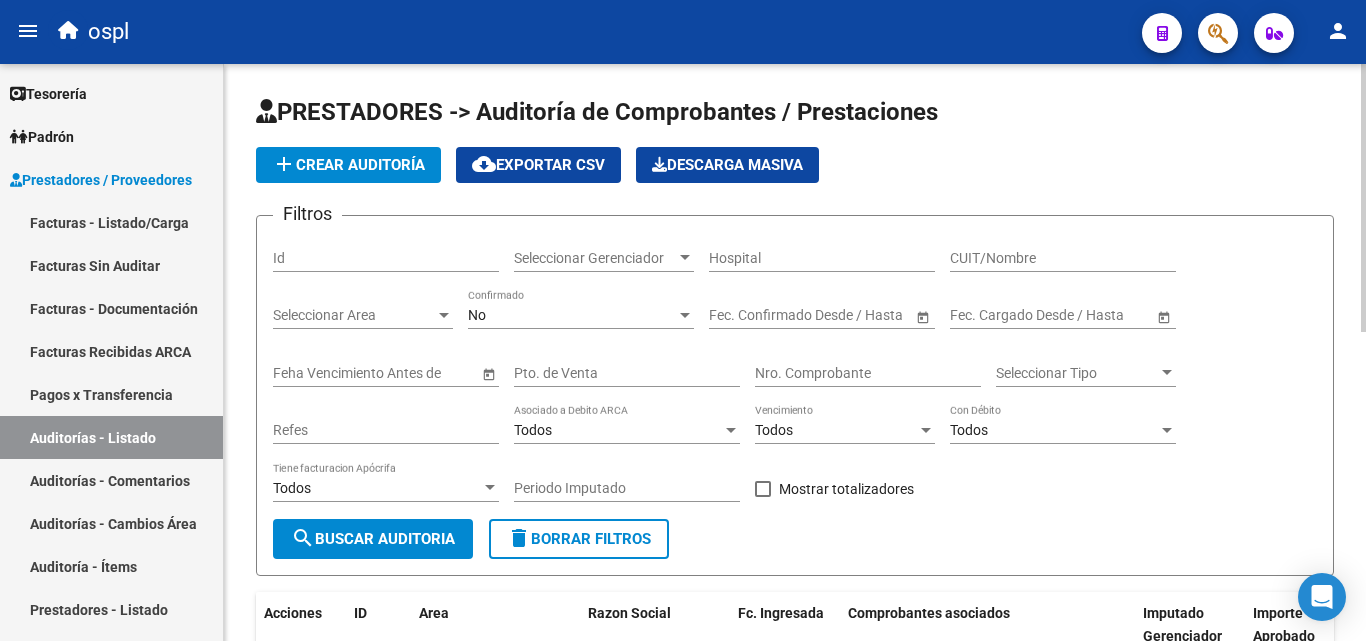 click on "Nro. Comprobante" at bounding box center (868, 373) 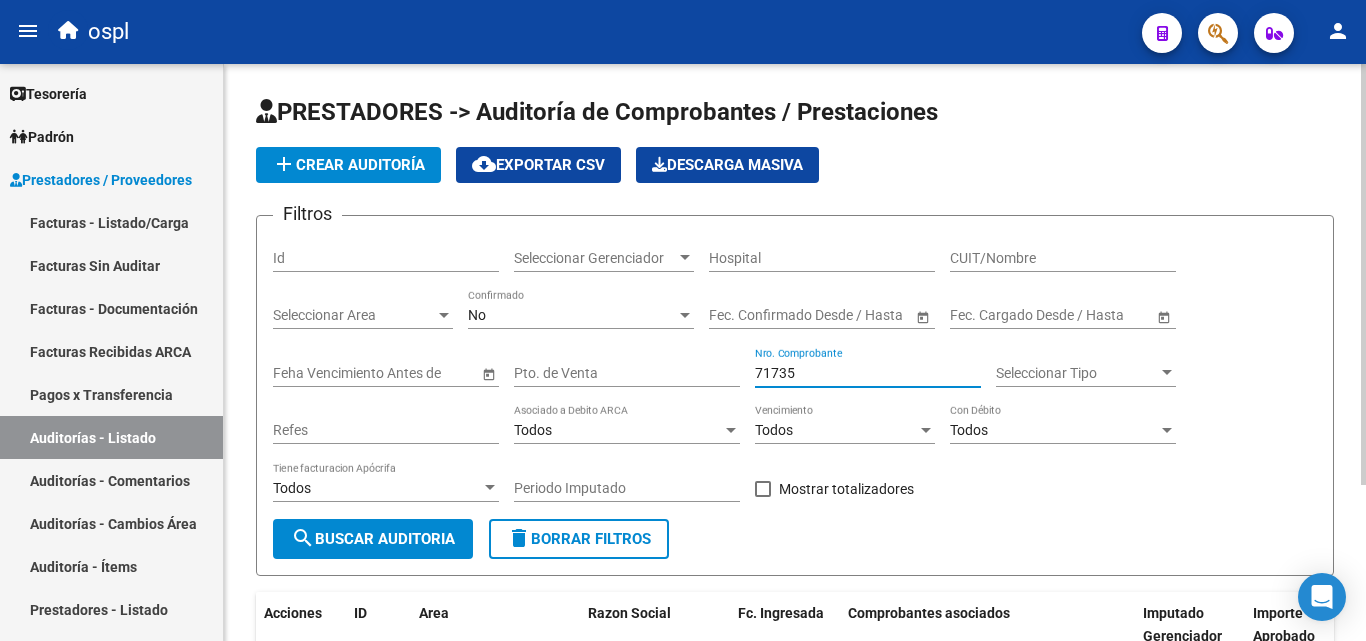 type on "71735" 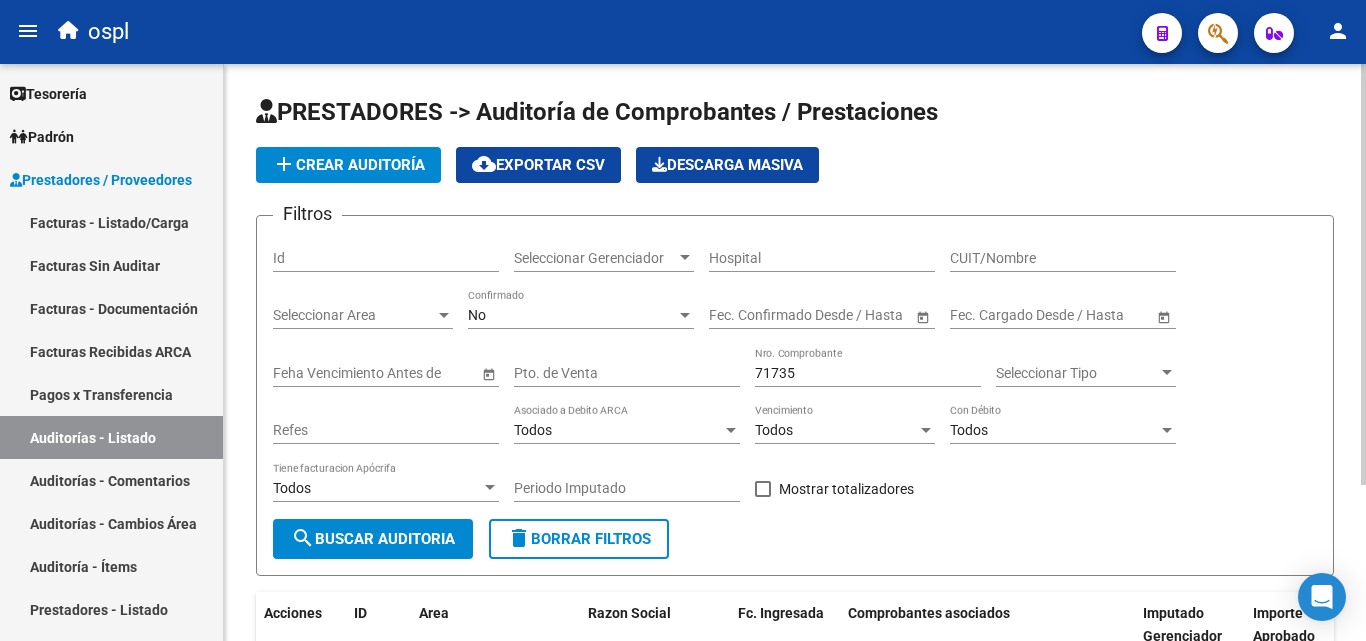 click on "Filtros Id Seleccionar Gerenciador Seleccionar Gerenciador Hospital CUIT/Nombre Seleccionar Area Seleccionar Area No Confirmado Start date – End date Fec. Confirmado Desde / Hasta Start date – End date Fec. Cargado Desde / Hasta Feha Vencimiento Antes de Pto. de Venta 71735 Nro. Comprobante Seleccionar Tipo Seleccionar Tipo Refes Todos Asociado a Debito ARCA Todos Vencimiento Todos Con Débito Todos Tiene facturacion Apócrifa Periodo Imputado    Mostrar totalizadores search  Buscar Auditoria  delete  Borrar Filtros" 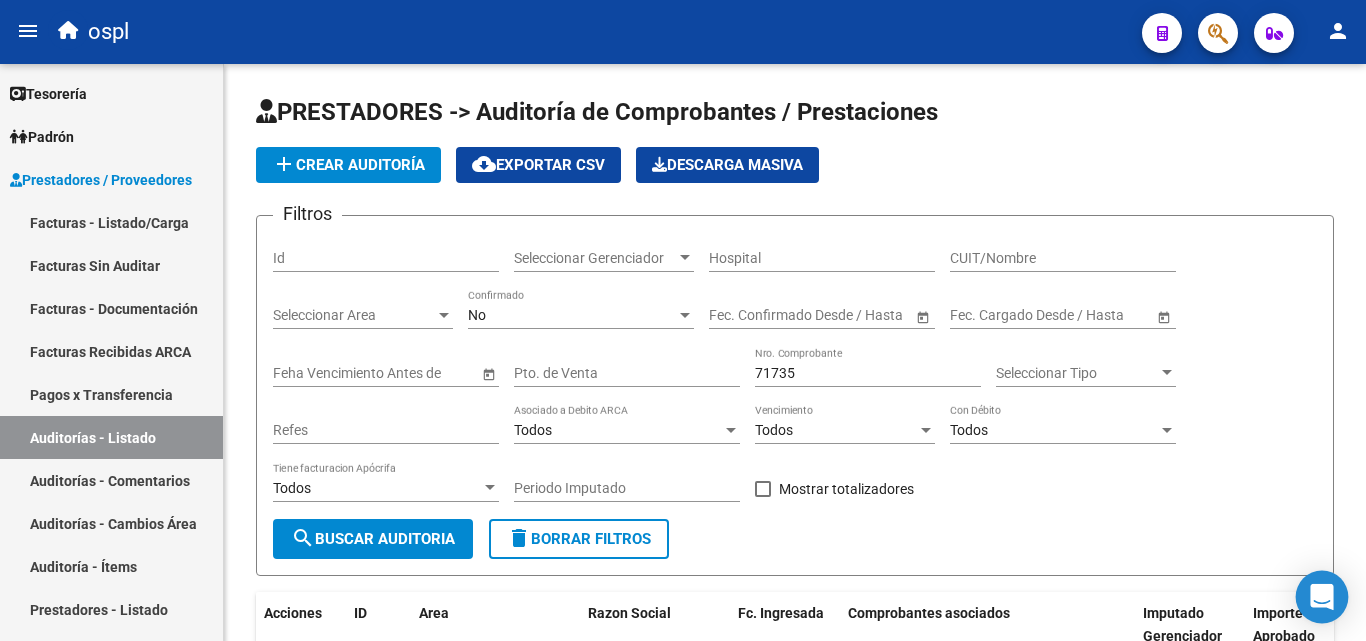 click at bounding box center (1322, 597) 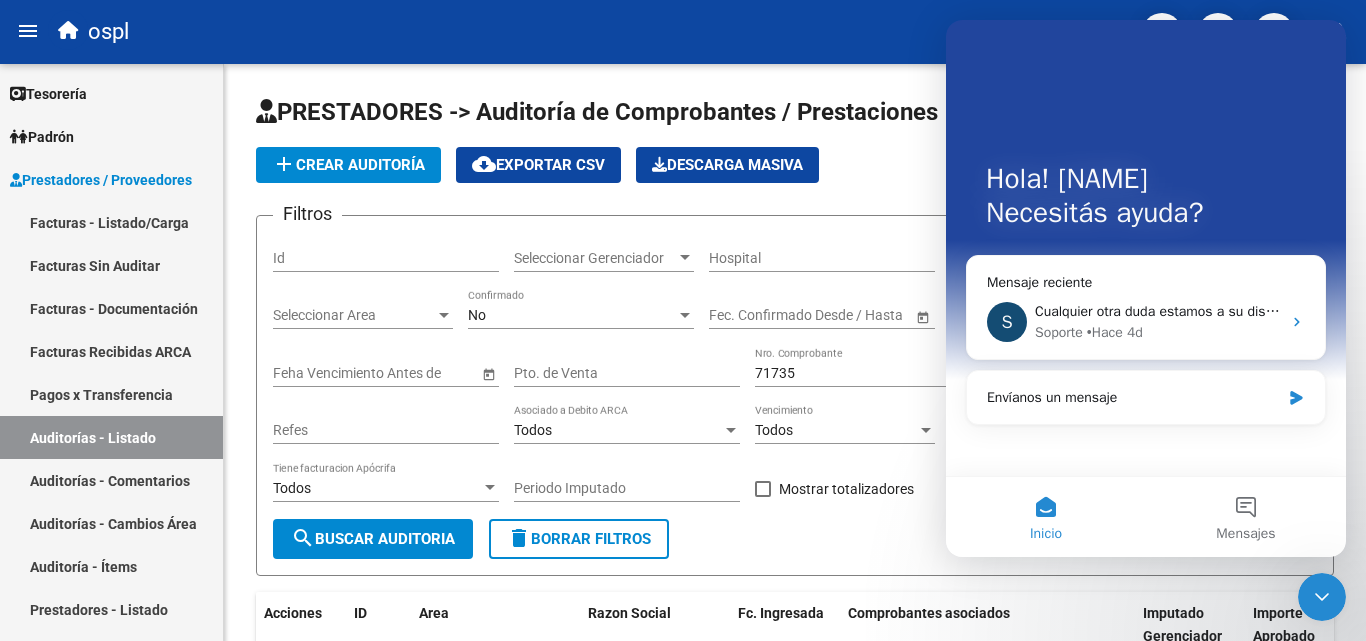 scroll, scrollTop: 0, scrollLeft: 0, axis: both 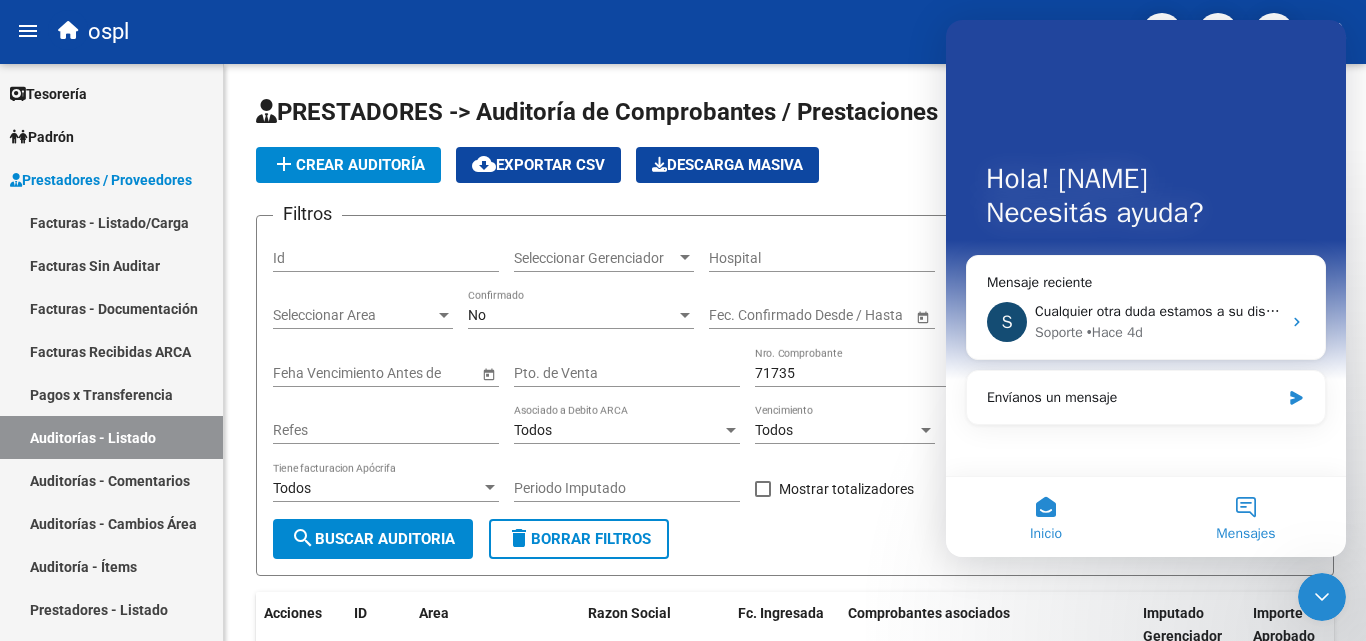 click on "Mensajes" at bounding box center (1246, 517) 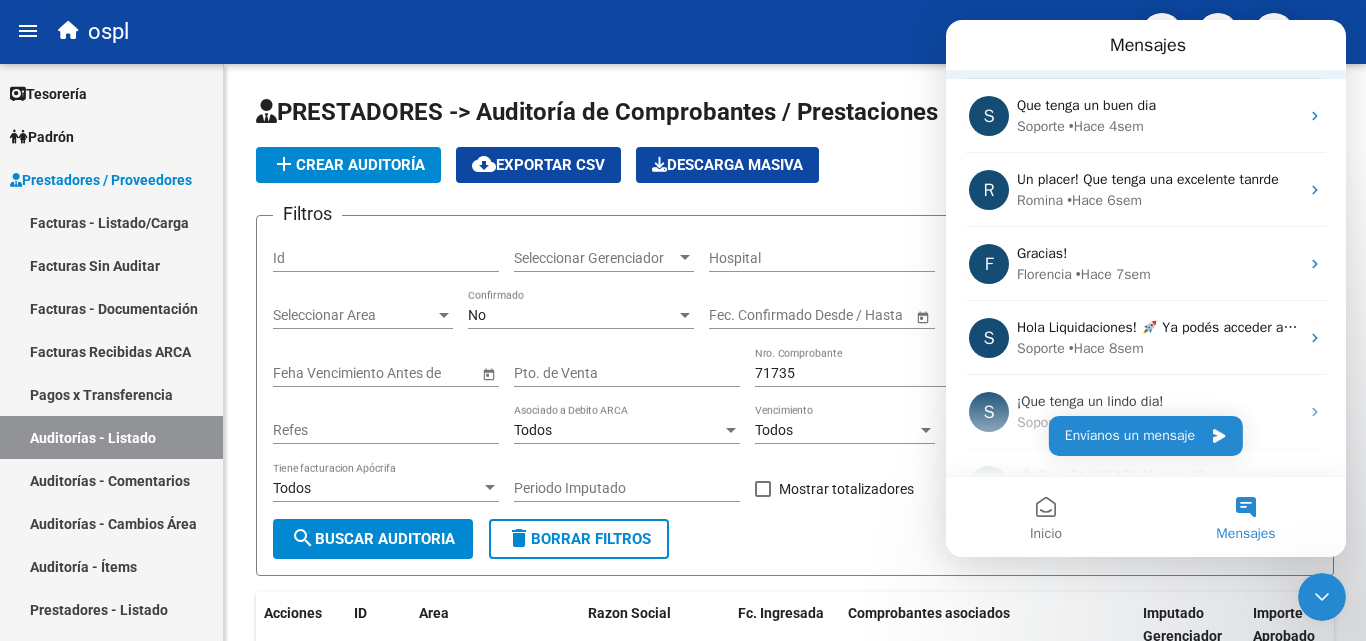 scroll, scrollTop: 341, scrollLeft: 0, axis: vertical 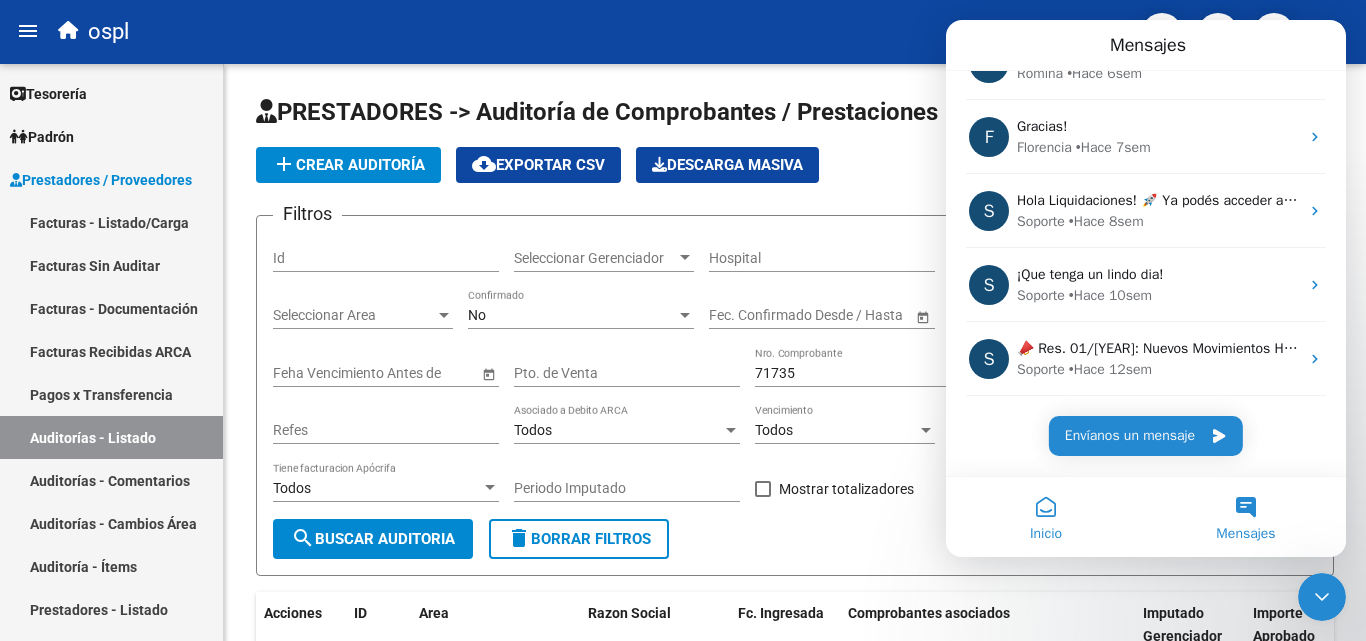 click on "Inicio" at bounding box center [1046, 517] 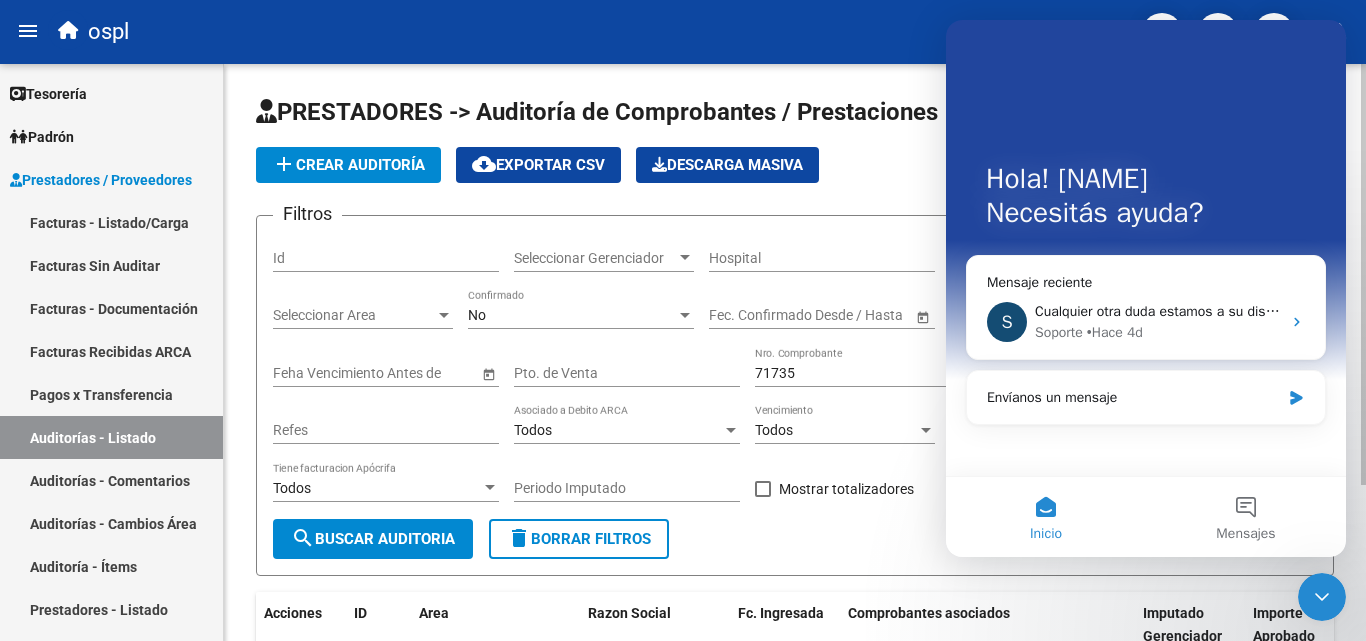 click on "Filtros Id Seleccionar Gerenciador Seleccionar Gerenciador Hospital CUIT/Nombre Seleccionar Area Seleccionar Area No Confirmado Start date – End date Fec. Confirmado Desde / Hasta Start date – End date Fec. Cargado Desde / Hasta Feha Vencimiento Antes de Pto. de Venta 71735 Nro. Comprobante Seleccionar Tipo Seleccionar Tipo Refes Todos Asociado a Debito ARCA Todos Vencimiento Todos Con Débito Todos Tiene facturacion Apócrifa Periodo Imputado    Mostrar totalizadores search  Buscar Auditoria  delete  Borrar Filtros" 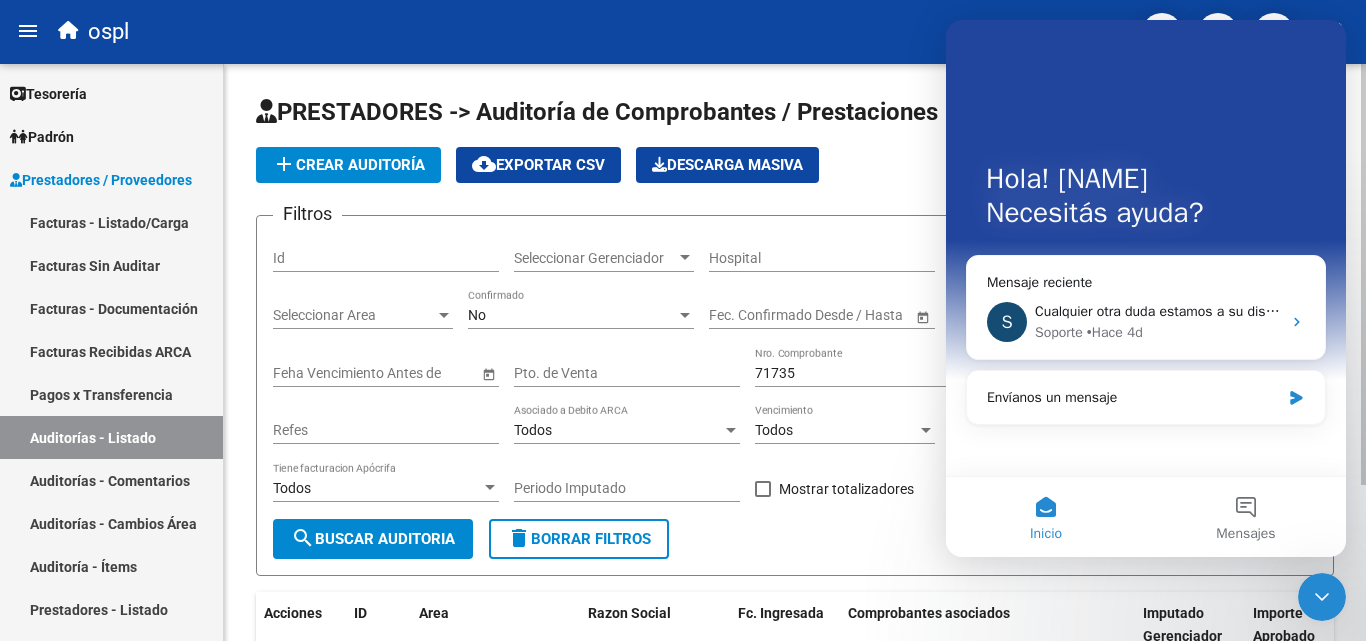 click on "Filtros Id Seleccionar Gerenciador Seleccionar Gerenciador Hospital CUIT/Nombre Seleccionar Area Seleccionar Area No Confirmado Start date – End date Fec. Confirmado Desde / Hasta Start date – End date Fec. Cargado Desde / Hasta Feha Vencimiento Antes de Pto. de Venta 71735 Nro. Comprobante Seleccionar Tipo Seleccionar Tipo Refes Todos Asociado a Debito ARCA Todos Vencimiento Todos Con Débito Todos Tiene facturacion Apócrifa Periodo Imputado    Mostrar totalizadores search  Buscar Auditoria  delete  Borrar Filtros" 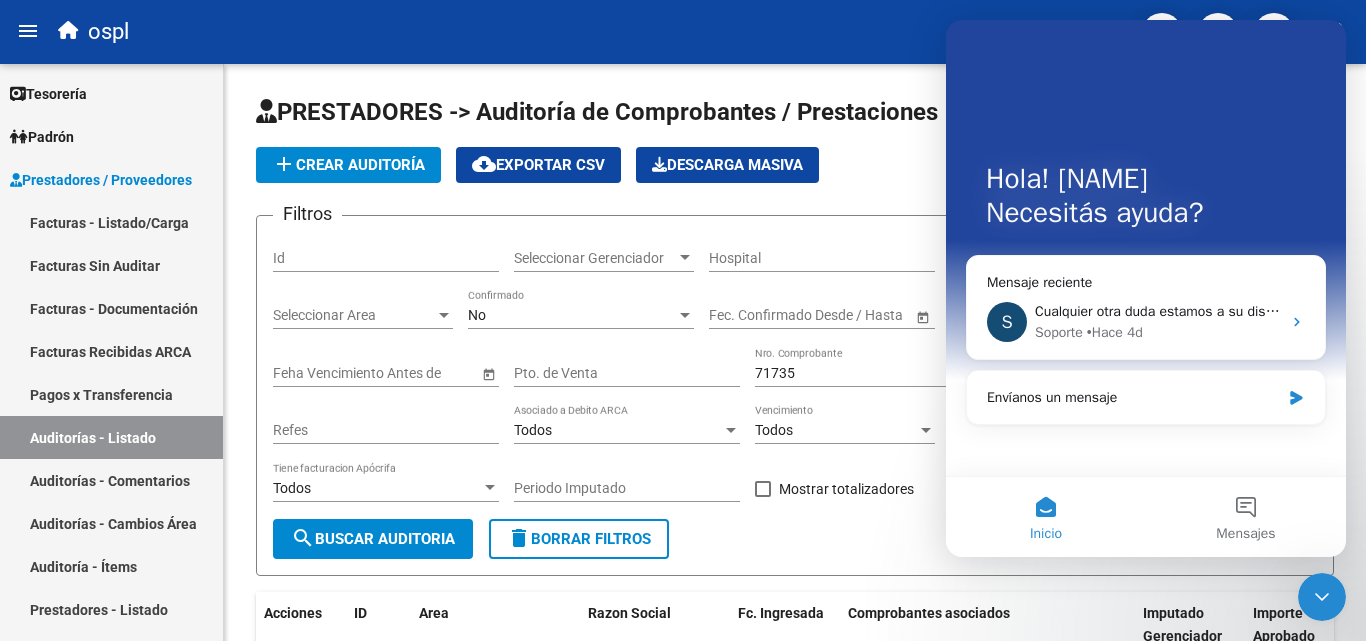 click 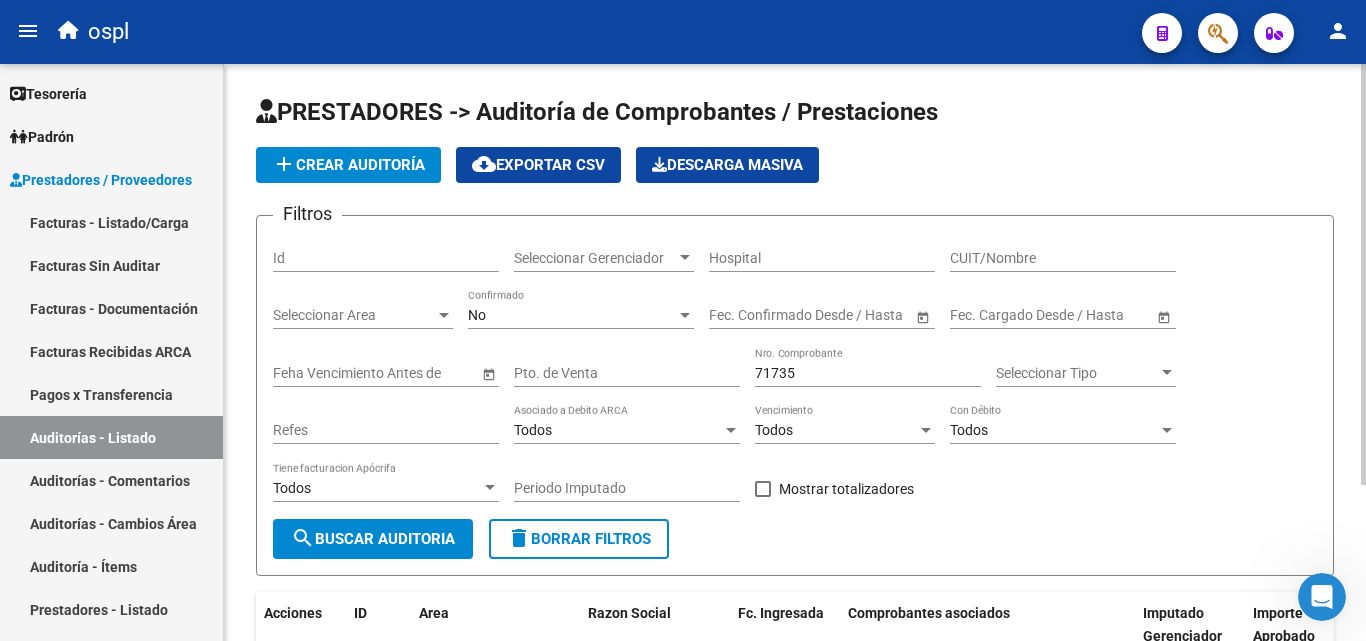 scroll, scrollTop: 0, scrollLeft: 0, axis: both 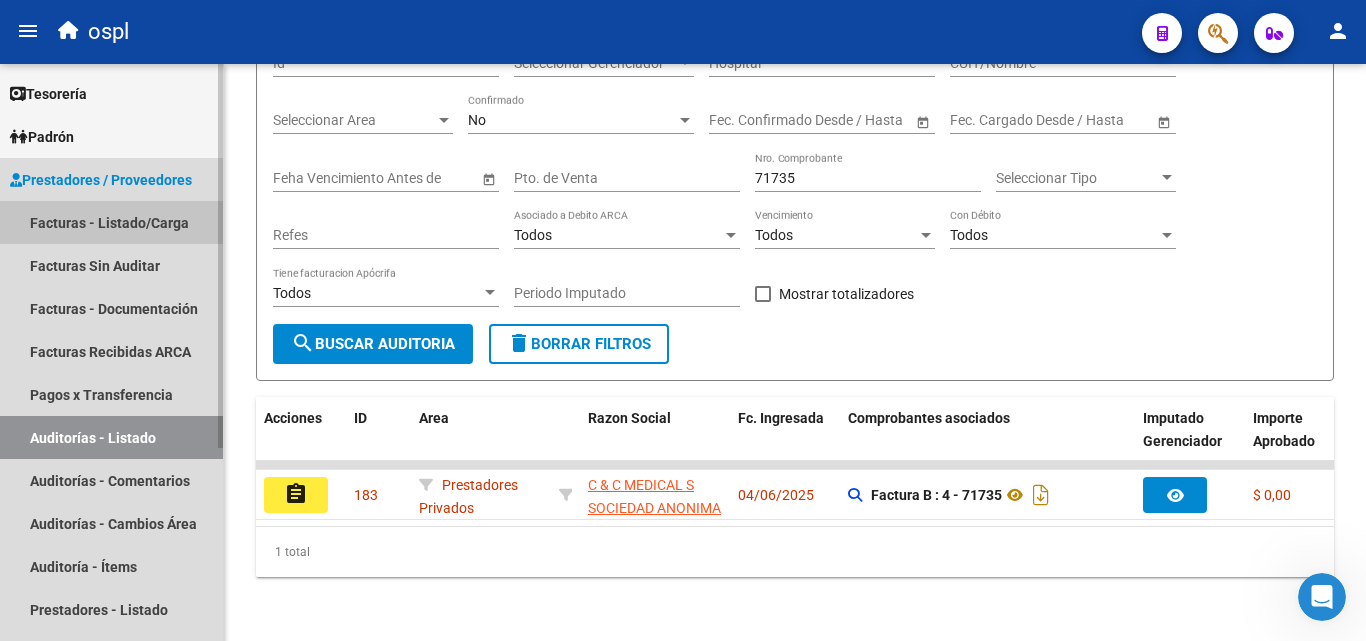 click on "Facturas - Listado/Carga" at bounding box center (111, 222) 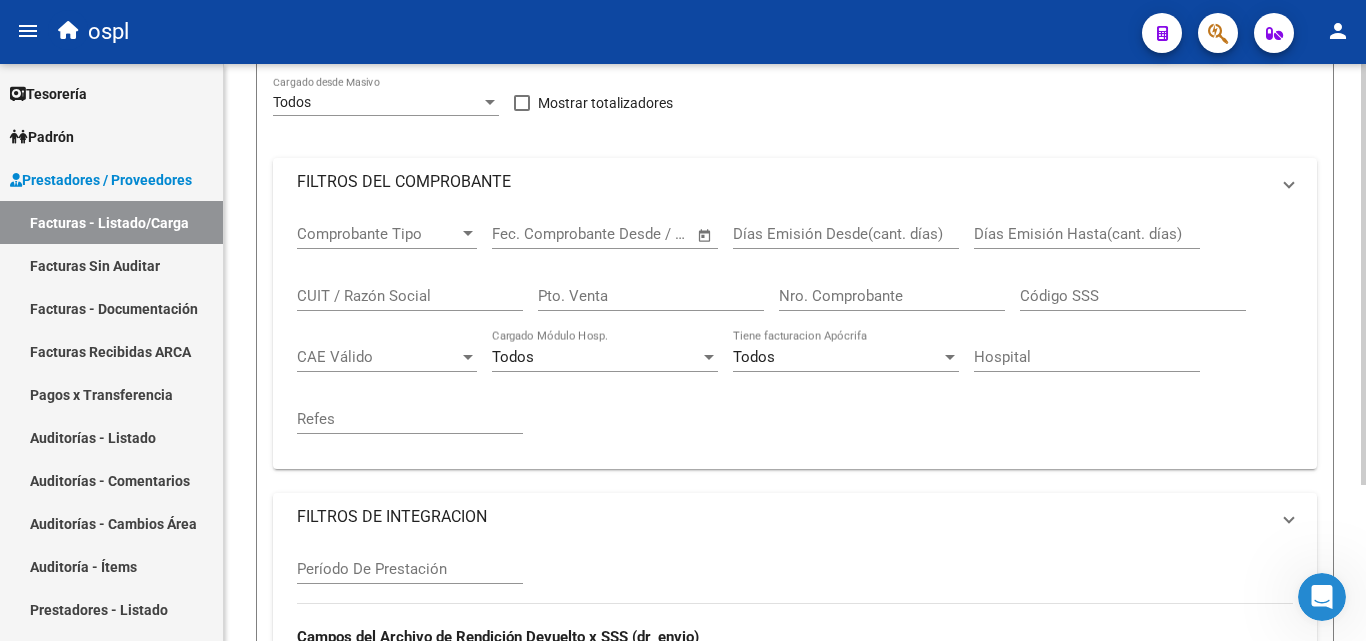 scroll, scrollTop: 0, scrollLeft: 0, axis: both 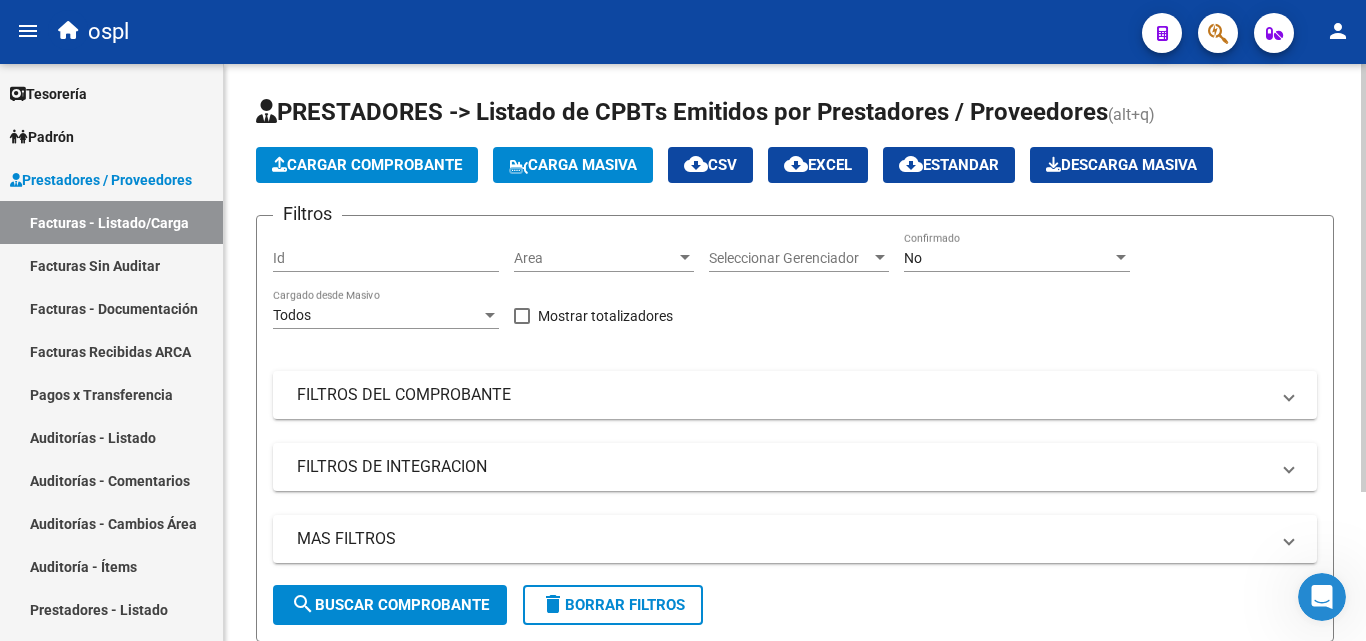click on "Area" at bounding box center (595, 258) 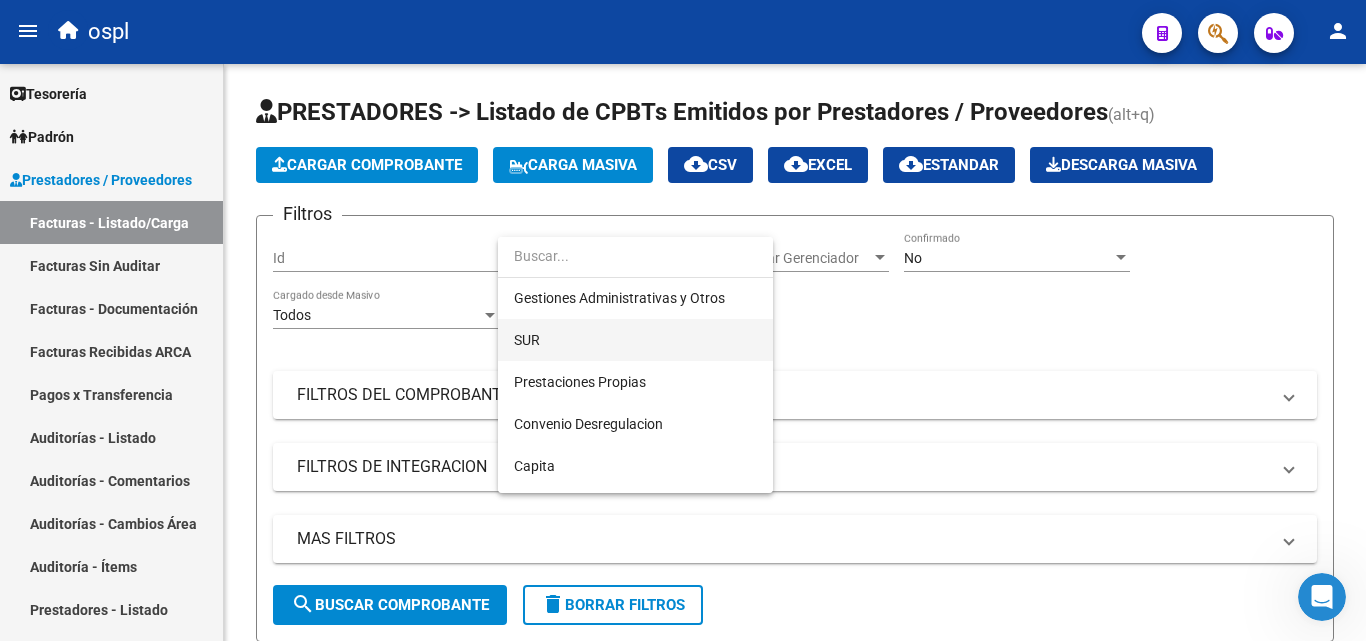 scroll, scrollTop: 290, scrollLeft: 0, axis: vertical 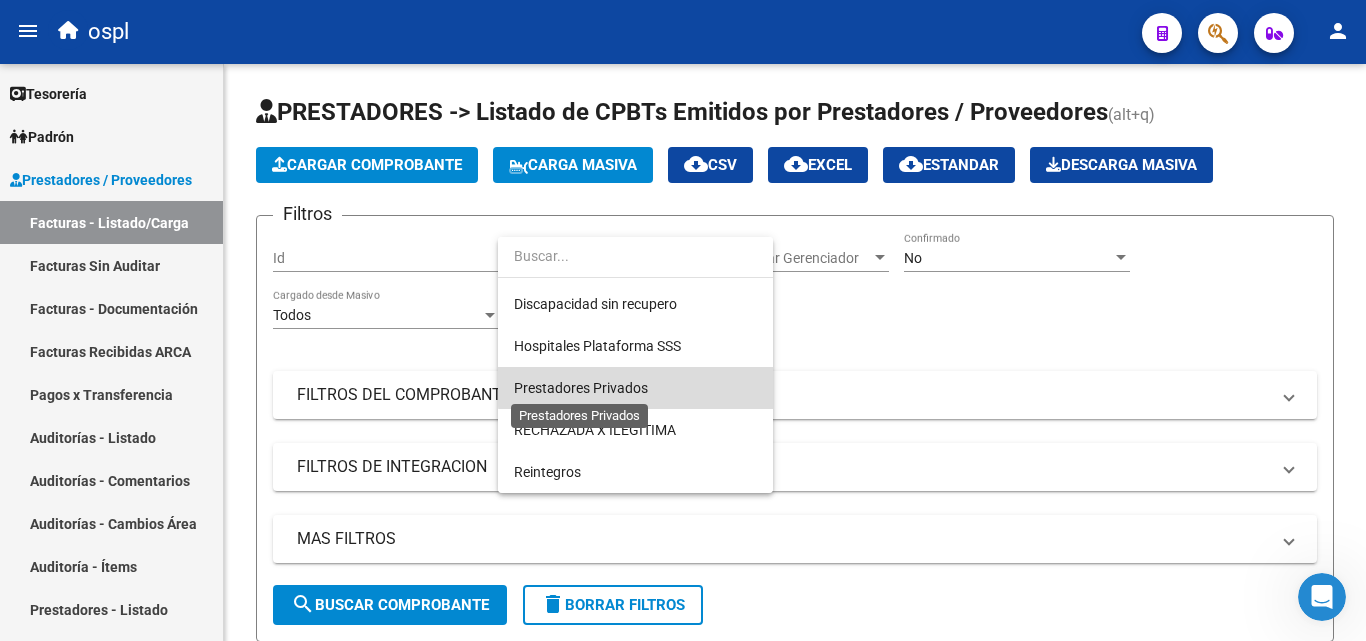 click on "Prestadores Privados" at bounding box center [581, 388] 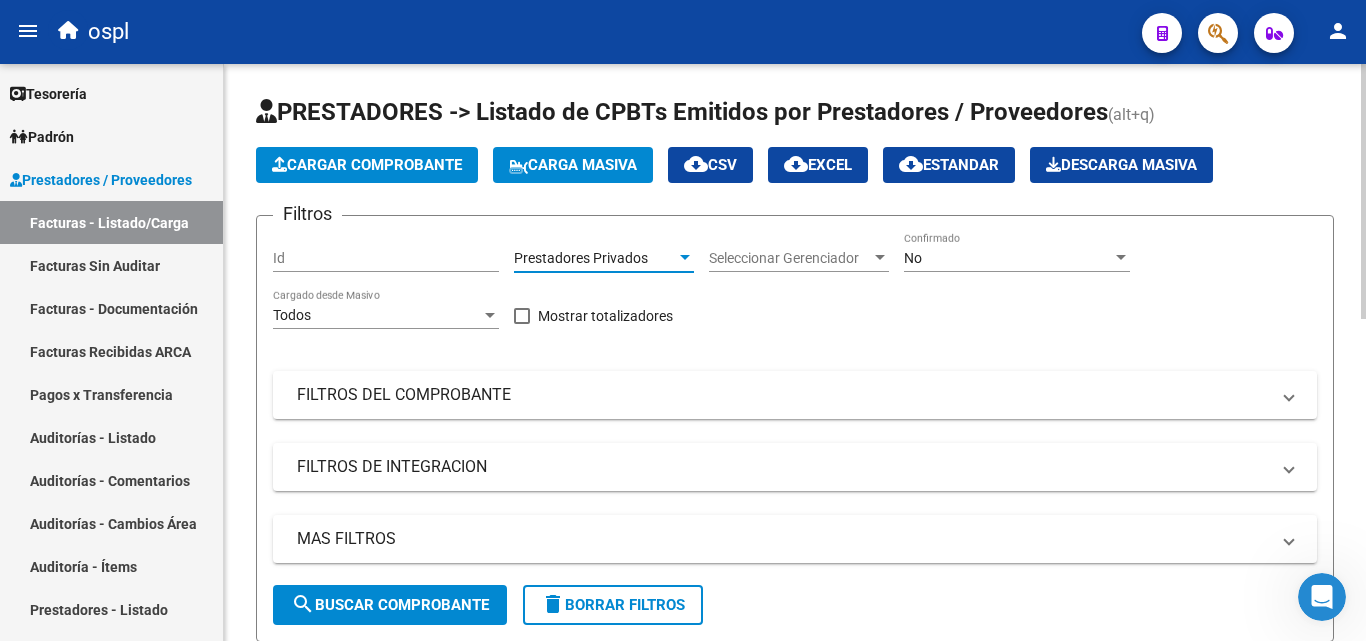 drag, startPoint x: 445, startPoint y: 601, endPoint x: 440, endPoint y: 589, distance: 13 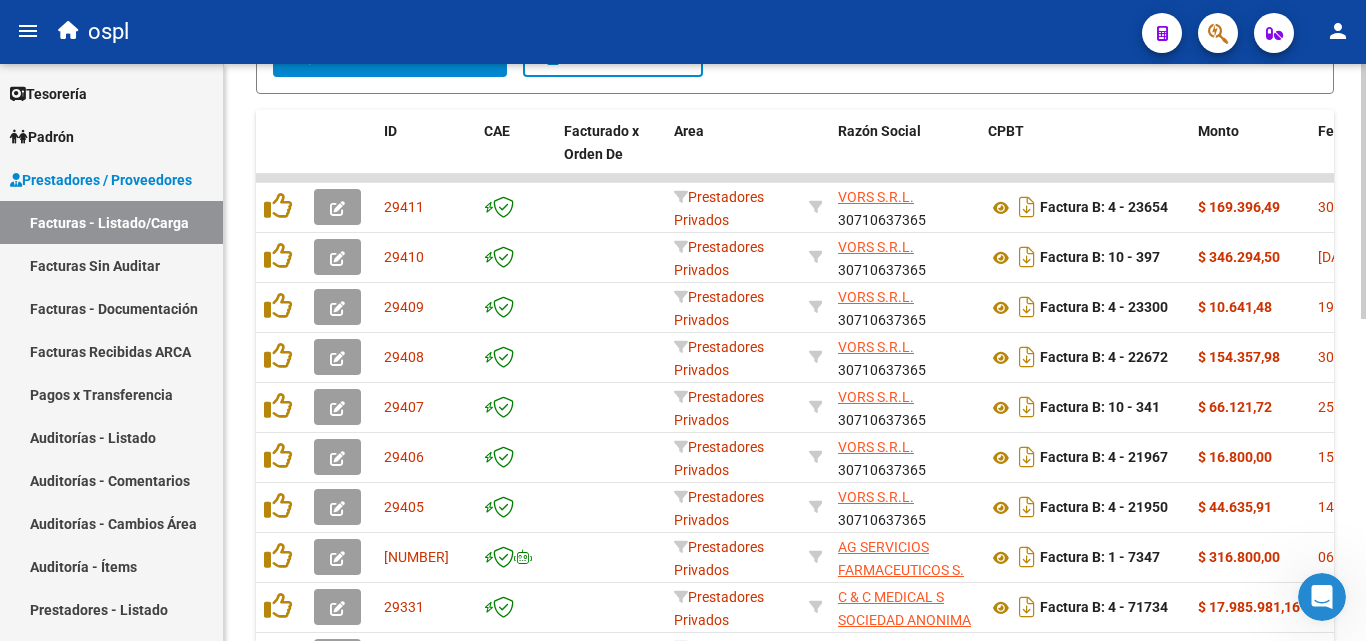 scroll, scrollTop: 600, scrollLeft: 0, axis: vertical 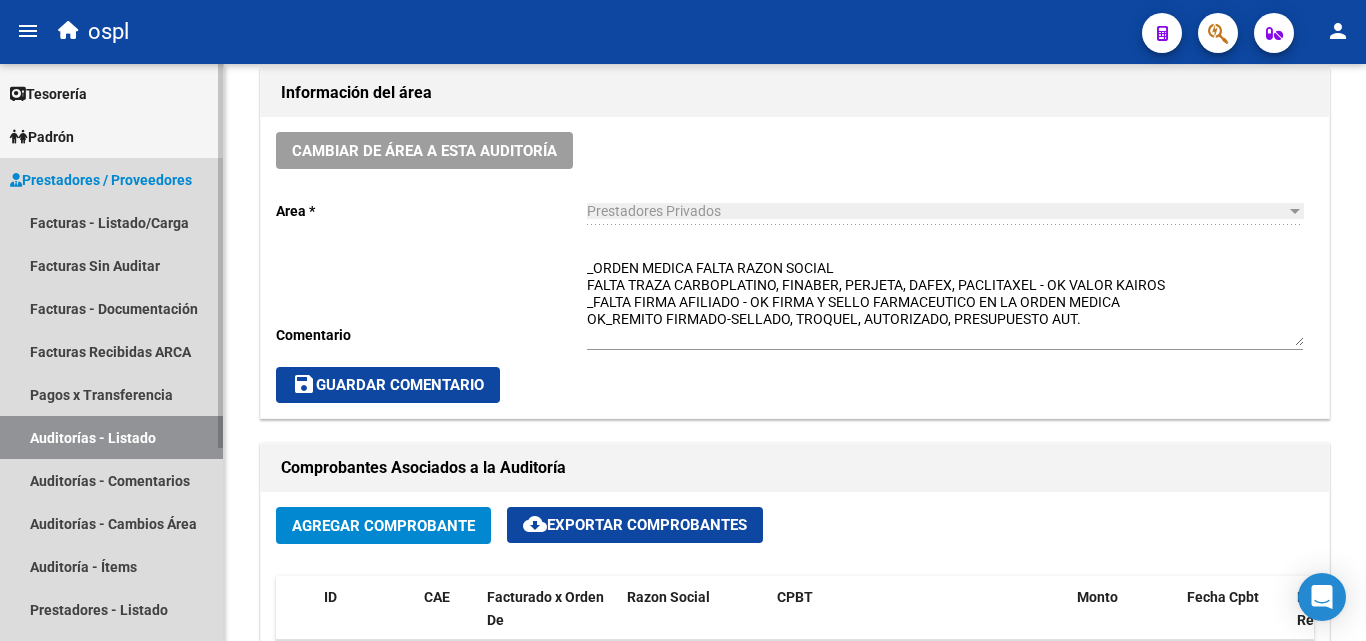 click on "Auditorías - Listado" at bounding box center (111, 437) 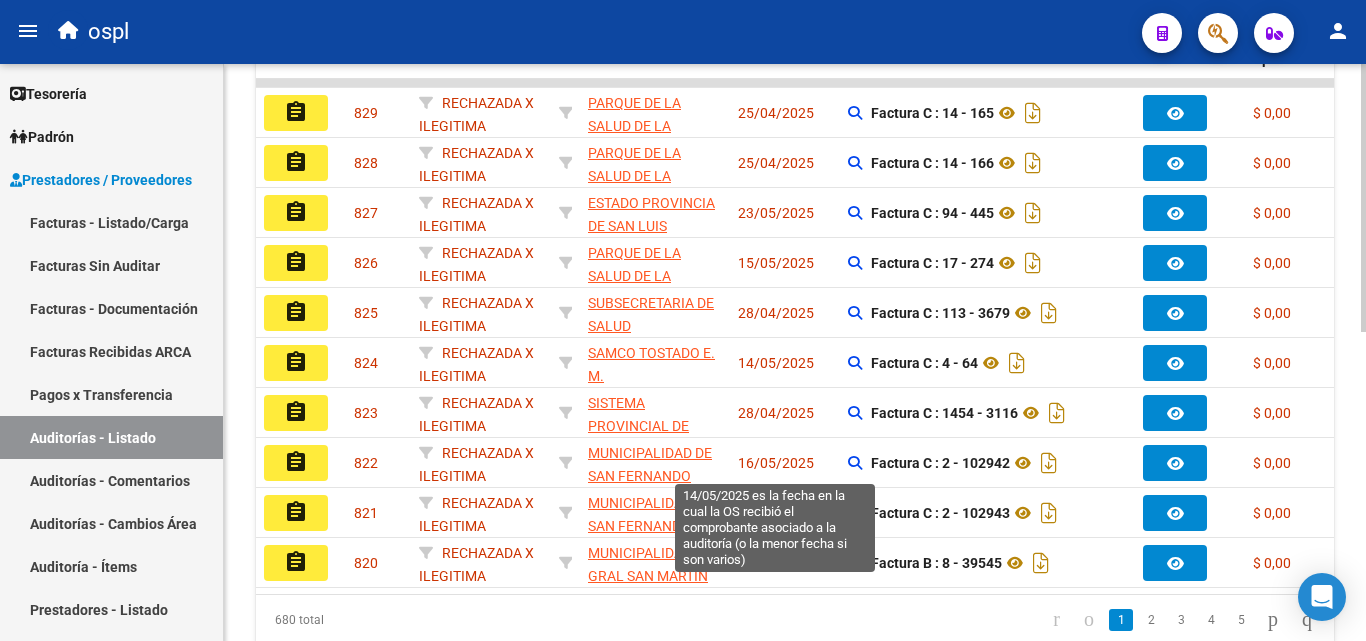 scroll, scrollTop: 77, scrollLeft: 0, axis: vertical 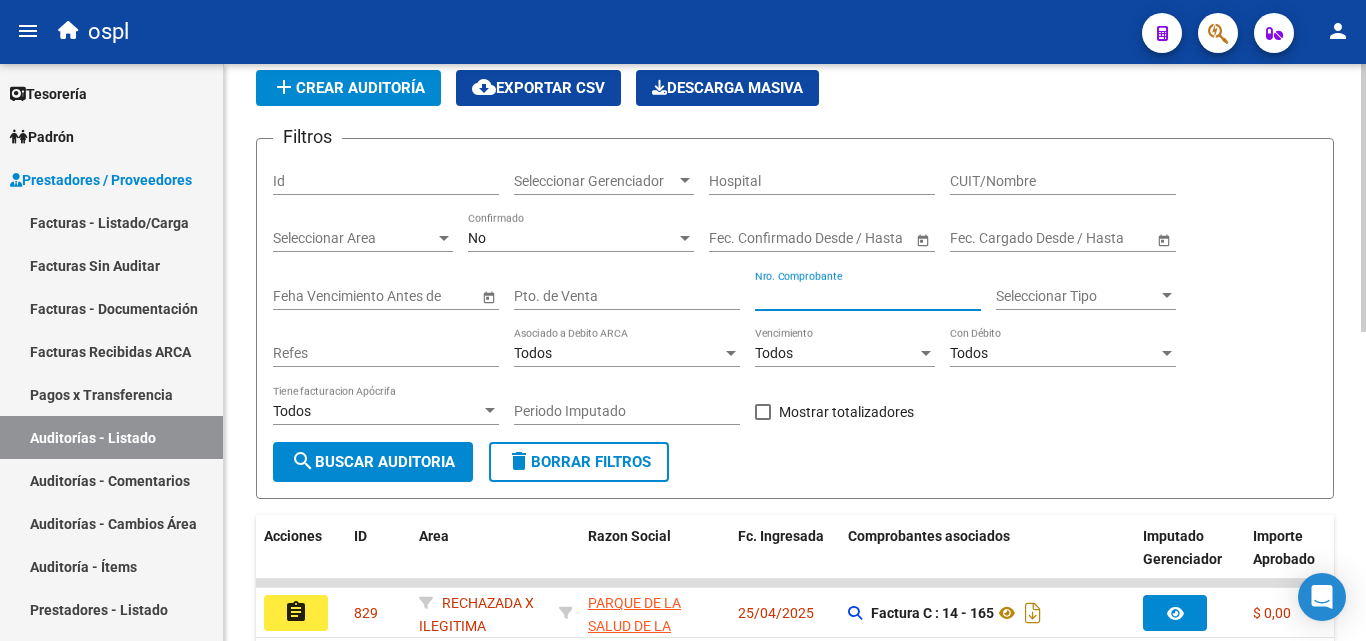 click on "Nro. Comprobante" at bounding box center (868, 296) 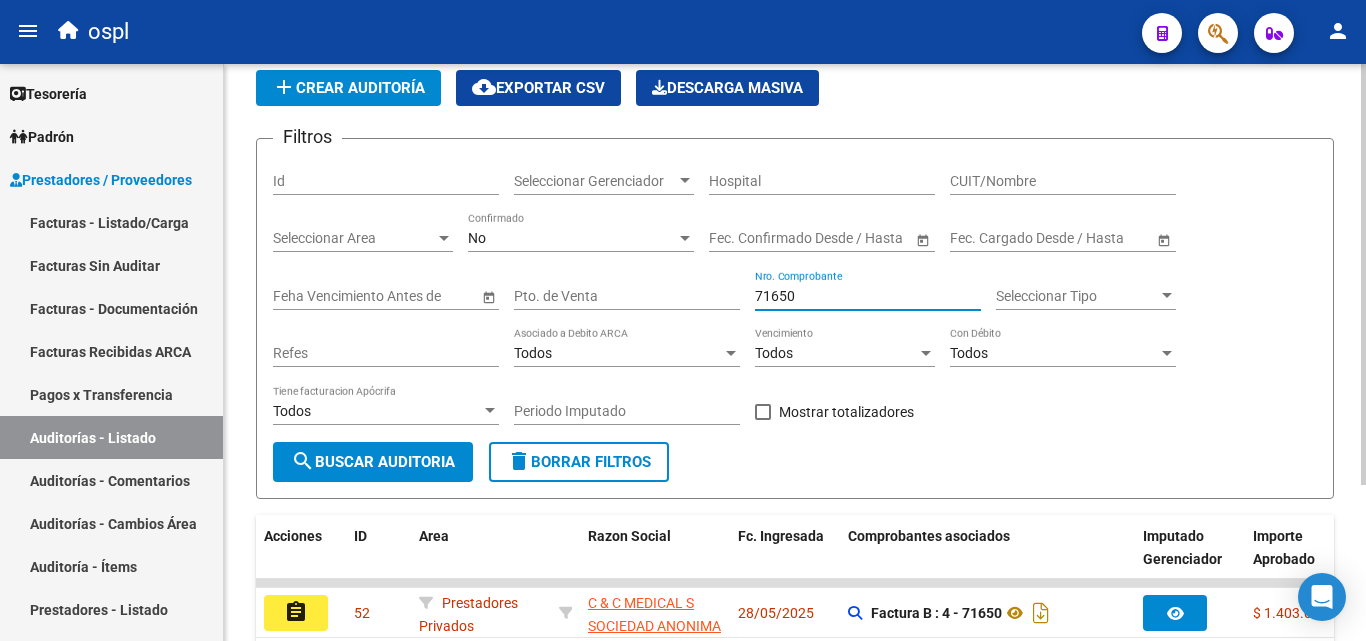scroll, scrollTop: 177, scrollLeft: 0, axis: vertical 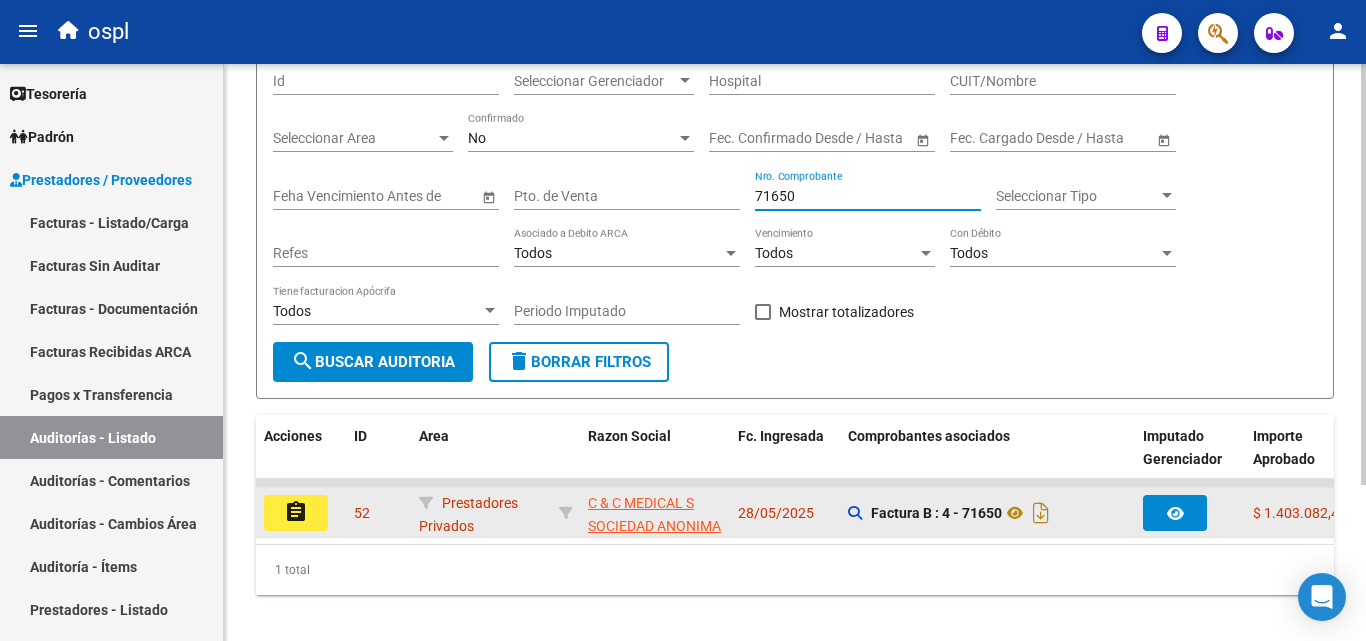 type on "71650" 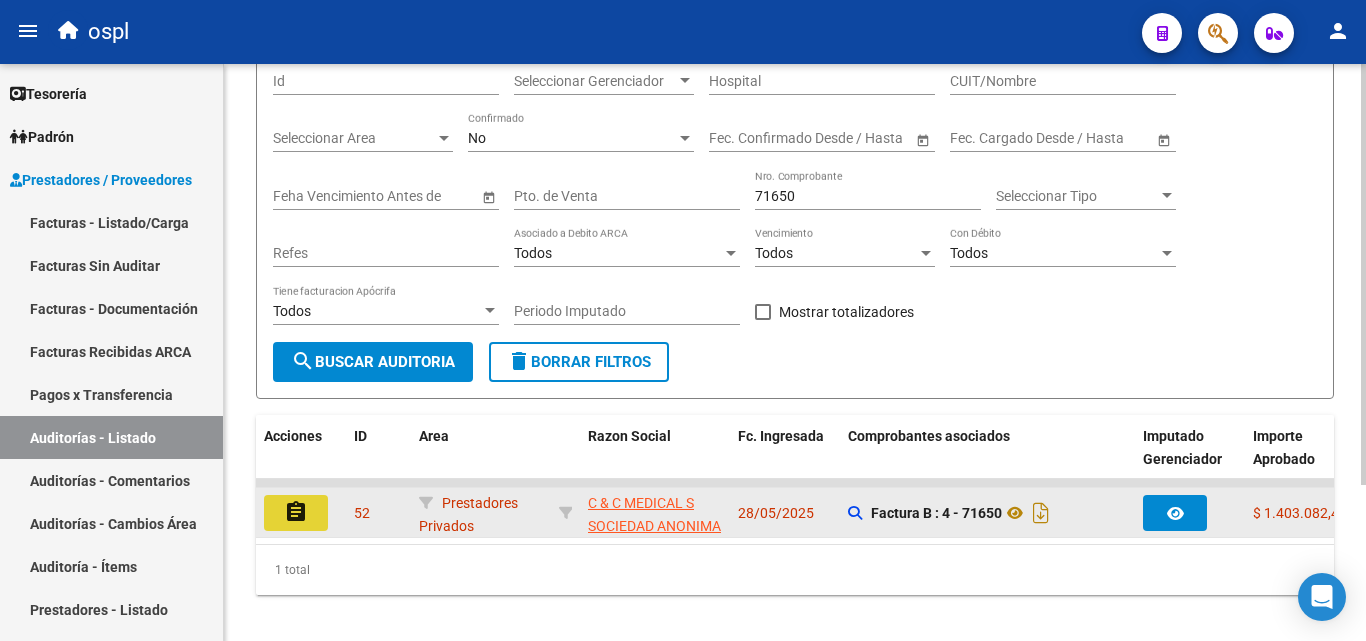 click on "assignment" 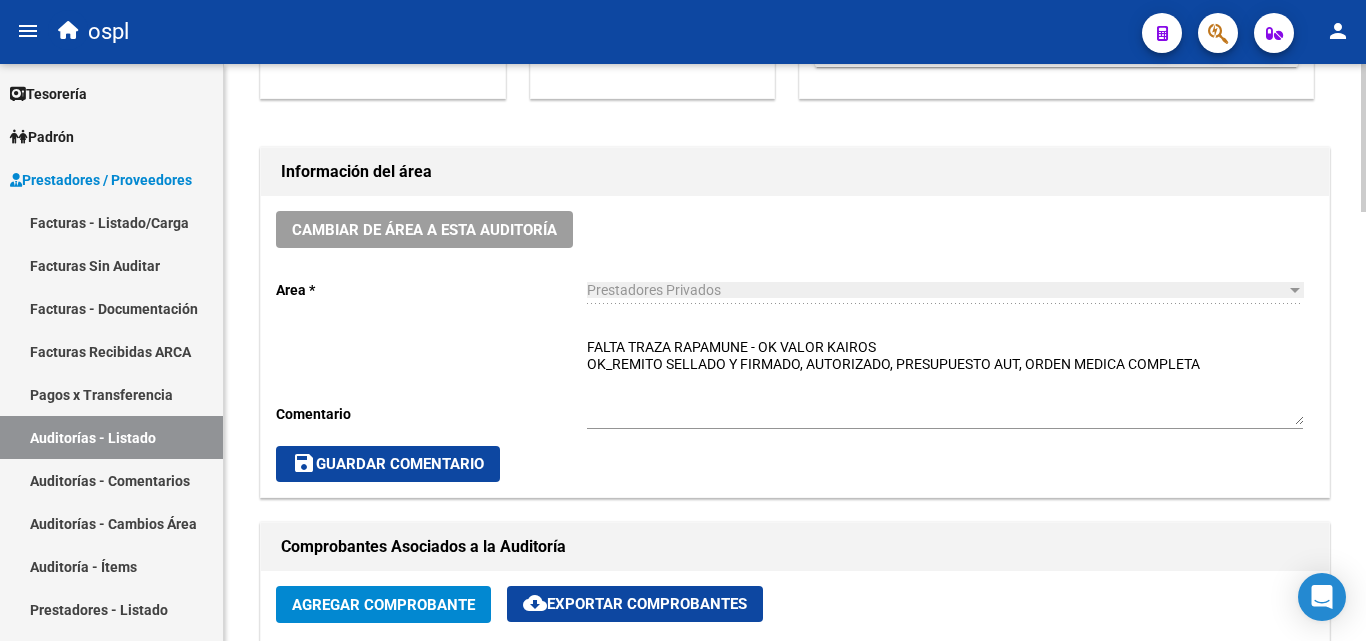 scroll, scrollTop: 500, scrollLeft: 0, axis: vertical 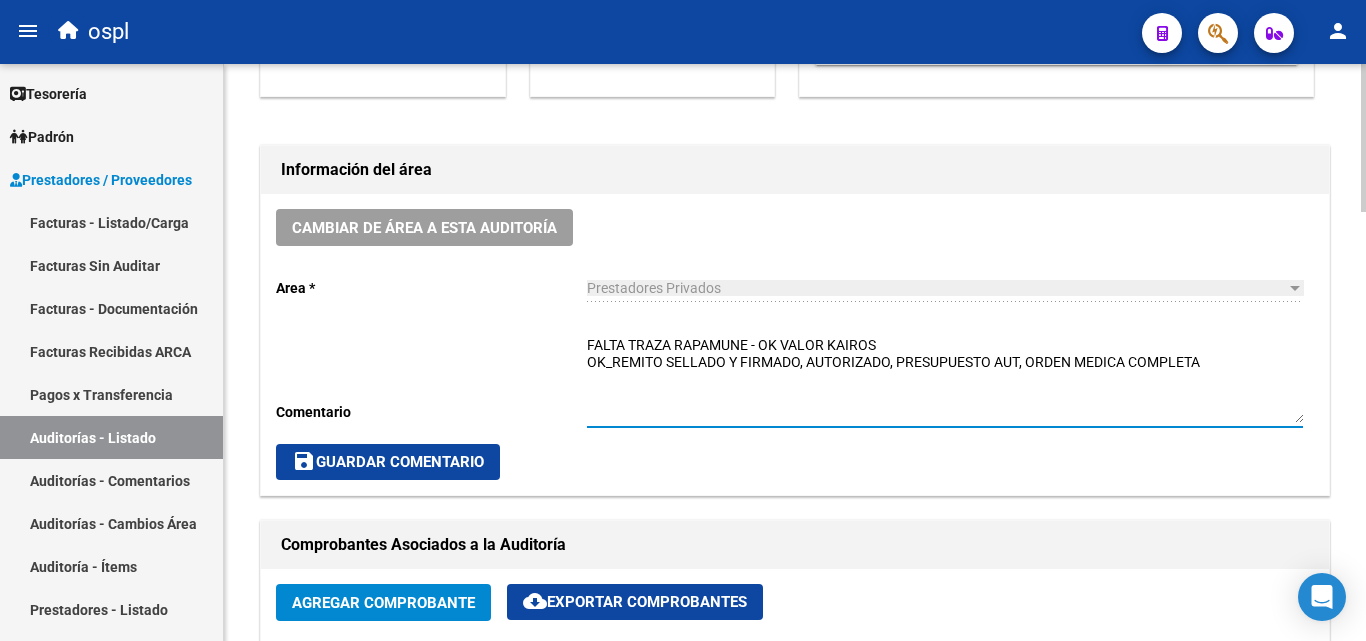click on "FALTA TRAZA RAPAMUNE - OK VALOR KAIROS
OK_REMITO SELLADO Y FIRMADO, AUTORIZADO, PRESUPUESTO AUT, ORDEN MEDICA COMPLETA" at bounding box center (945, 379) 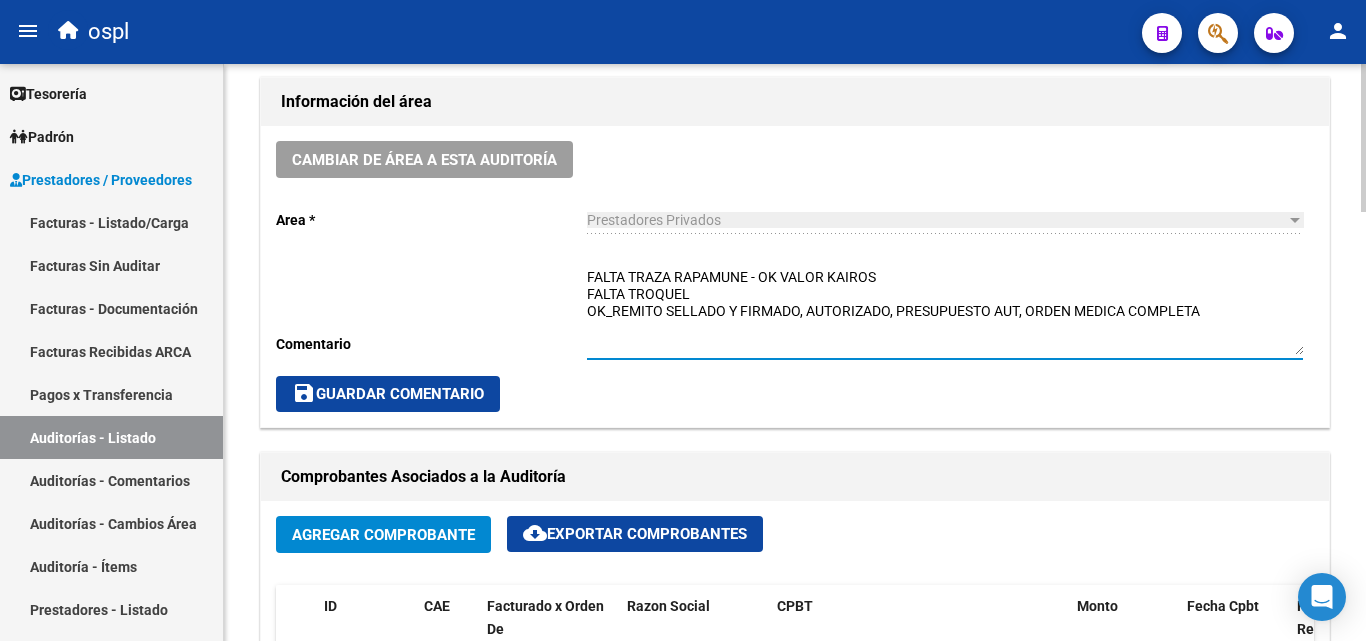 scroll, scrollTop: 800, scrollLeft: 0, axis: vertical 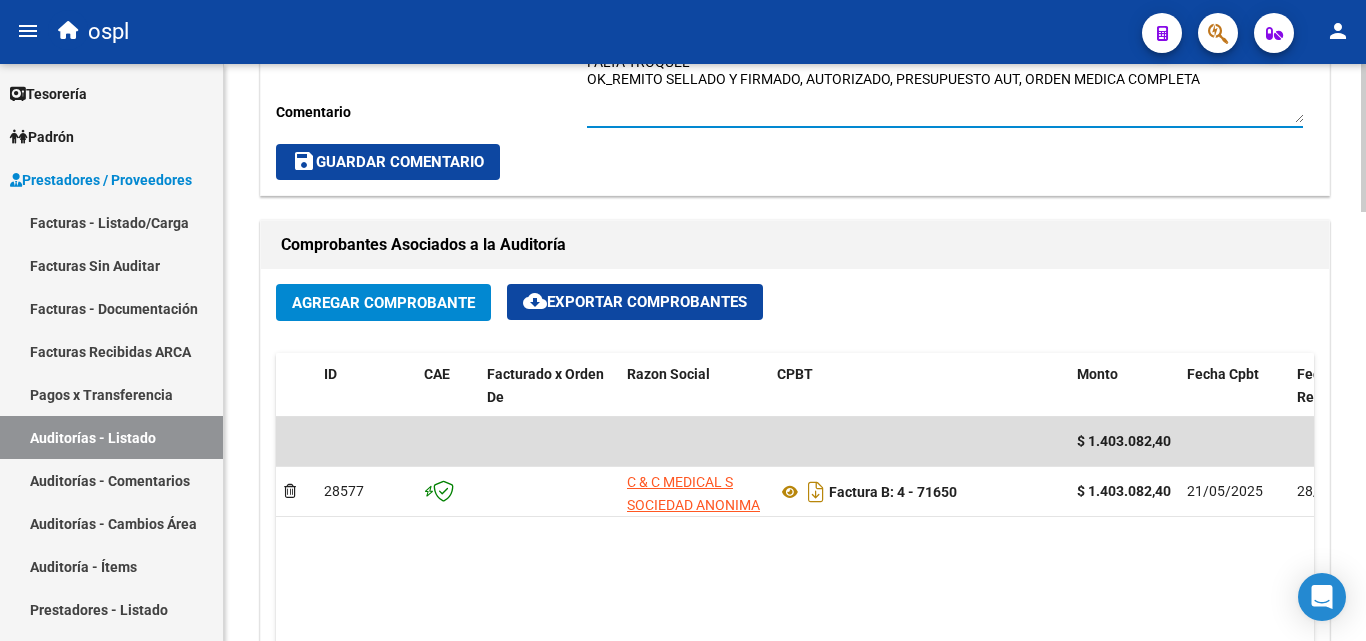 type on "FALTA TRAZA RAPAMUNE - OK VALOR KAIROS
FALTA TROQUEL
OK_REMITO SELLADO Y FIRMADO, AUTORIZADO, PRESUPUESTO AUT, ORDEN MEDICA COMPLETA" 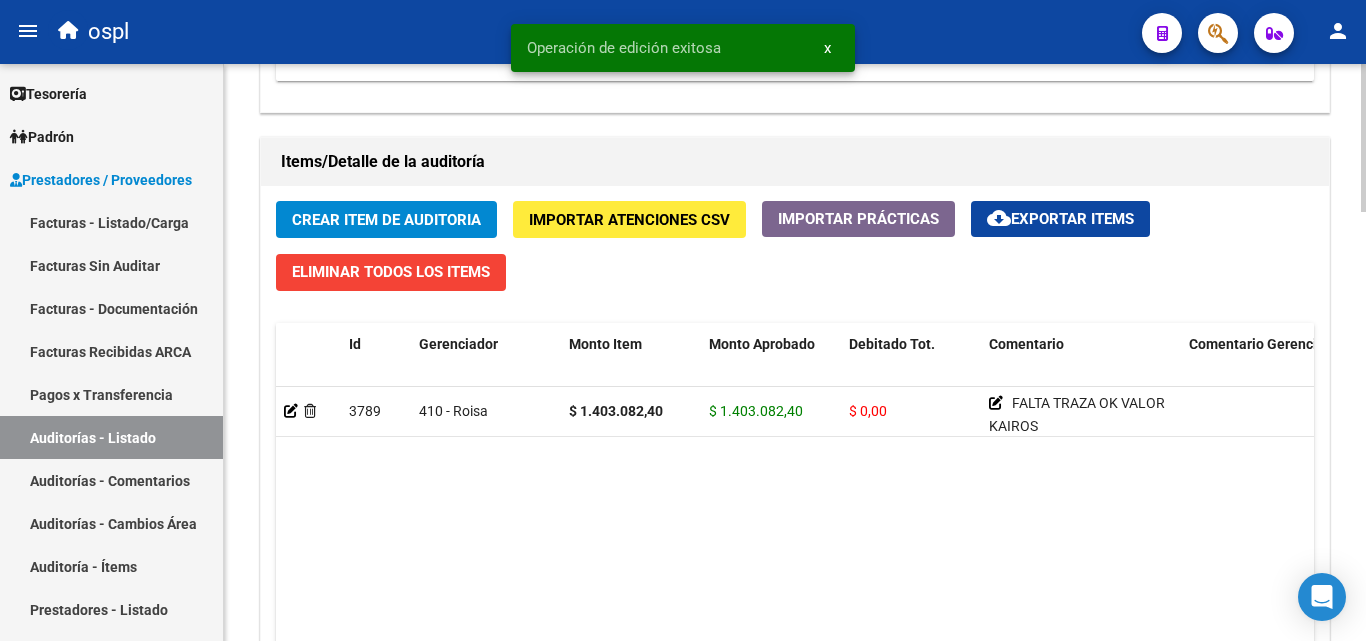 scroll, scrollTop: 1500, scrollLeft: 0, axis: vertical 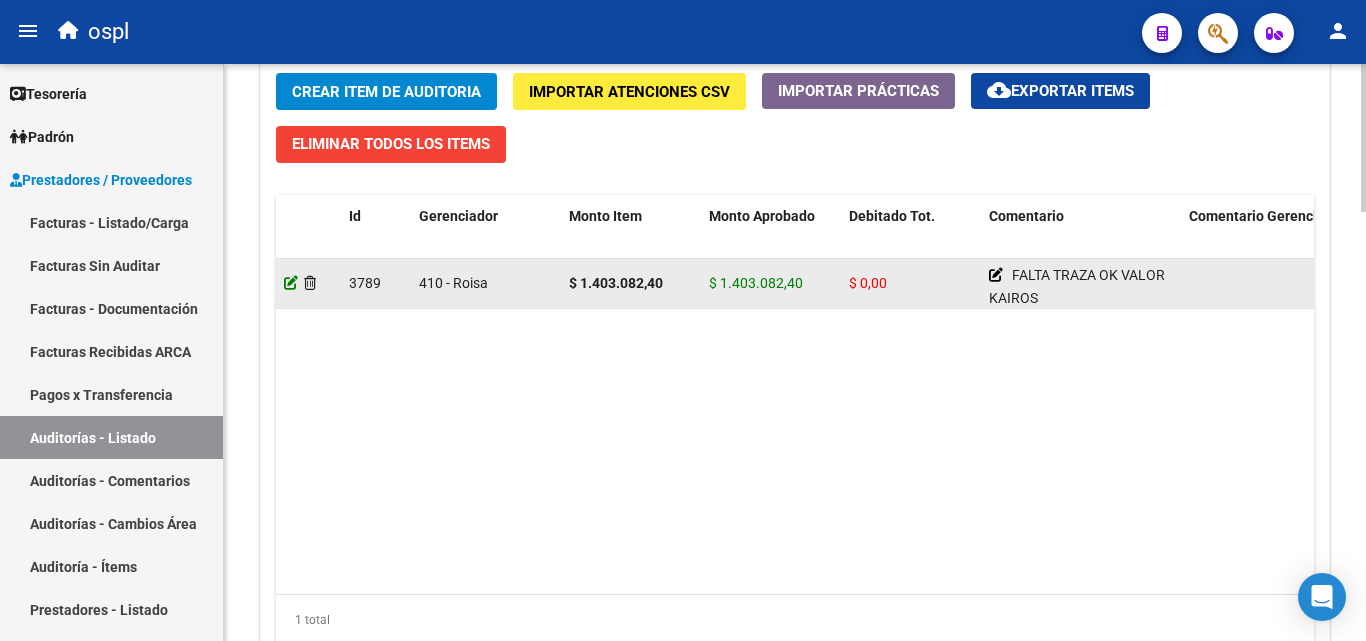 click 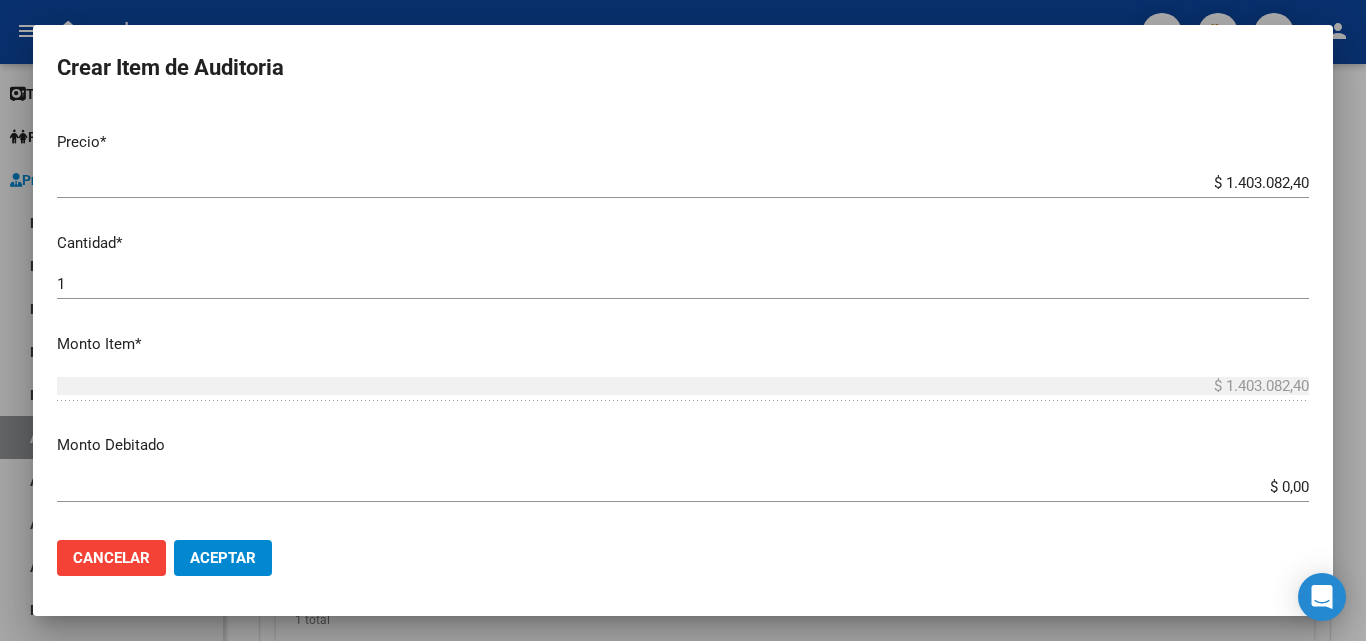 scroll, scrollTop: 600, scrollLeft: 0, axis: vertical 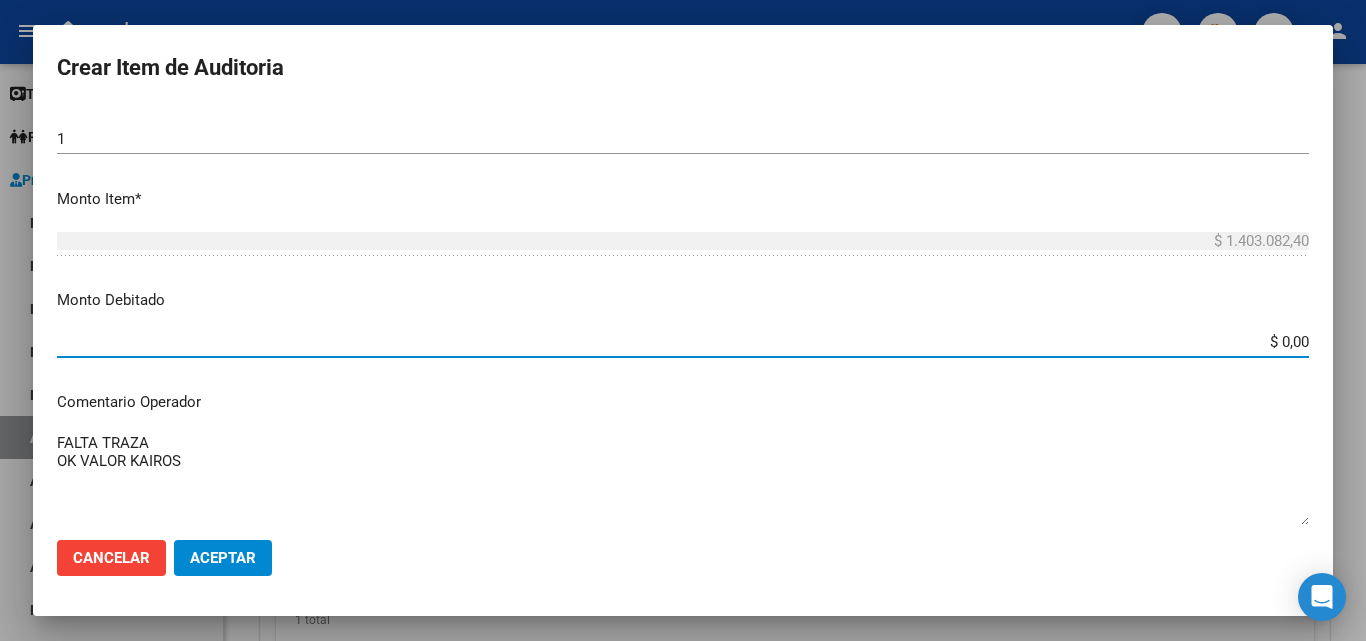 click on "$ 0,00" at bounding box center [683, 342] 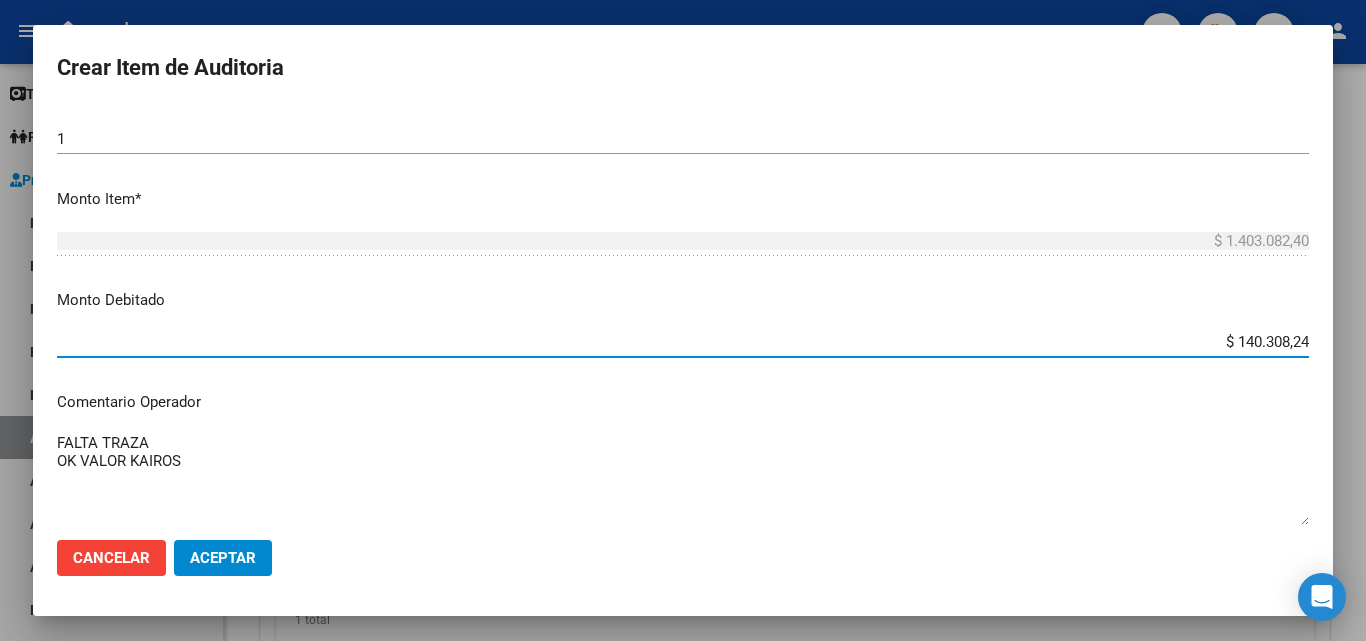 type on "$ 1.403.082,40" 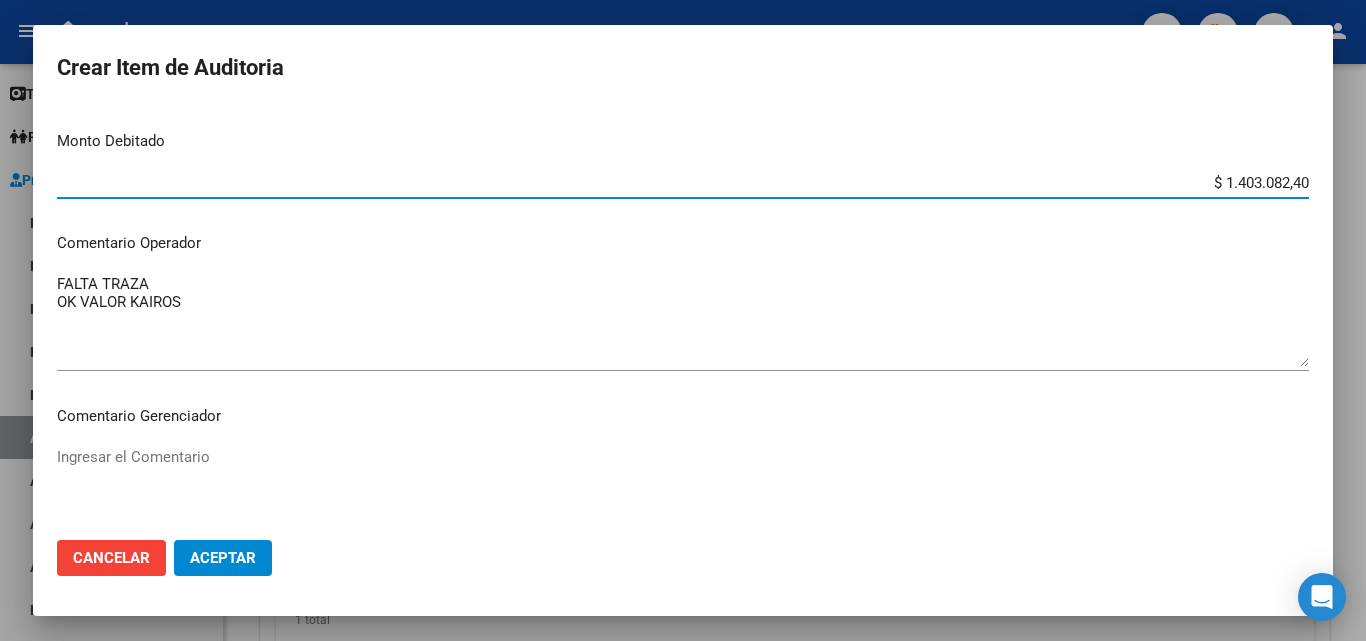 scroll, scrollTop: 800, scrollLeft: 0, axis: vertical 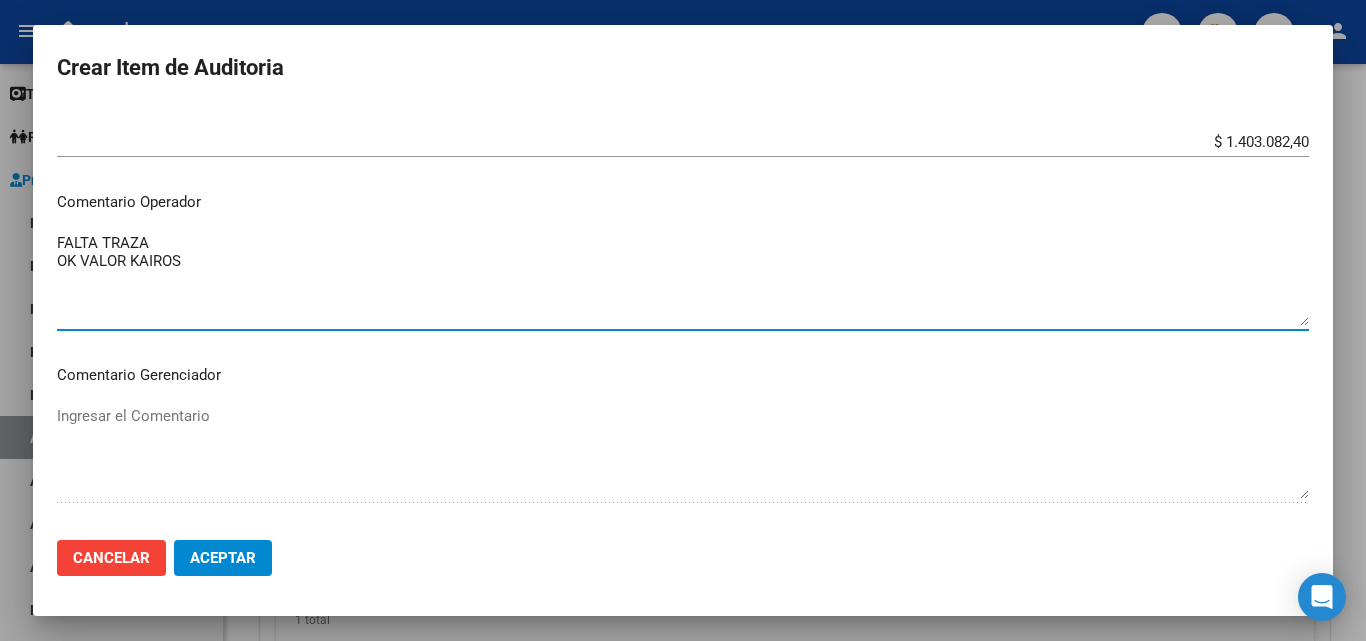 click on "FALTA TRAZA
OK VALOR KAIROS" at bounding box center (683, 279) 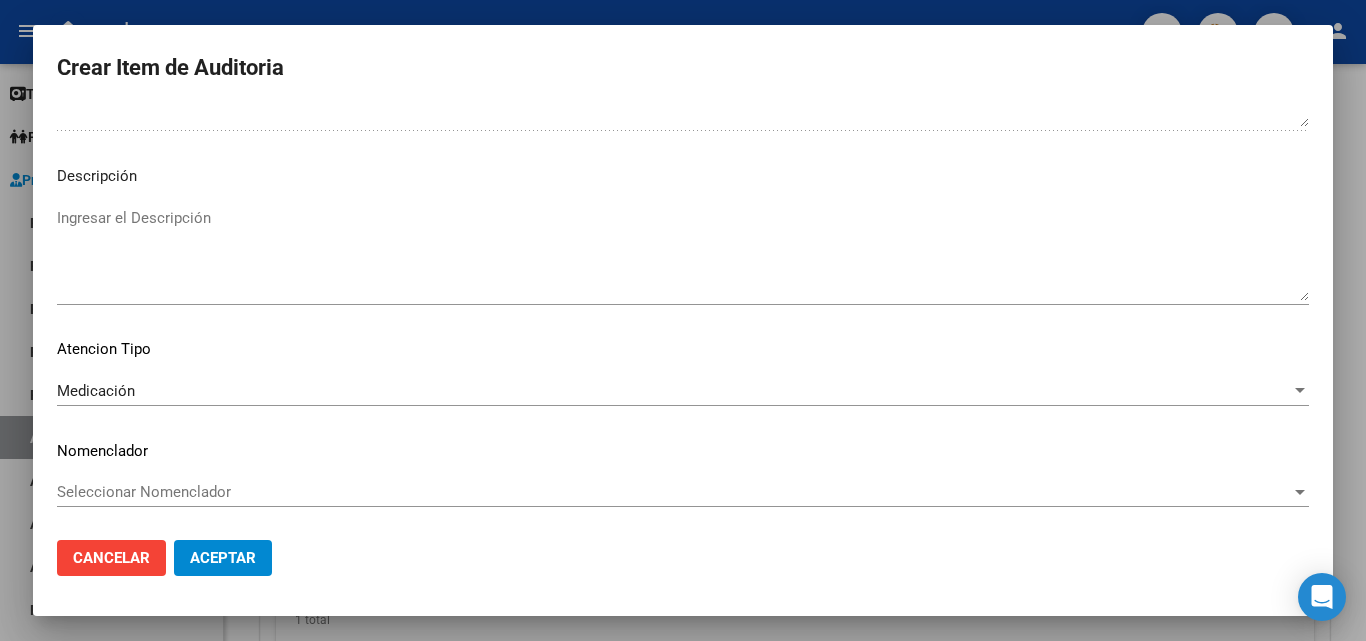 scroll, scrollTop: 1174, scrollLeft: 0, axis: vertical 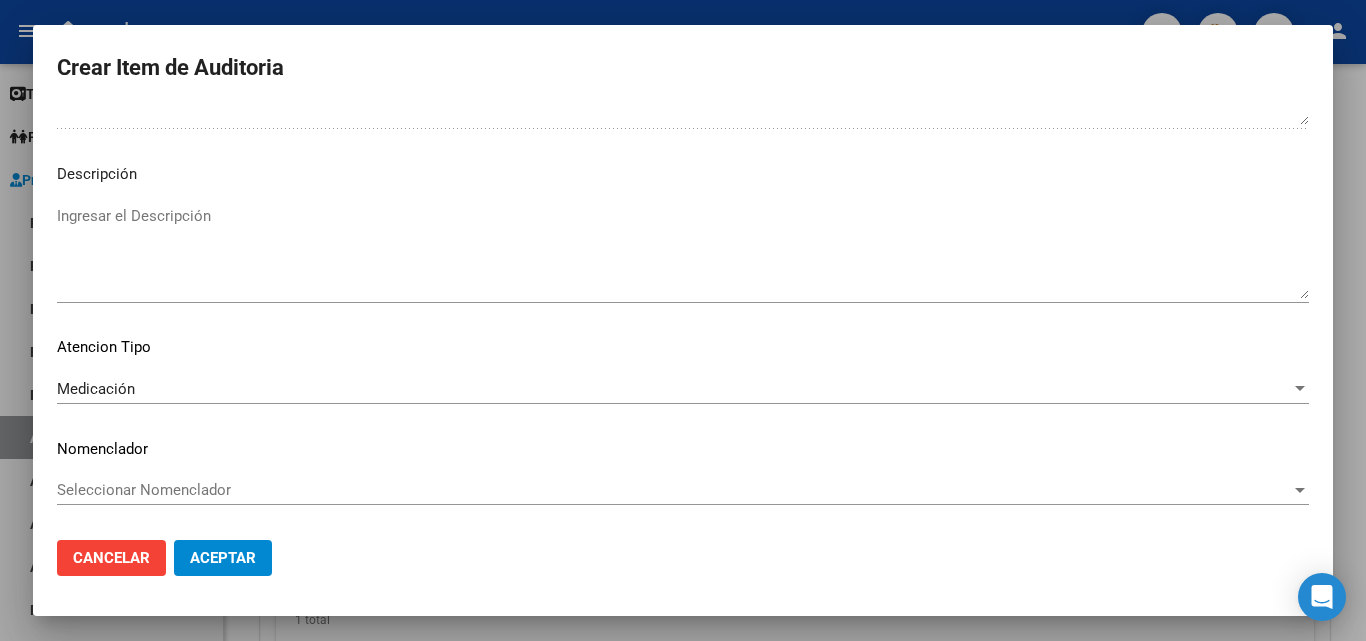 type on "FALTA TRAZA
FALTA TROQUEL
OK VALOR KAIROS" 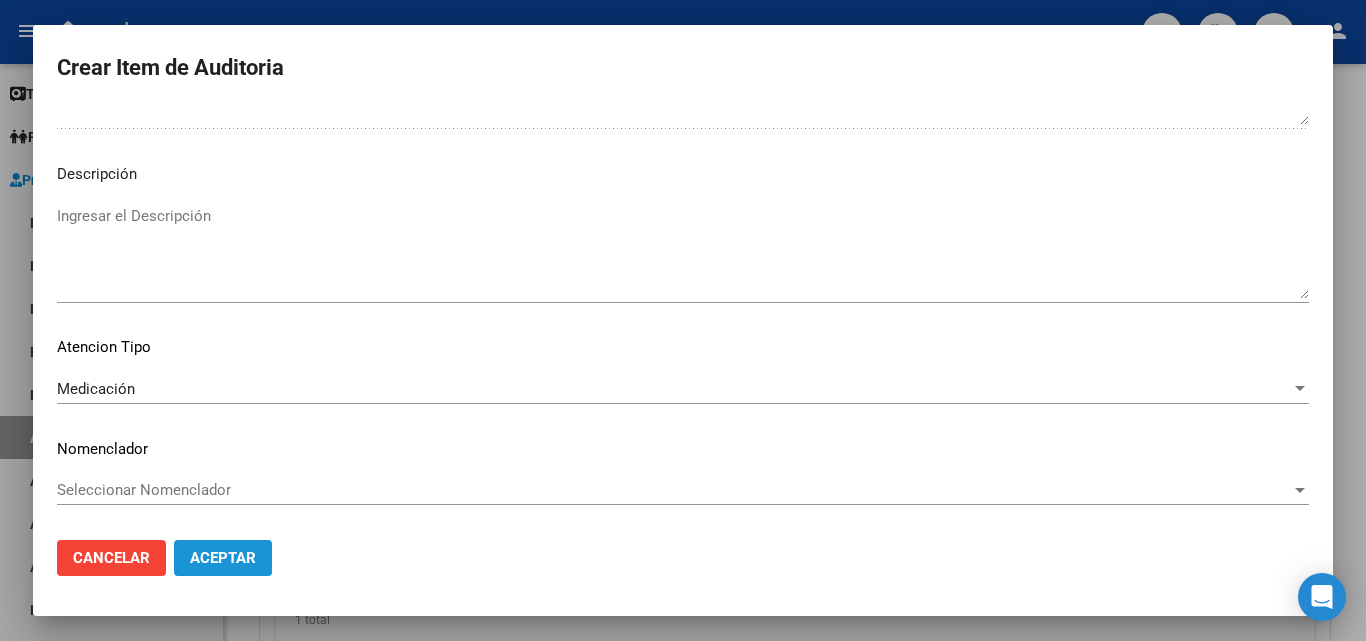 click on "Aceptar" 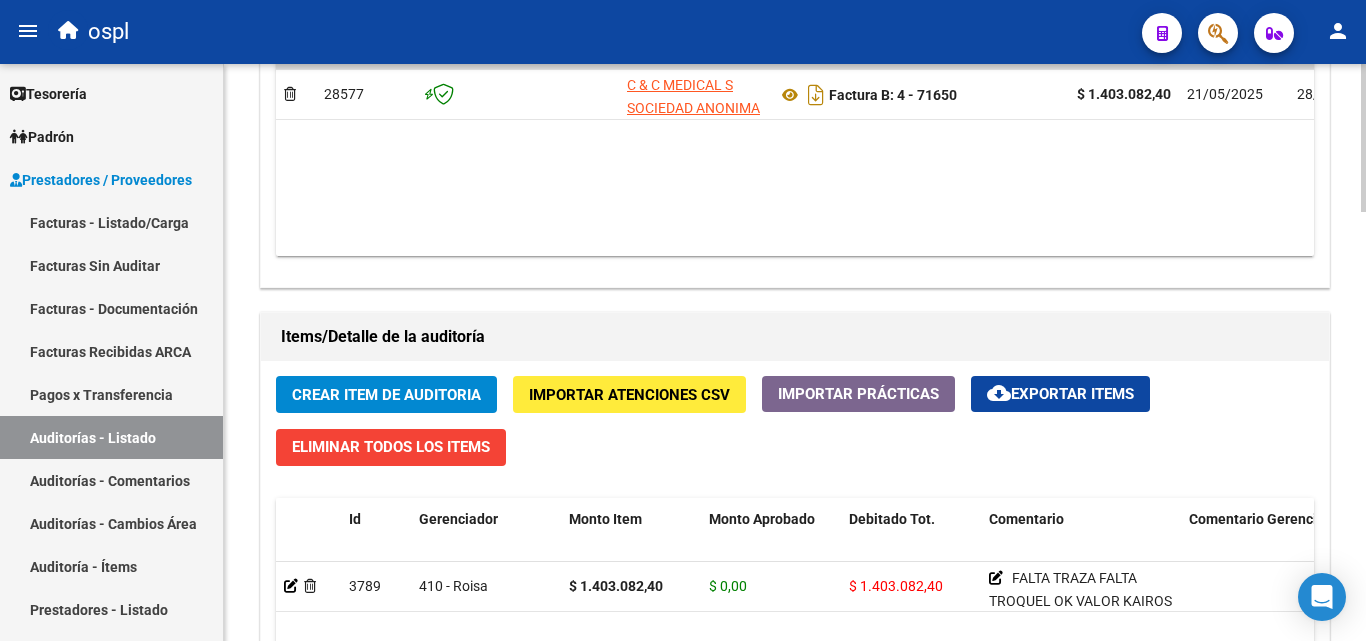 scroll, scrollTop: 1200, scrollLeft: 0, axis: vertical 